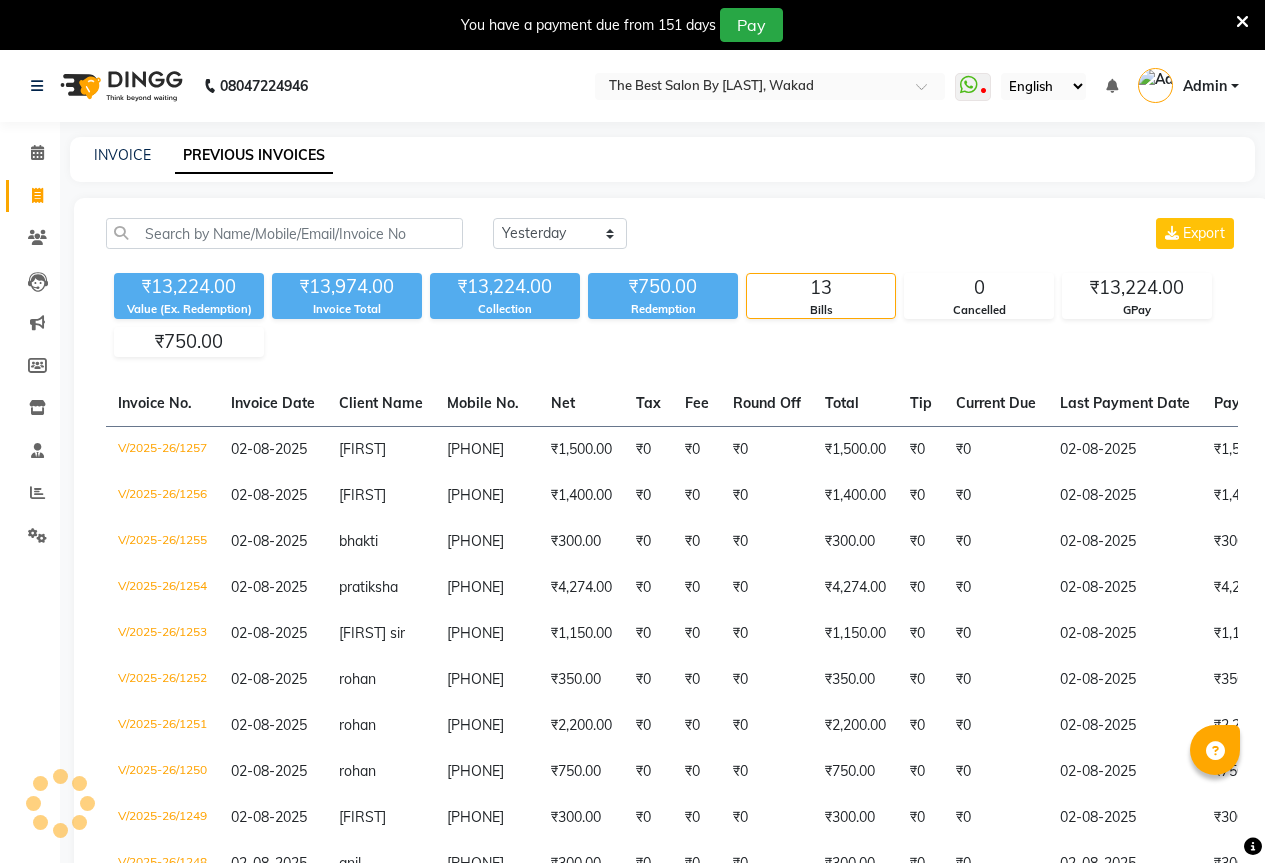 select on "yesterday" 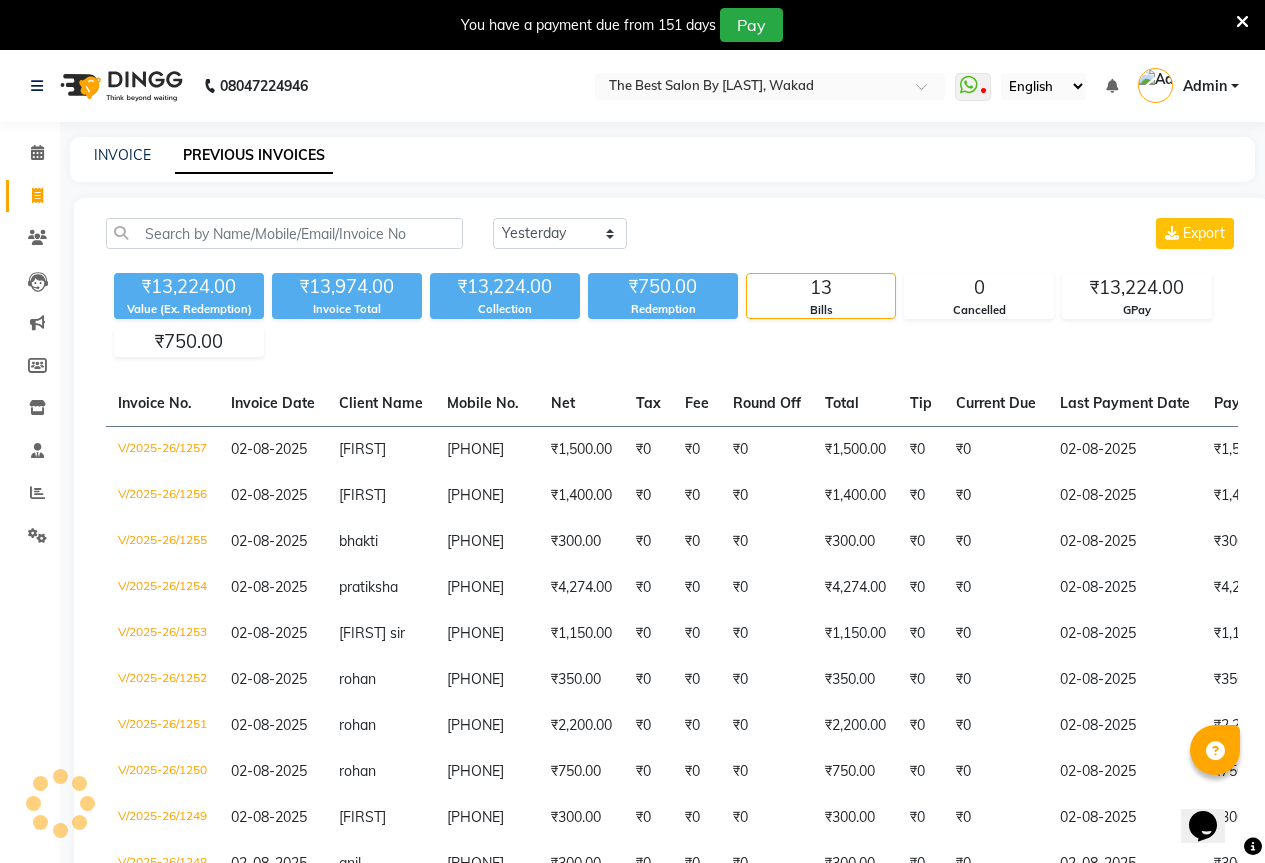 scroll, scrollTop: 0, scrollLeft: 0, axis: both 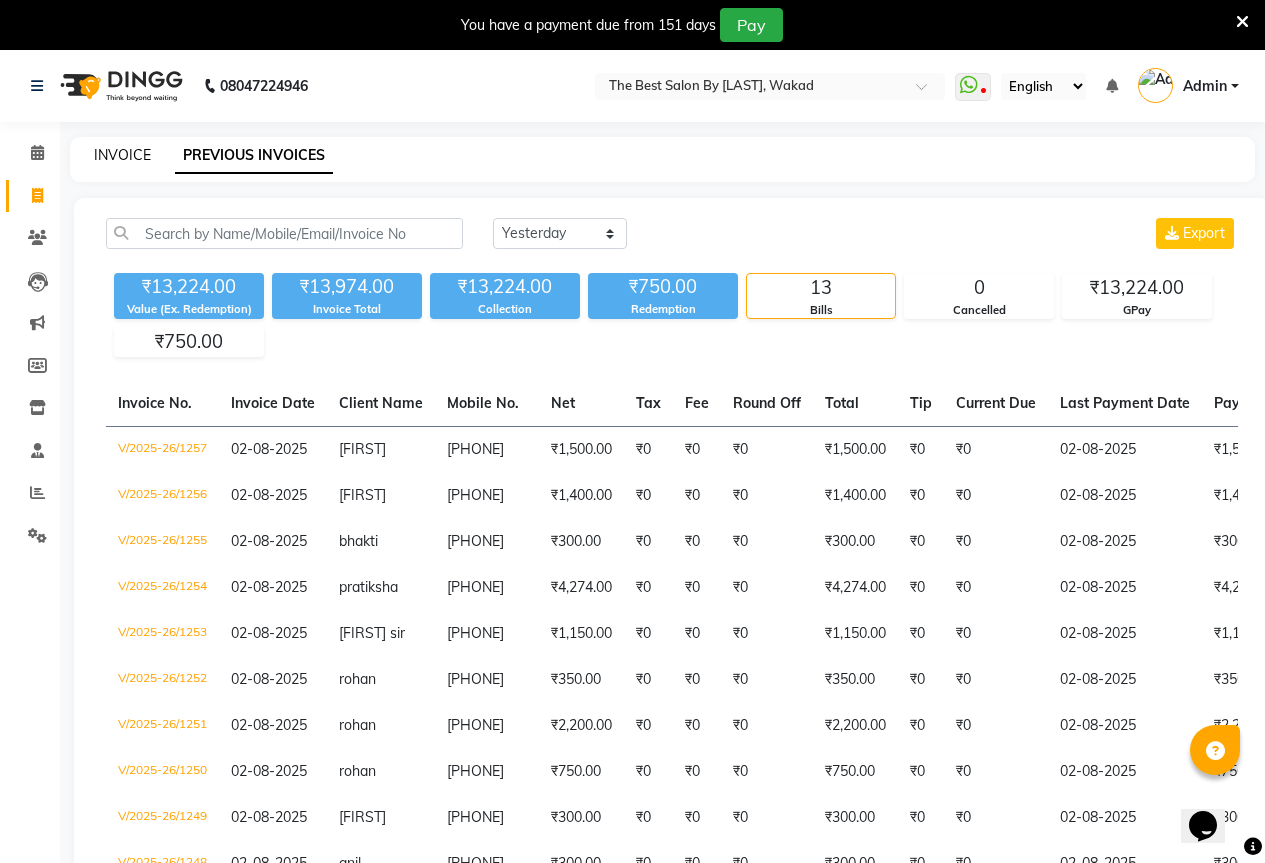 click on "INVOICE" 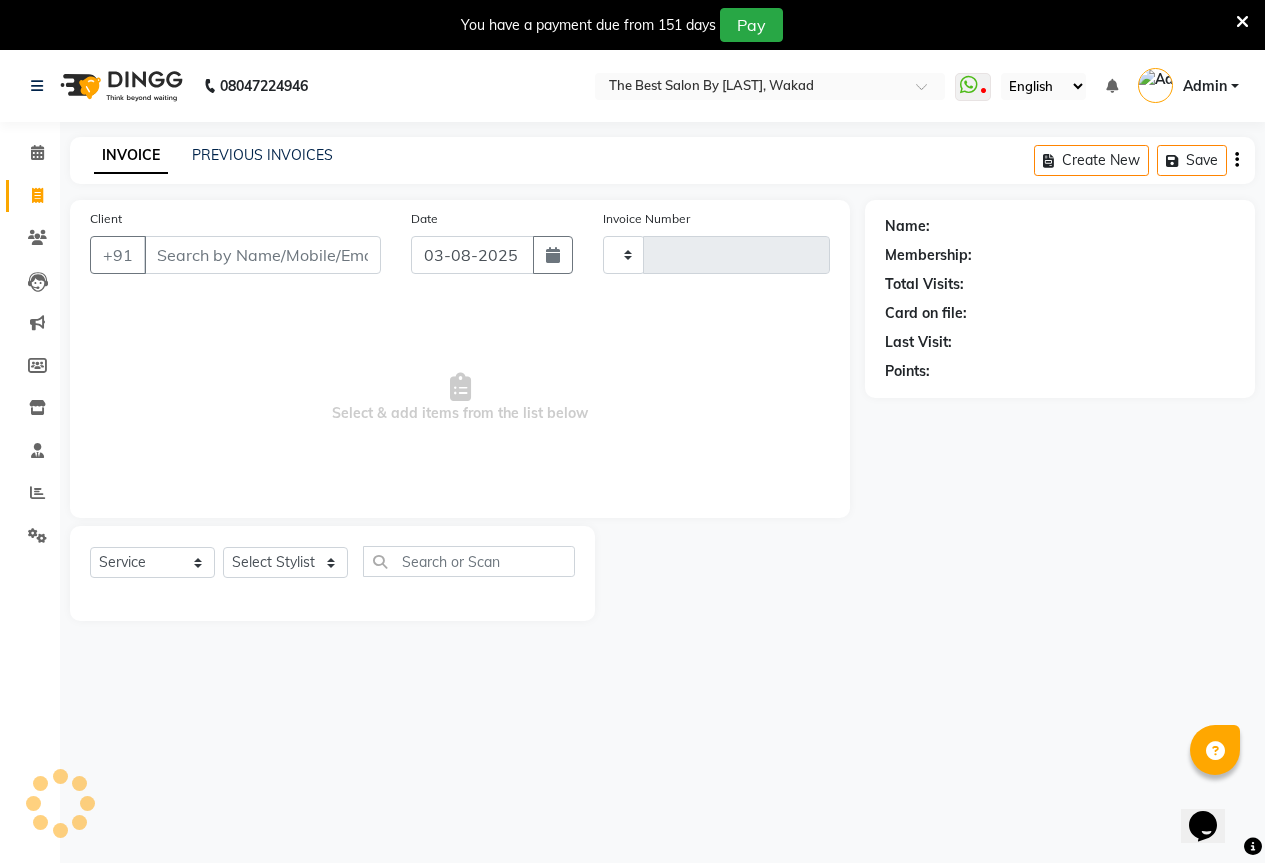 type on "1258" 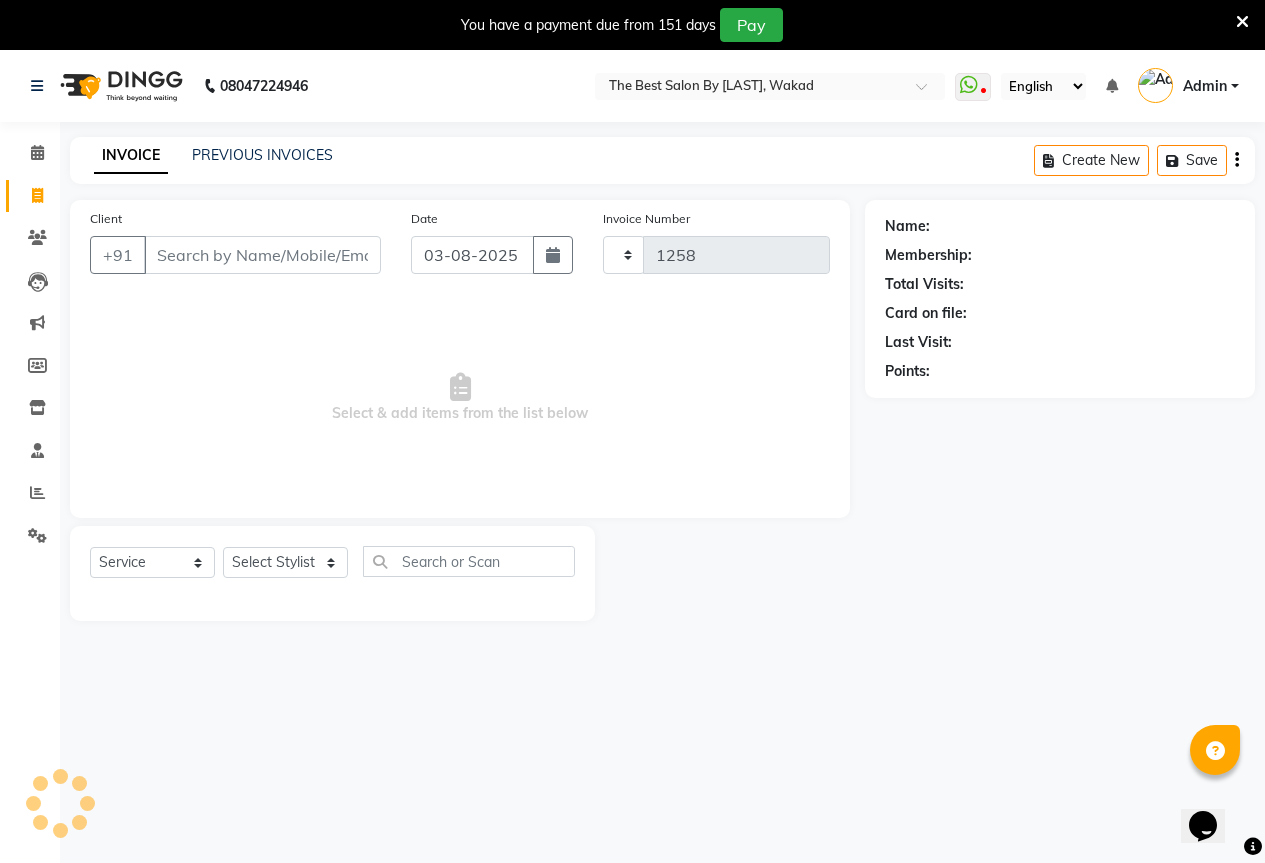 scroll, scrollTop: 50, scrollLeft: 0, axis: vertical 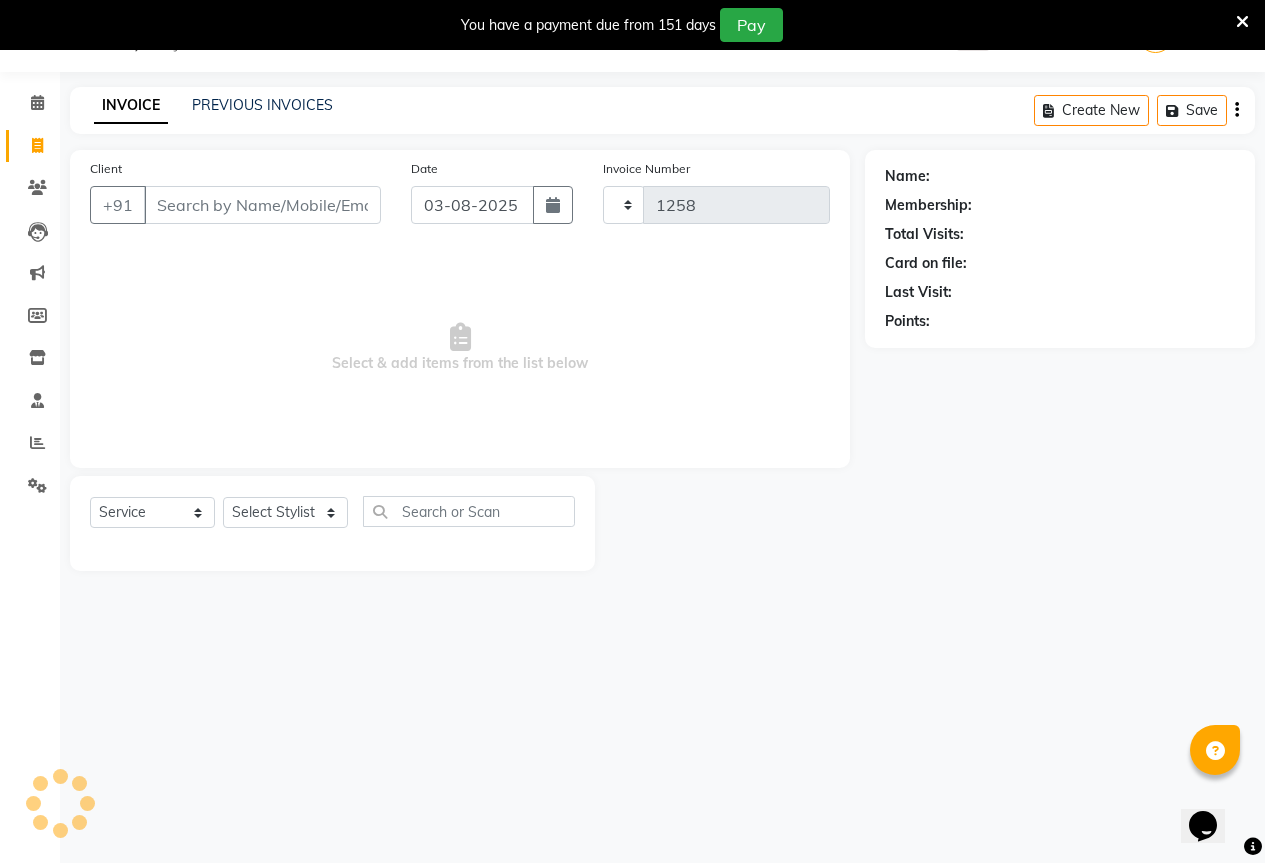 select on "7209" 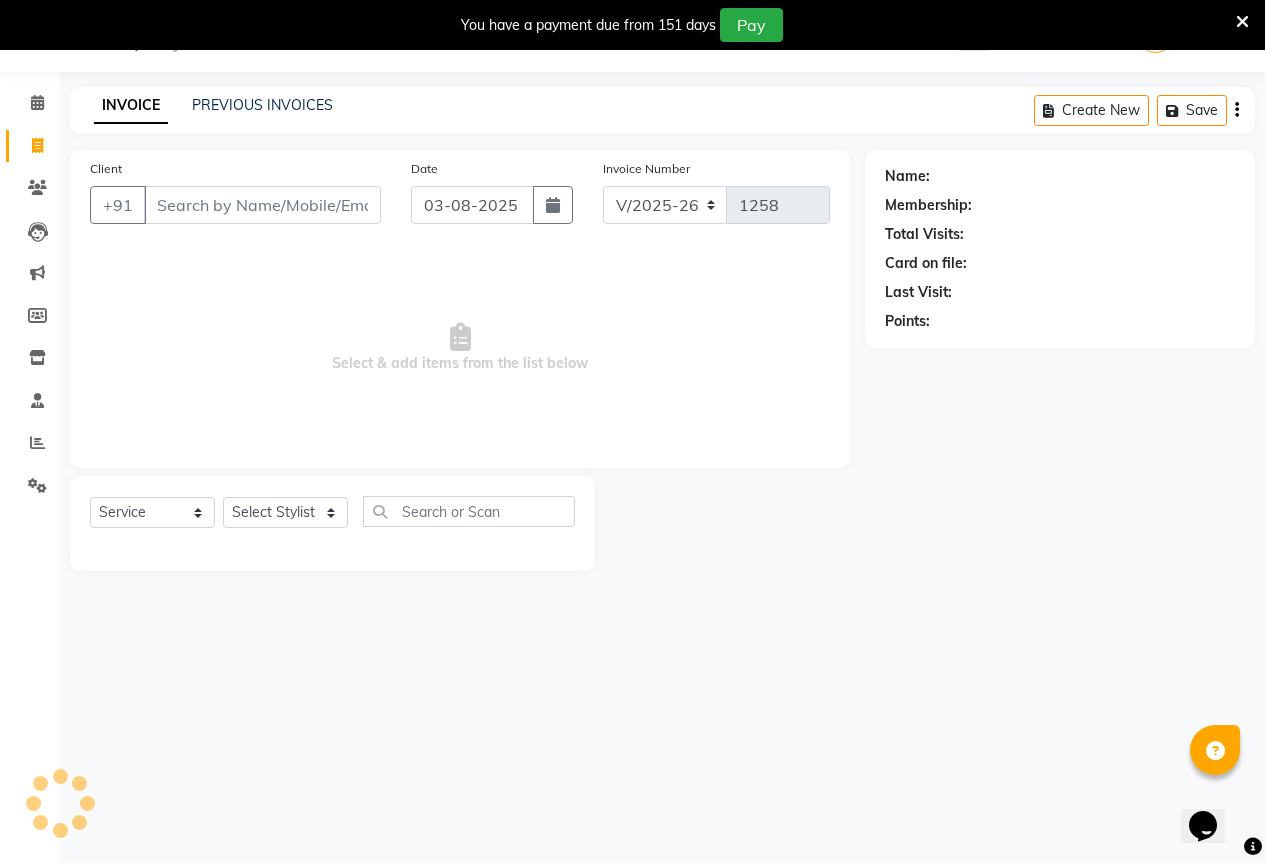 click on "Client" at bounding box center [262, 205] 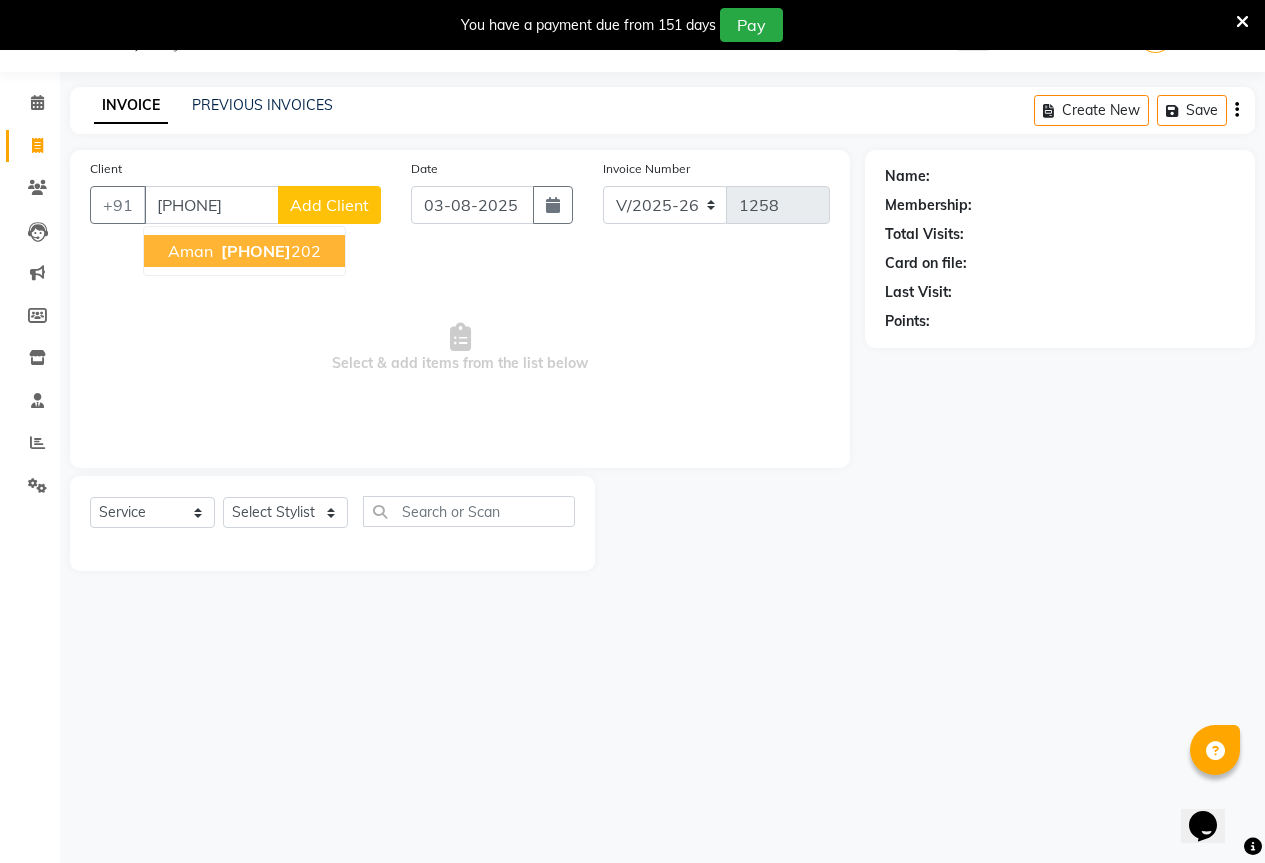 click on "[PHONE]" at bounding box center (256, 251) 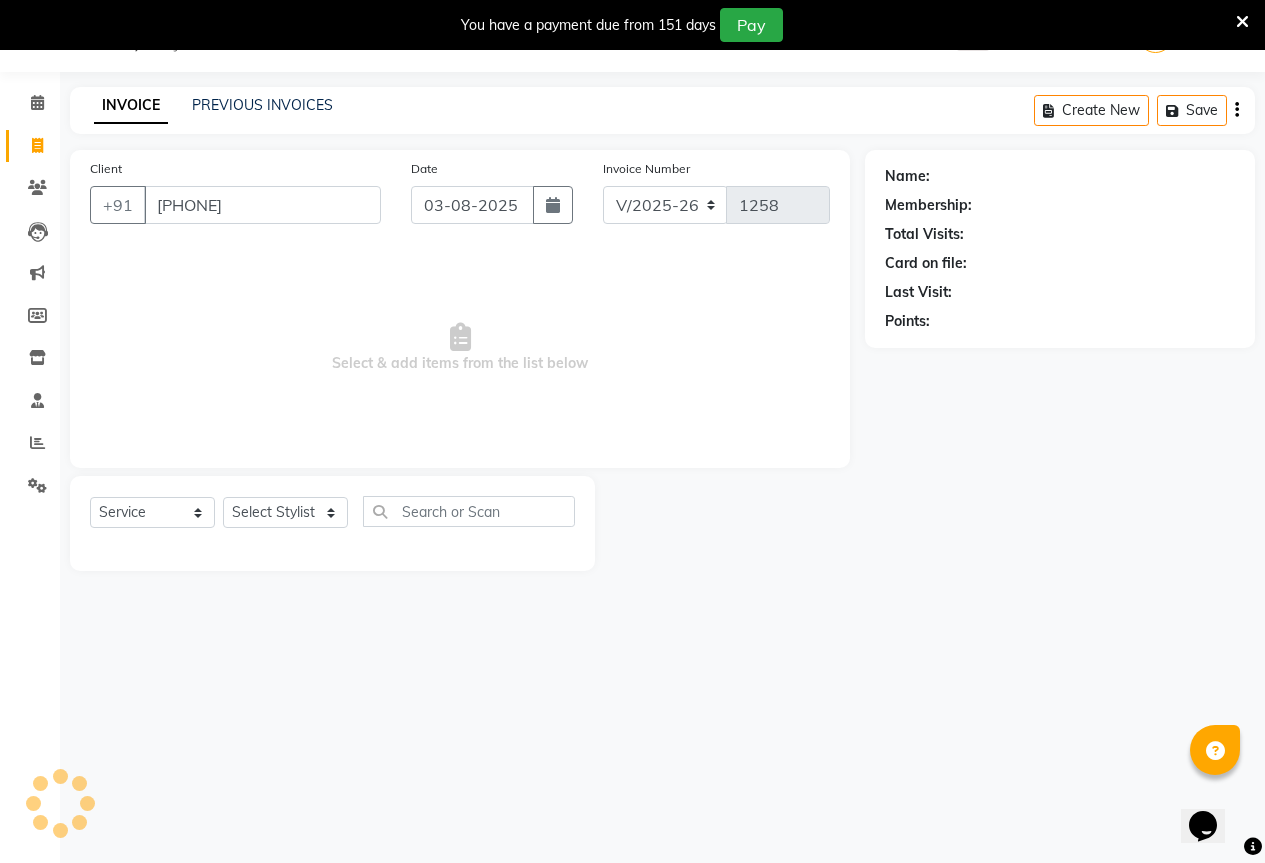 type on "[PHONE]" 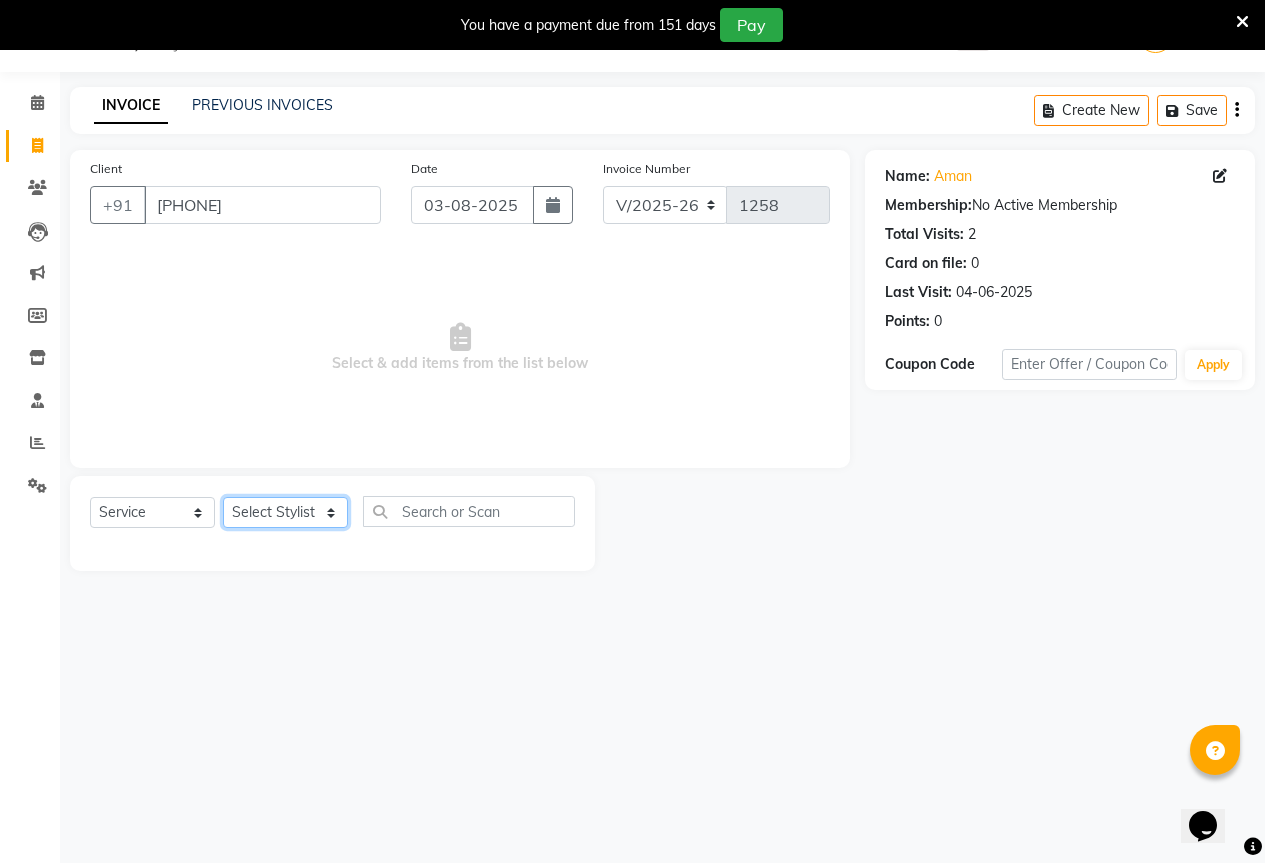 click on "Select Stylist AKASH KAJAL PAYAL RAJ RUTUJA SAHIL" 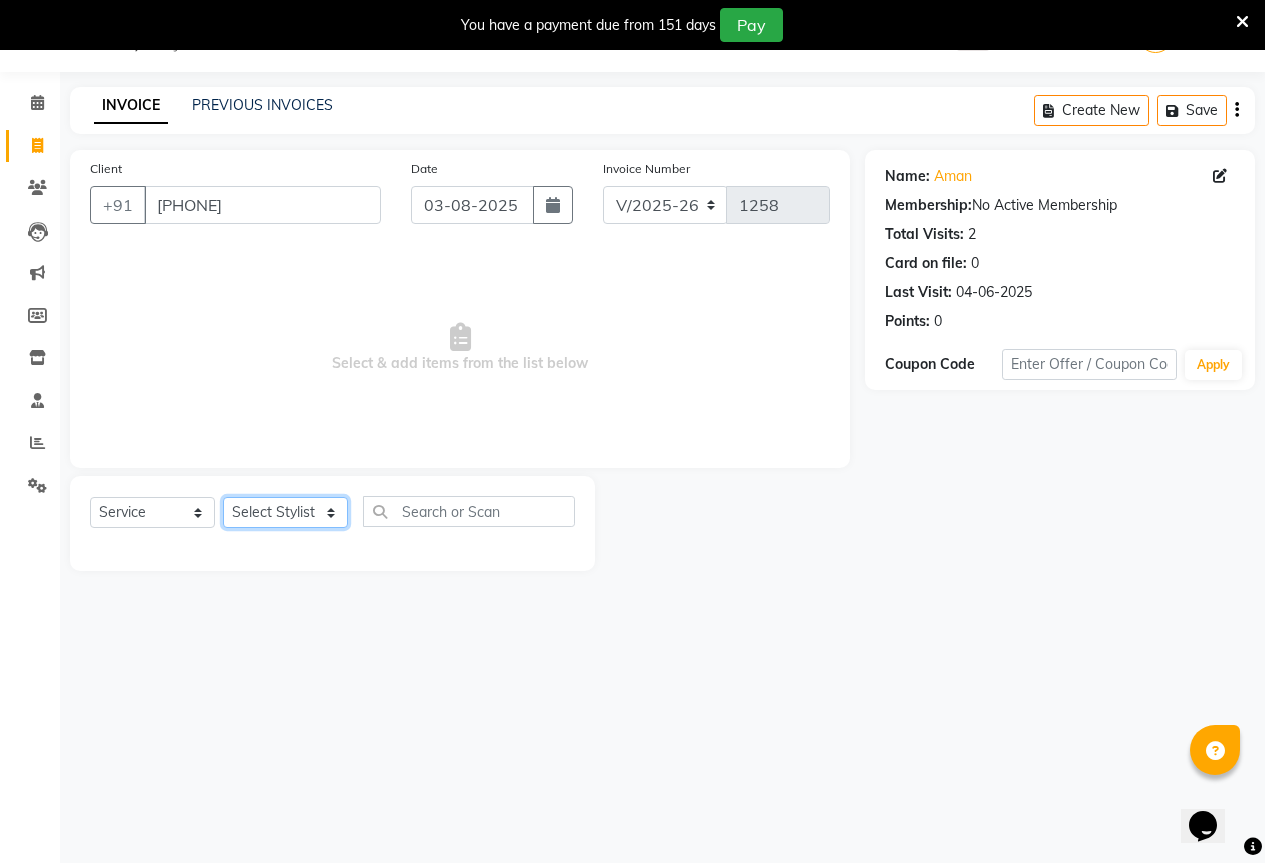 select on "61553" 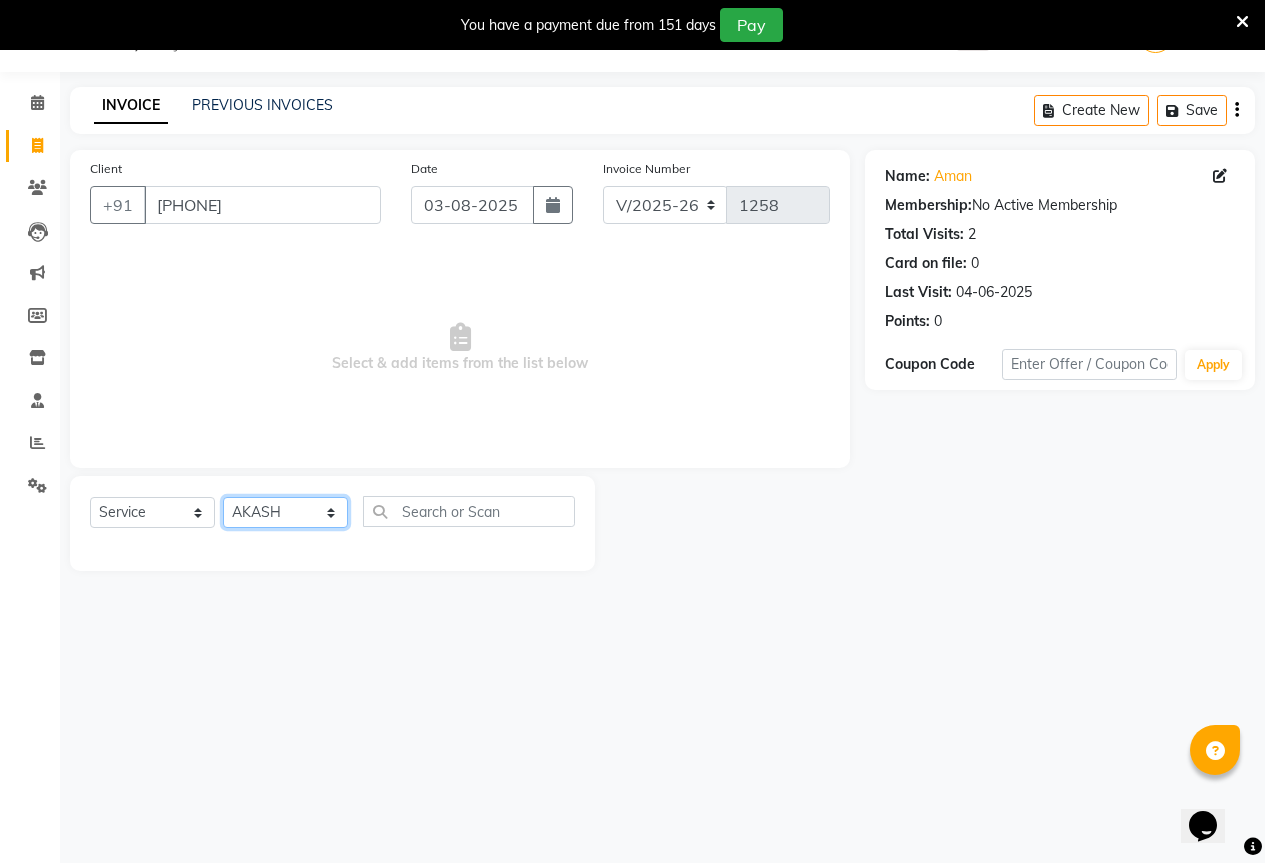 click on "Select Stylist AKASH KAJAL PAYAL RAJ RUTUJA SAHIL" 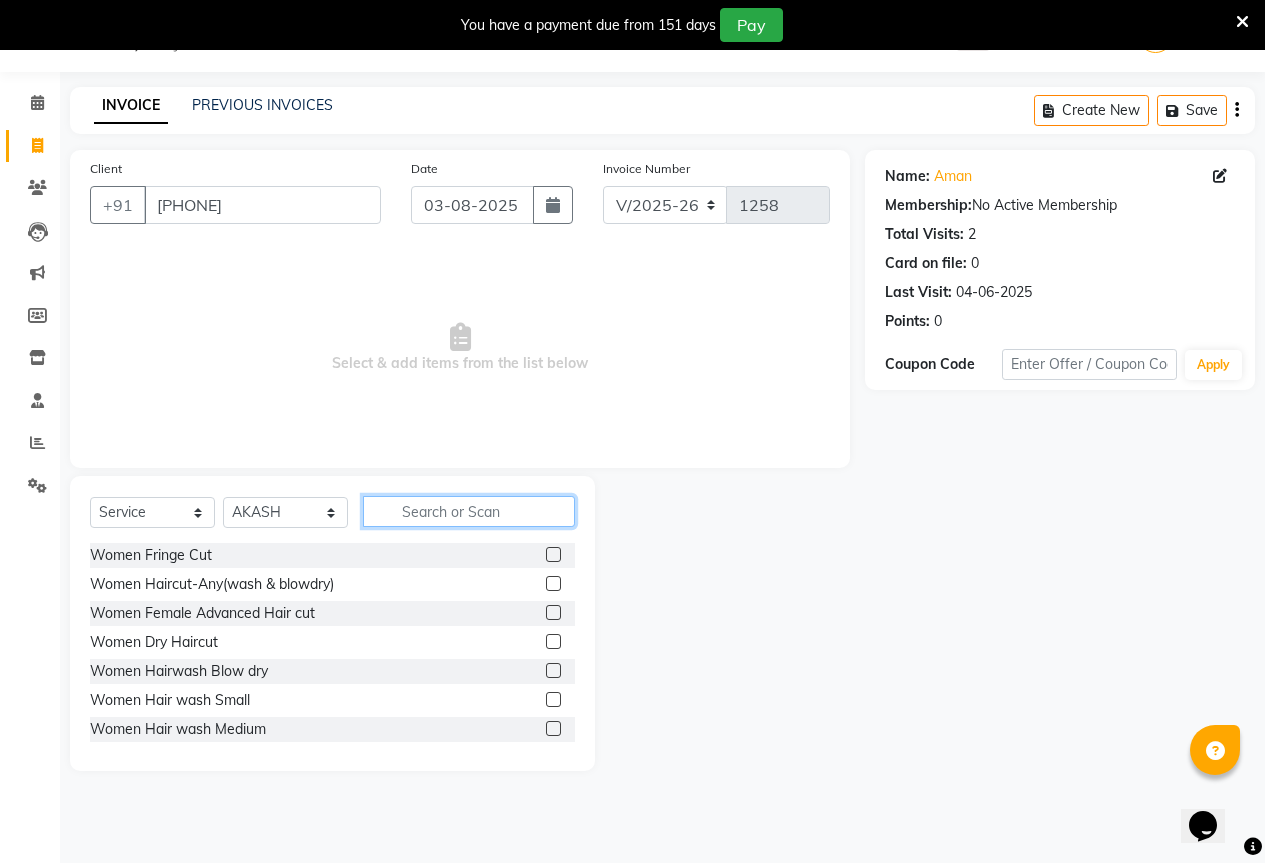 click 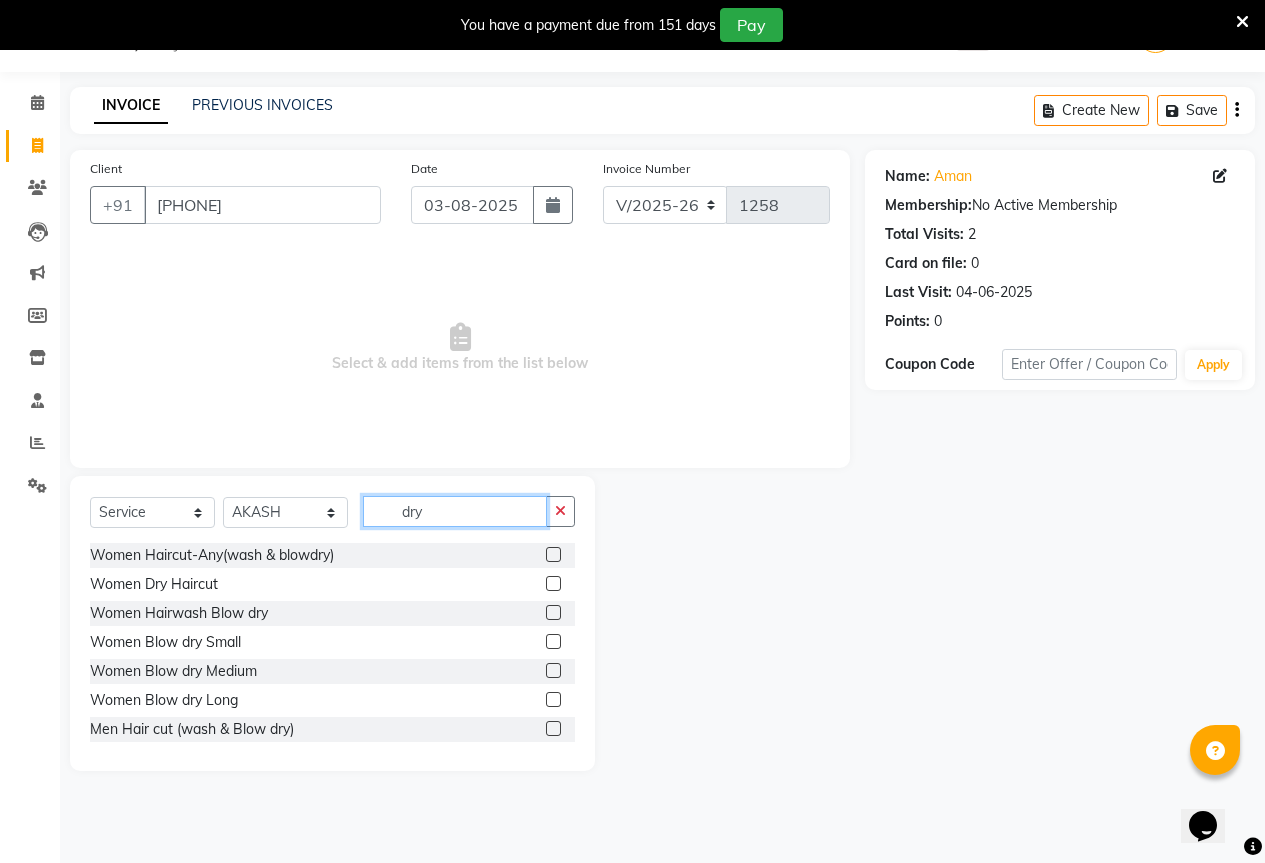 scroll, scrollTop: 61, scrollLeft: 0, axis: vertical 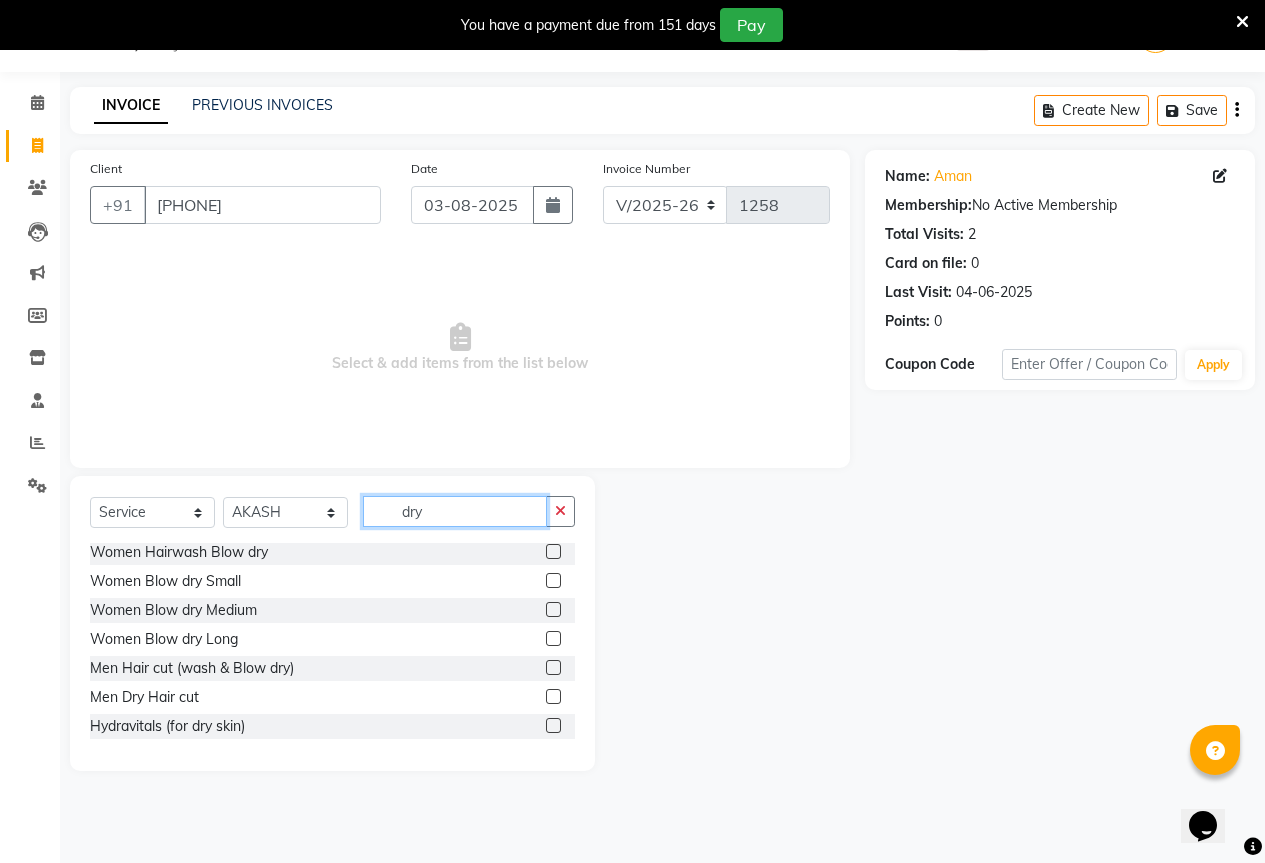 type on "dry" 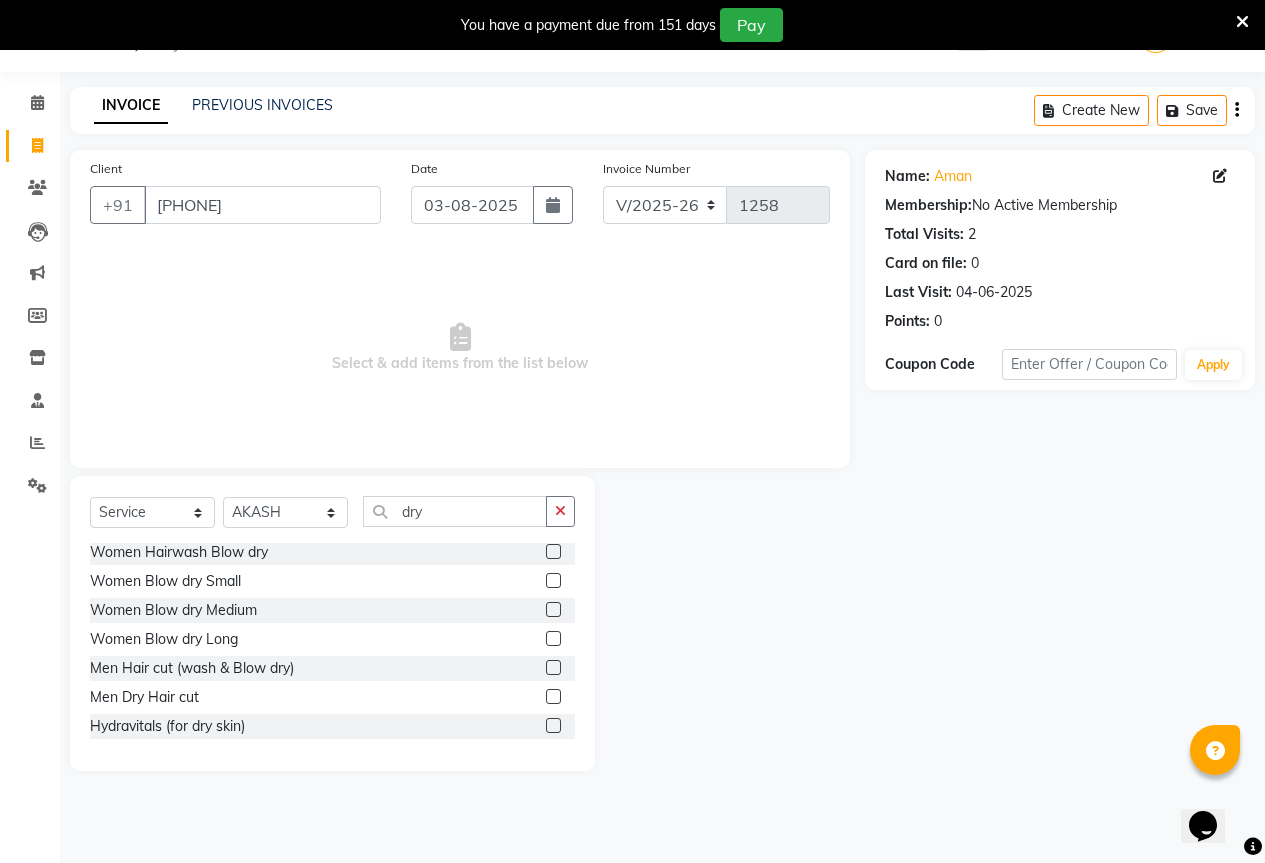 click 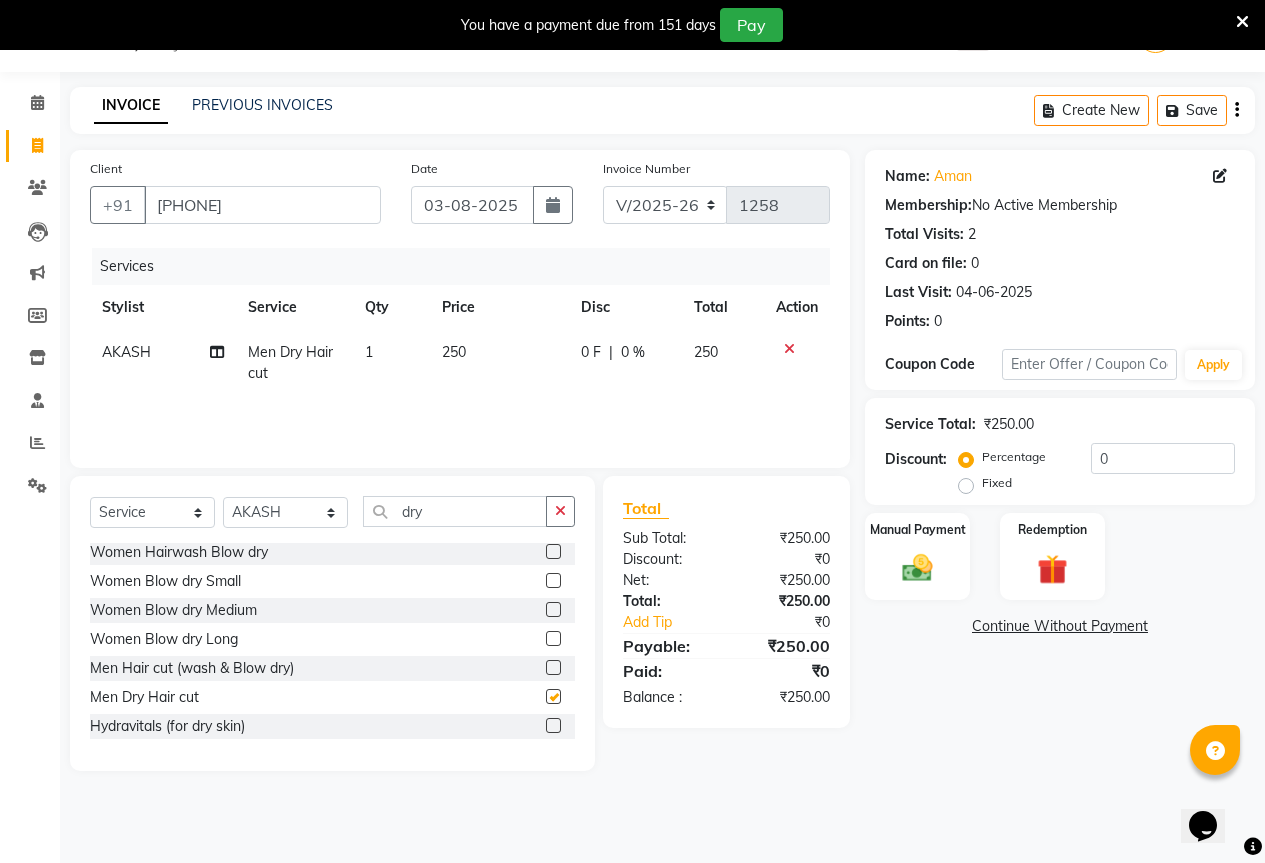 checkbox on "false" 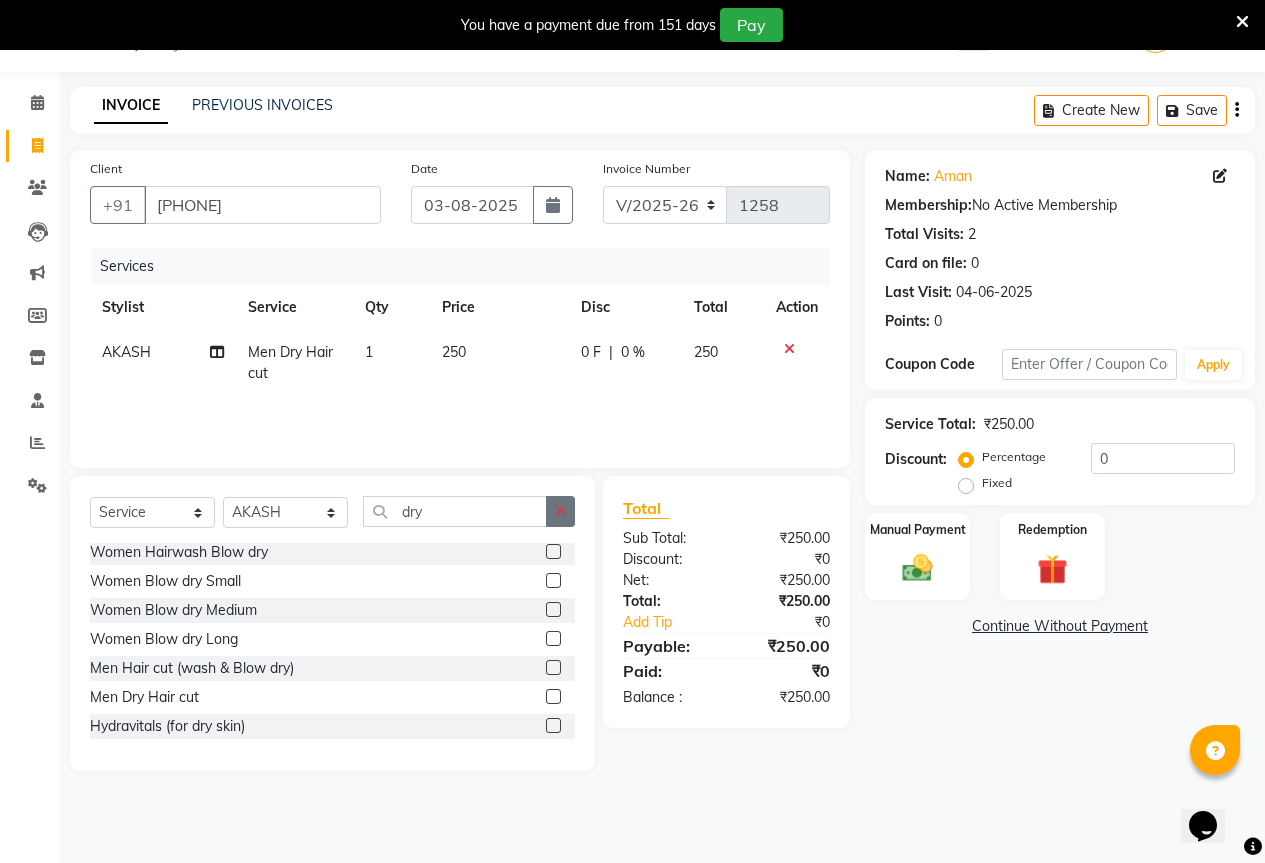 click 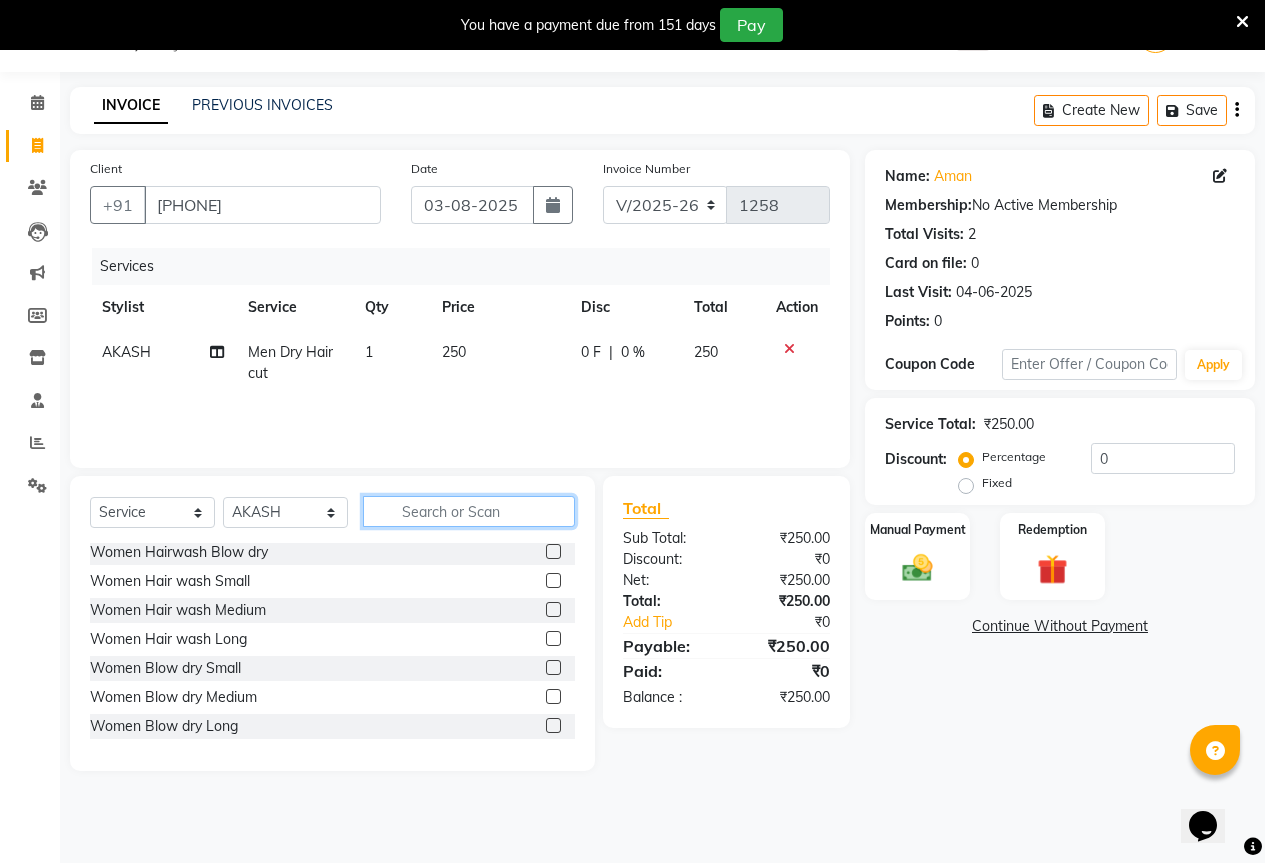 click 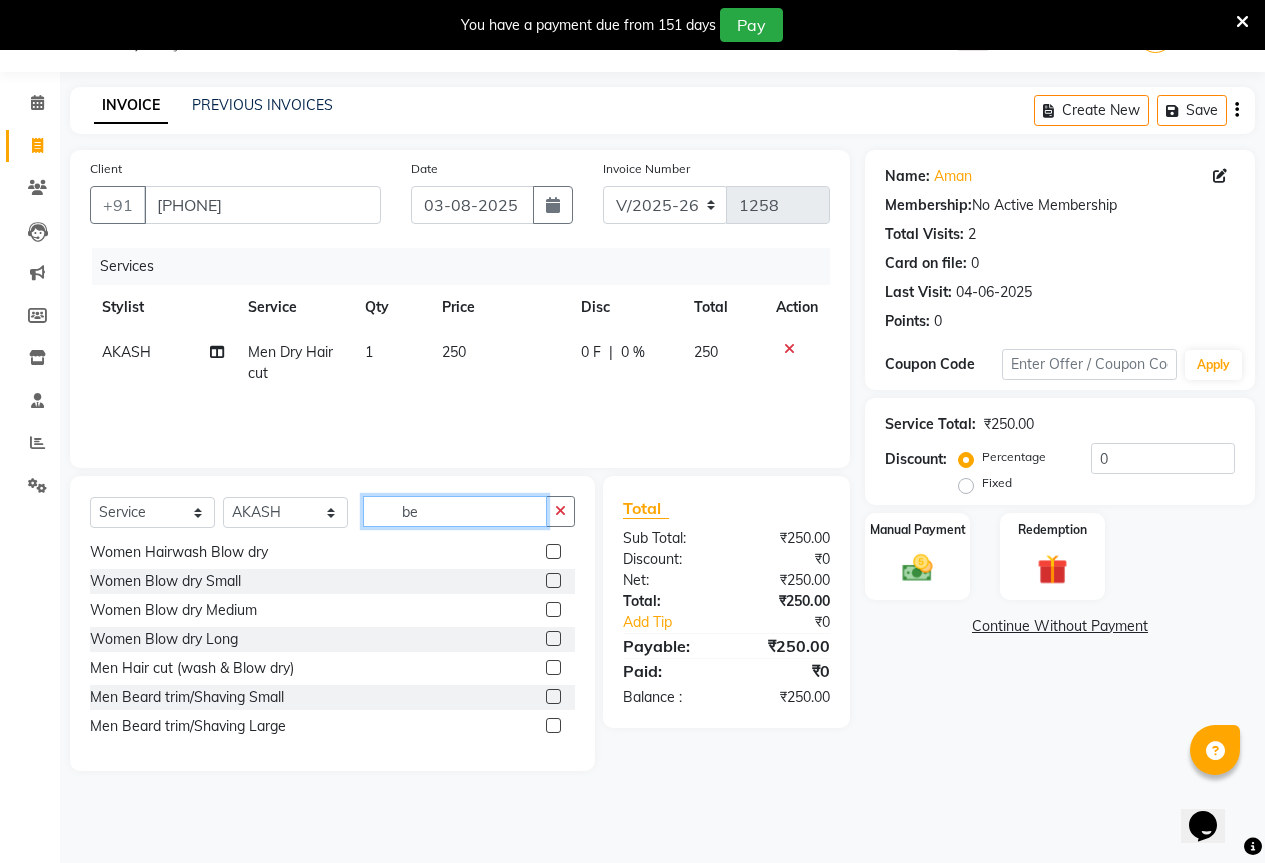 scroll, scrollTop: 0, scrollLeft: 0, axis: both 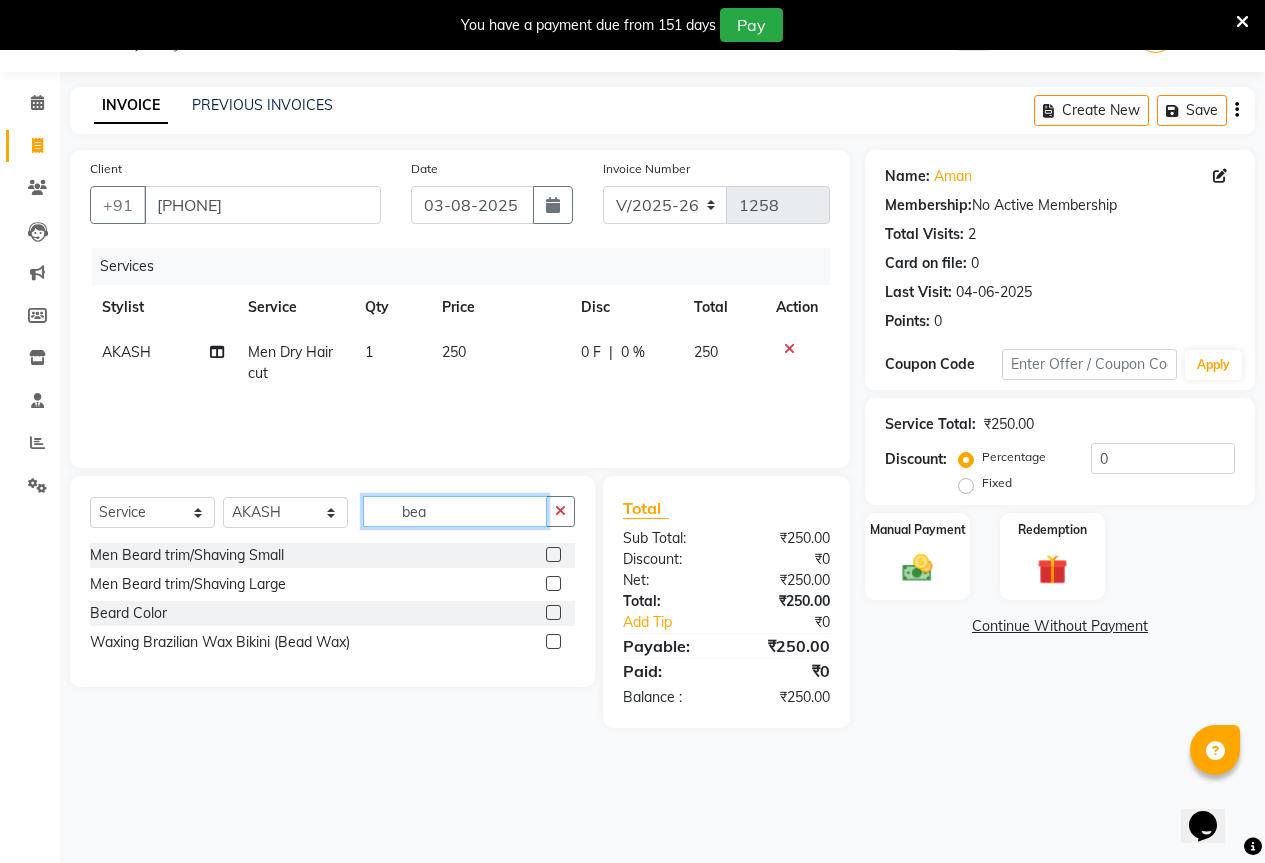 type on "bea" 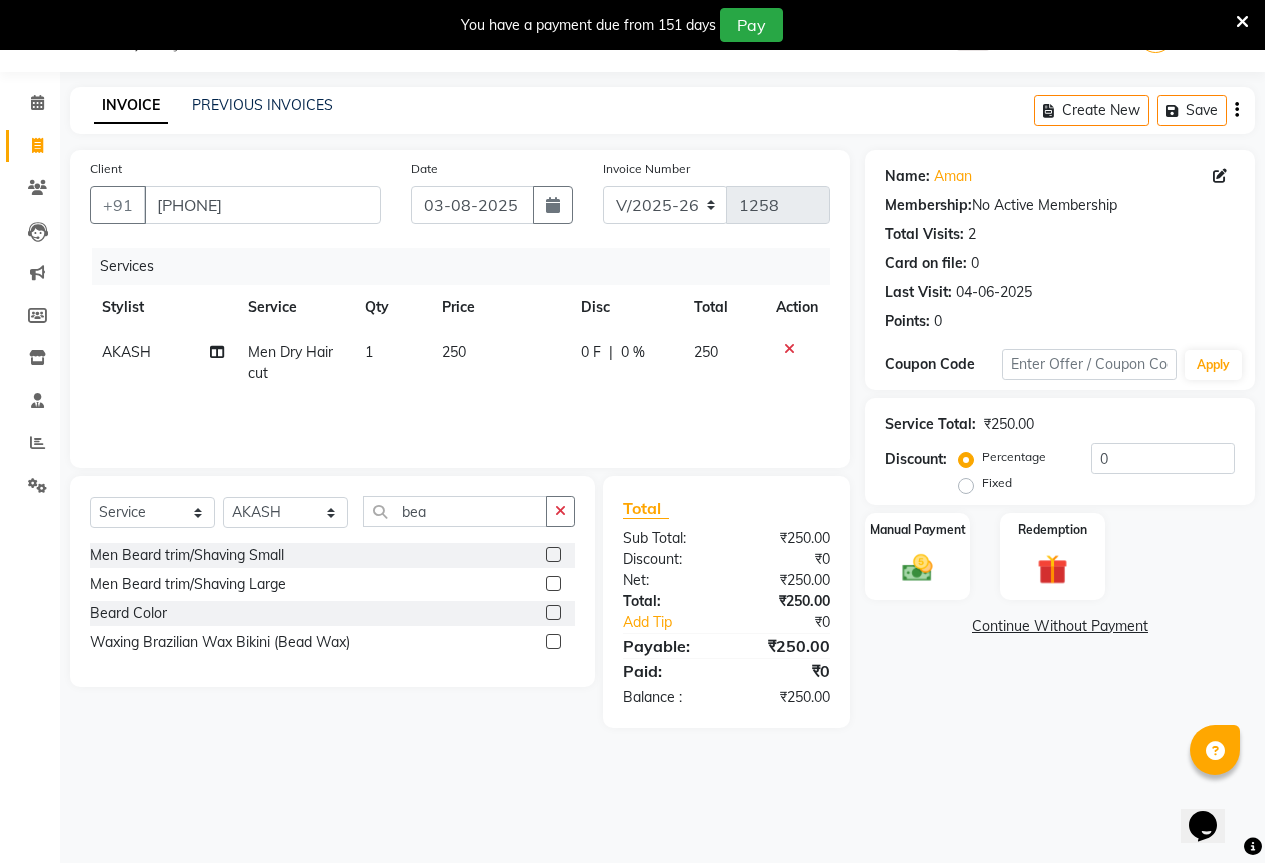 click 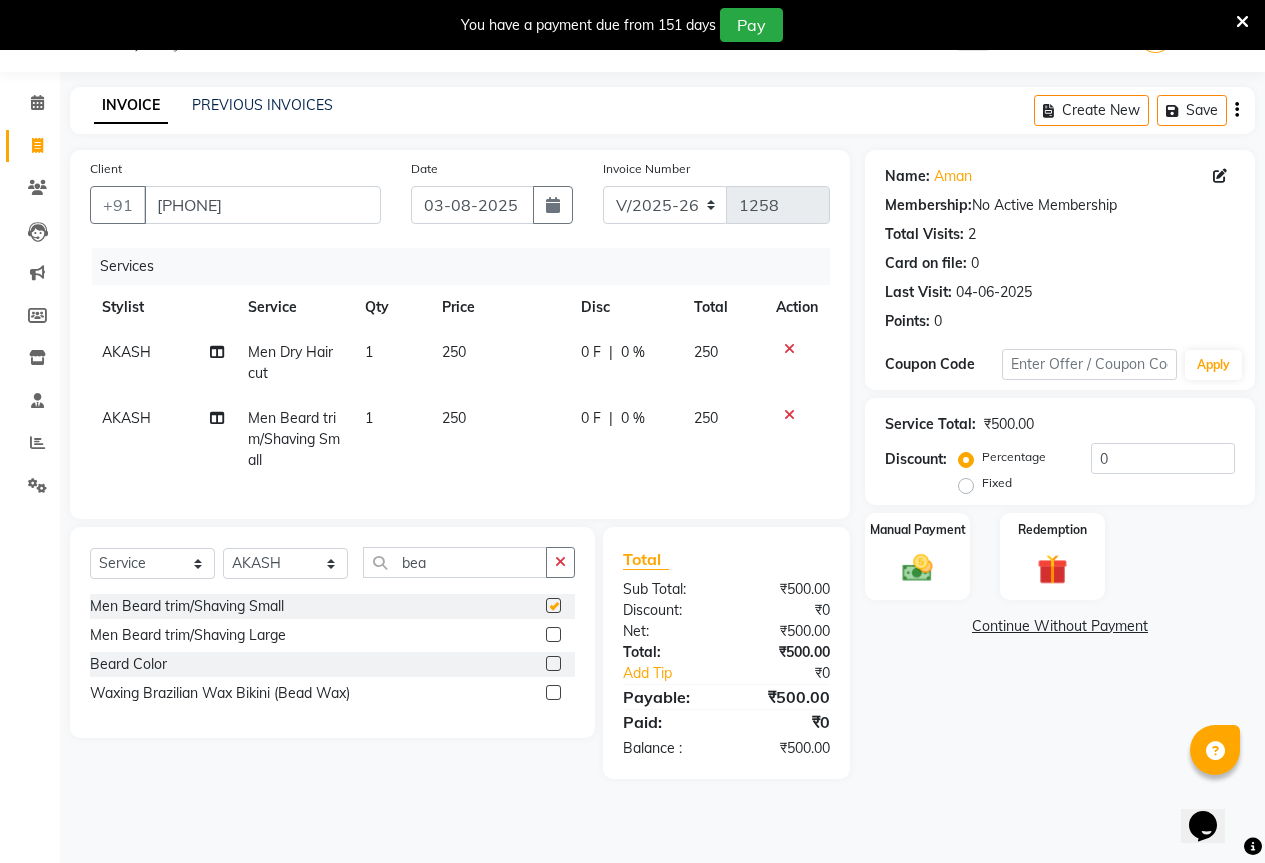 checkbox on "false" 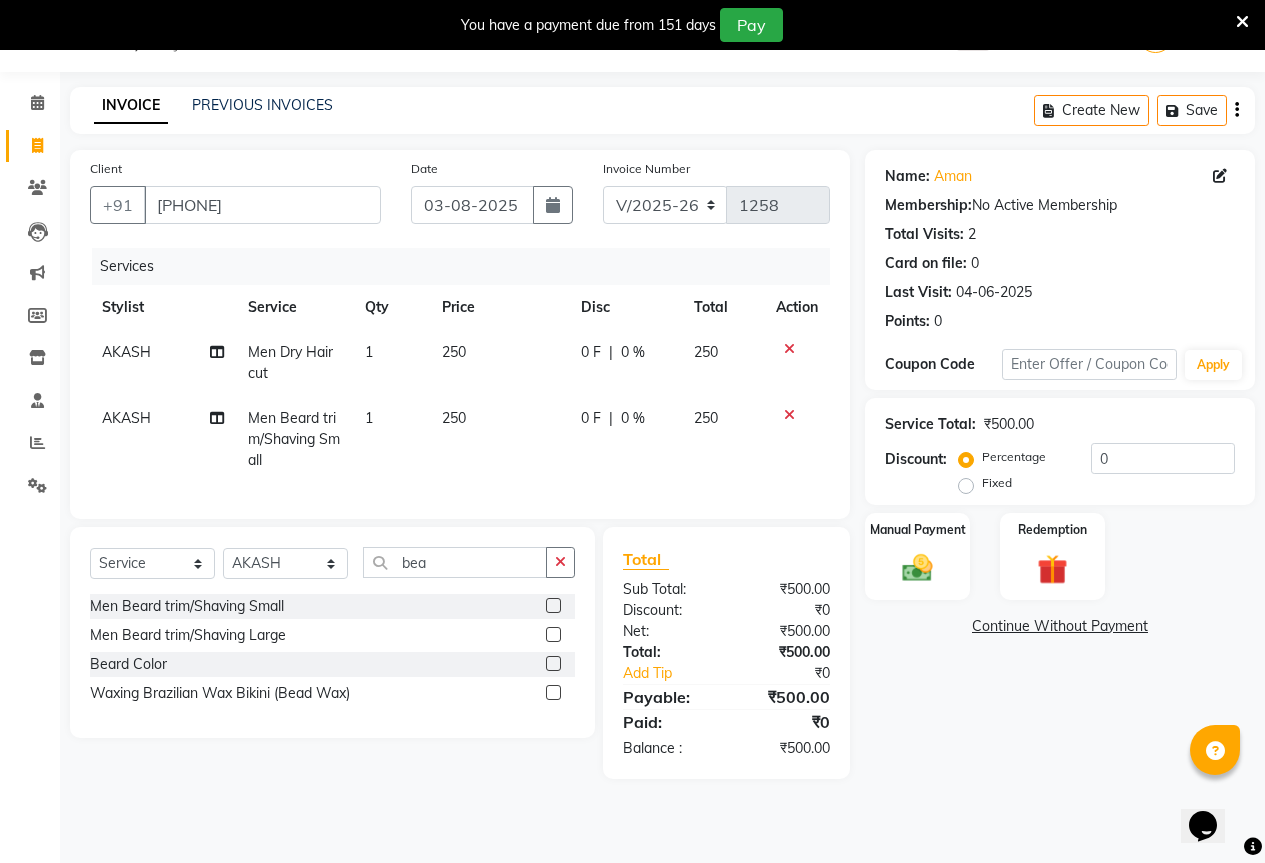 click on "Fixed" 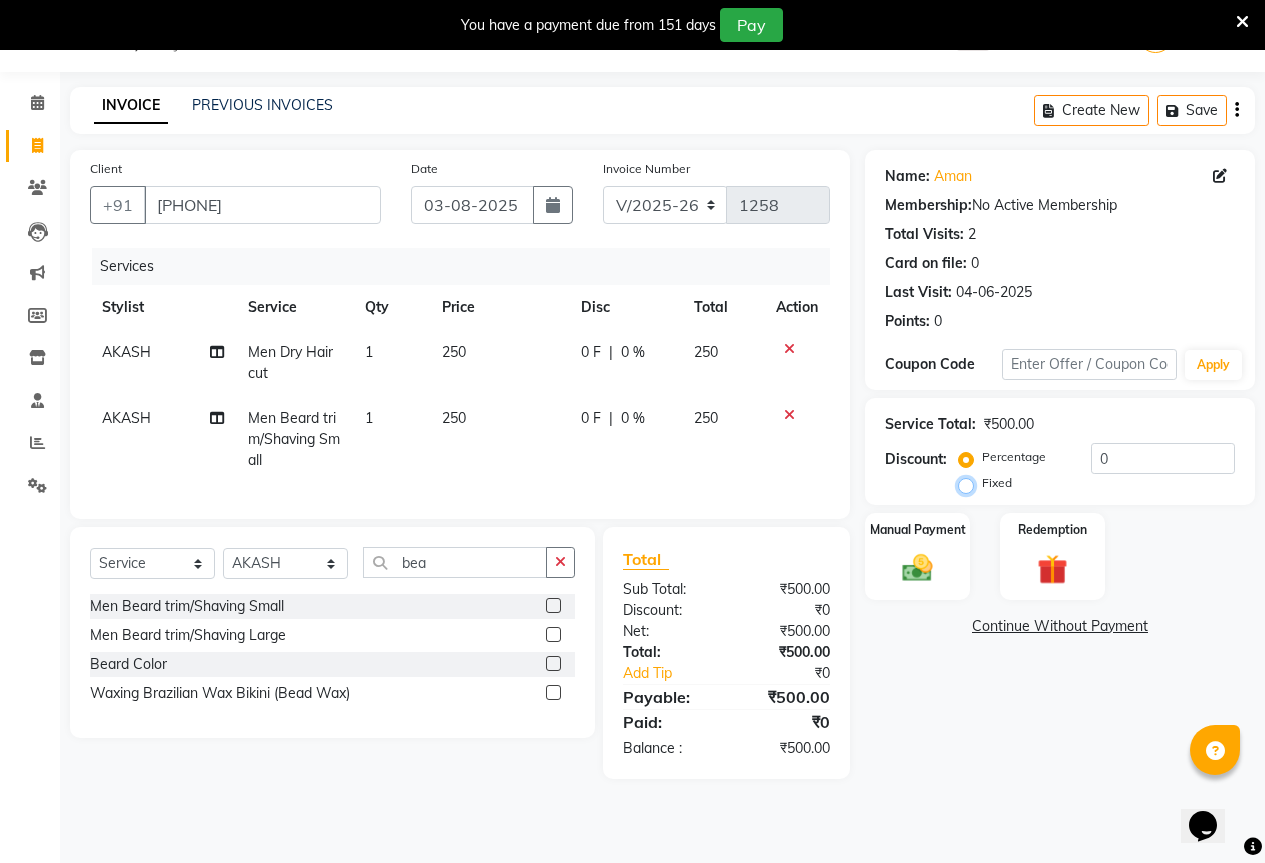 click on "Fixed" at bounding box center [970, 483] 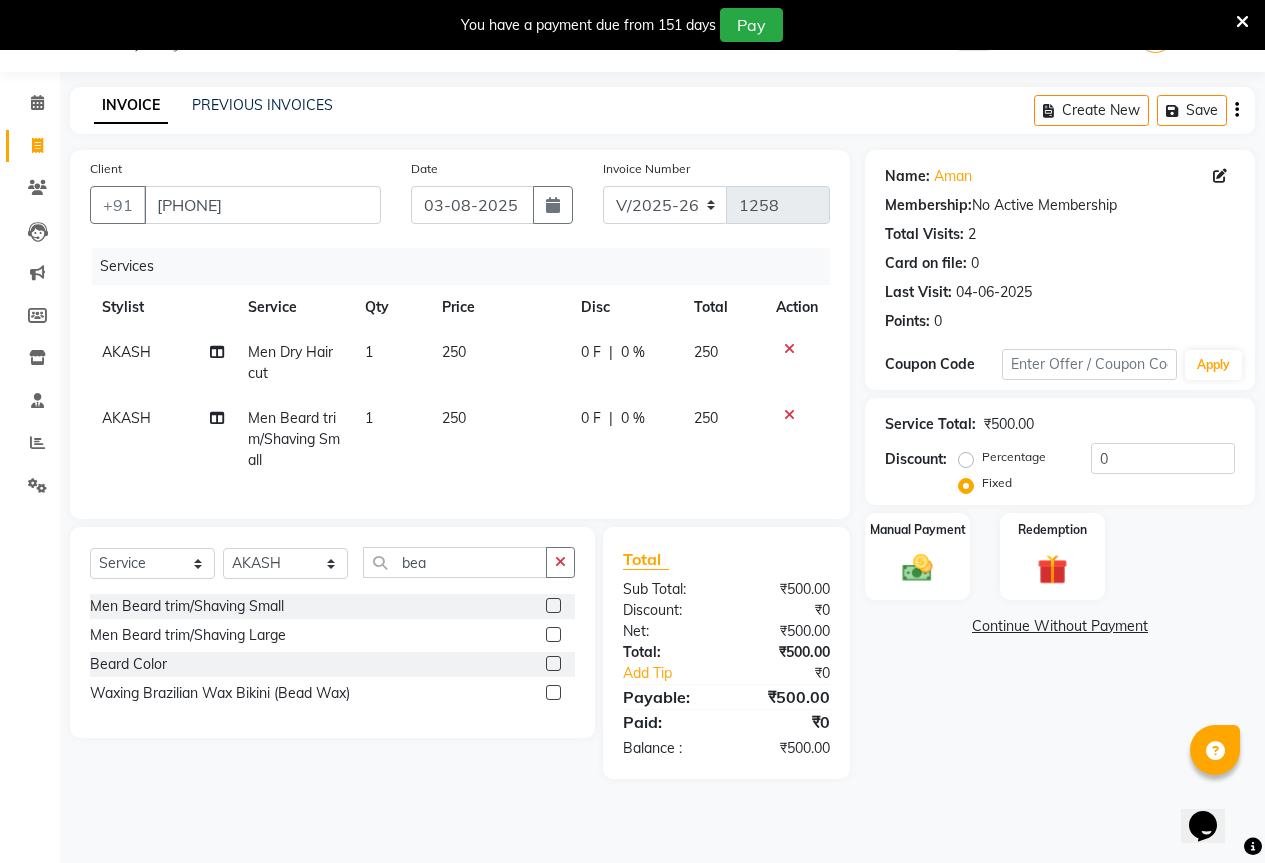 click on "Percentage   Fixed  0" 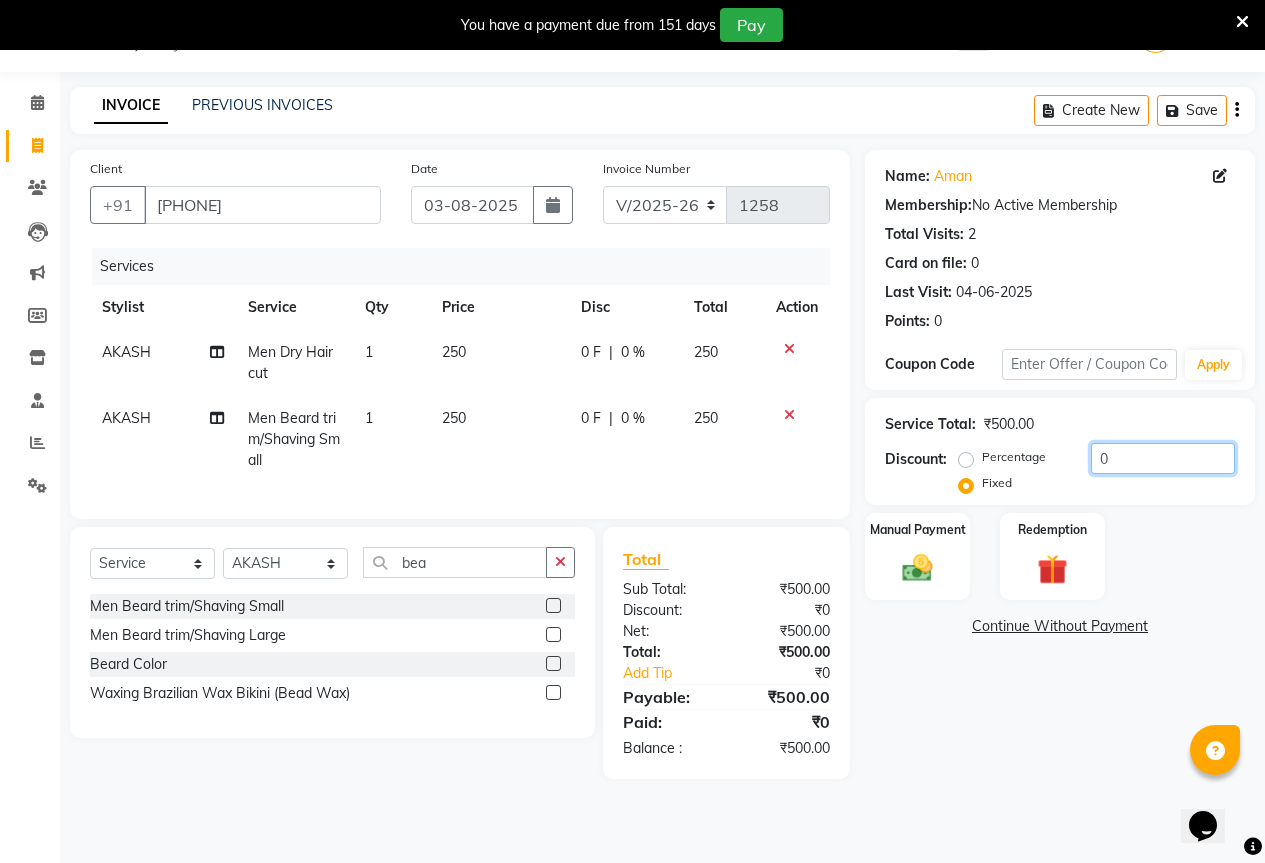 click on "0" 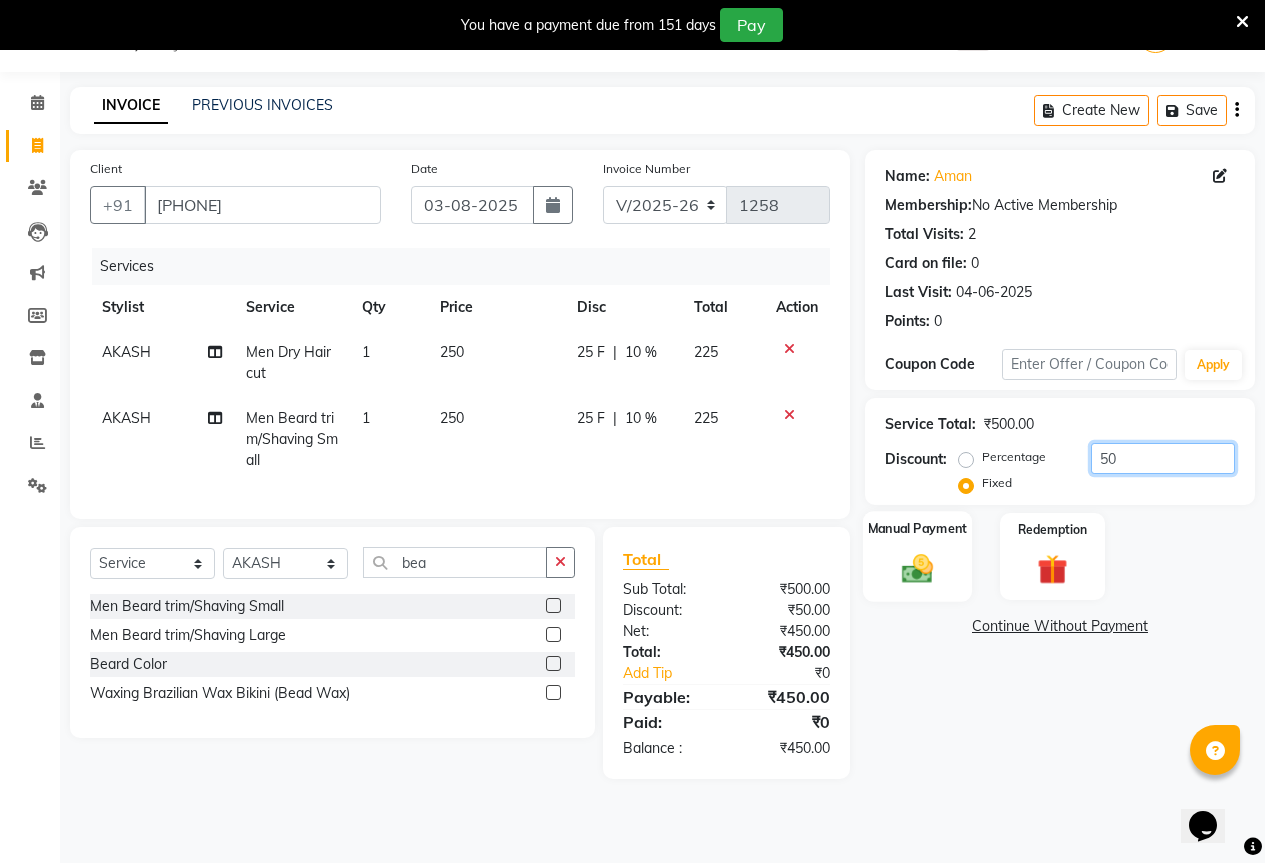 type on "50" 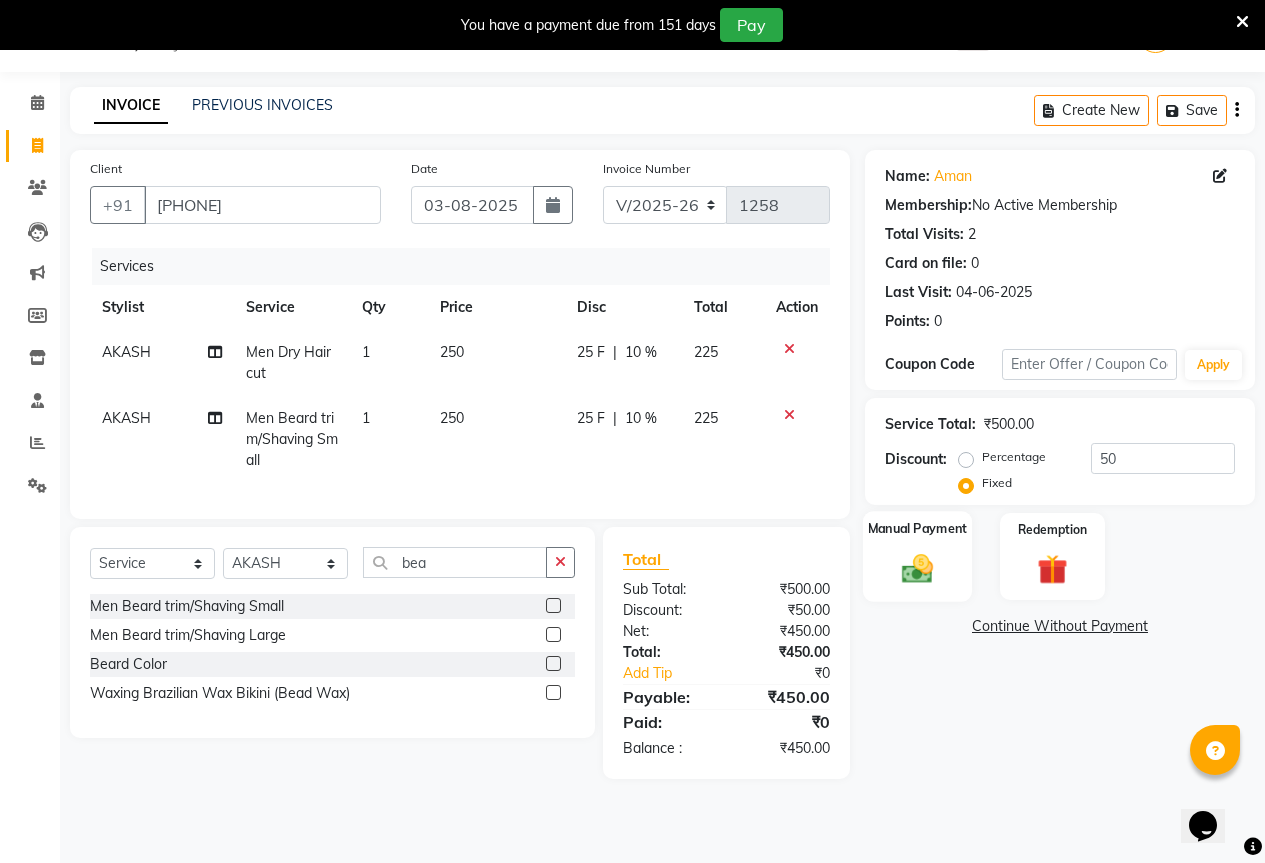 click 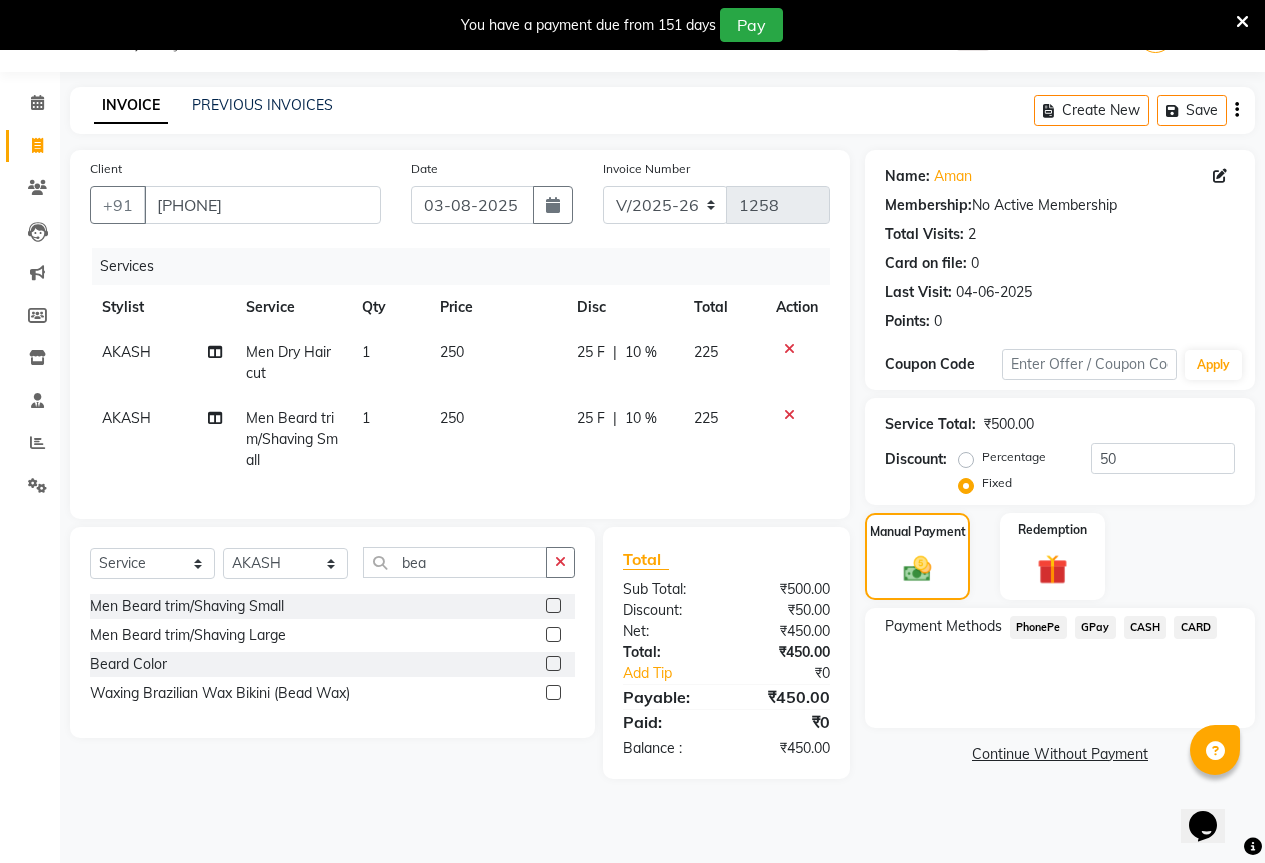 click on "GPay" 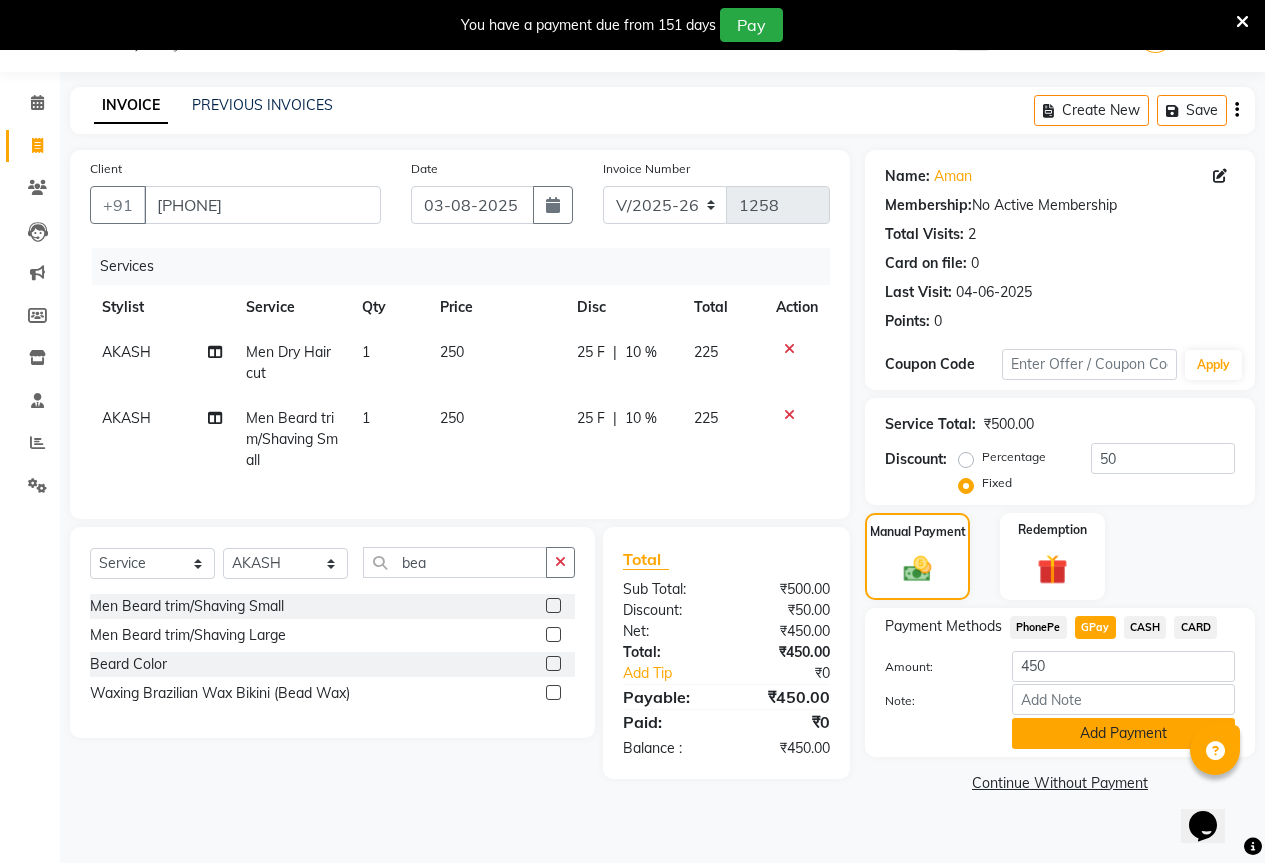 click on "Add Payment" 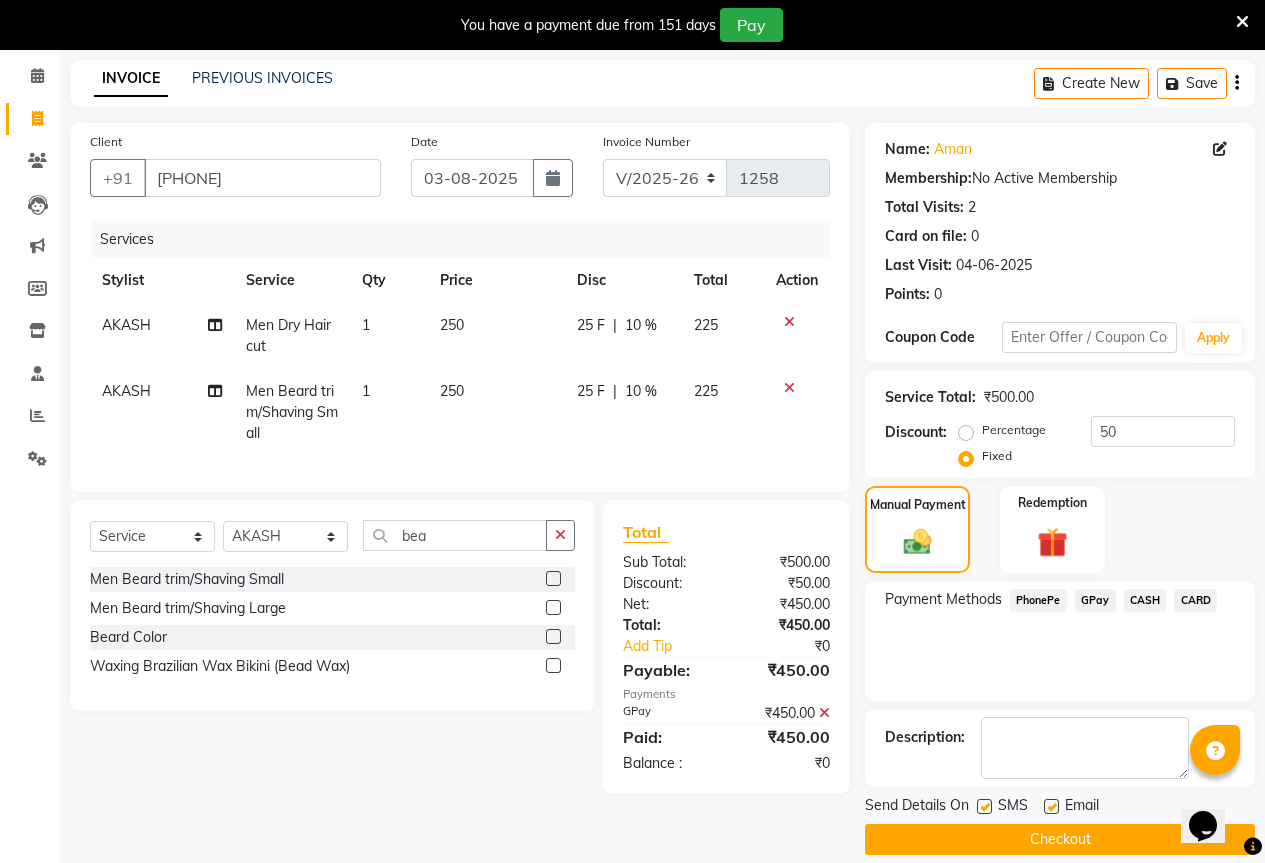 scroll, scrollTop: 99, scrollLeft: 0, axis: vertical 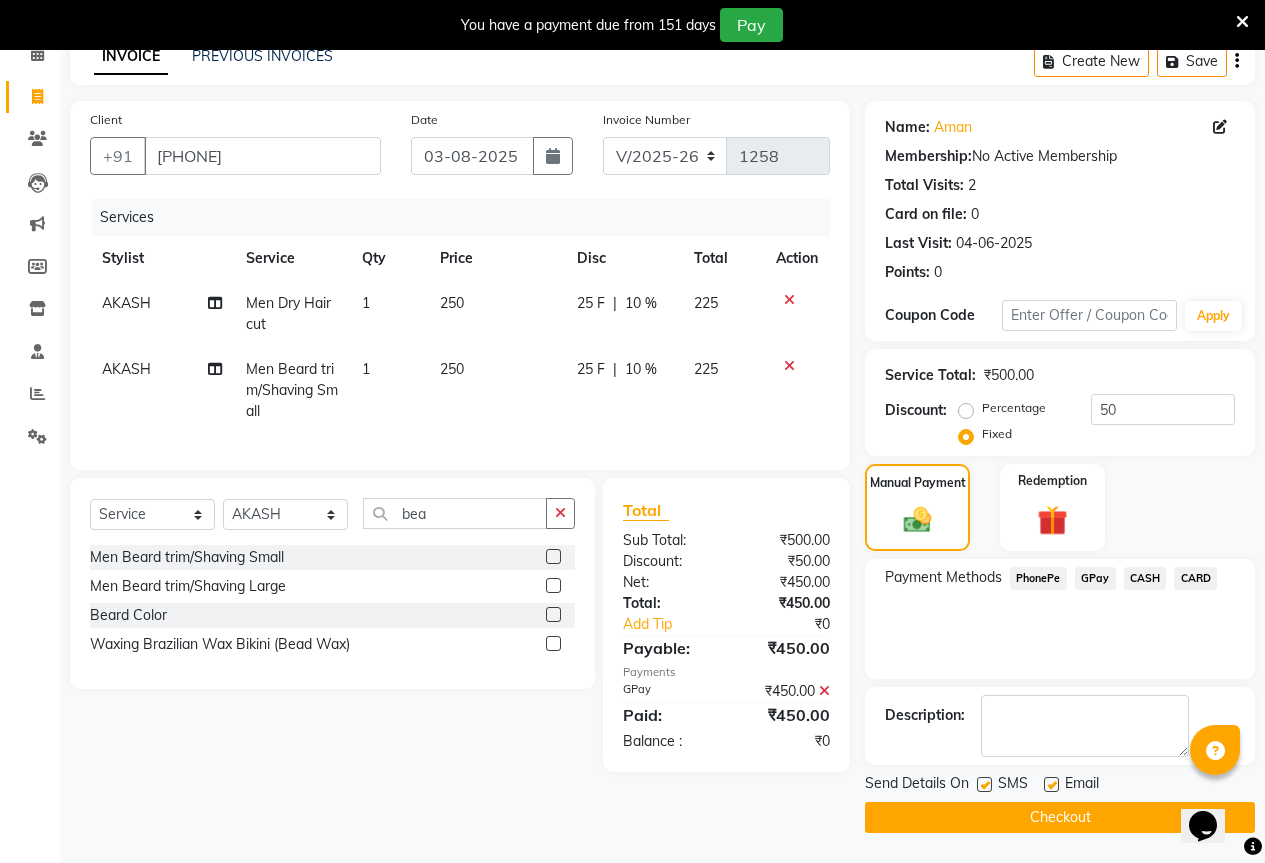 click on "Checkout" 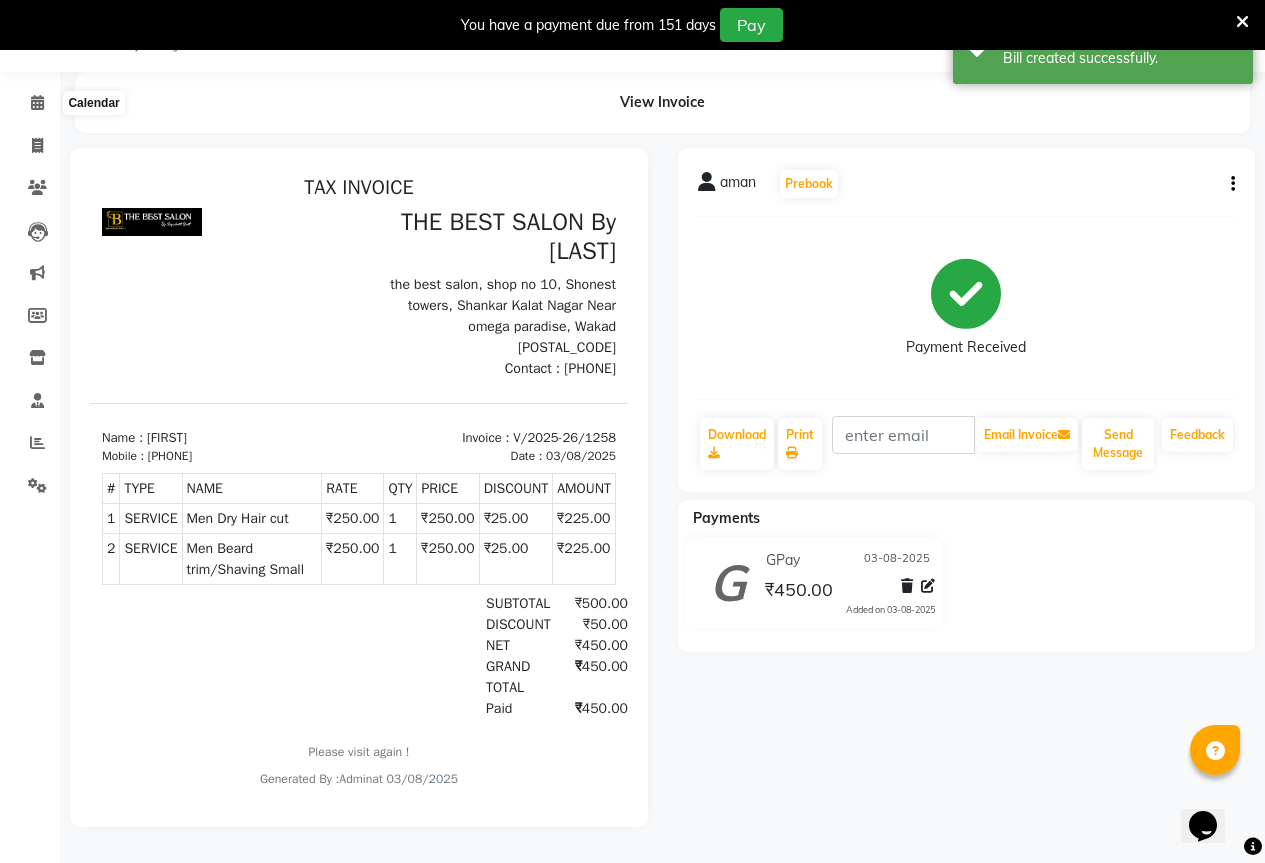 scroll, scrollTop: 0, scrollLeft: 0, axis: both 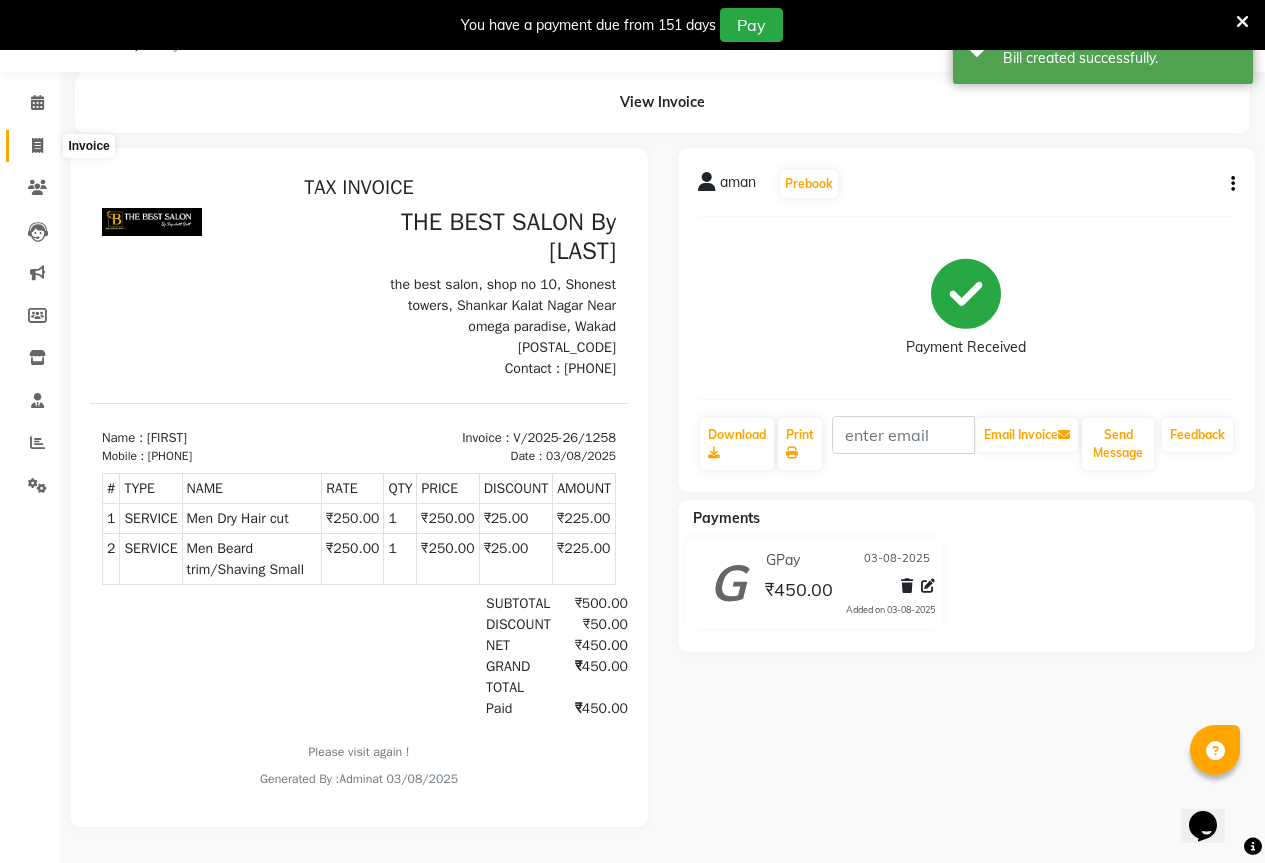 click 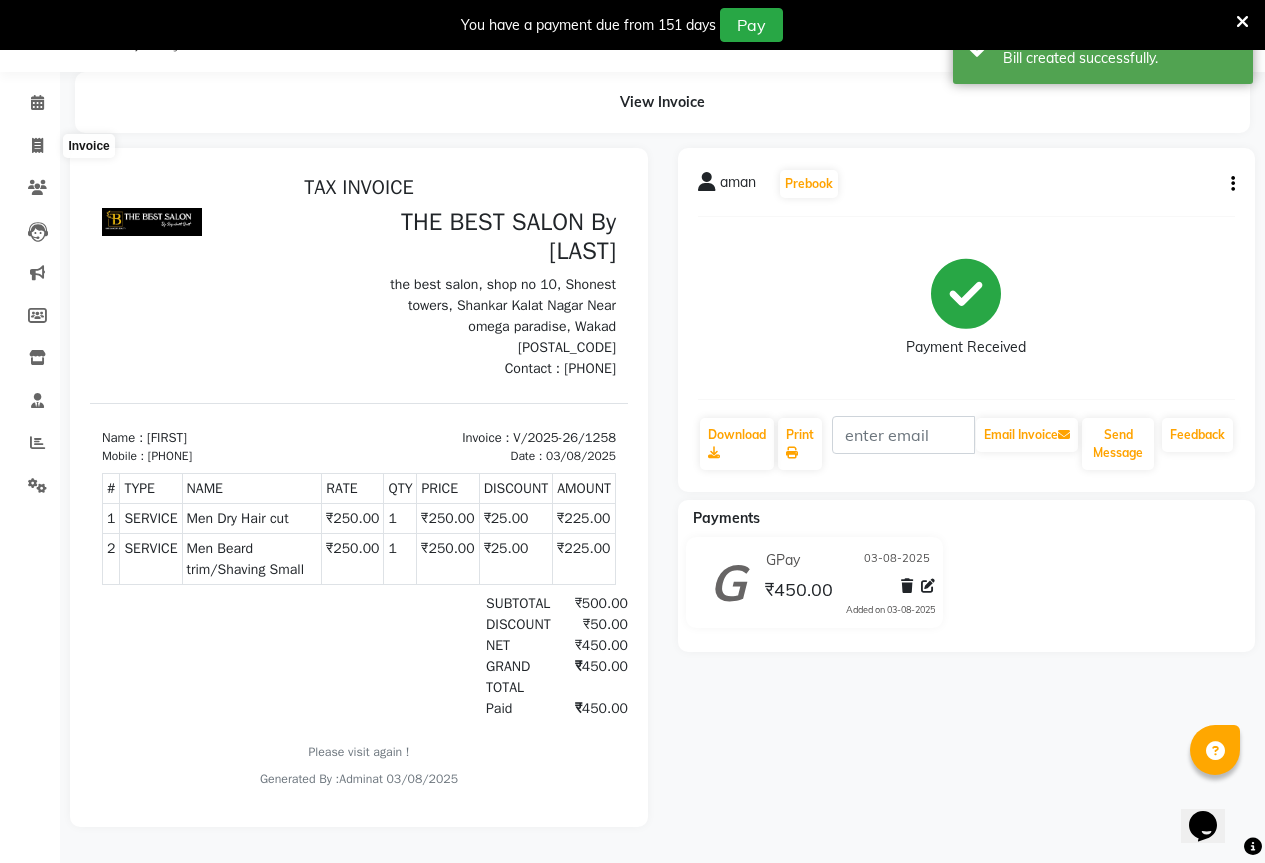select on "7209" 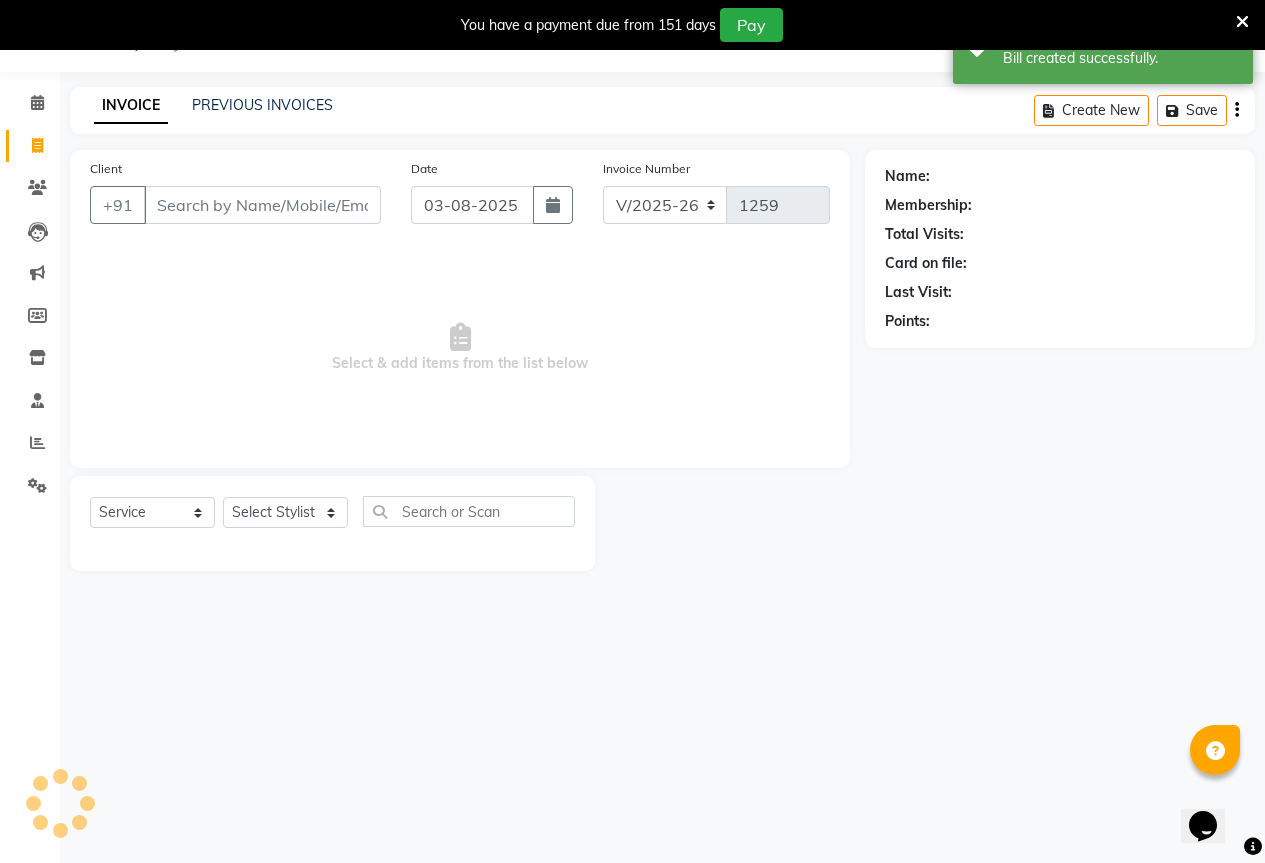 scroll, scrollTop: 50, scrollLeft: 0, axis: vertical 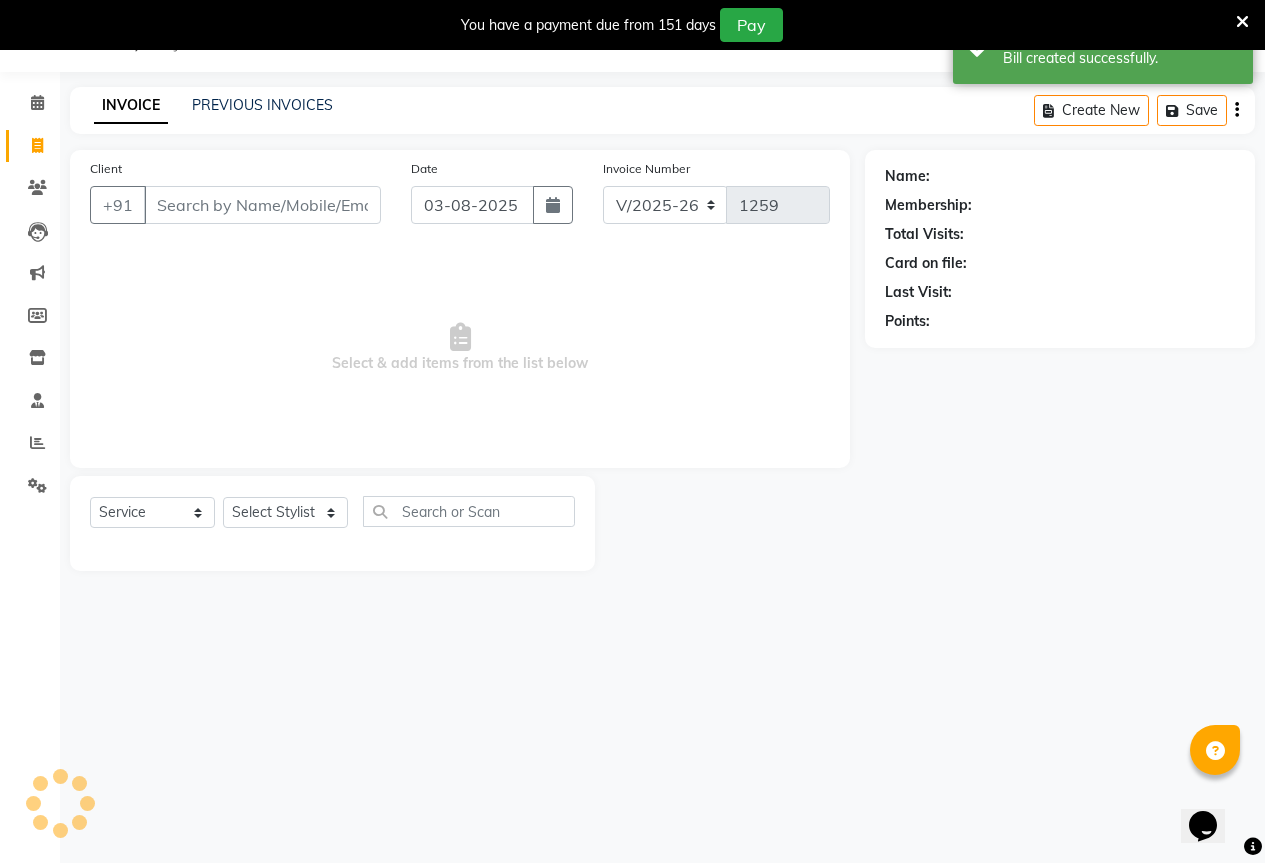 click on "Client" at bounding box center (262, 205) 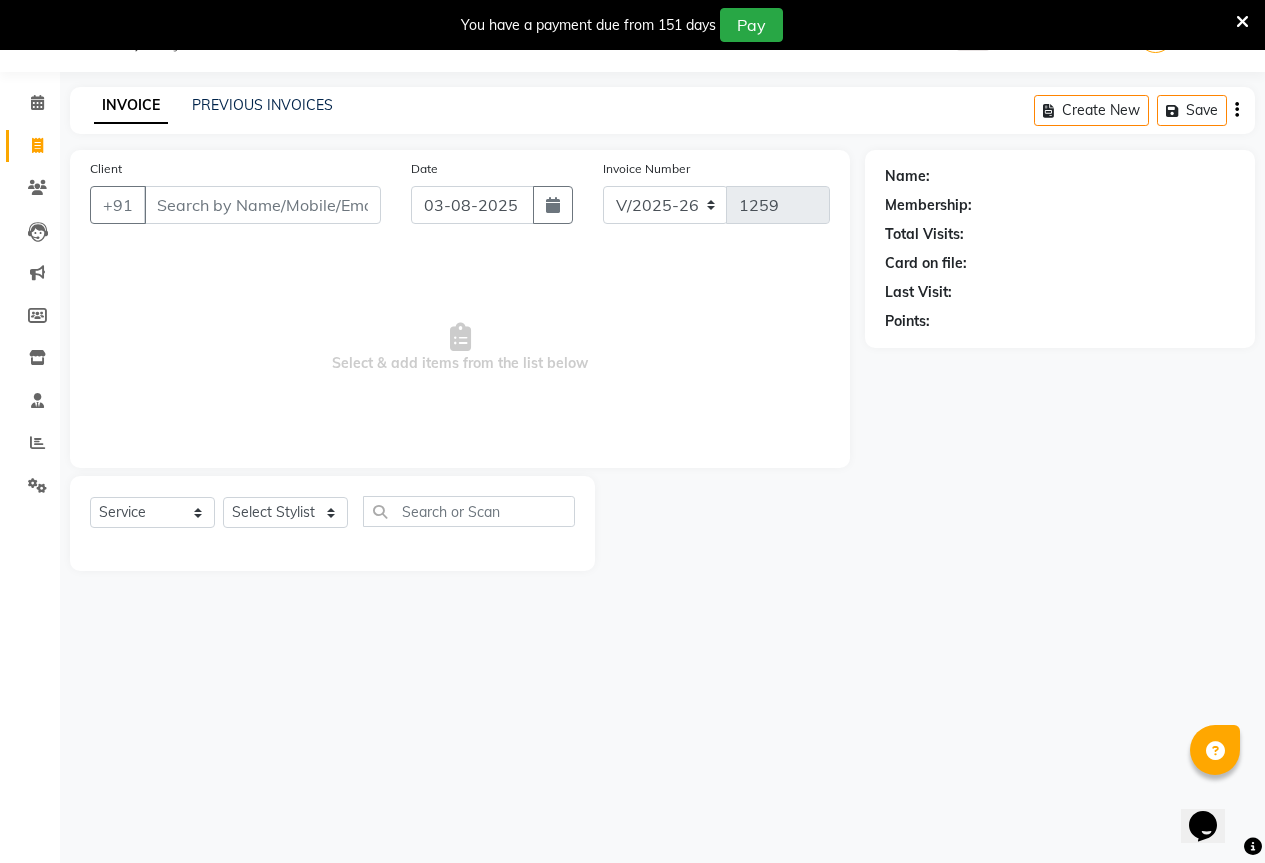 click on "Client" at bounding box center (262, 205) 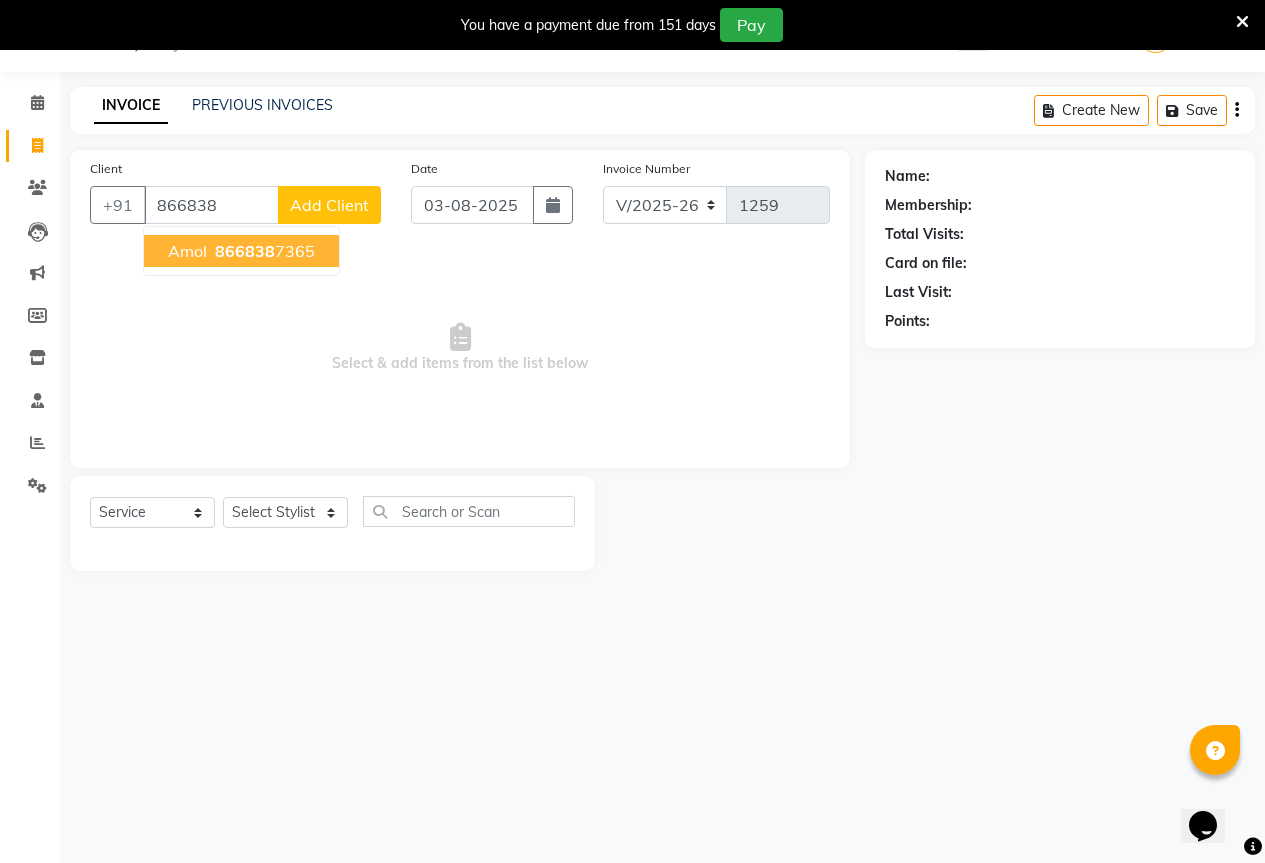 click on "[PHONE]" at bounding box center (263, 251) 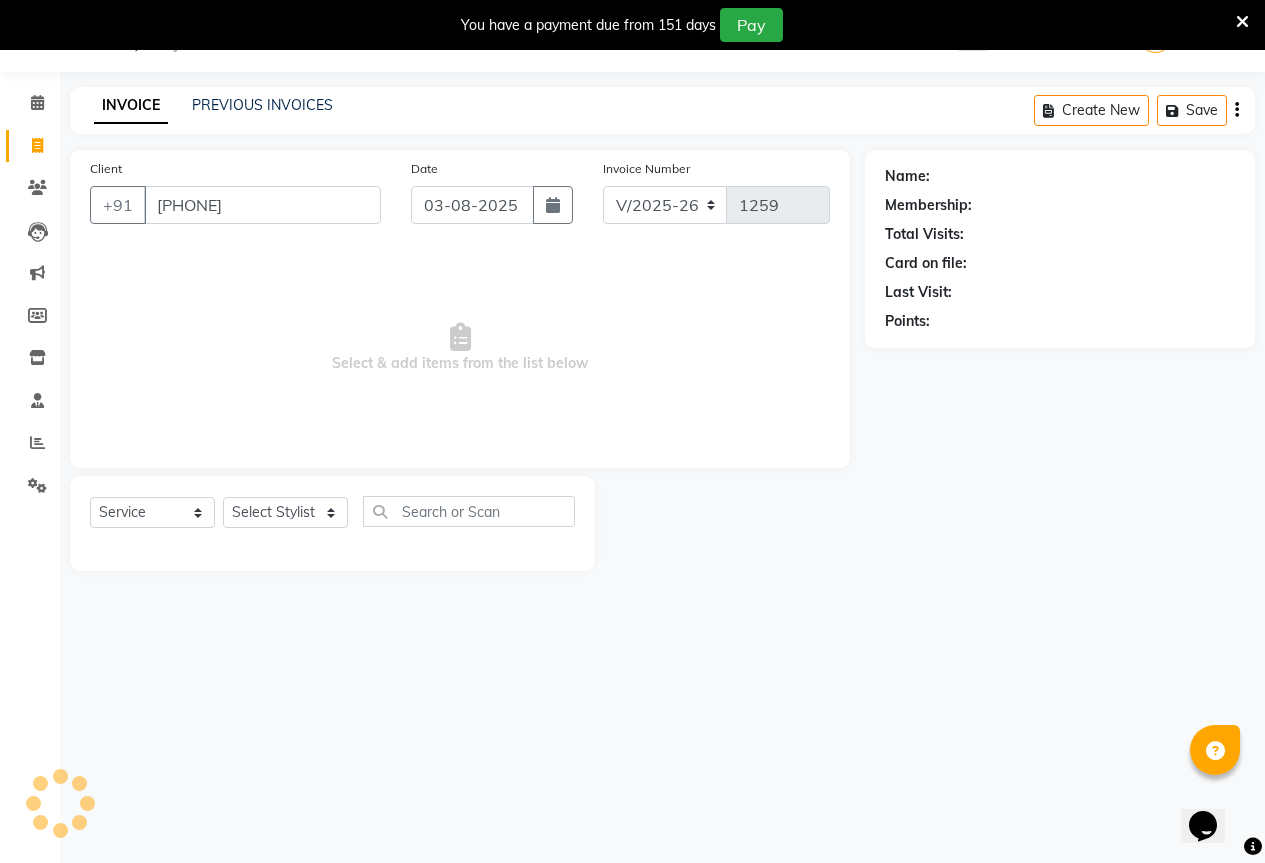 type on "[PHONE]" 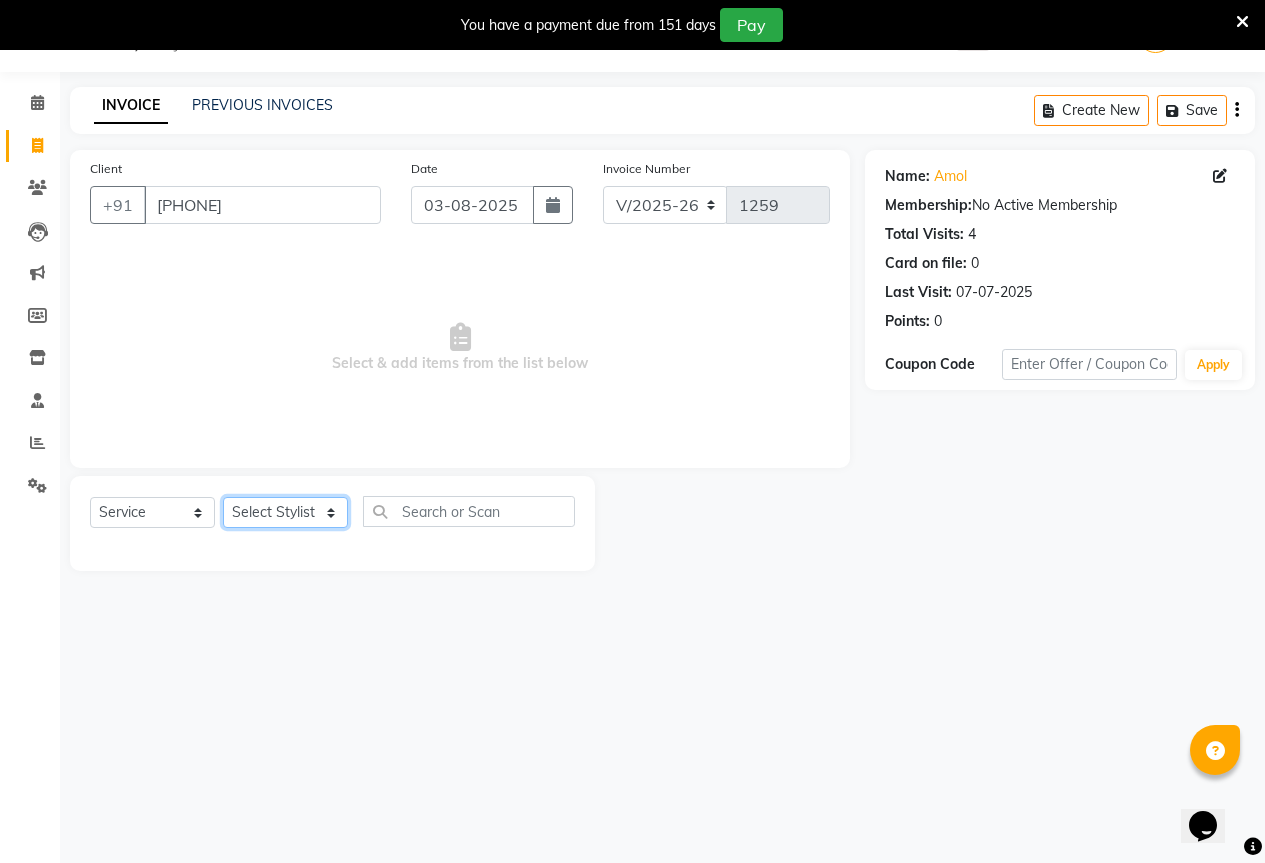 click on "Select Stylist AKASH KAJAL PAYAL RAJ RUTUJA SAHIL" 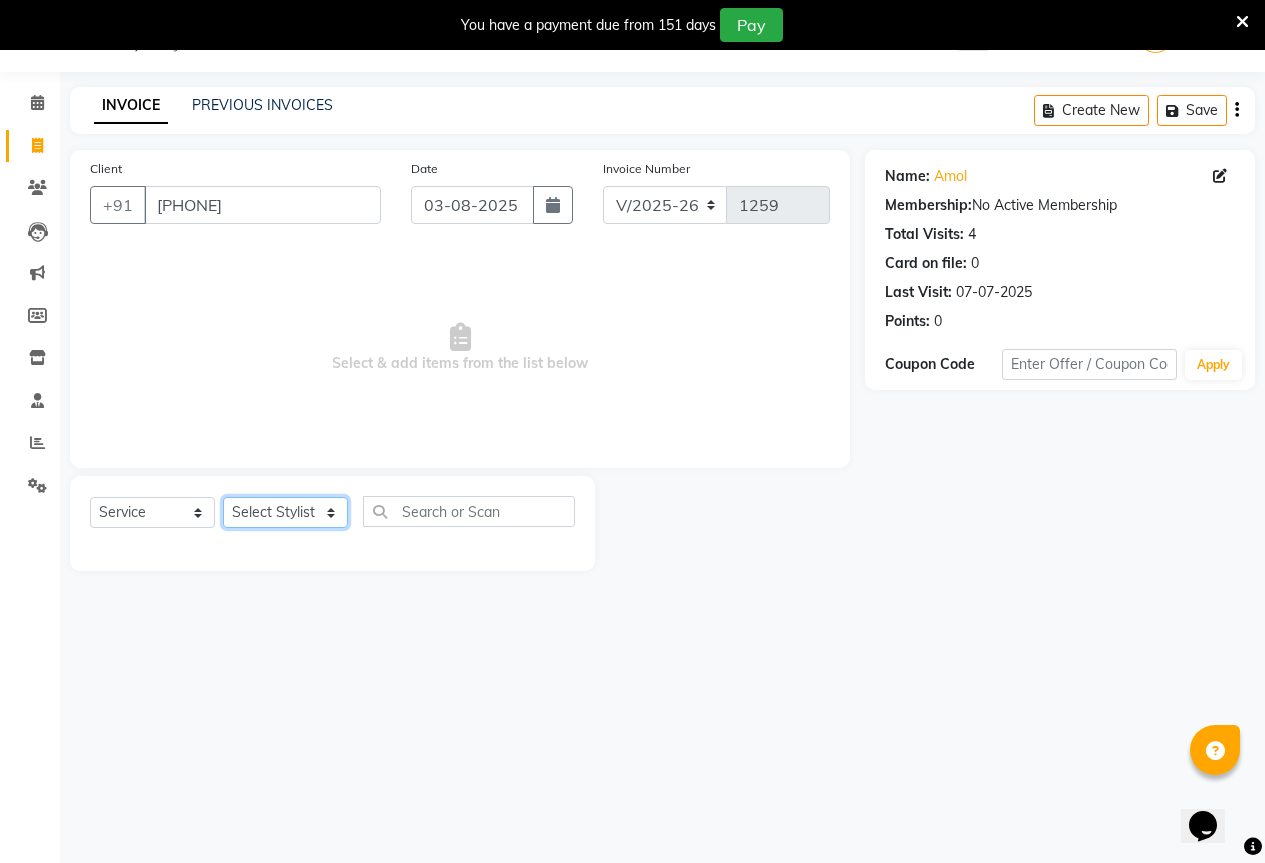 select on "70744" 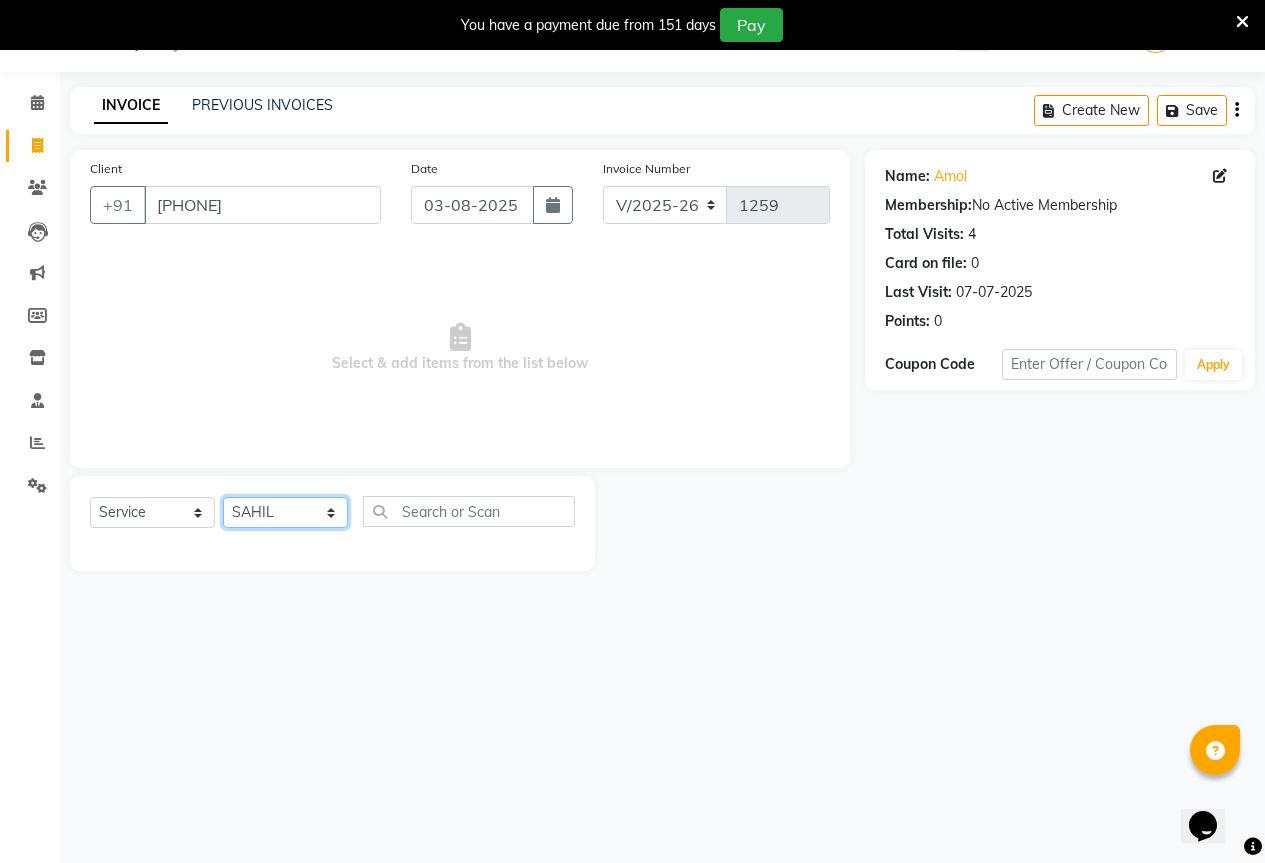 click on "Select Stylist AKASH KAJAL PAYAL RAJ RUTUJA SAHIL" 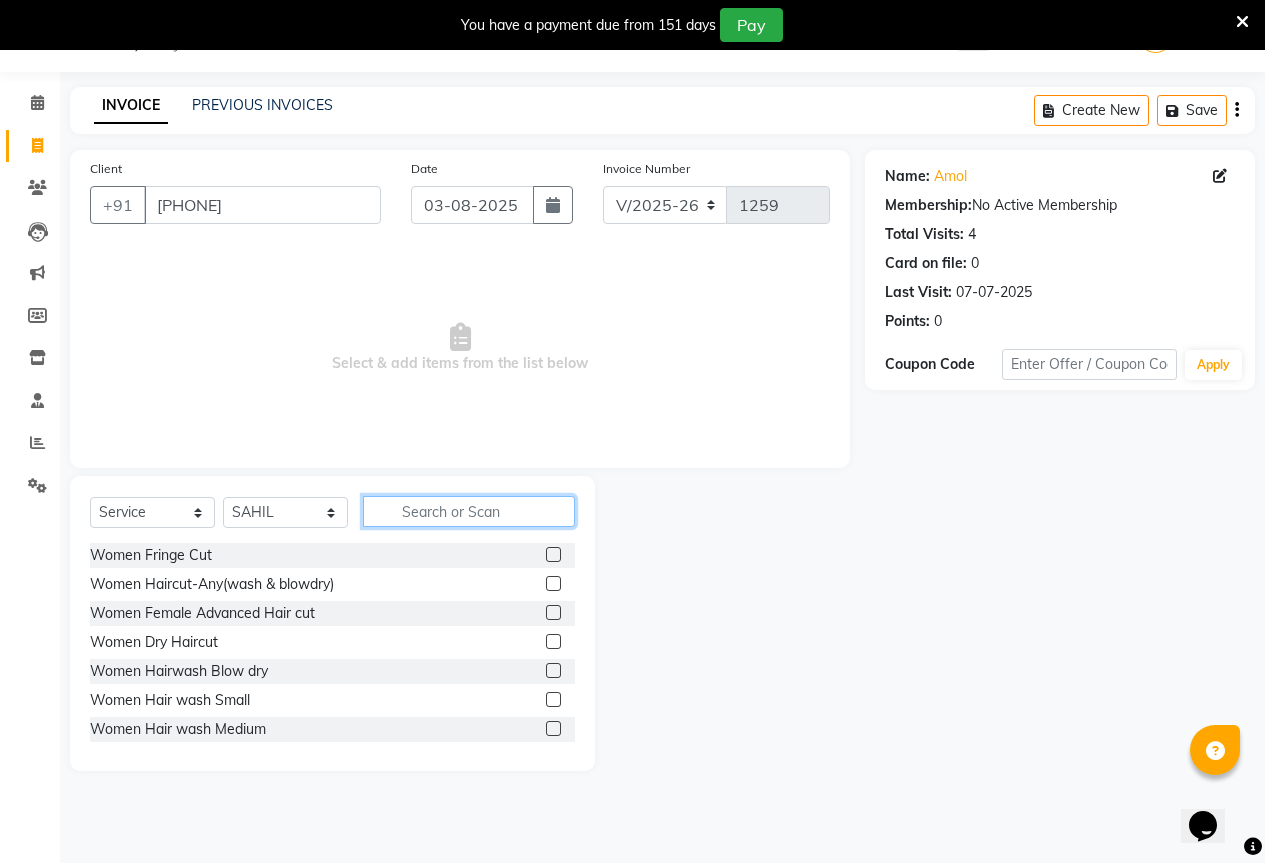 click 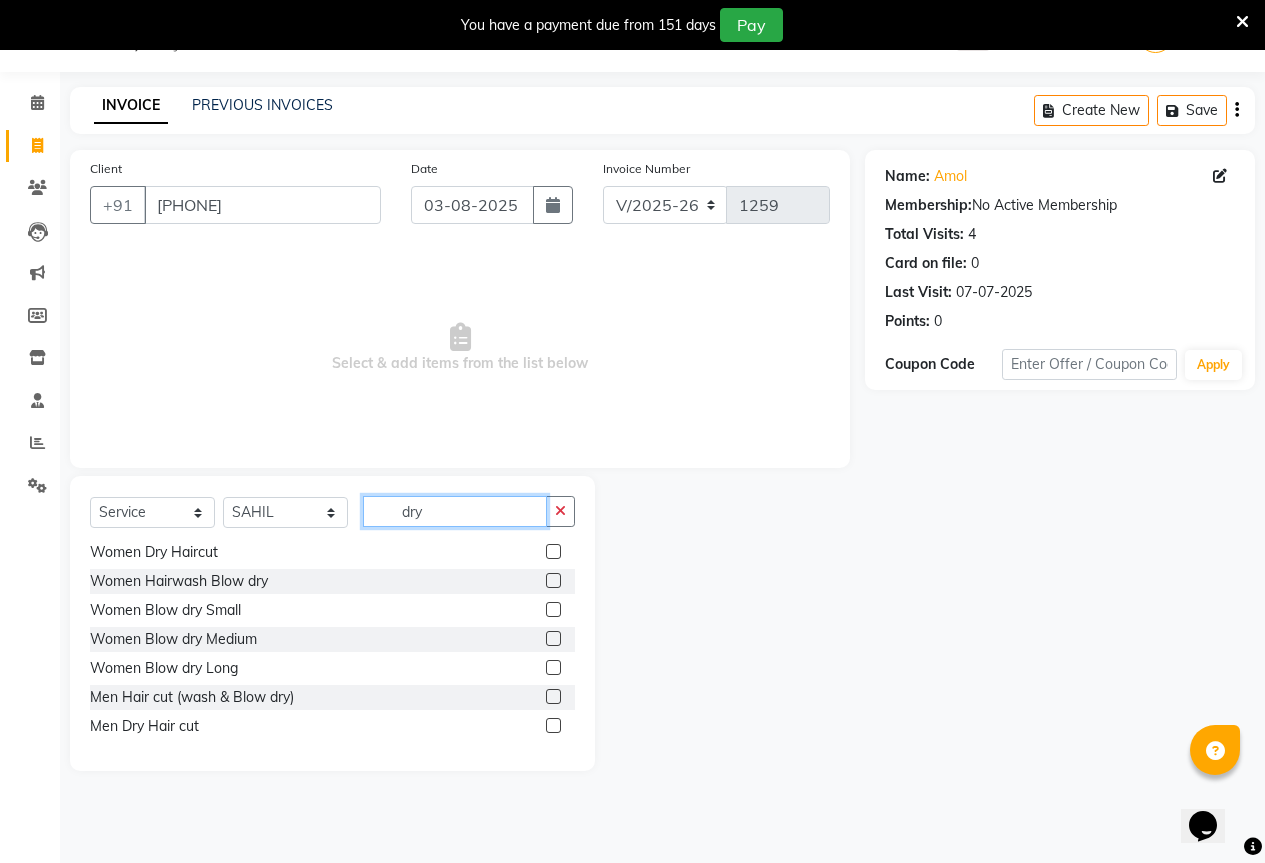 scroll, scrollTop: 61, scrollLeft: 0, axis: vertical 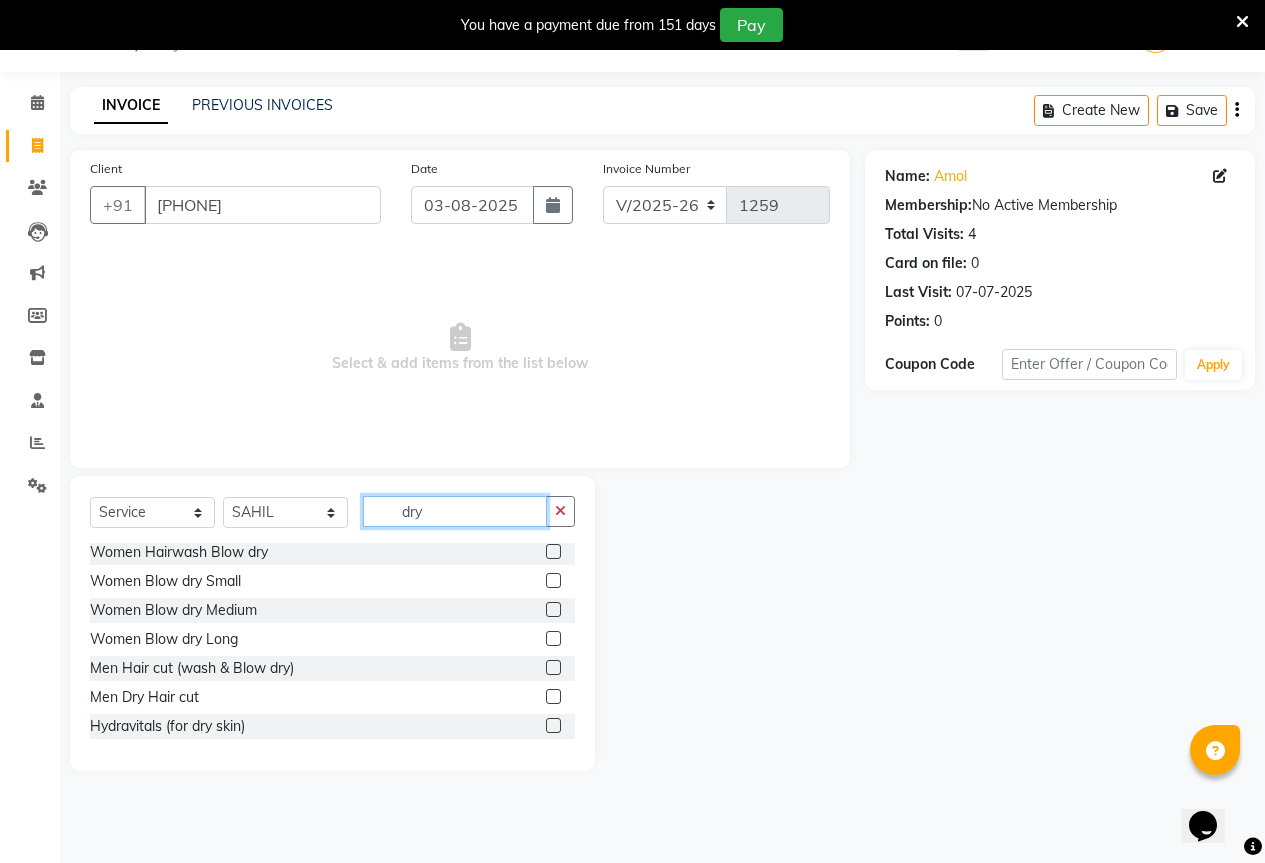 type on "dry" 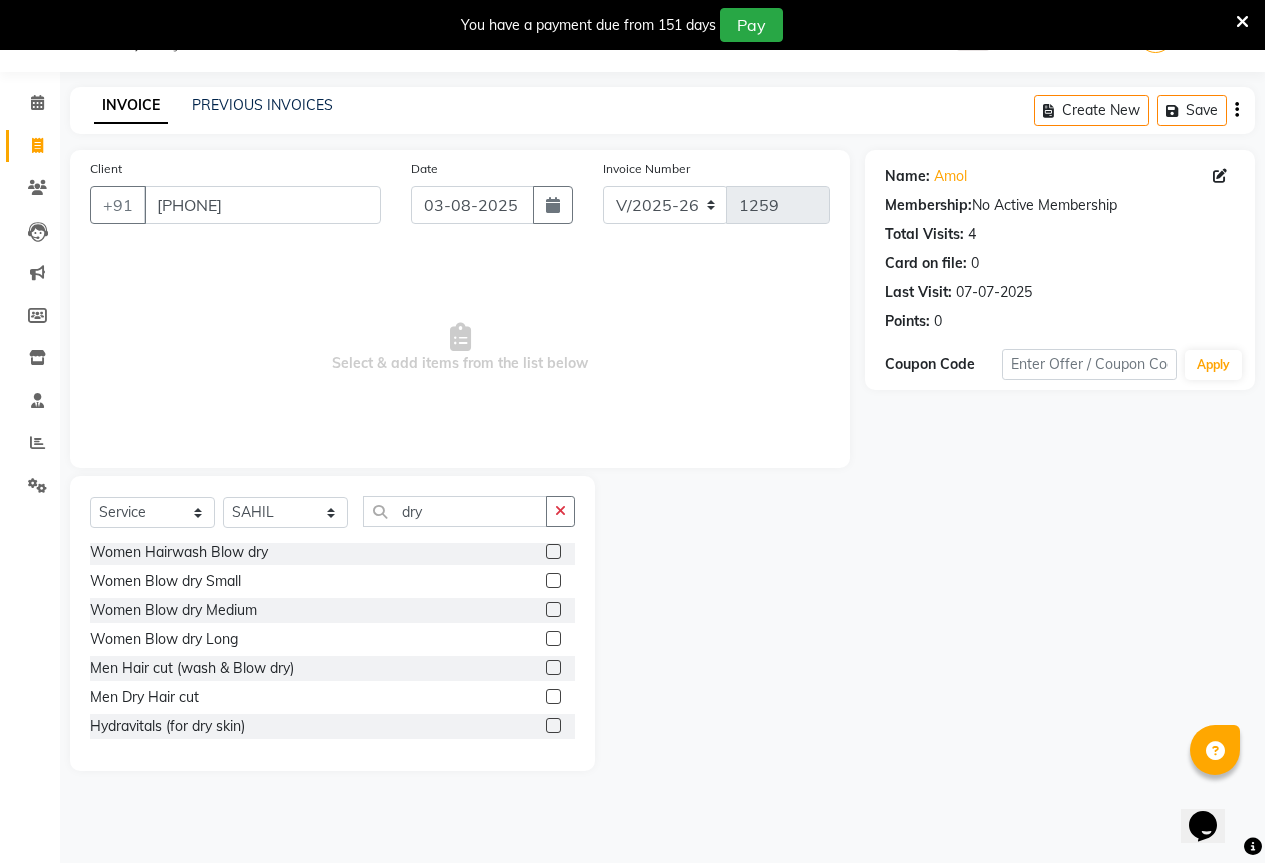 click 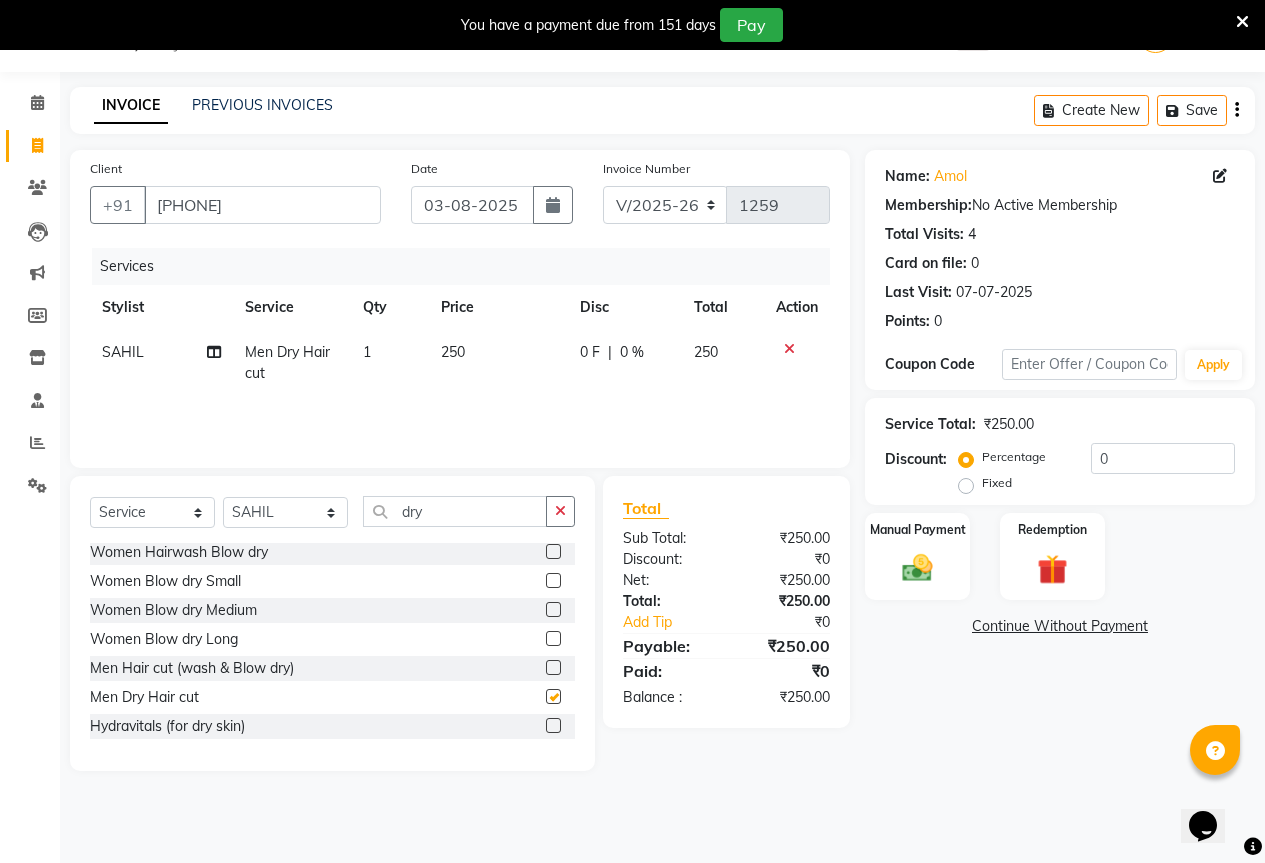 checkbox on "false" 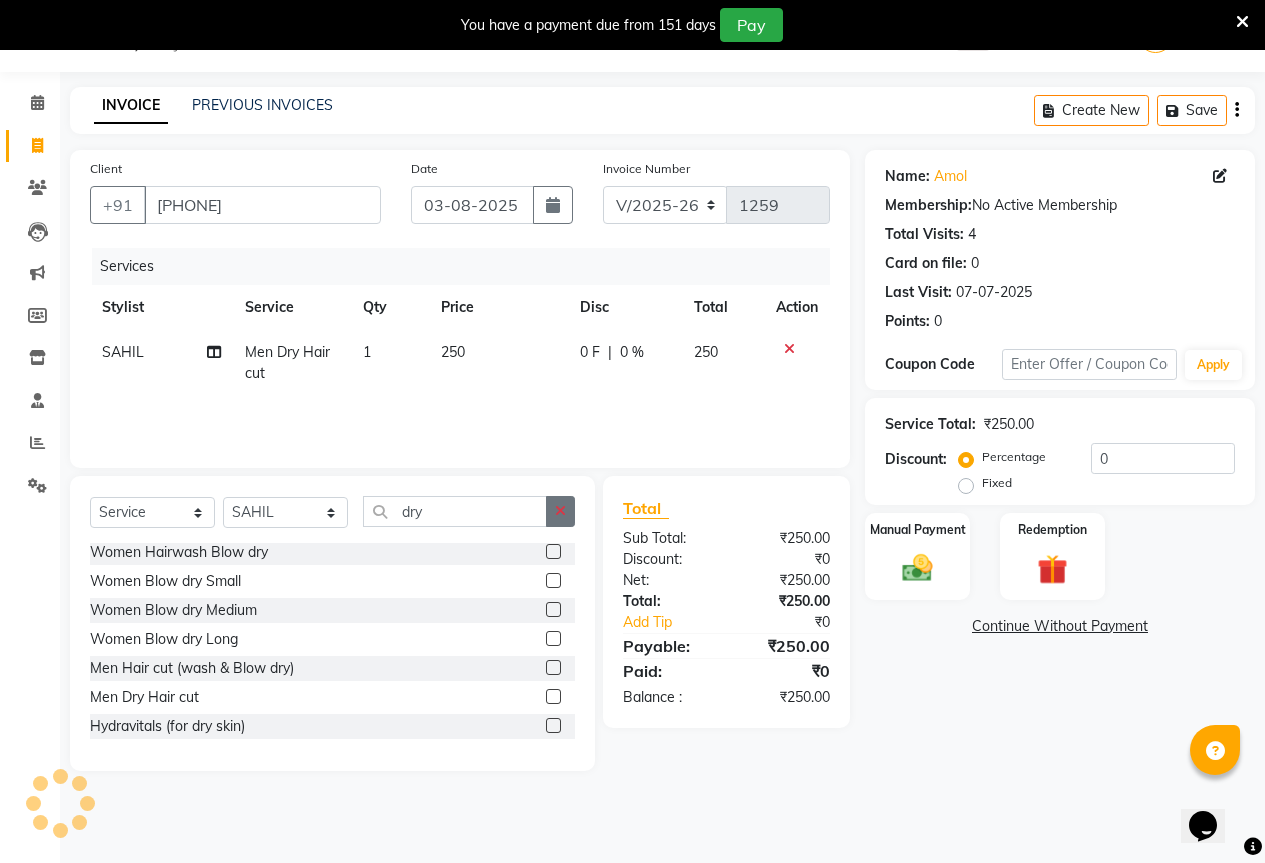 click 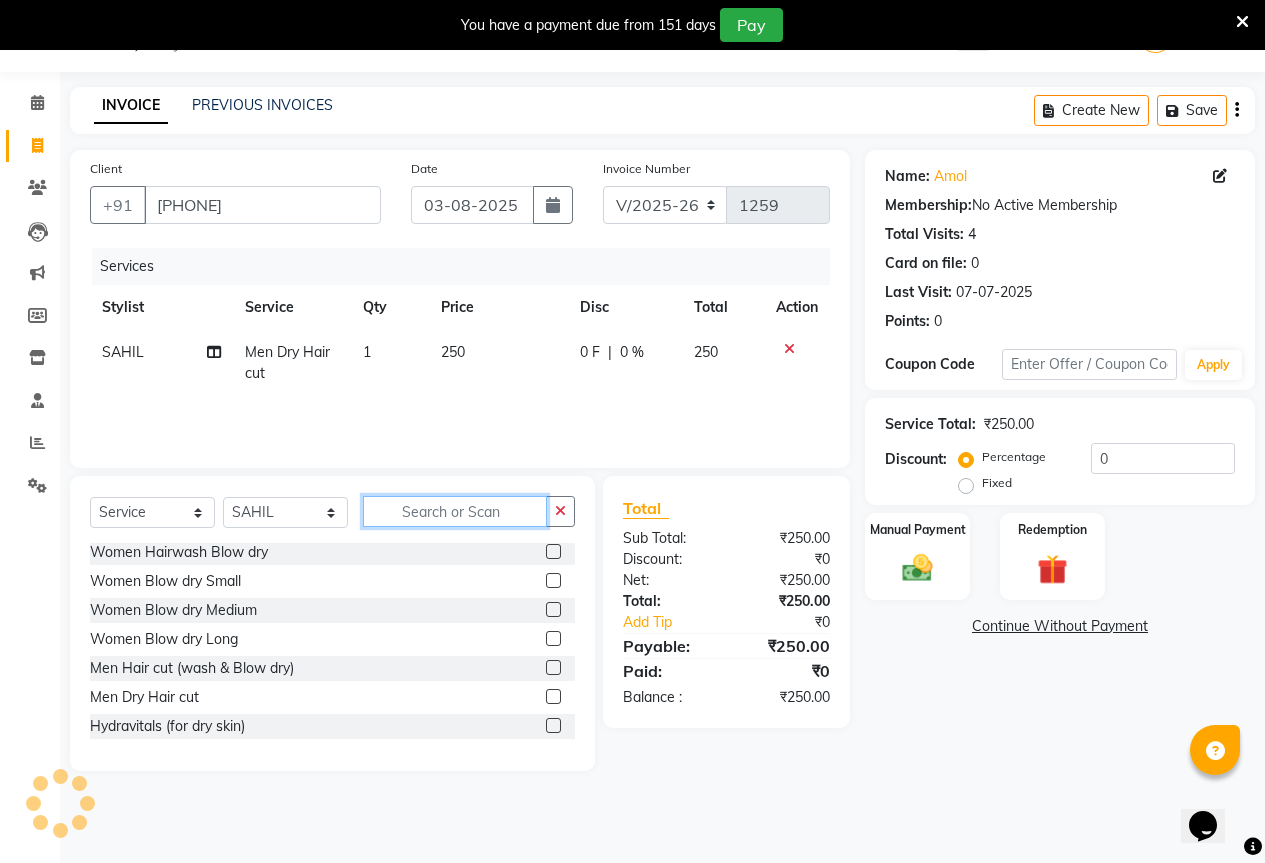 scroll, scrollTop: 119, scrollLeft: 0, axis: vertical 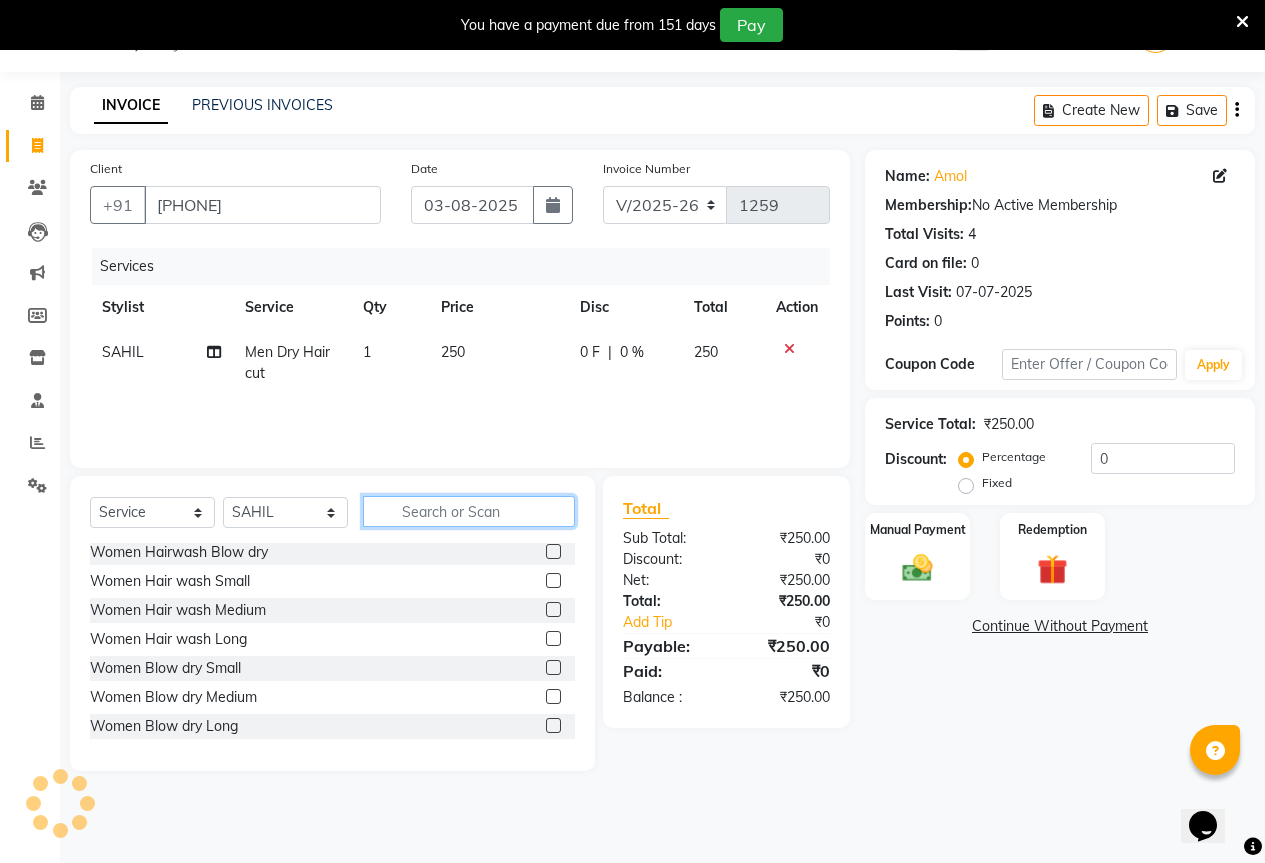 click 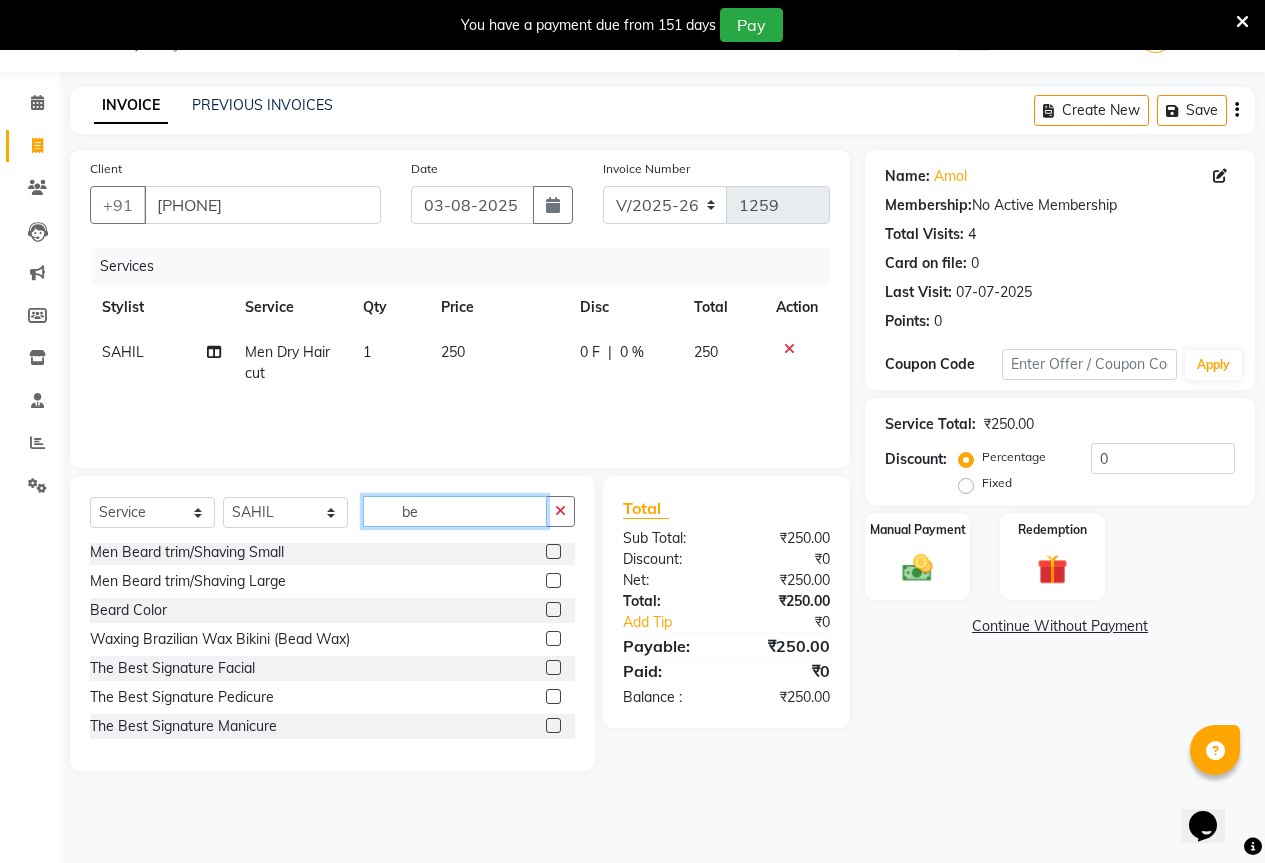 scroll, scrollTop: 0, scrollLeft: 0, axis: both 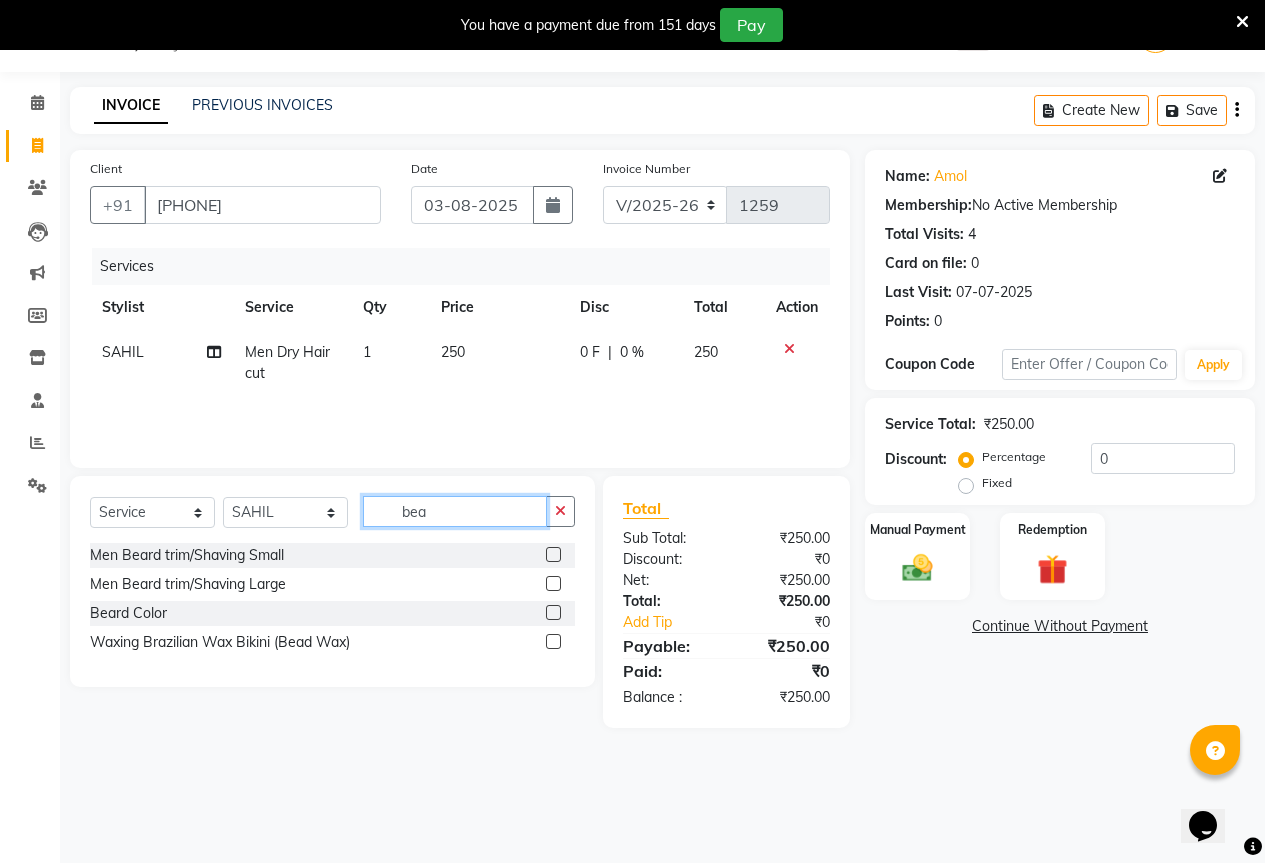 type on "bea" 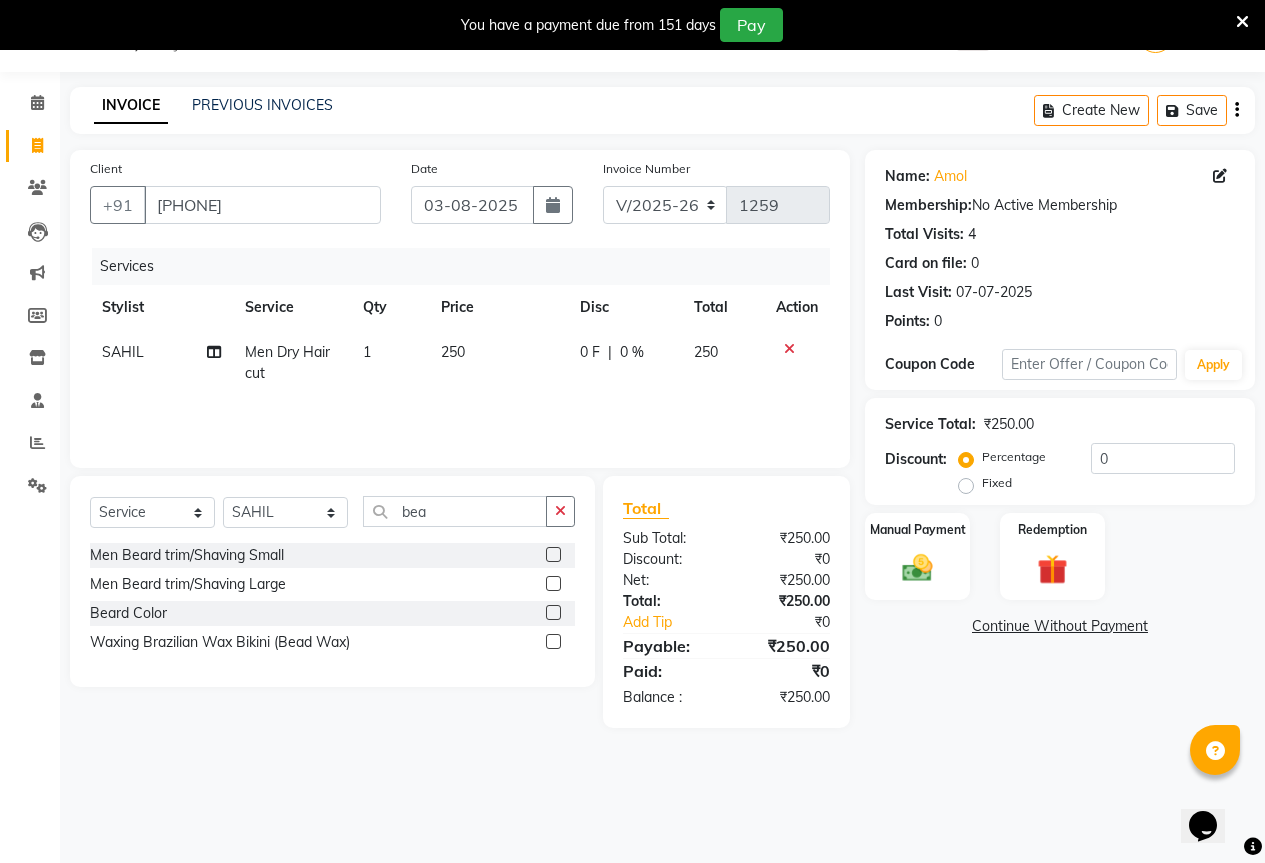 click 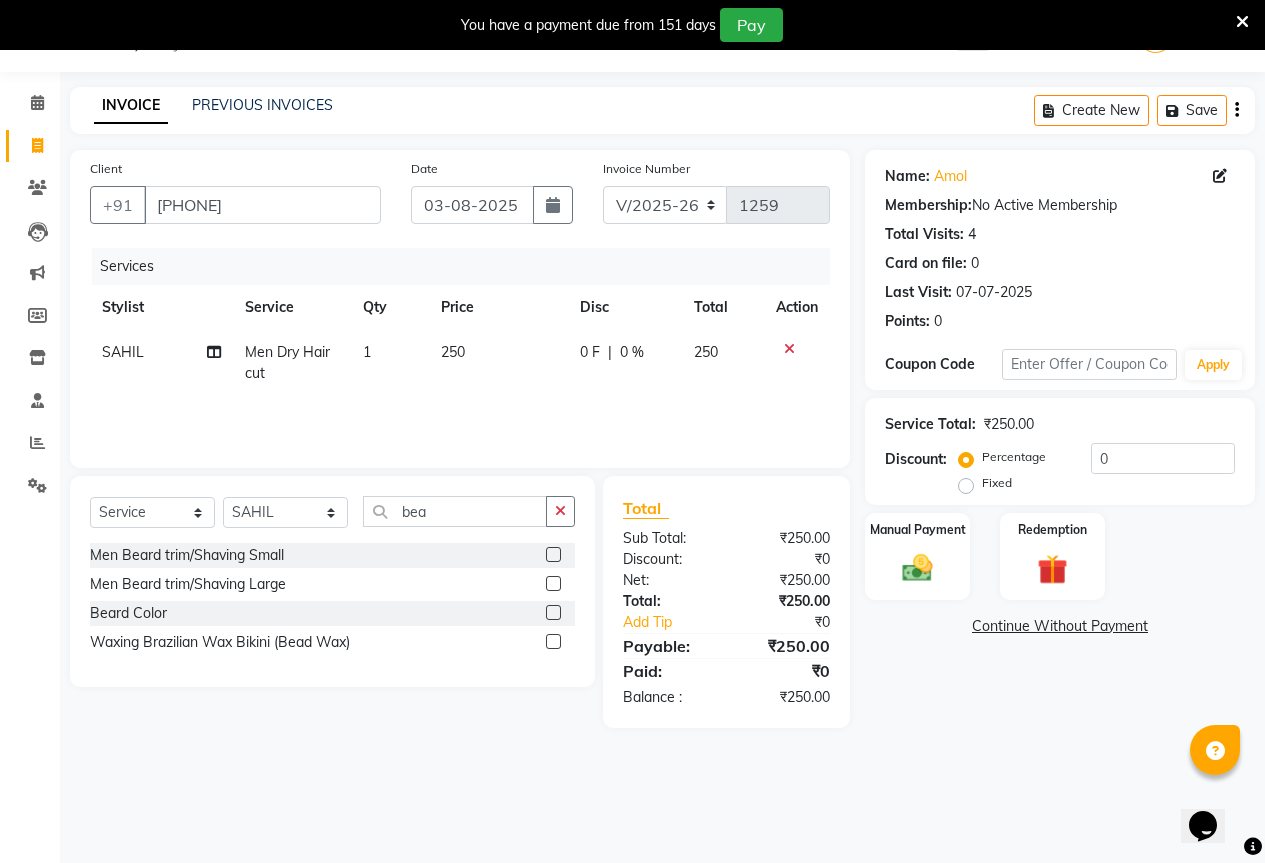 click at bounding box center [552, 555] 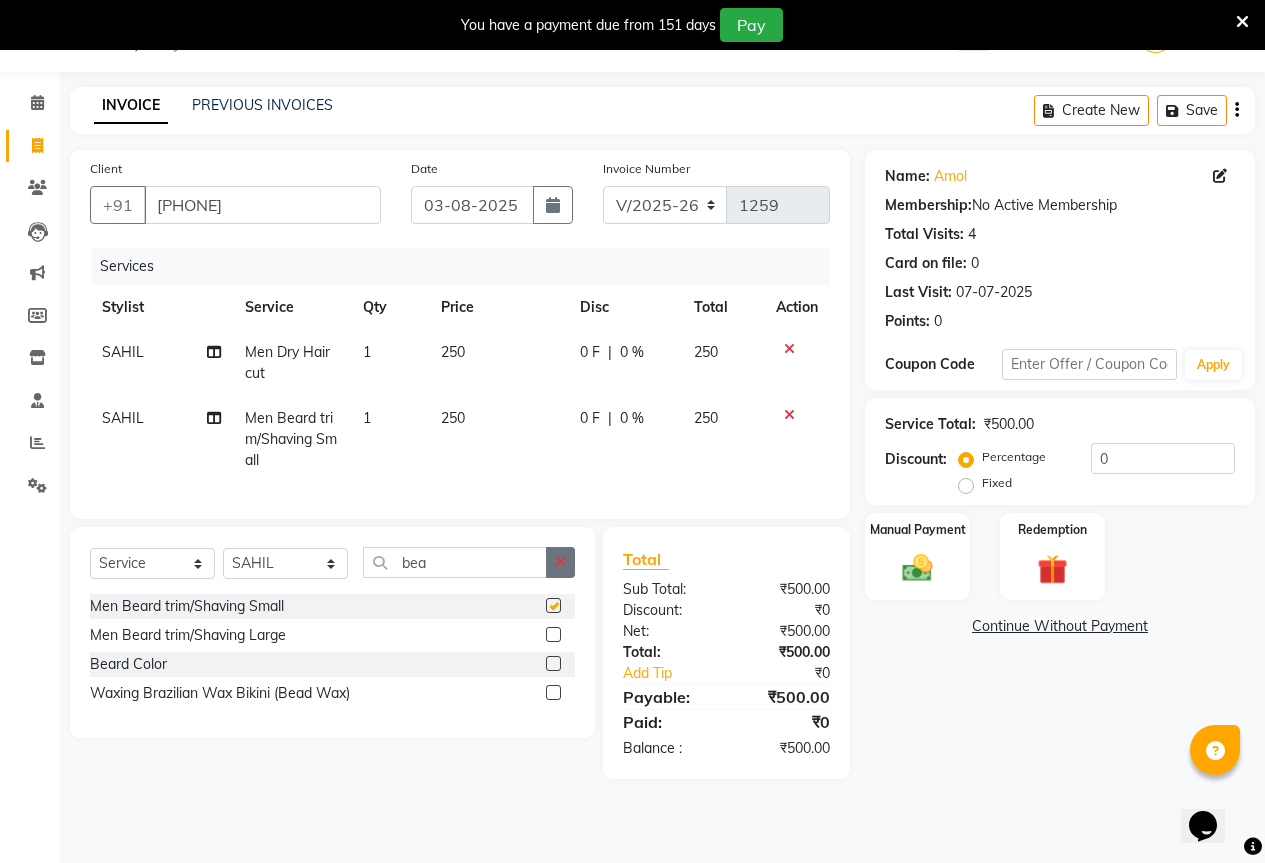 checkbox on "false" 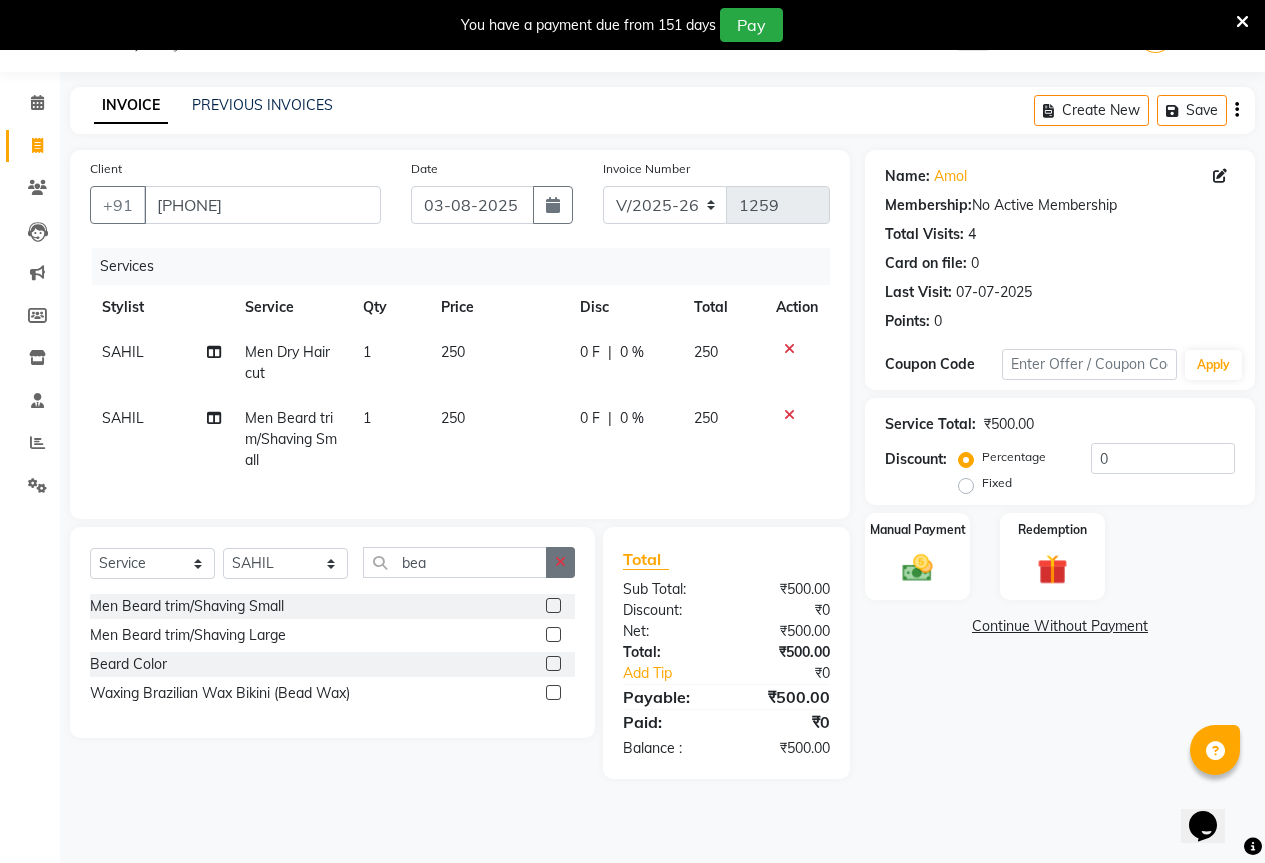 click 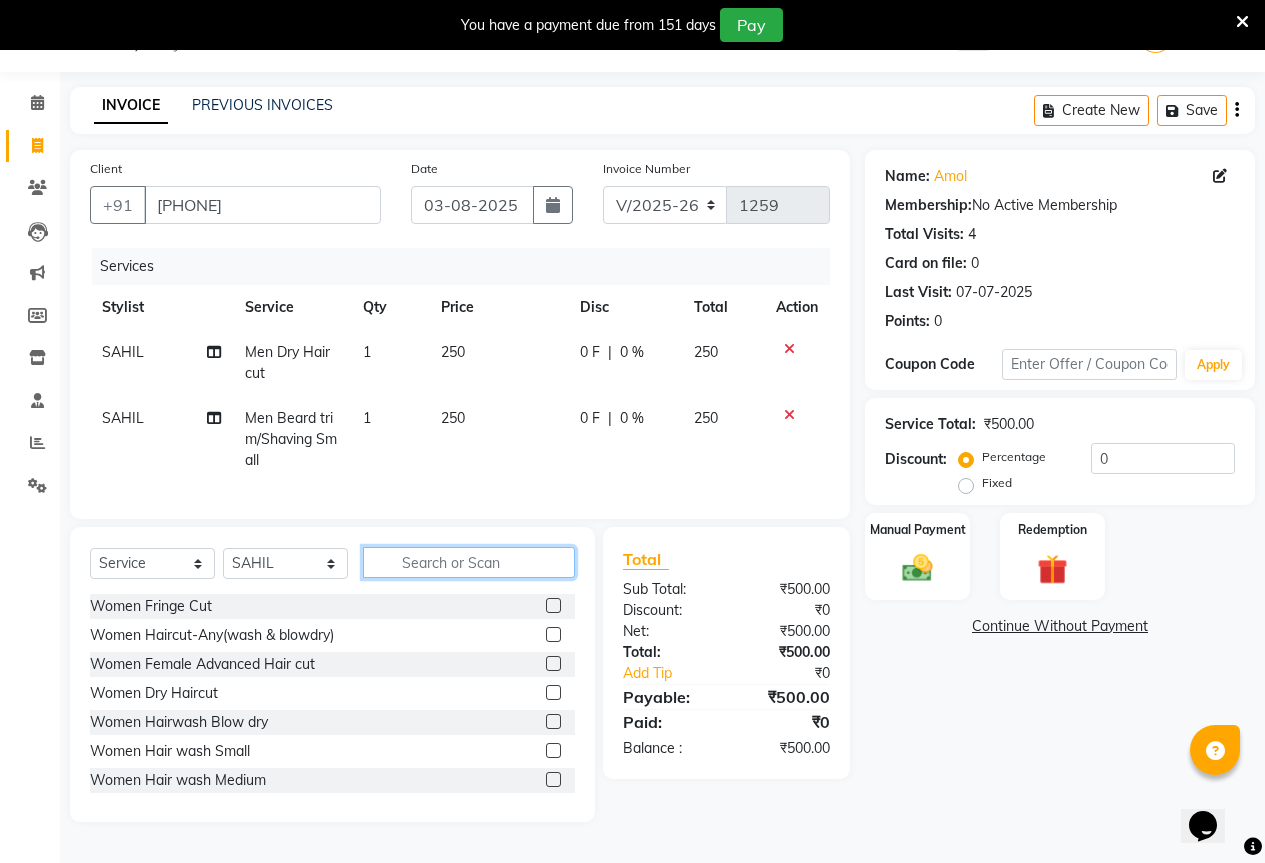 click 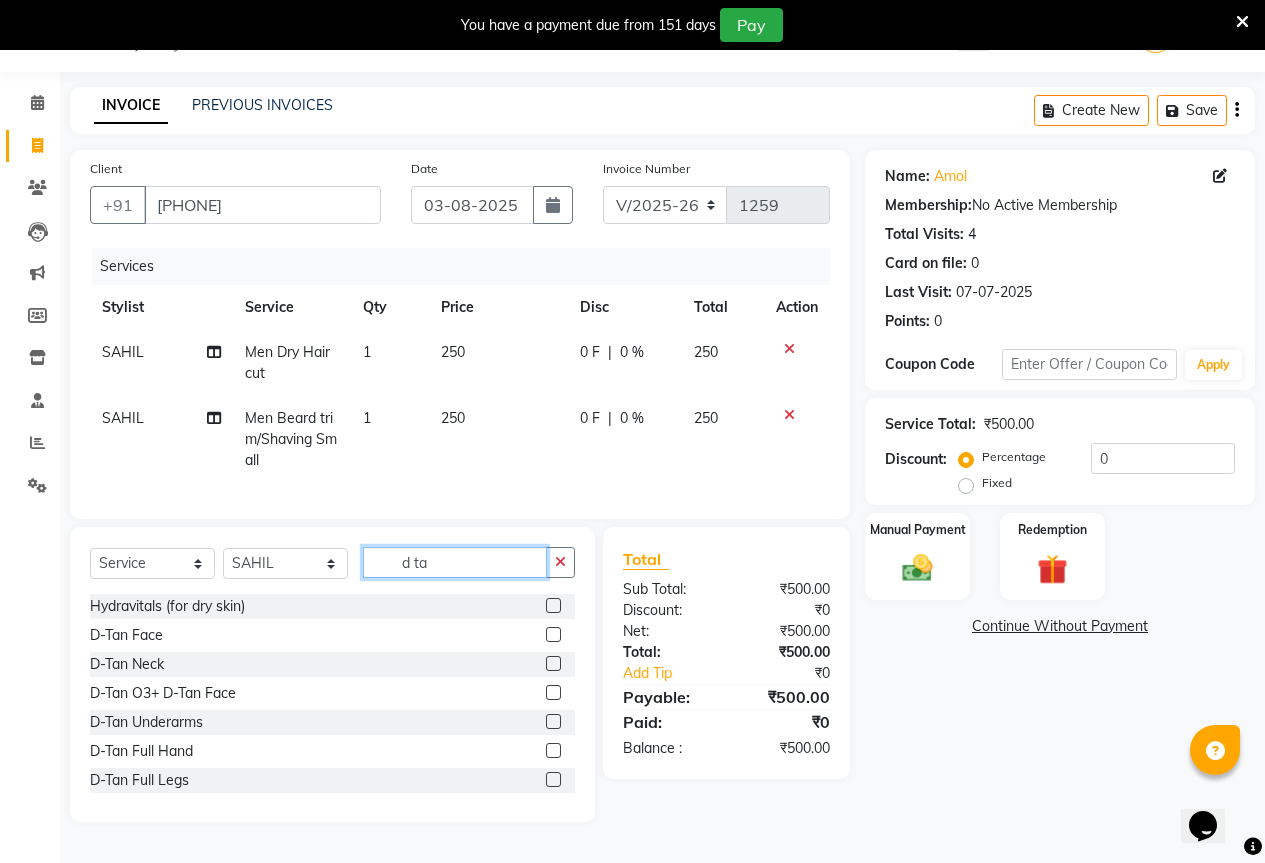 type on "d ta" 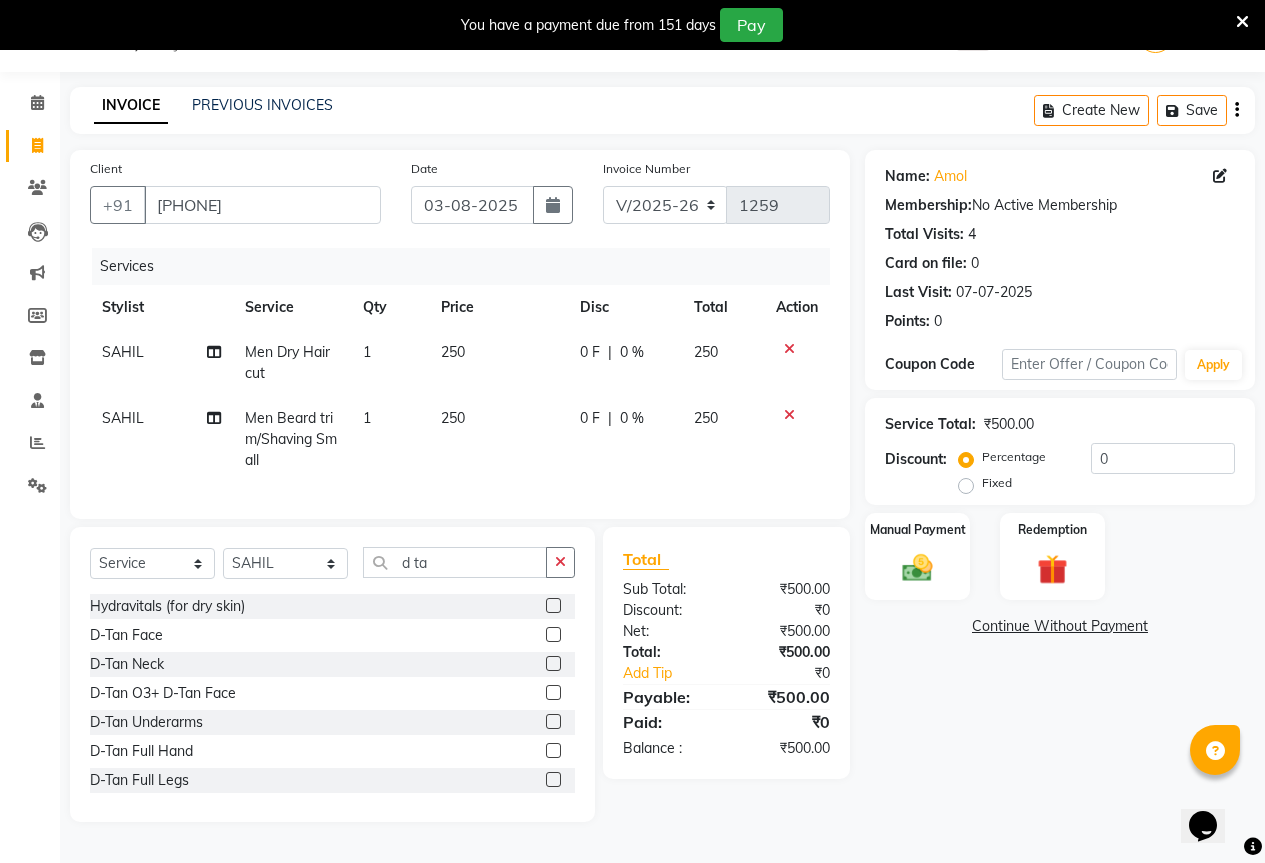 click 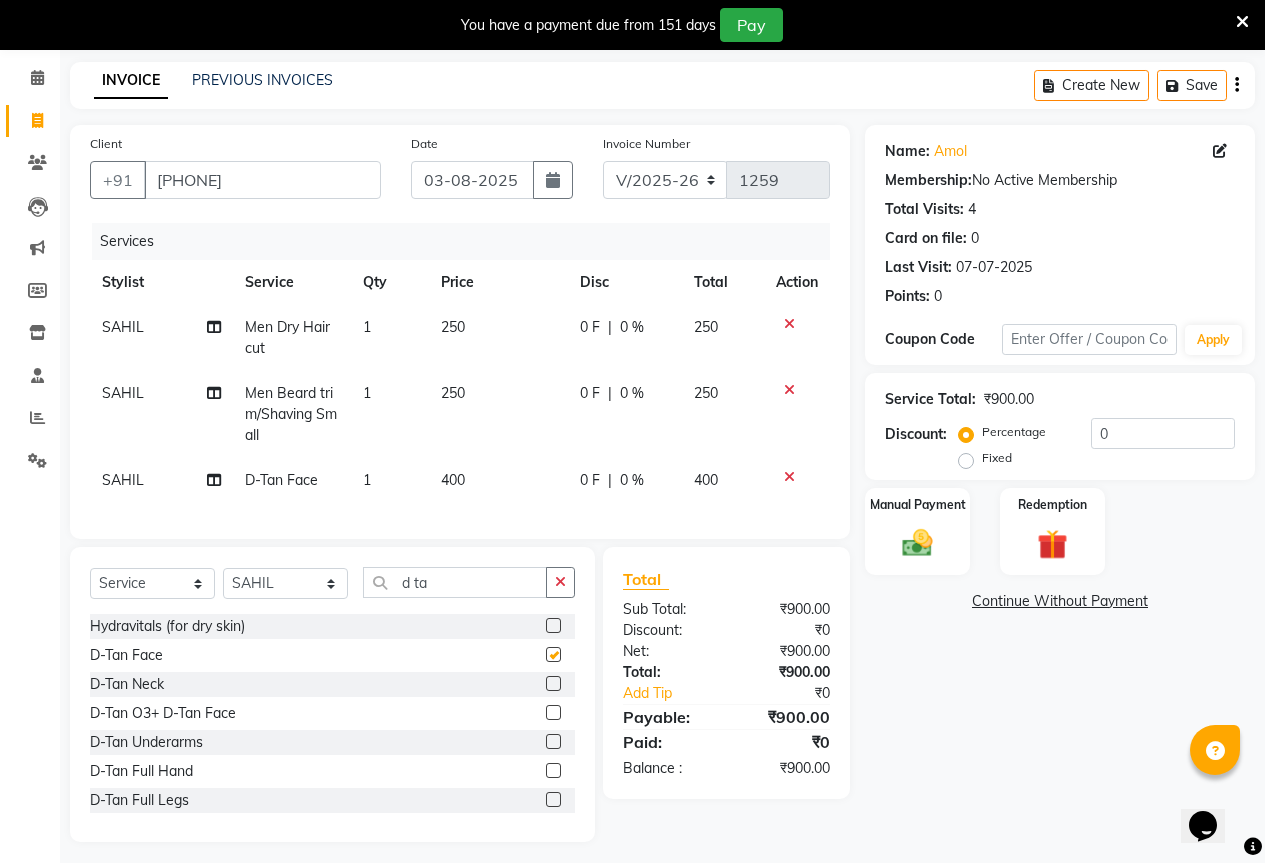 scroll, scrollTop: 99, scrollLeft: 0, axis: vertical 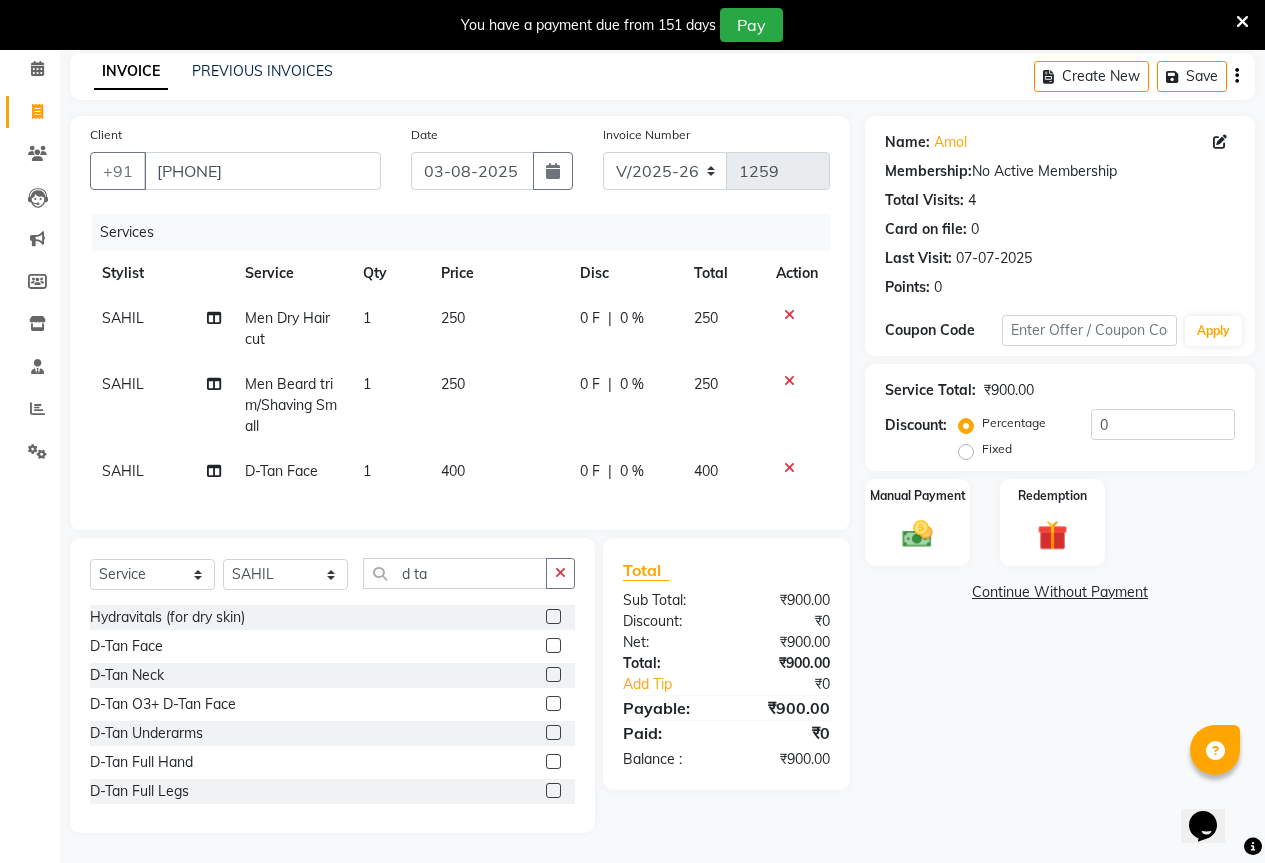 checkbox on "false" 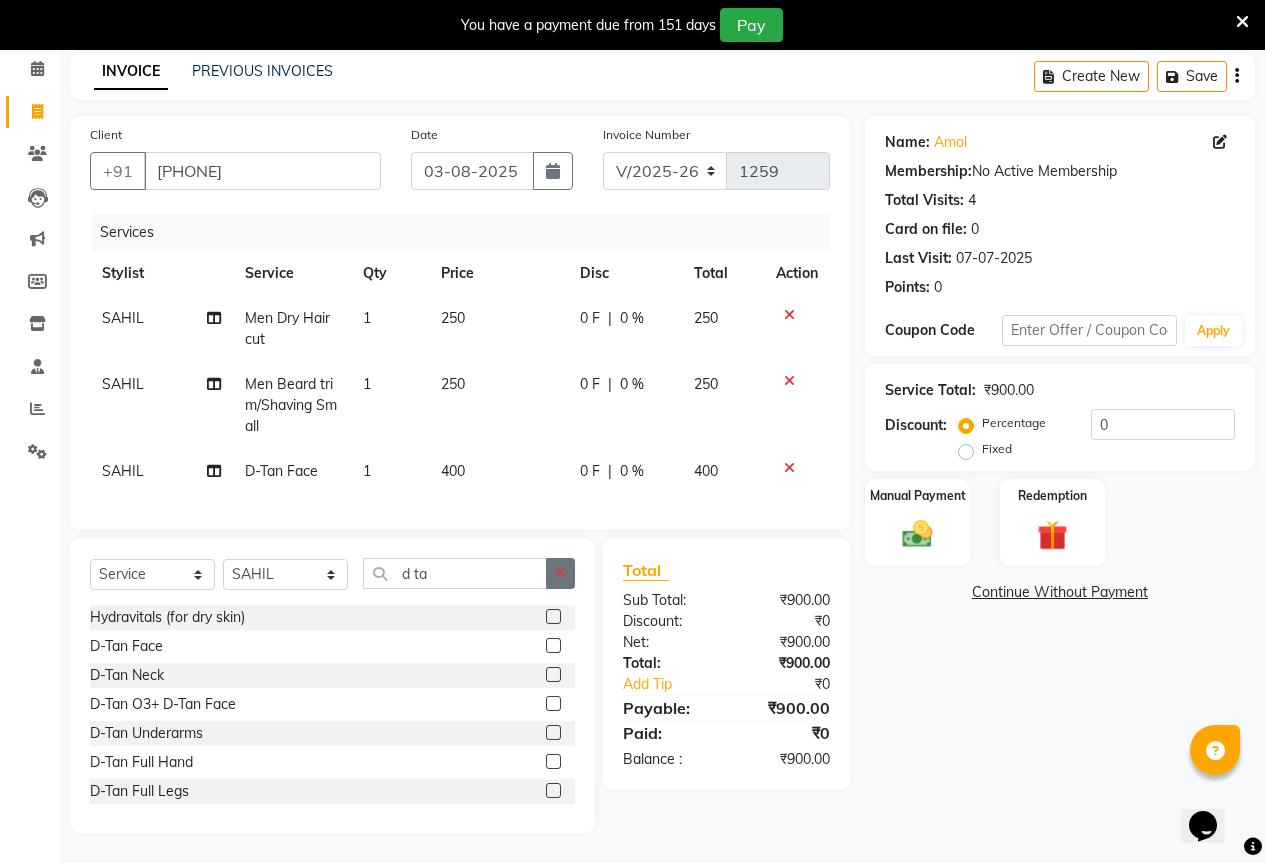 click 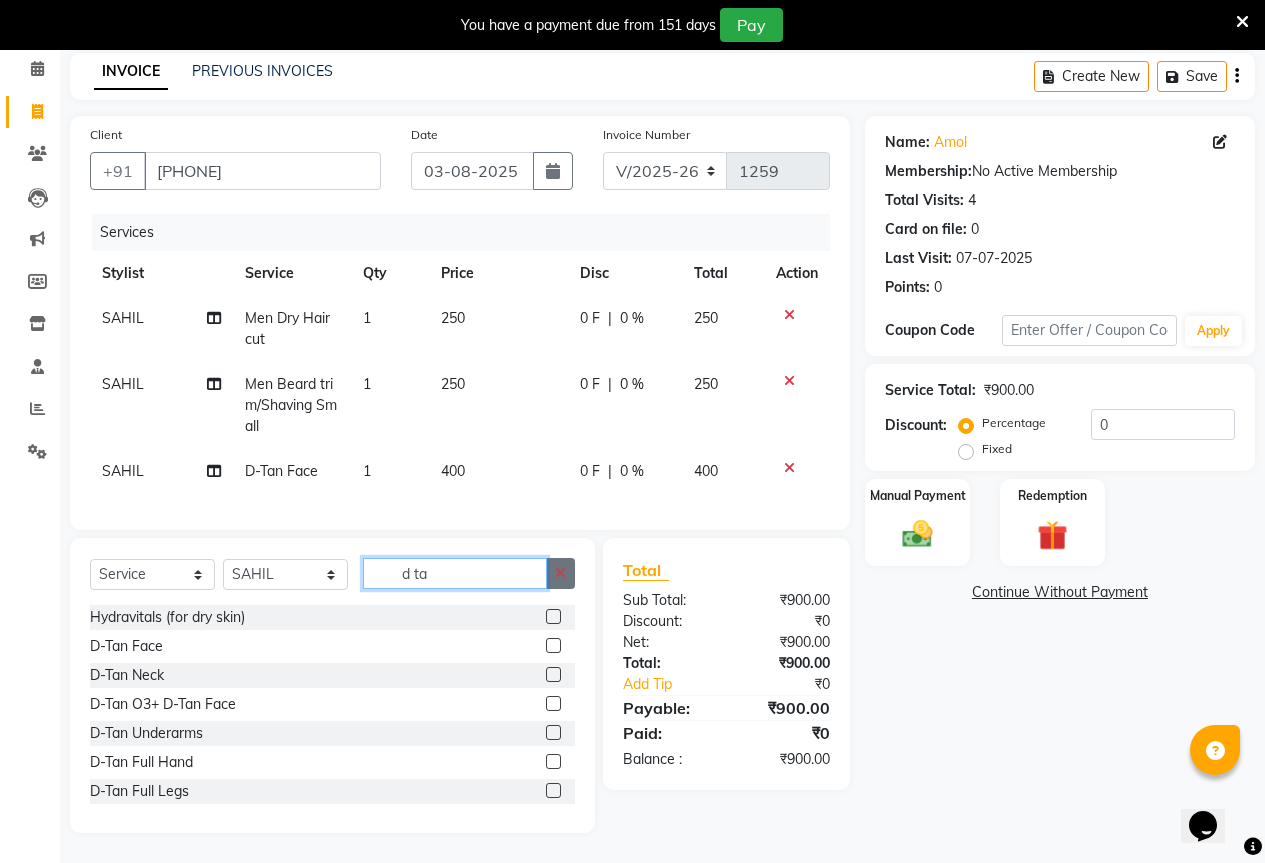 type 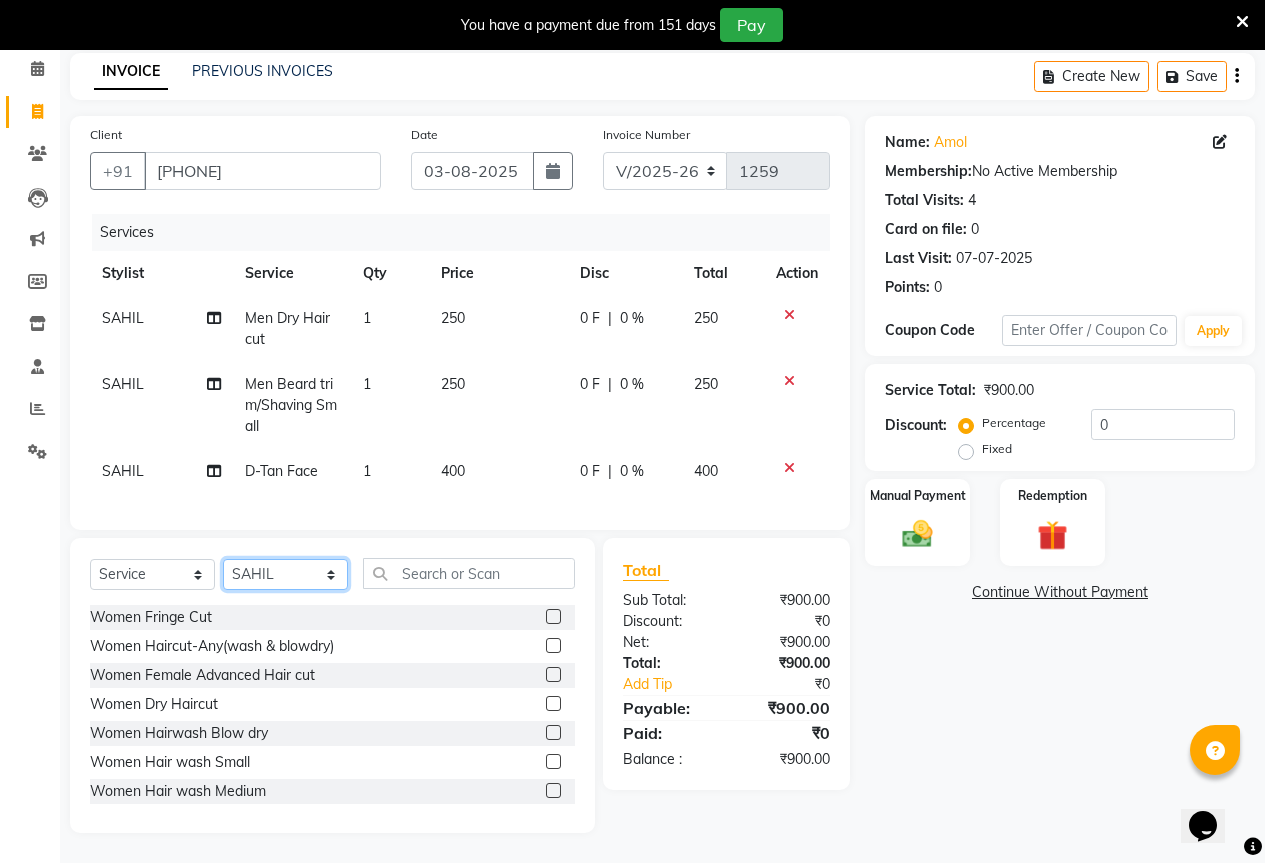 click on "Select Stylist AKASH KAJAL PAYAL RAJ RUTUJA SAHIL" 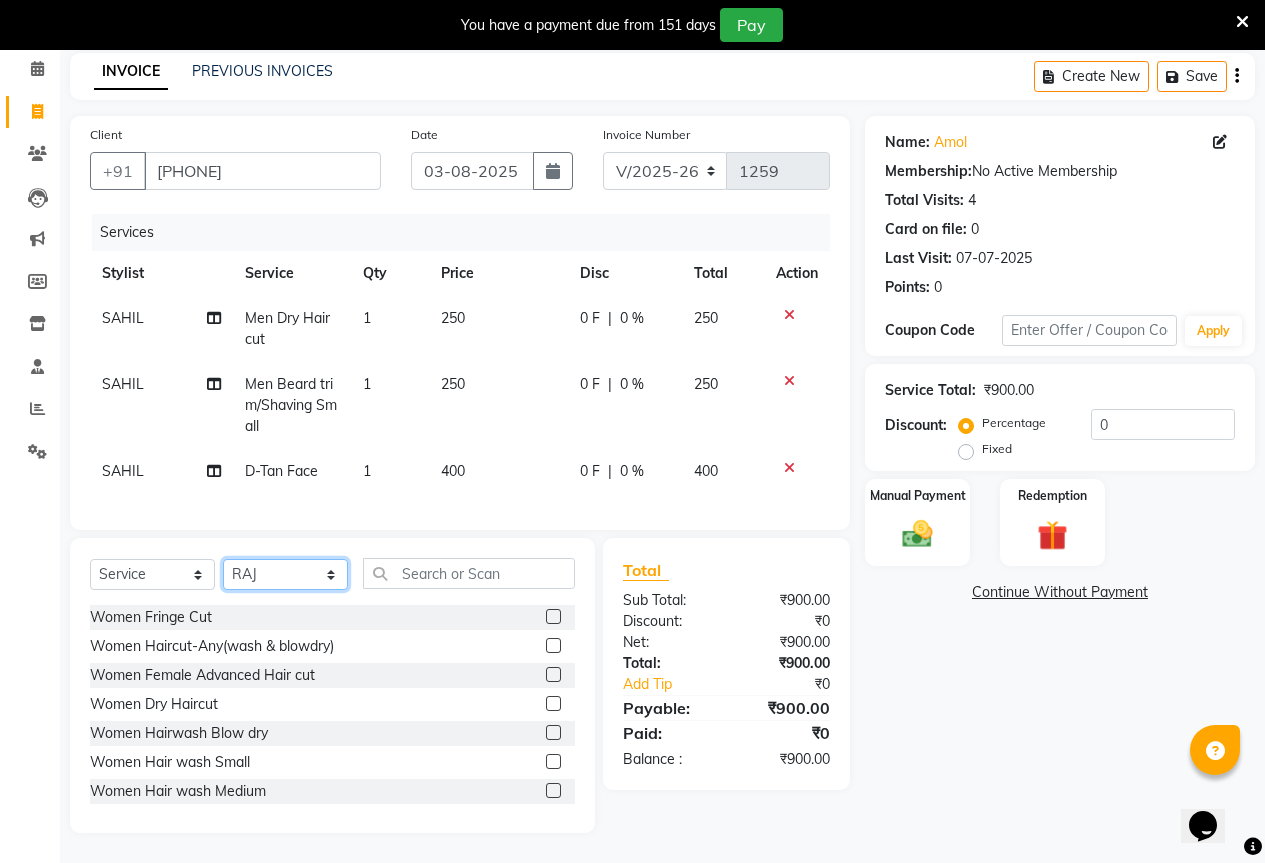 click on "Select Stylist AKASH KAJAL PAYAL RAJ RUTUJA SAHIL" 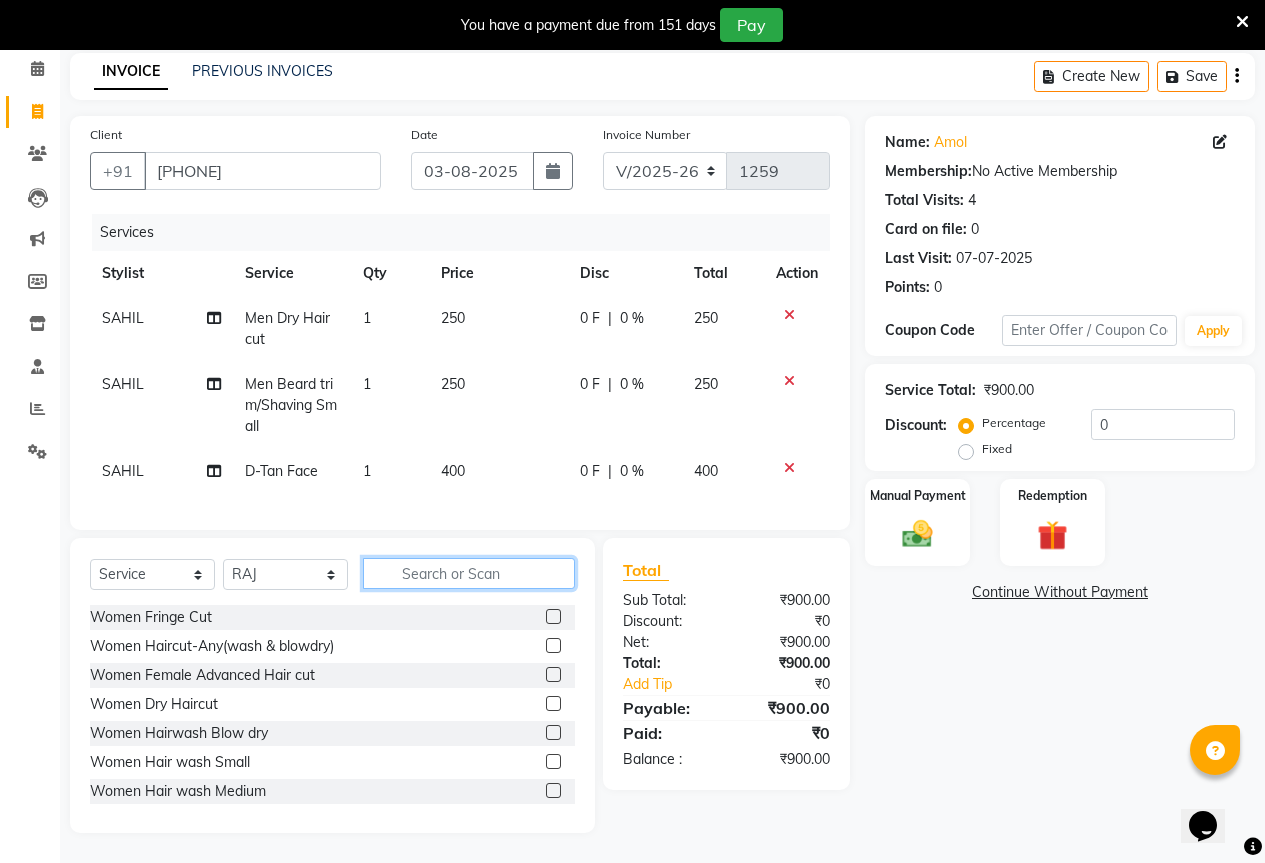click 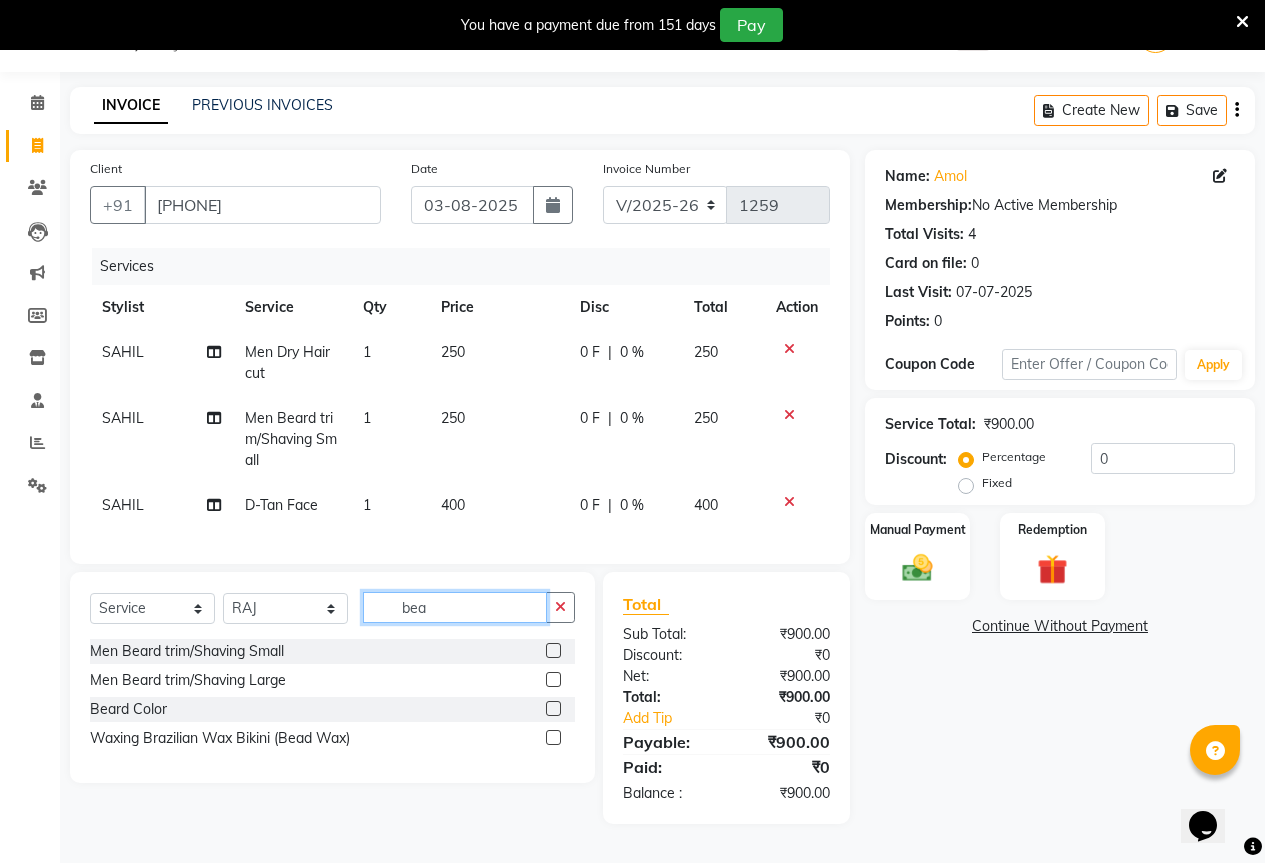 scroll, scrollTop: 56, scrollLeft: 0, axis: vertical 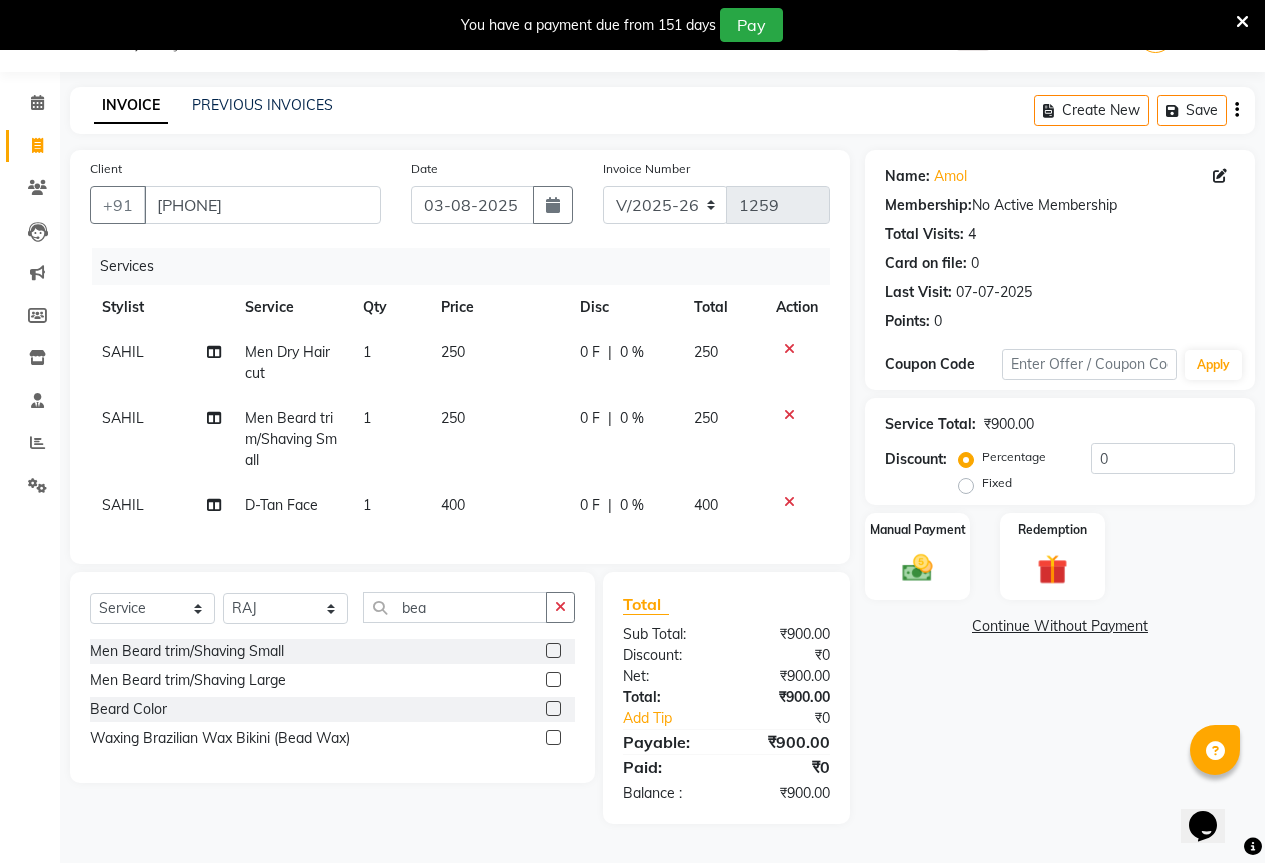 click 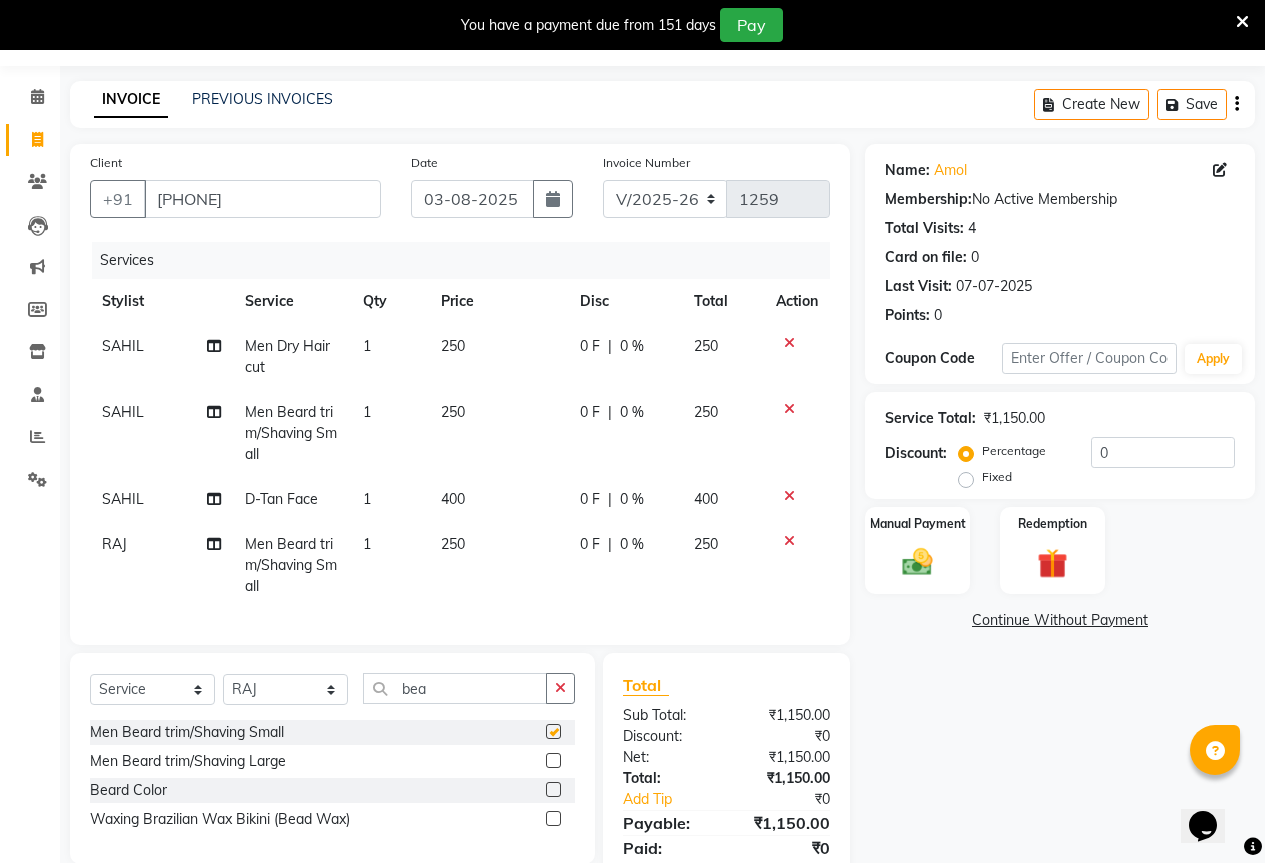 checkbox on "false" 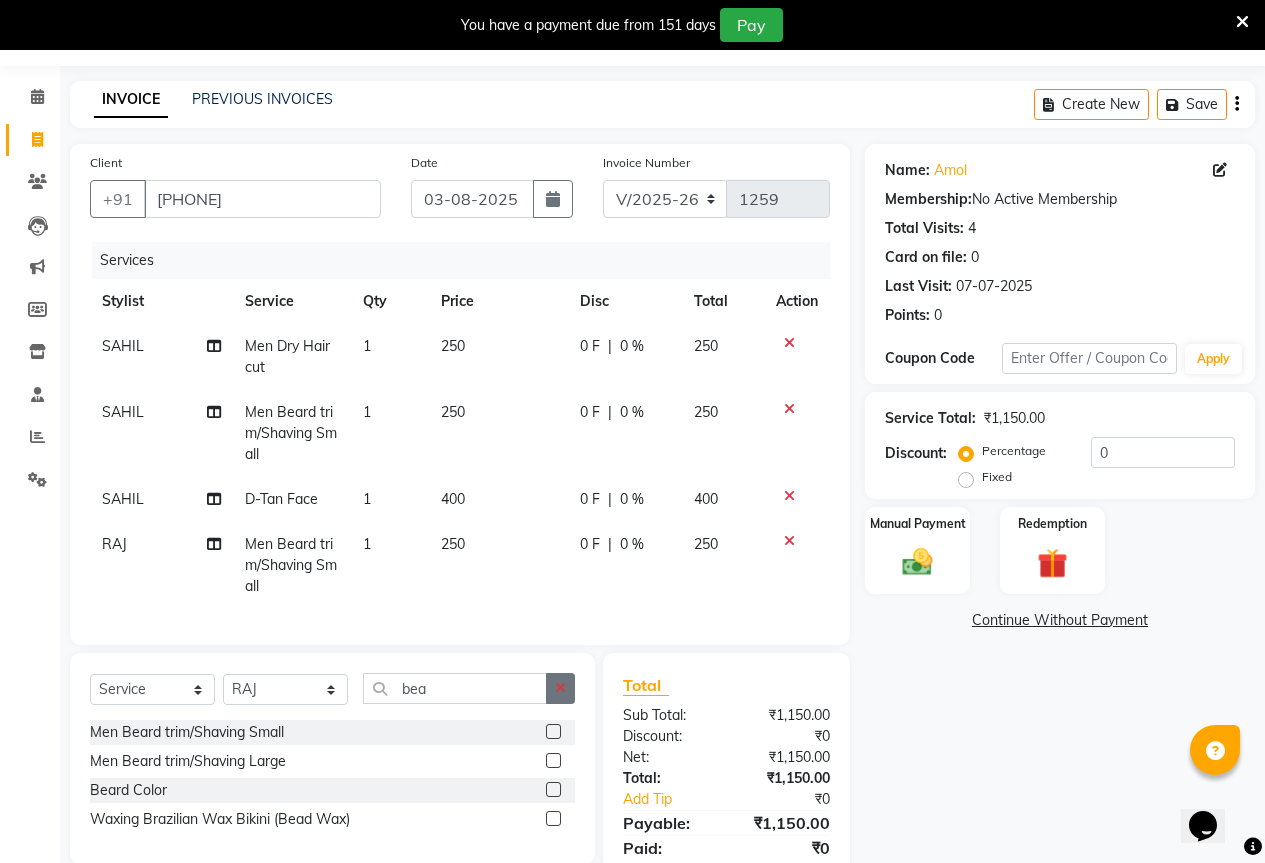 click 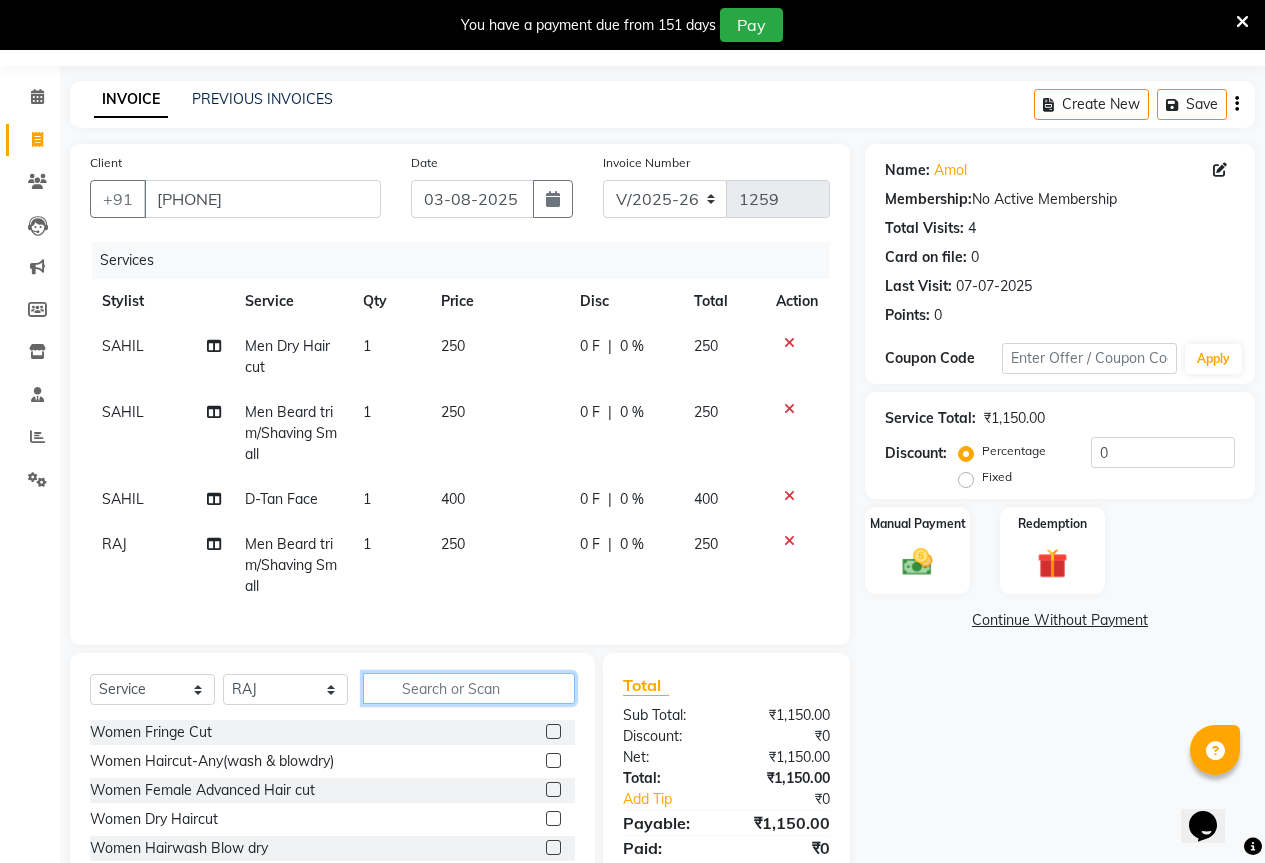 click 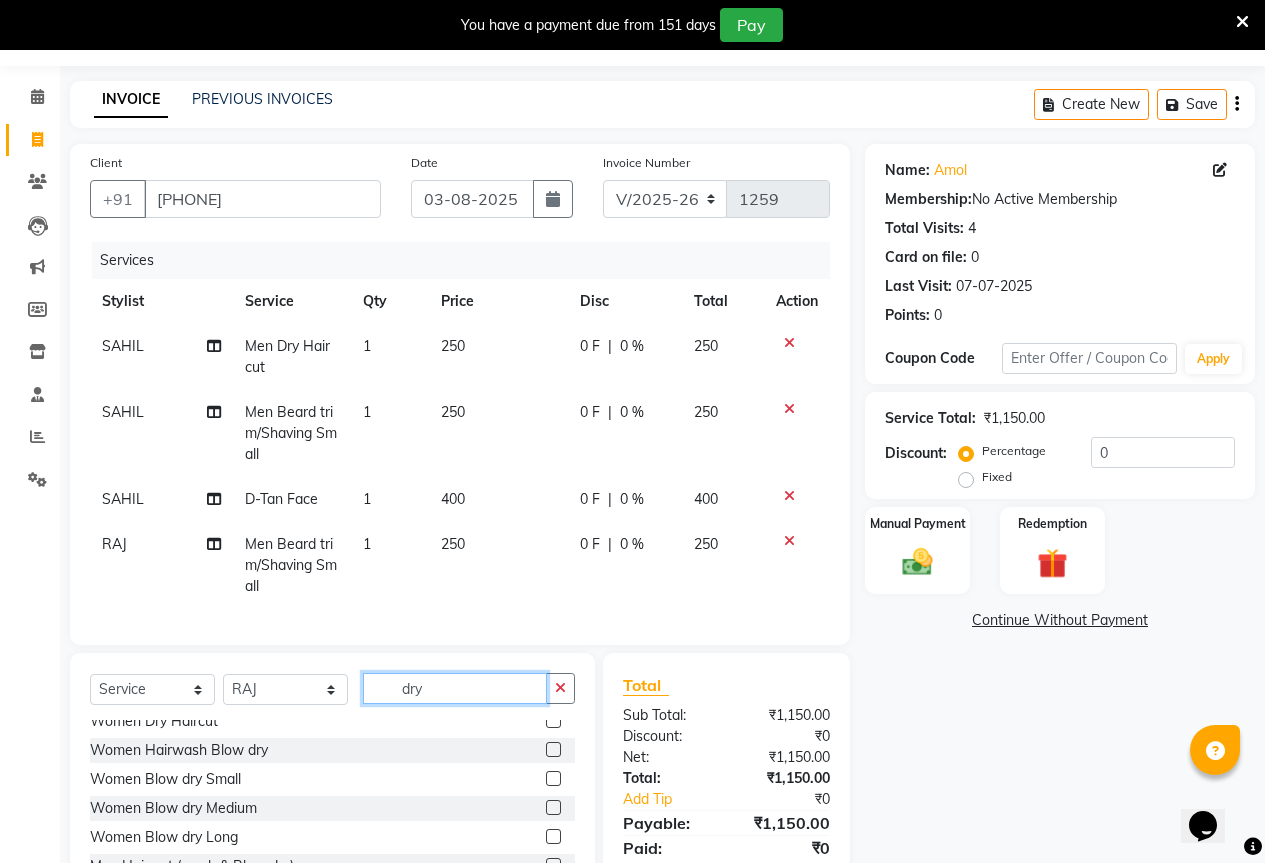 scroll, scrollTop: 61, scrollLeft: 0, axis: vertical 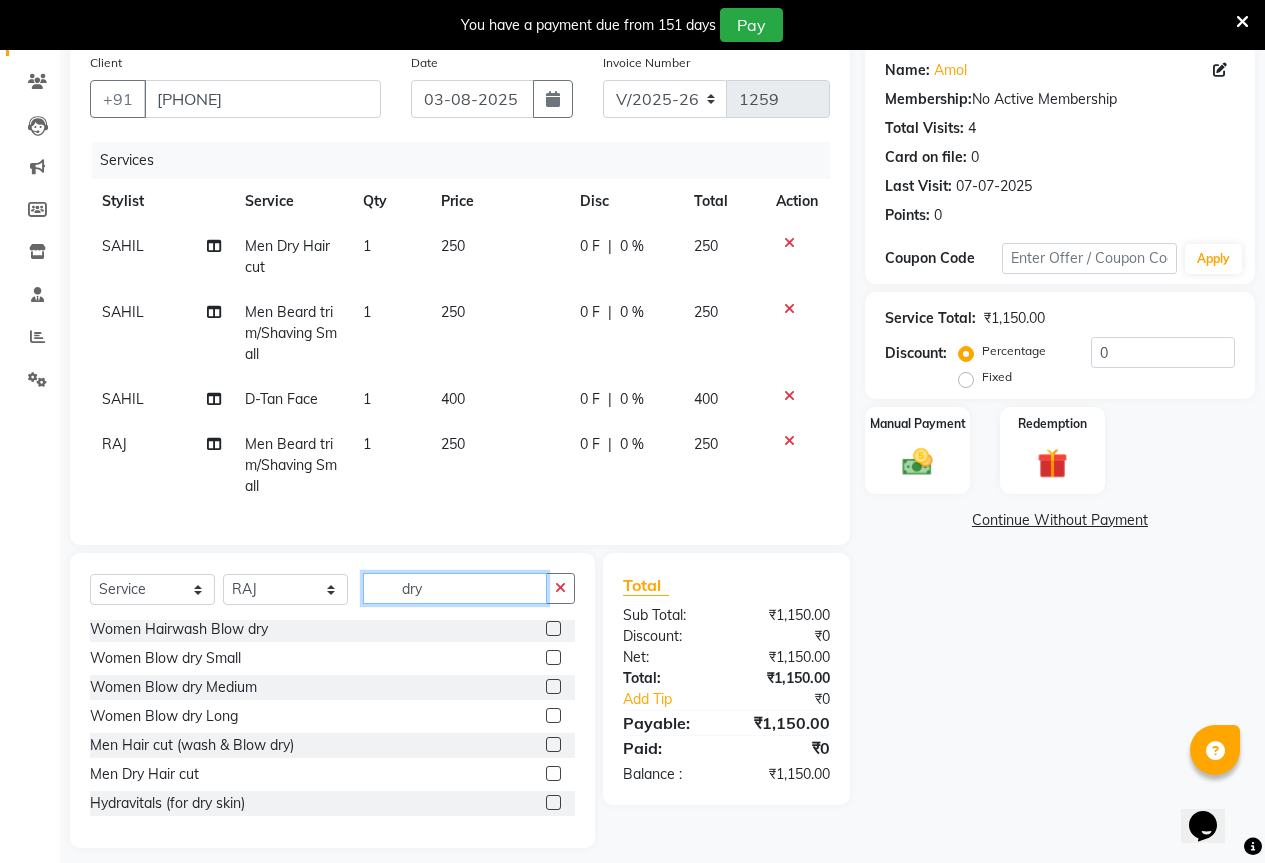 type on "dry" 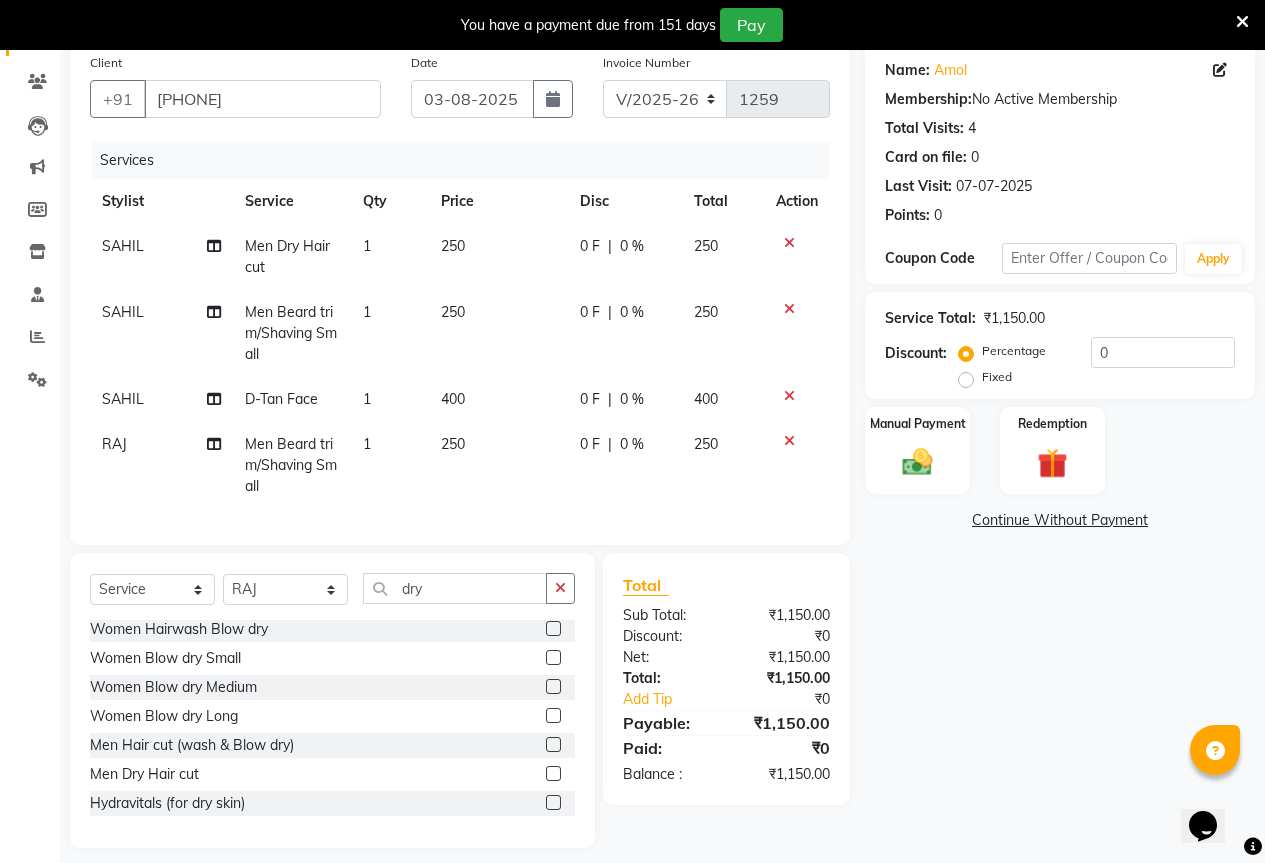 click 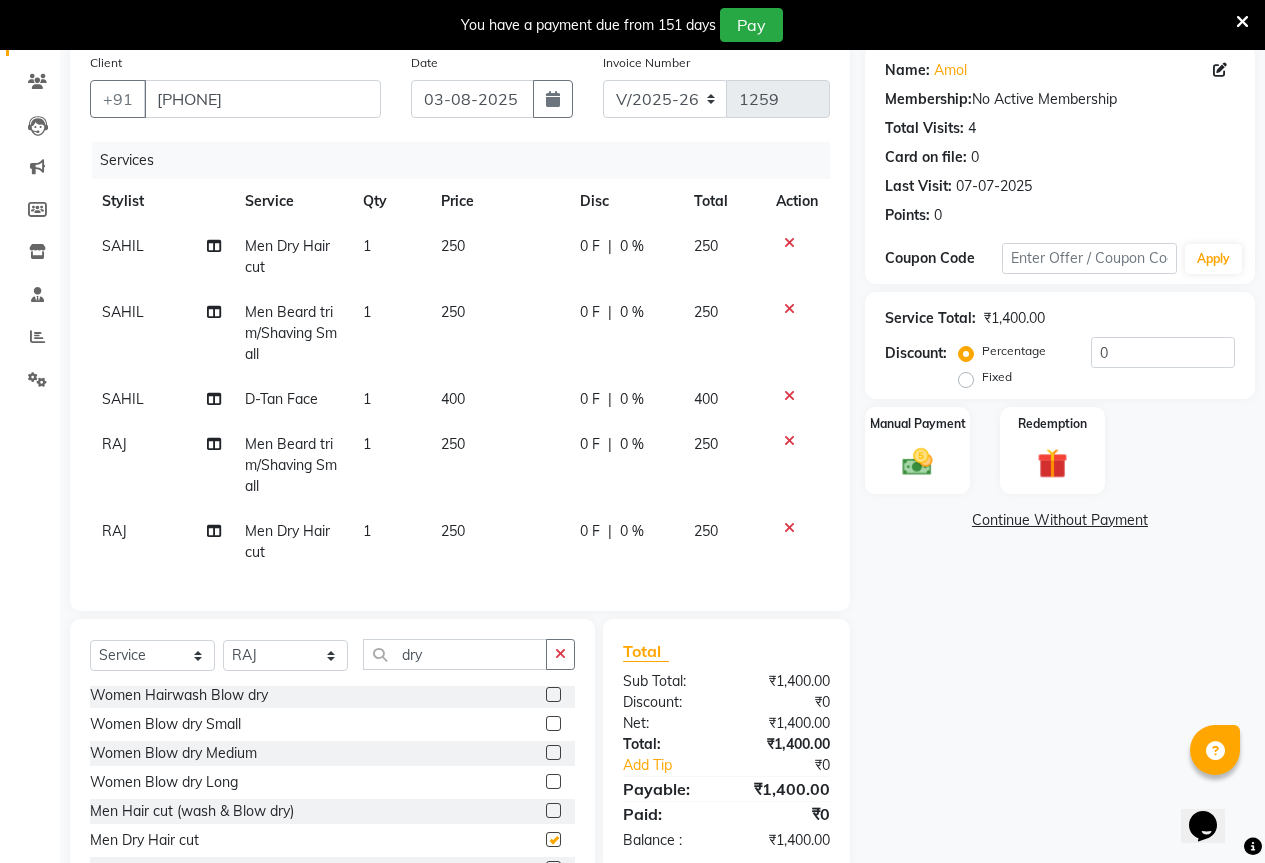 checkbox on "false" 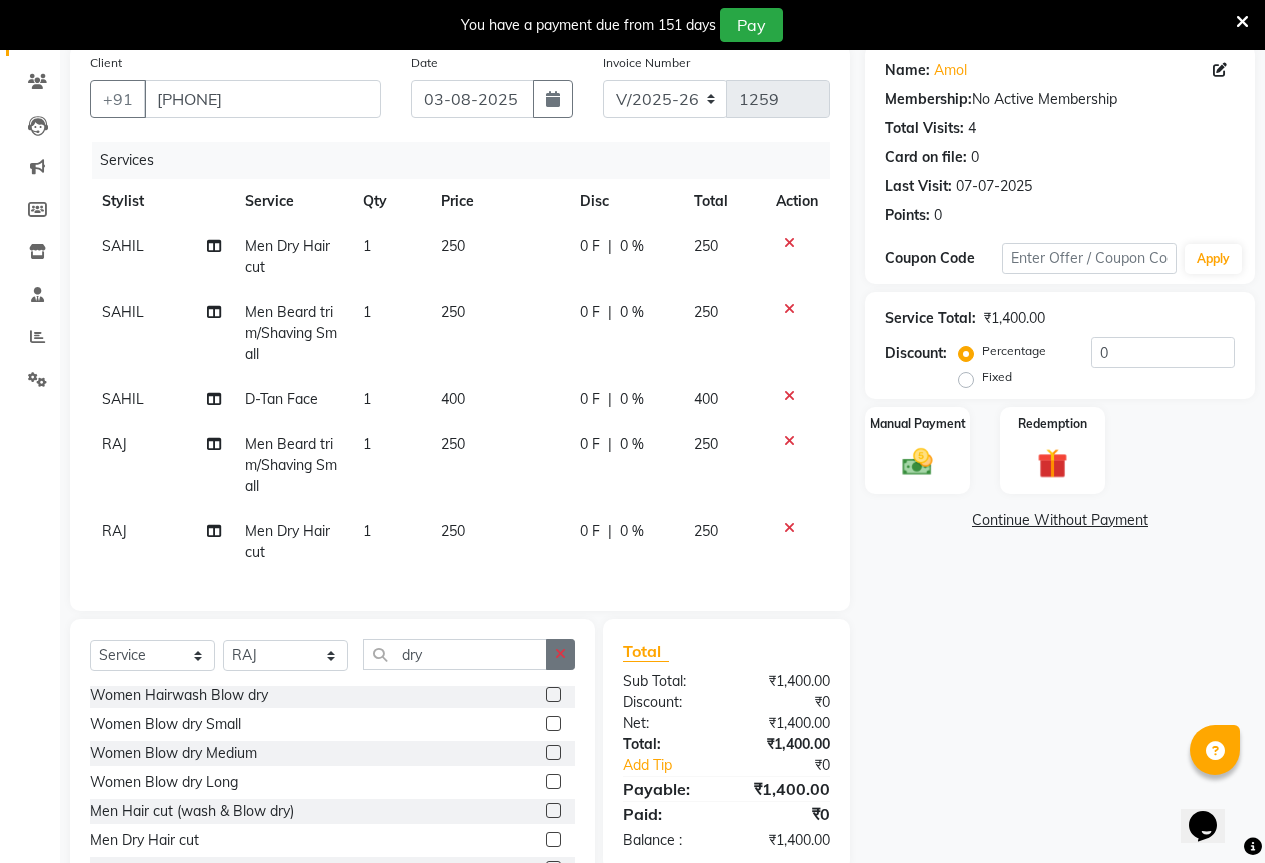 click 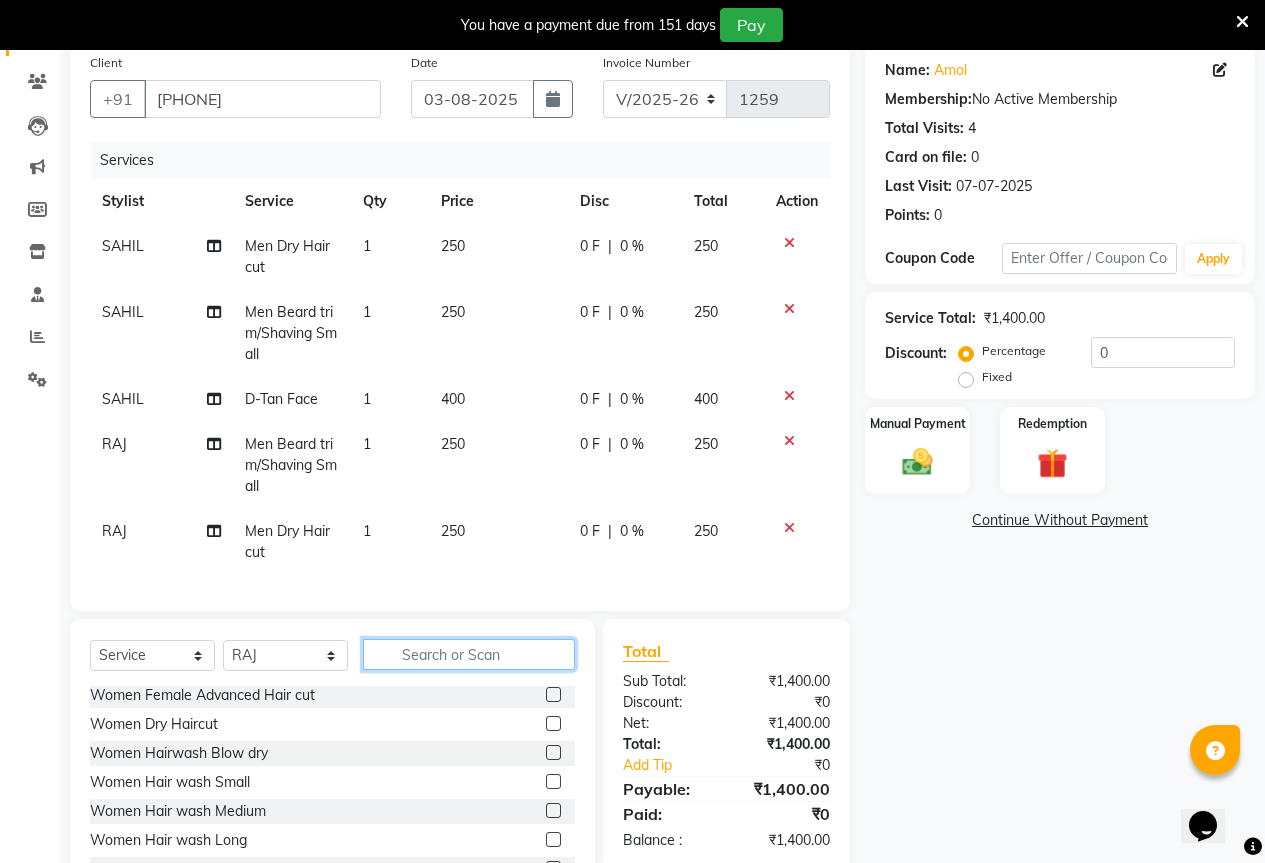 scroll, scrollTop: 119, scrollLeft: 0, axis: vertical 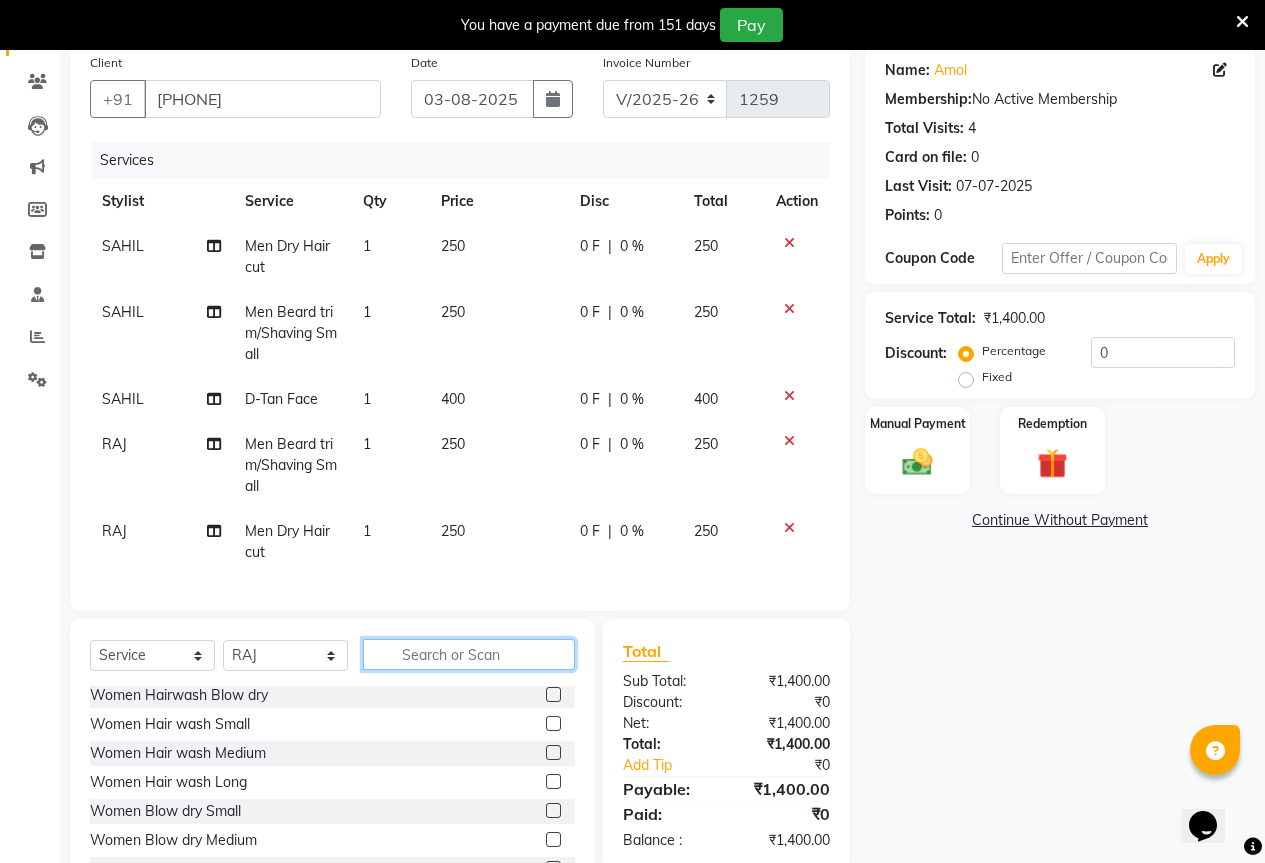 click 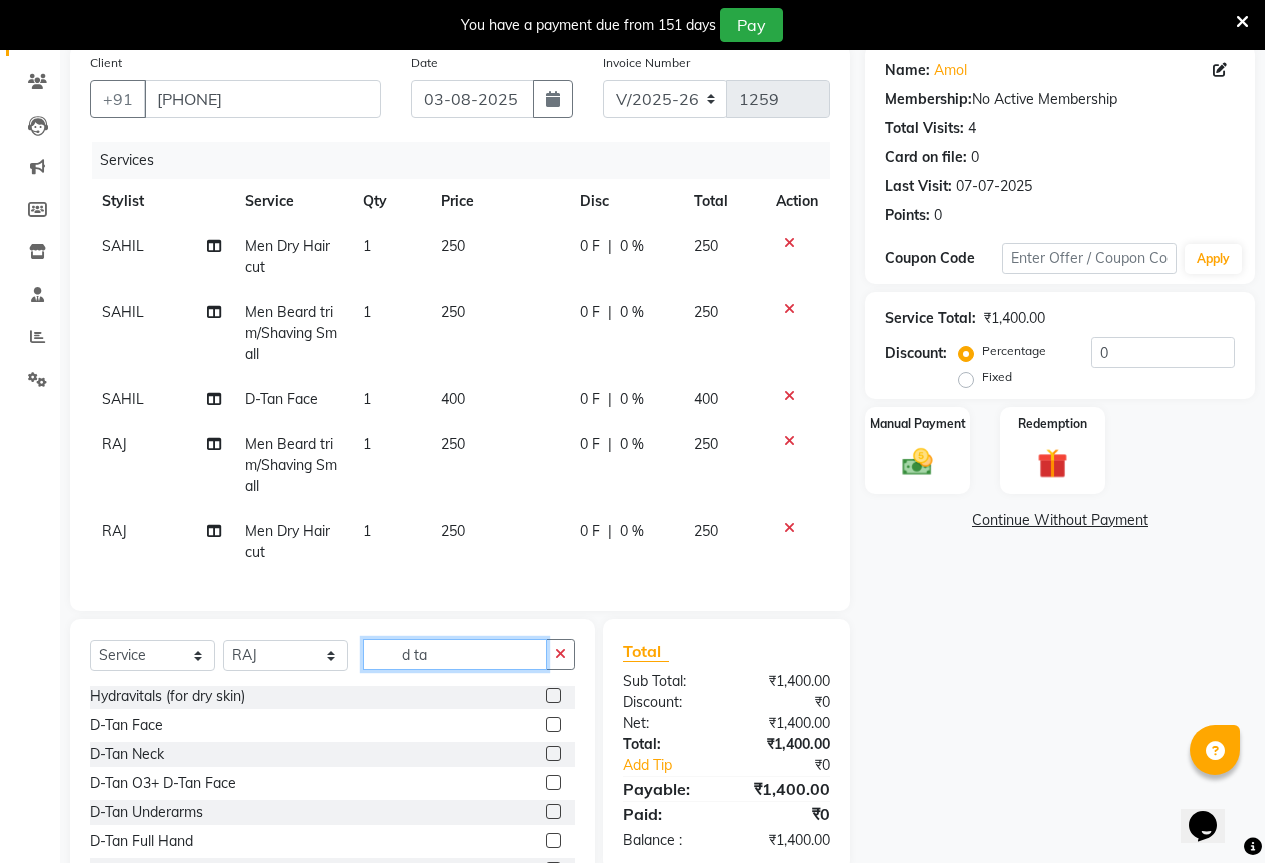 scroll, scrollTop: 0, scrollLeft: 0, axis: both 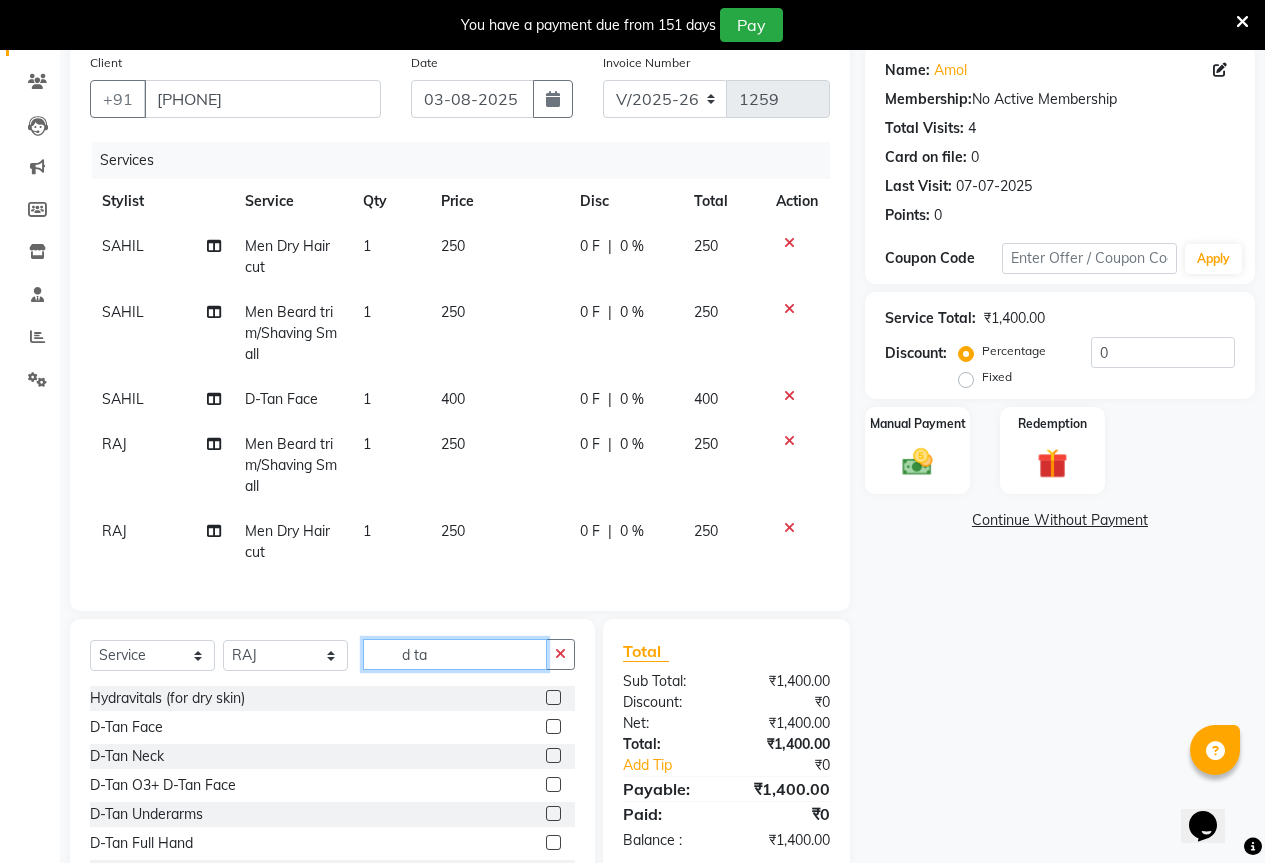 type on "d ta" 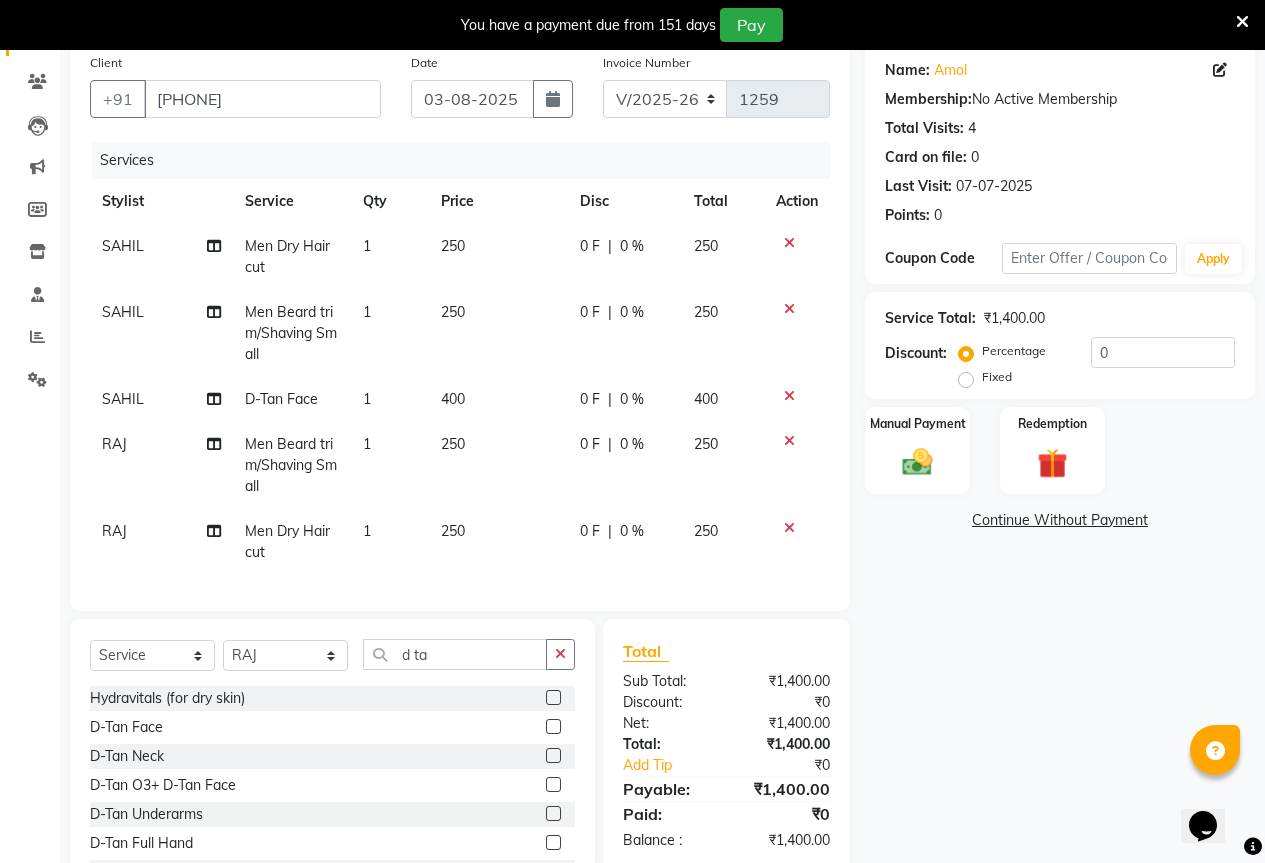 click 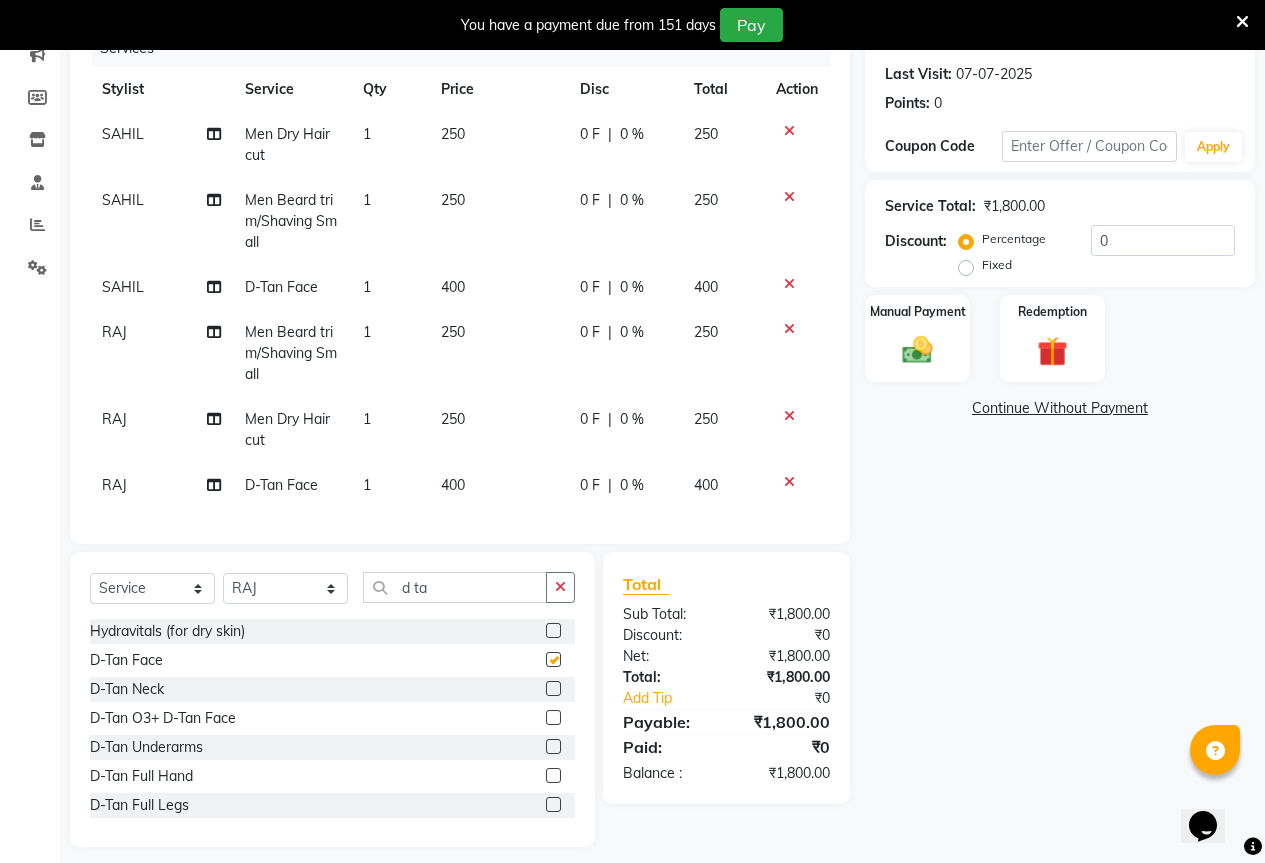 checkbox on "false" 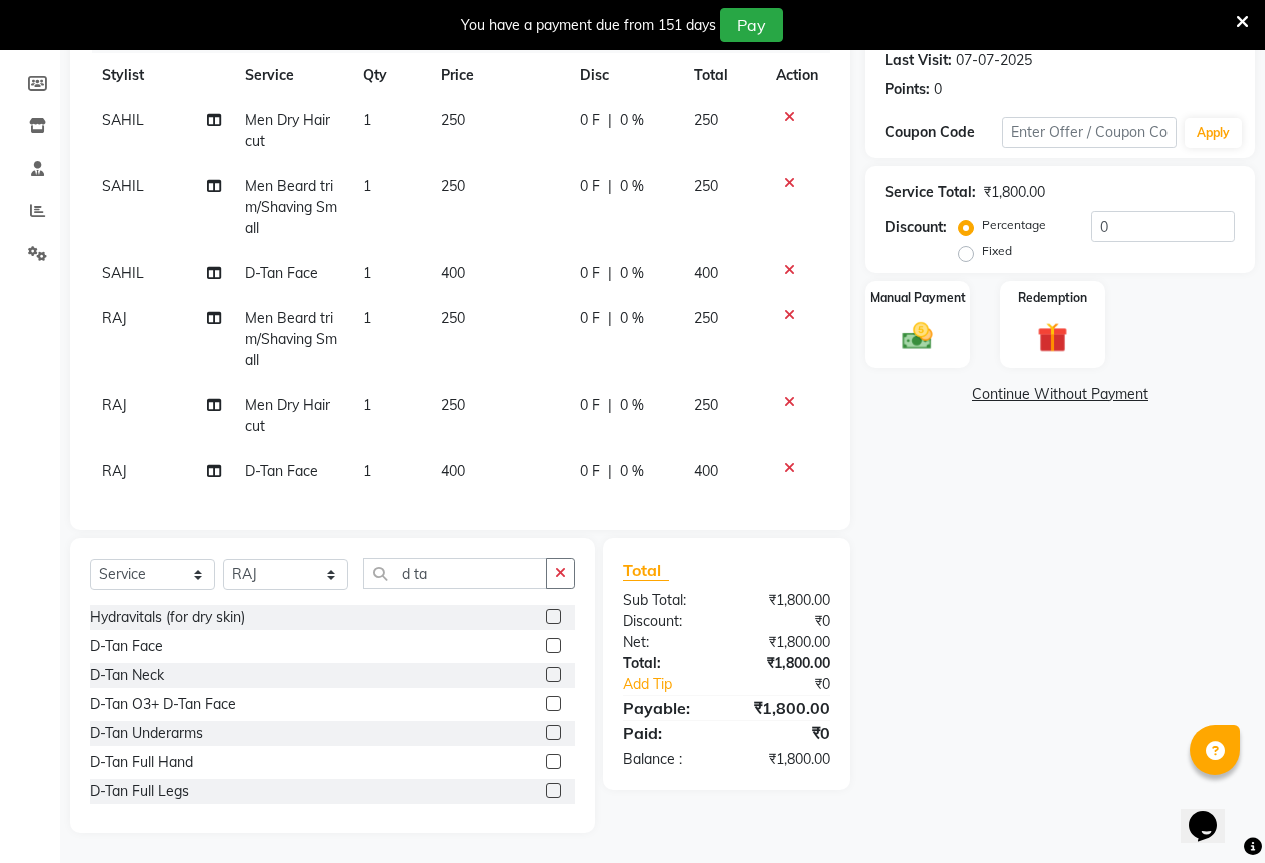 scroll, scrollTop: 288, scrollLeft: 0, axis: vertical 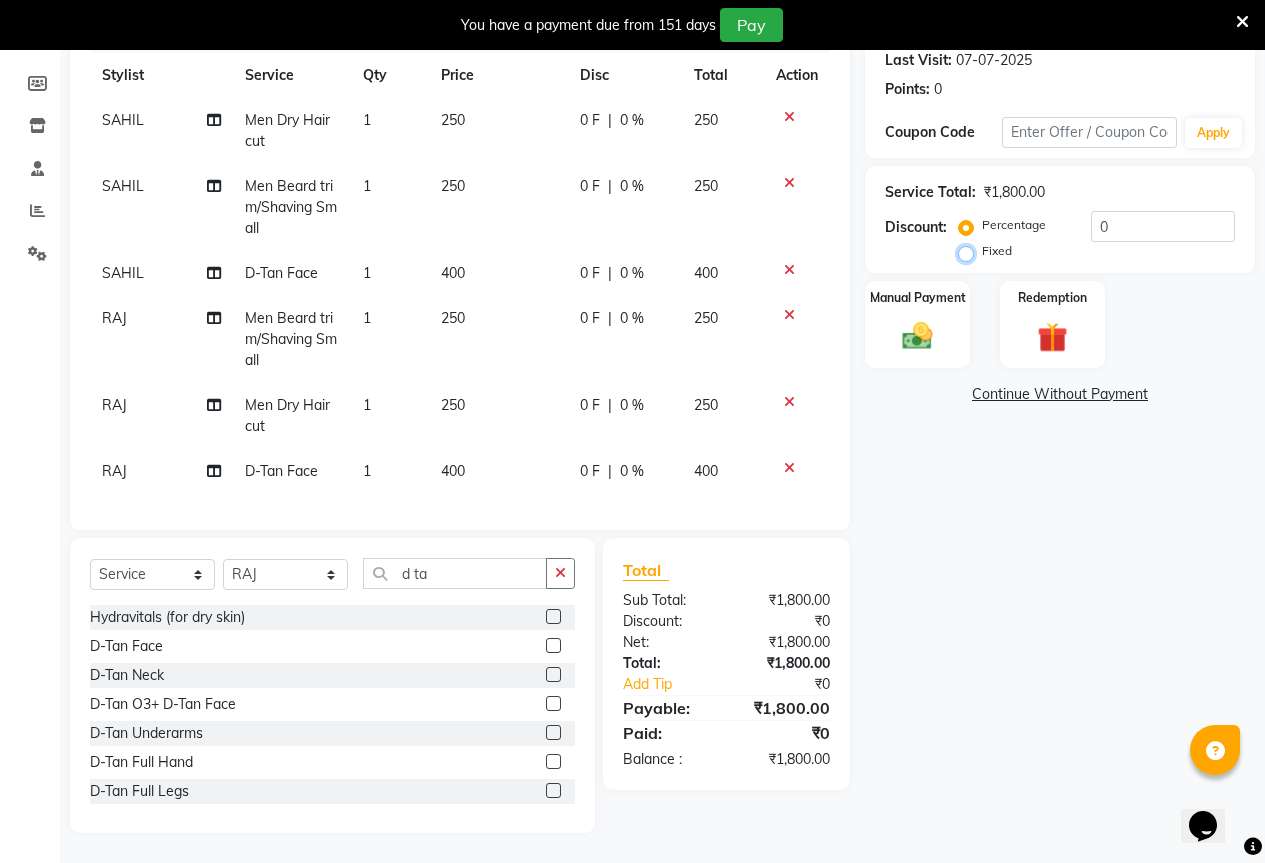 click on "Fixed" at bounding box center [970, 251] 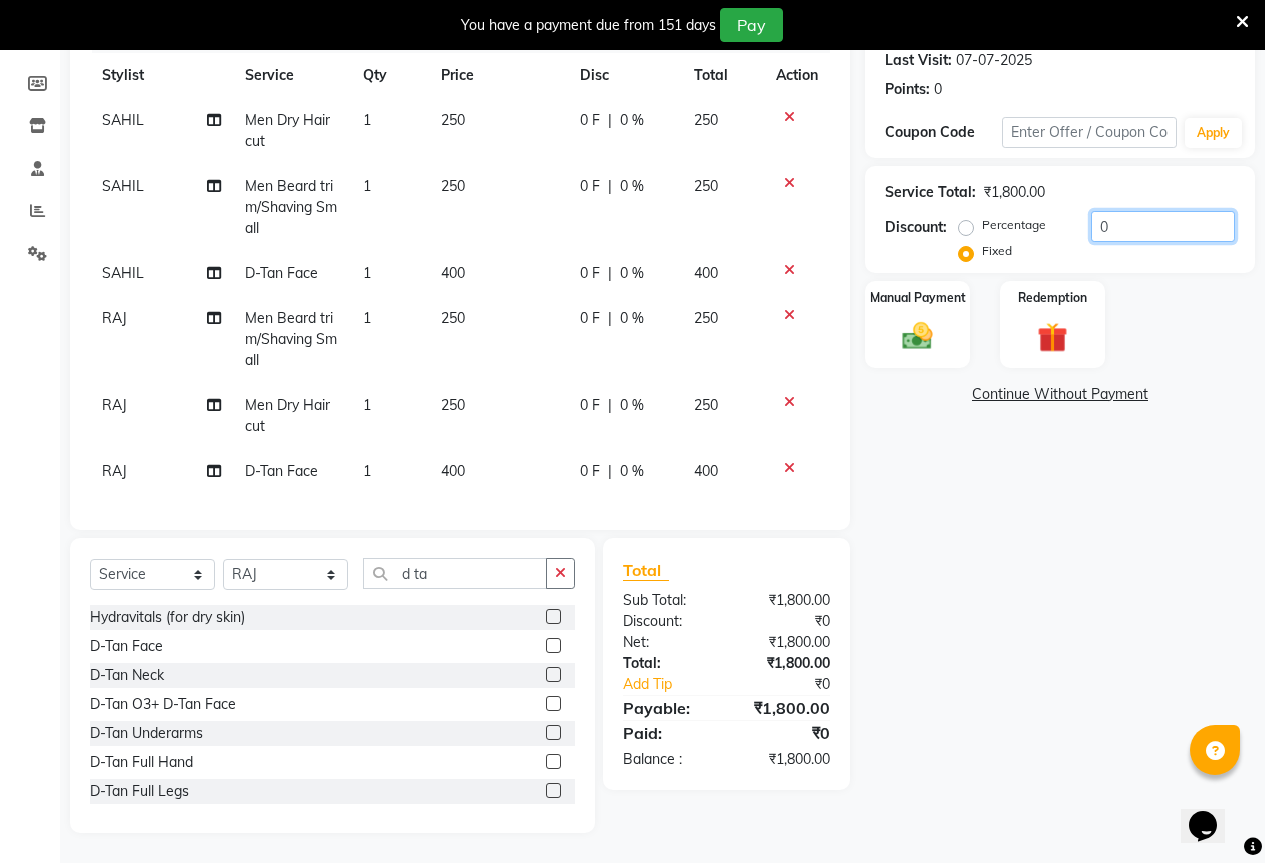click on "0" 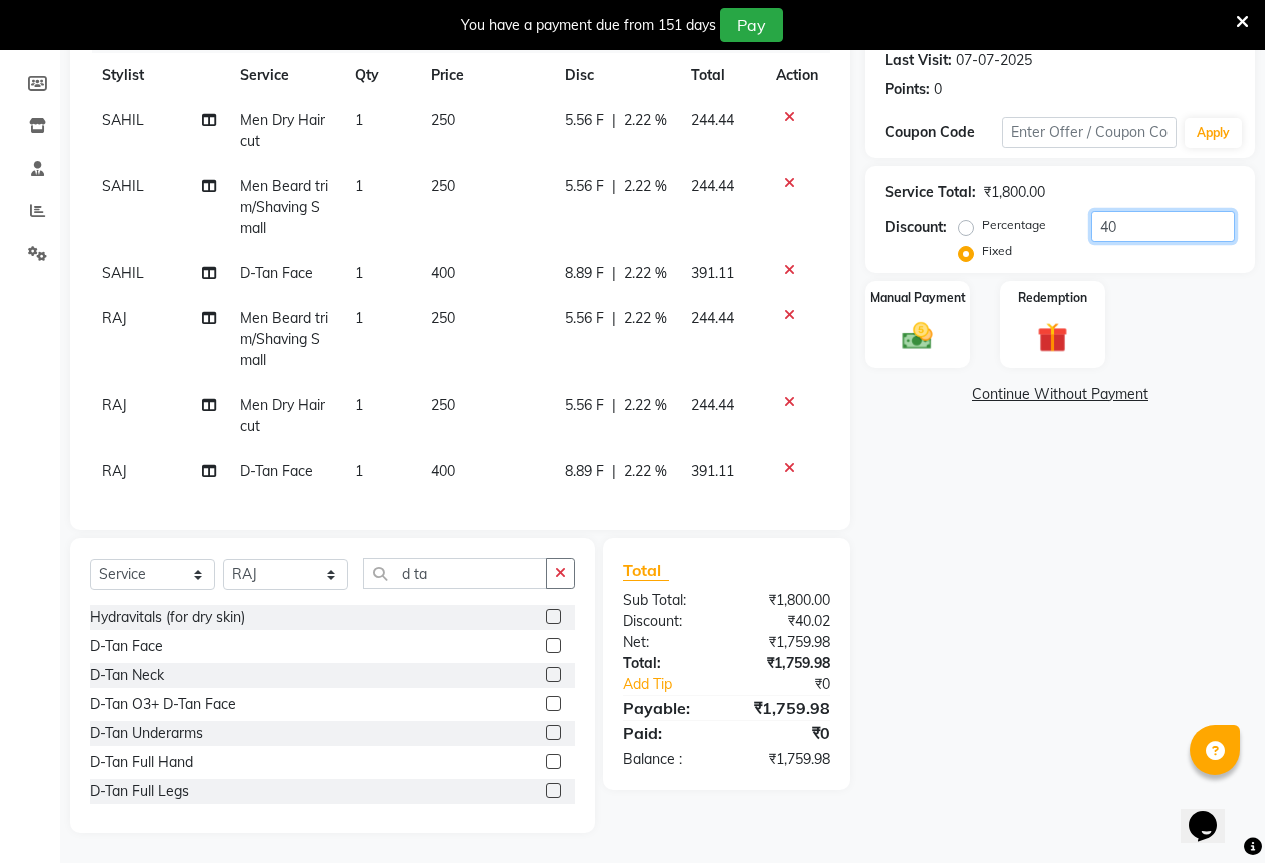 type on "4" 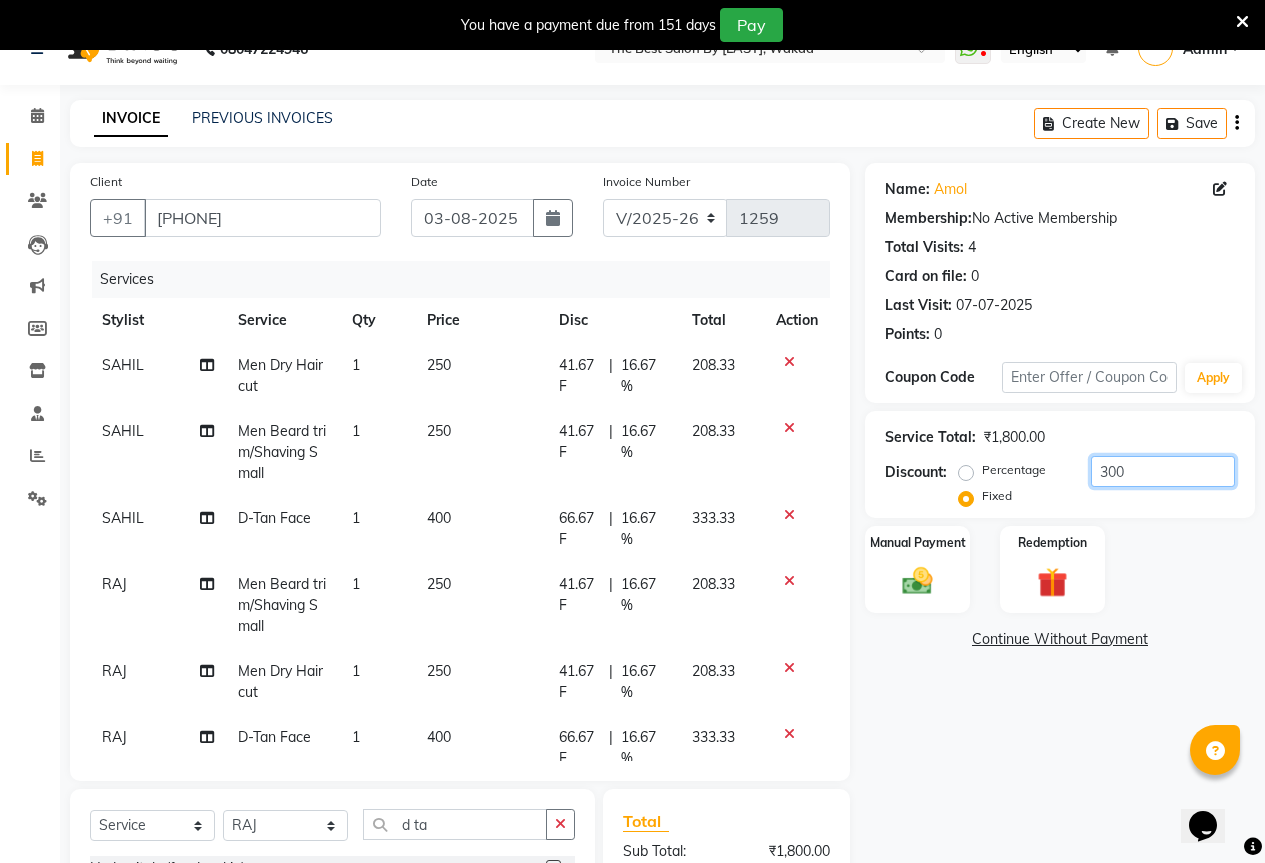 scroll, scrollTop: 0, scrollLeft: 0, axis: both 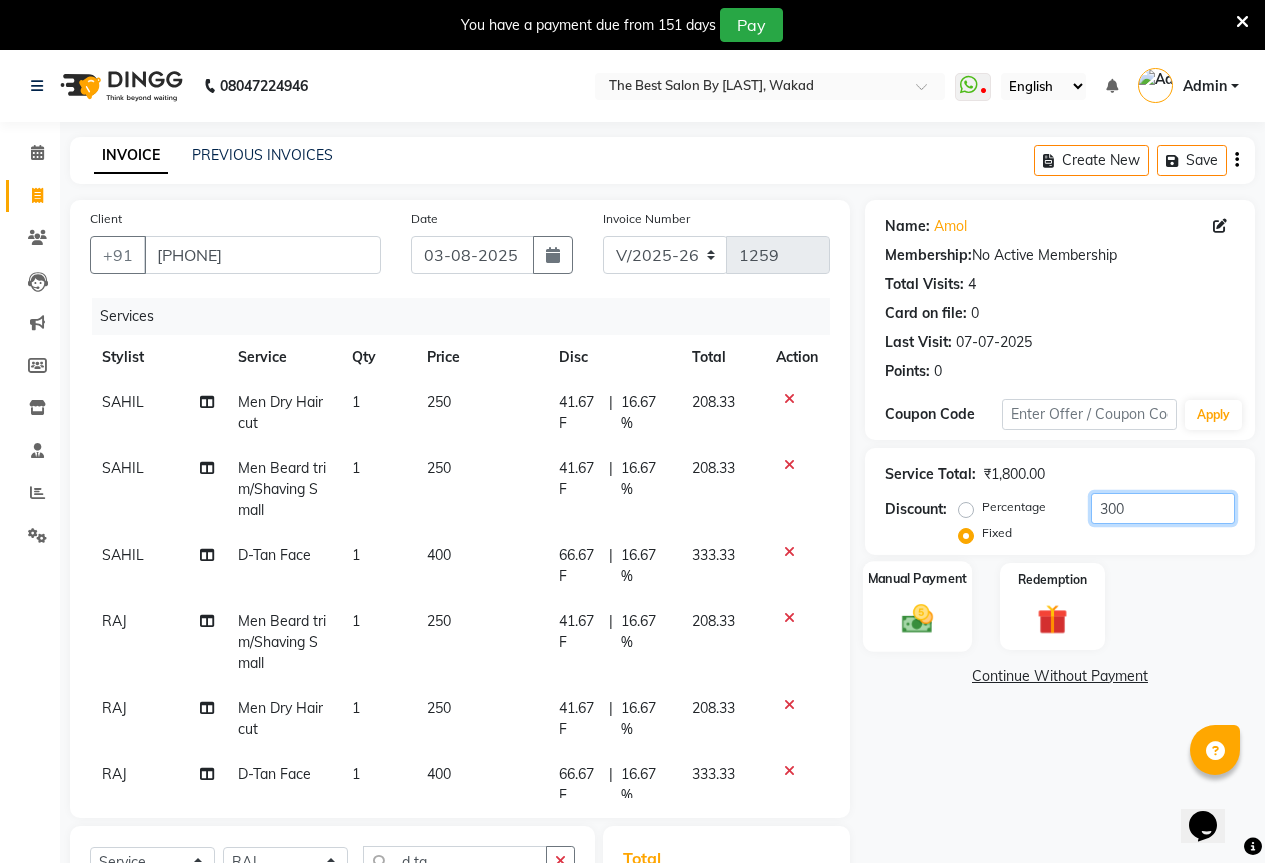 type on "300" 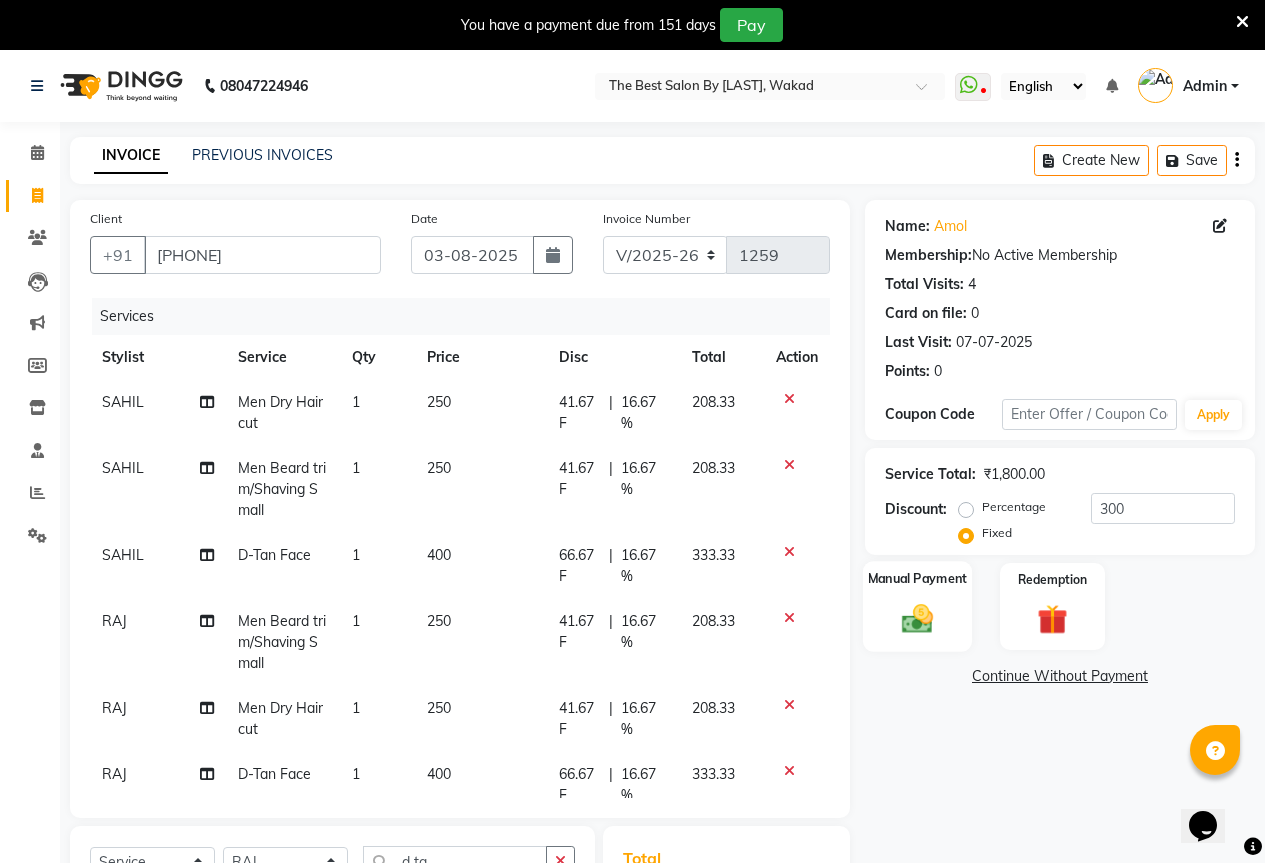 drag, startPoint x: 948, startPoint y: 614, endPoint x: 953, endPoint y: 632, distance: 18.681541 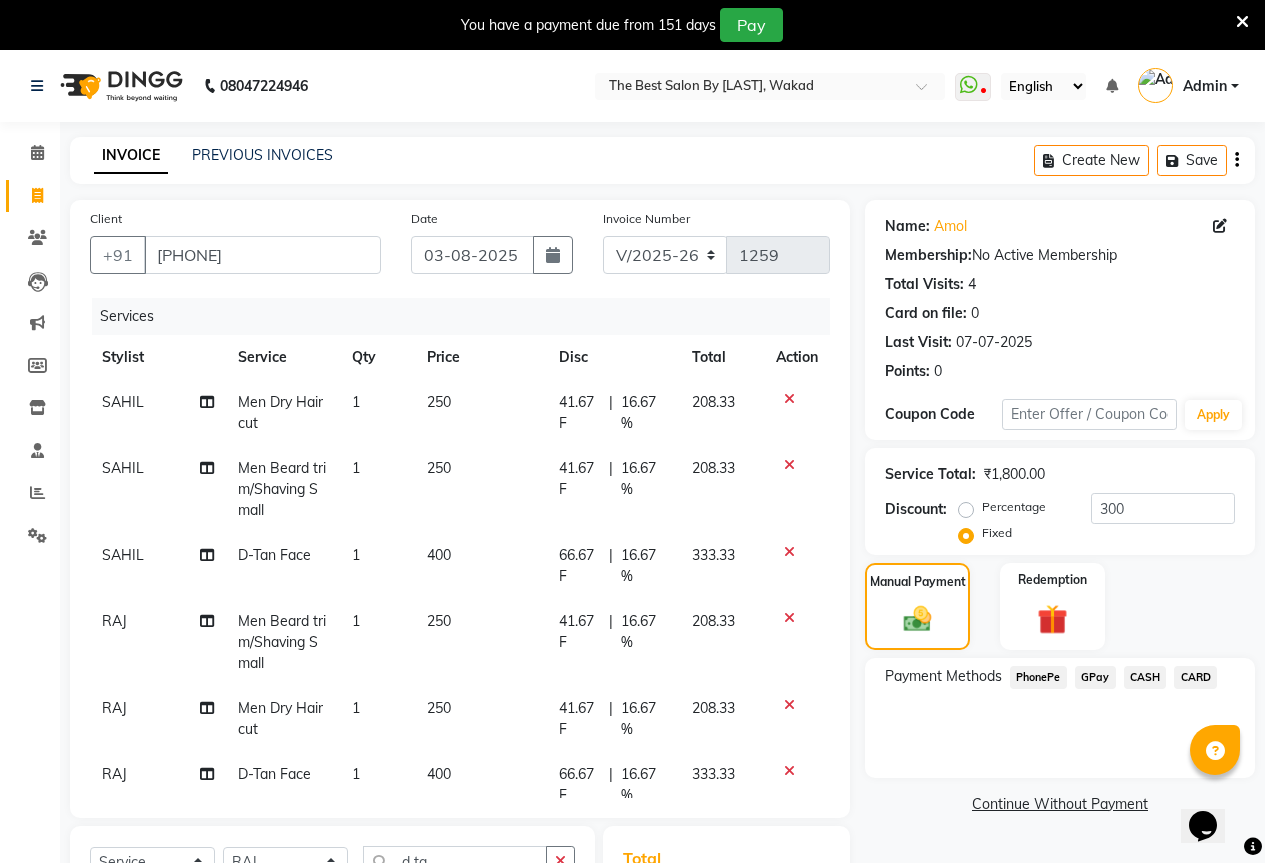 click on "GPay" 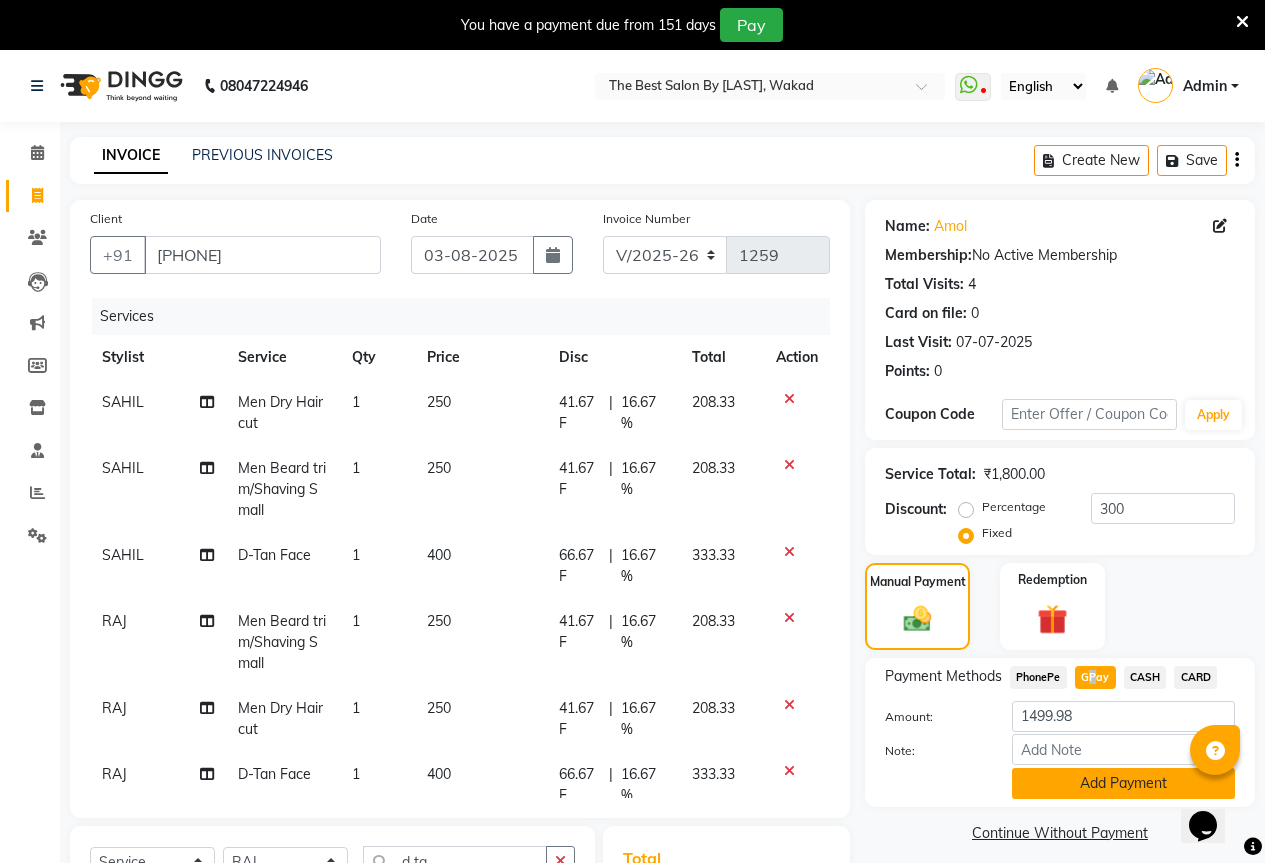 click on "Add Payment" 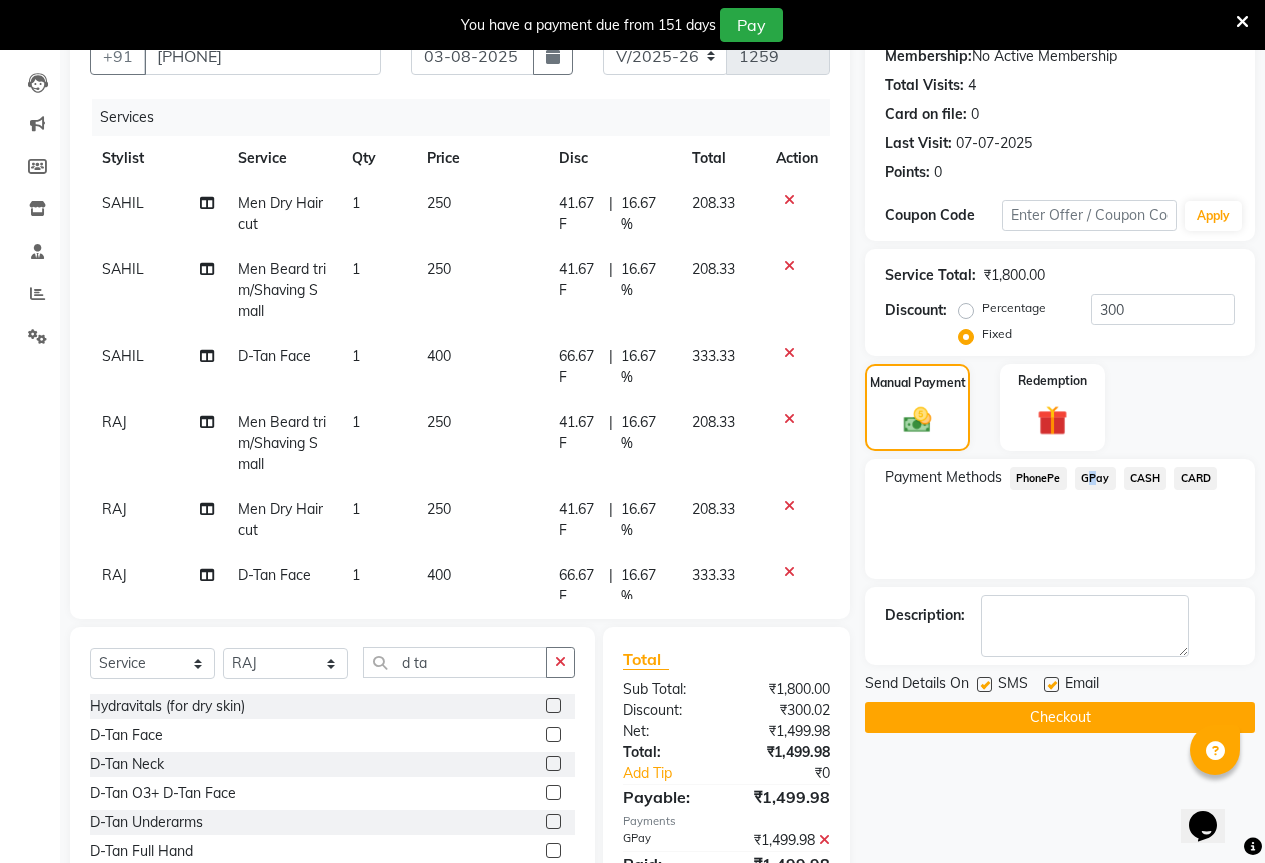 scroll, scrollTop: 200, scrollLeft: 0, axis: vertical 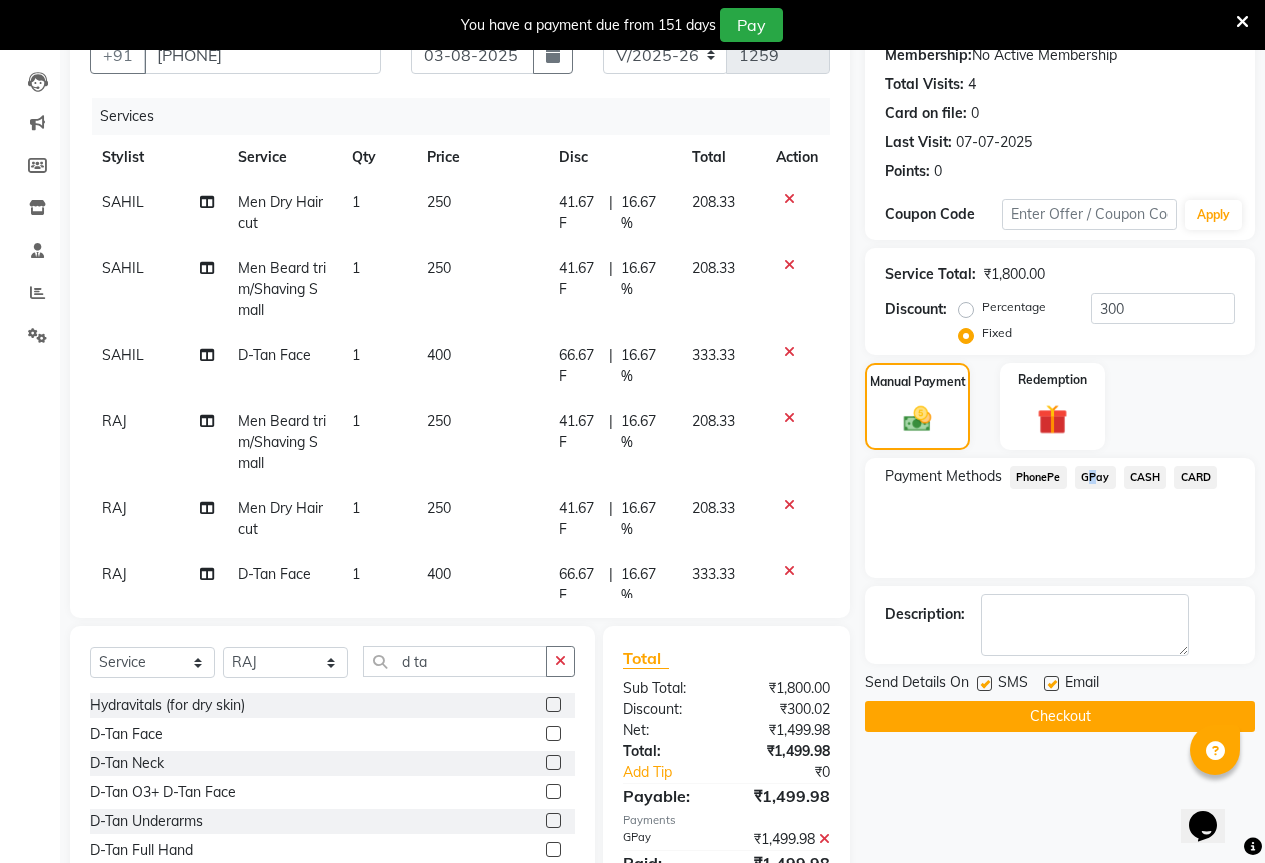 click on "Checkout" 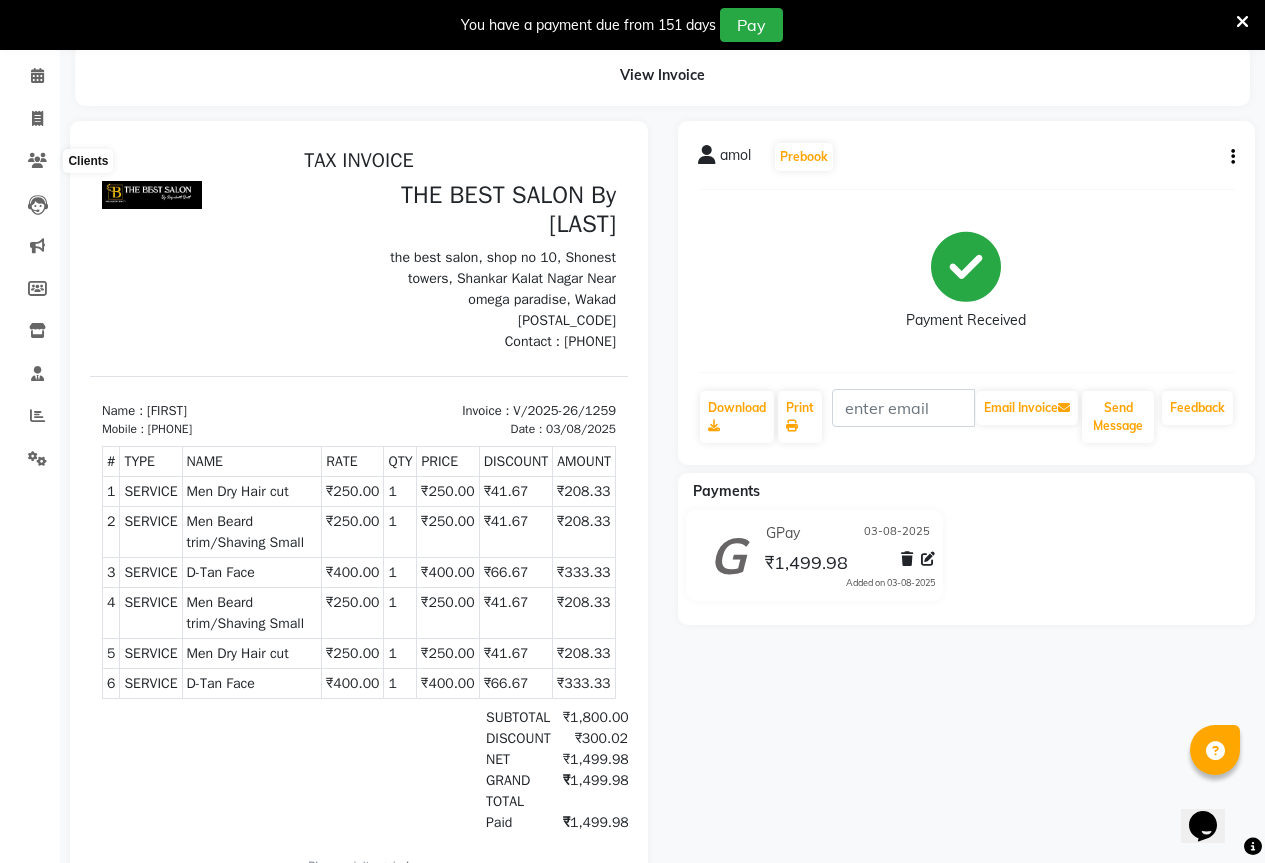 scroll, scrollTop: 0, scrollLeft: 0, axis: both 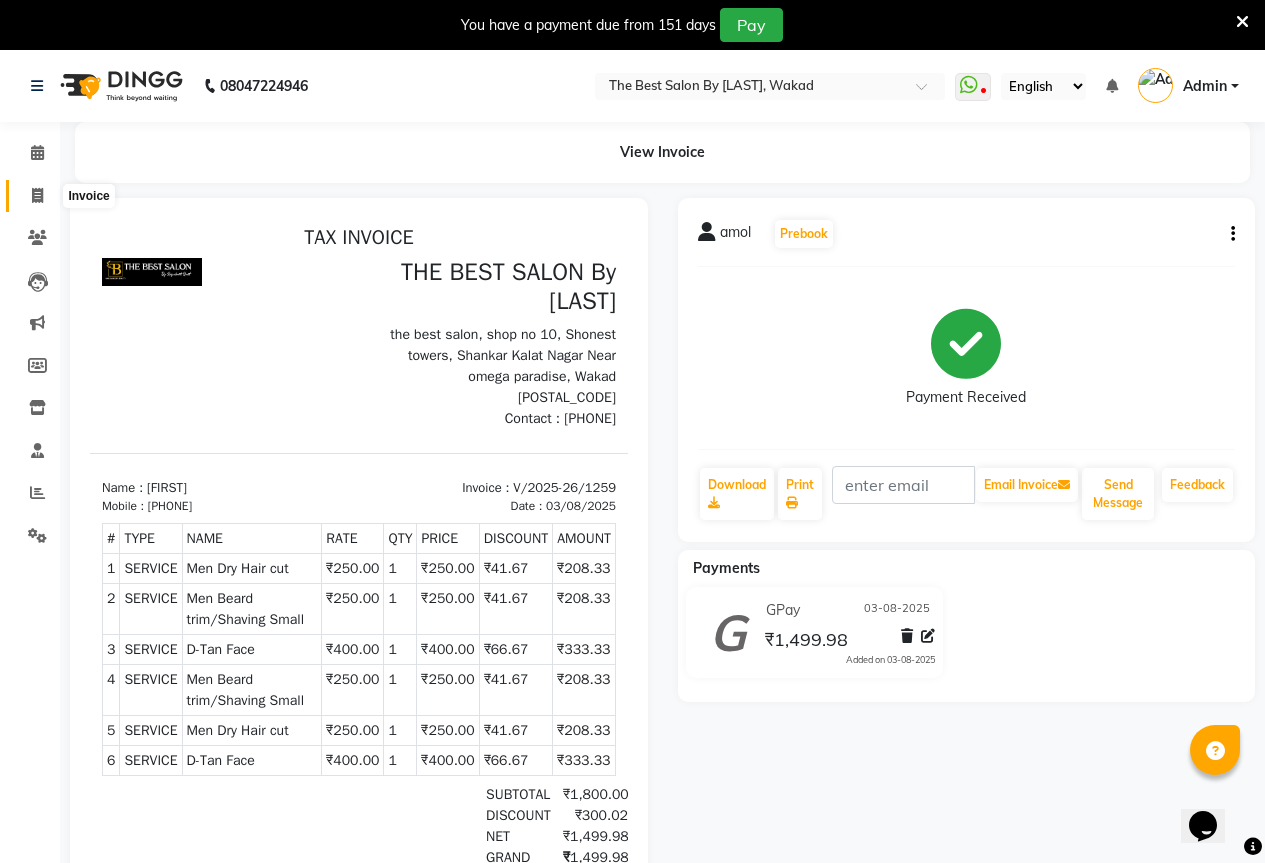 click 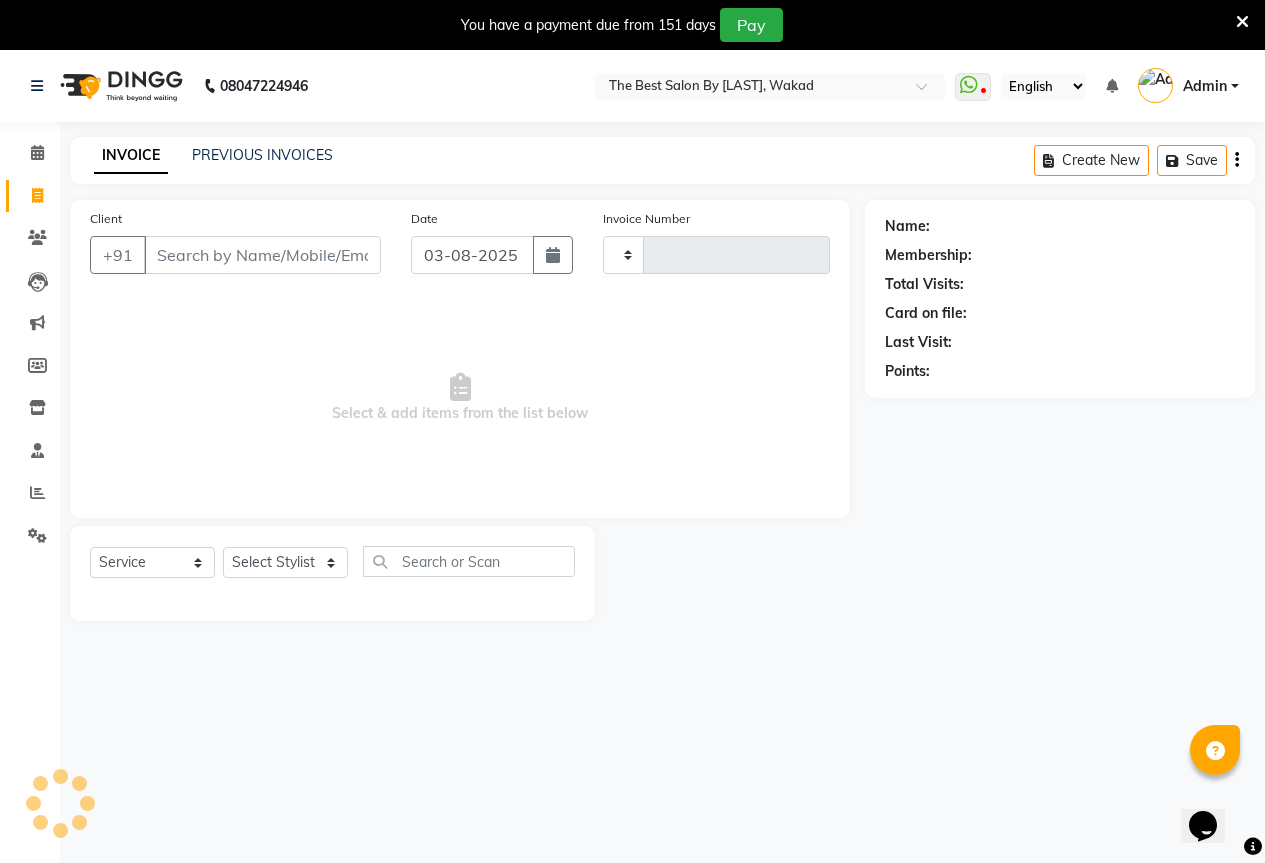 type on "1260" 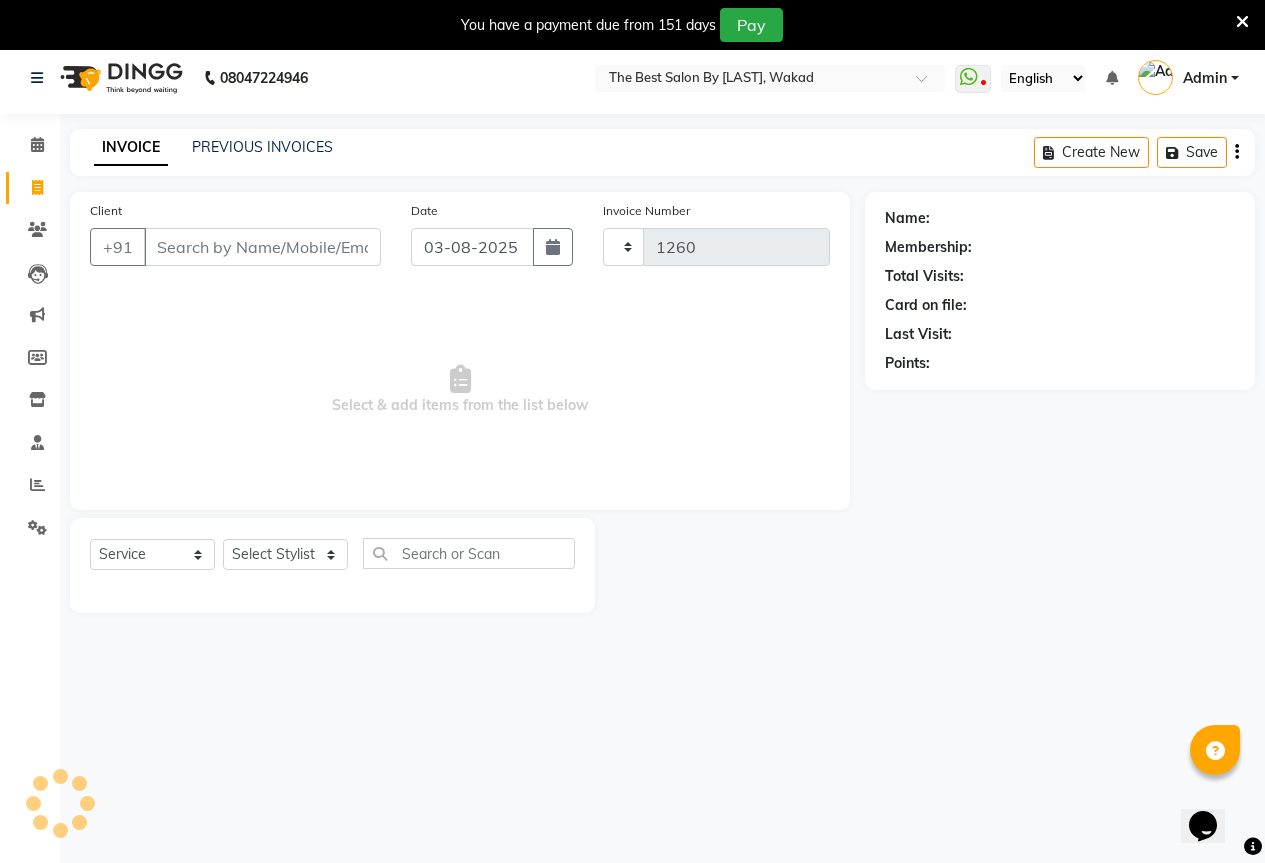 select on "7209" 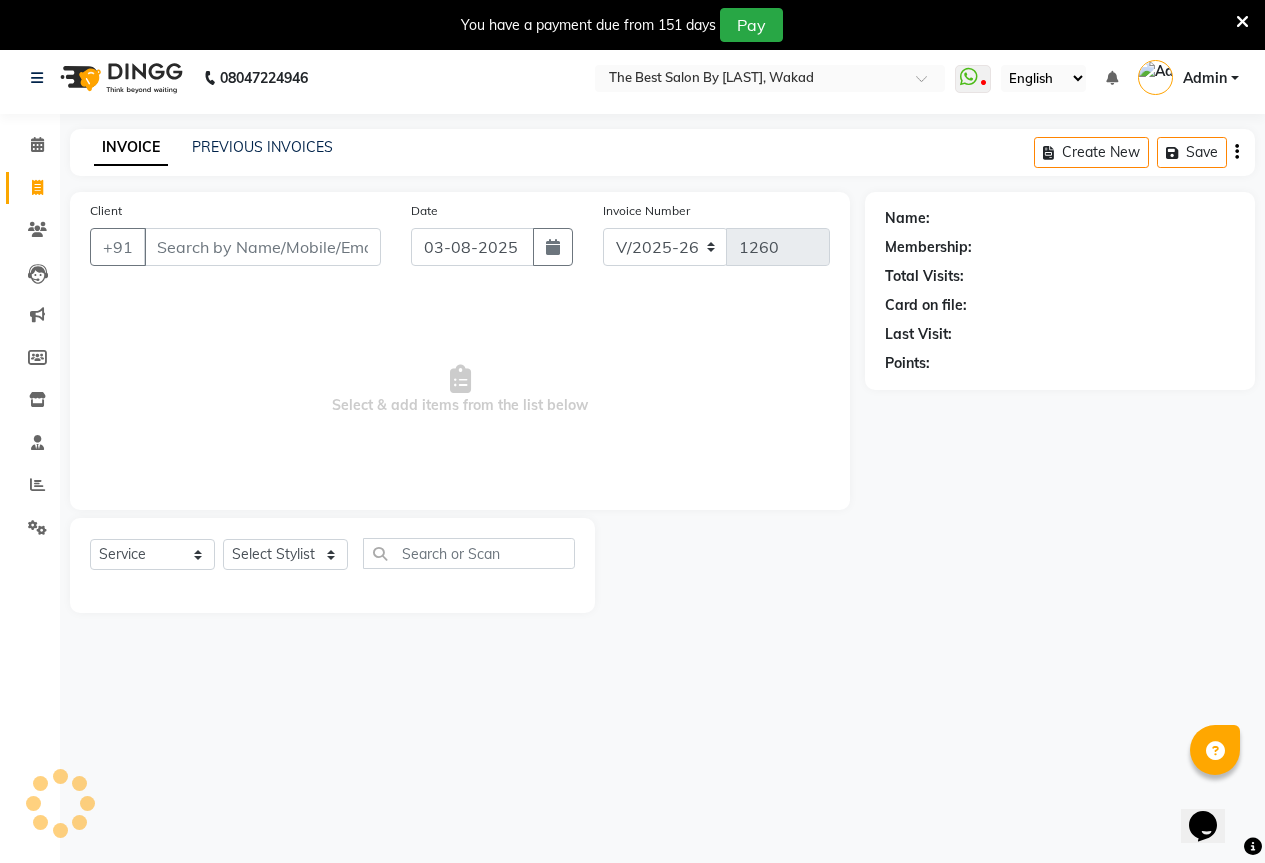 scroll, scrollTop: 50, scrollLeft: 0, axis: vertical 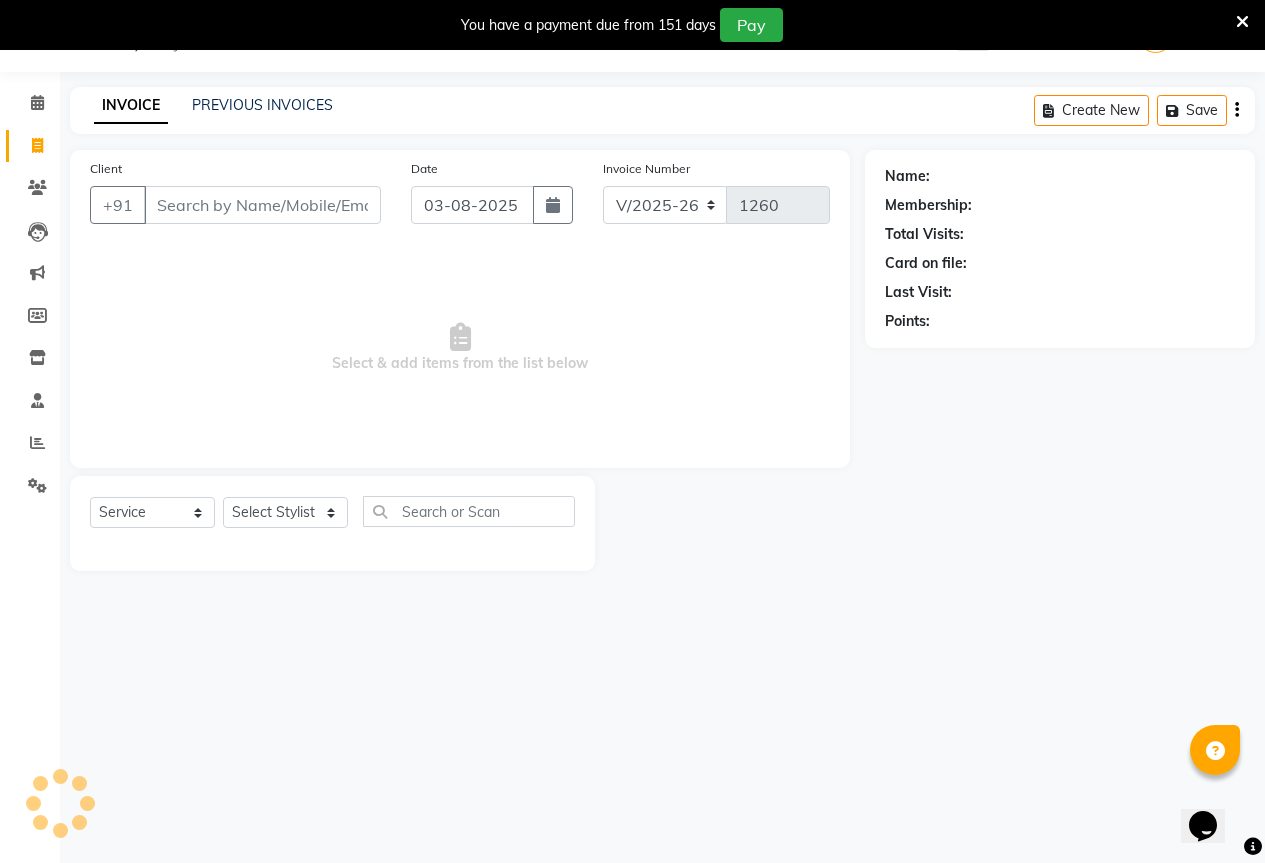 click on "PREVIOUS INVOICES" 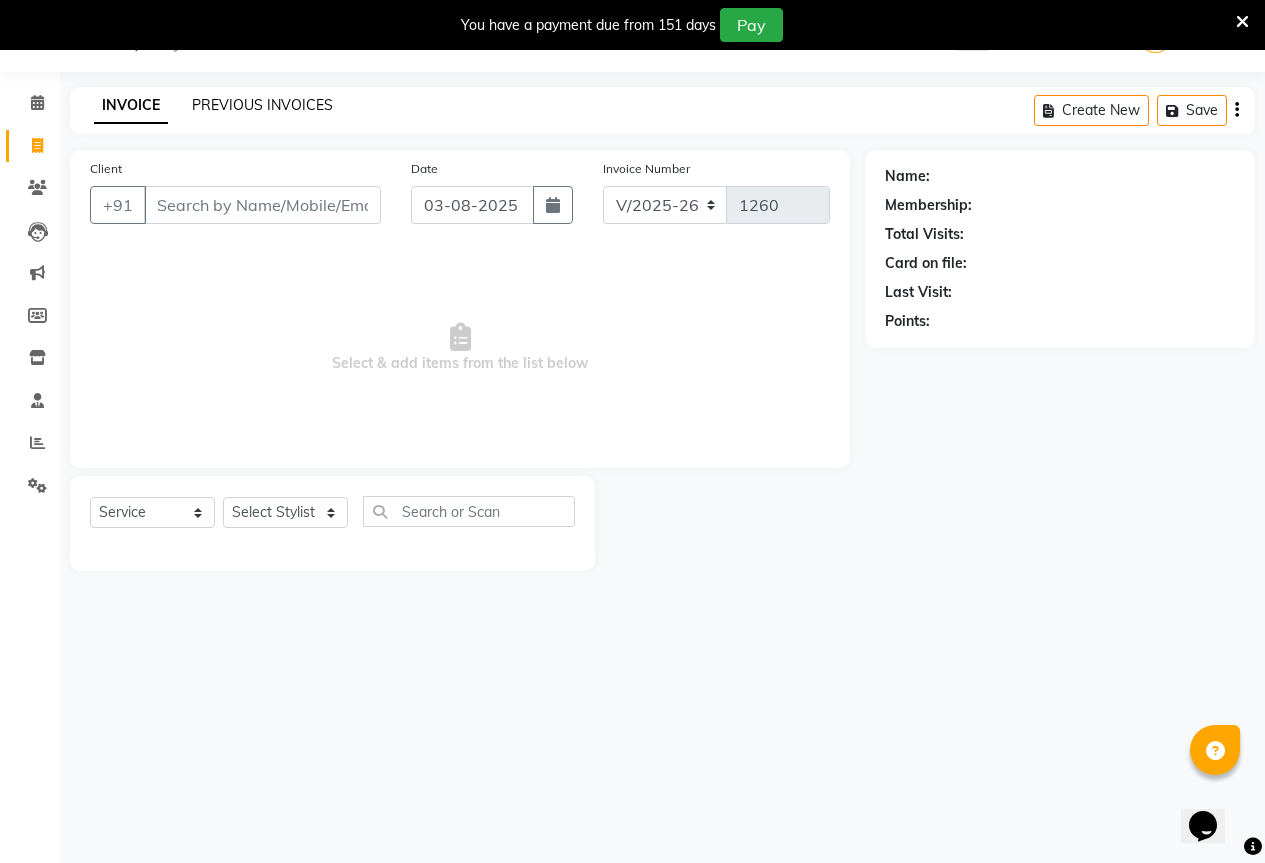 click on "PREVIOUS INVOICES" 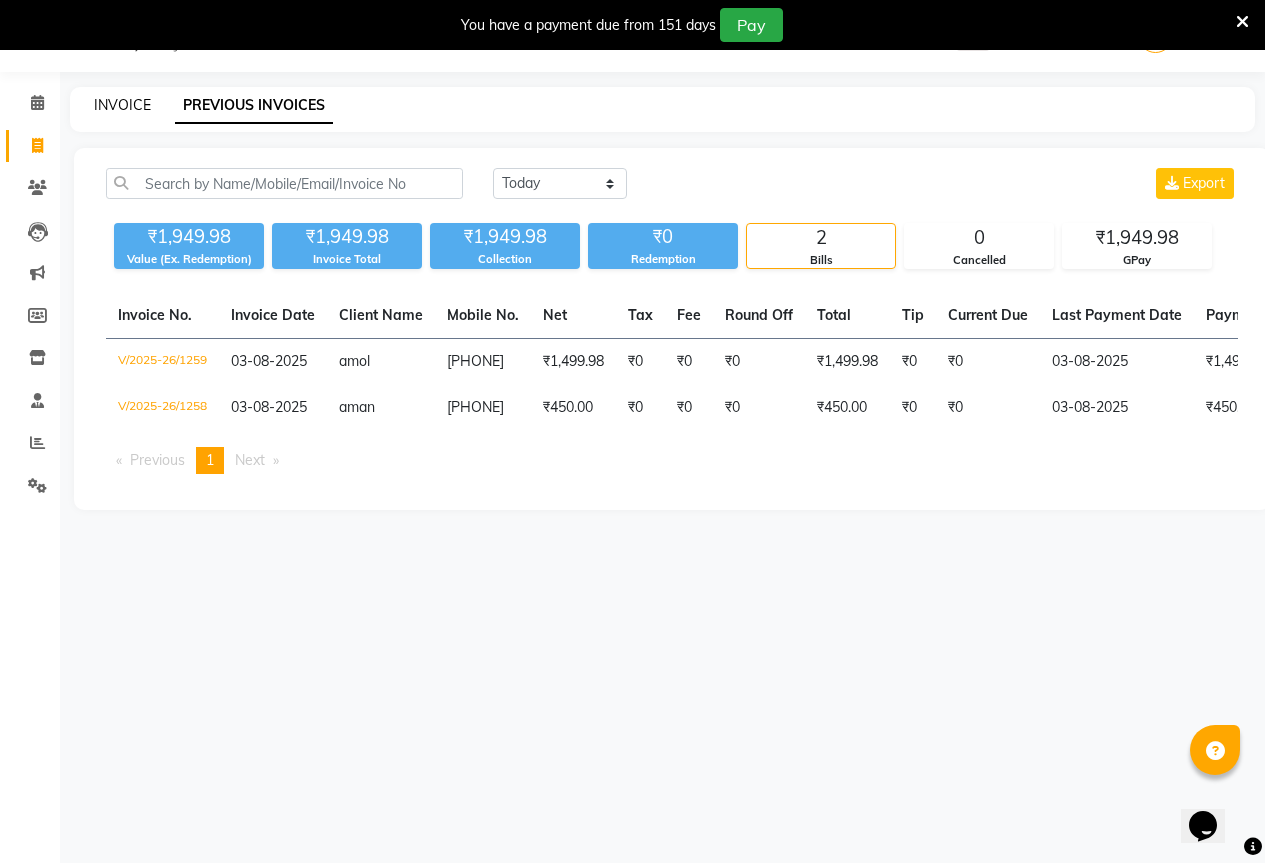click on "INVOICE" 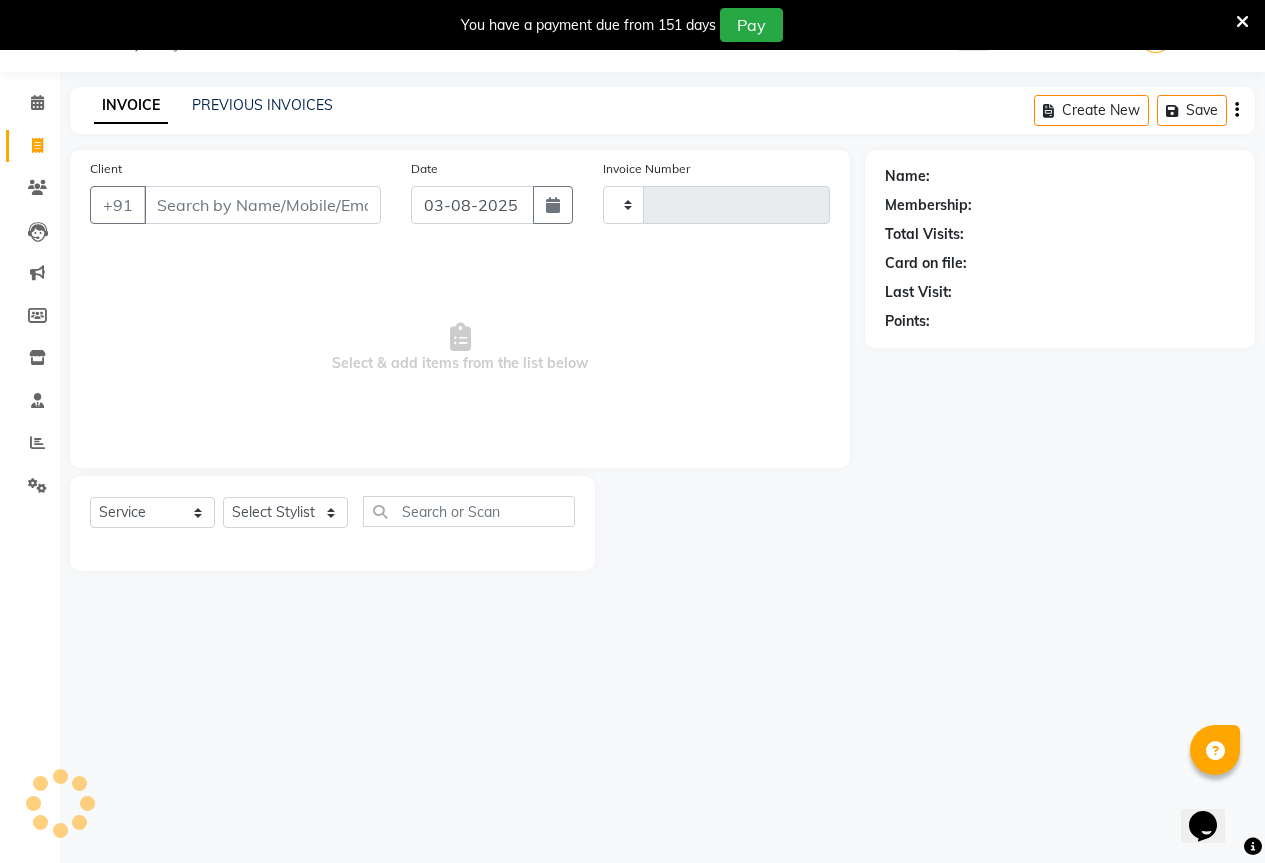 type on "1260" 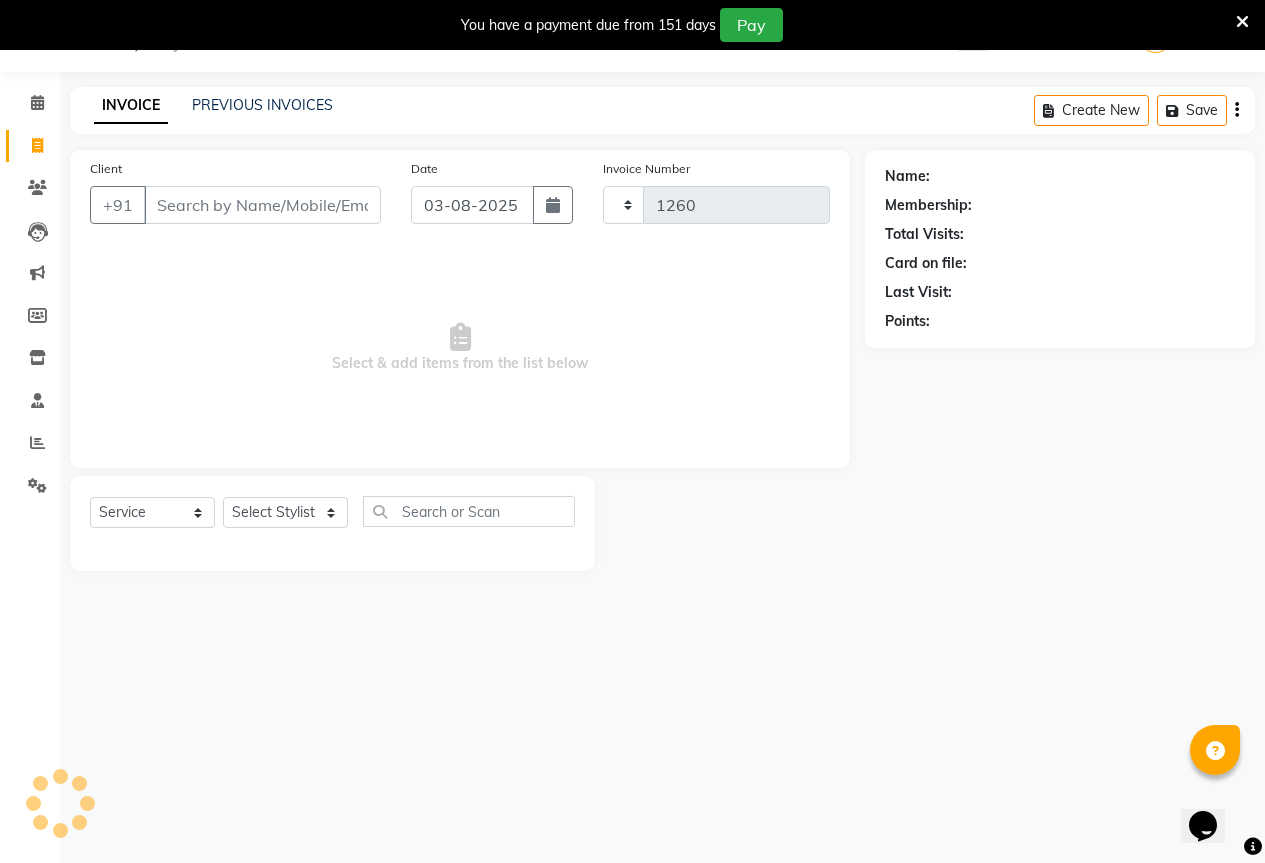 select on "7209" 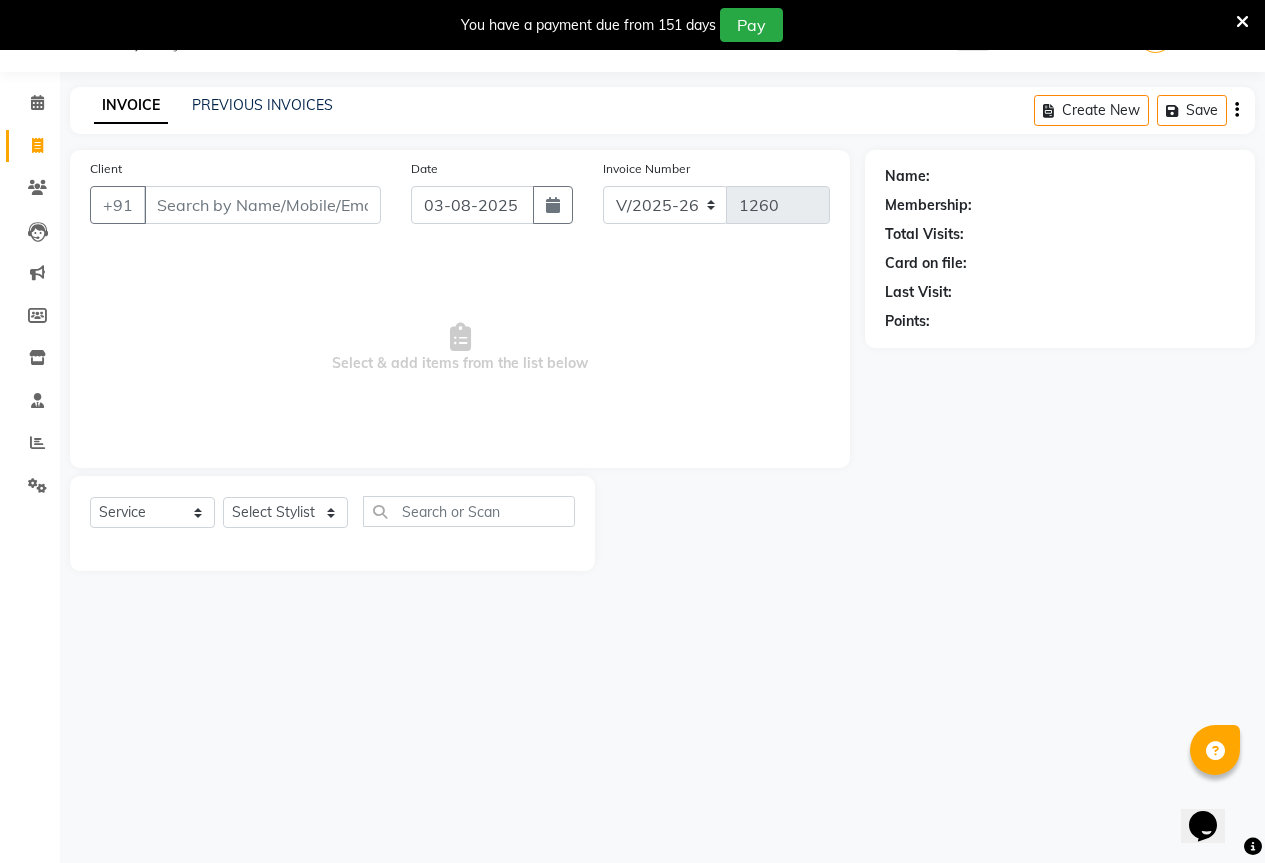 click on "Client +91" 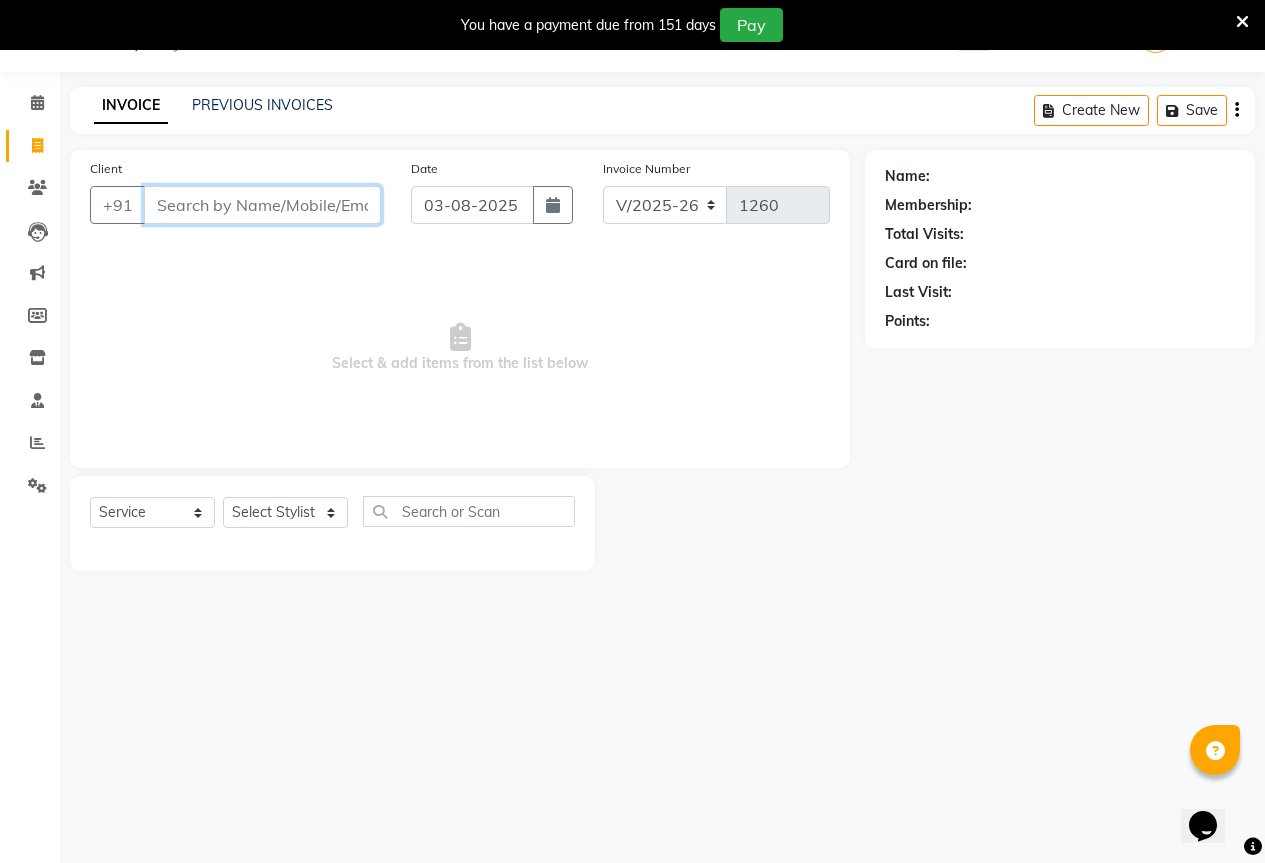 click on "Client" at bounding box center [262, 205] 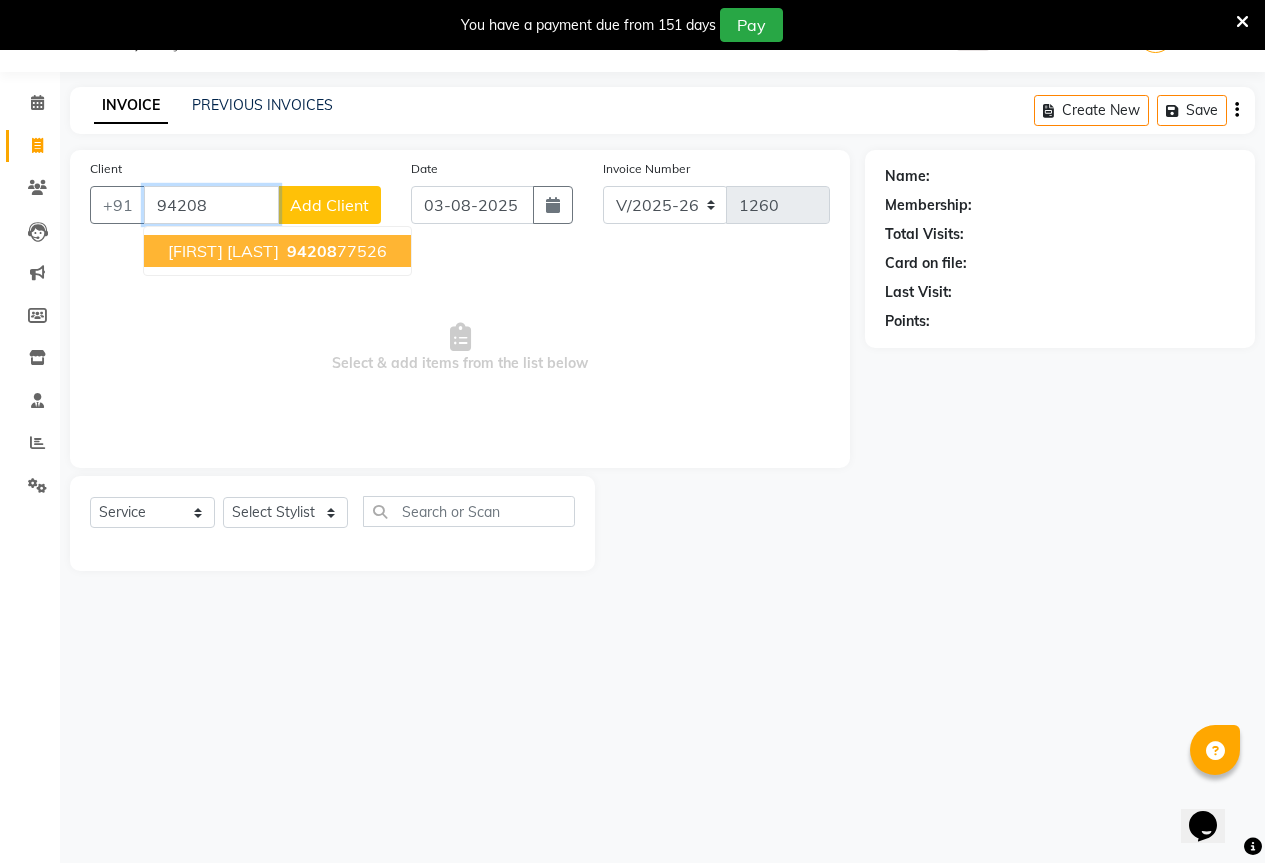 click on "94208" at bounding box center [312, 251] 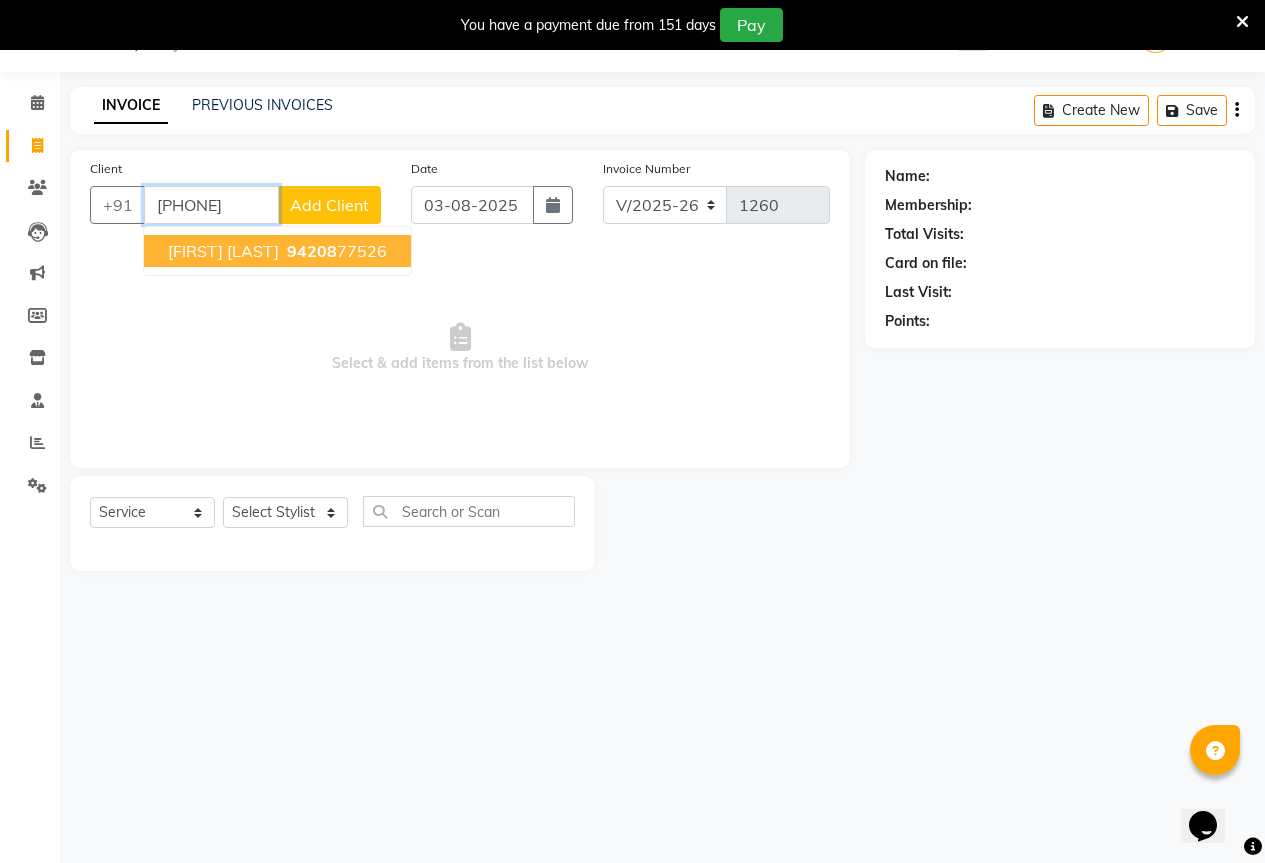 type on "[PHONE]" 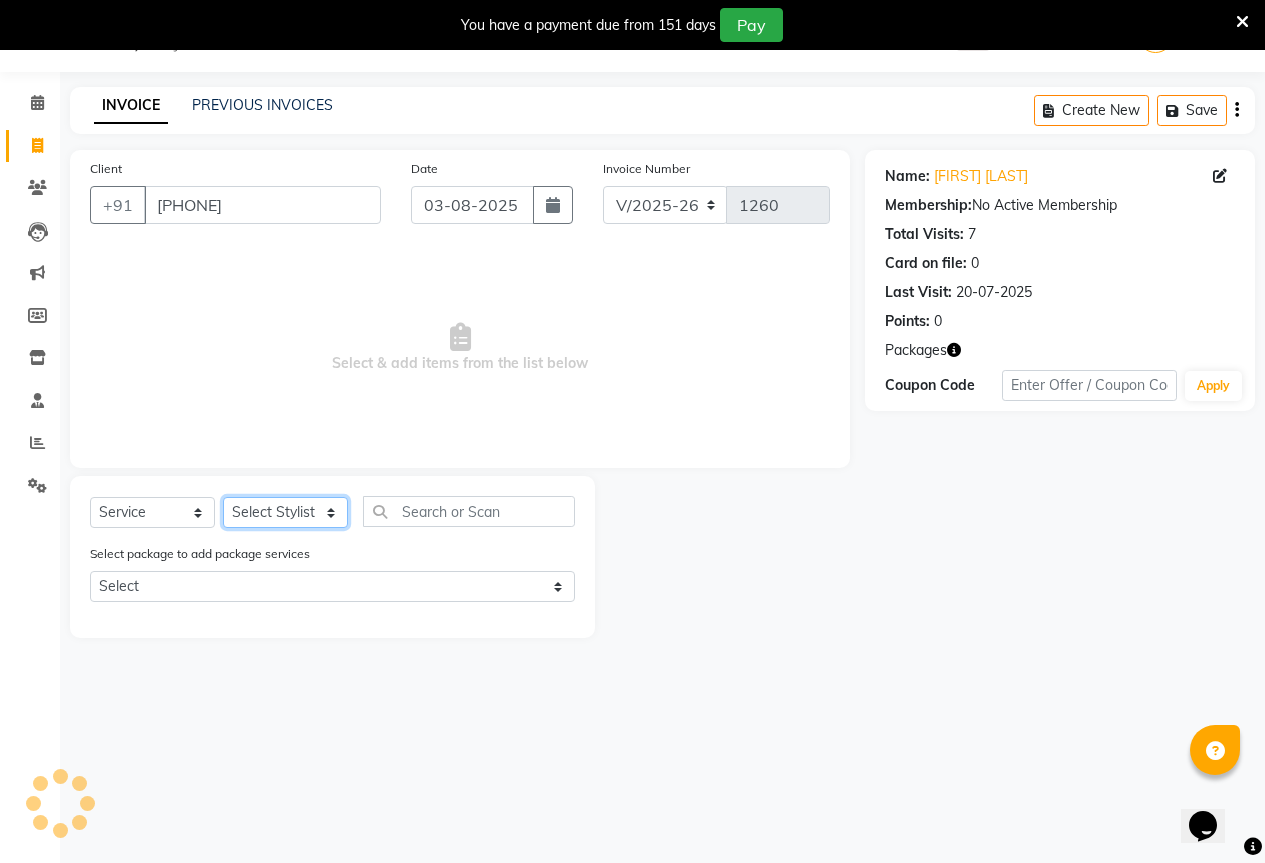 click on "Select Stylist AKASH KAJAL PAYAL RAJ RUTUJA SAHIL" 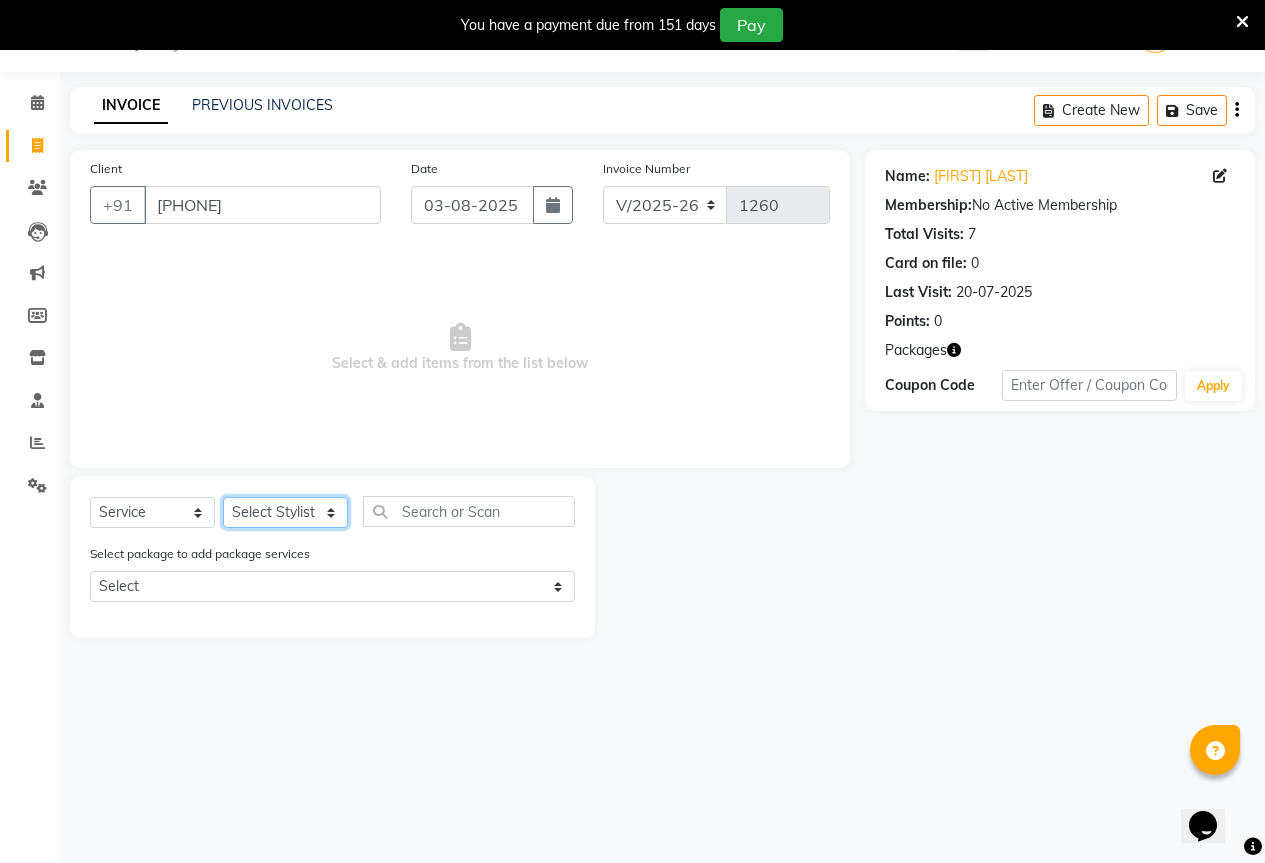 select on "61551" 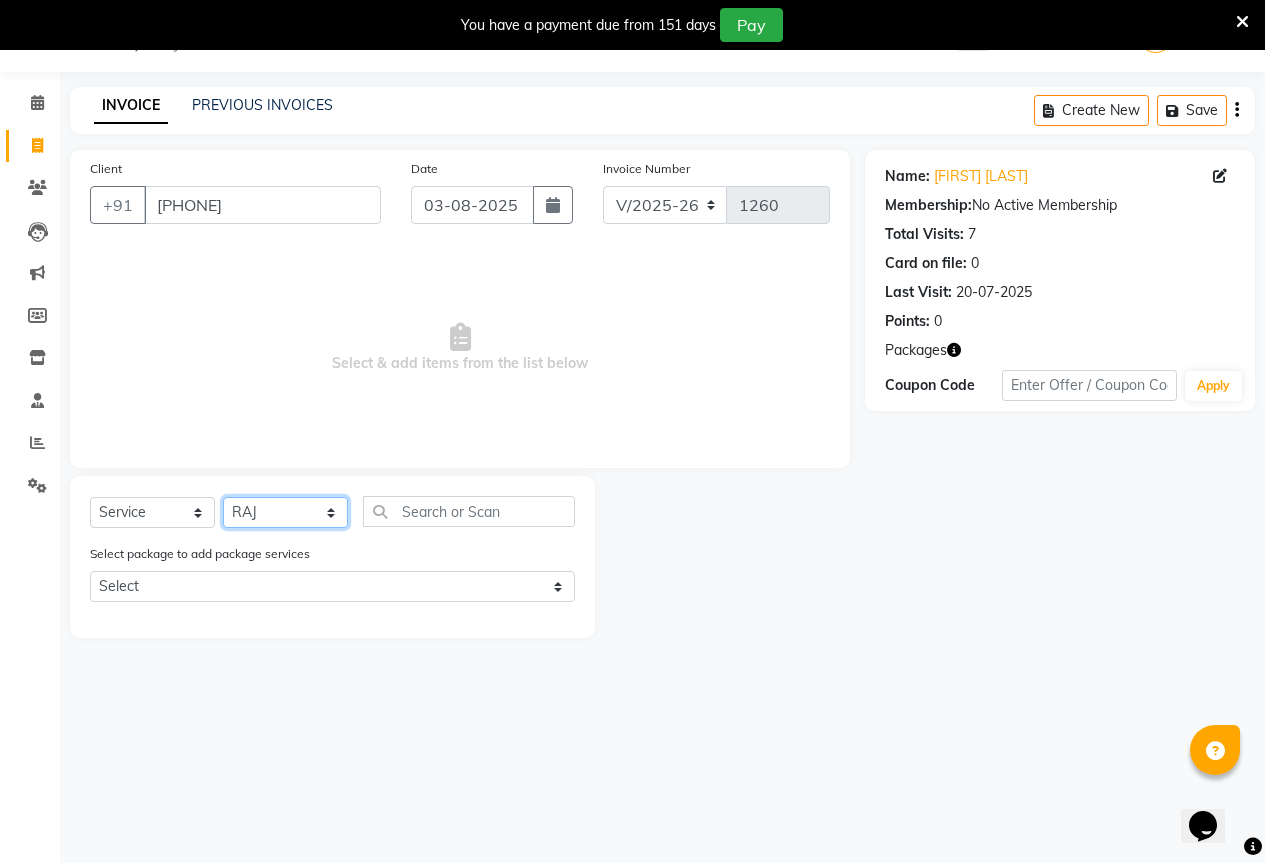 click on "Select Stylist AKASH KAJAL PAYAL RAJ RUTUJA SAHIL" 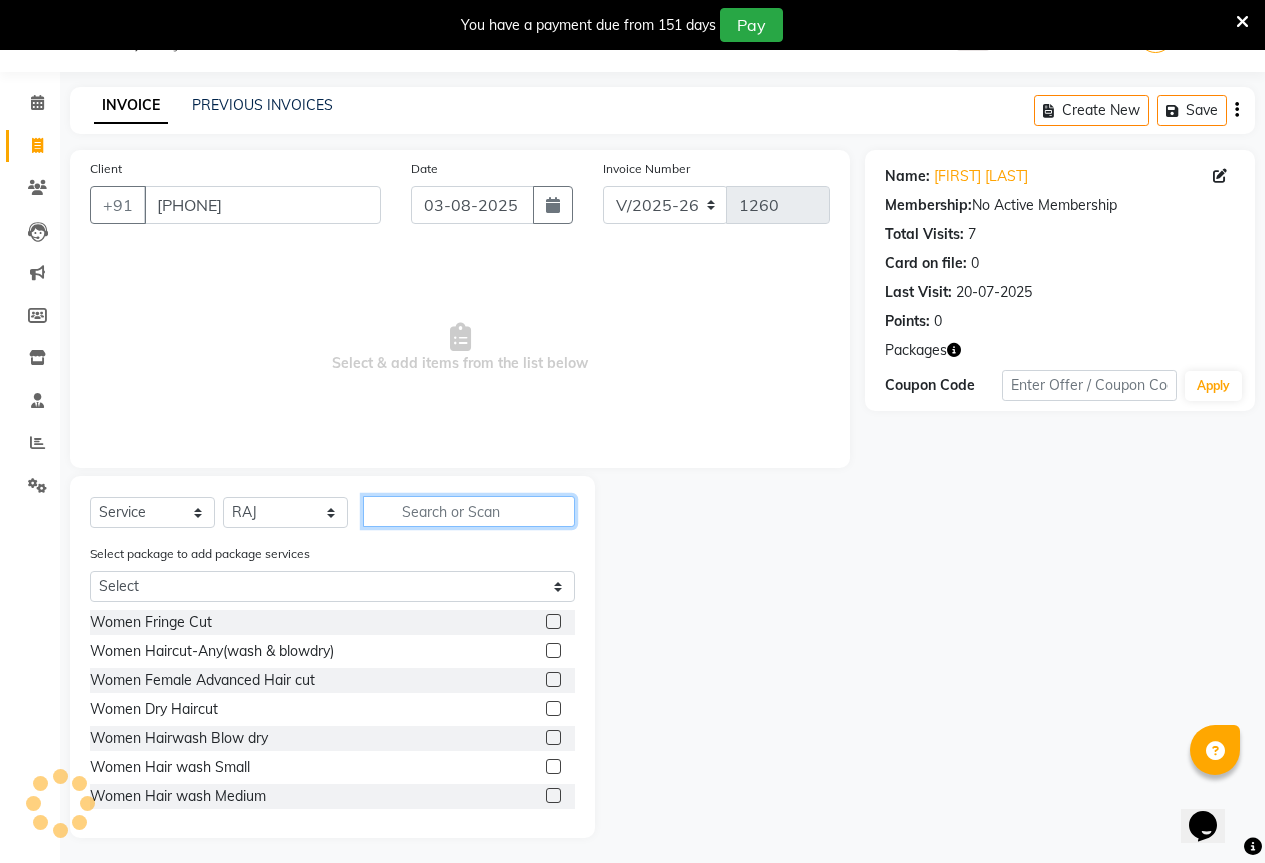 click 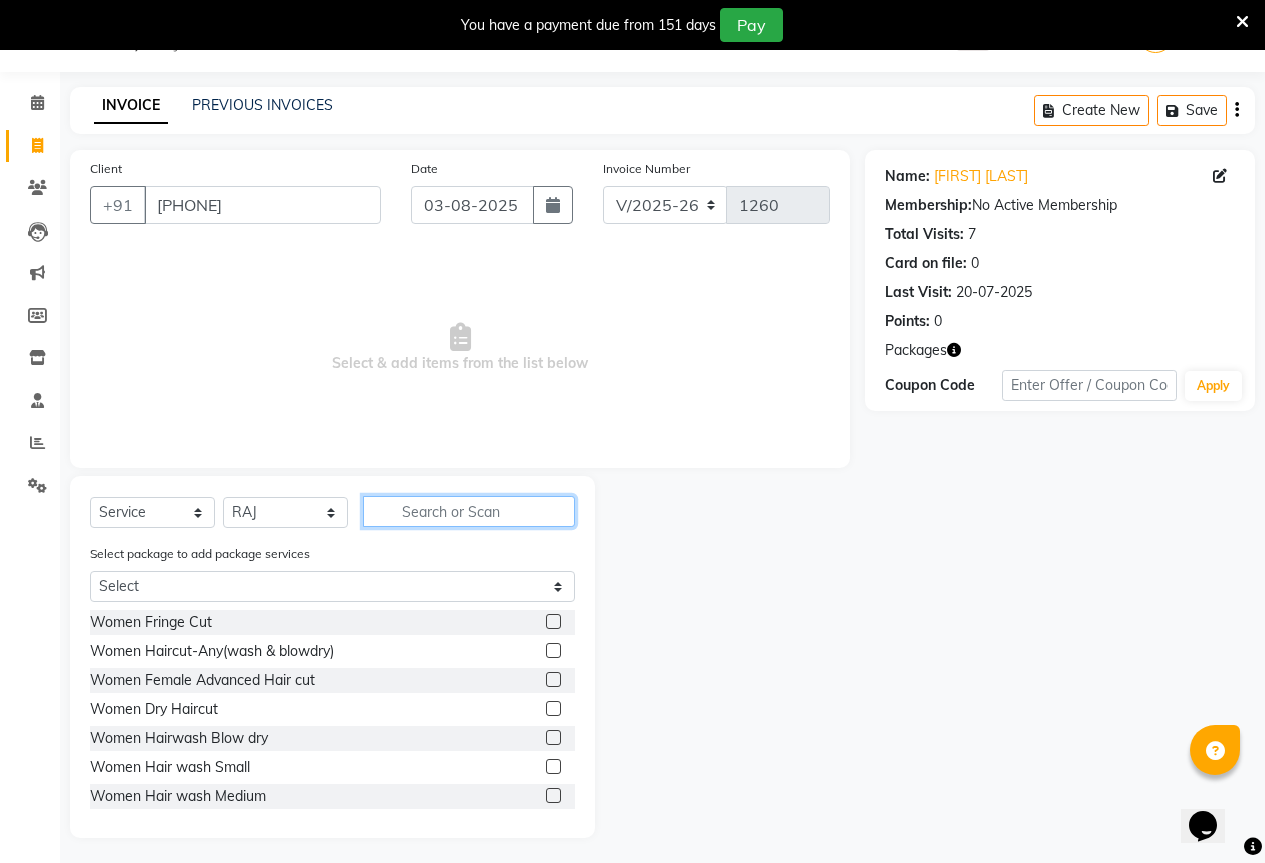 type on "b" 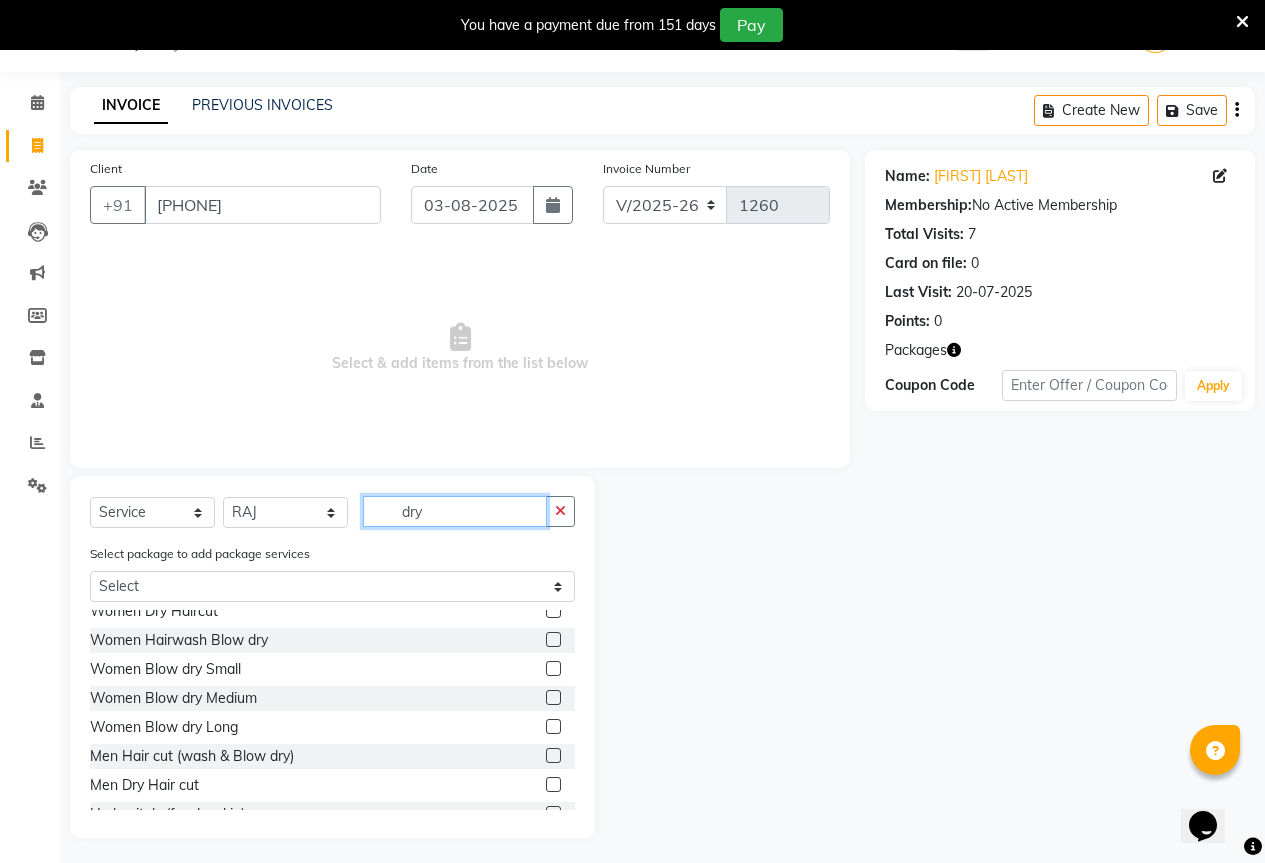 scroll, scrollTop: 61, scrollLeft: 0, axis: vertical 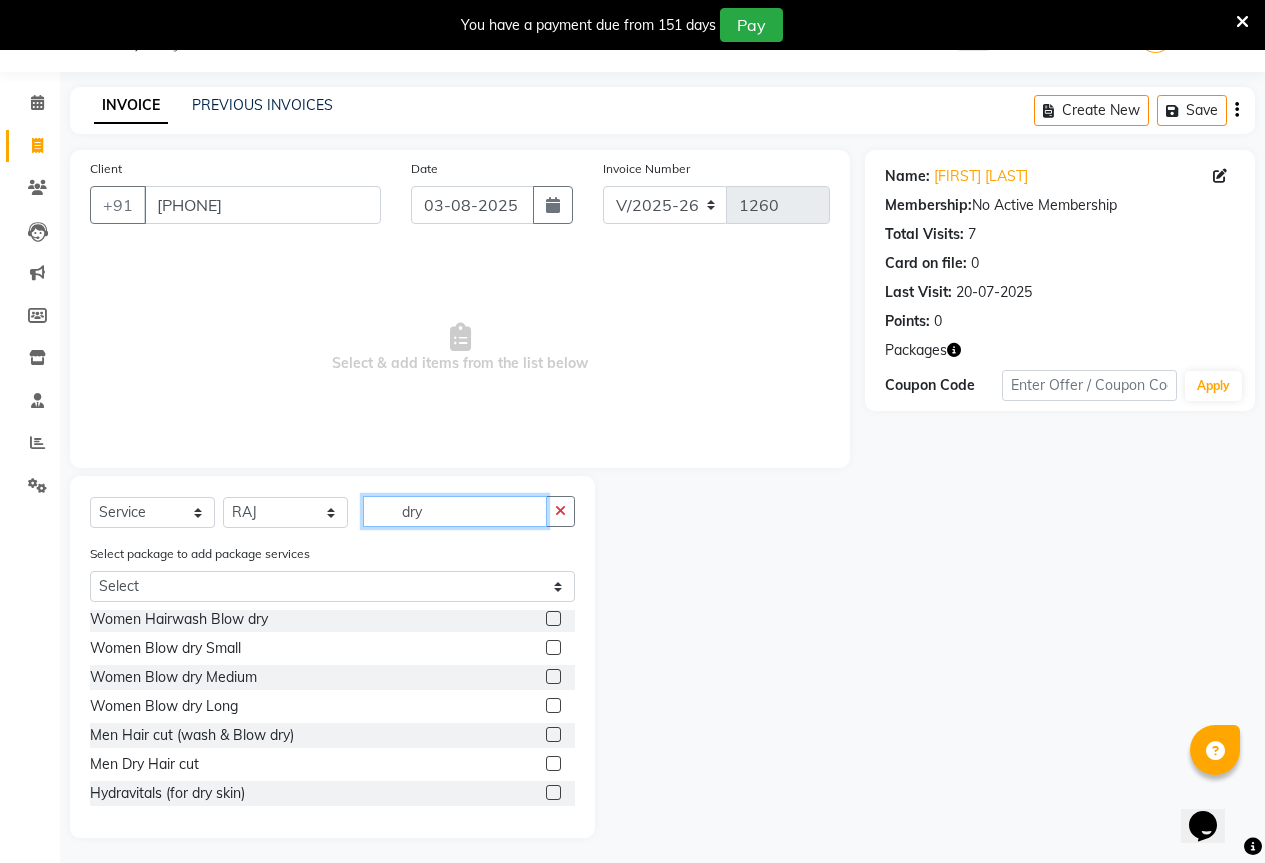 type on "dry" 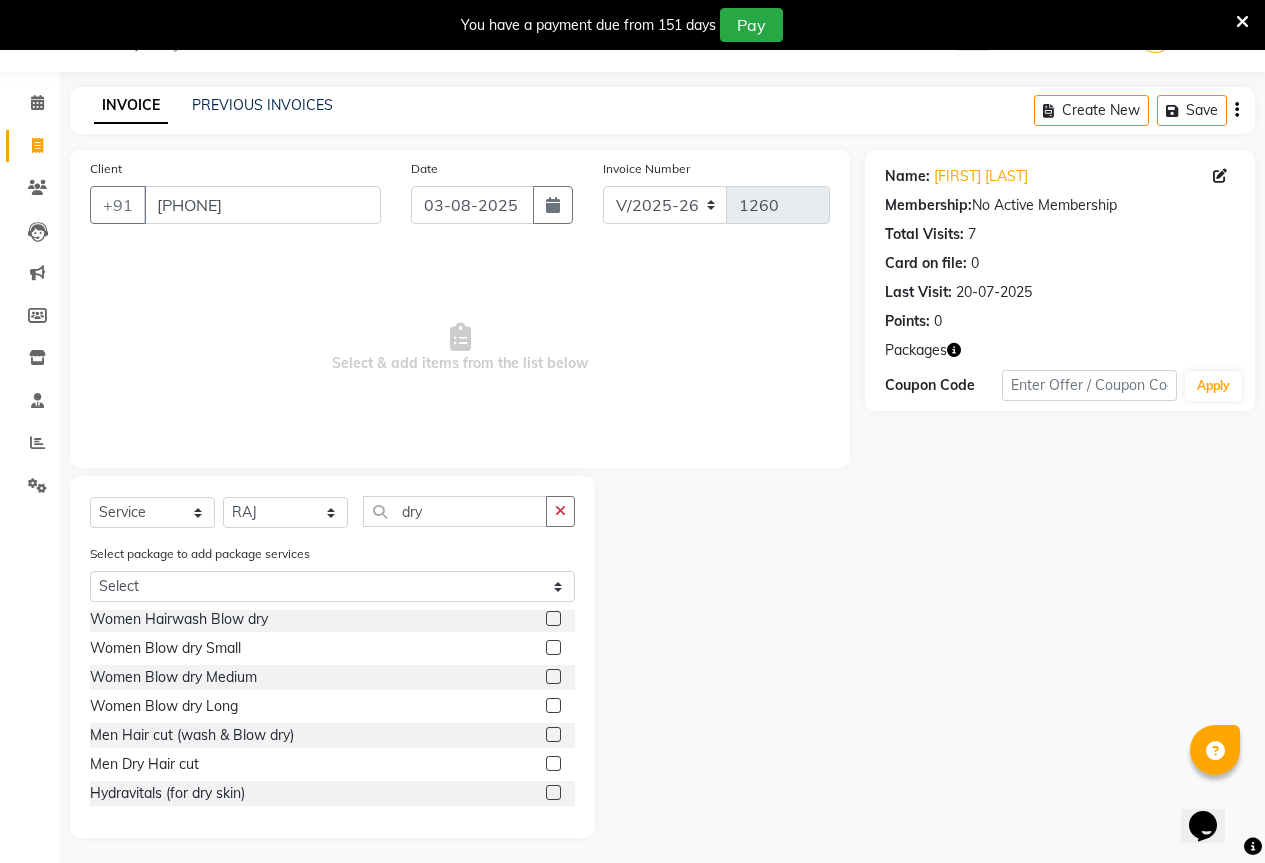 click 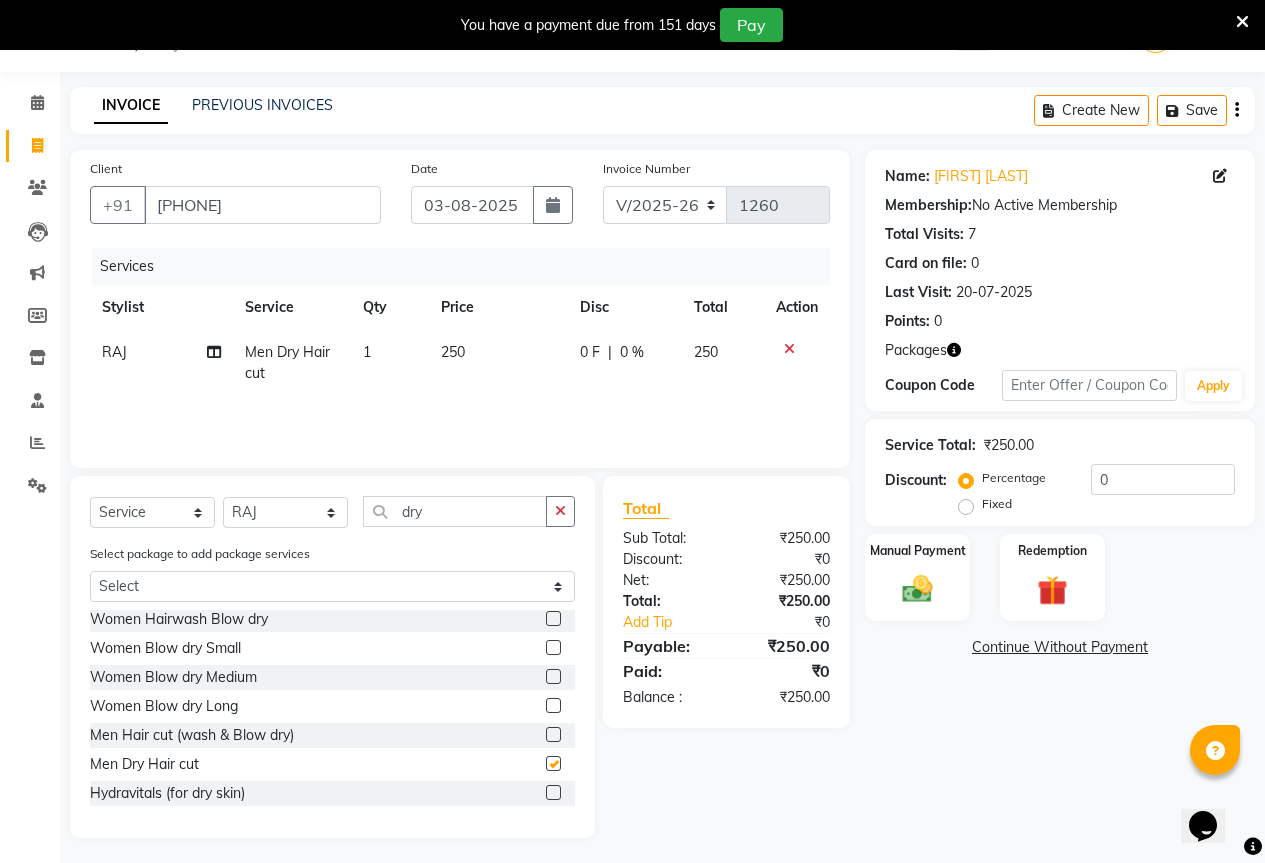 checkbox on "false" 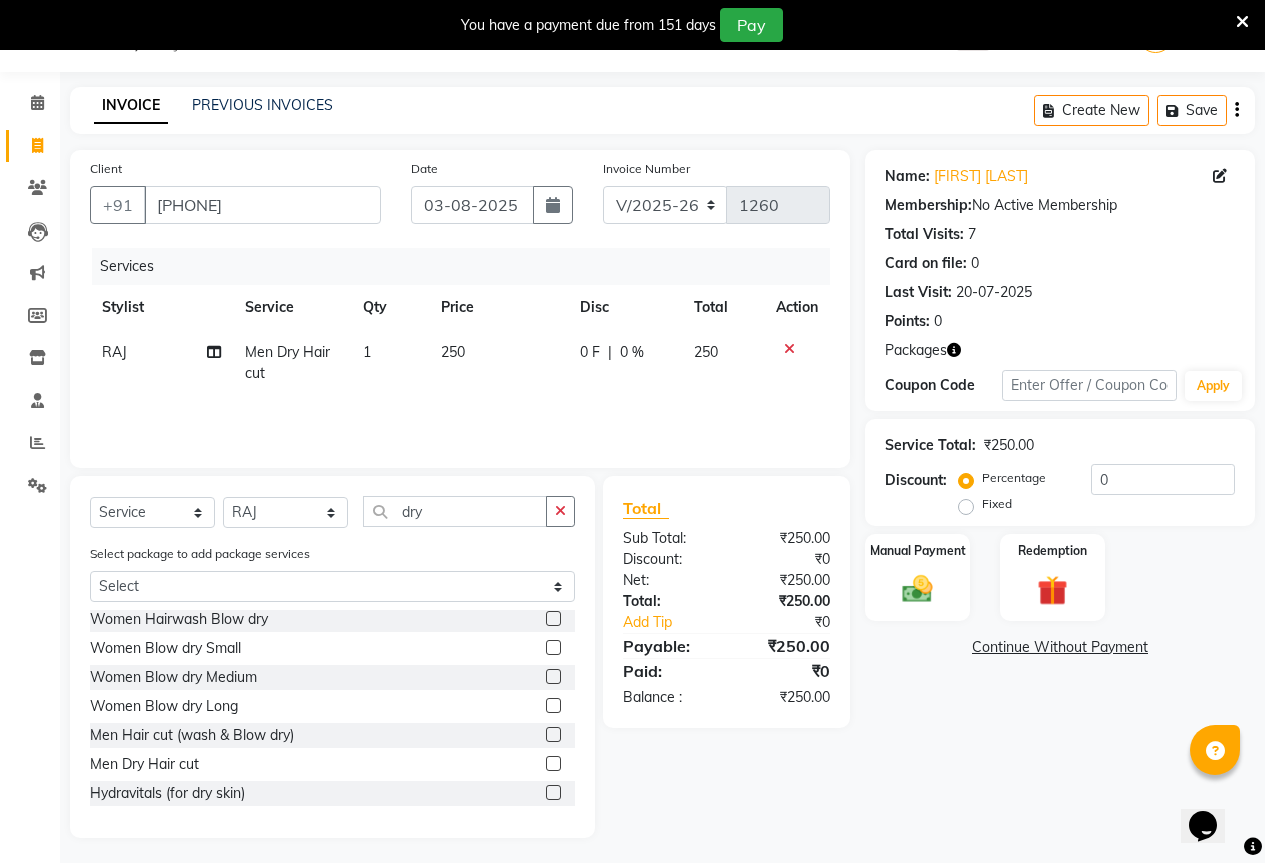 click on "Services Stylist Service Qty Price Disc Total Action RAJ Men Dry Hair cut 1 250 0 F | 0 % 250" 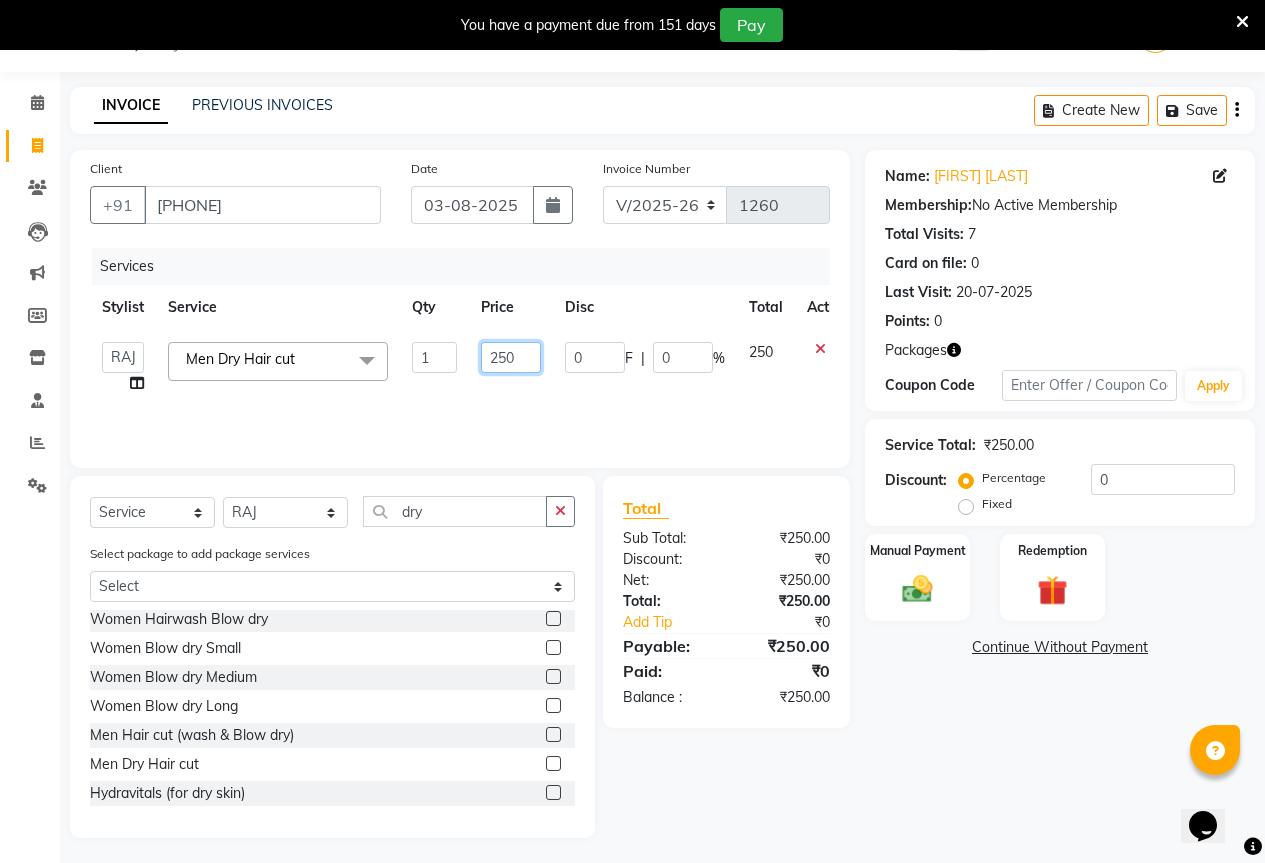 click on "250" 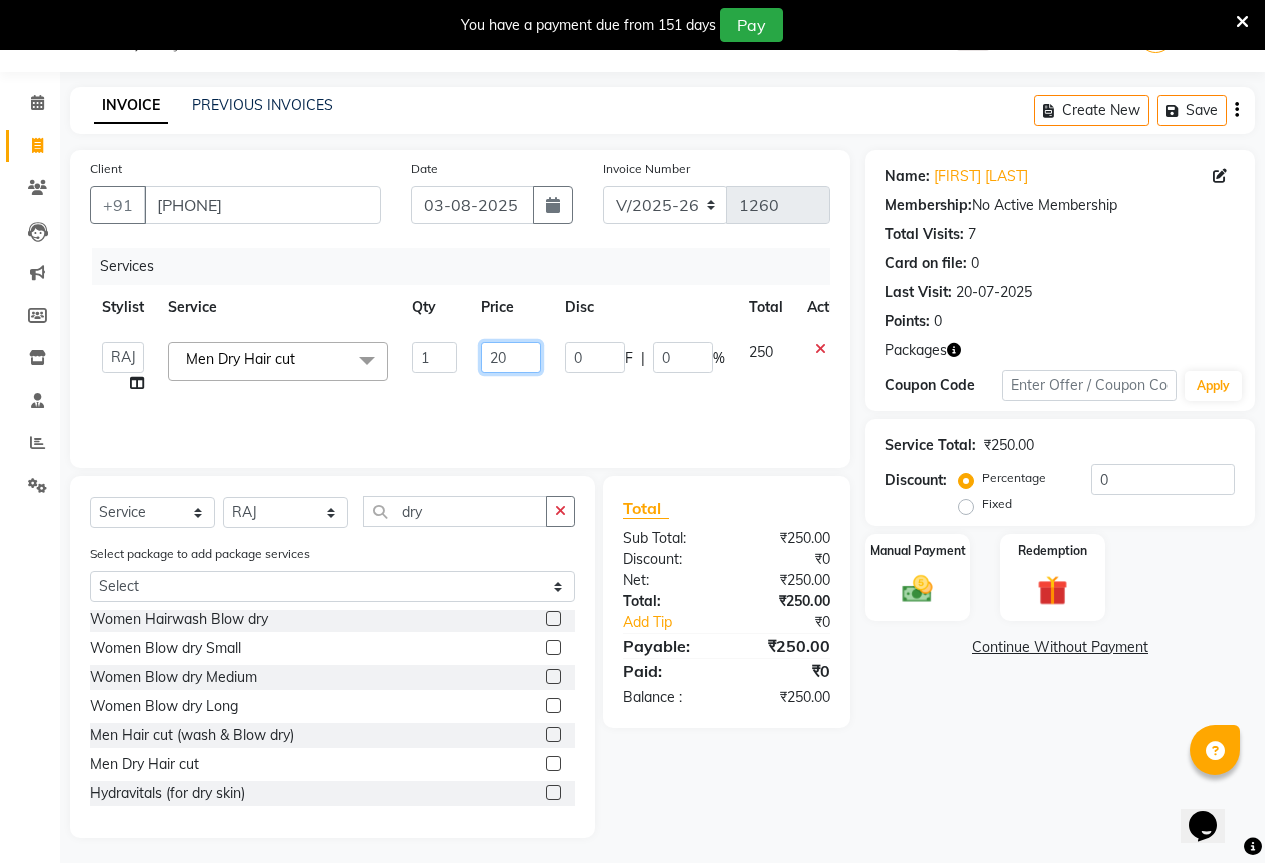 type on "200" 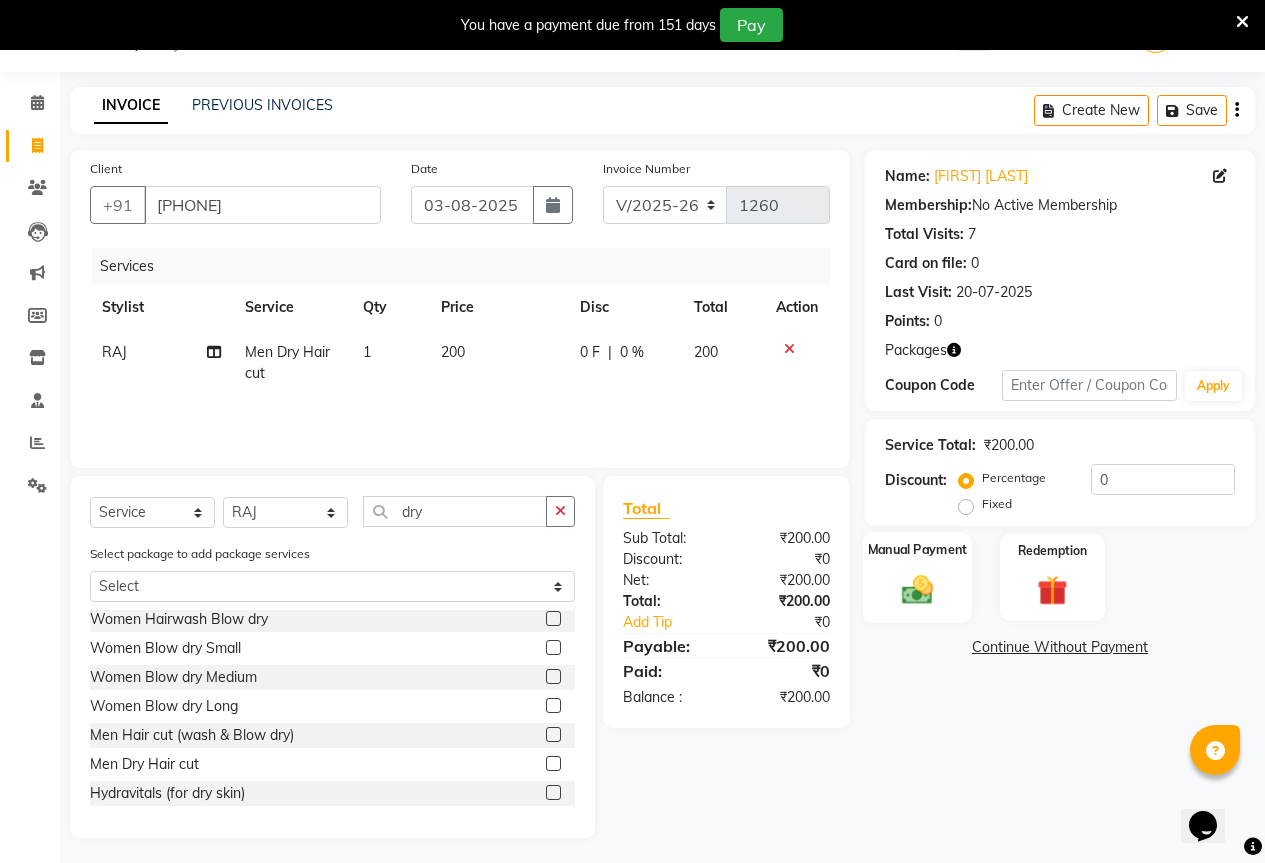 click on "Manual Payment" 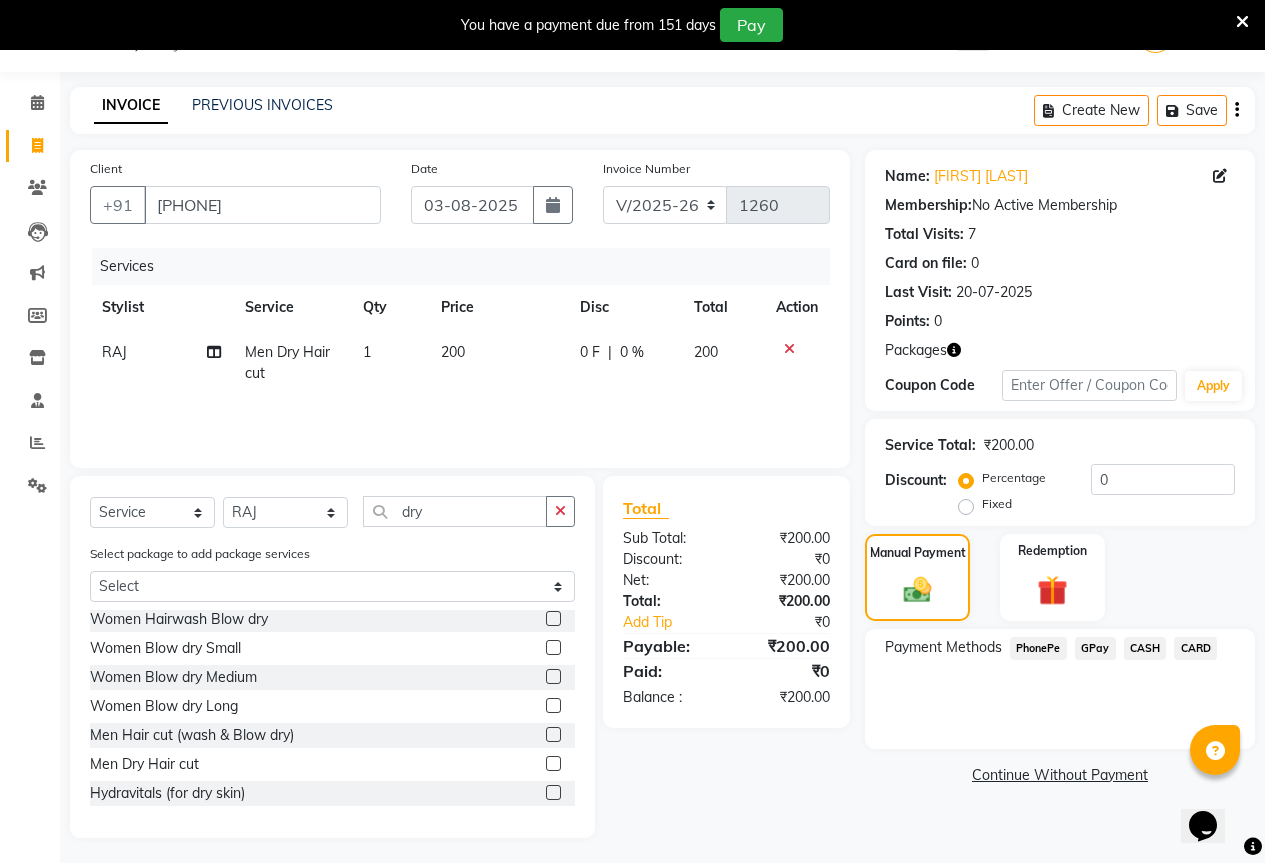 click on "GPay" 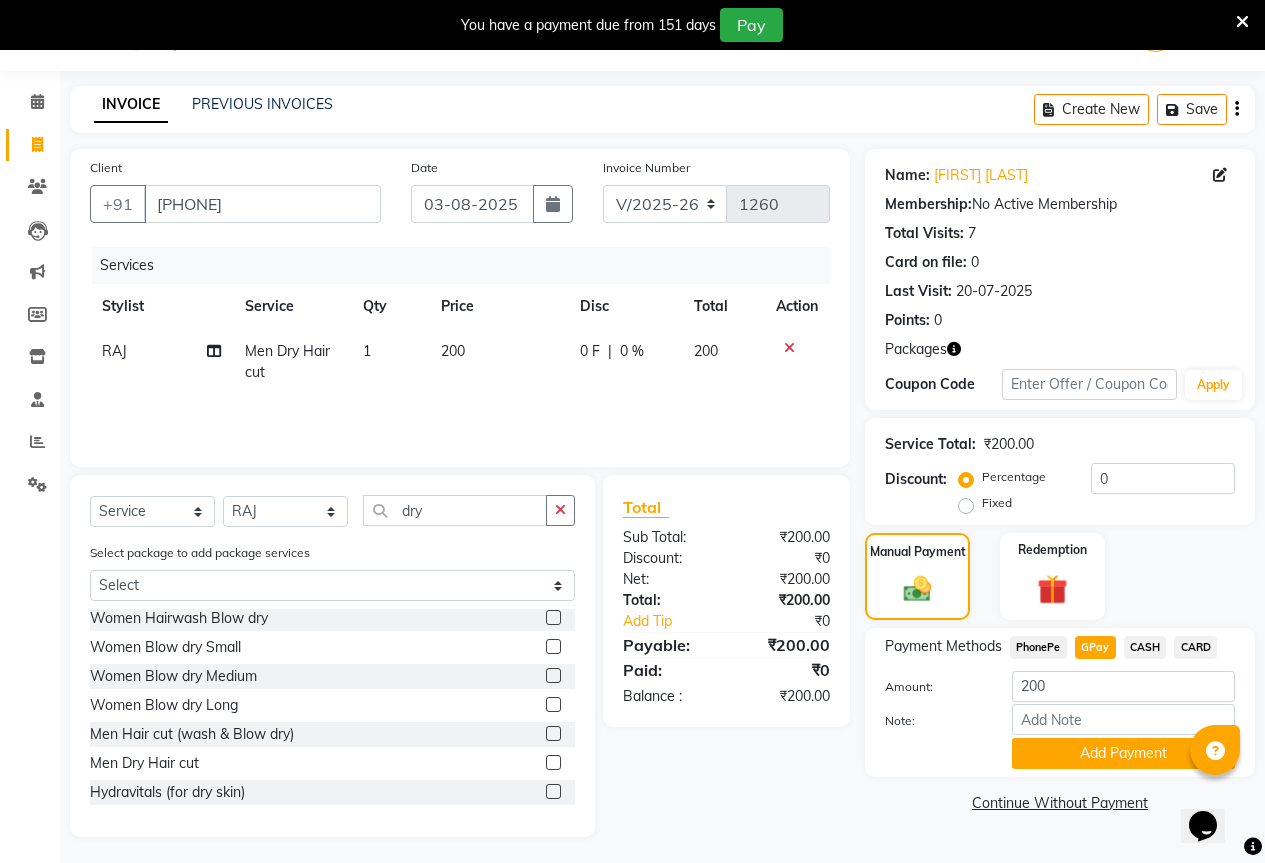 scroll, scrollTop: 55, scrollLeft: 0, axis: vertical 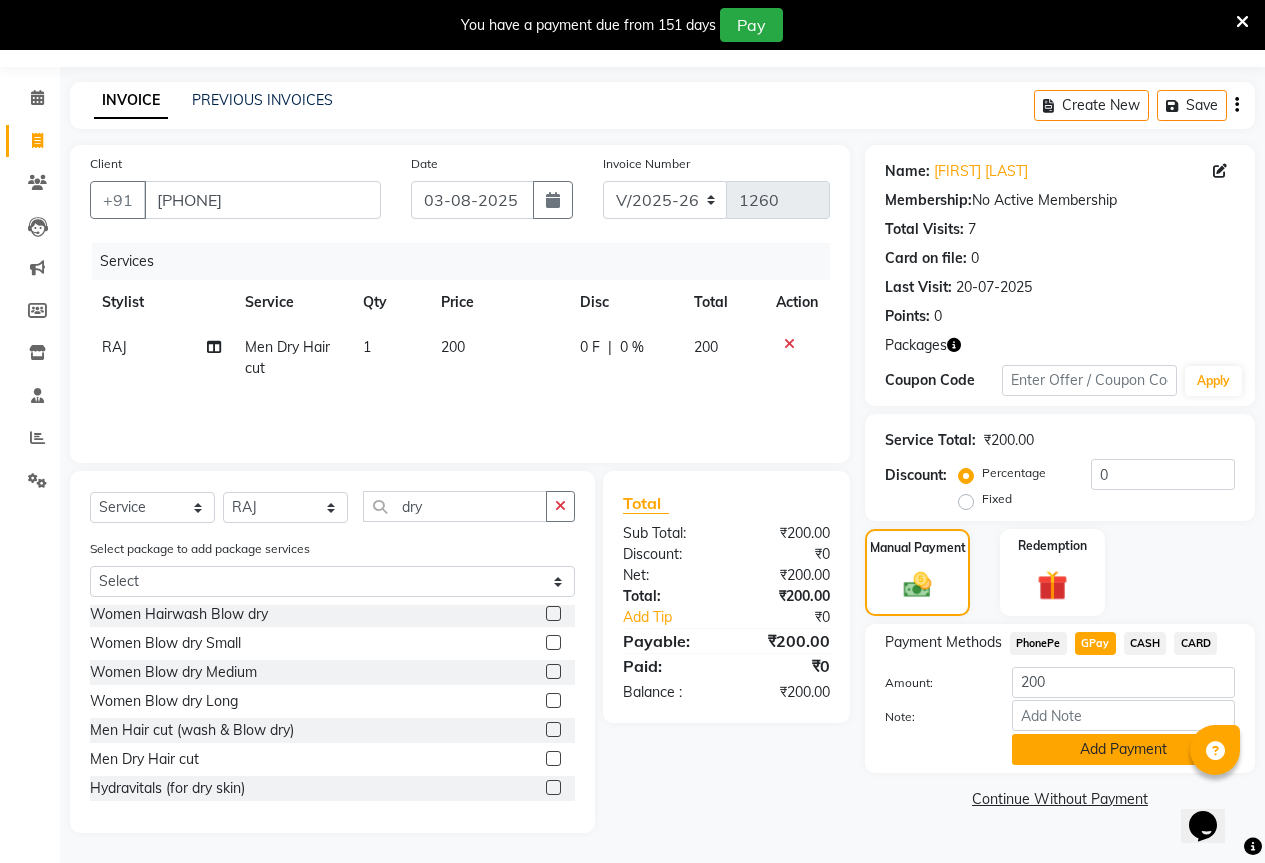 click on "Add Payment" 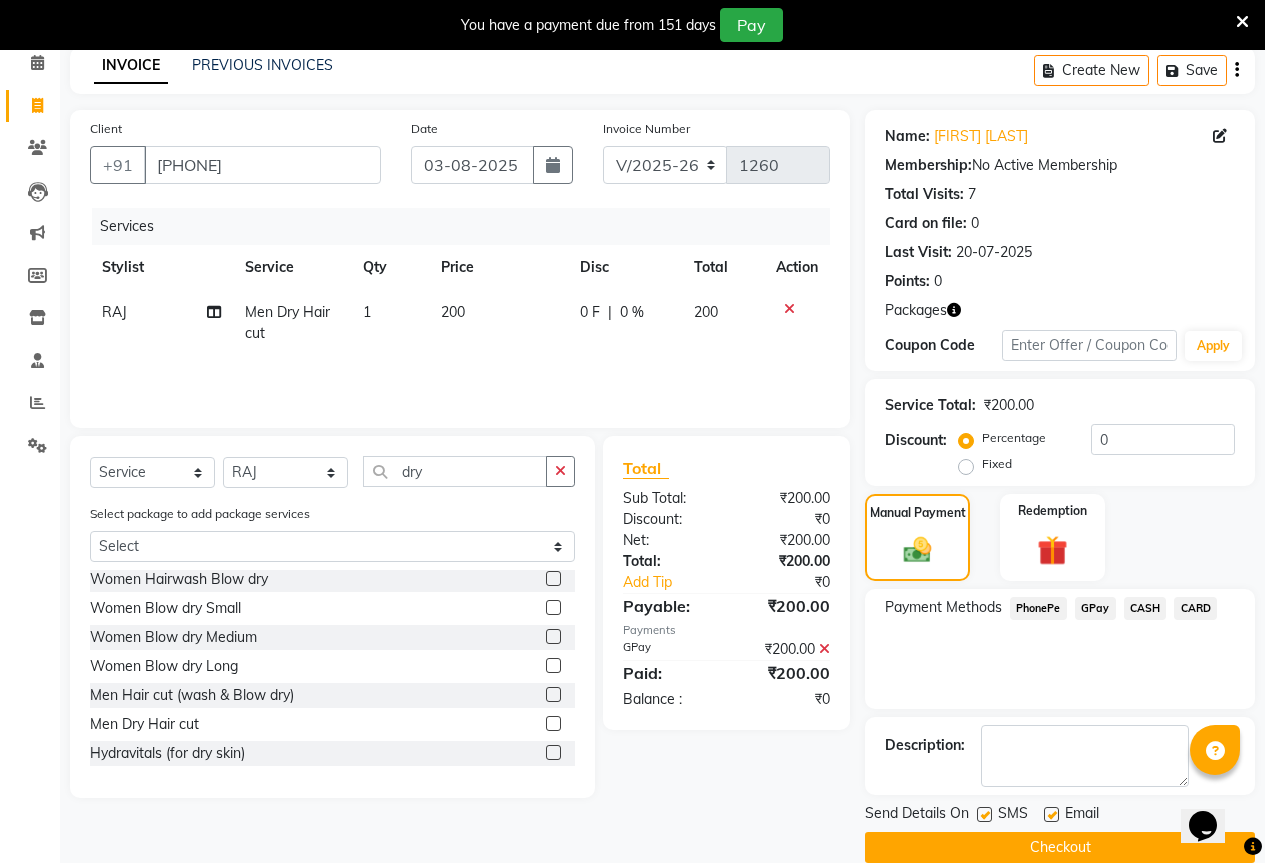 scroll, scrollTop: 120, scrollLeft: 0, axis: vertical 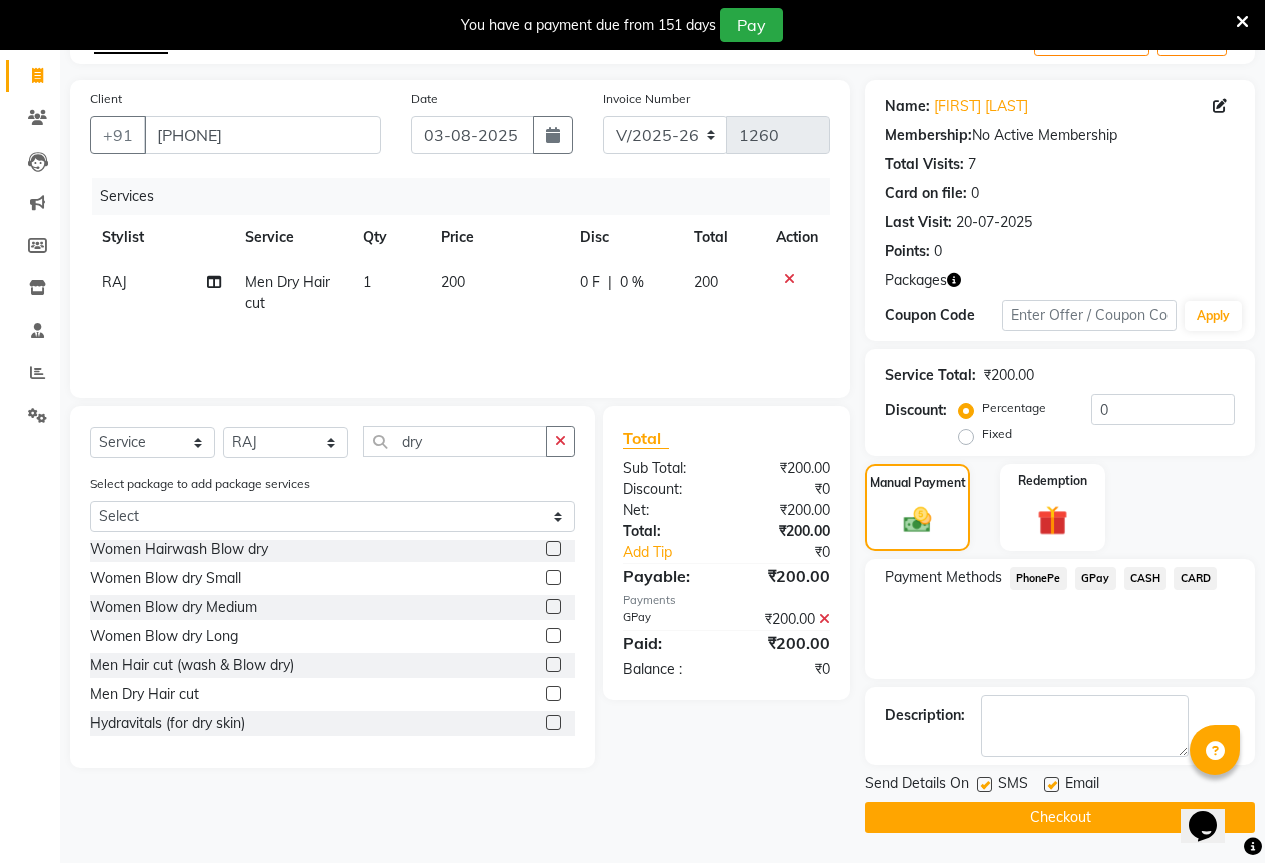 click on "INVOICE PREVIOUS INVOICES Create New   Save  Client +91 [PHONE] Date [DATE] Invoice Number V/2025 V/2025-26 1260 Services Stylist Service Qty Price Disc Total Action RAJ Men Dry Hair cut 1 200 0 F | 0 % 200 Select  Service  Product  Membership  Package Voucher Prepaid Gift Card  Select Stylist AKASH KAJAL PAYAL RAJ RUTUJA SAHIL dry Select package to add package services Select dry hc / beard tream Women Haircut-Any(wash & blowdry)  Women Dry Haircut  Women Hairwash Blow dry  Women Blow dry Small  Women Blow dry Medium  Women Blow dry Long  Men Hair cut (wash & Blow dry)  Men Dry Hair cut  Hydravitals (for dry skin)  Total Sub Total: ₹200.00 Discount: ₹0 Net: ₹200.00 Total: ₹200.00 Add Tip ₹0 Payable: ₹200.00 Payments GPay ₹200.00  Paid: ₹200.00 Balance   : ₹0 Name: [FIRST] [LAST]  Membership:  No Active Membership  Total Visits:  7 Card on file:  0 Last Visit:   [DATE] Points:   0  Packages Coupon Code Apply Service Total:  ₹200.00  Discount:  Percentage   Fixed  0 Redemption" 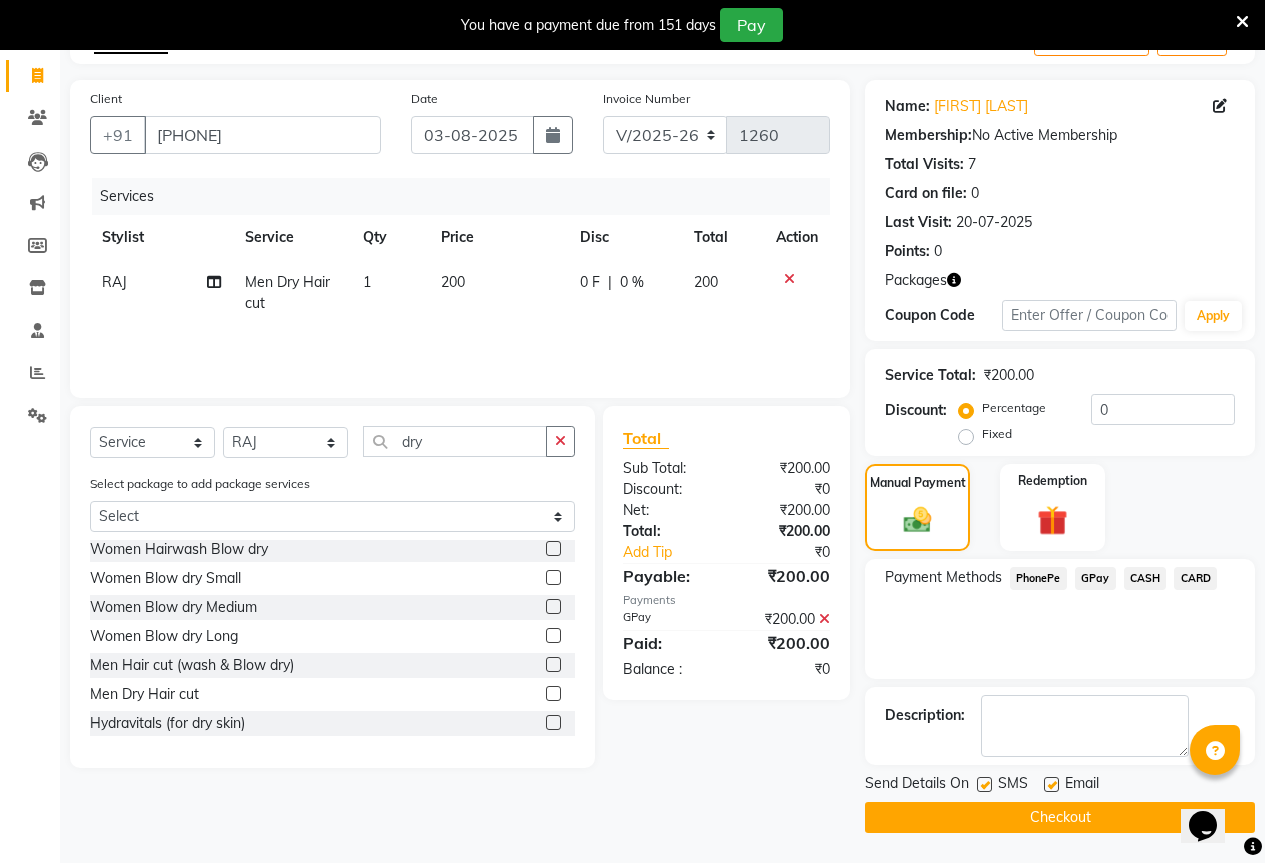 click on "Checkout" 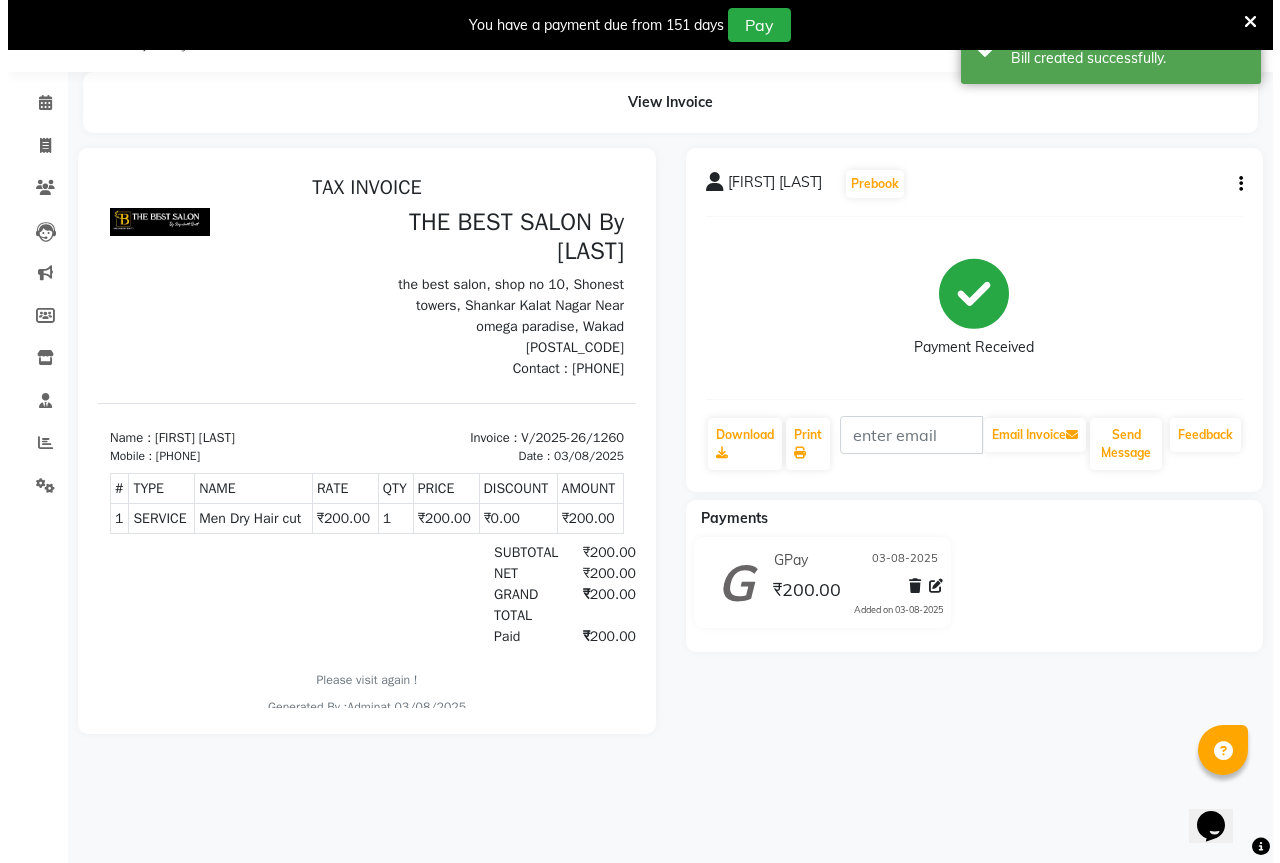 scroll, scrollTop: 0, scrollLeft: 0, axis: both 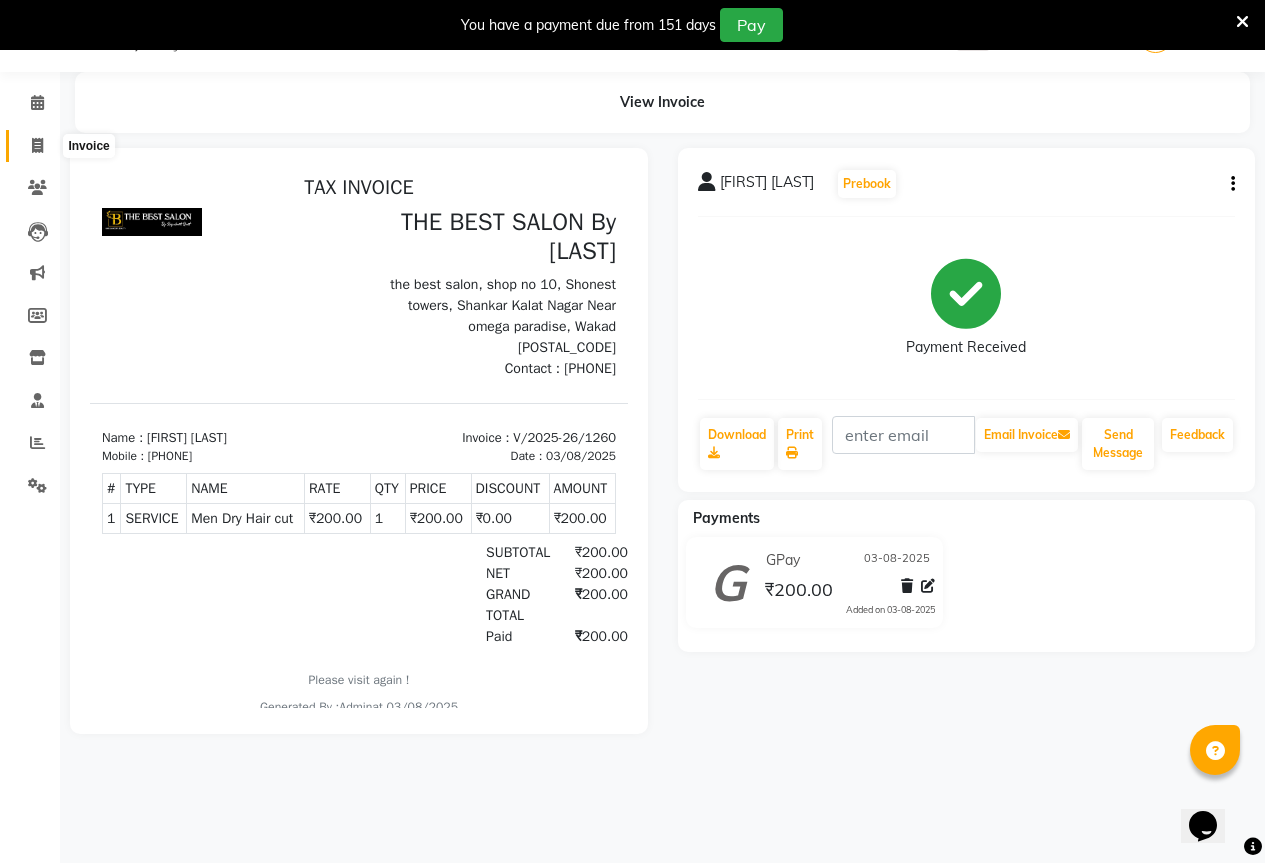 click 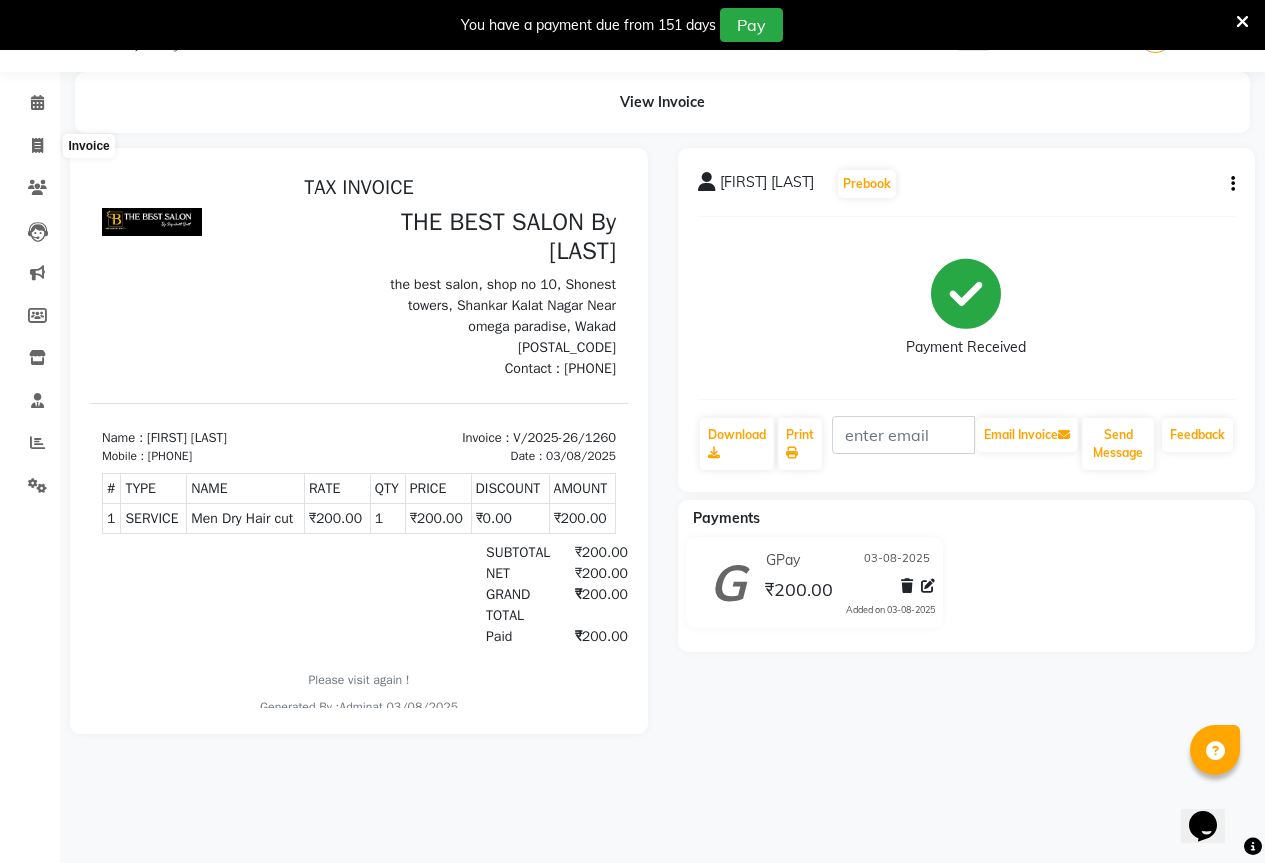 select on "7209" 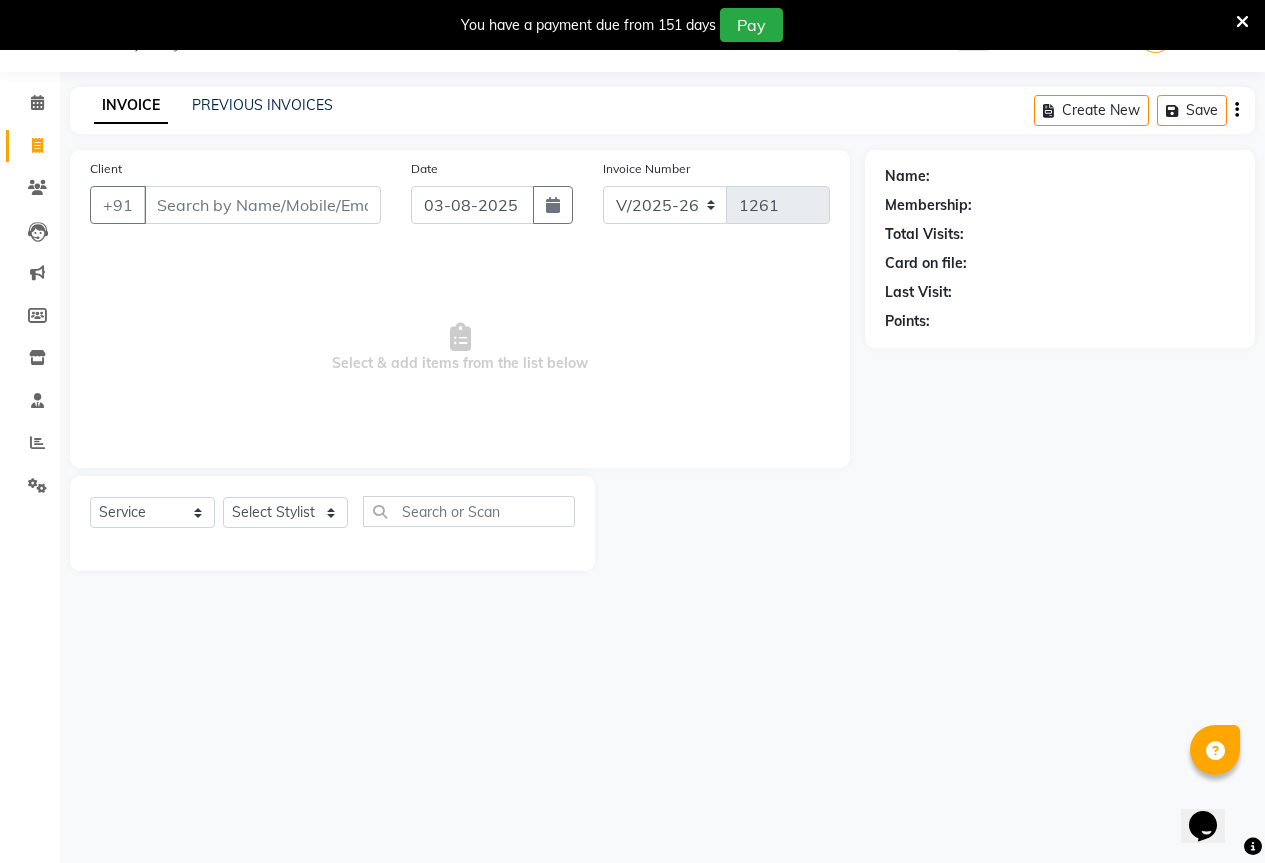 click on "INVOICE PREVIOUS INVOICES Create New   Save" 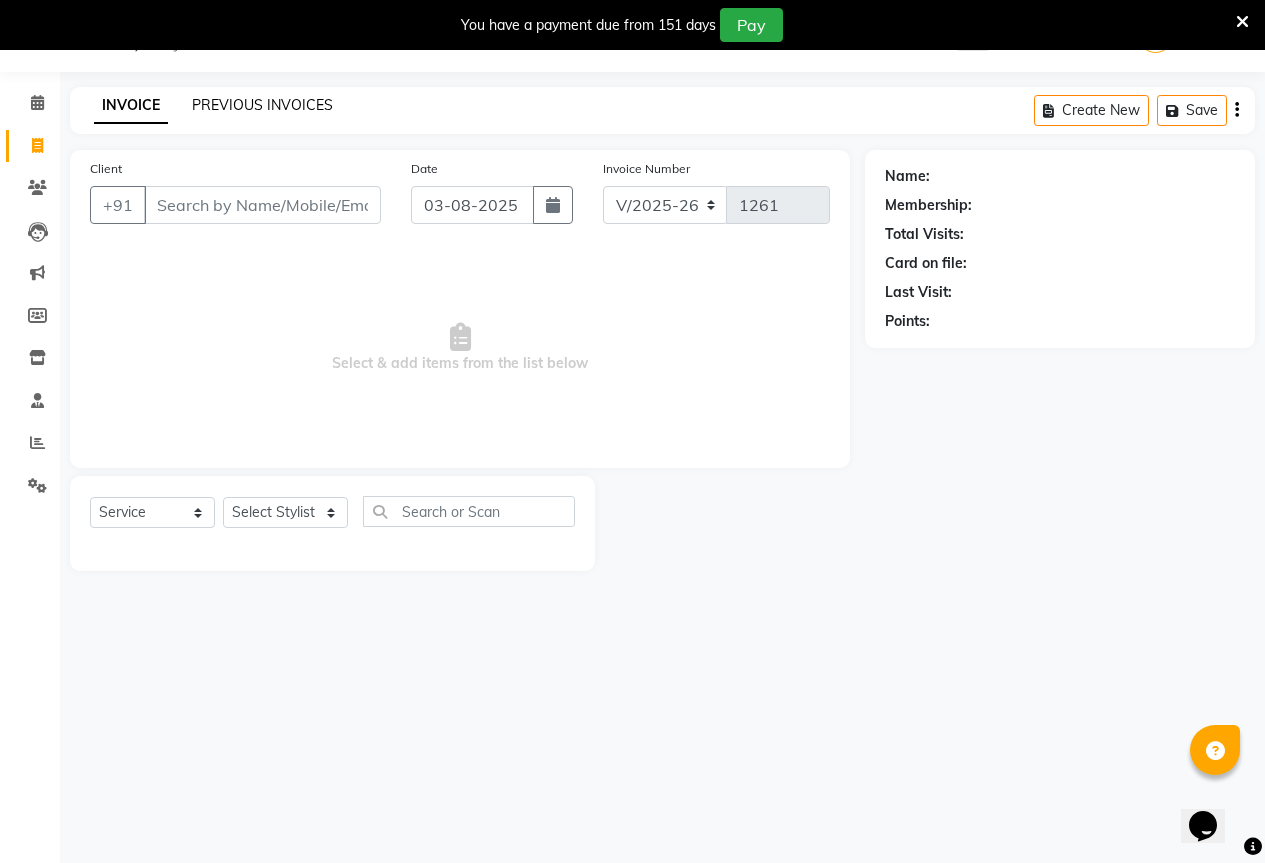 click on "PREVIOUS INVOICES" 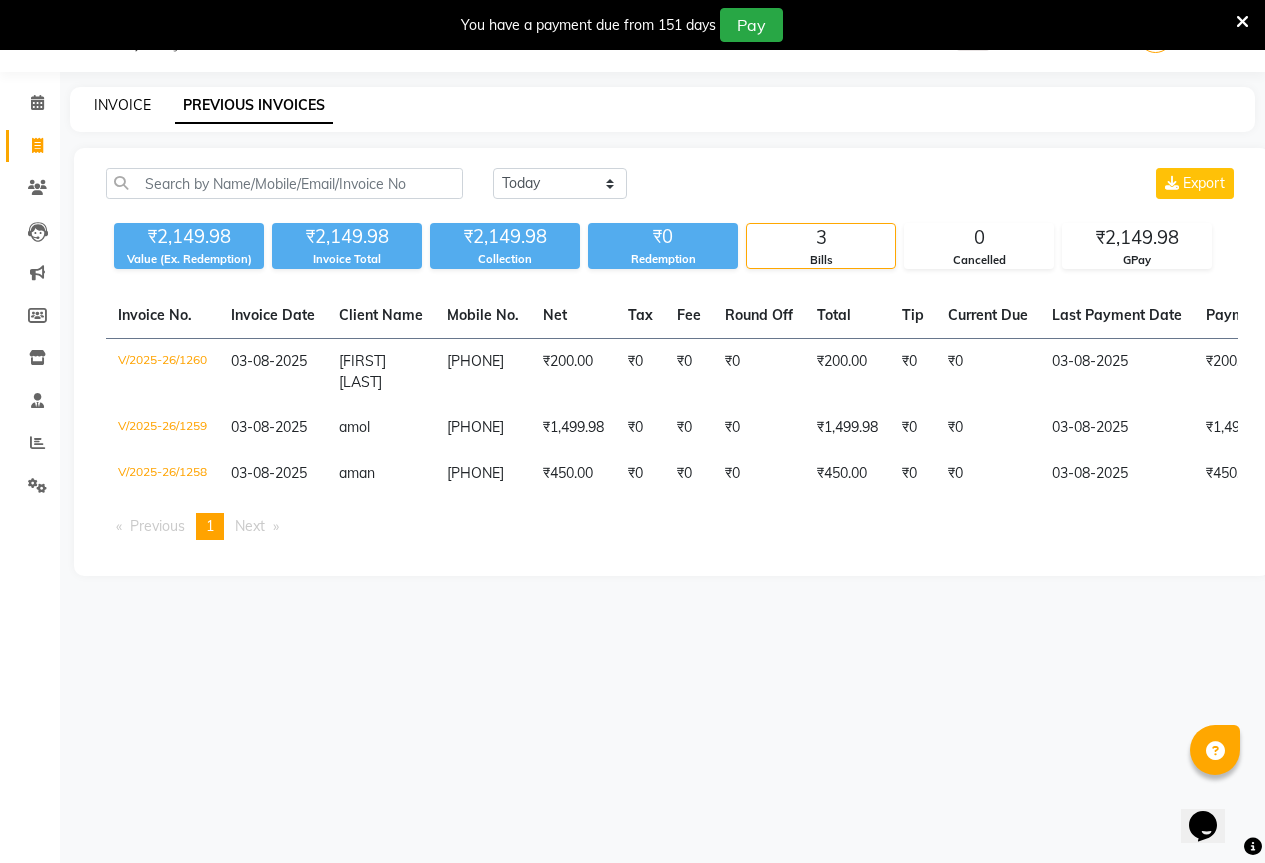 click on "INVOICE" 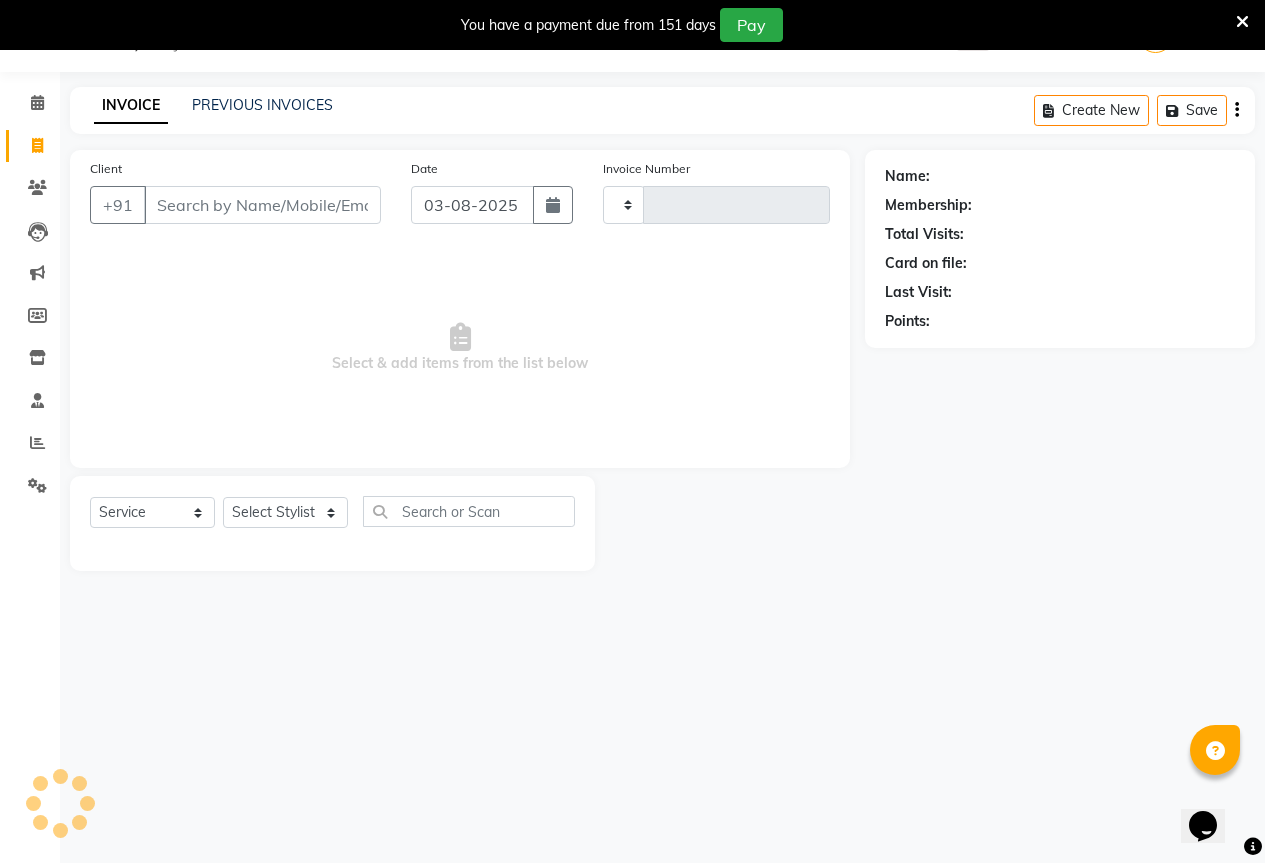 type on "1261" 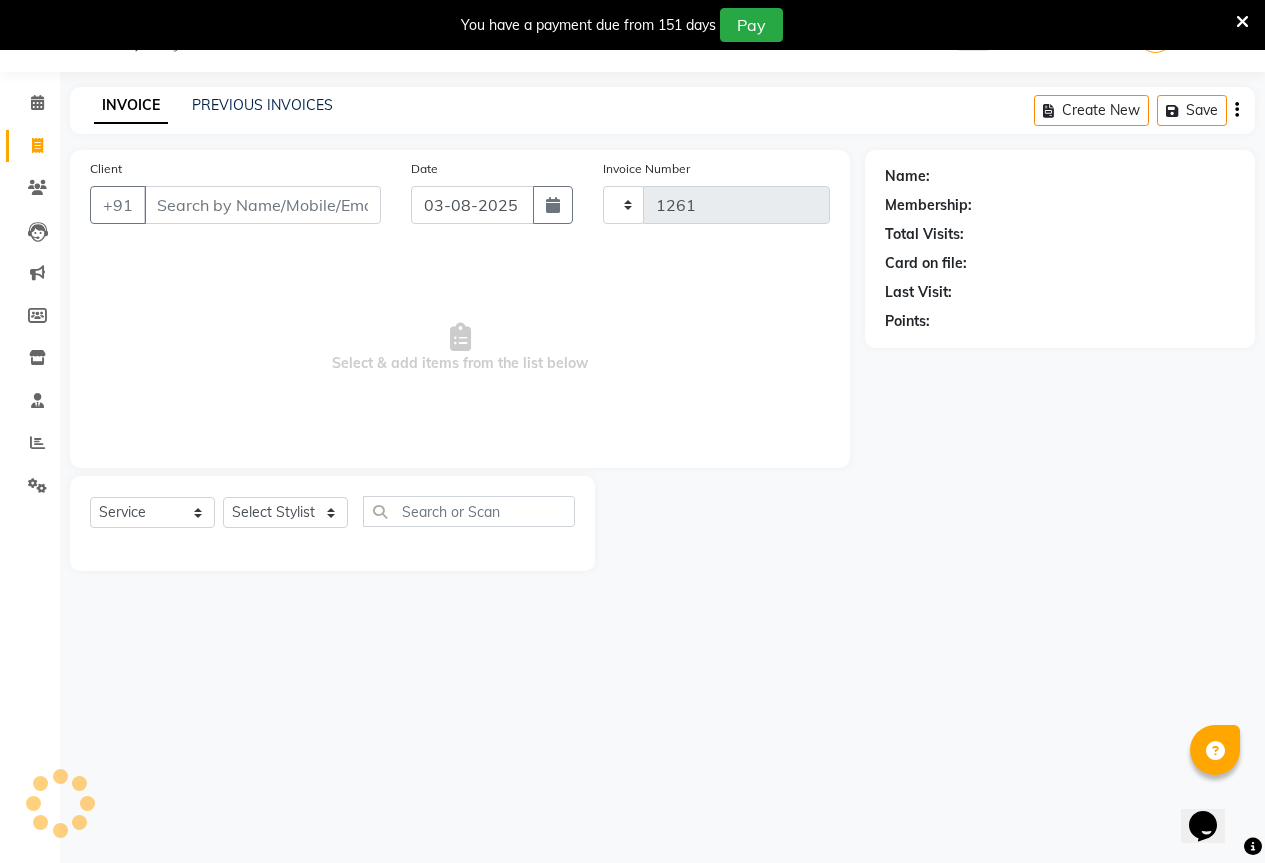 select on "7209" 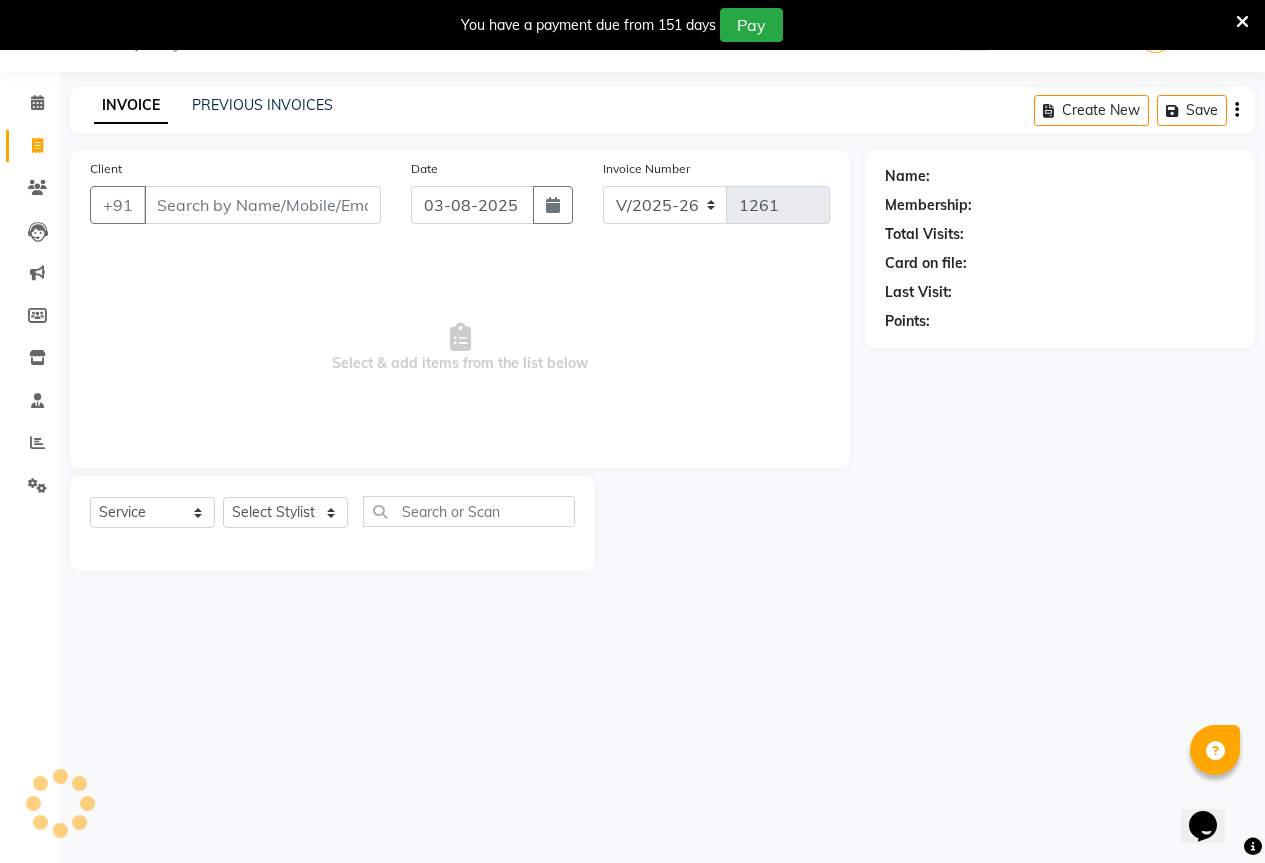 click on "Client +91" 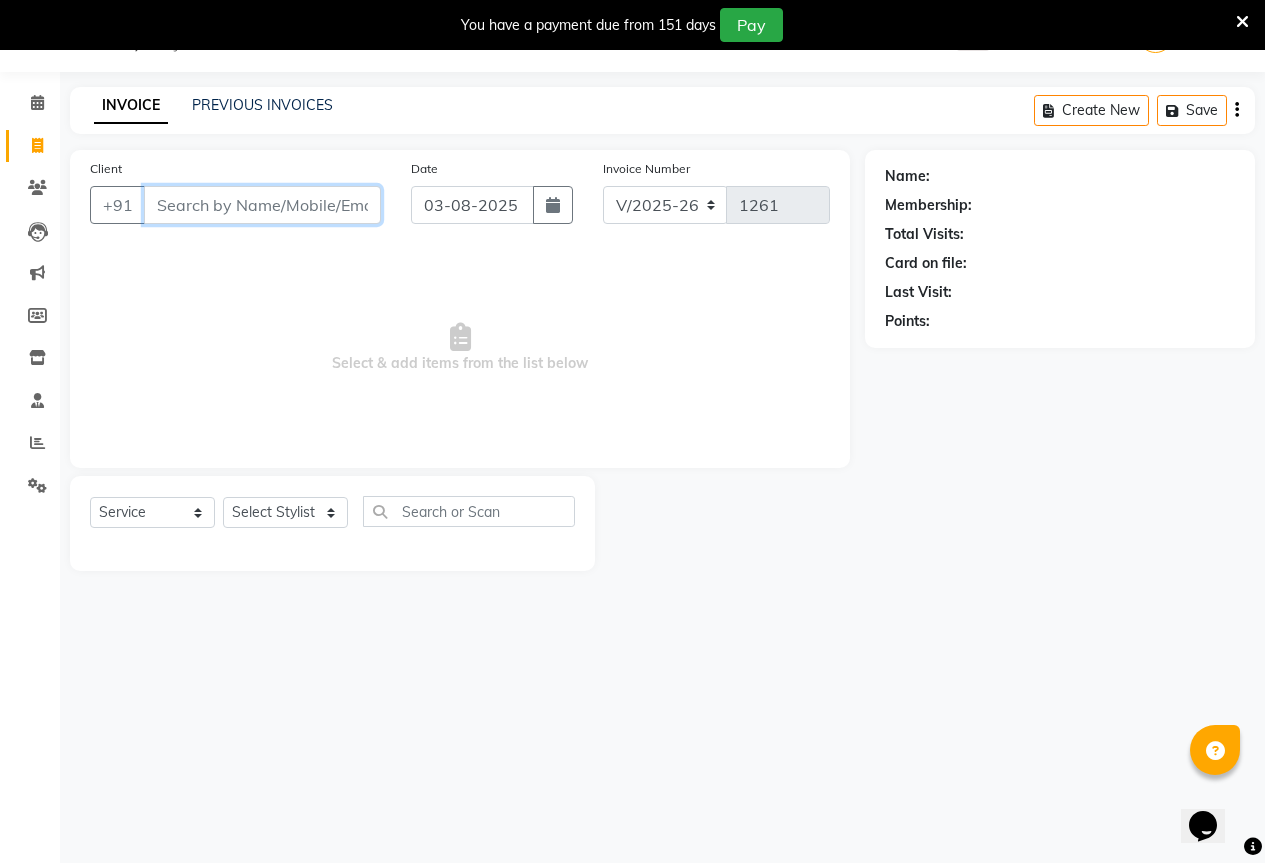 click on "Client" at bounding box center (262, 205) 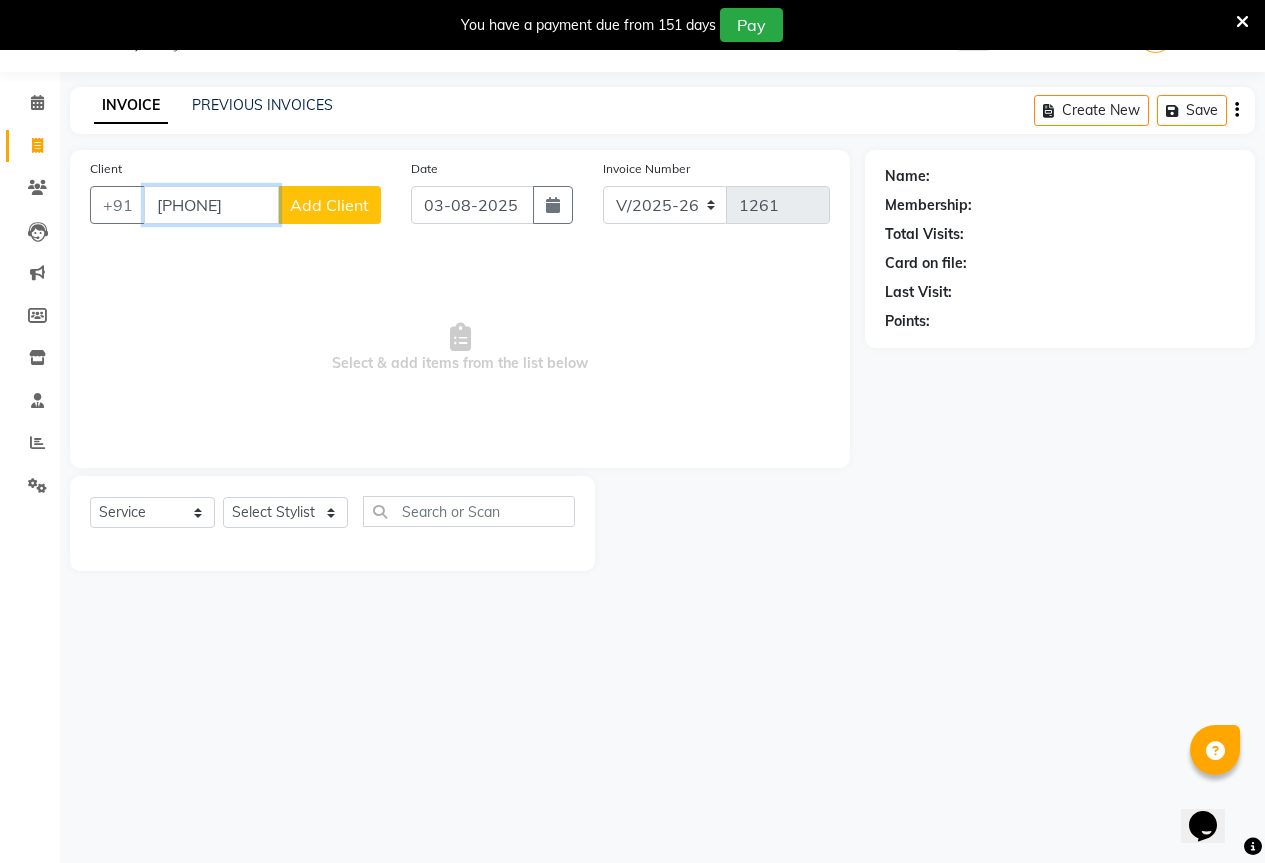 type on "[PHONE]" 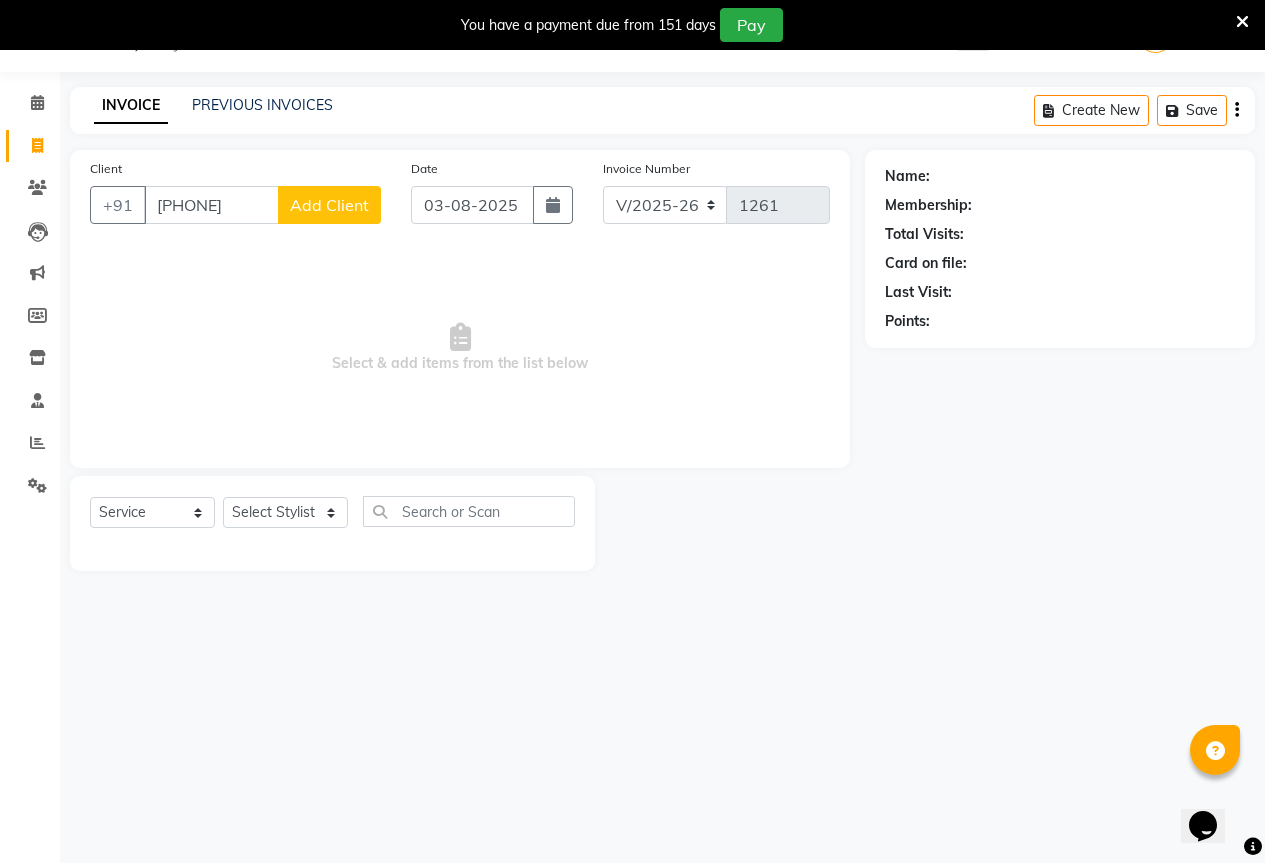 click on "Add Client" 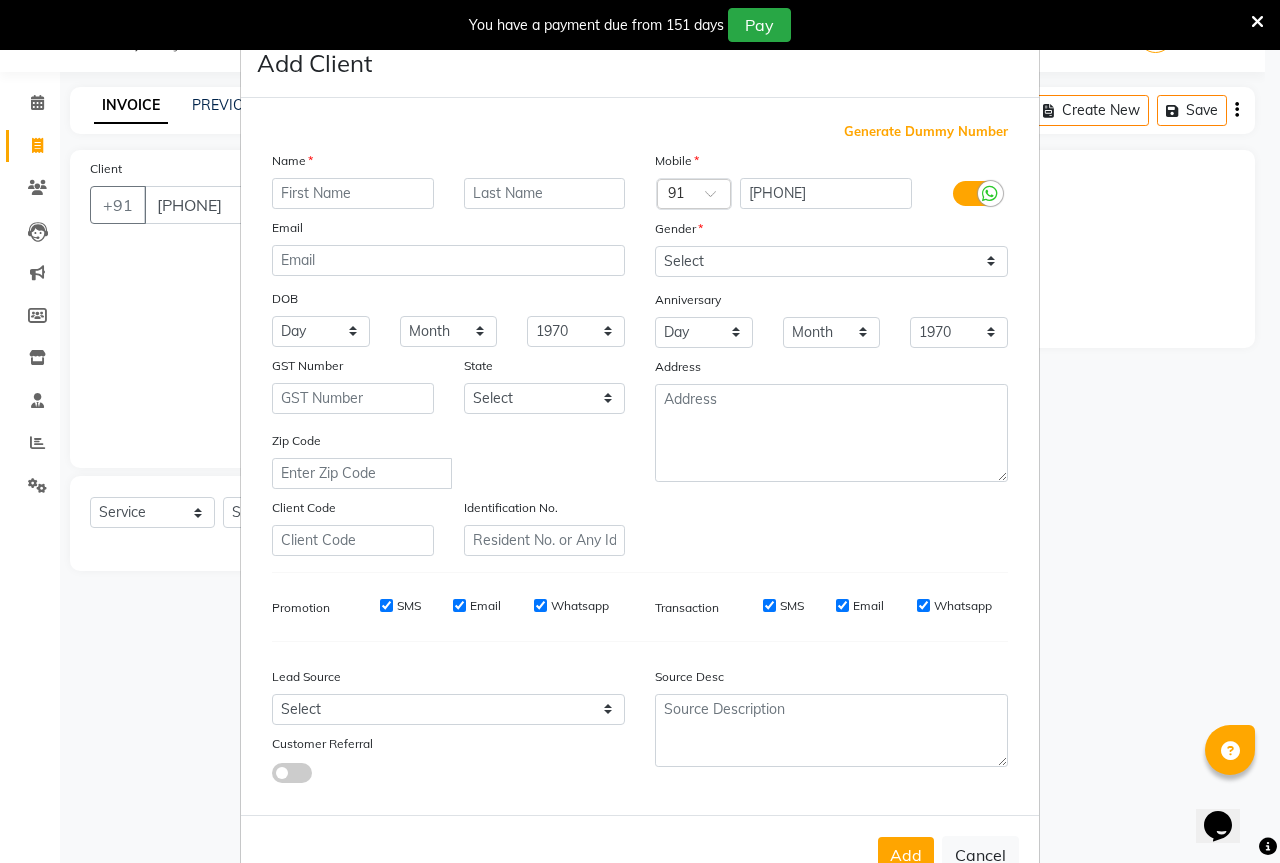 click at bounding box center [353, 193] 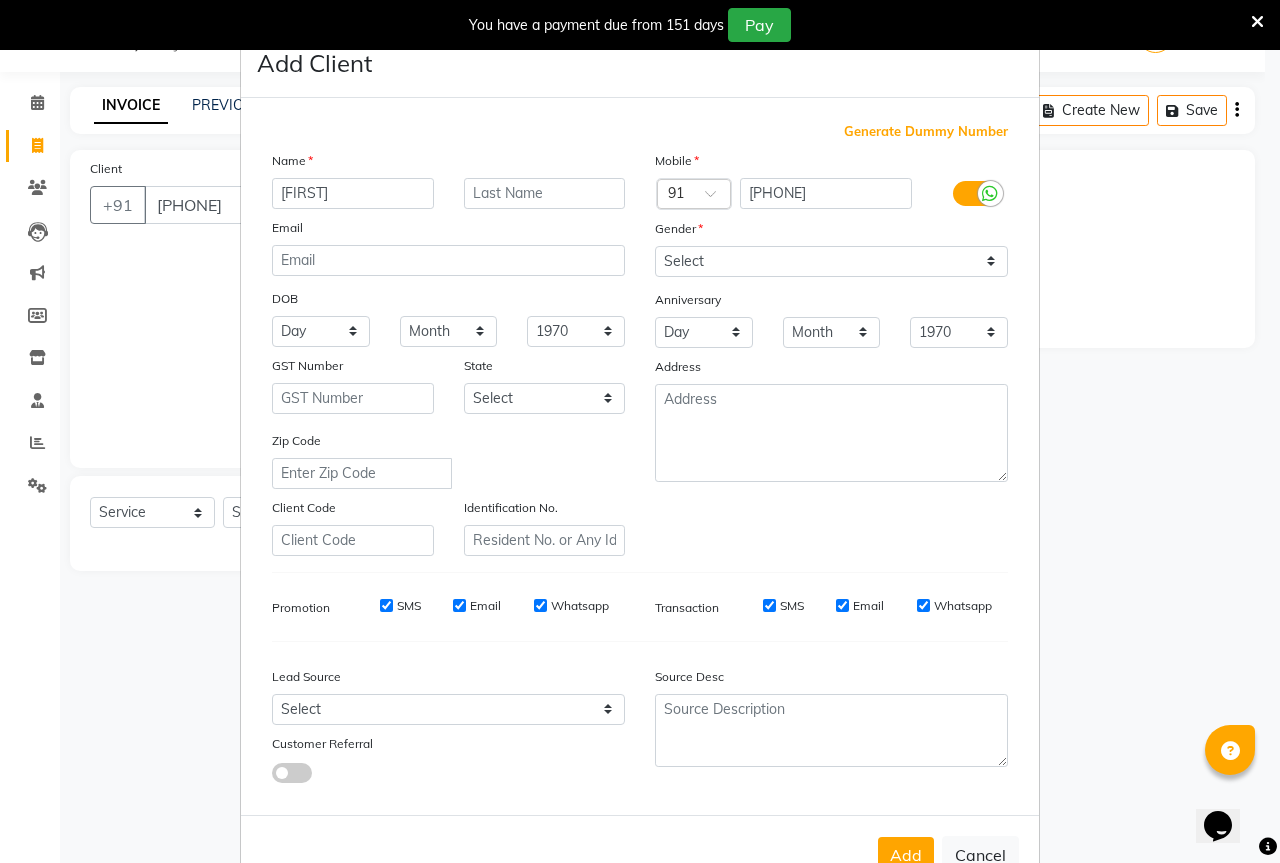 type on "[FIRST]" 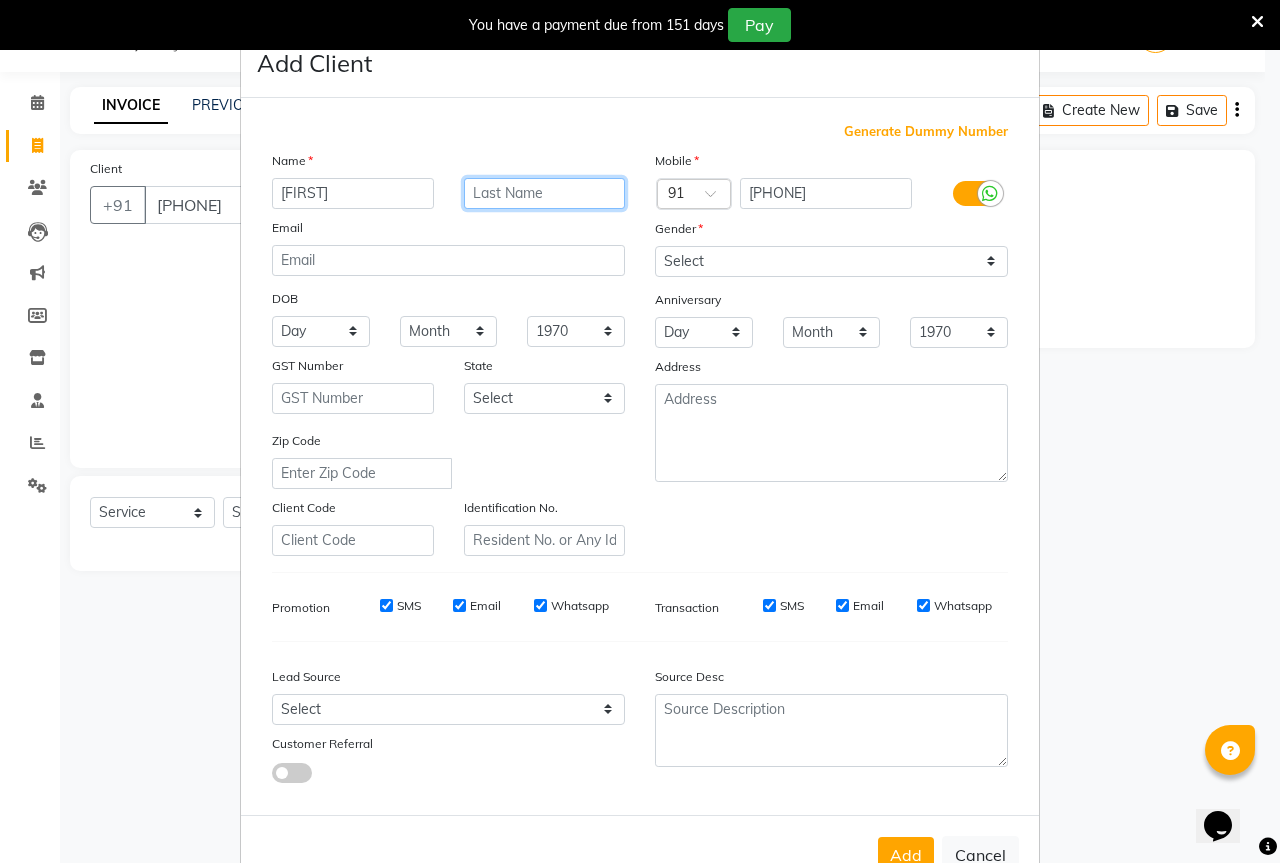 click at bounding box center [545, 193] 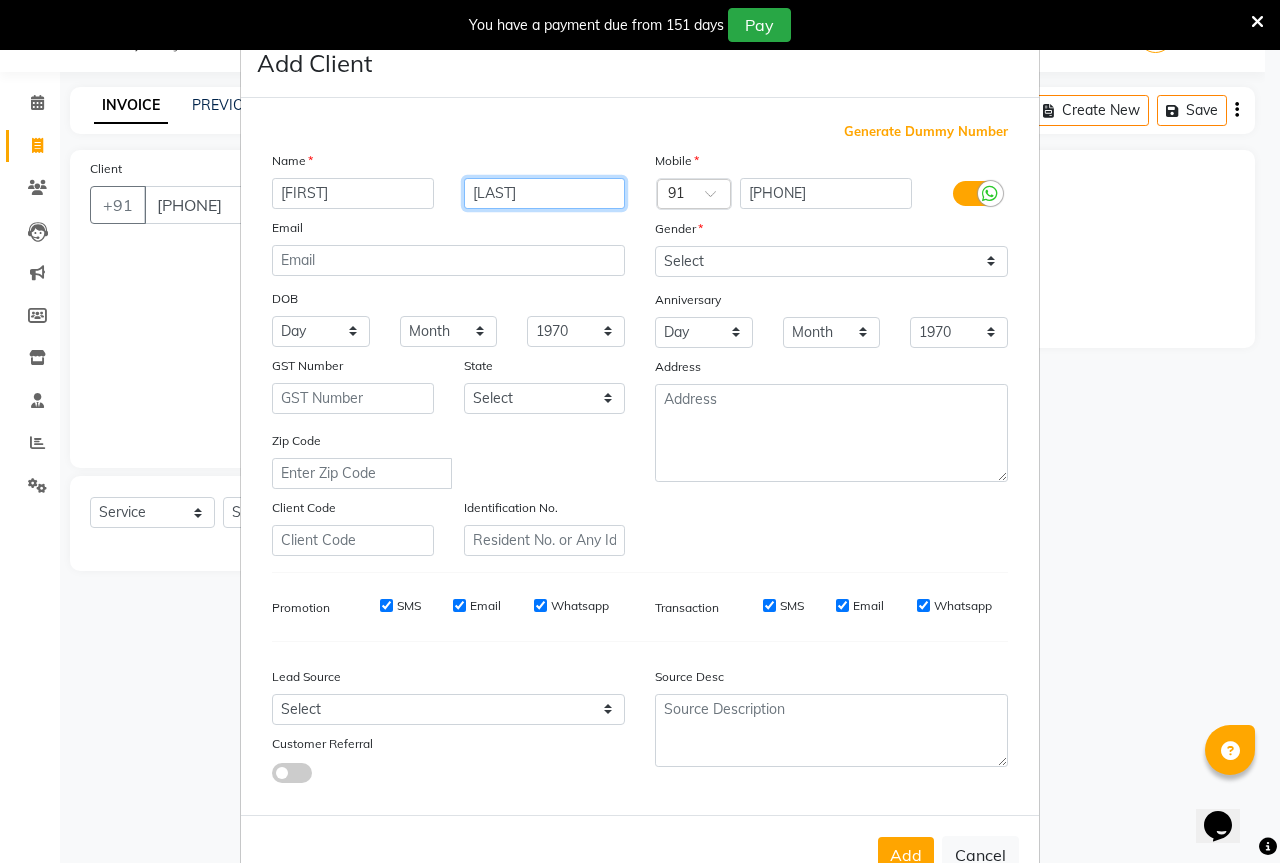type on "[LAST]" 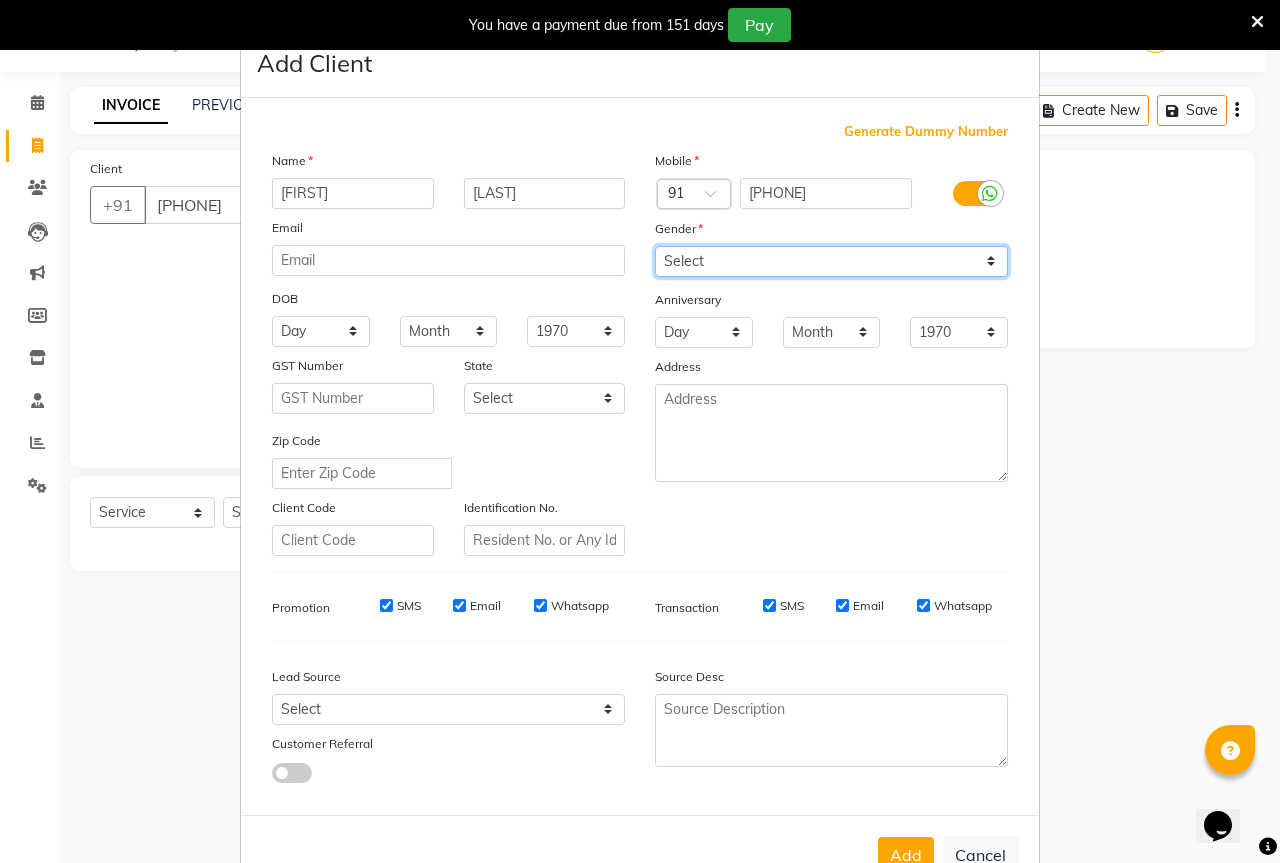 click on "Select Male Female Other Prefer Not To Say" at bounding box center (831, 261) 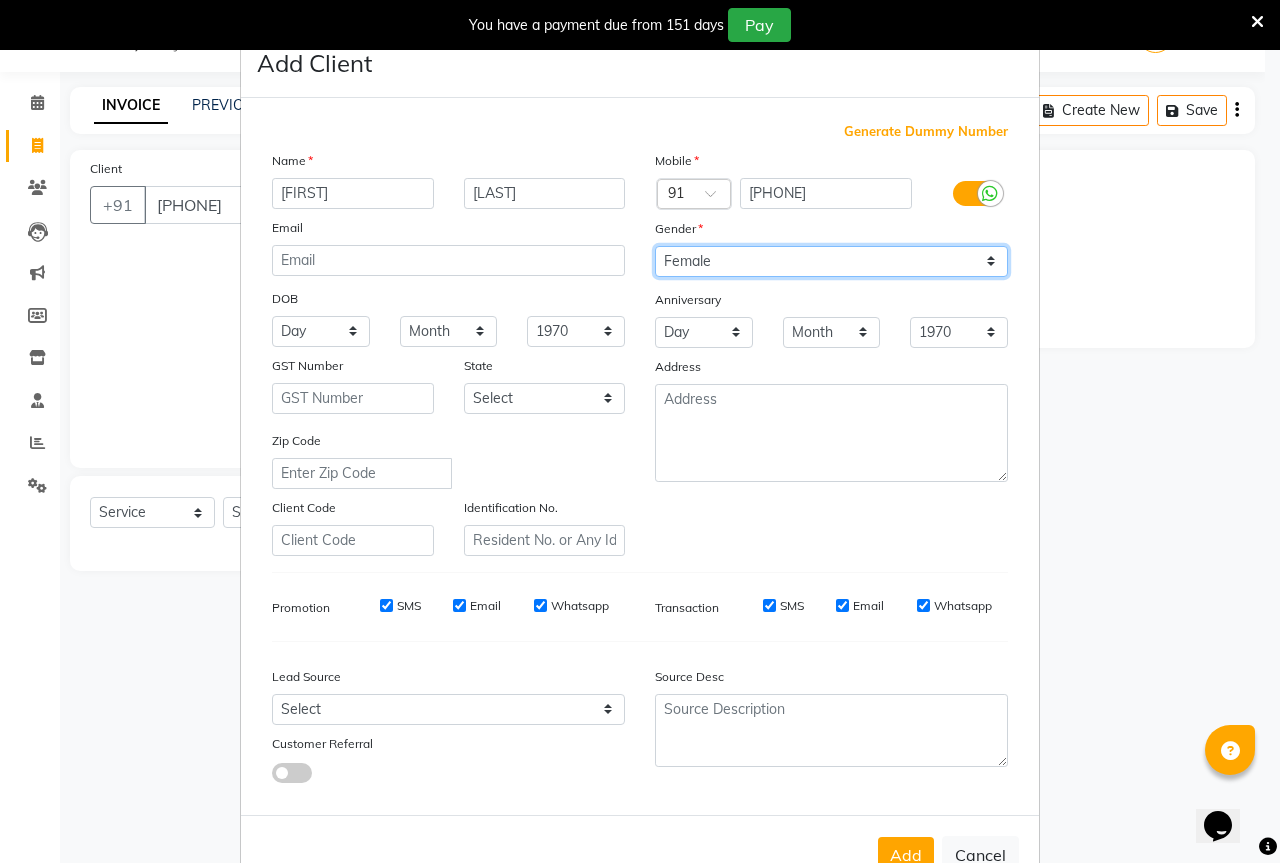 click on "Select Male Female Other Prefer Not To Say" at bounding box center (831, 261) 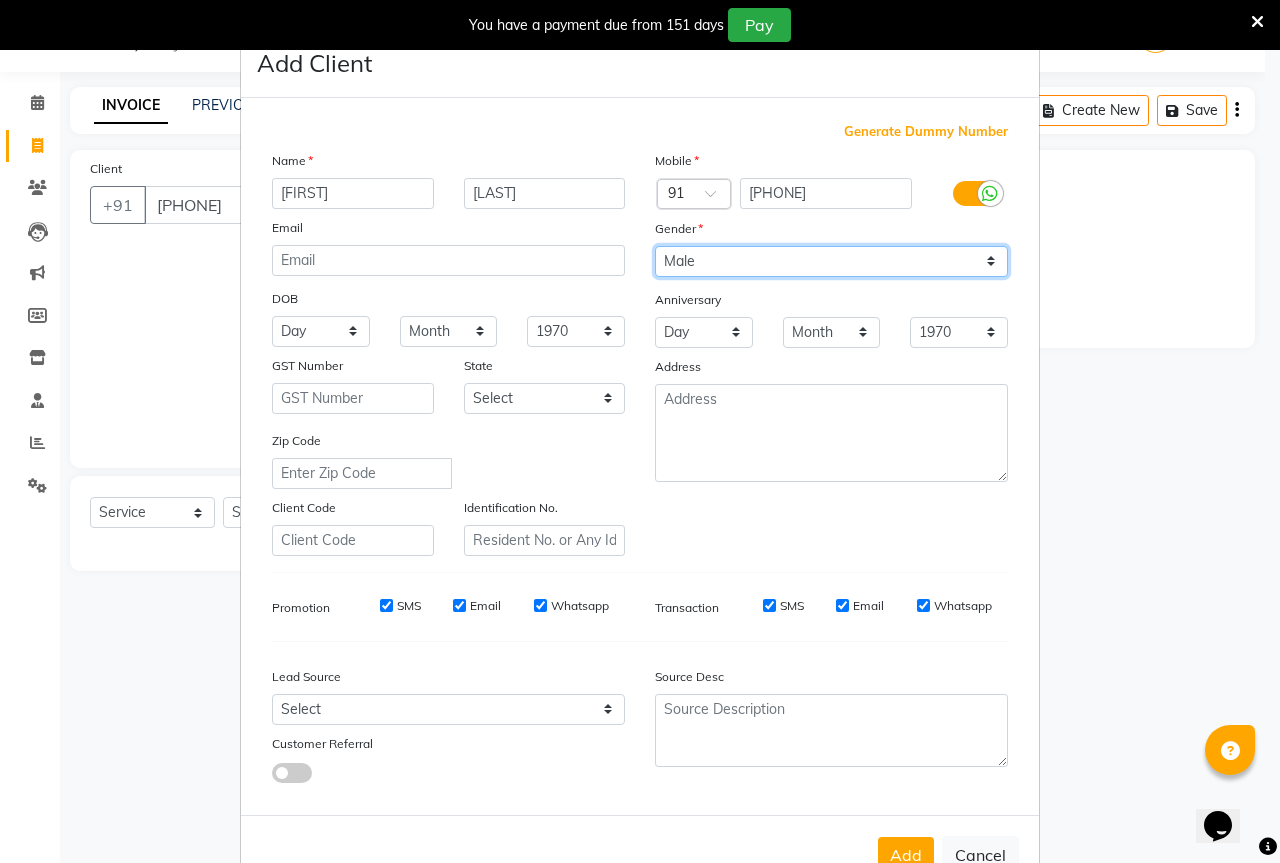 click on "Select Male Female Other Prefer Not To Say" at bounding box center [831, 261] 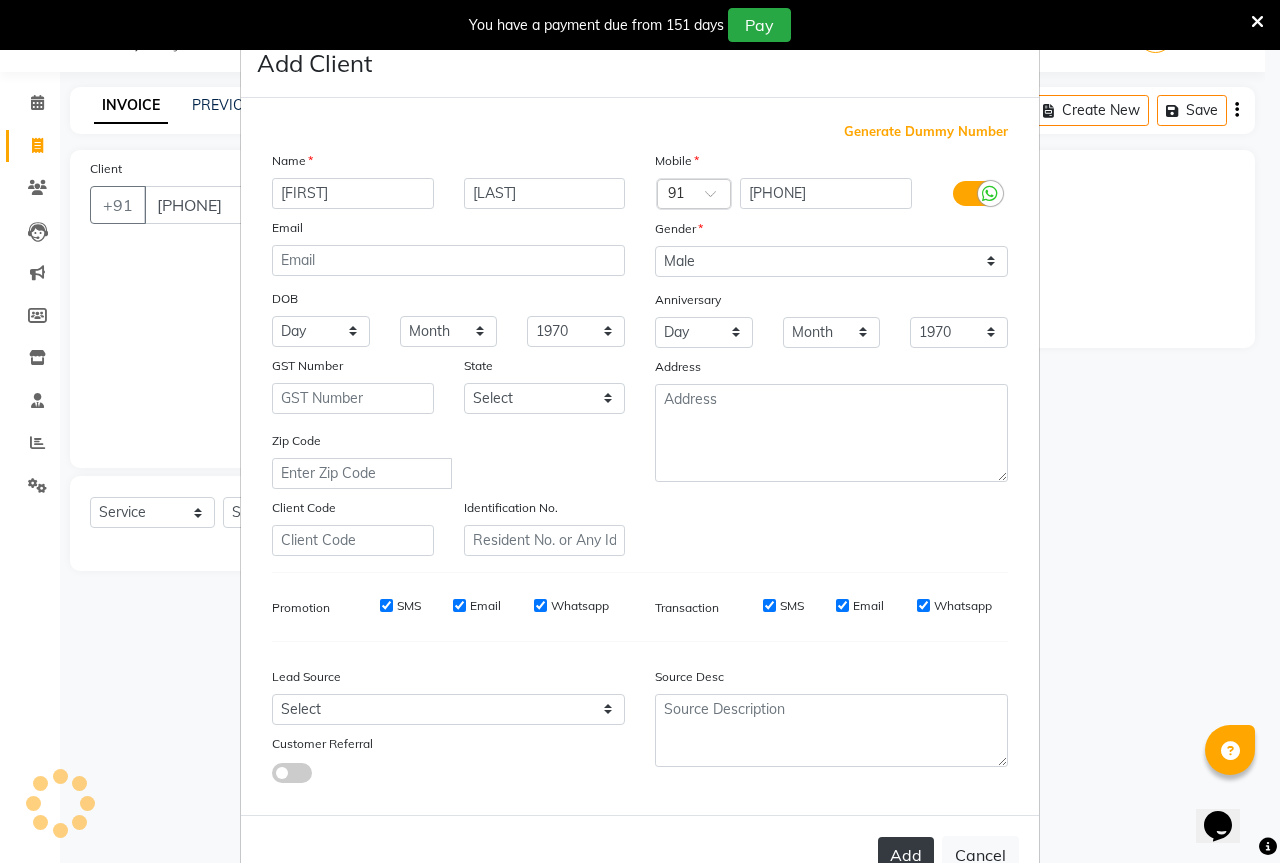 click on "Add" at bounding box center [906, 855] 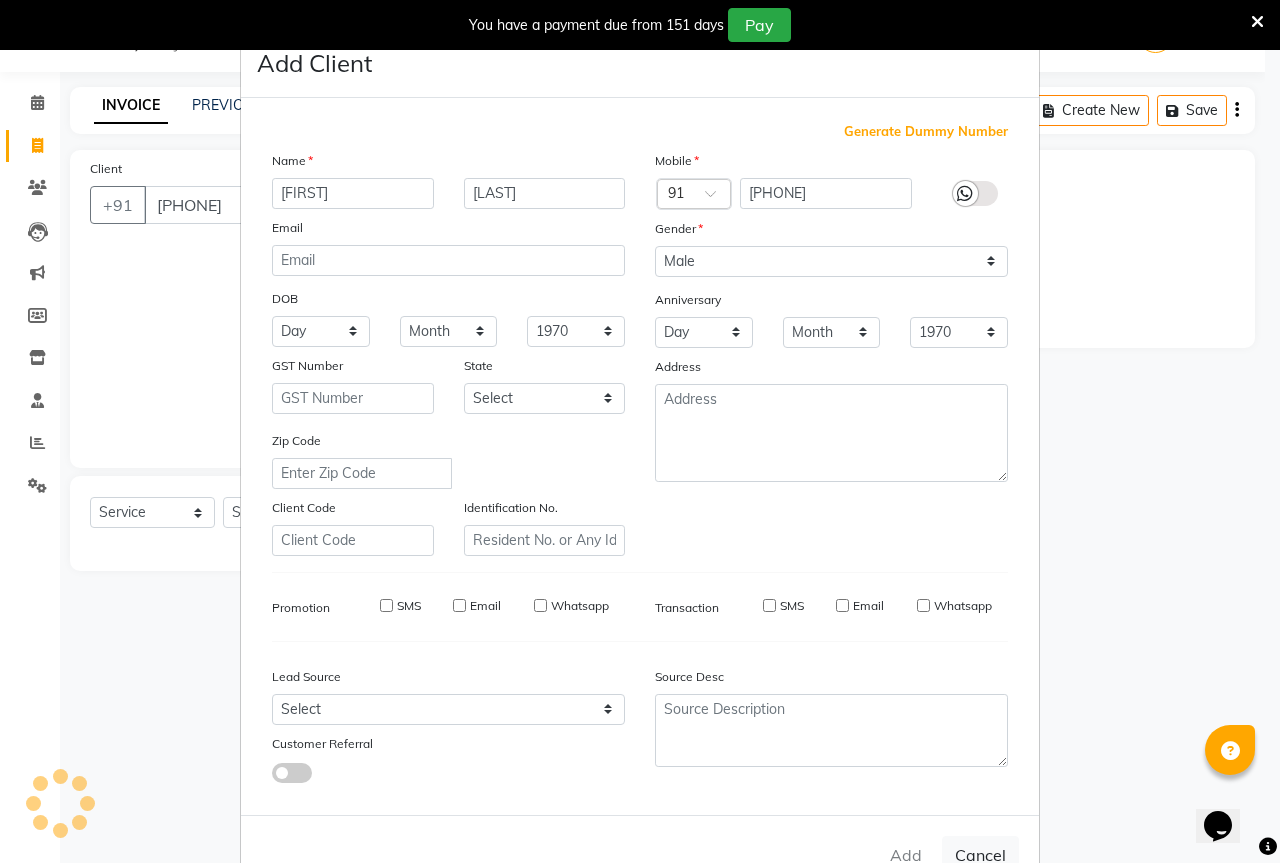 type 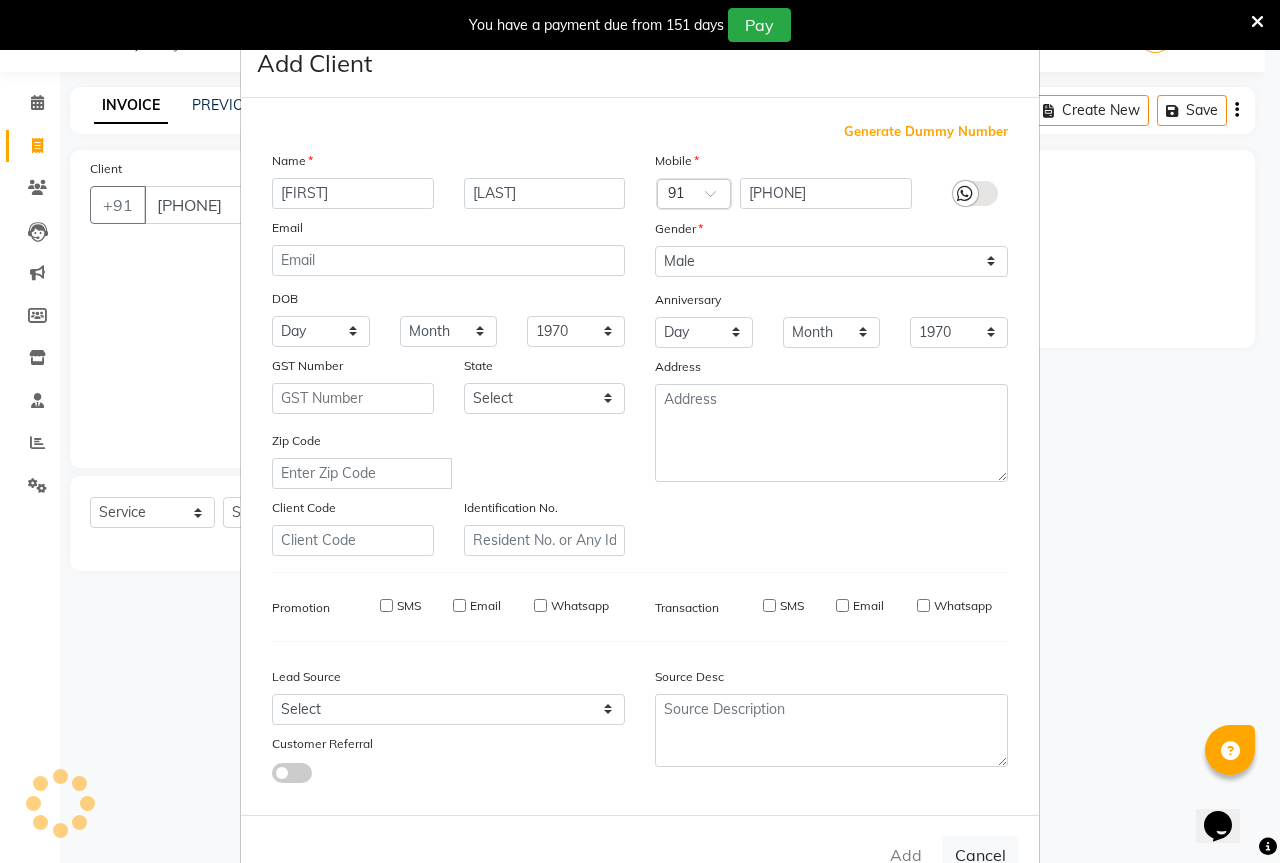 type 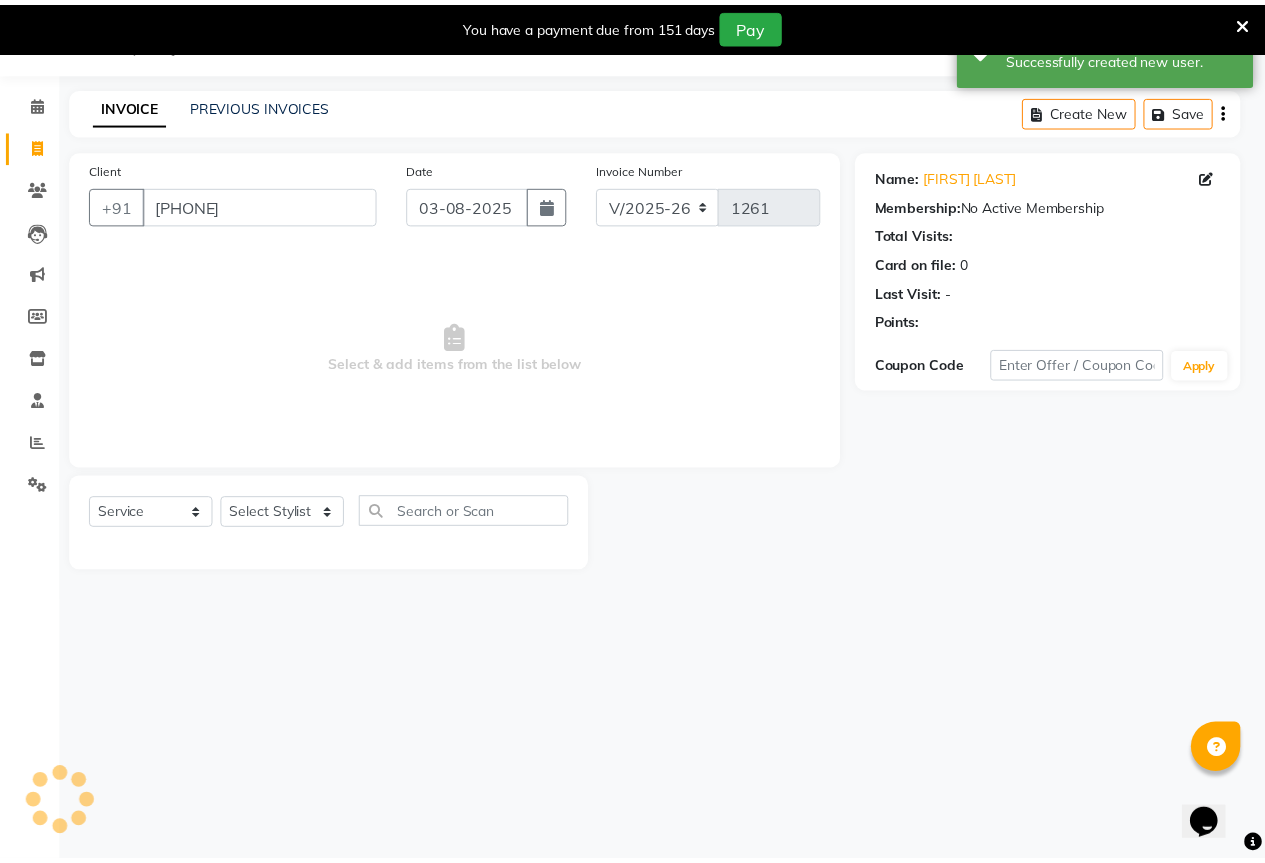scroll, scrollTop: 0, scrollLeft: 0, axis: both 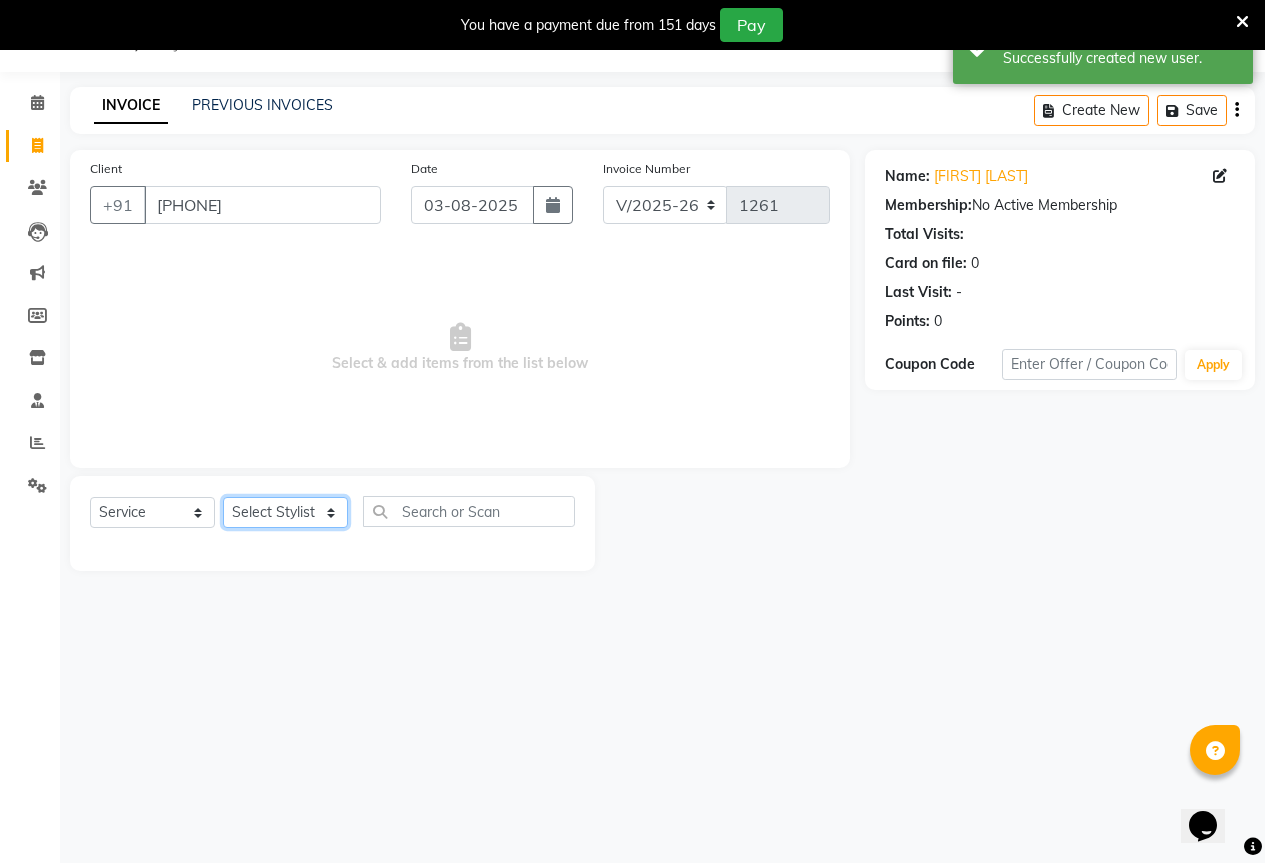 click on "Select Stylist AKASH KAJAL PAYAL RAJ RUTUJA SAHIL" 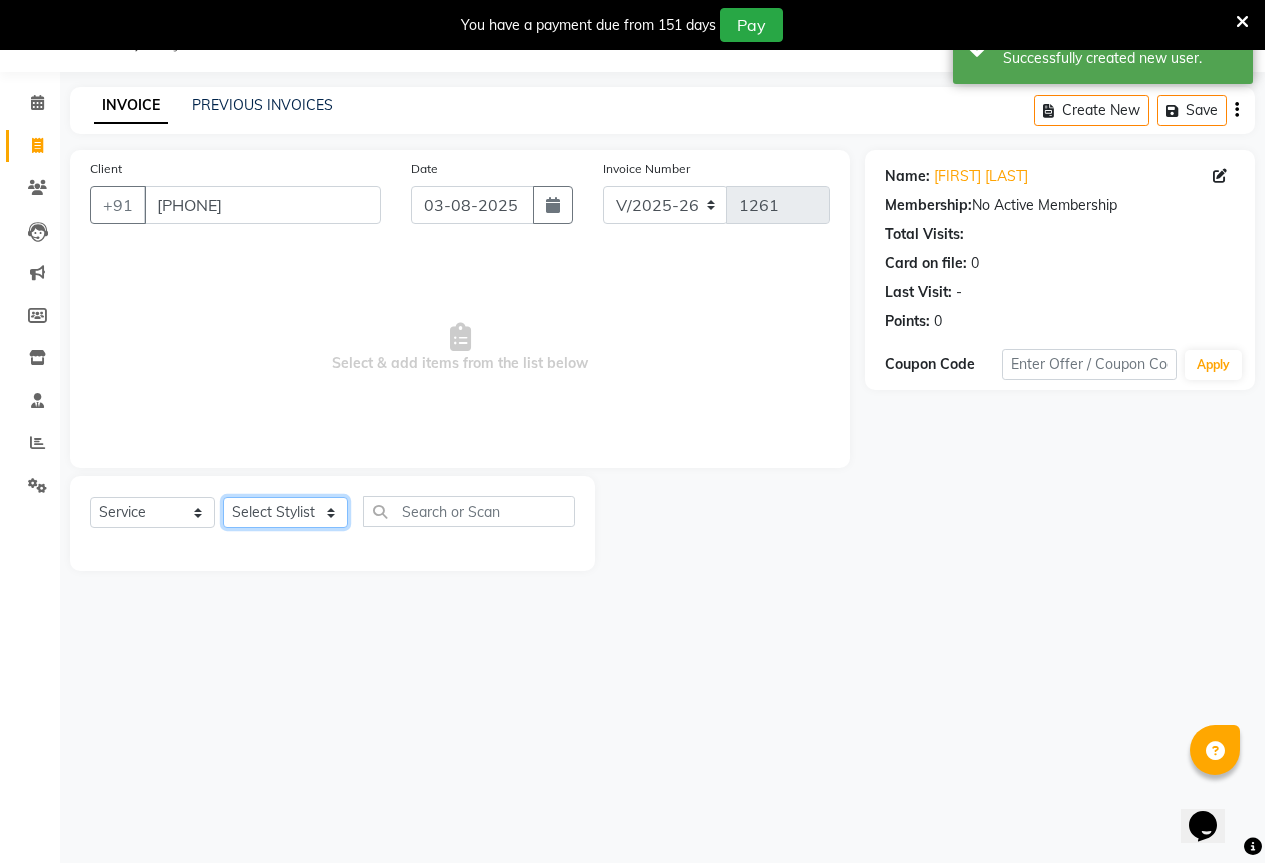 select on "61551" 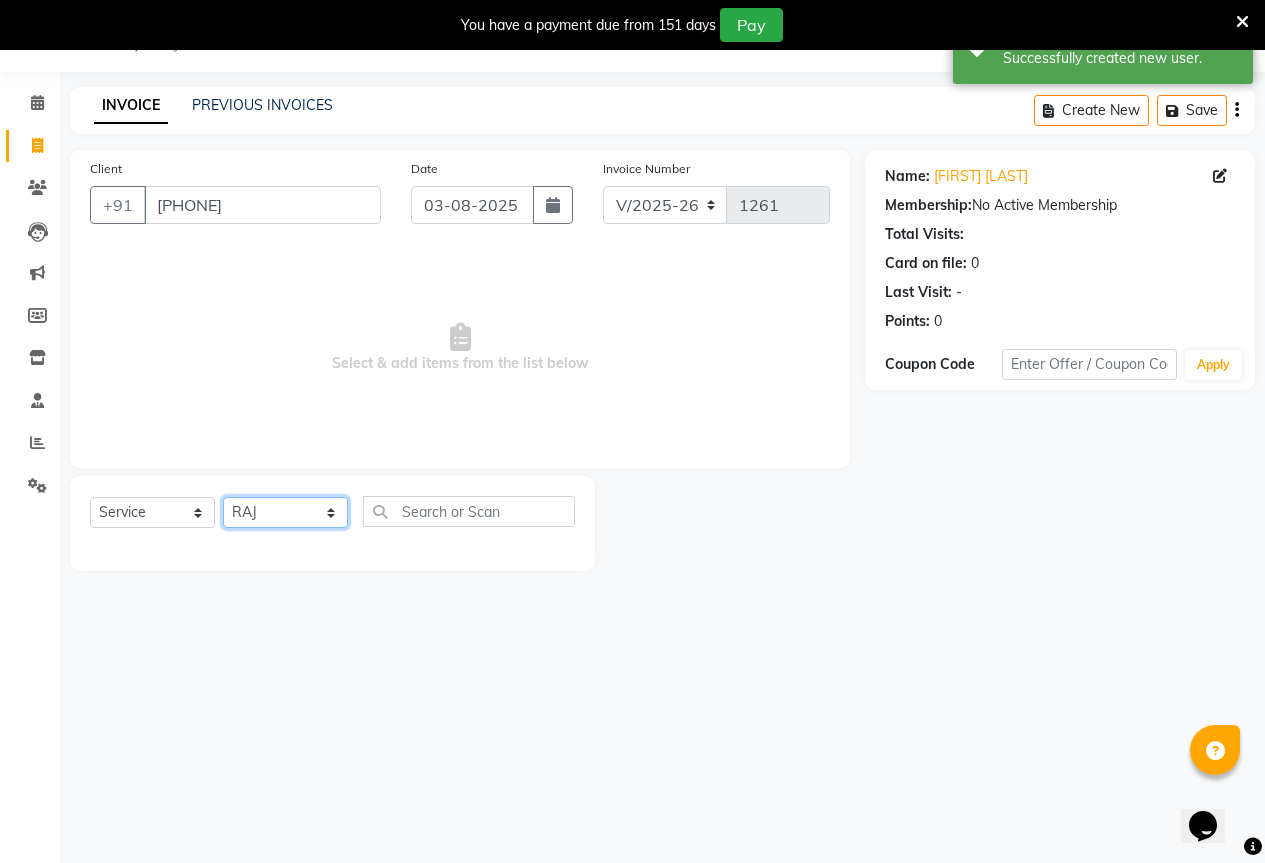 click on "Select Stylist AKASH KAJAL PAYAL RAJ RUTUJA SAHIL" 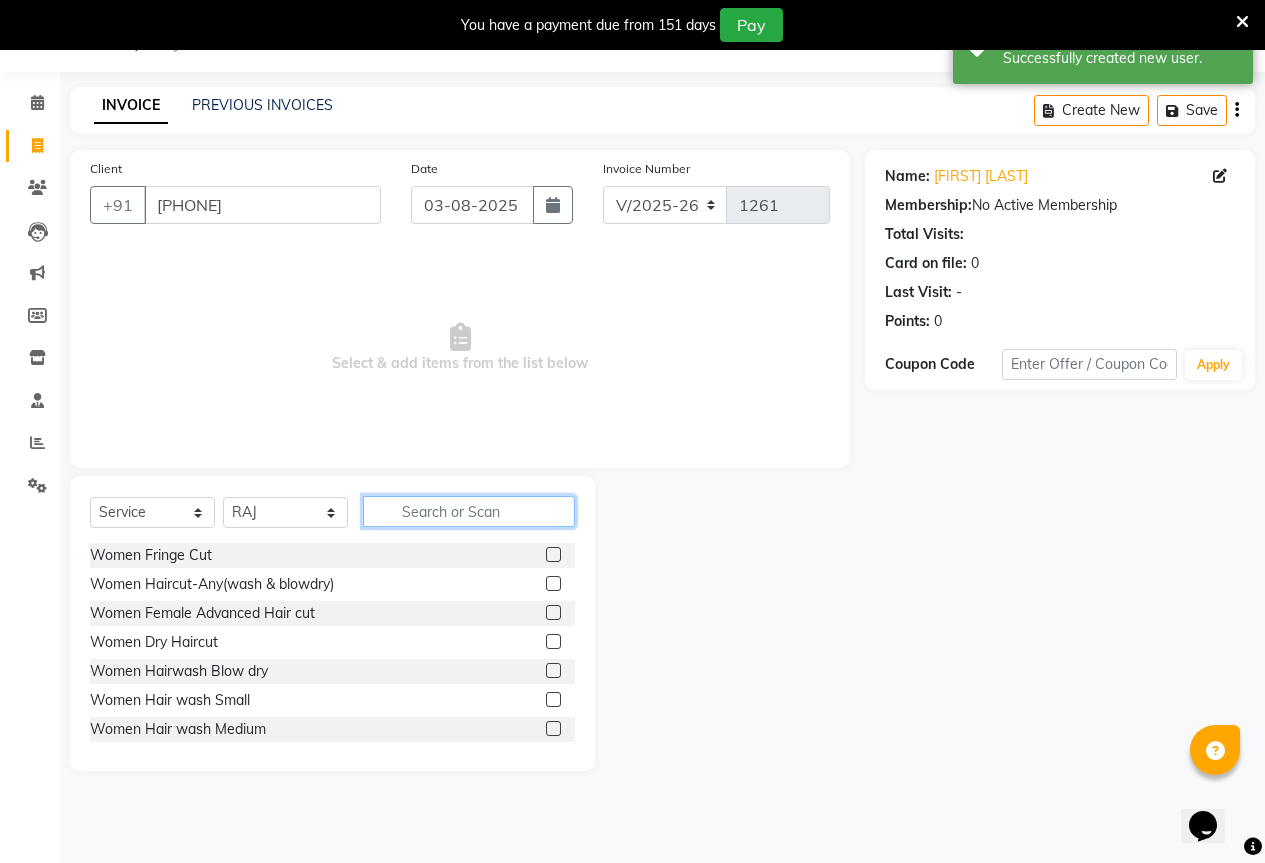 click 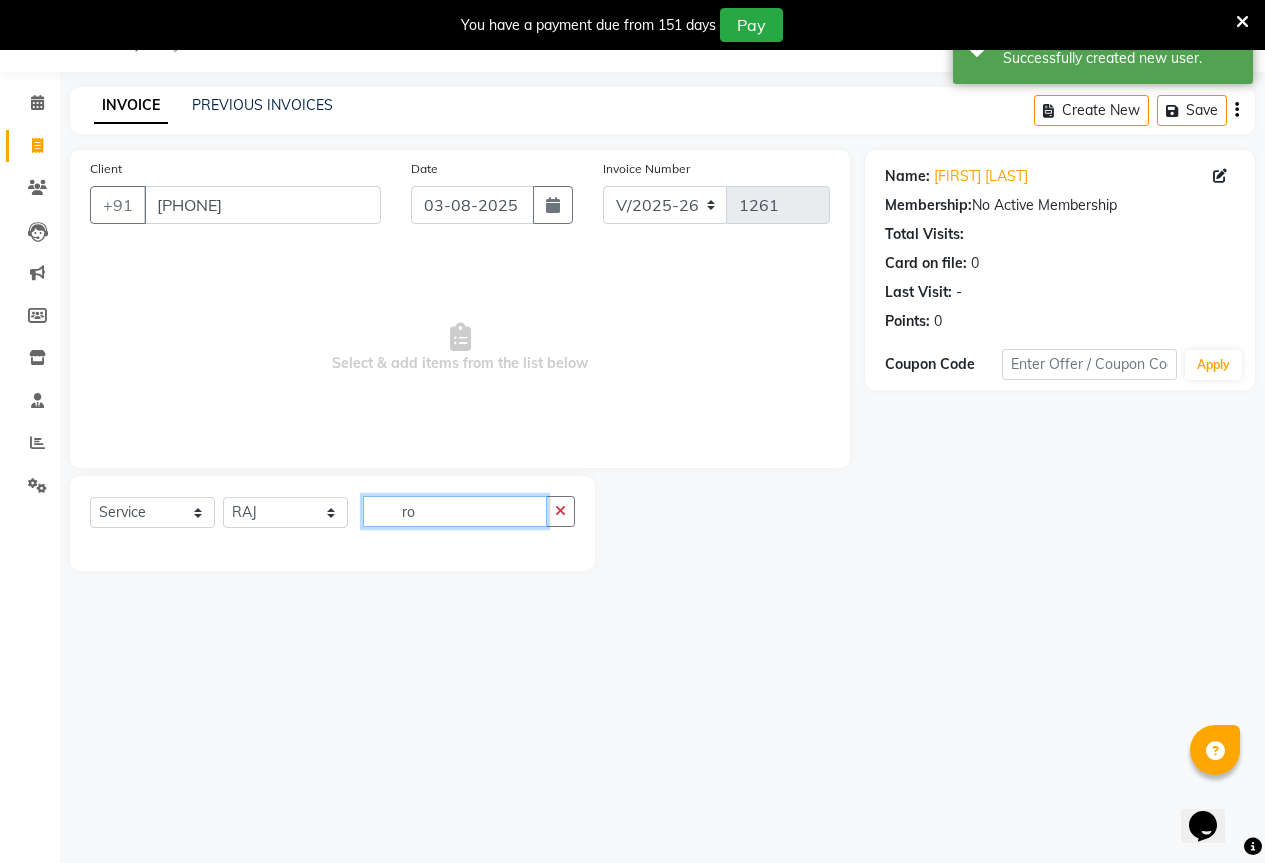 type on "r" 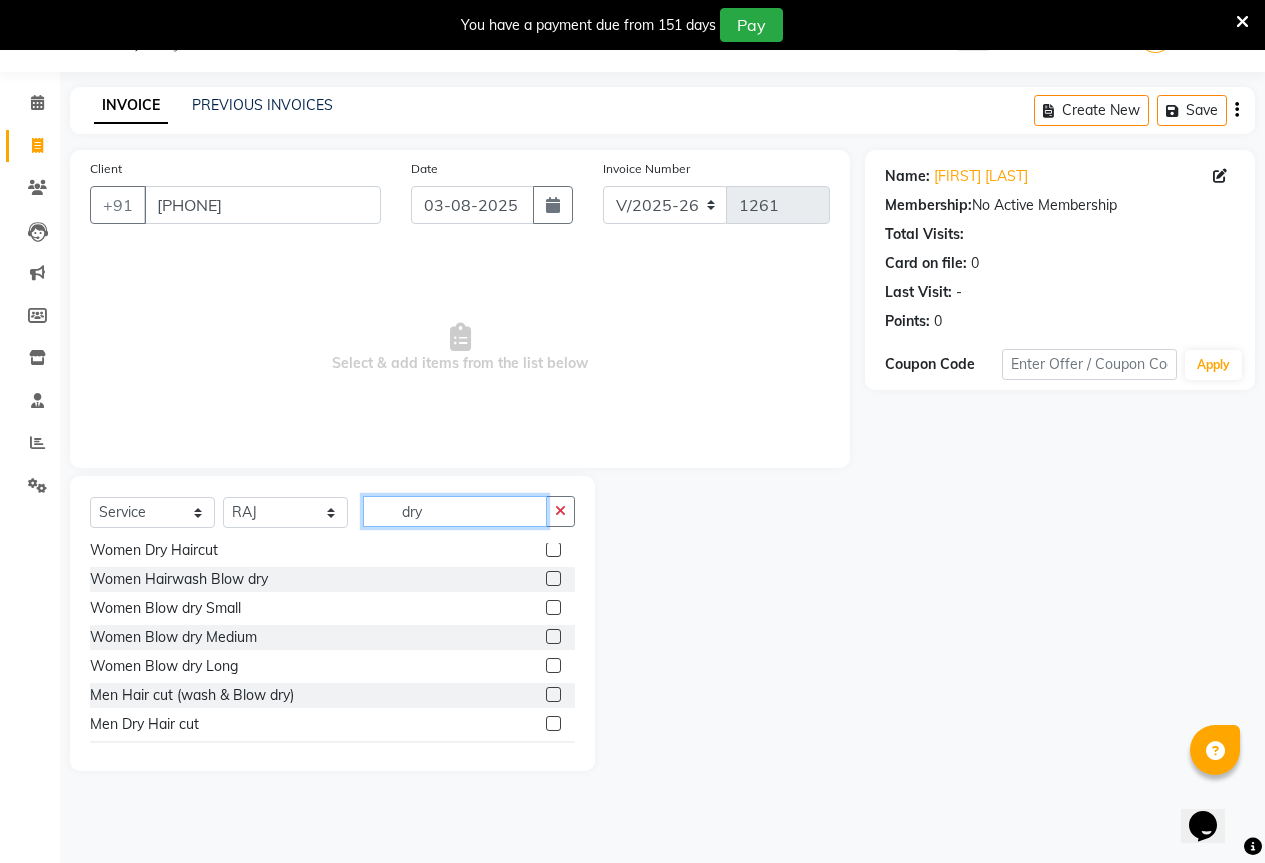 scroll, scrollTop: 61, scrollLeft: 0, axis: vertical 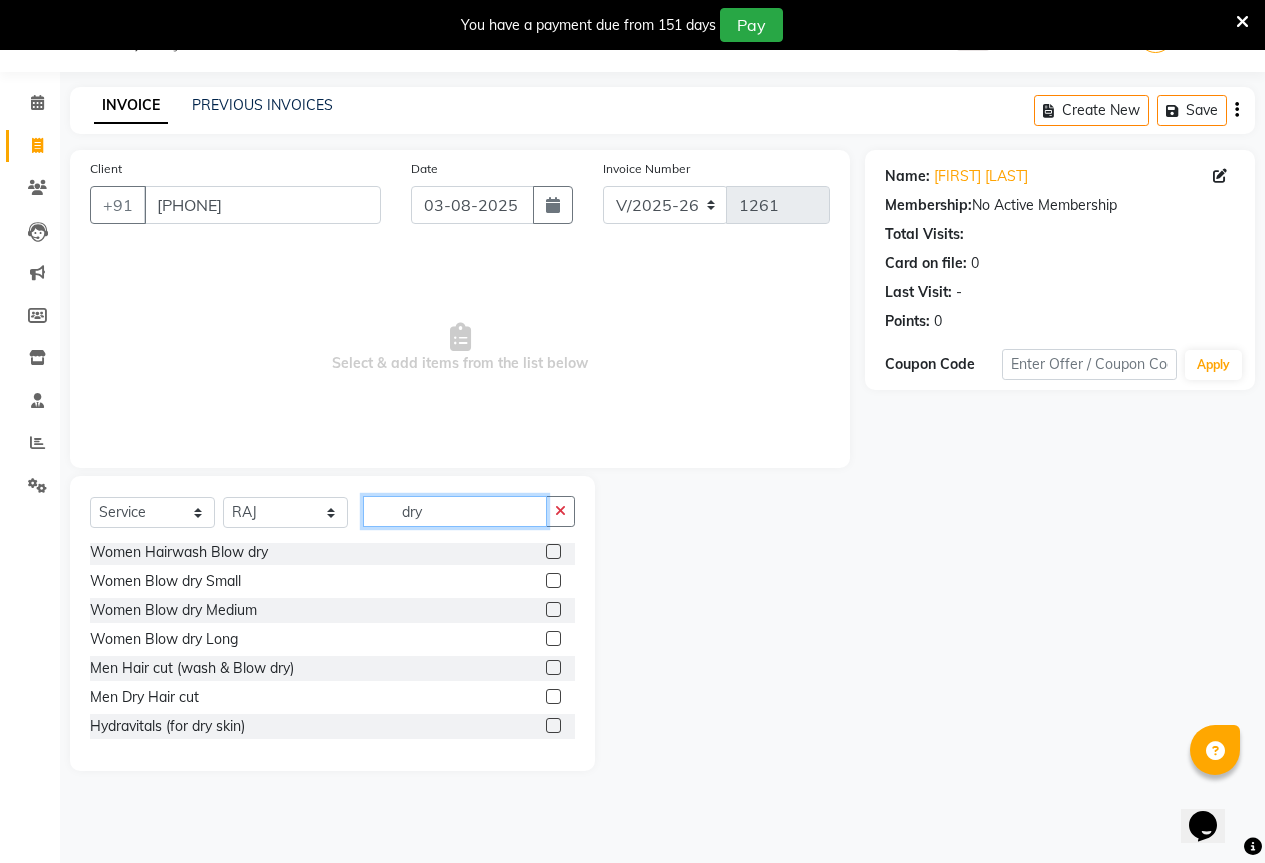 type on "dry" 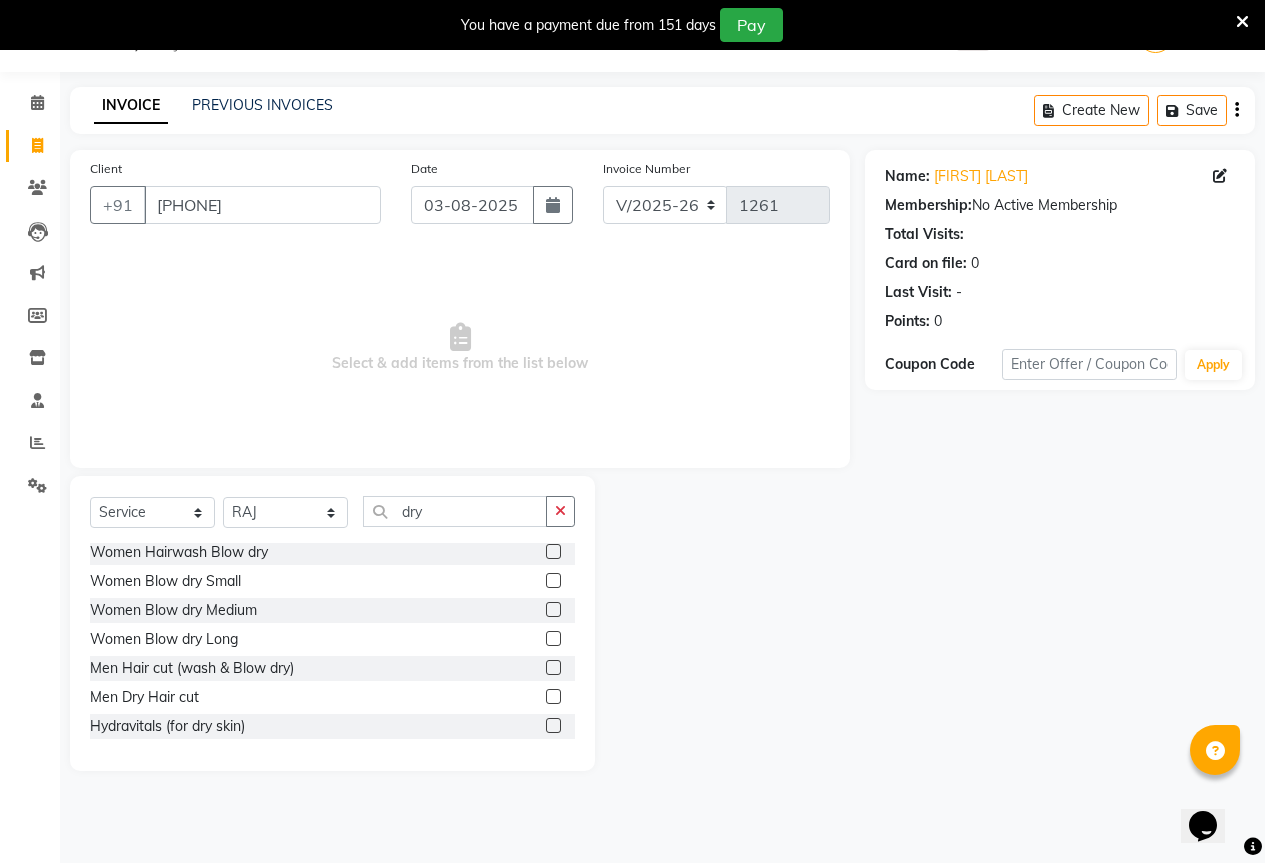 click 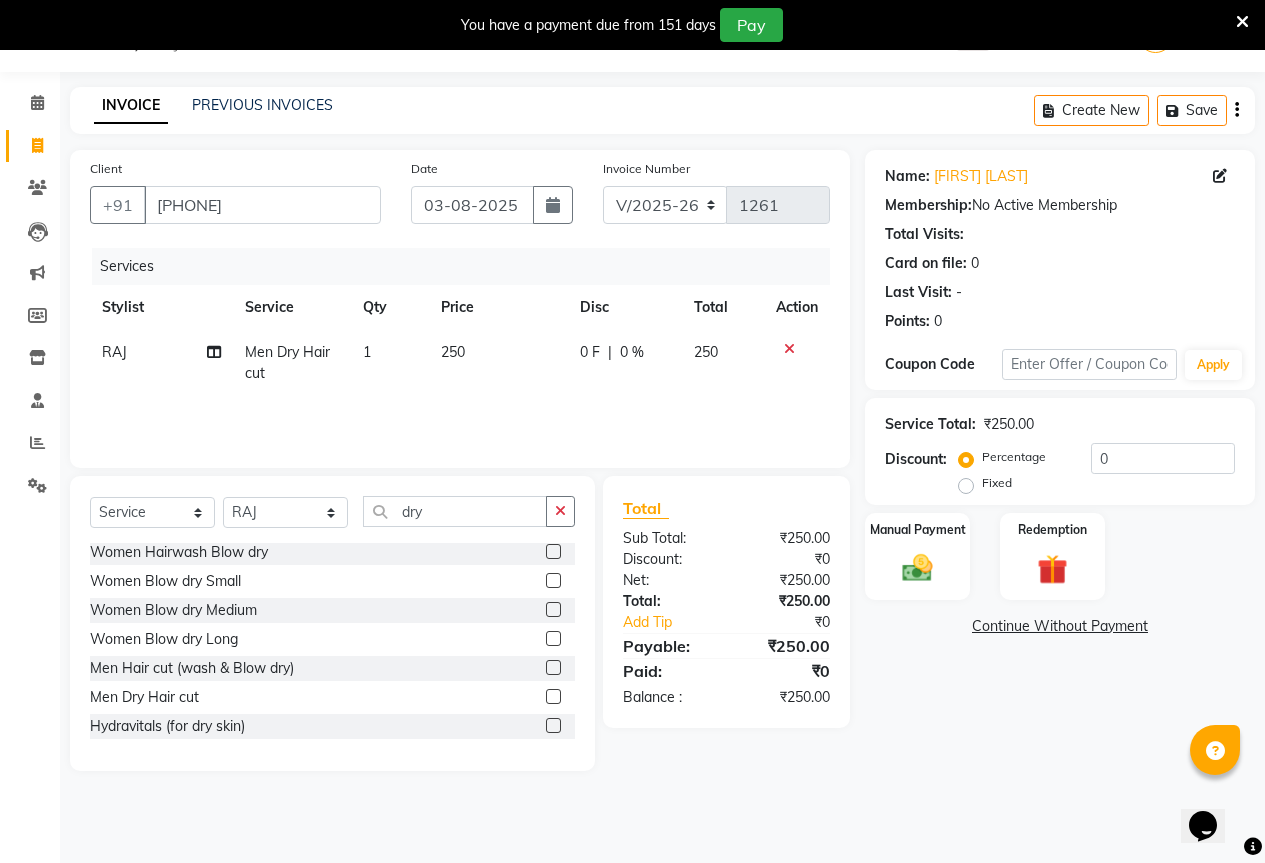 click 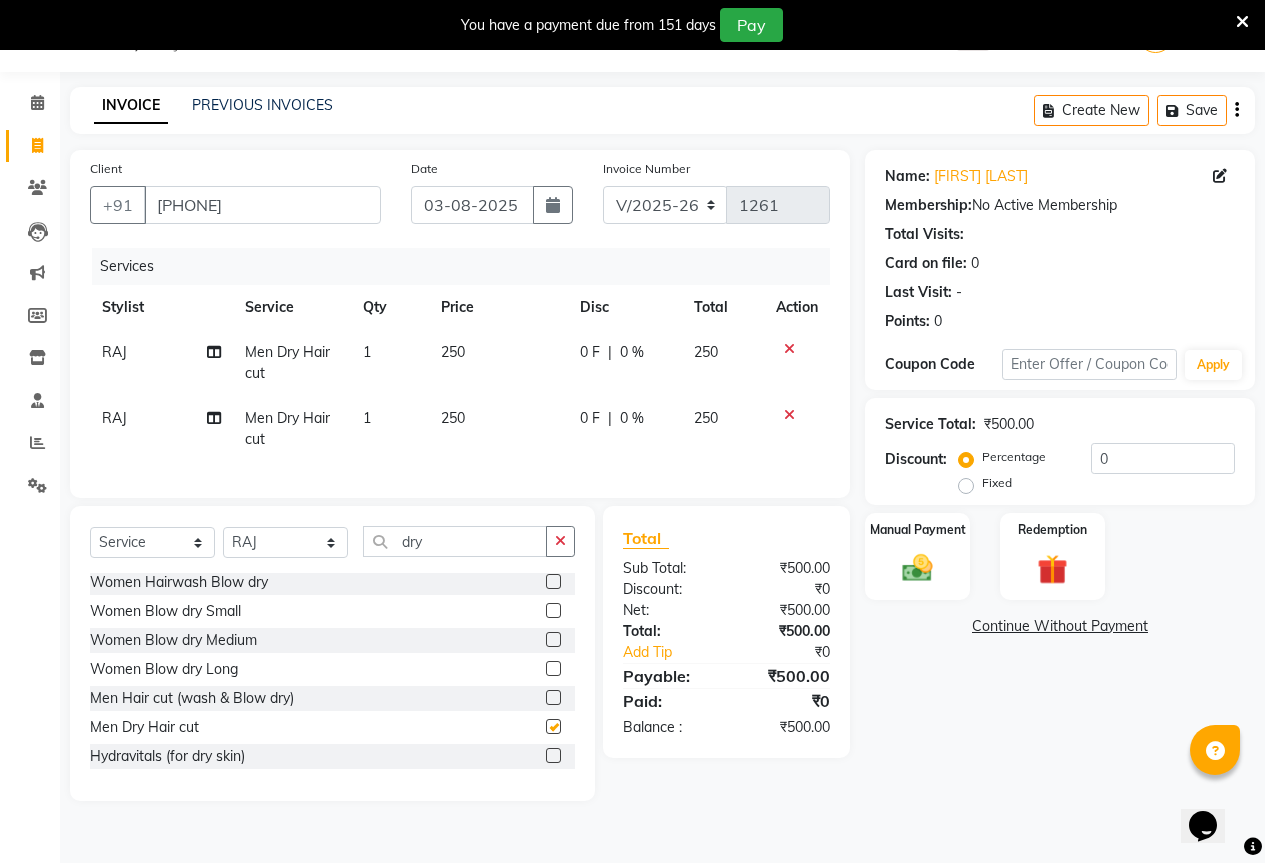 checkbox on "false" 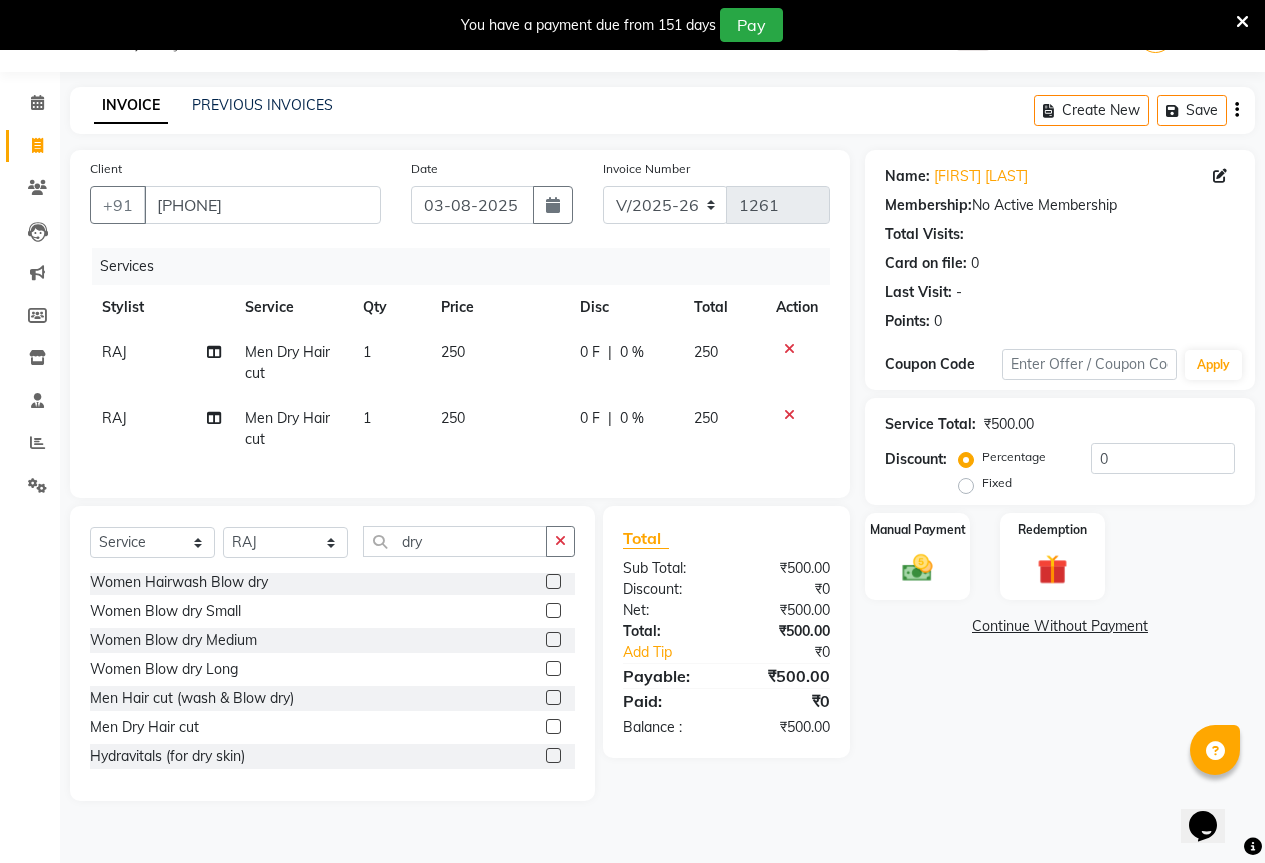 click 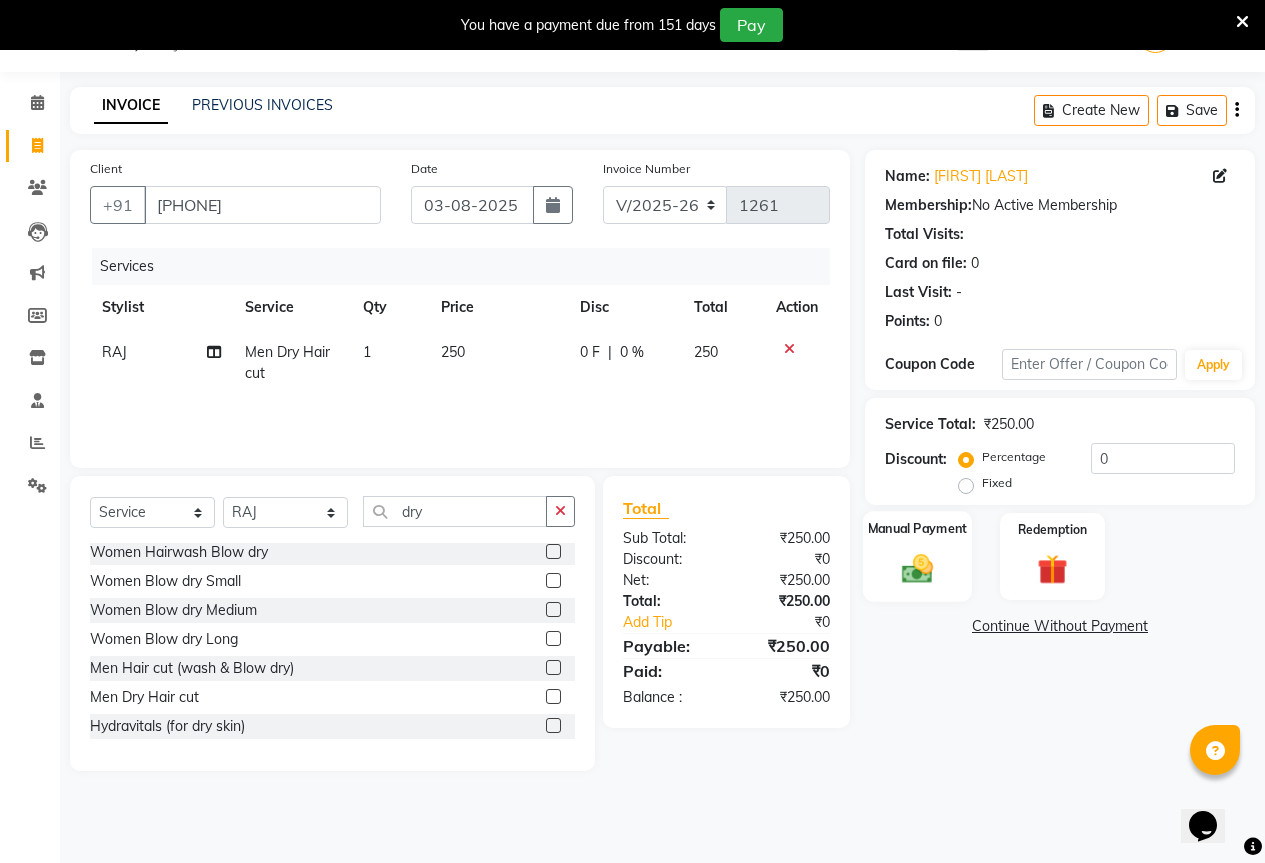 click 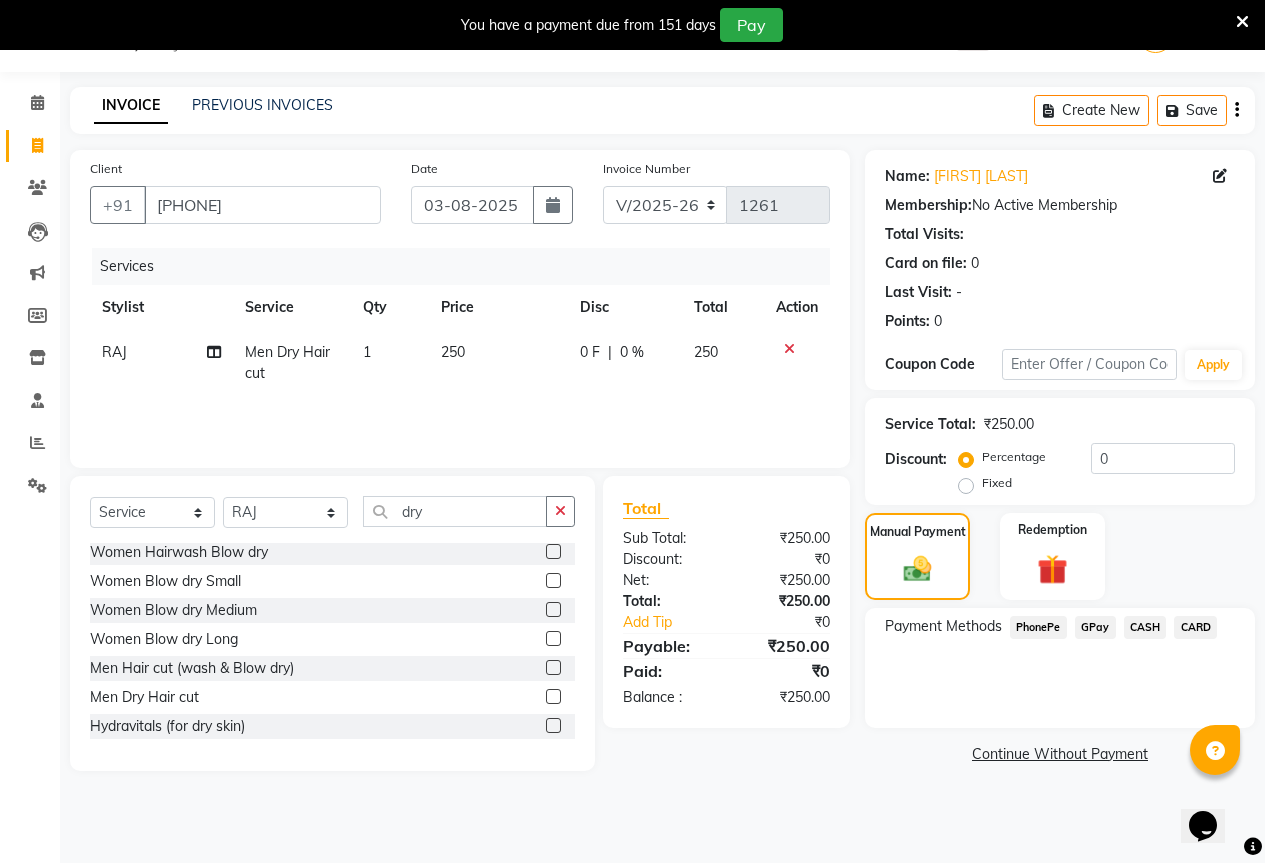 drag, startPoint x: 1096, startPoint y: 627, endPoint x: 1093, endPoint y: 642, distance: 15.297058 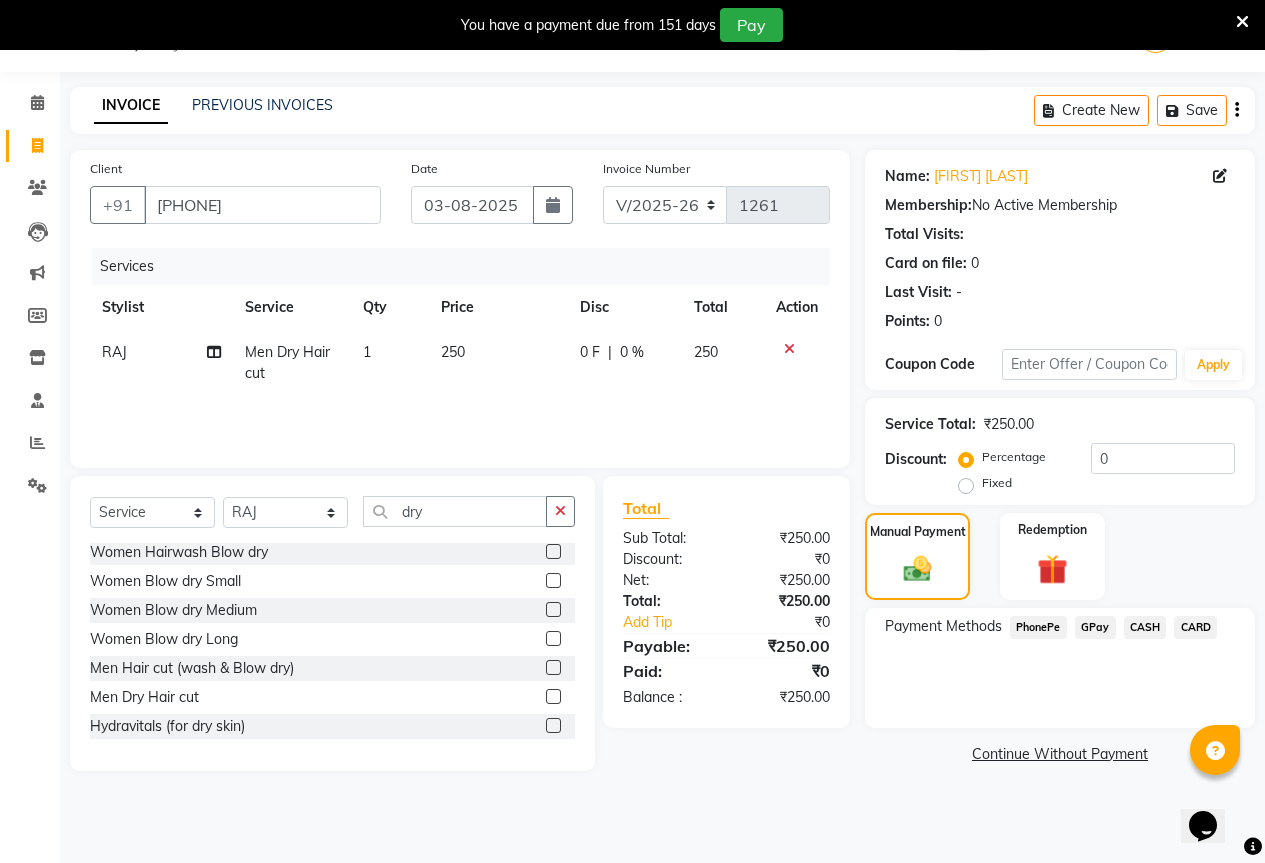 click on "GPay" 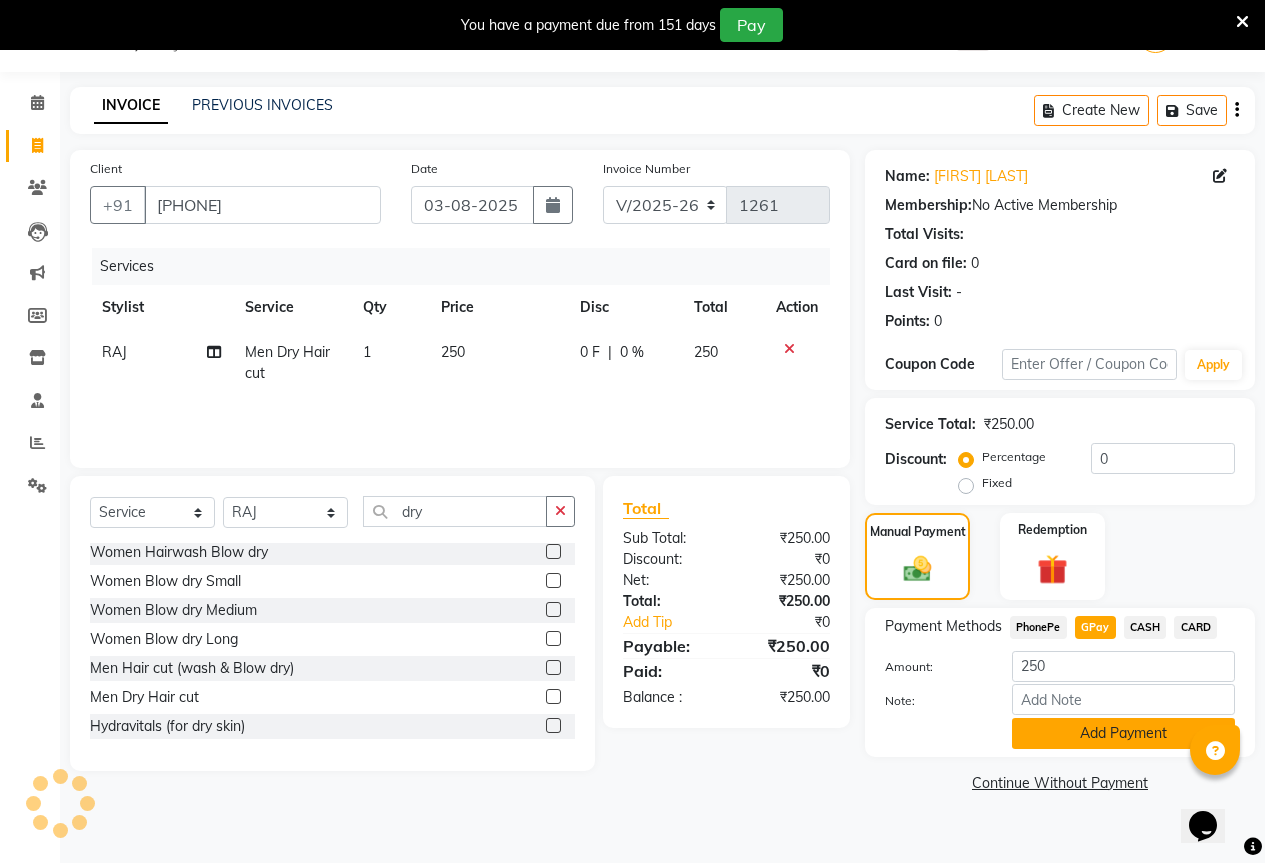 click on "Add Payment" 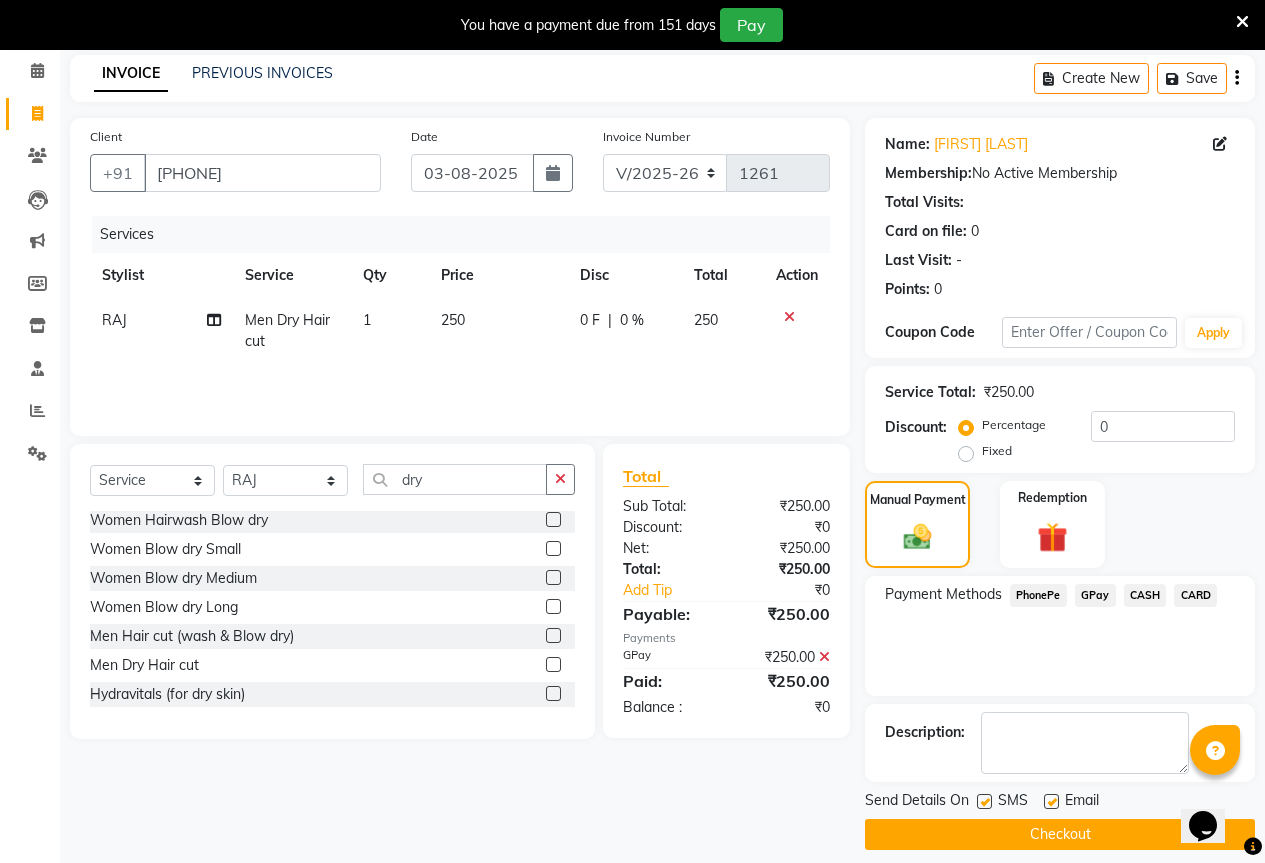 scroll, scrollTop: 99, scrollLeft: 0, axis: vertical 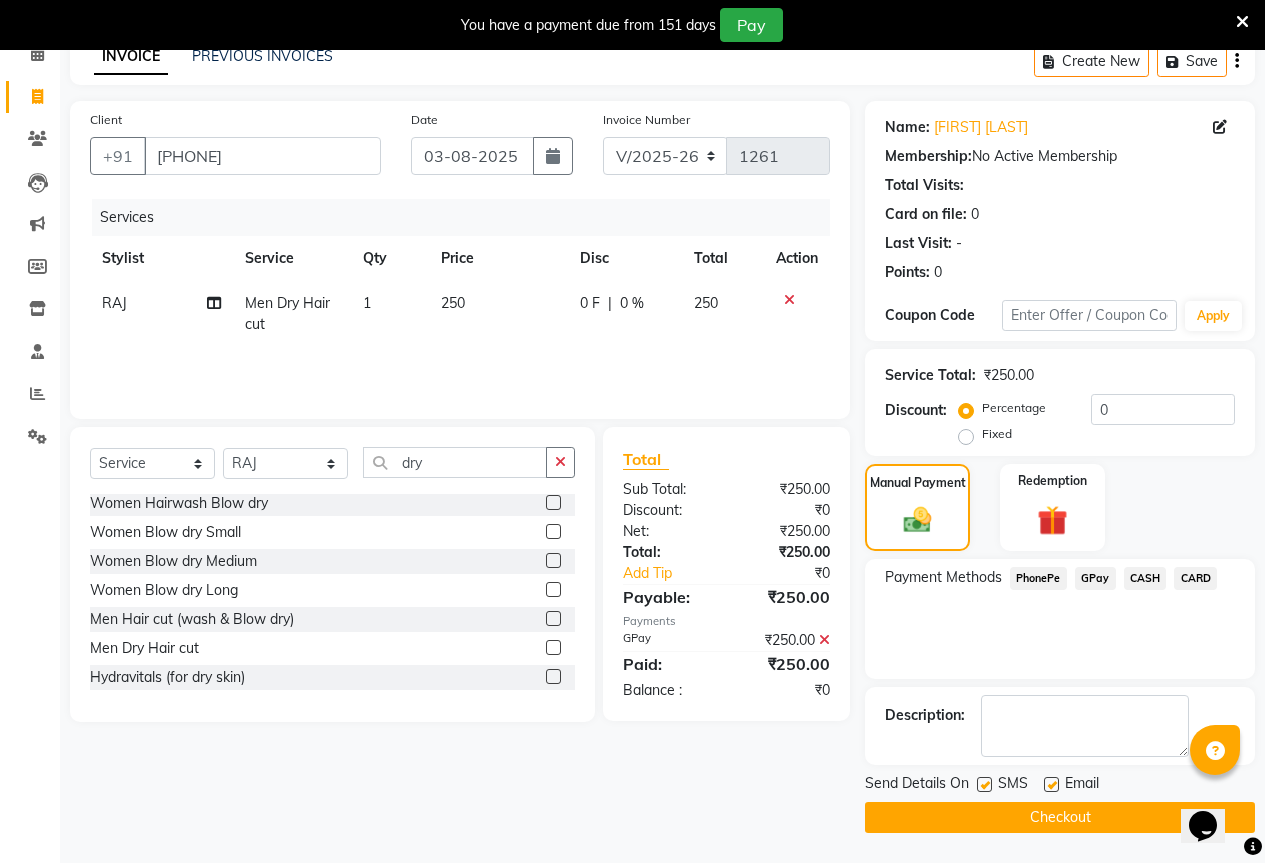click on "Checkout" 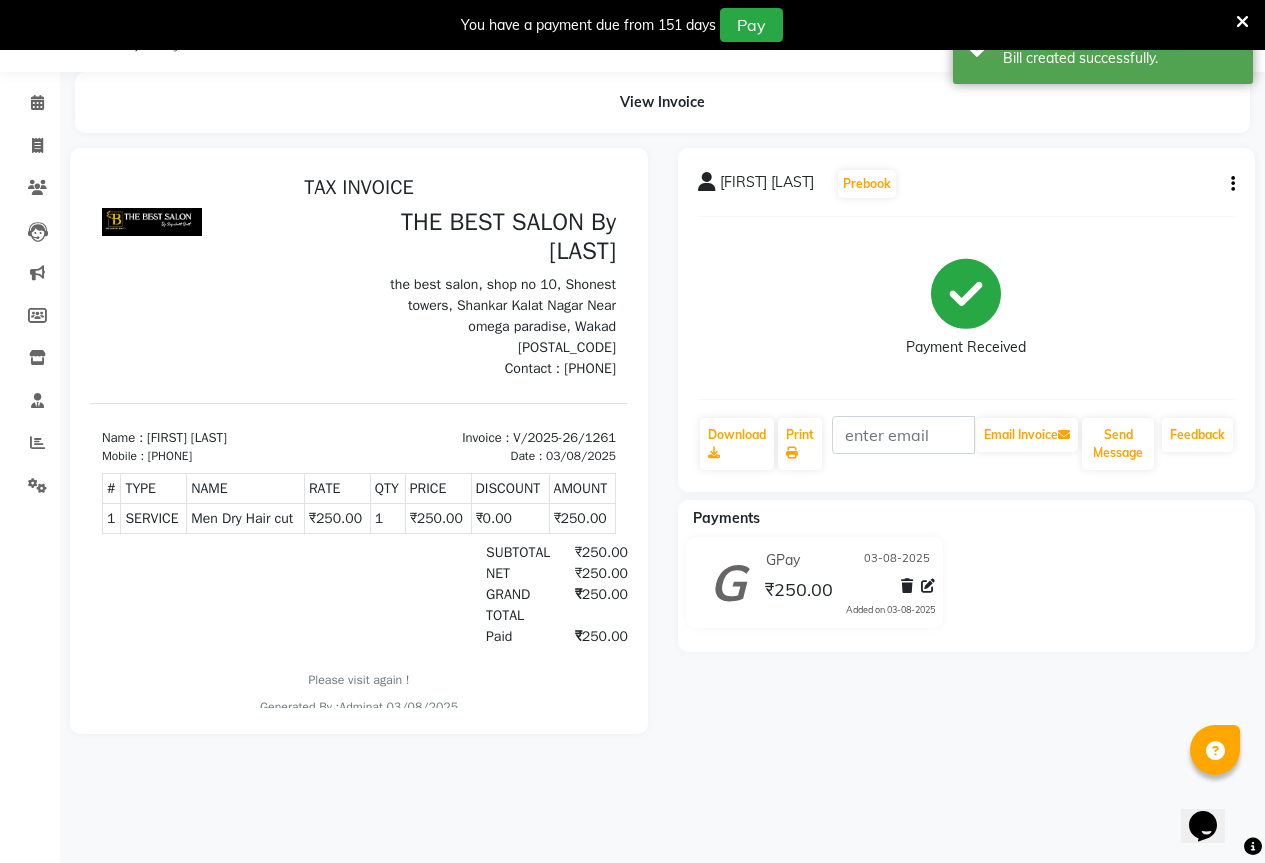 scroll, scrollTop: 0, scrollLeft: 0, axis: both 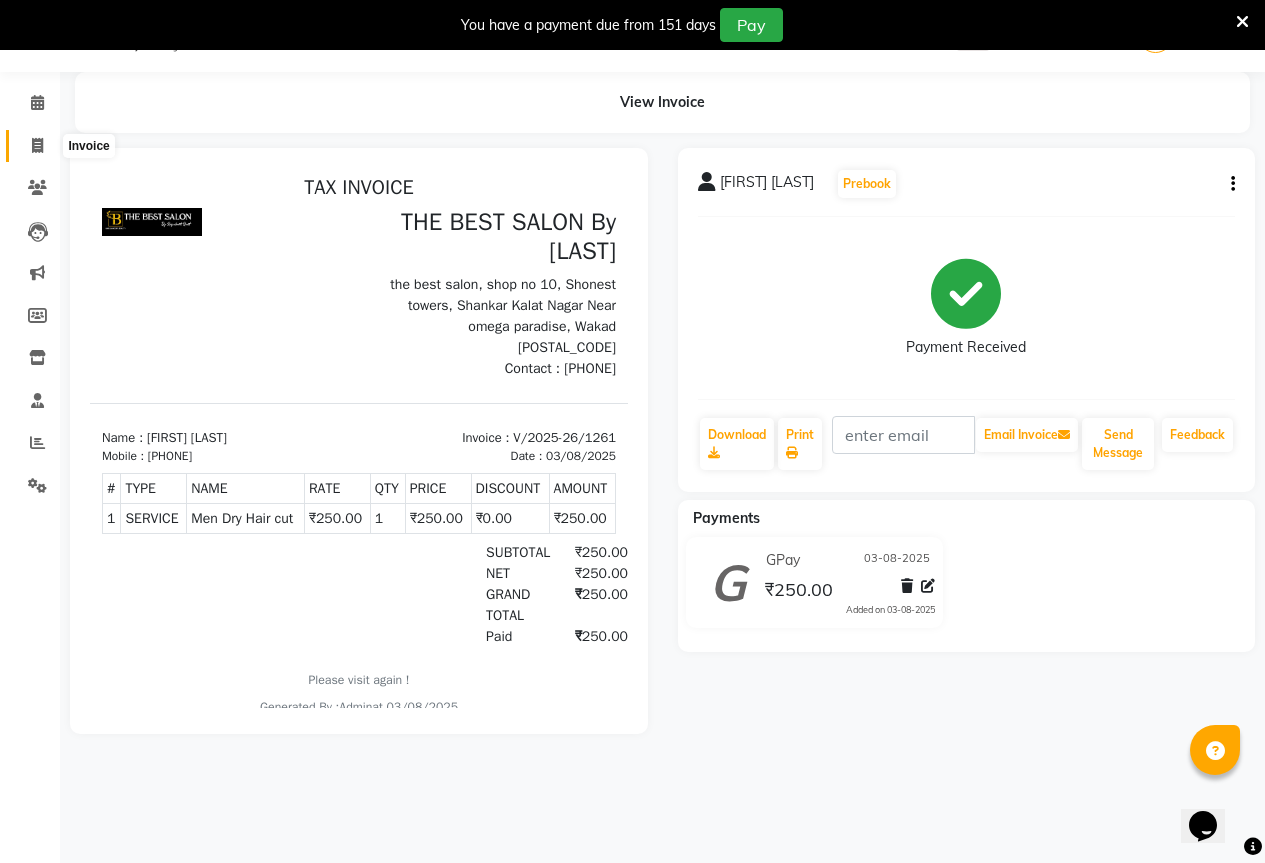 click 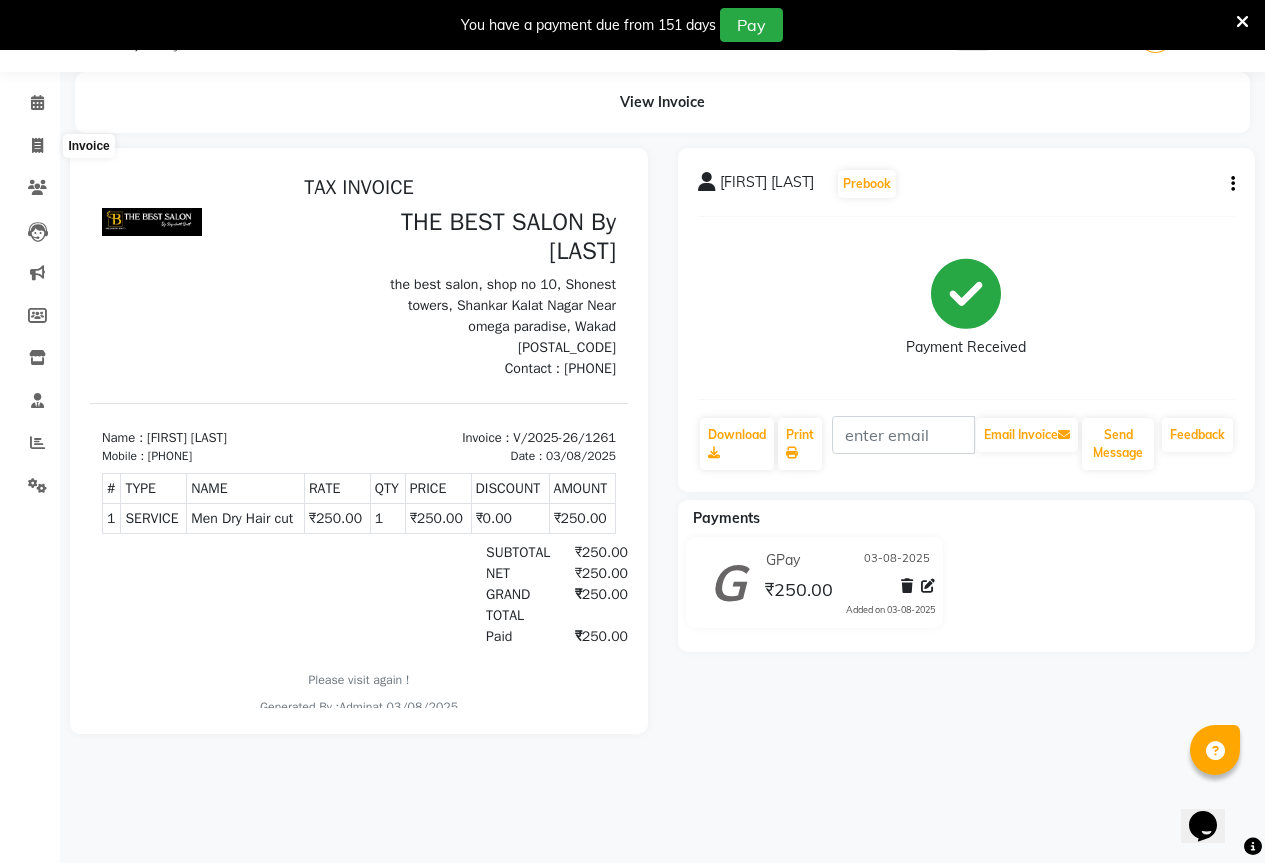 select on "7209" 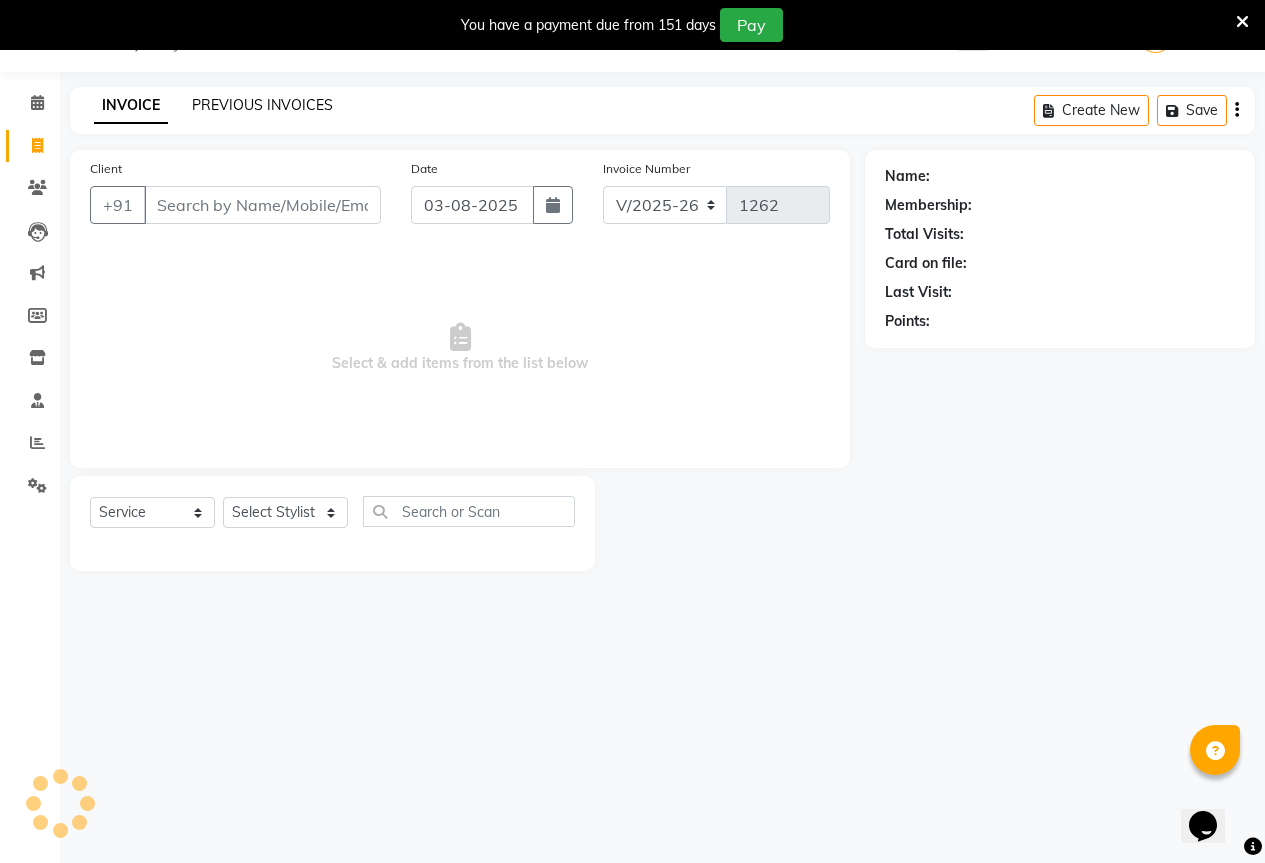 click on "PREVIOUS INVOICES" 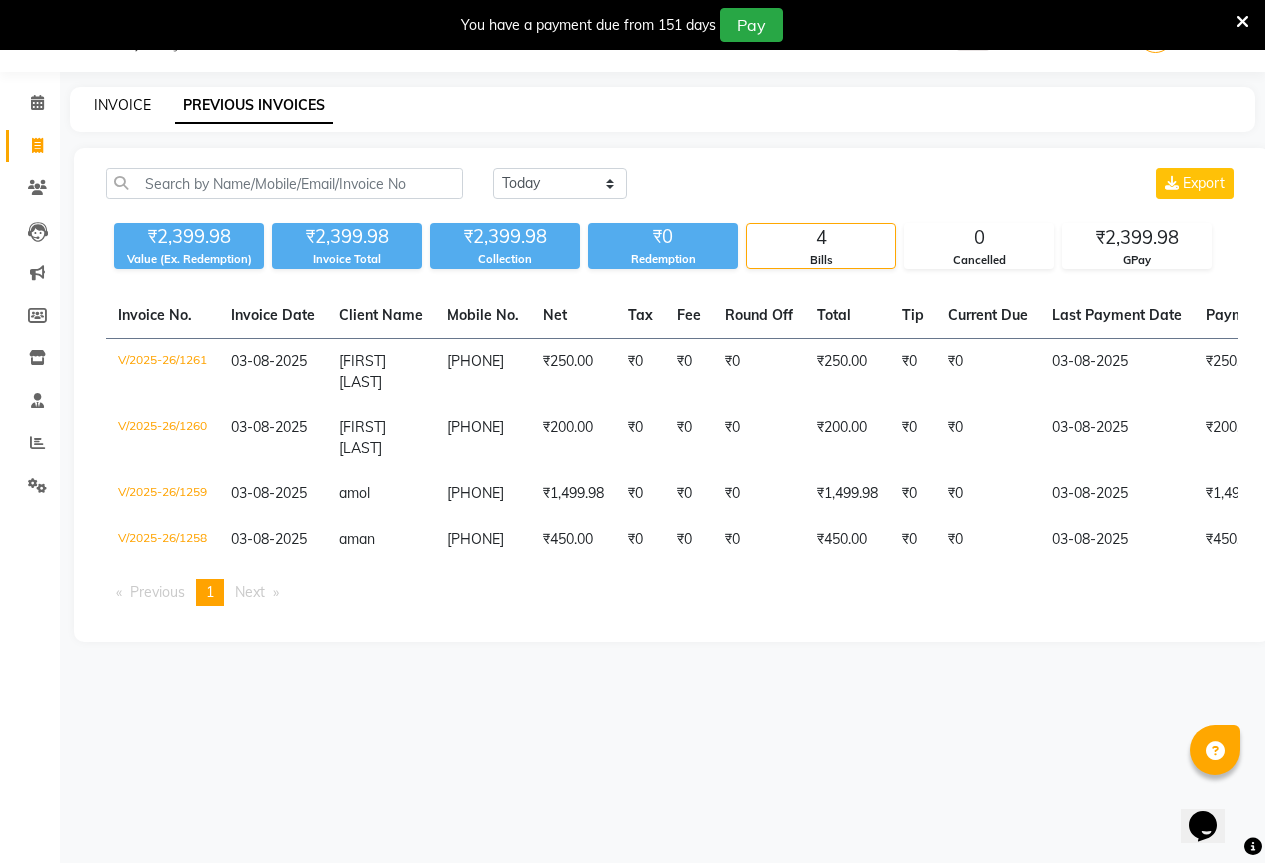 click on "INVOICE" 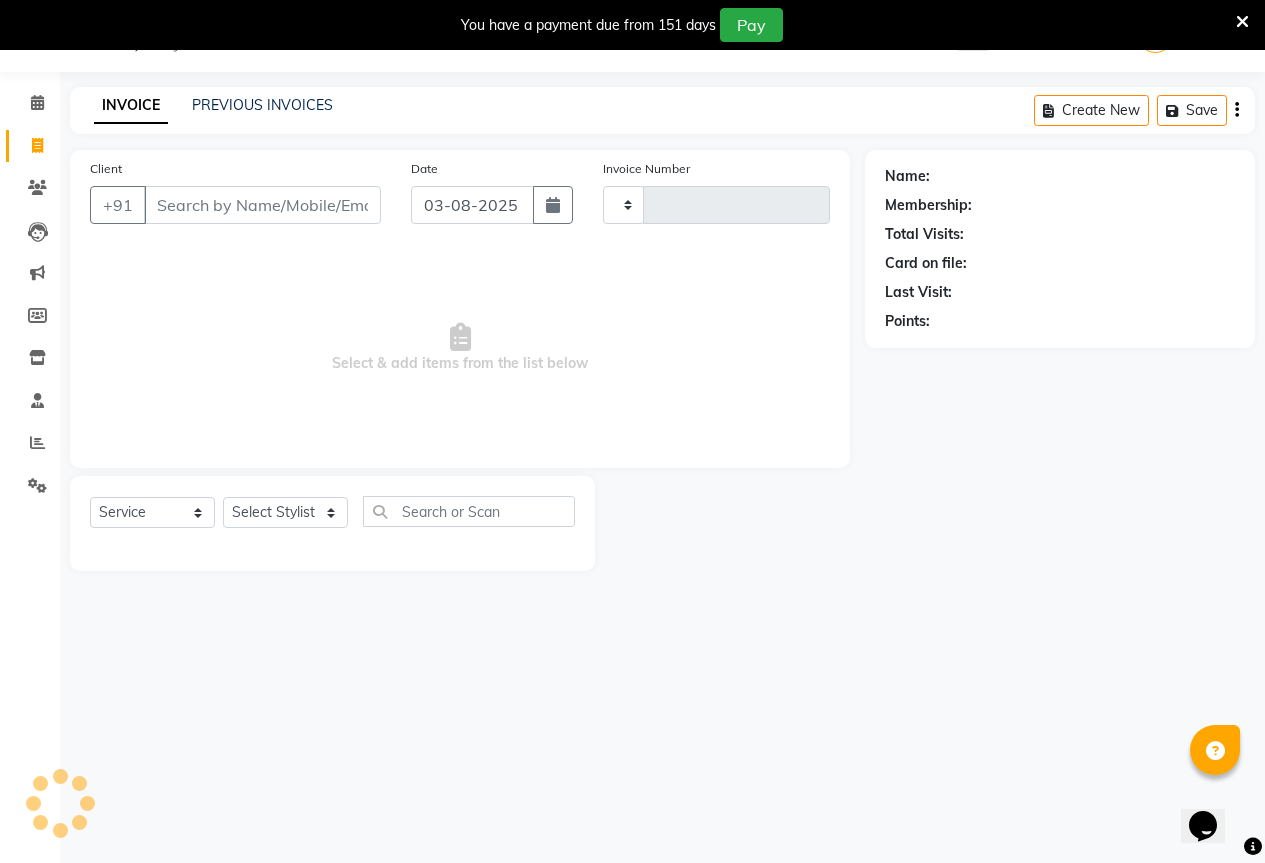 type on "1262" 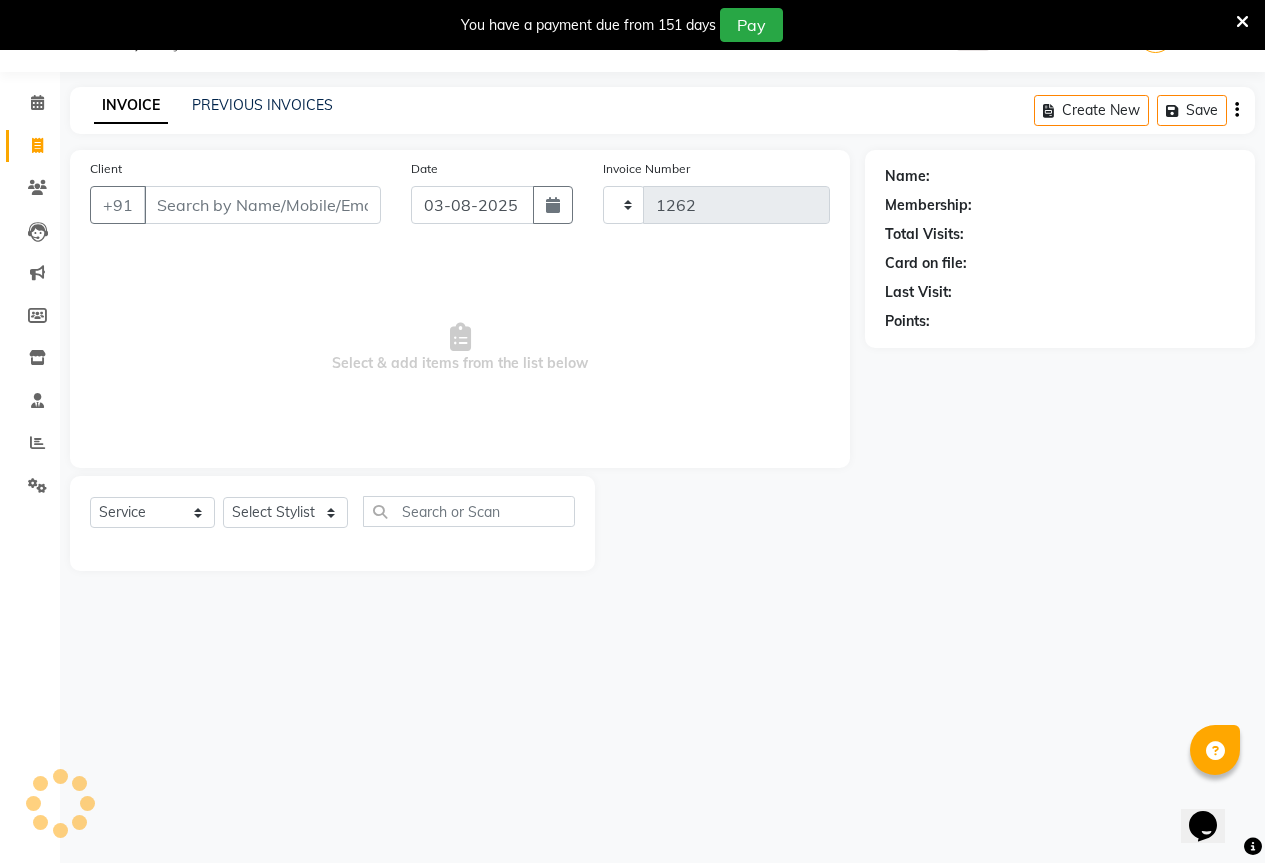 select on "7209" 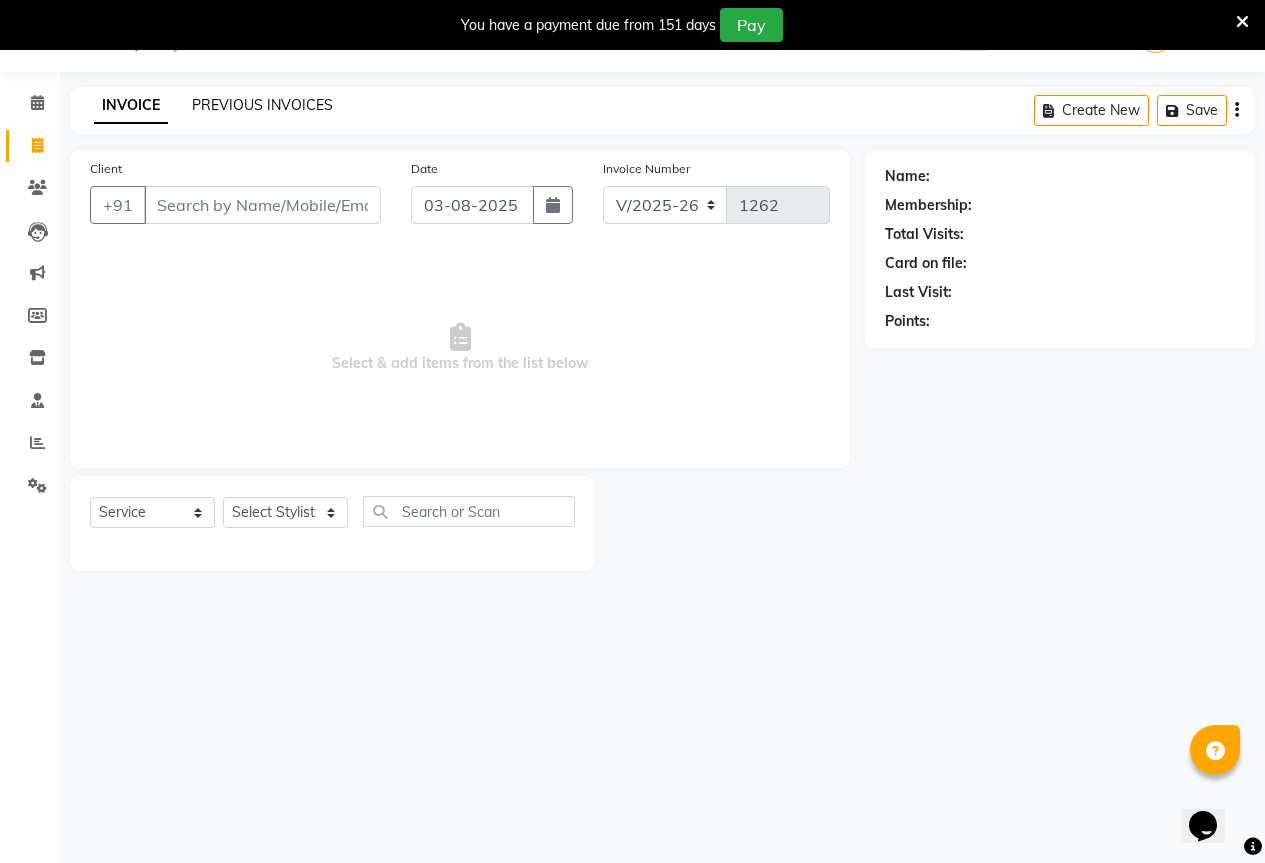 click on "PREVIOUS INVOICES" 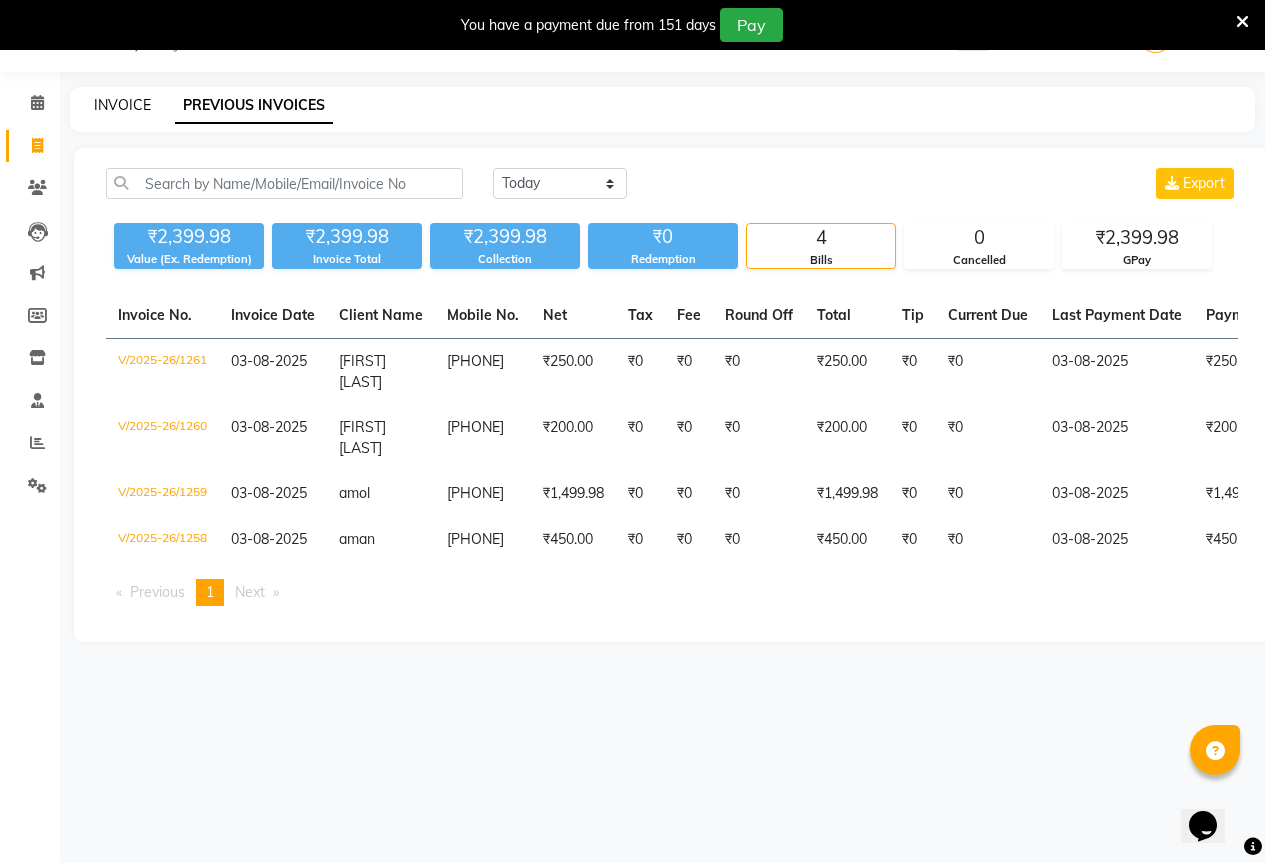 click on "INVOICE" 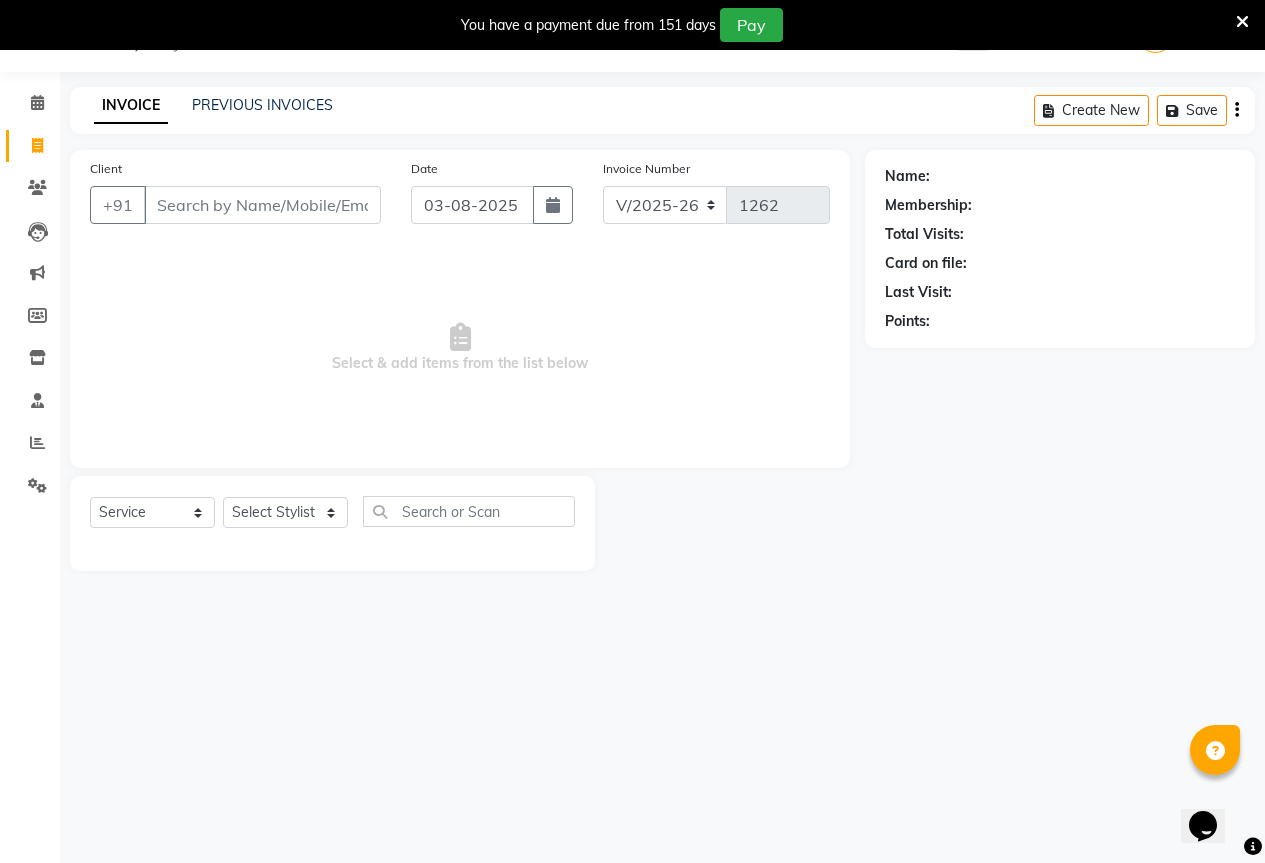 click on "Client" at bounding box center (262, 205) 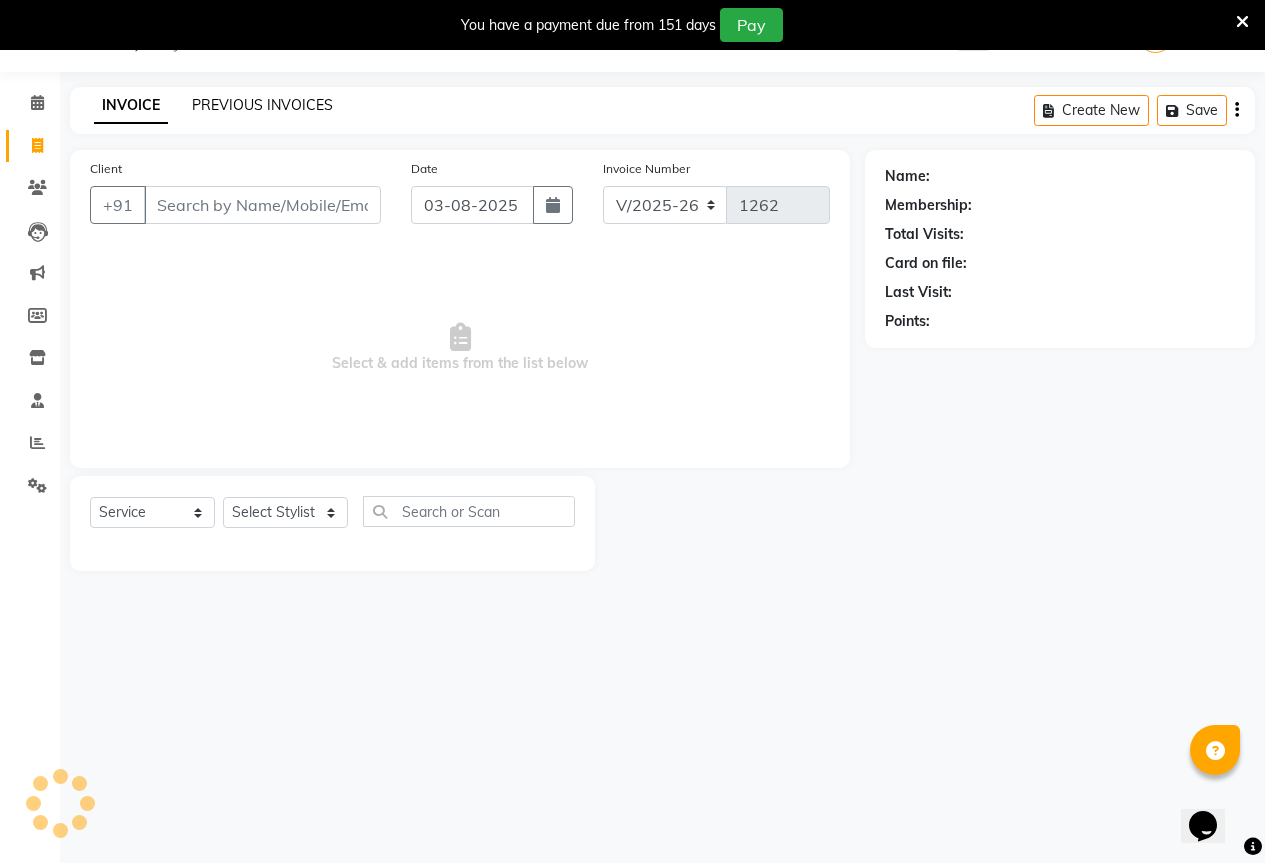 click on "PREVIOUS INVOICES" 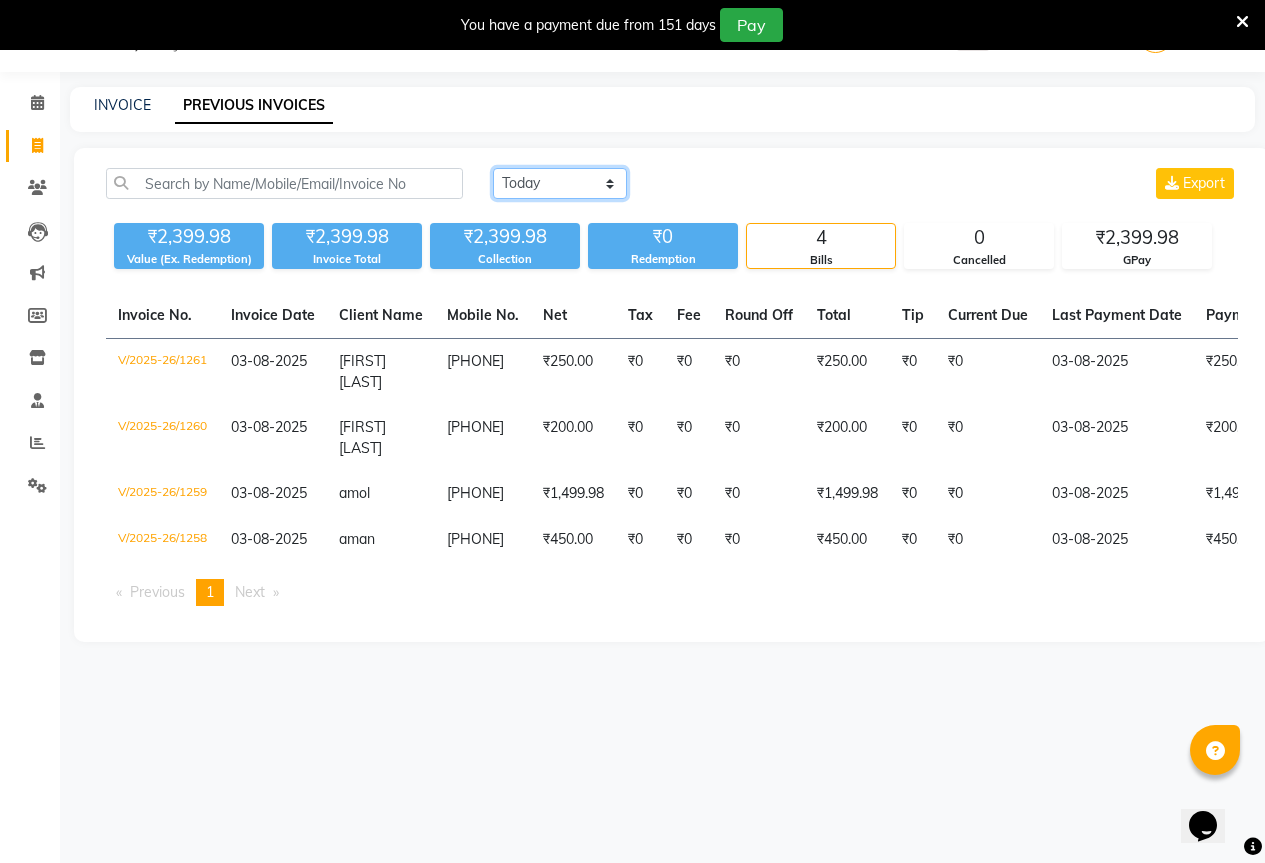 click on "Today Yesterday Custom Range" 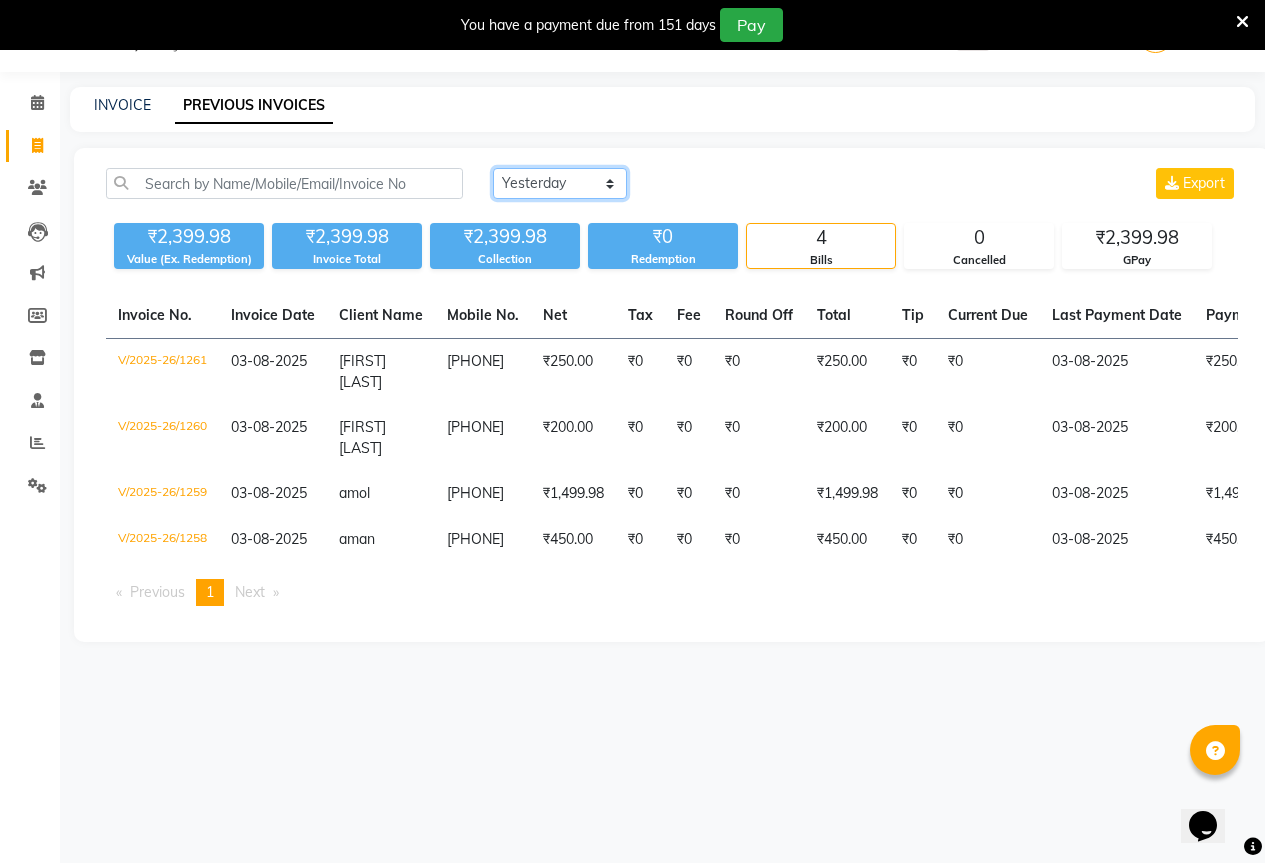 click on "Today Yesterday Custom Range" 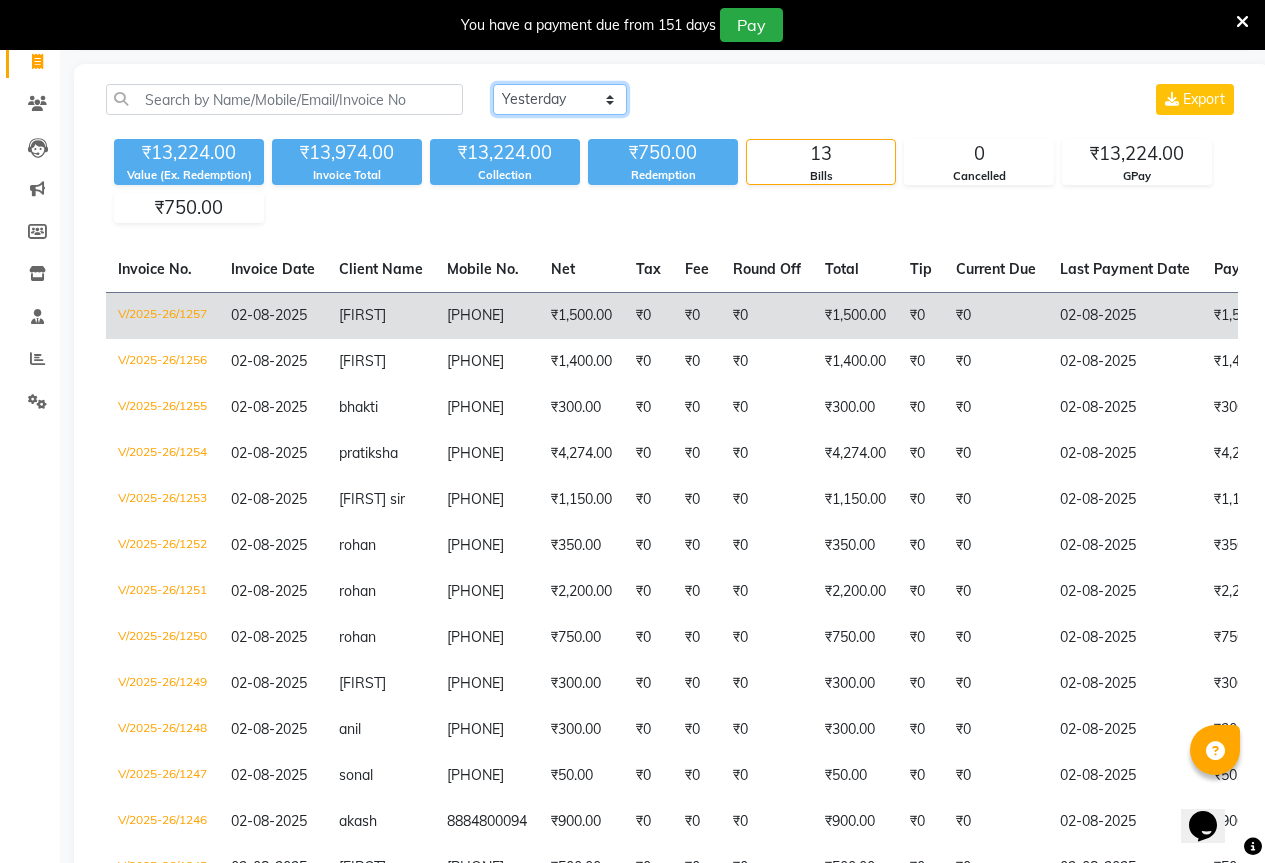 scroll, scrollTop: 0, scrollLeft: 0, axis: both 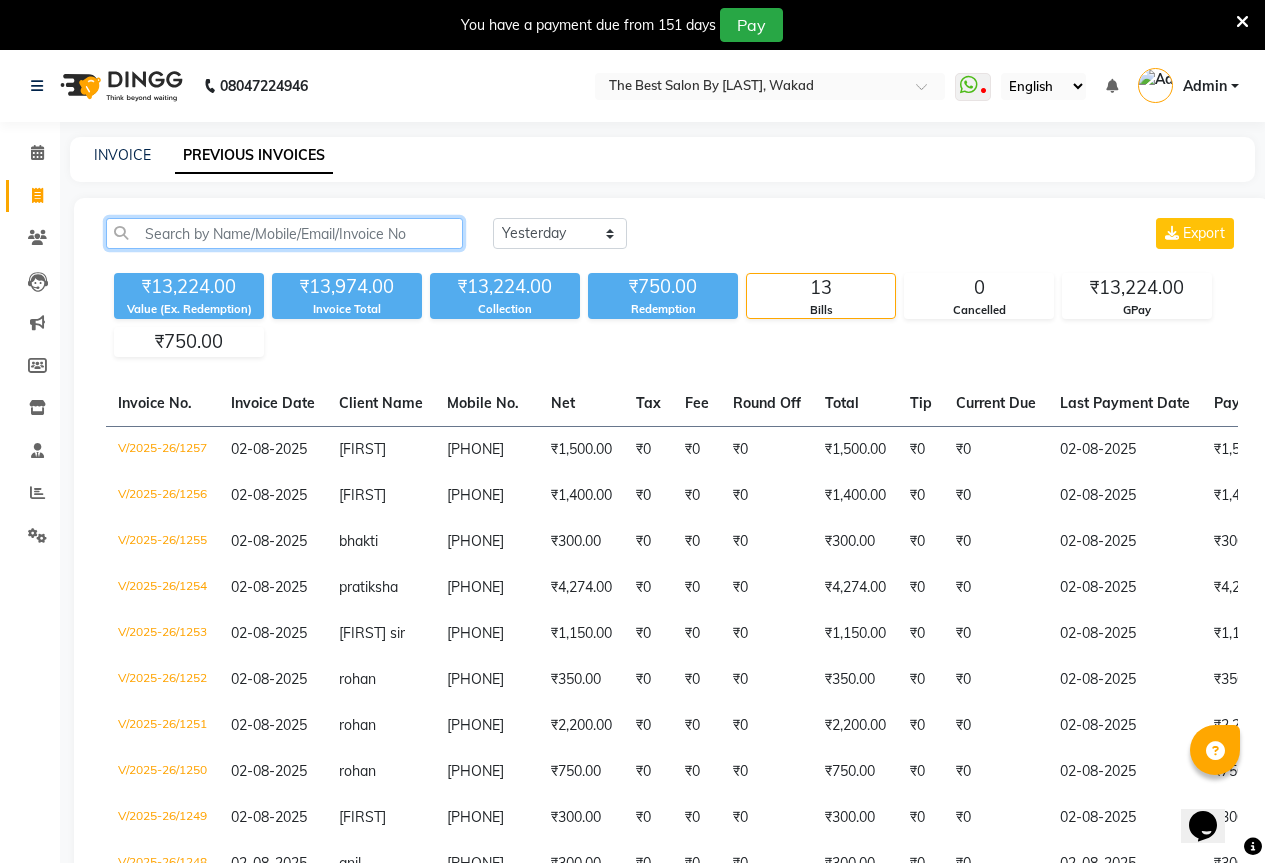 click 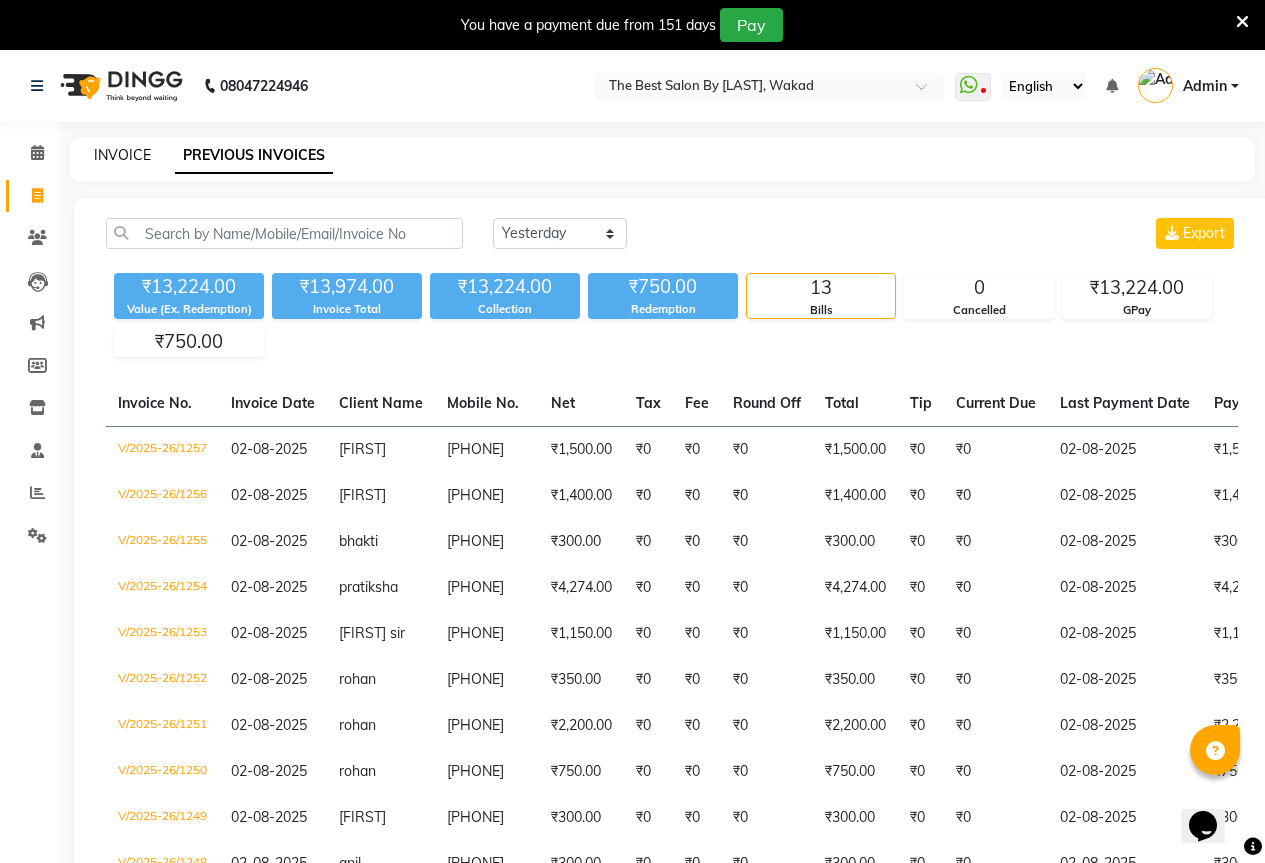 click on "INVOICE" 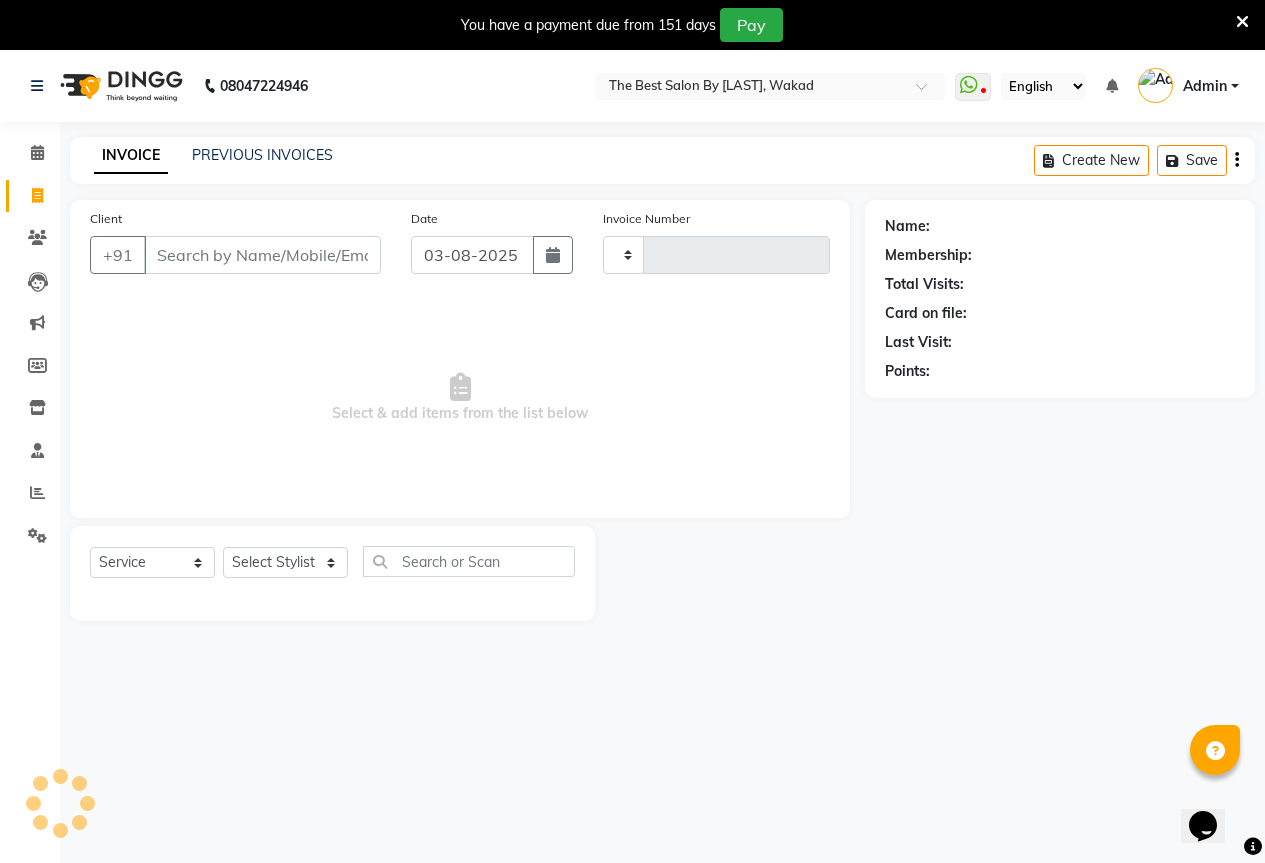 scroll, scrollTop: 50, scrollLeft: 0, axis: vertical 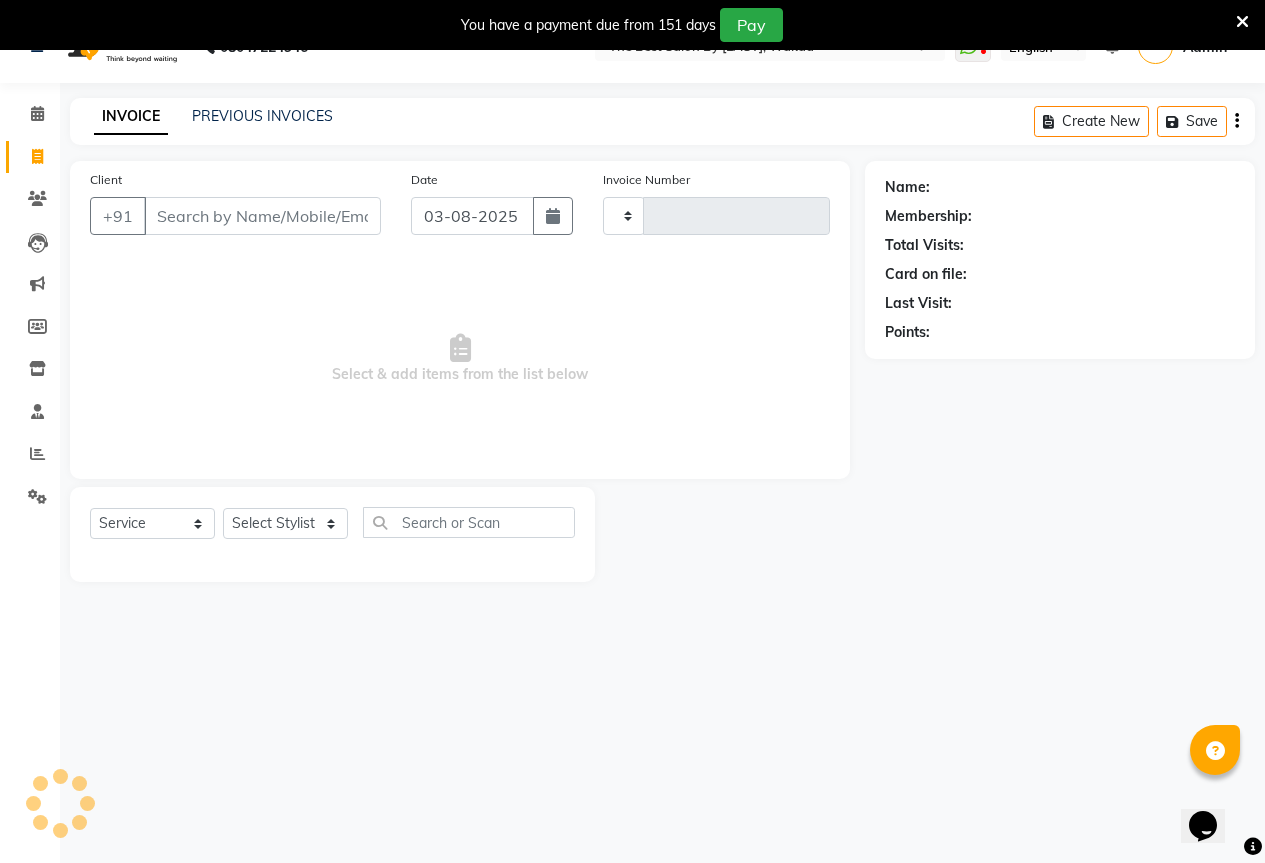type on "1262" 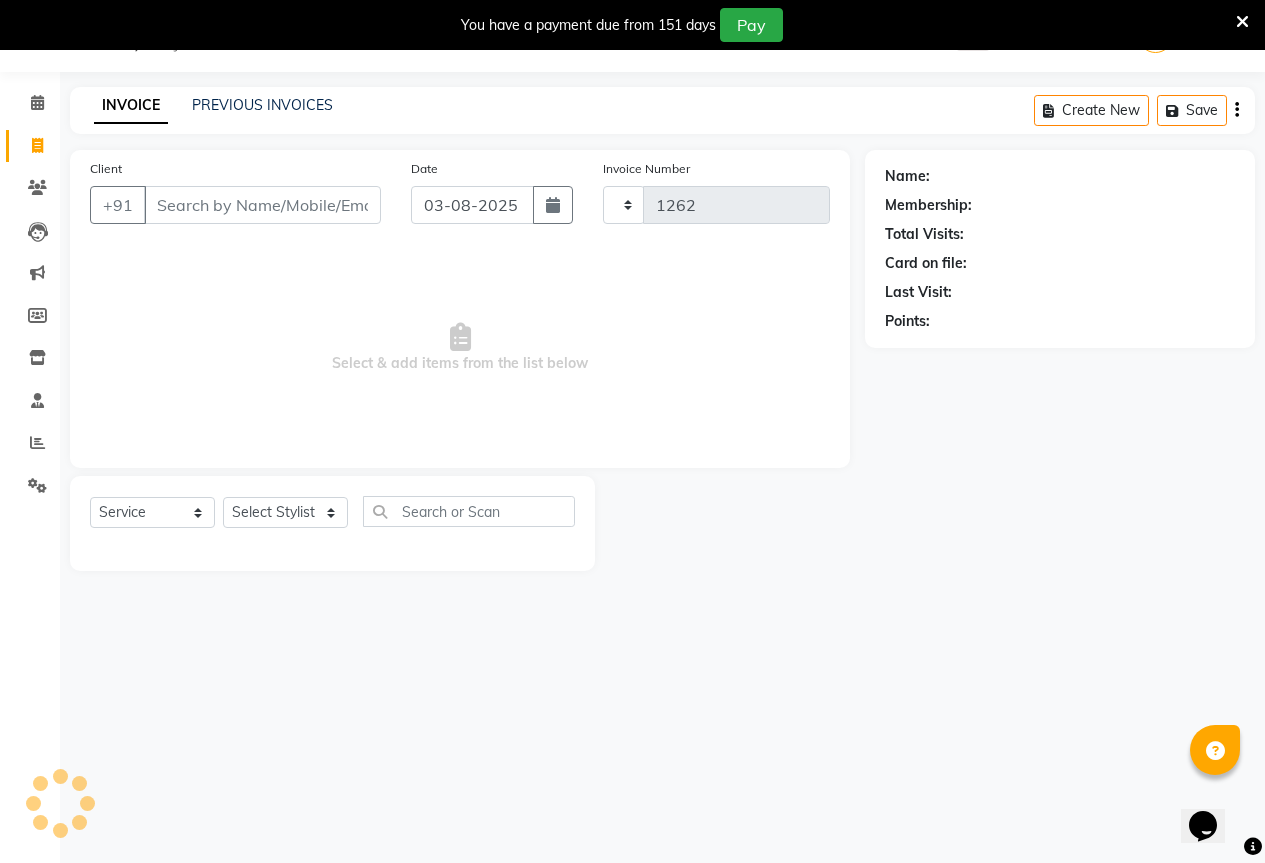 select on "7209" 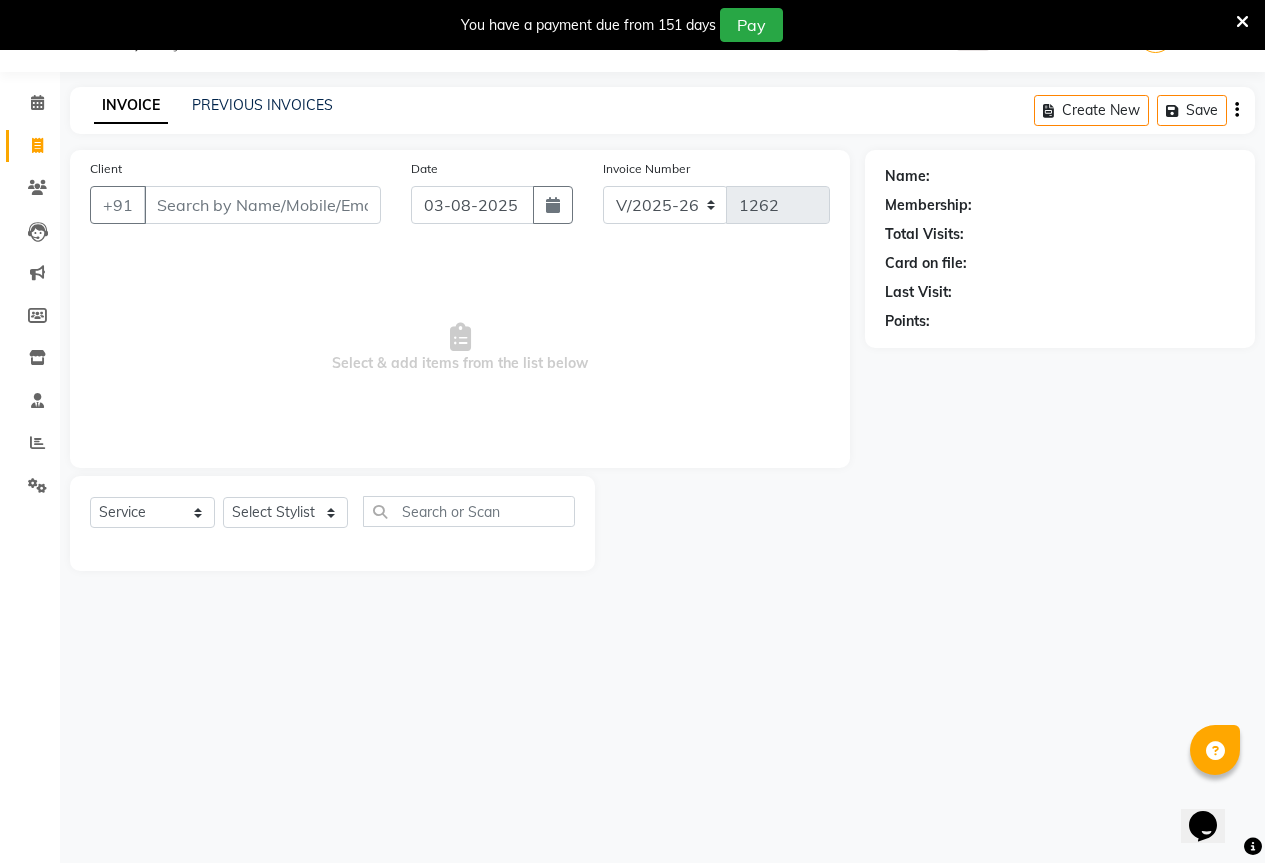 click on "Client" at bounding box center [262, 205] 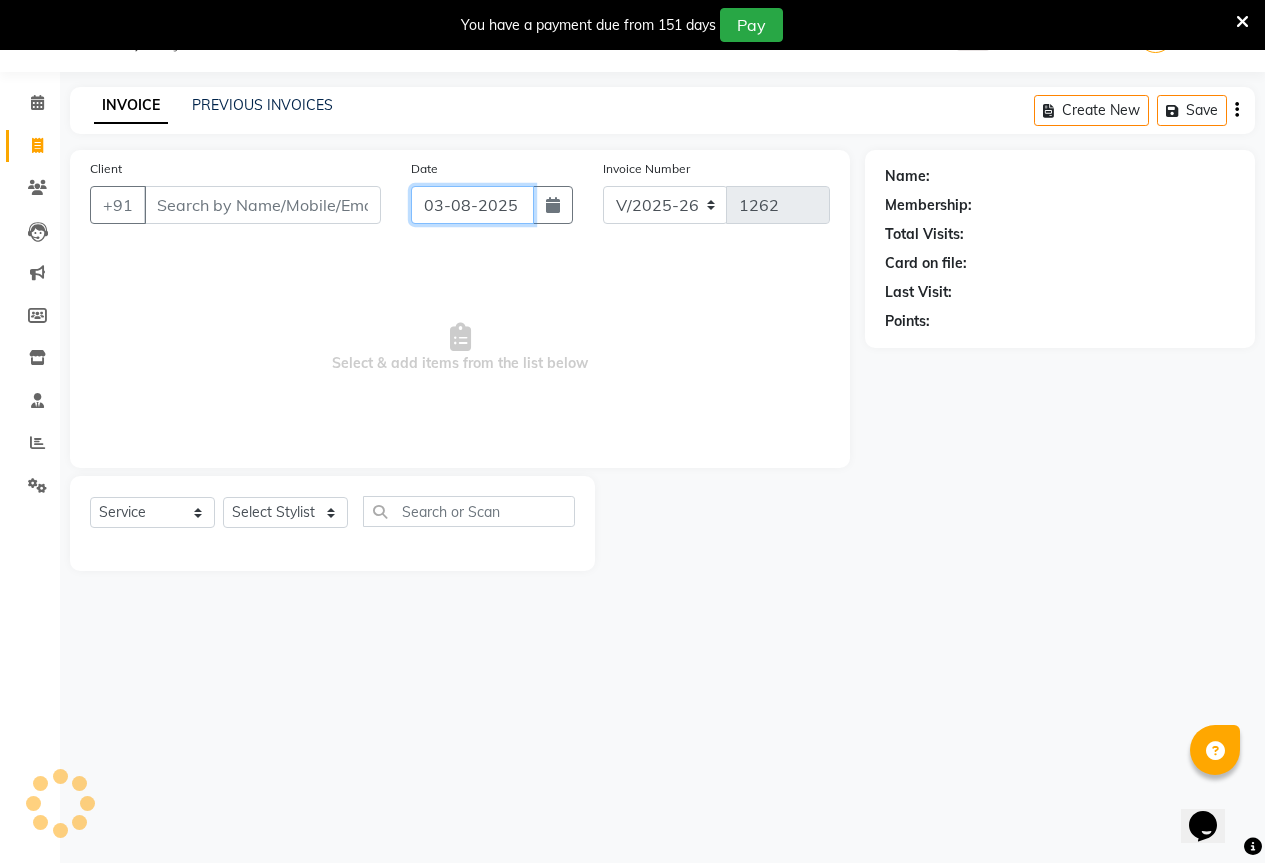 click on "03-08-2025" 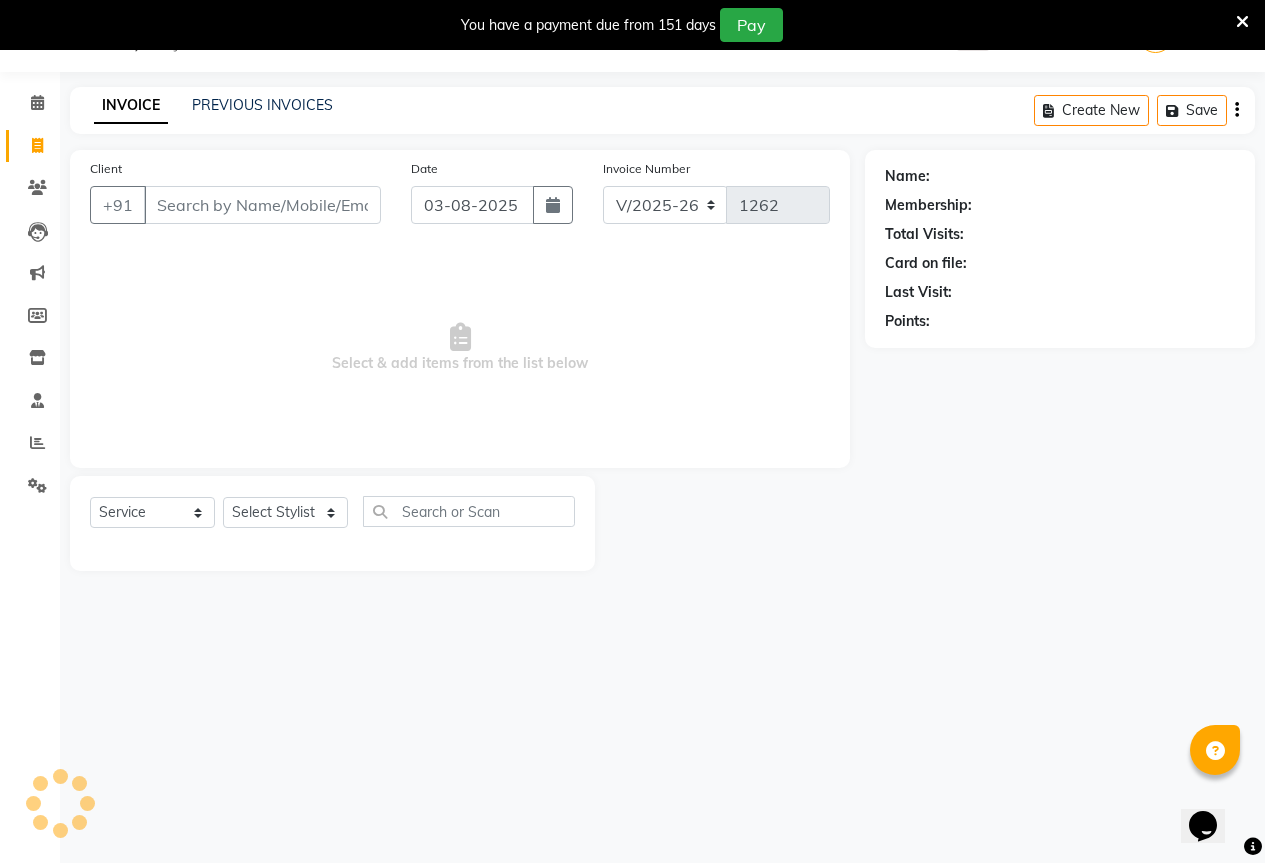 select on "8" 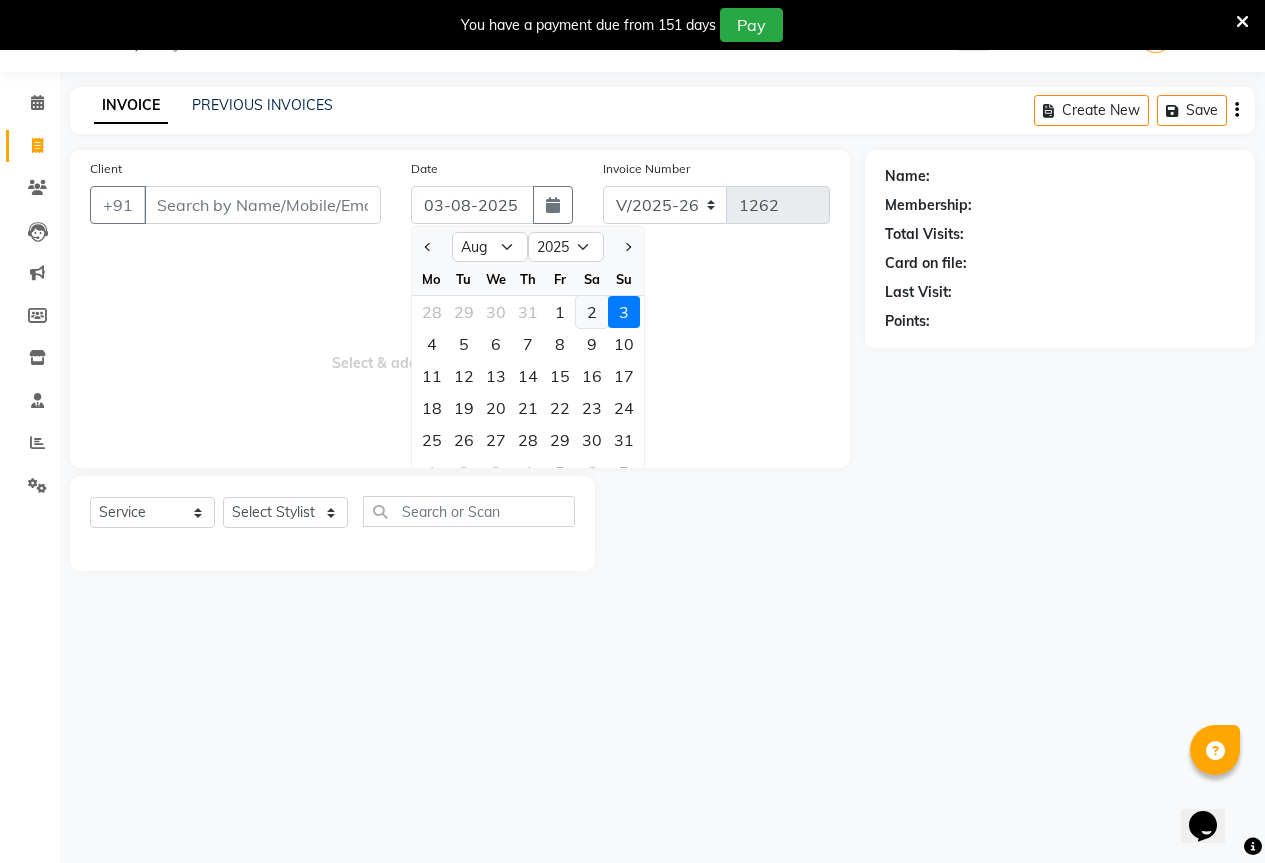 click on "2" 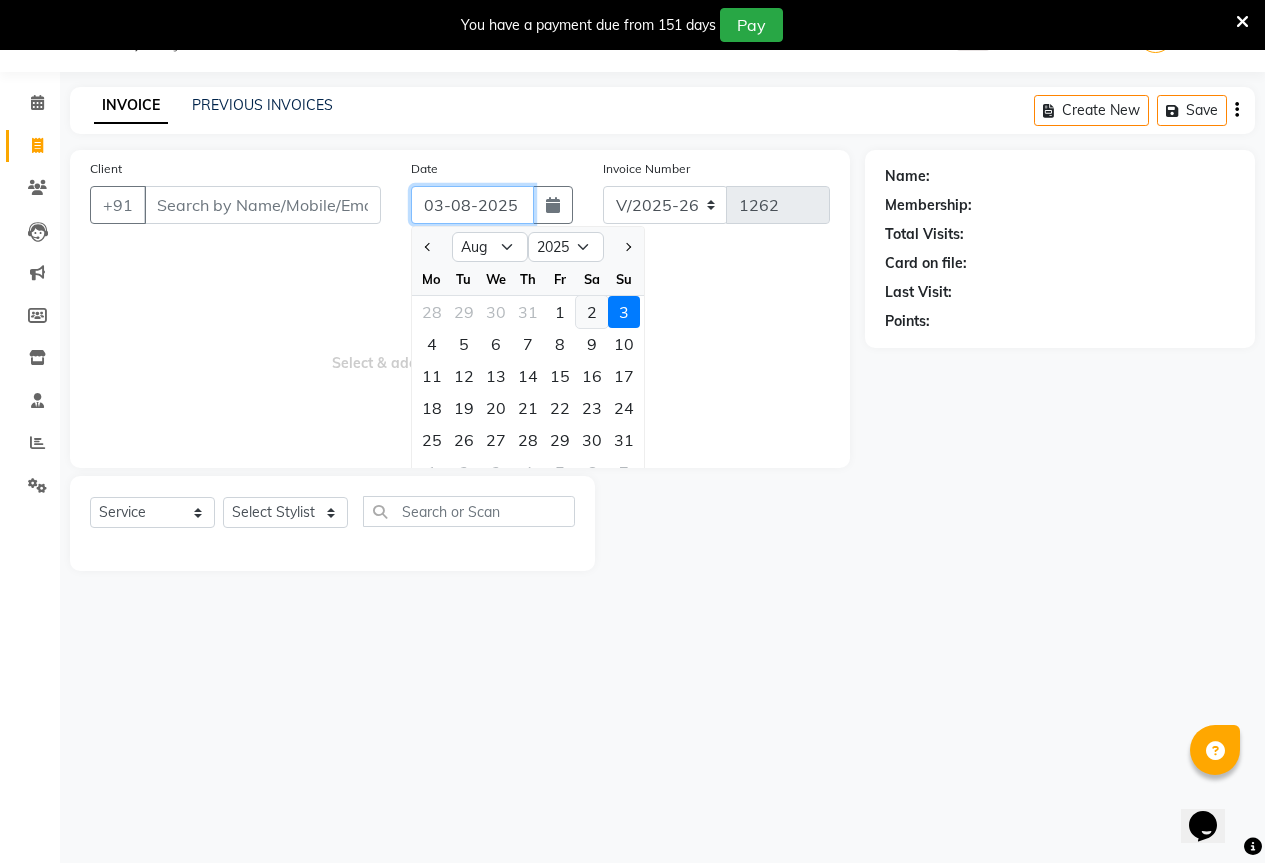 type on "02-08-2025" 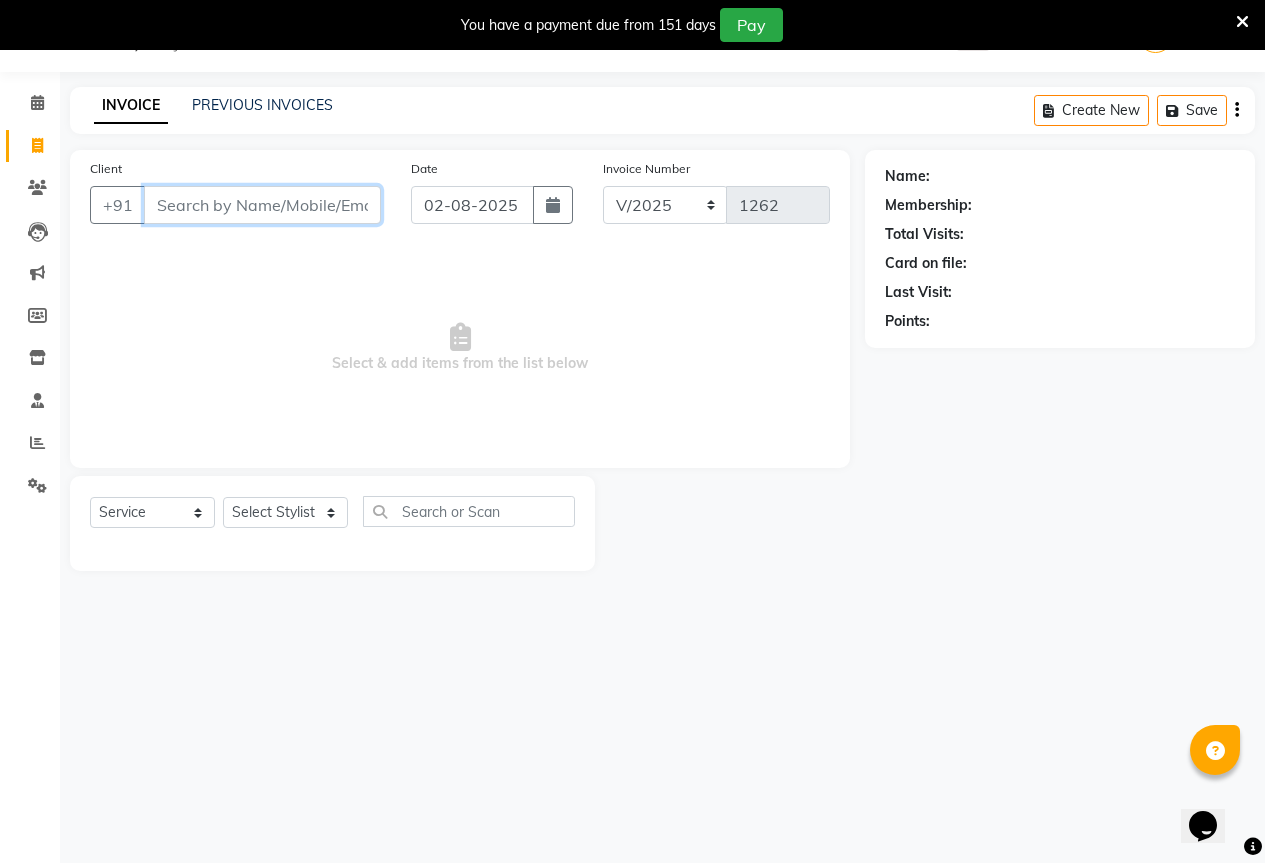 click on "Client" at bounding box center (262, 205) 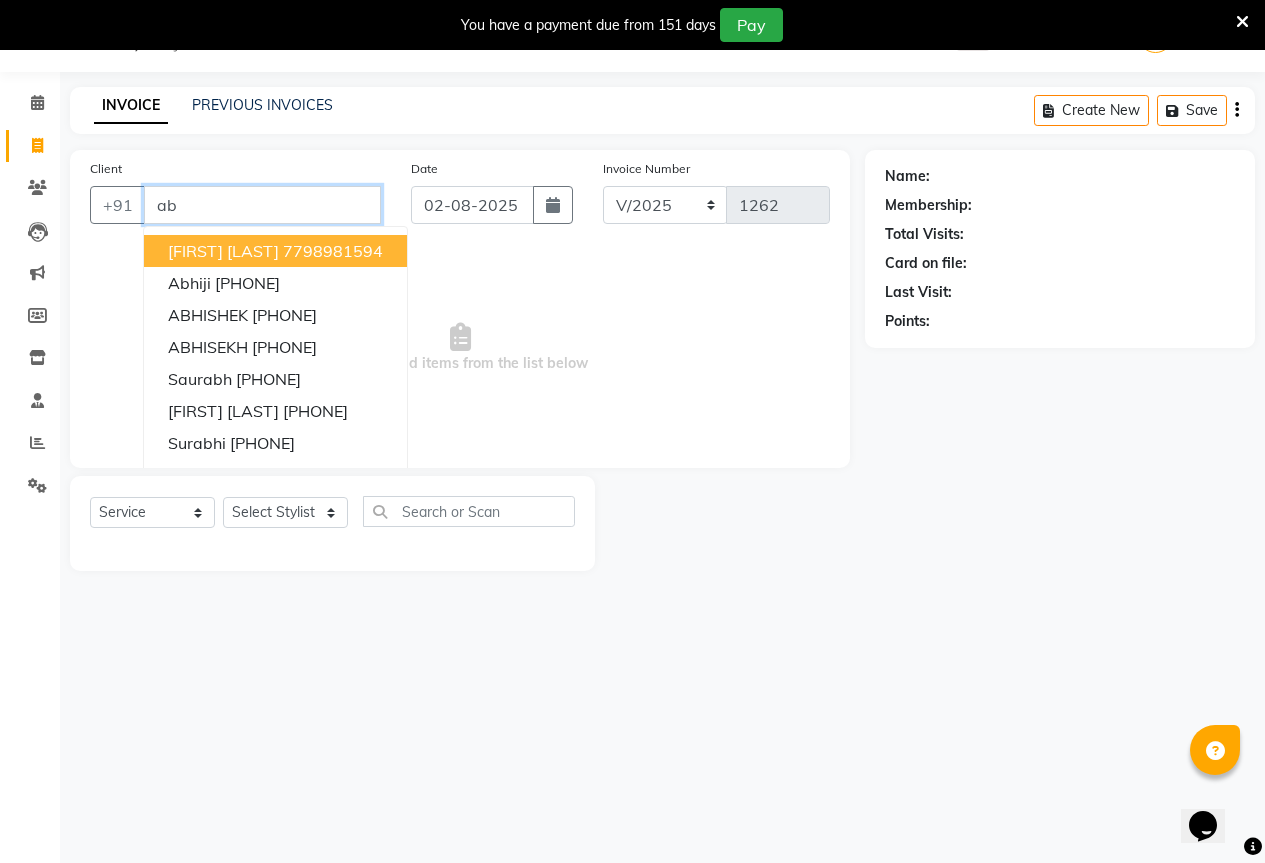 type on "a" 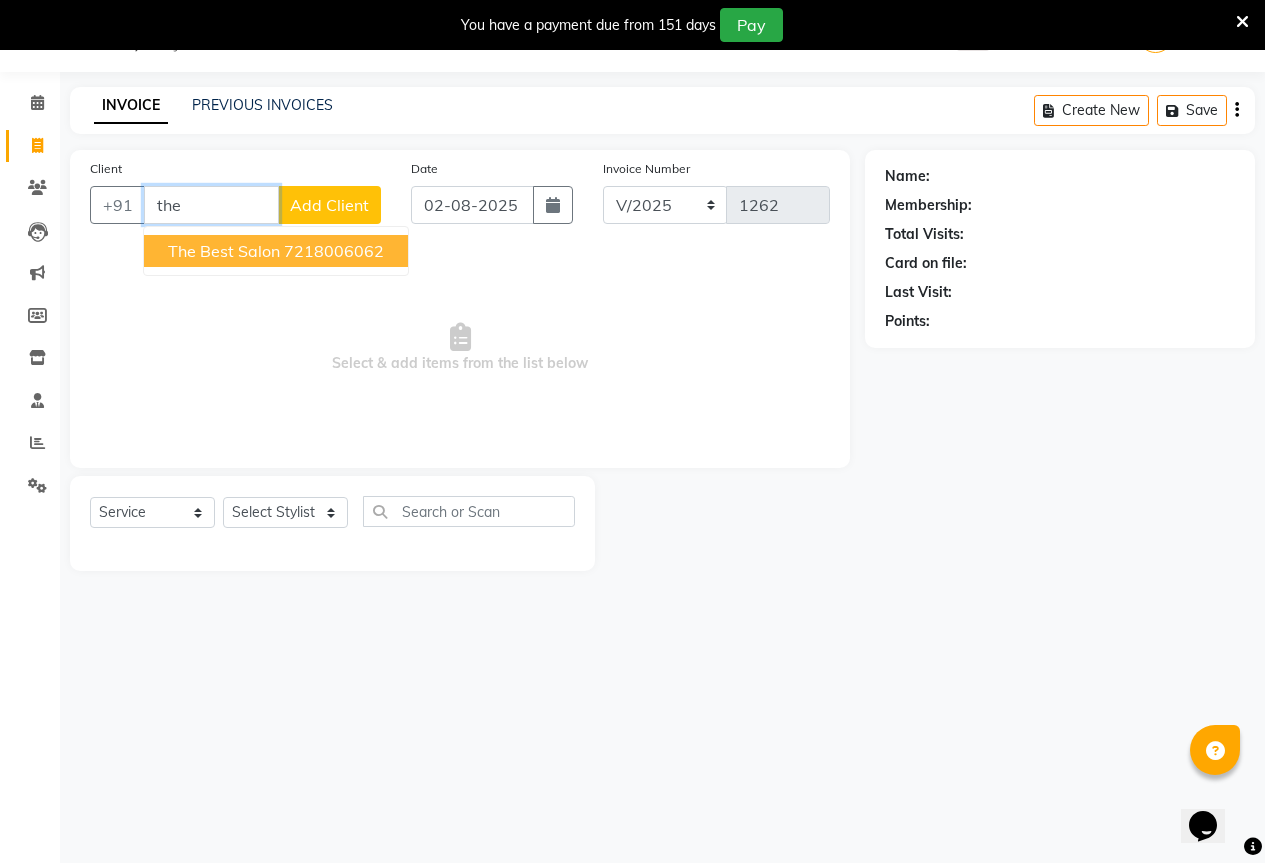 click on "the best salon" at bounding box center (224, 251) 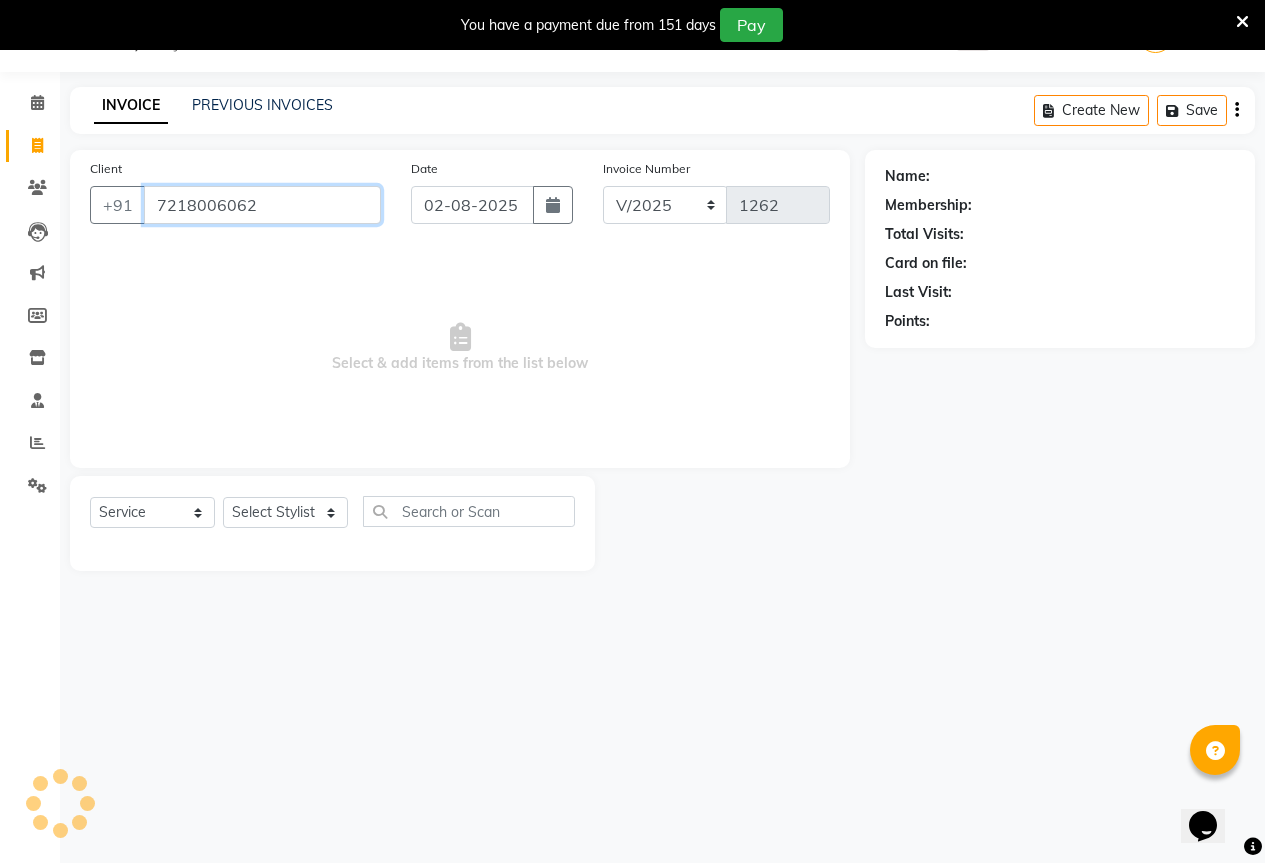 type on "7218006062" 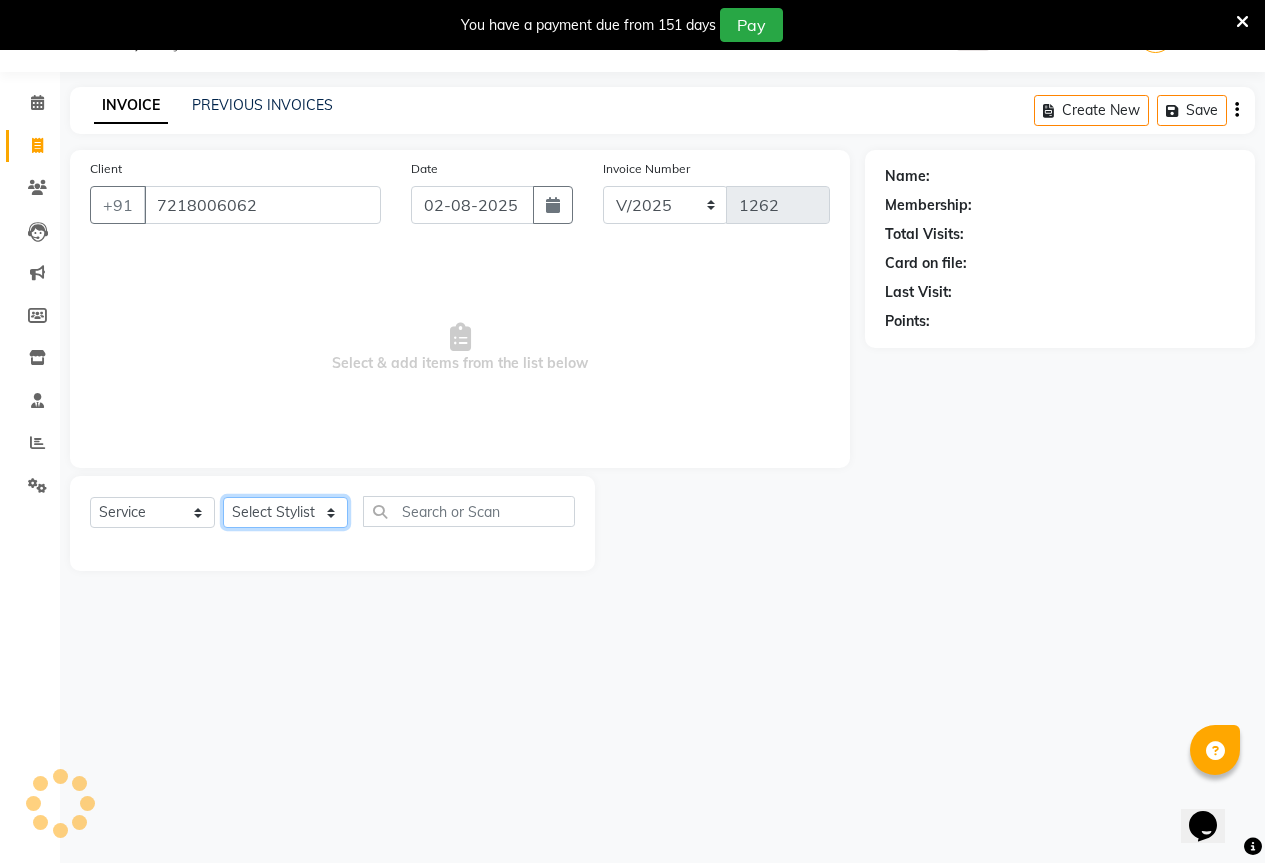 click on "Select Stylist AKASH KAJAL PAYAL RAJ RUTUJA SAHIL" 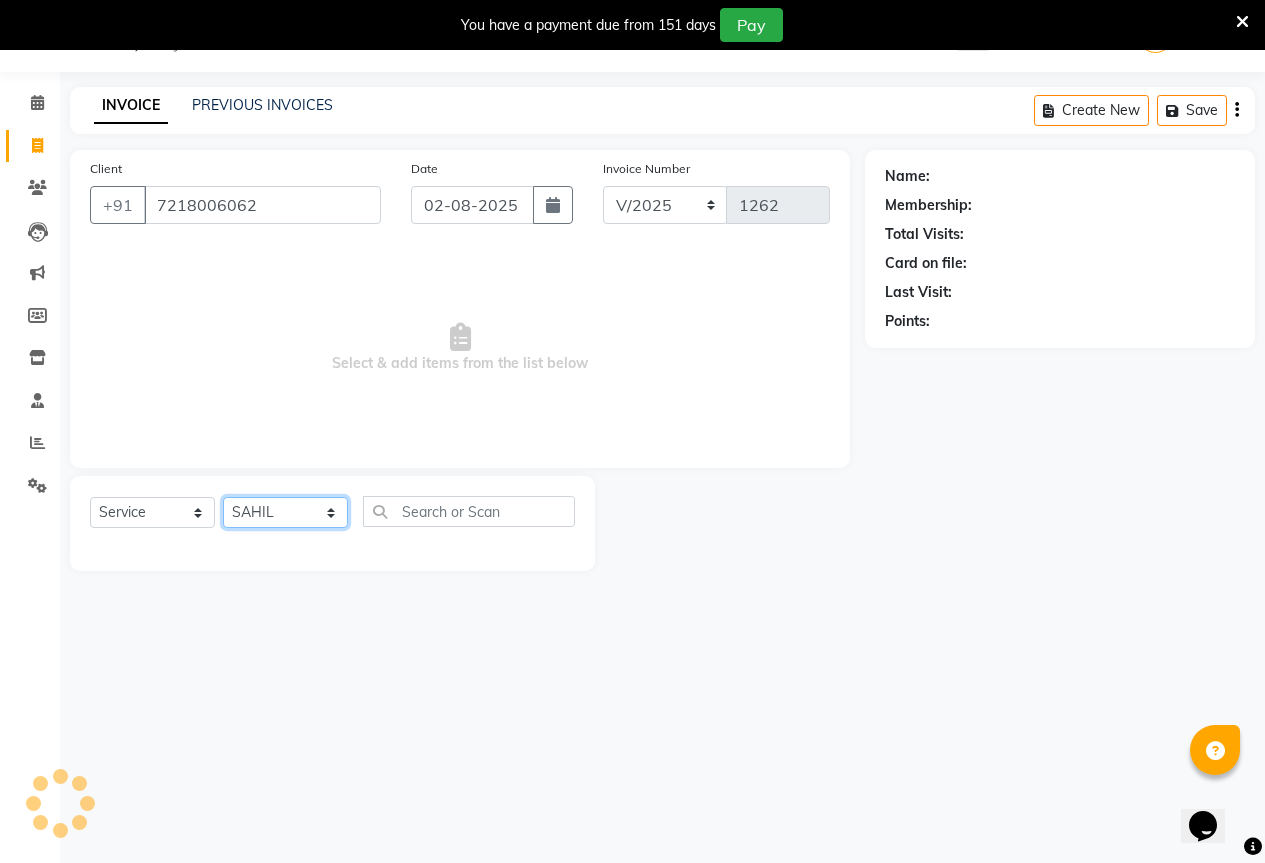 click on "Select Stylist AKASH KAJAL PAYAL RAJ RUTUJA SAHIL" 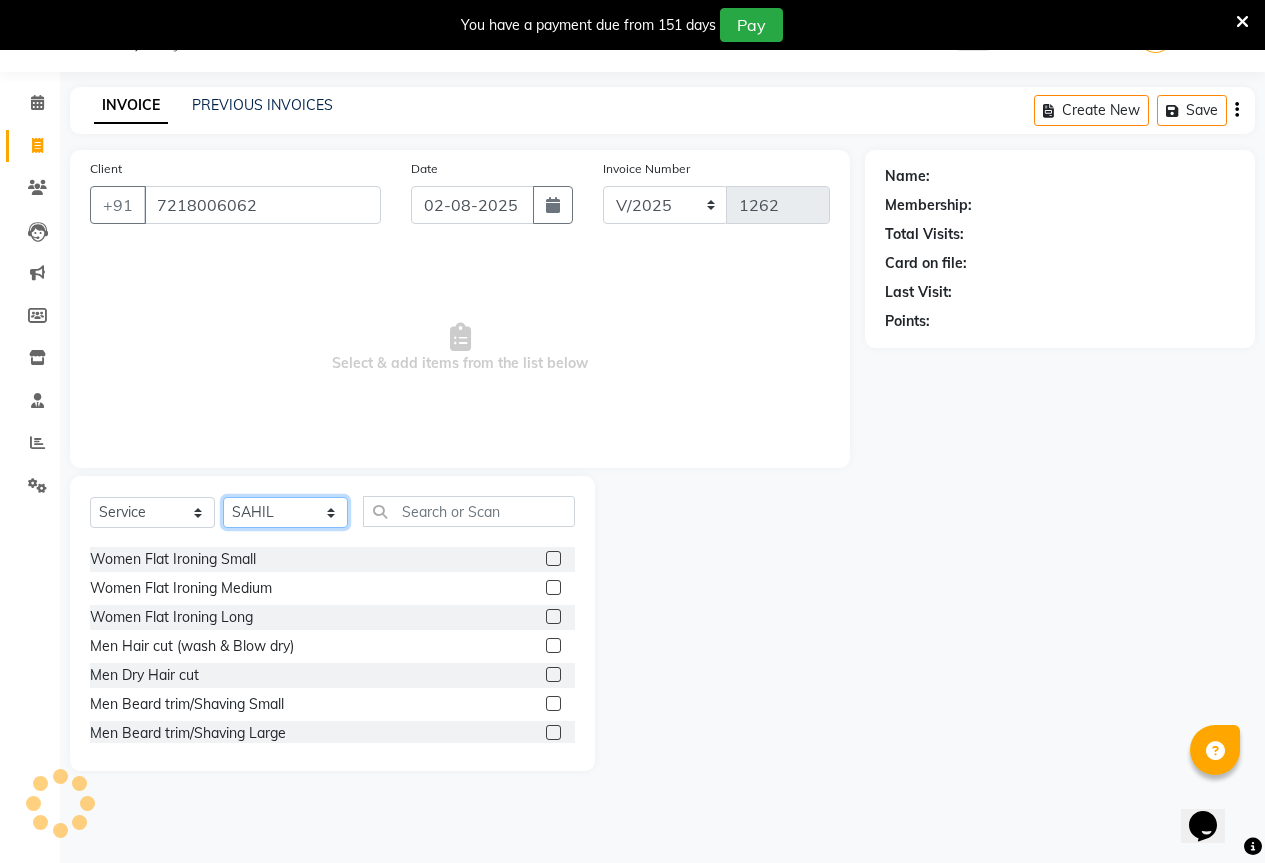 scroll, scrollTop: 400, scrollLeft: 0, axis: vertical 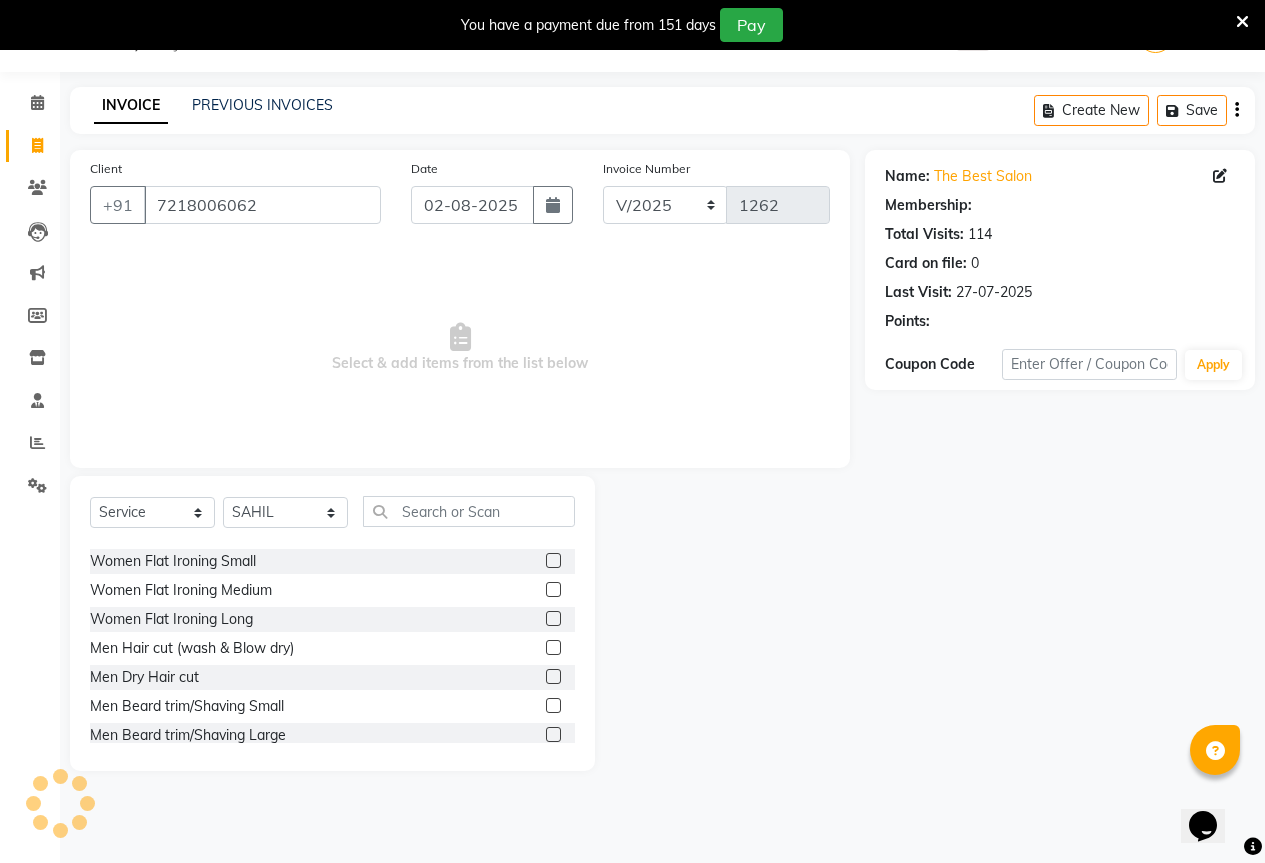 click 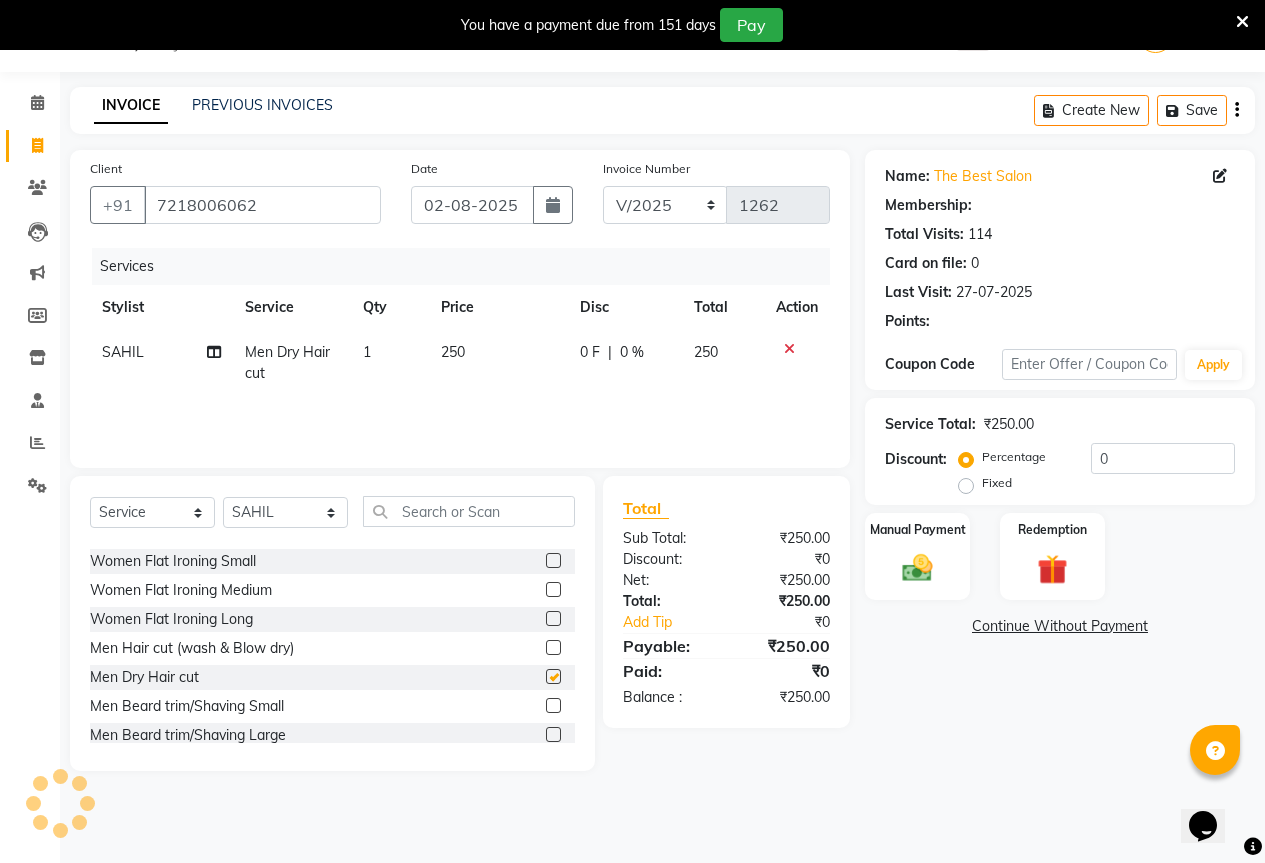 checkbox on "false" 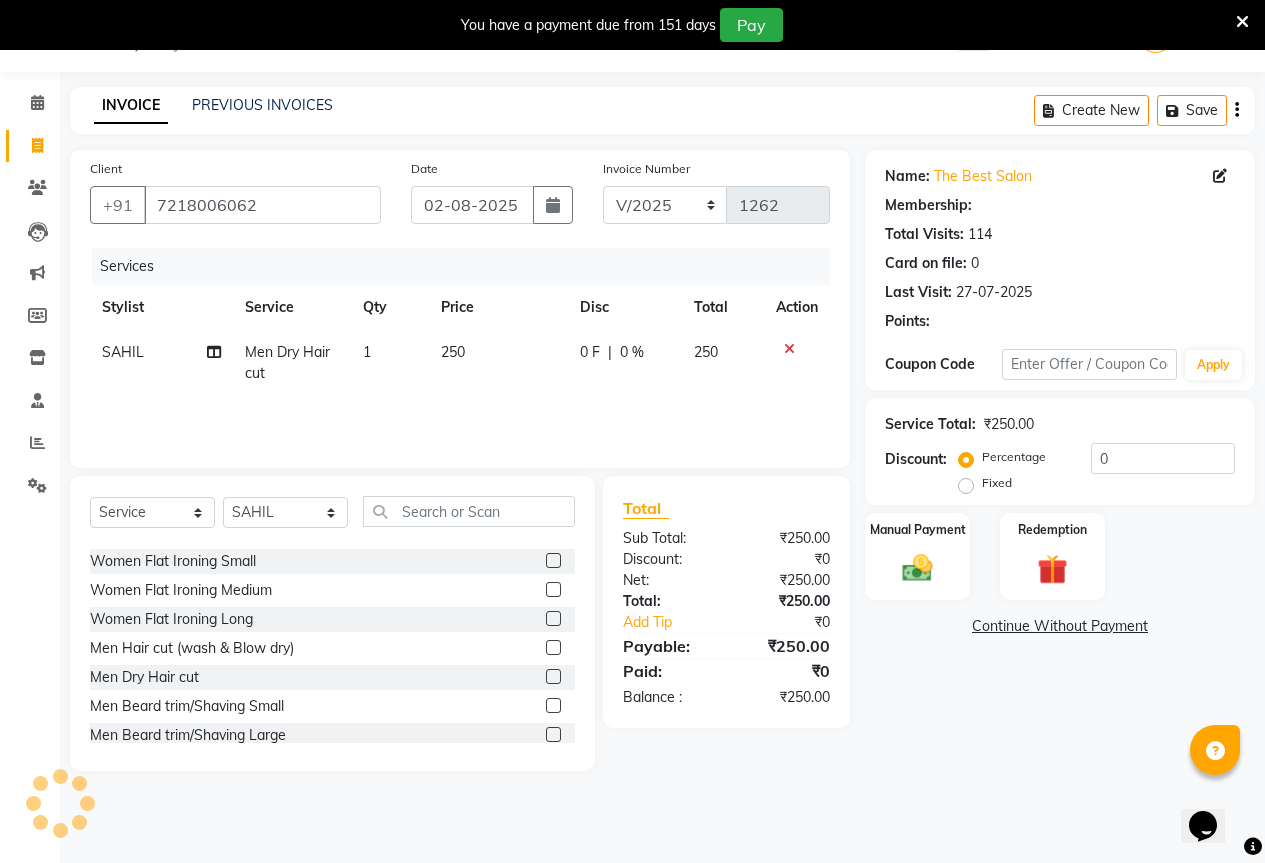 select on "1: Object" 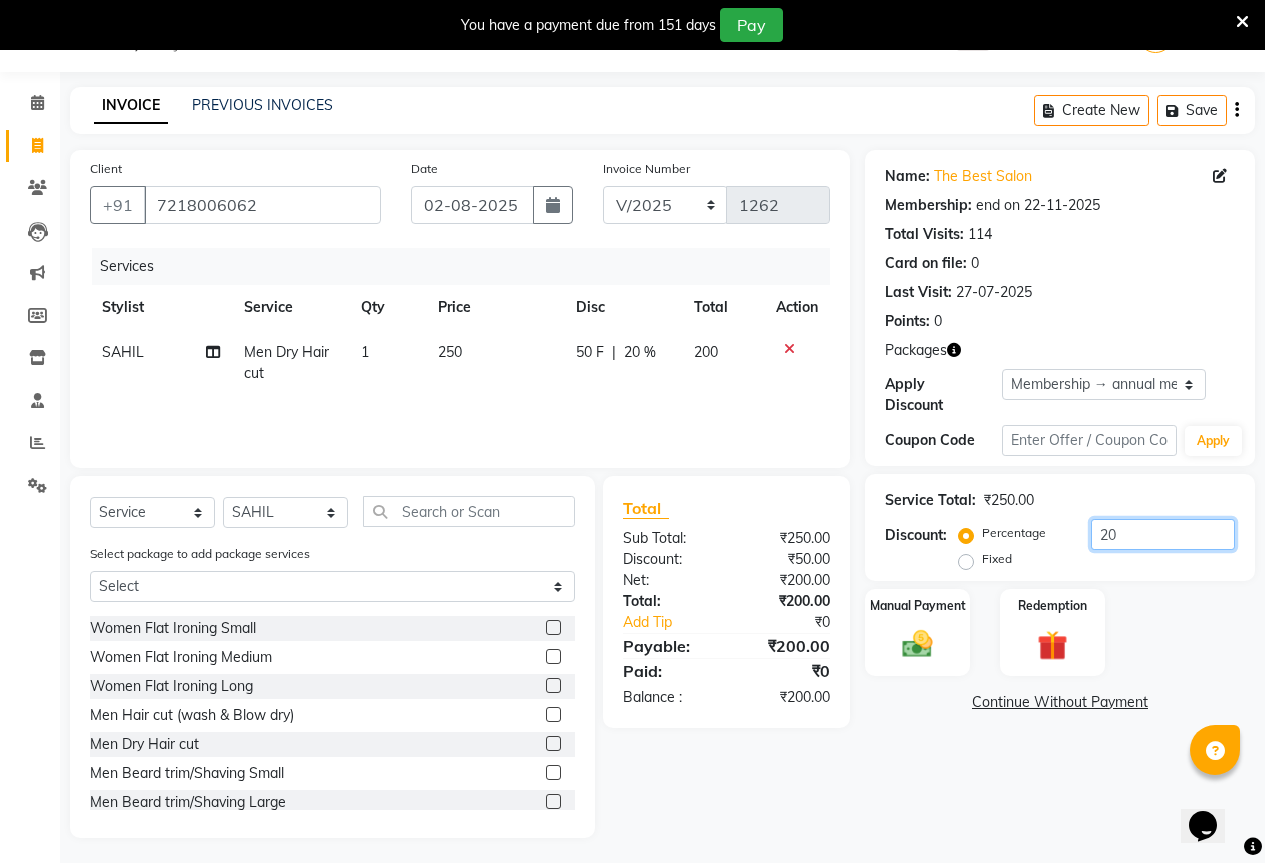 click on "20" 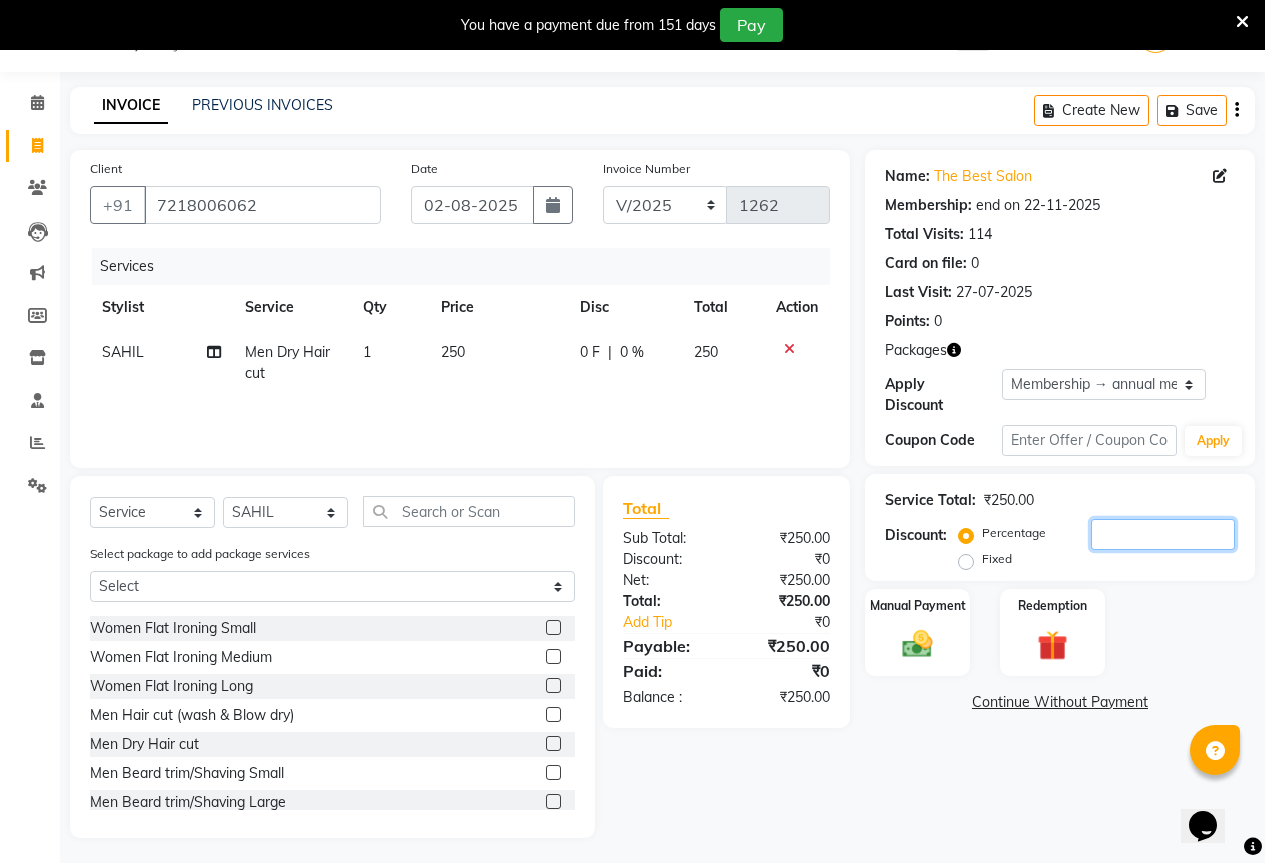 type 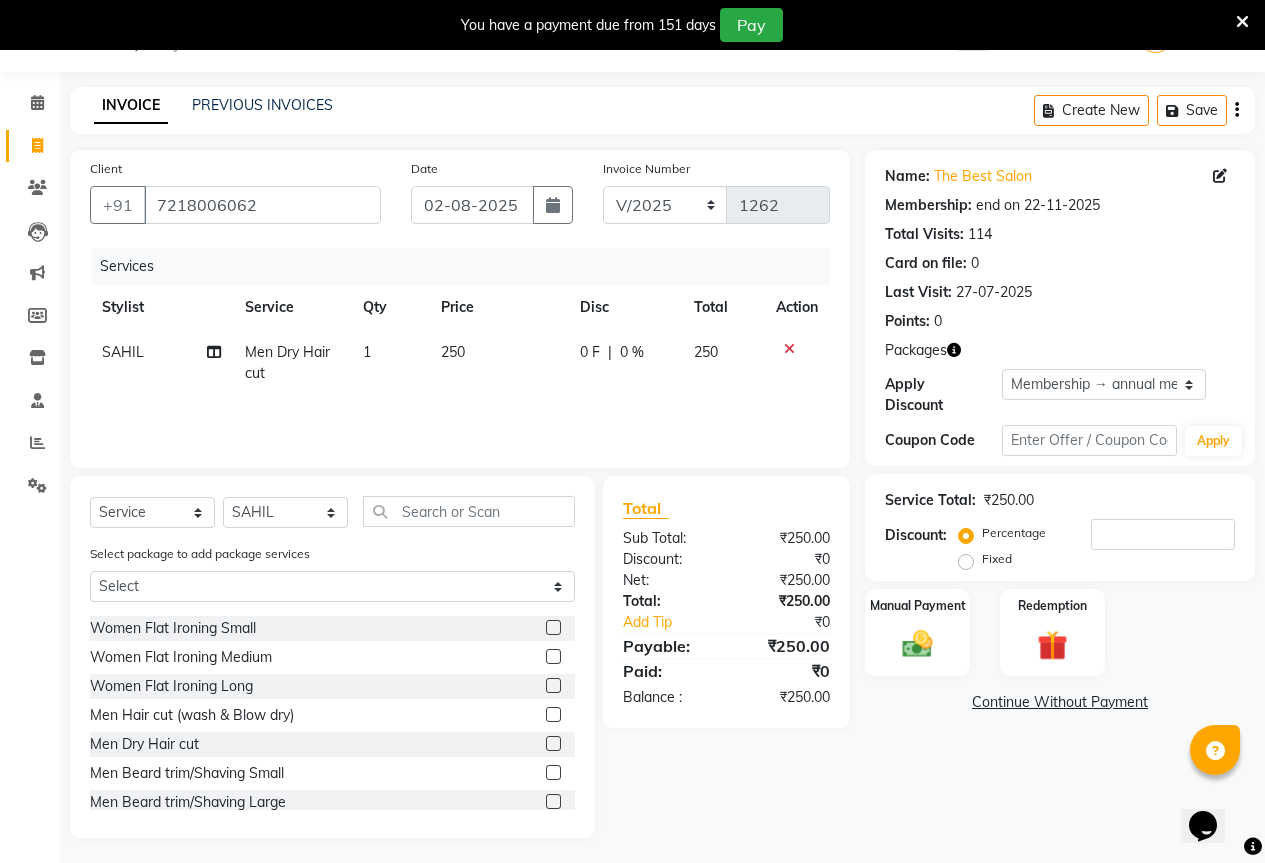 click on "Fixed" 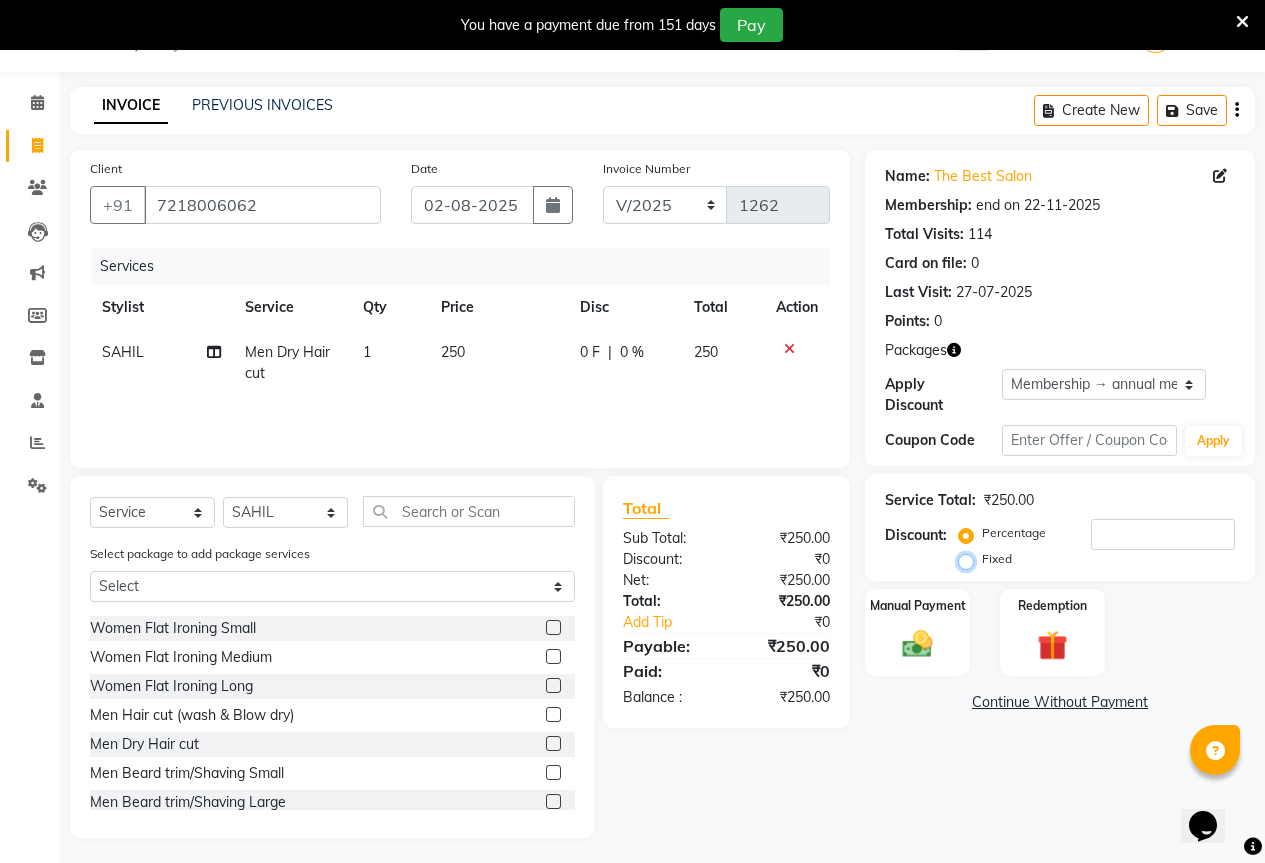 click on "Fixed" at bounding box center [970, 559] 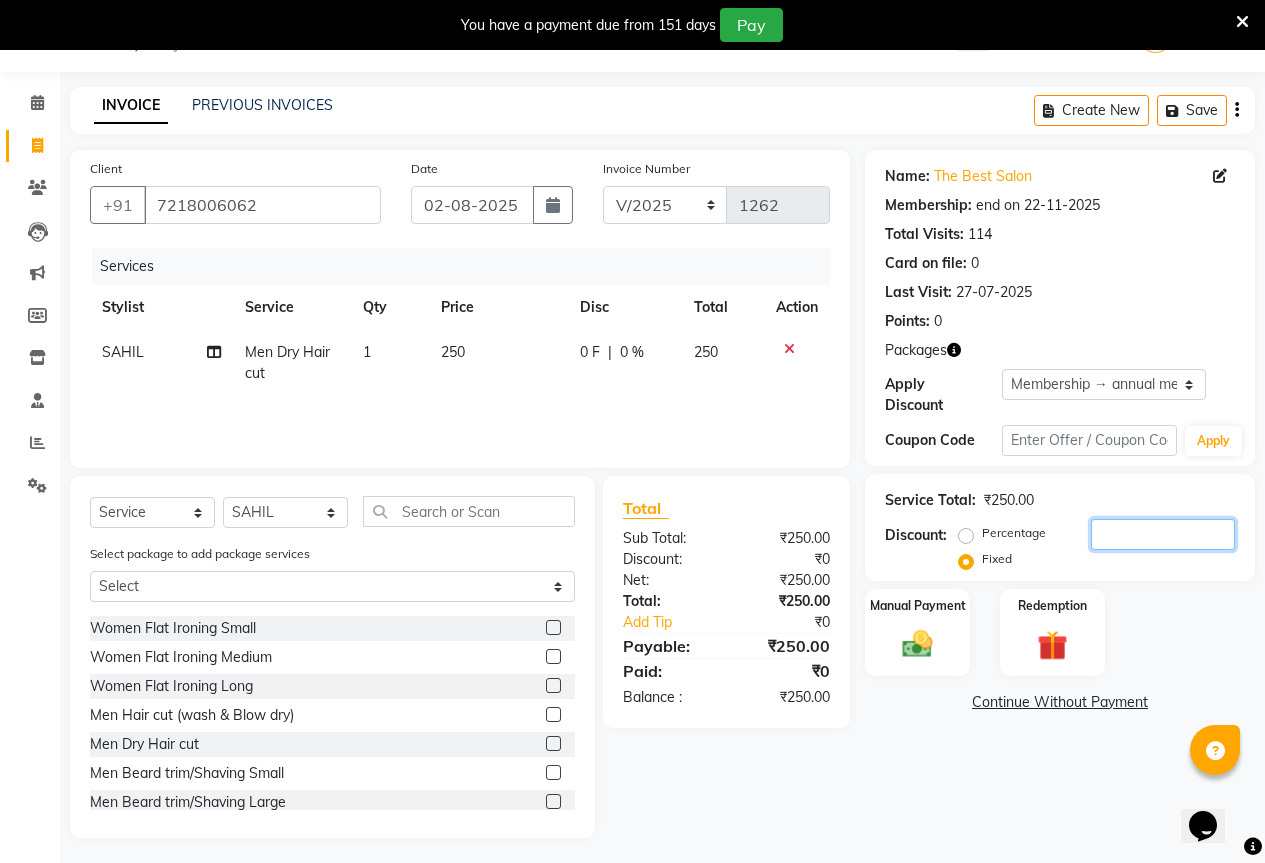 click 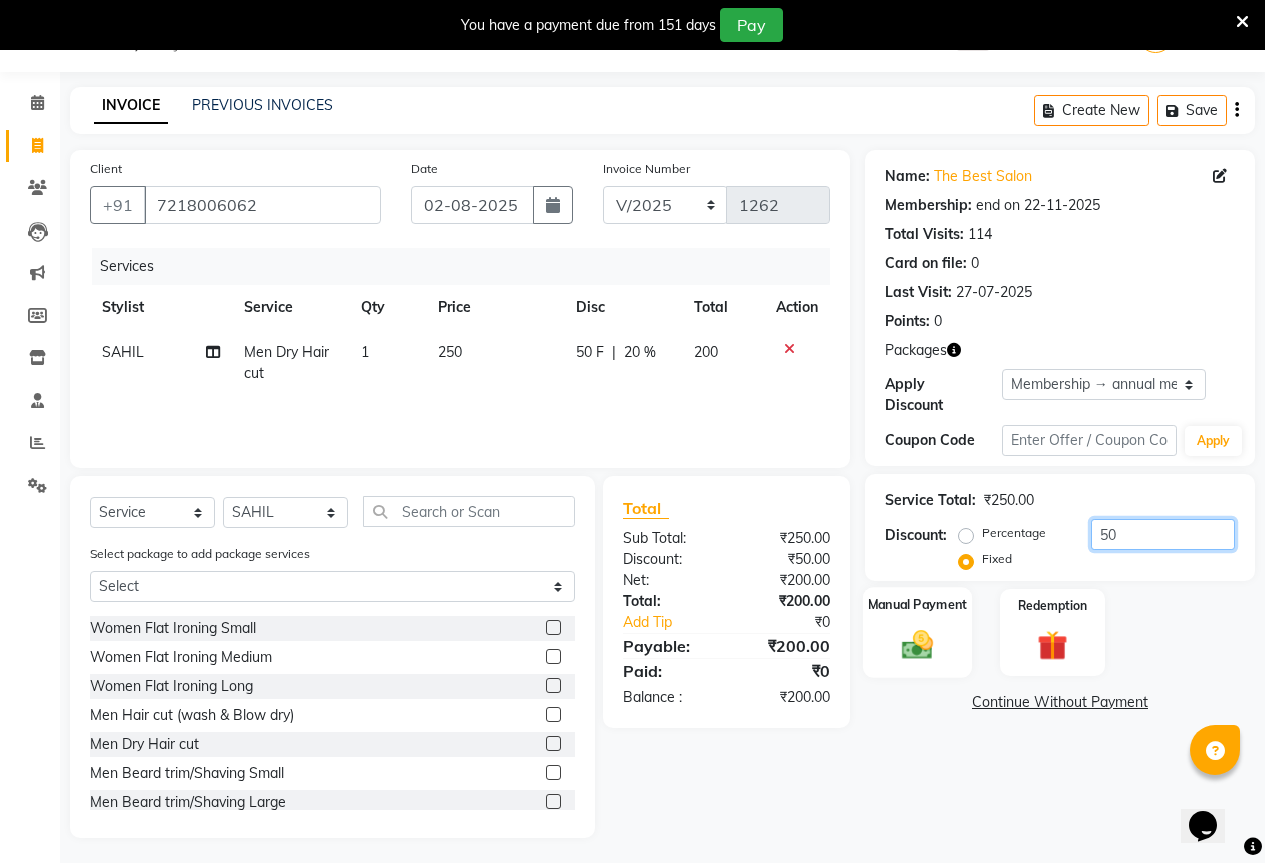 type on "50" 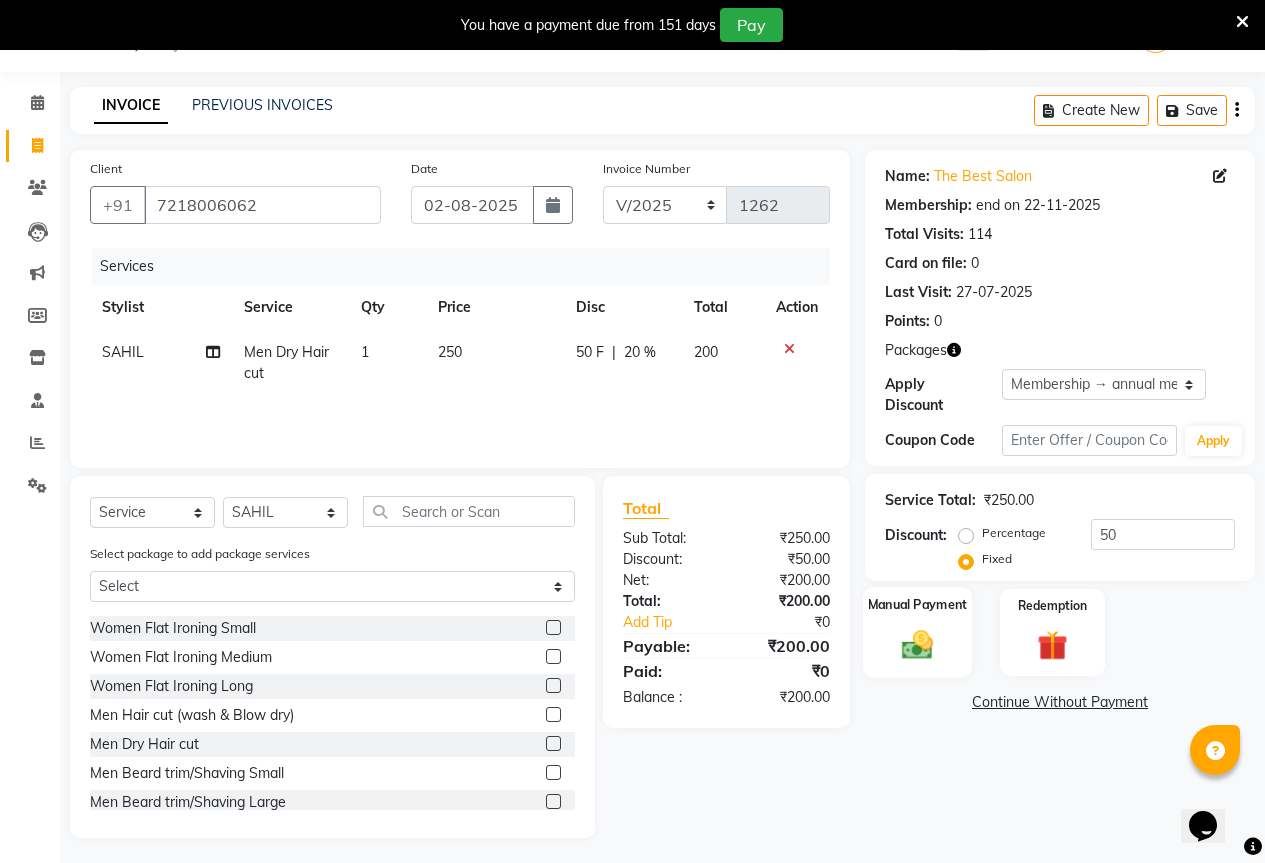 click 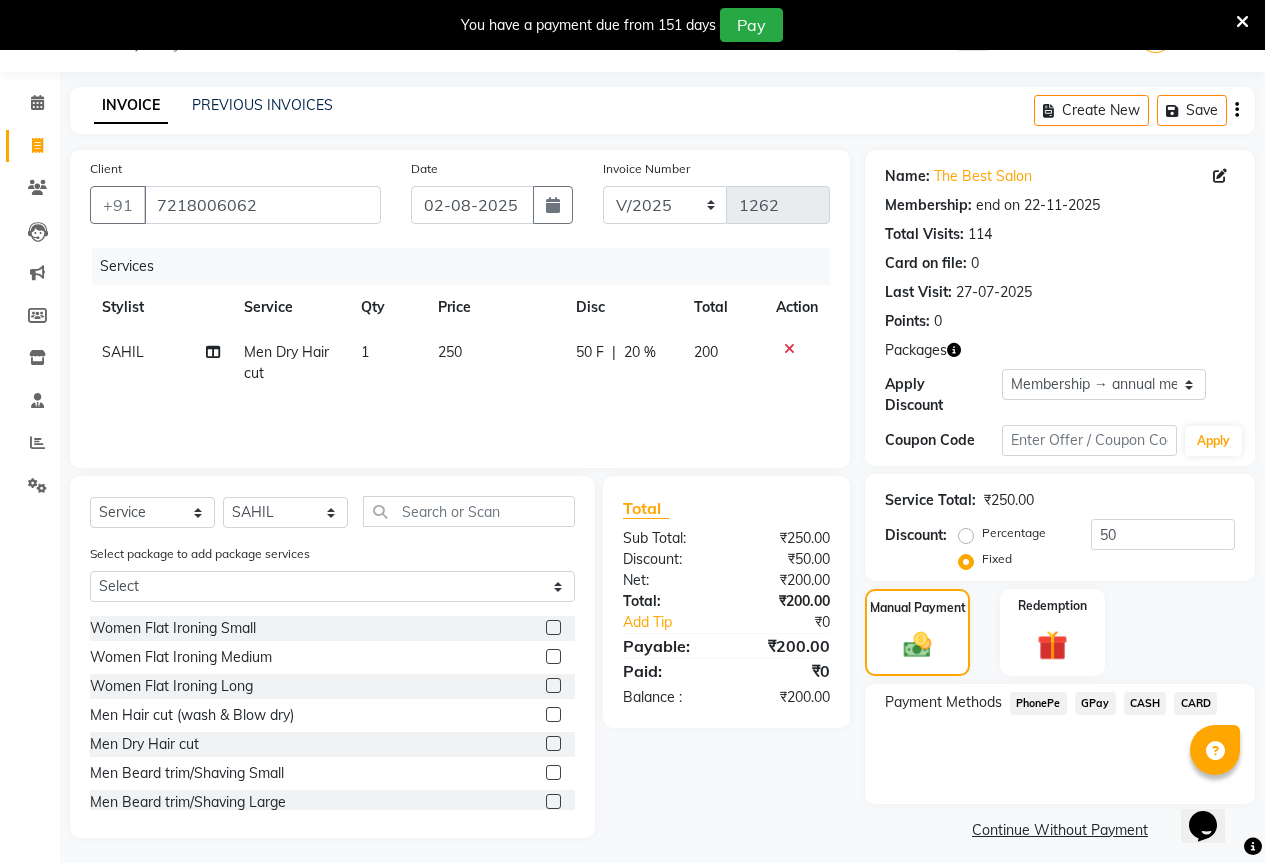 click on "CASH" 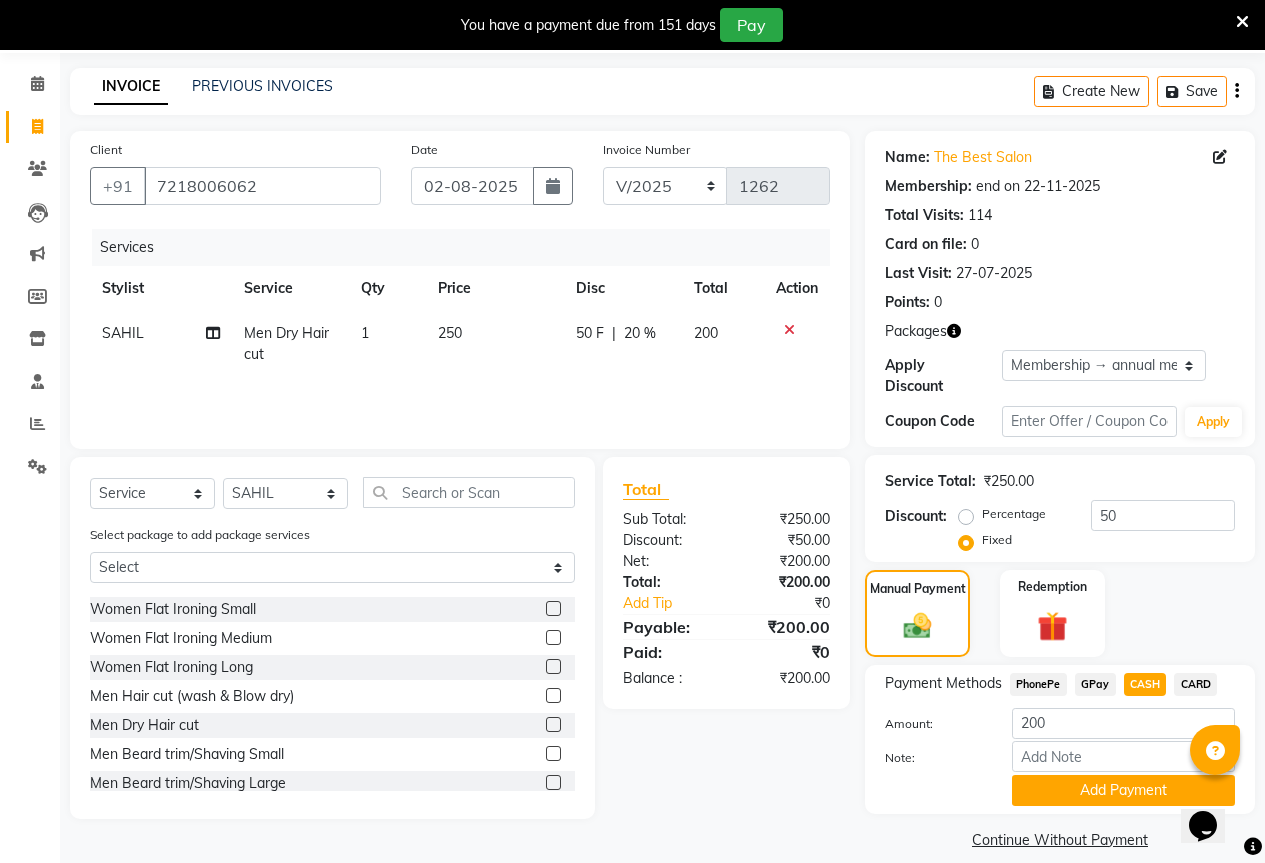 scroll, scrollTop: 75, scrollLeft: 0, axis: vertical 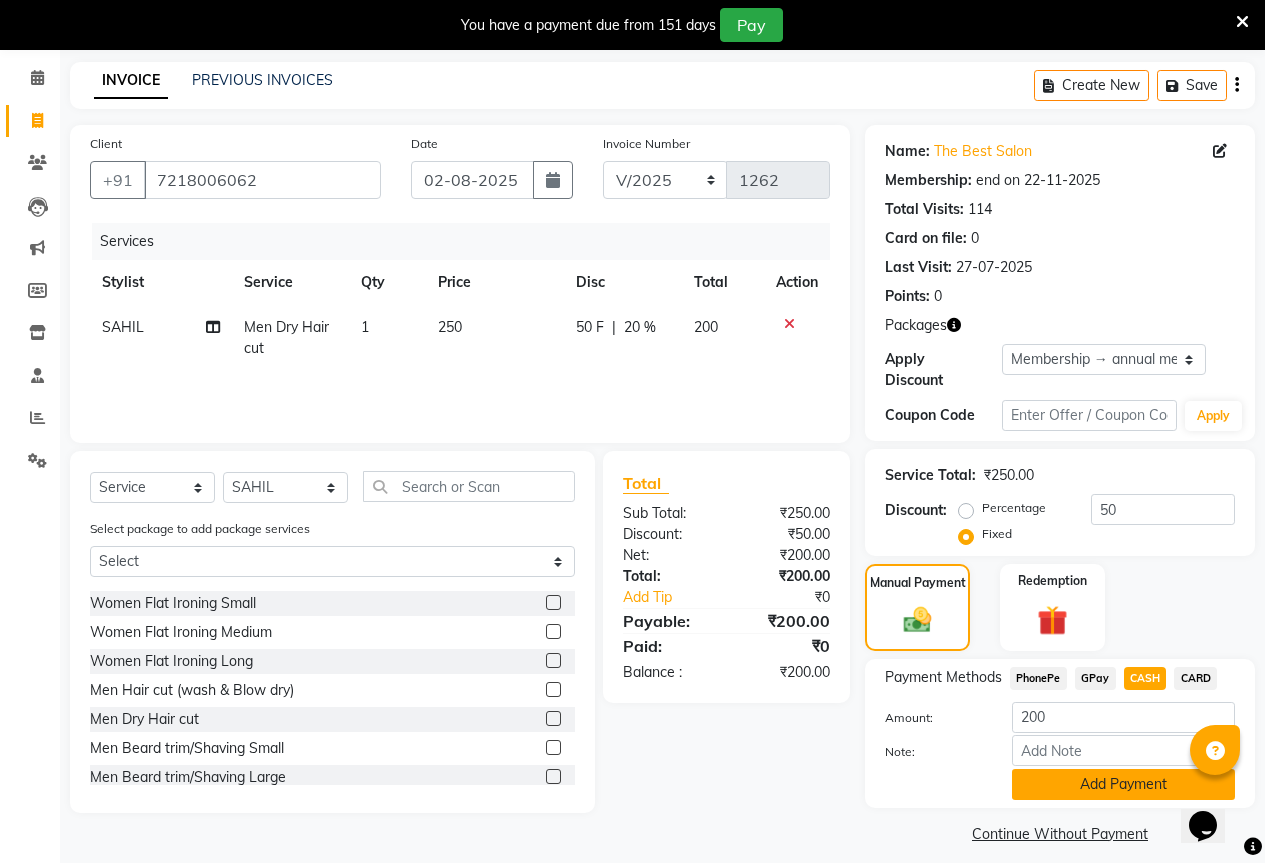 click on "Add Payment" 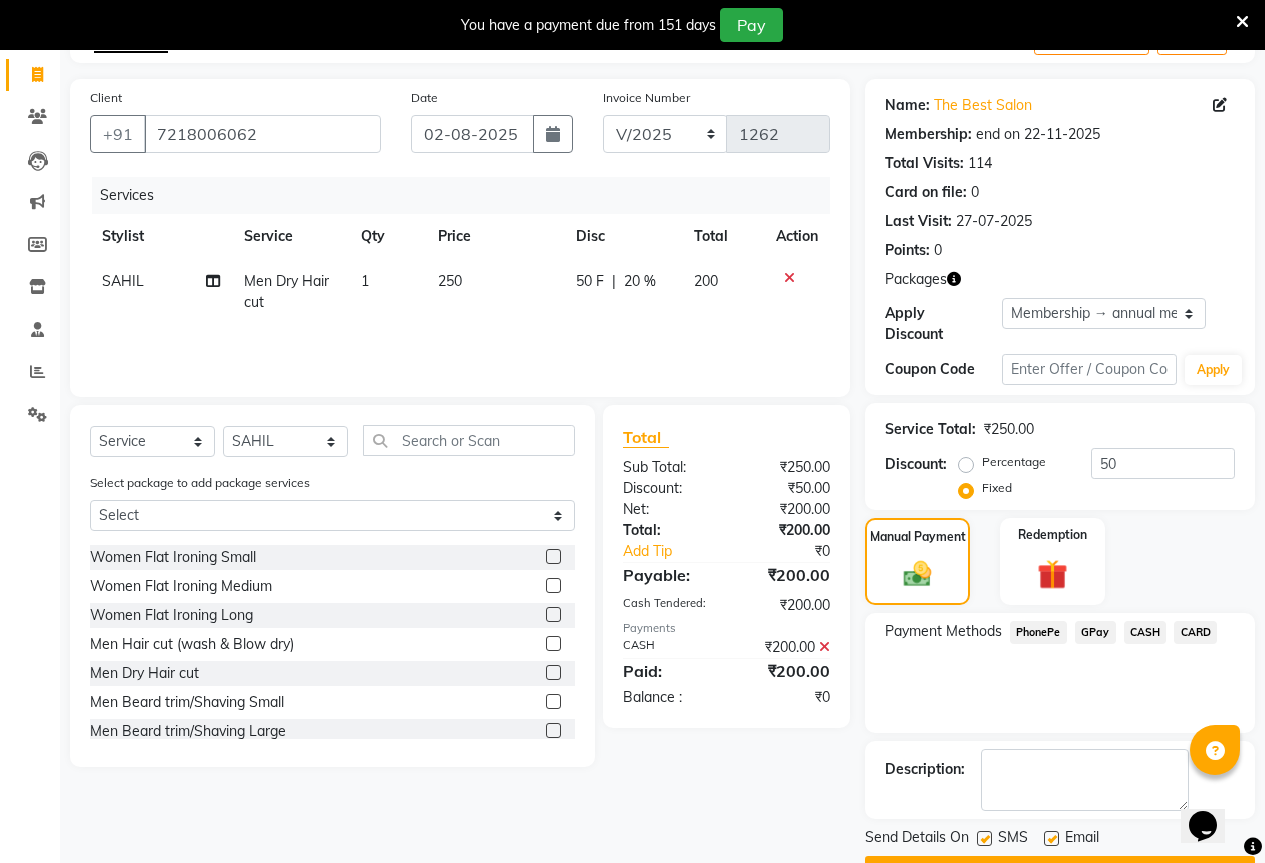 scroll, scrollTop: 159, scrollLeft: 0, axis: vertical 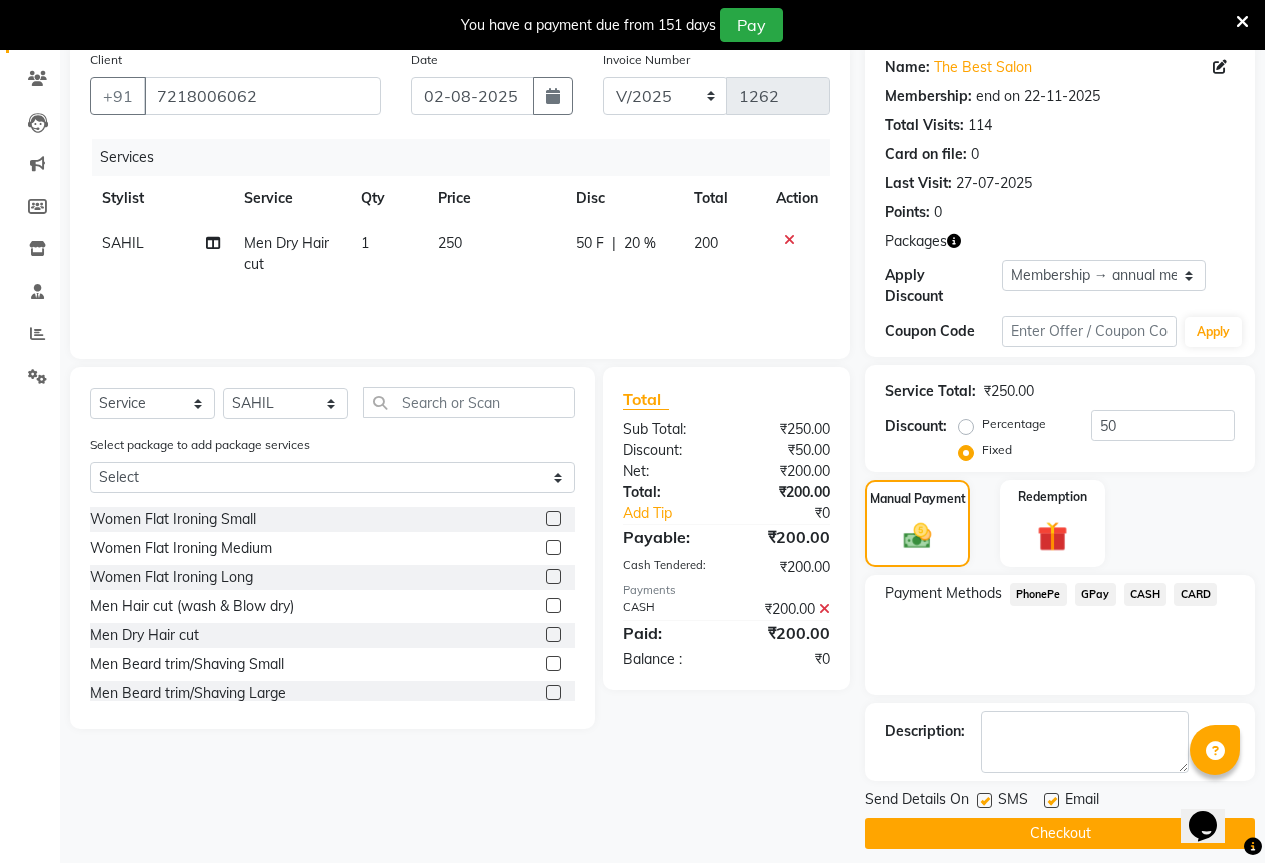 click on "Checkout" 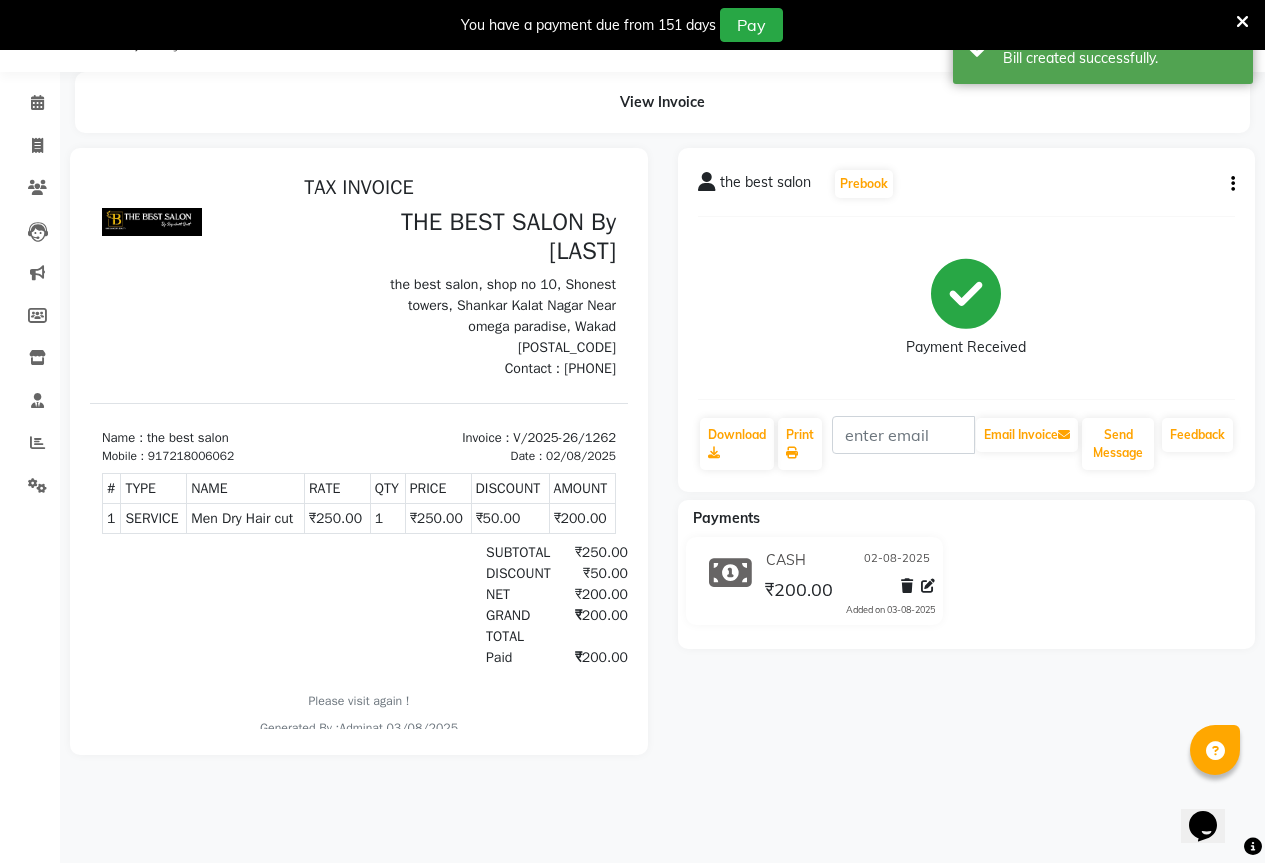 scroll, scrollTop: 0, scrollLeft: 0, axis: both 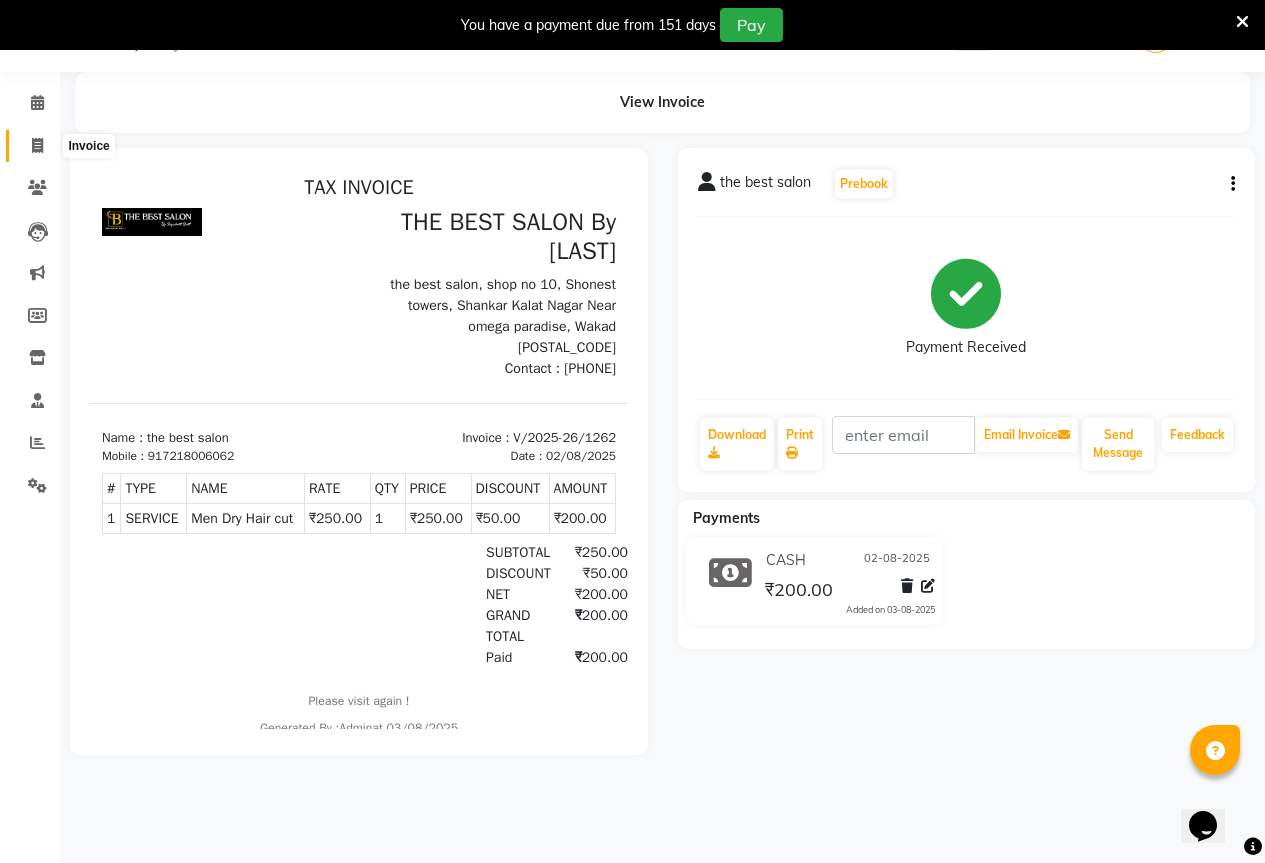 click 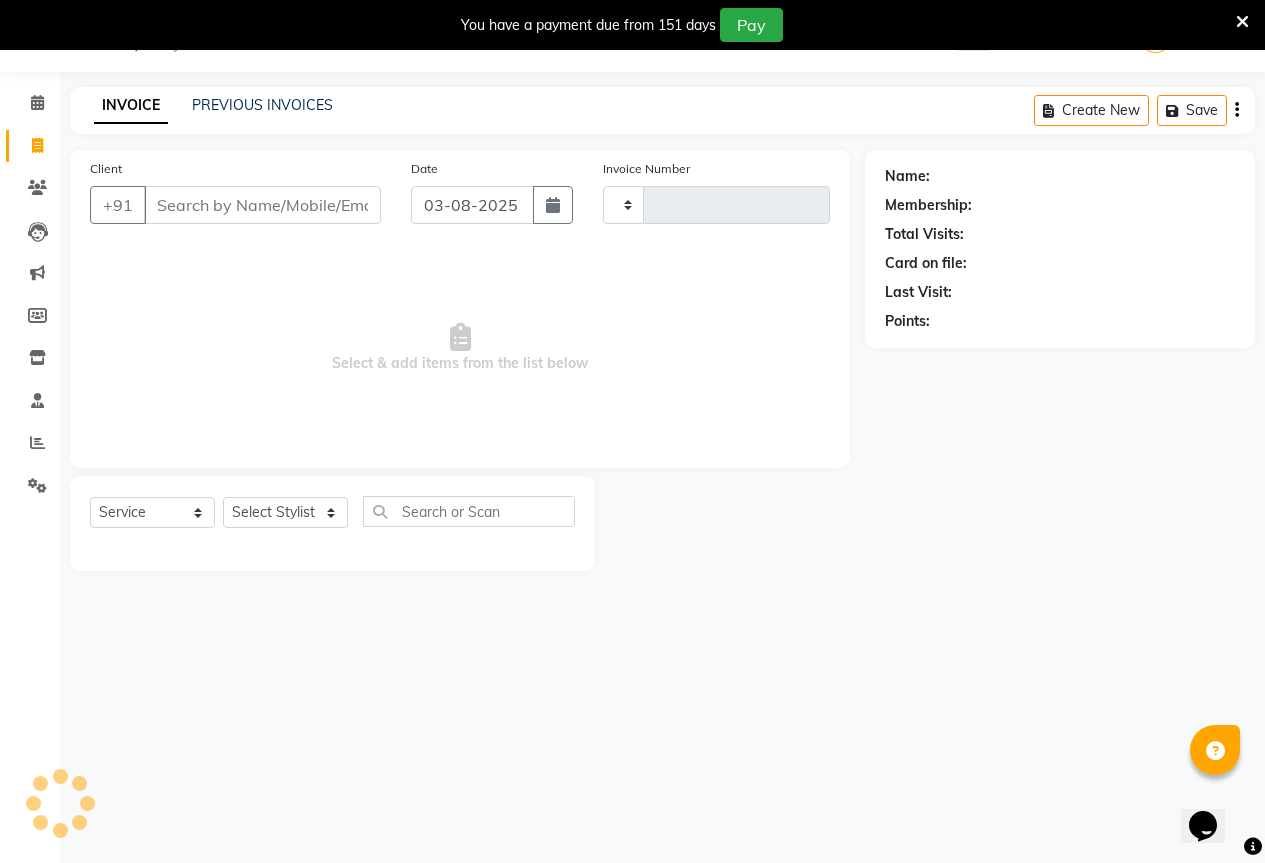 type on "1263" 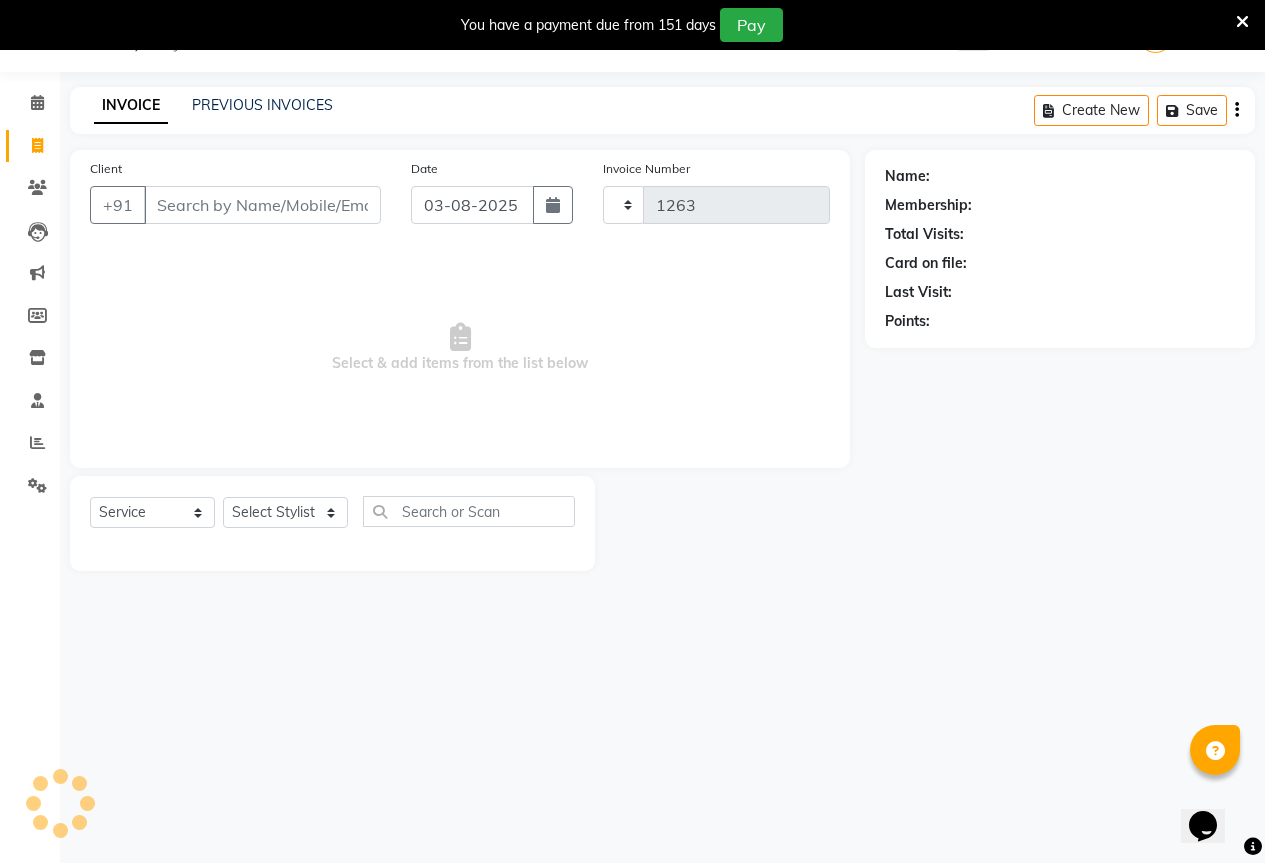 select on "7209" 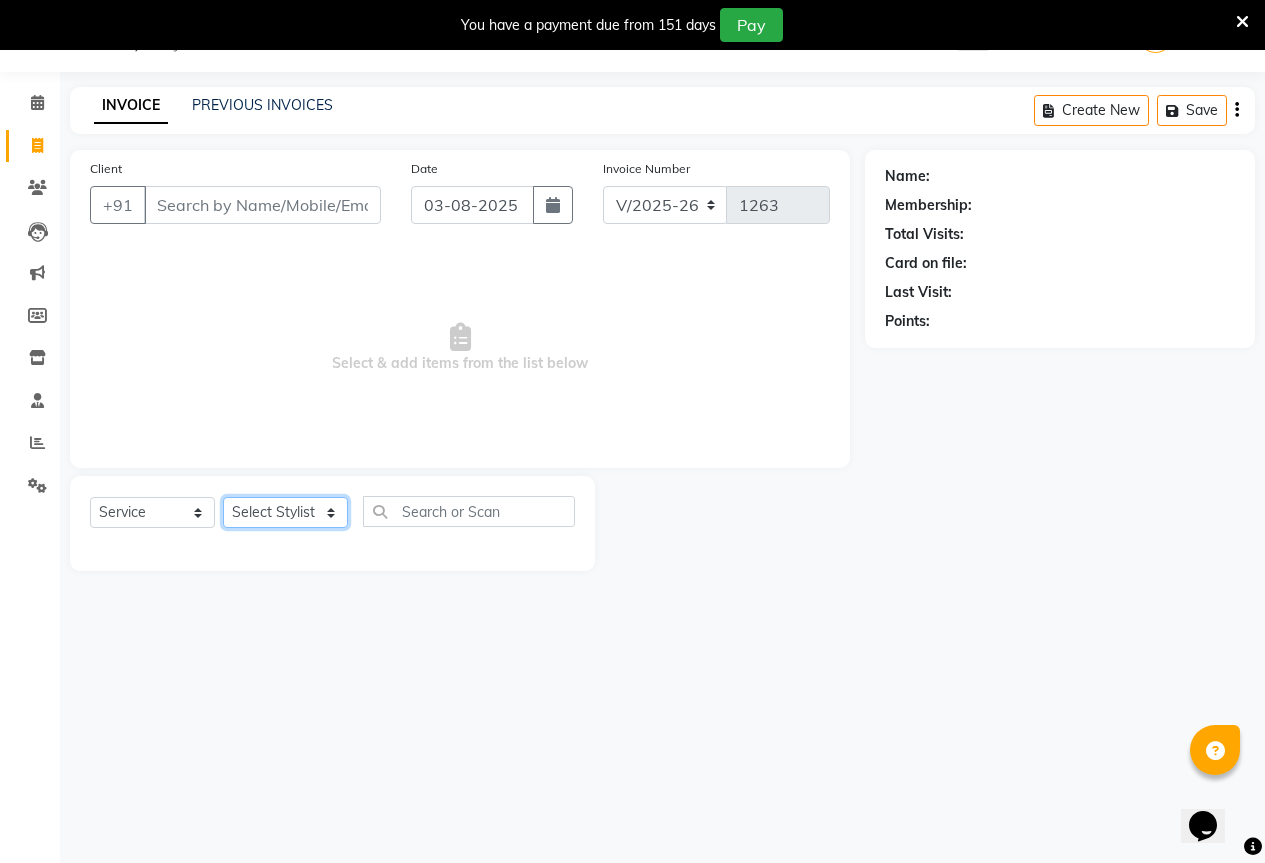 click on "Select Stylist AKASH KAJAL PAYAL RAJ RUTUJA SAHIL" 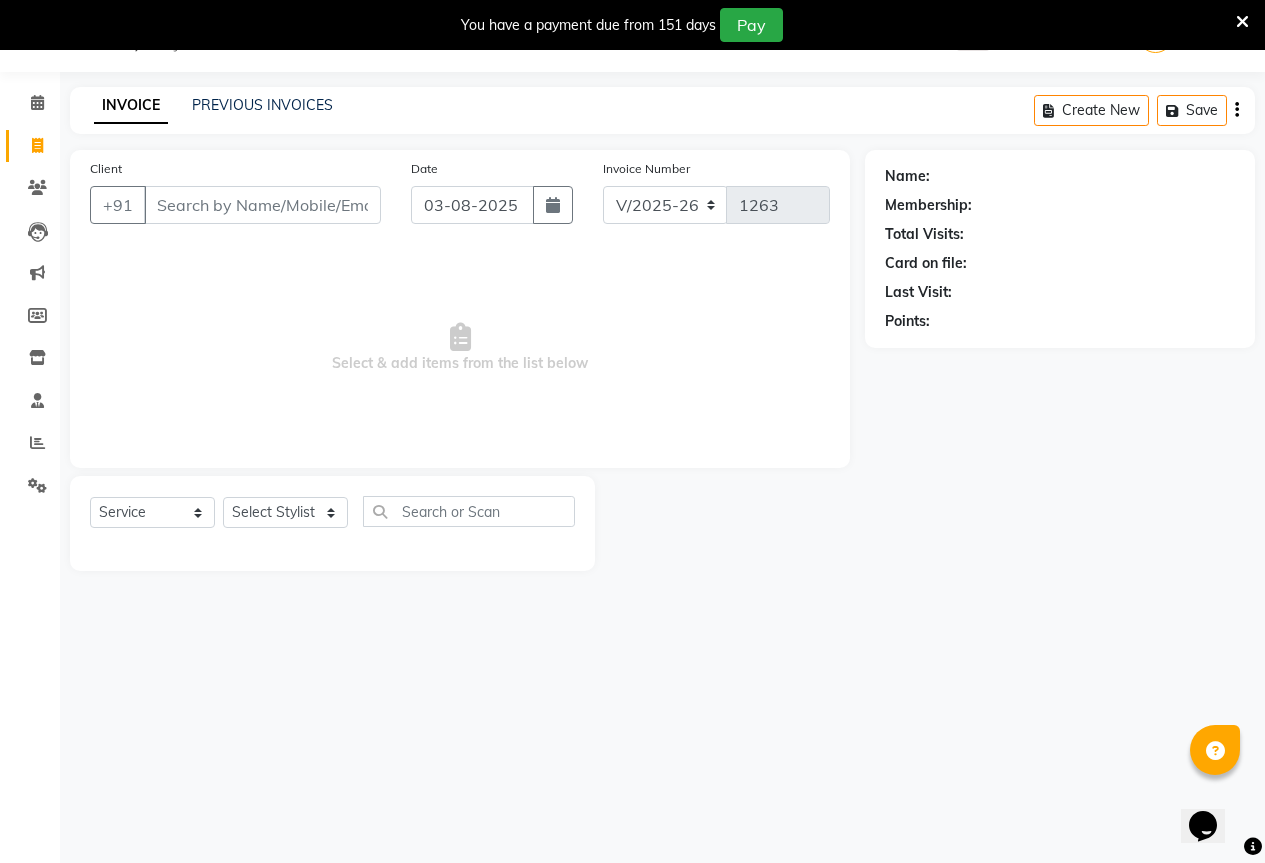 click on "Select  Service  Product  Membership  Package VoucherPrepaid Gift Card  Select Stylist AKASH KAJAL PAYAL RAJ RUTUJA SAHIL Name: Membership: Total Visits: Card on file: Last Visit:  Points:" at bounding box center (632, 431) 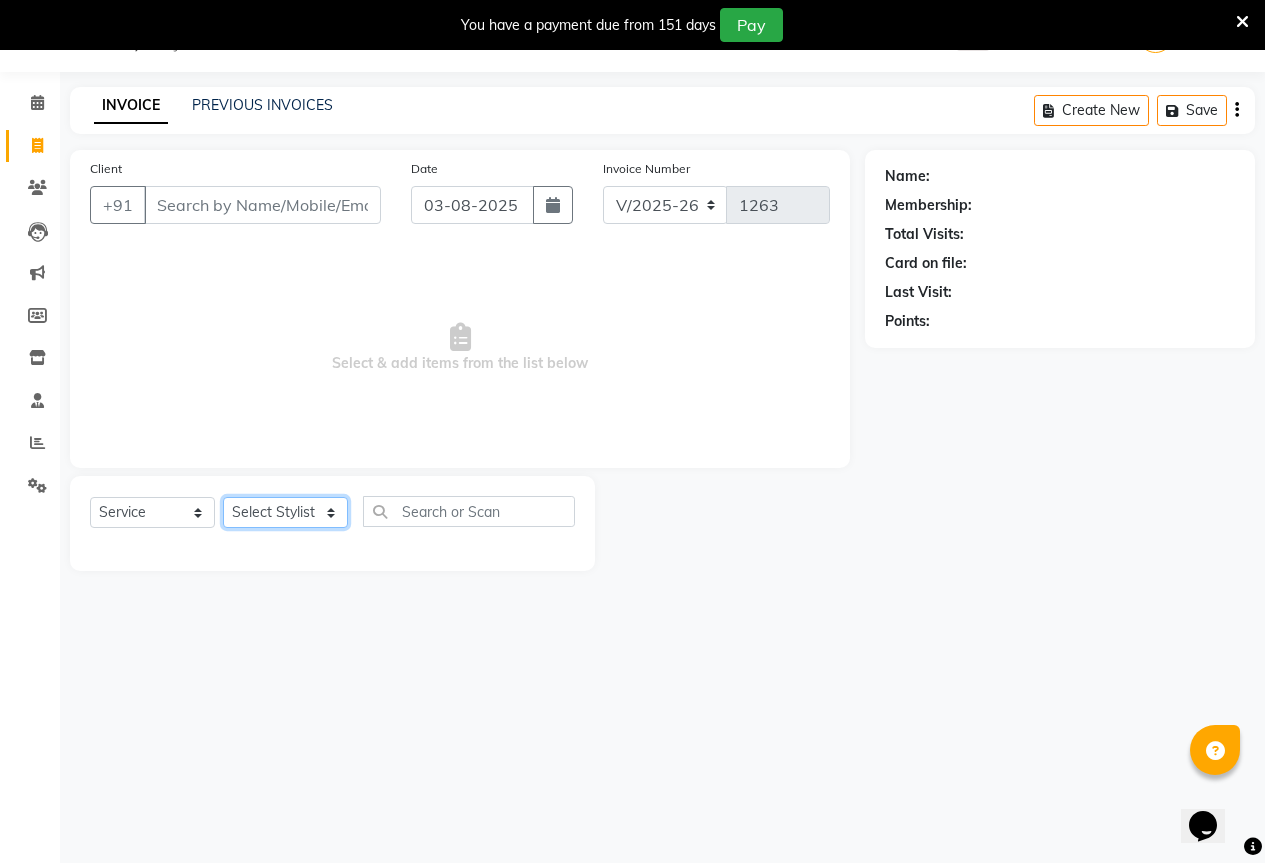 click on "Select Stylist AKASH KAJAL PAYAL RAJ RUTUJA SAHIL" 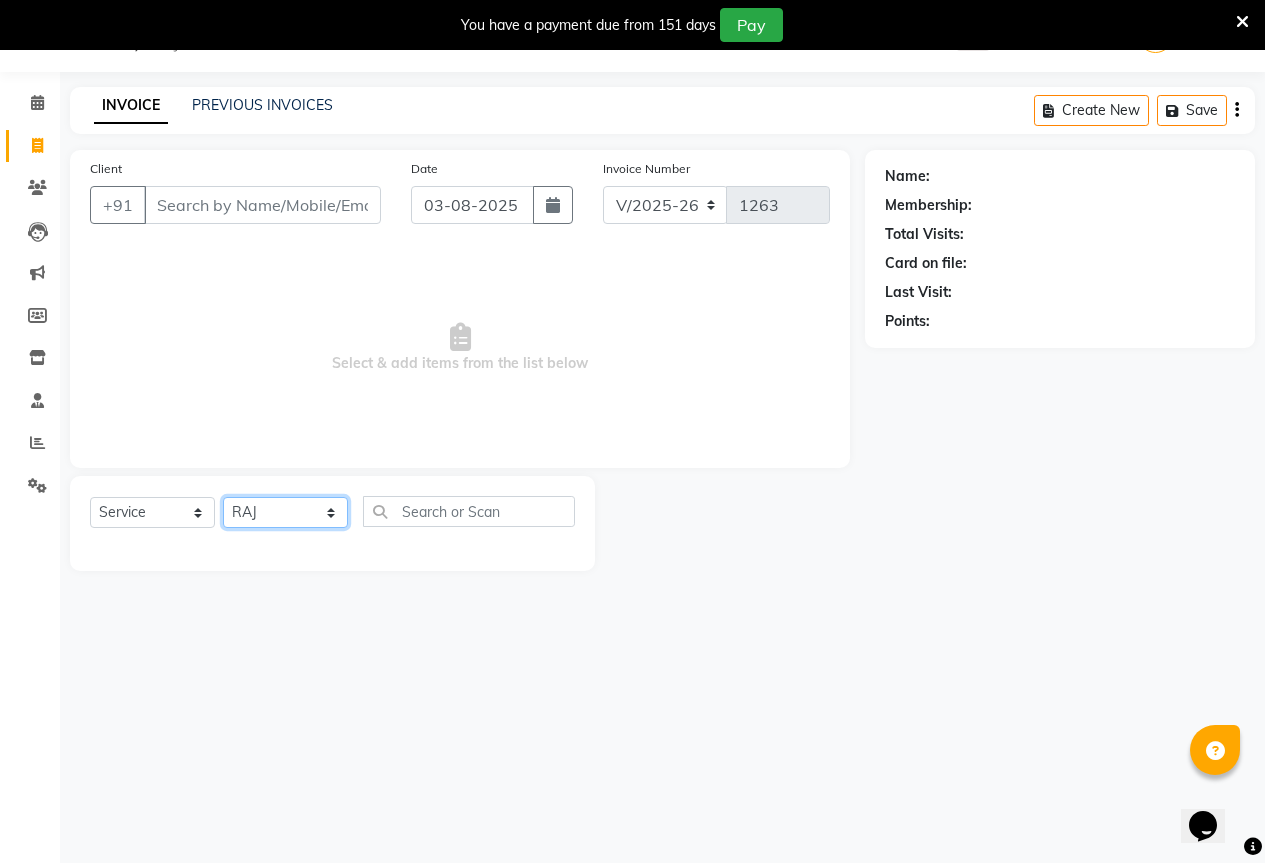 click on "Select Stylist AKASH KAJAL PAYAL RAJ RUTUJA SAHIL" 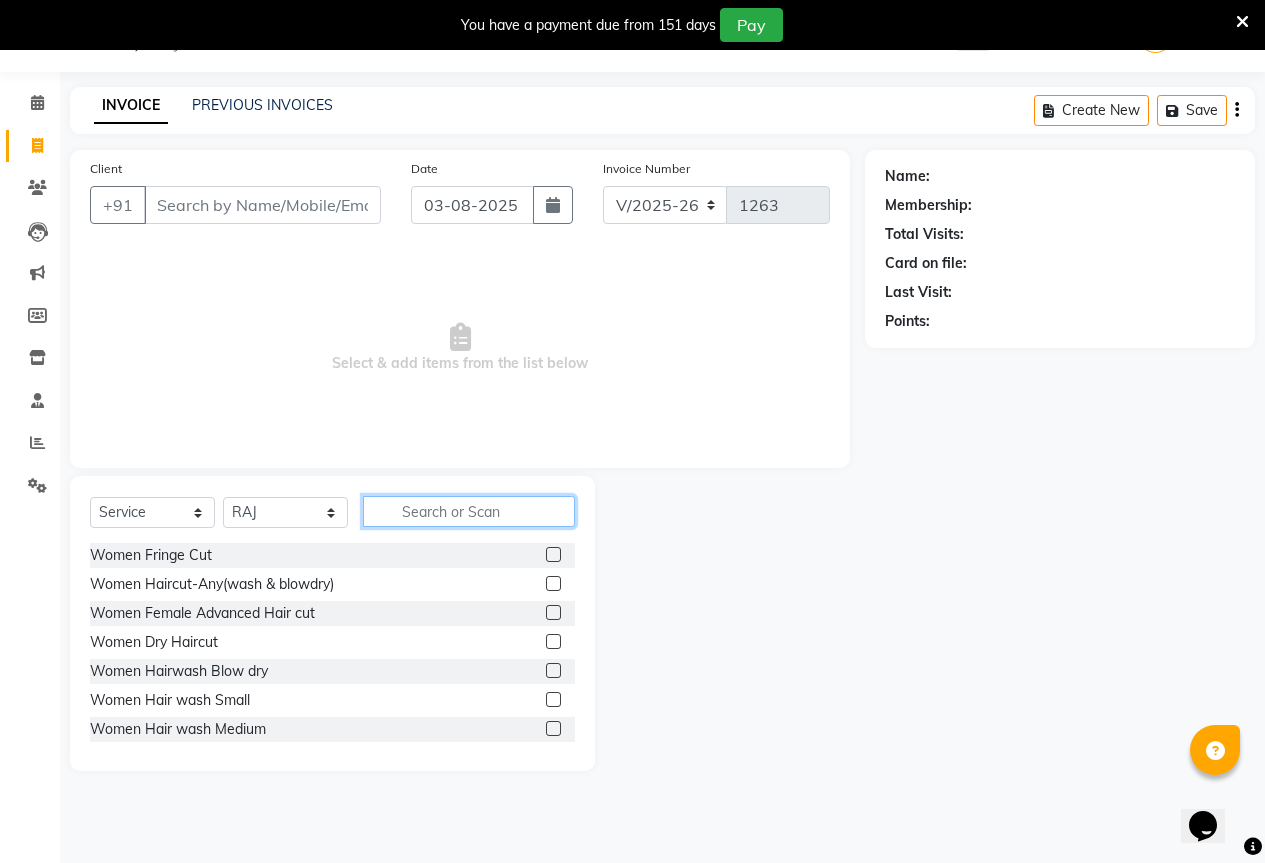 click 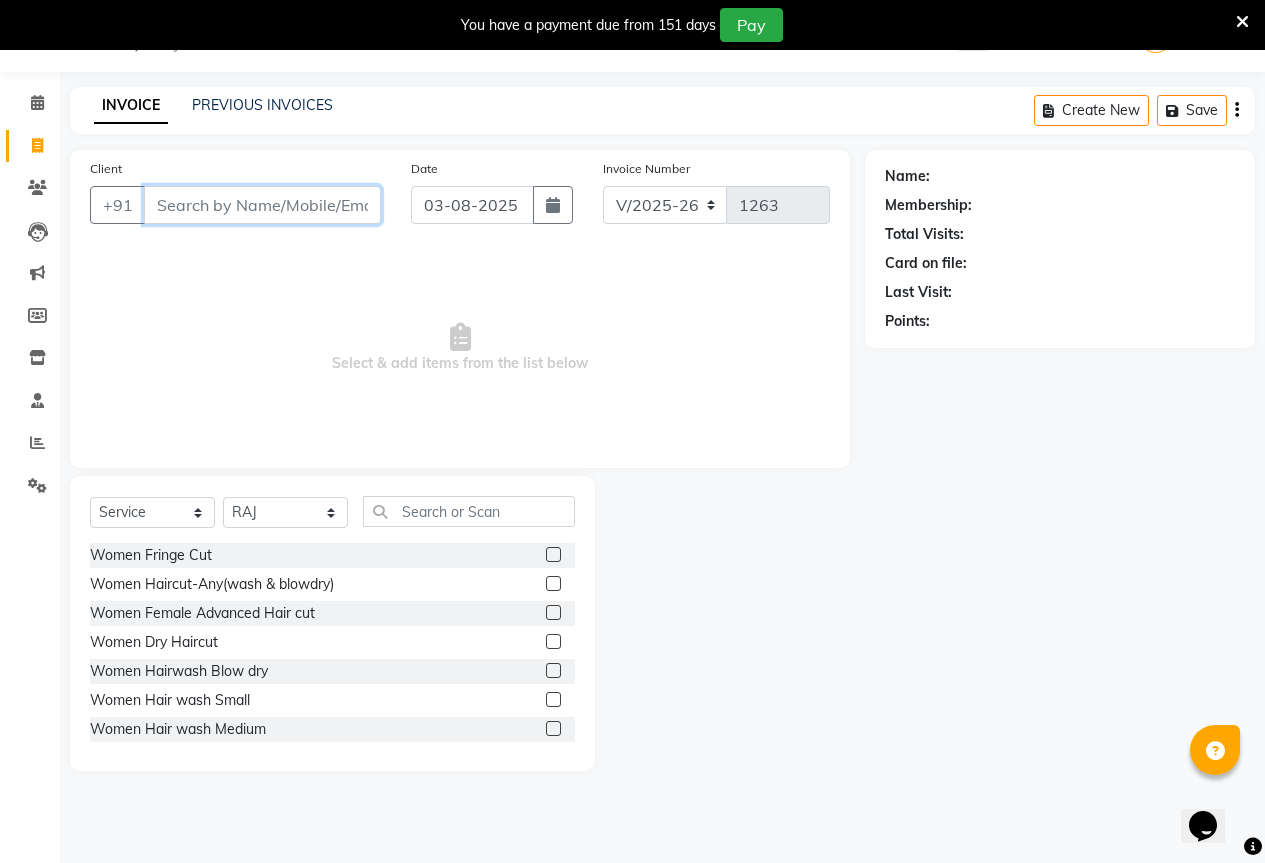 click on "Client" at bounding box center [262, 205] 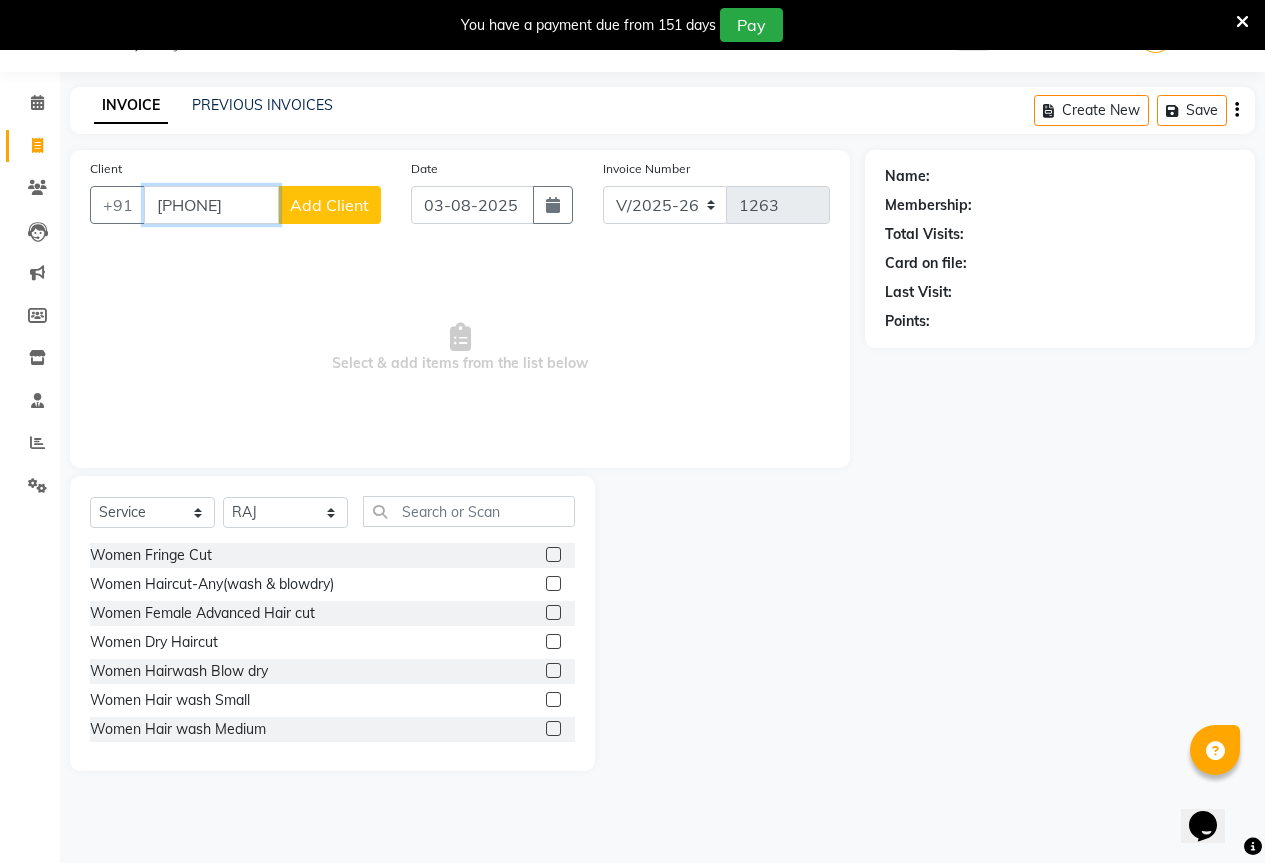type on "[PHONE]" 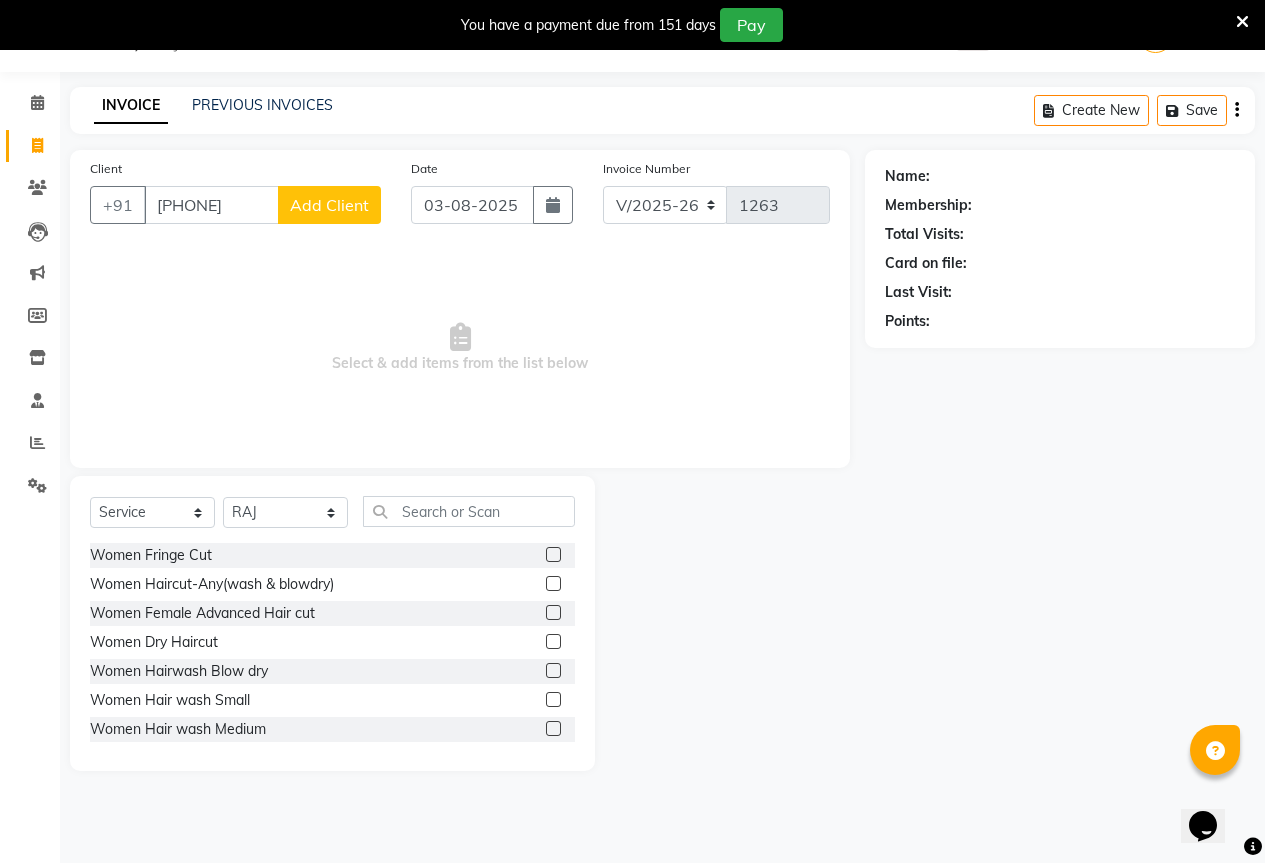 click on "Add Client" 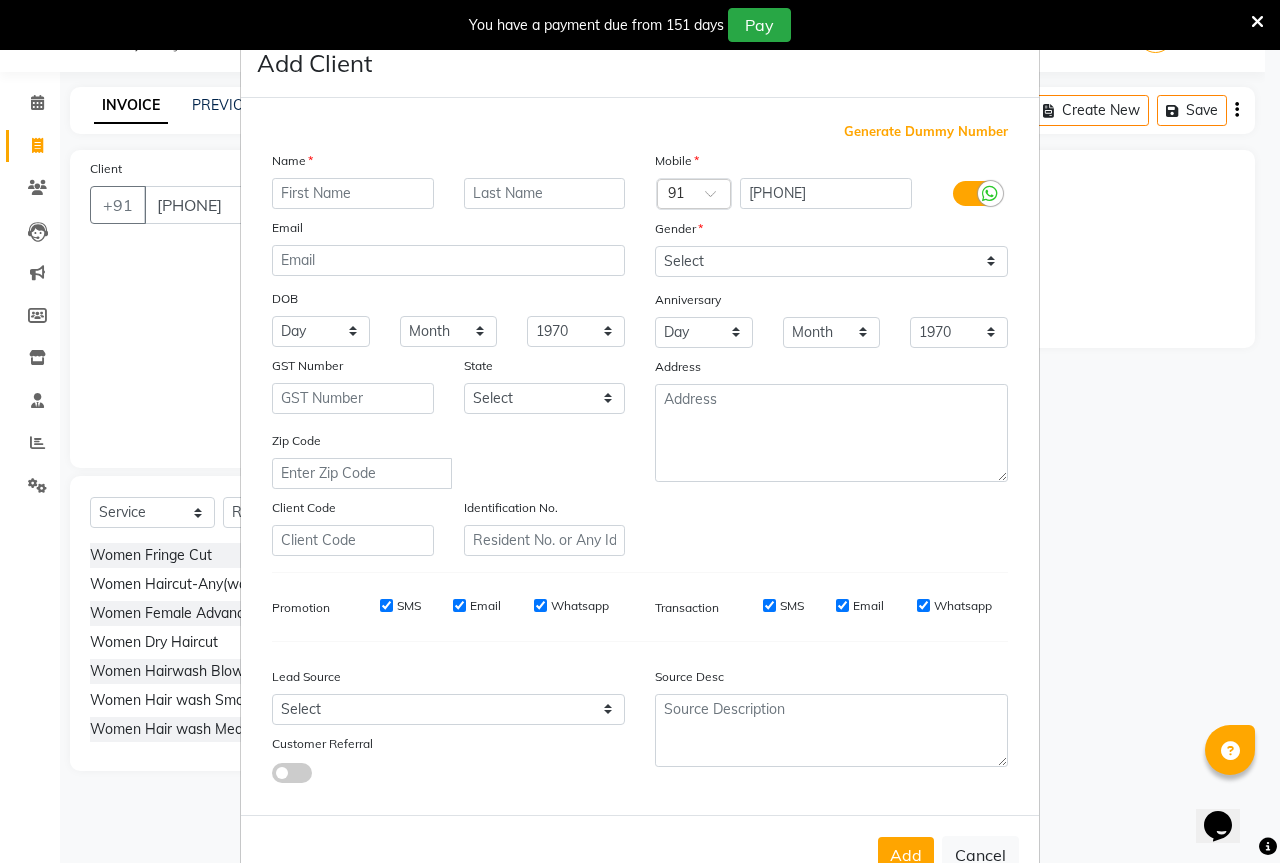 click at bounding box center (353, 193) 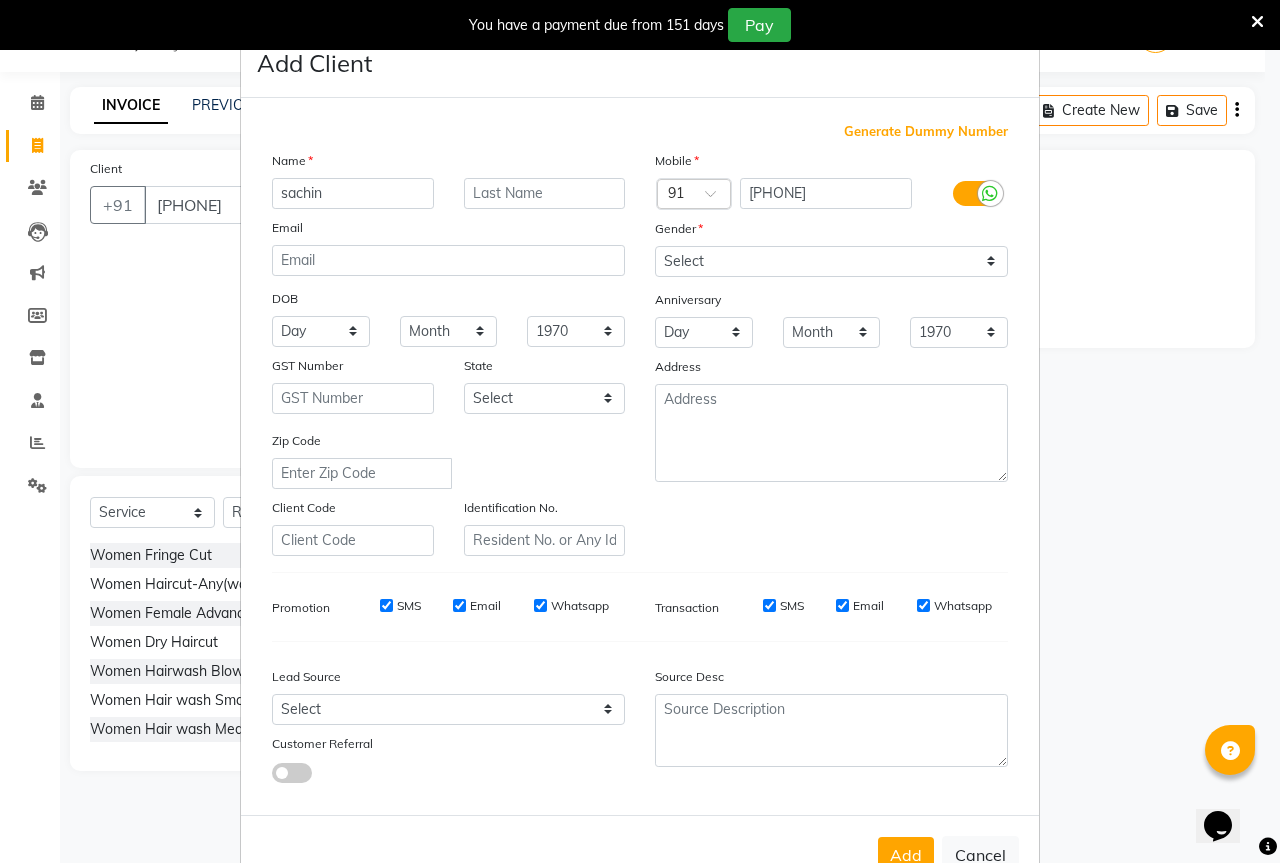 type on "sachin" 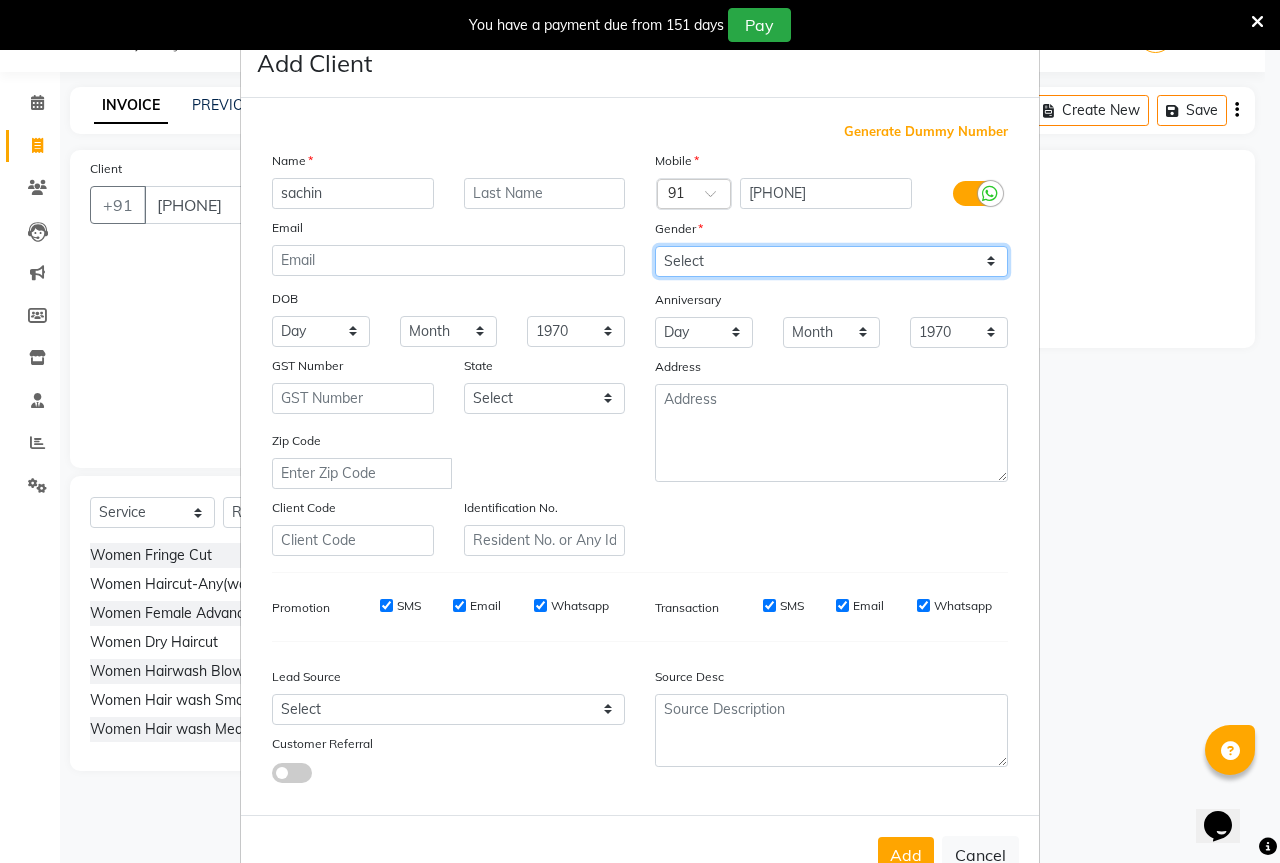 click on "Select Male Female Other Prefer Not To Say" at bounding box center [831, 261] 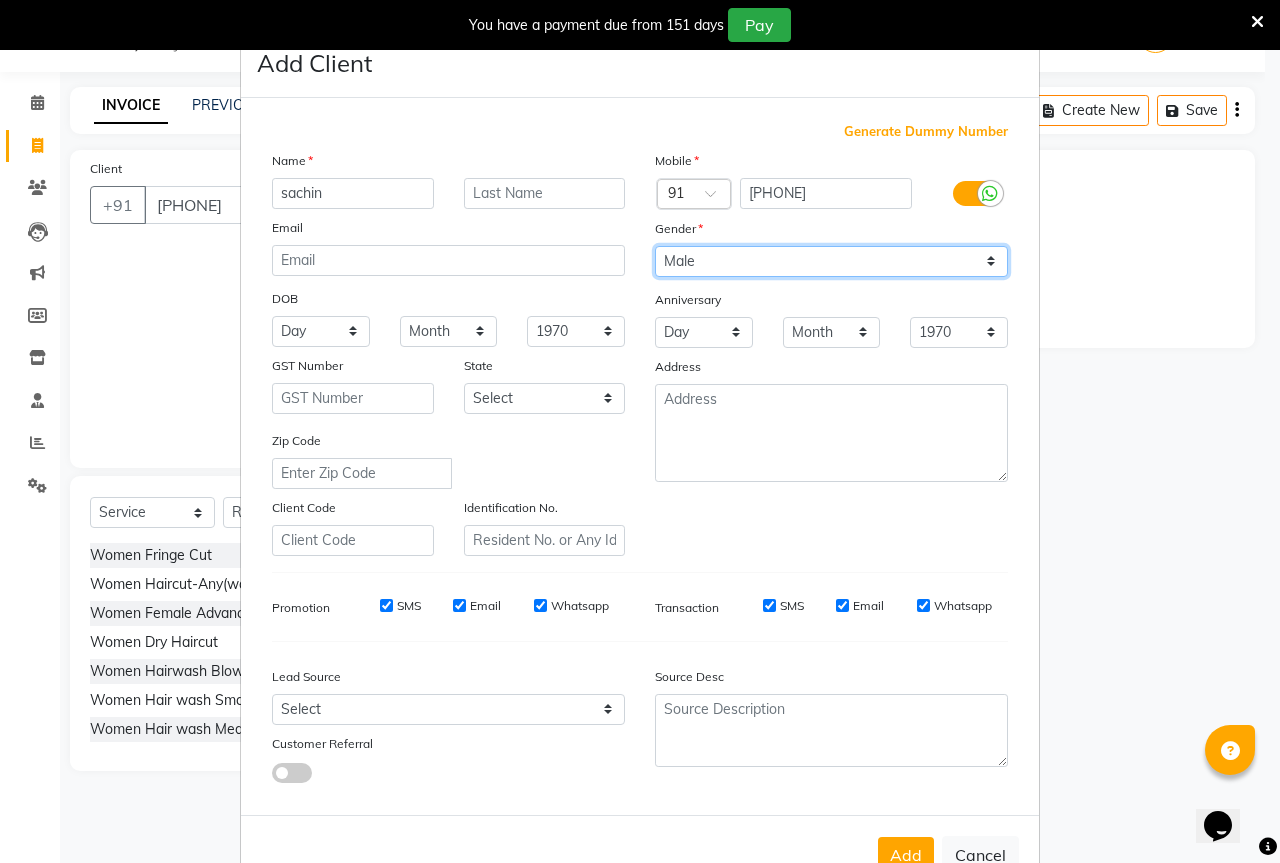 click on "Select Male Female Other Prefer Not To Say" at bounding box center (831, 261) 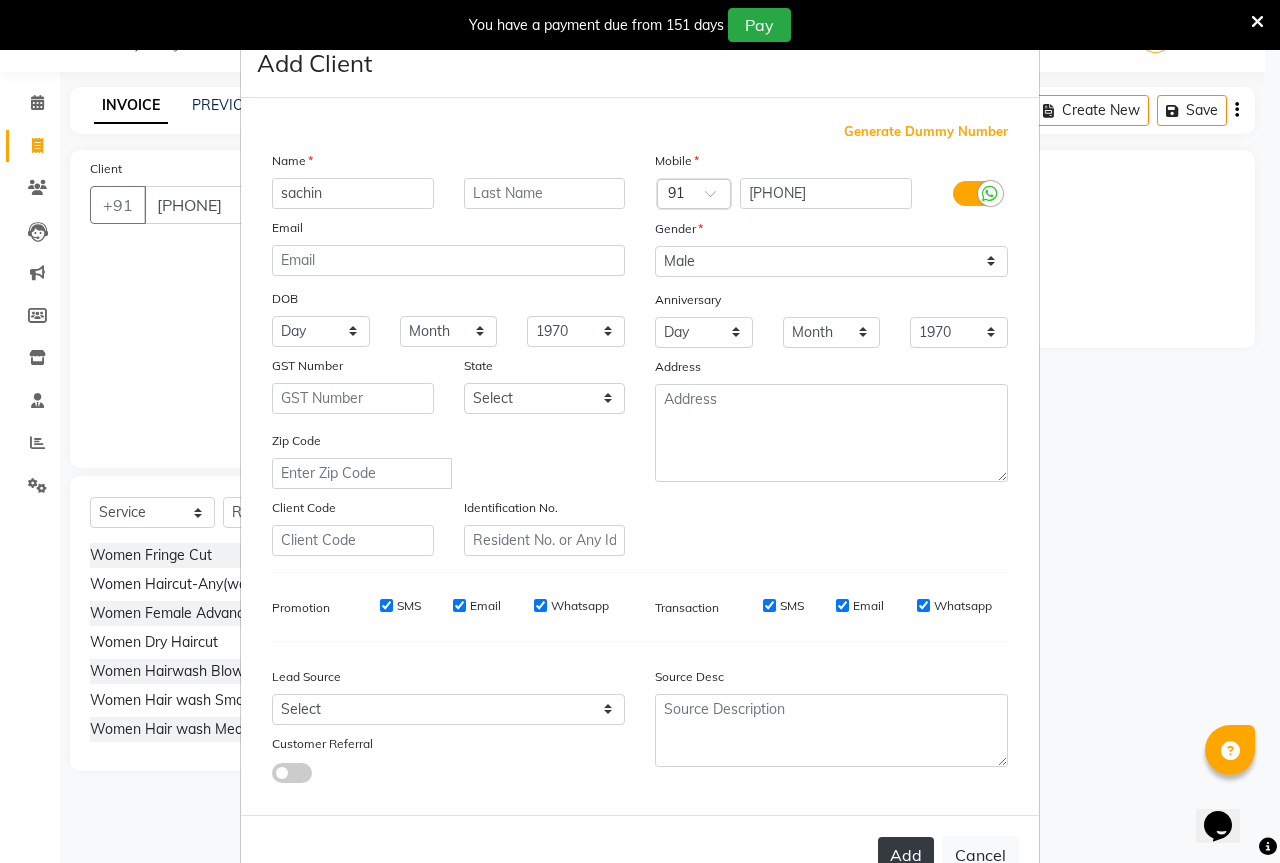 click on "Add" at bounding box center (906, 855) 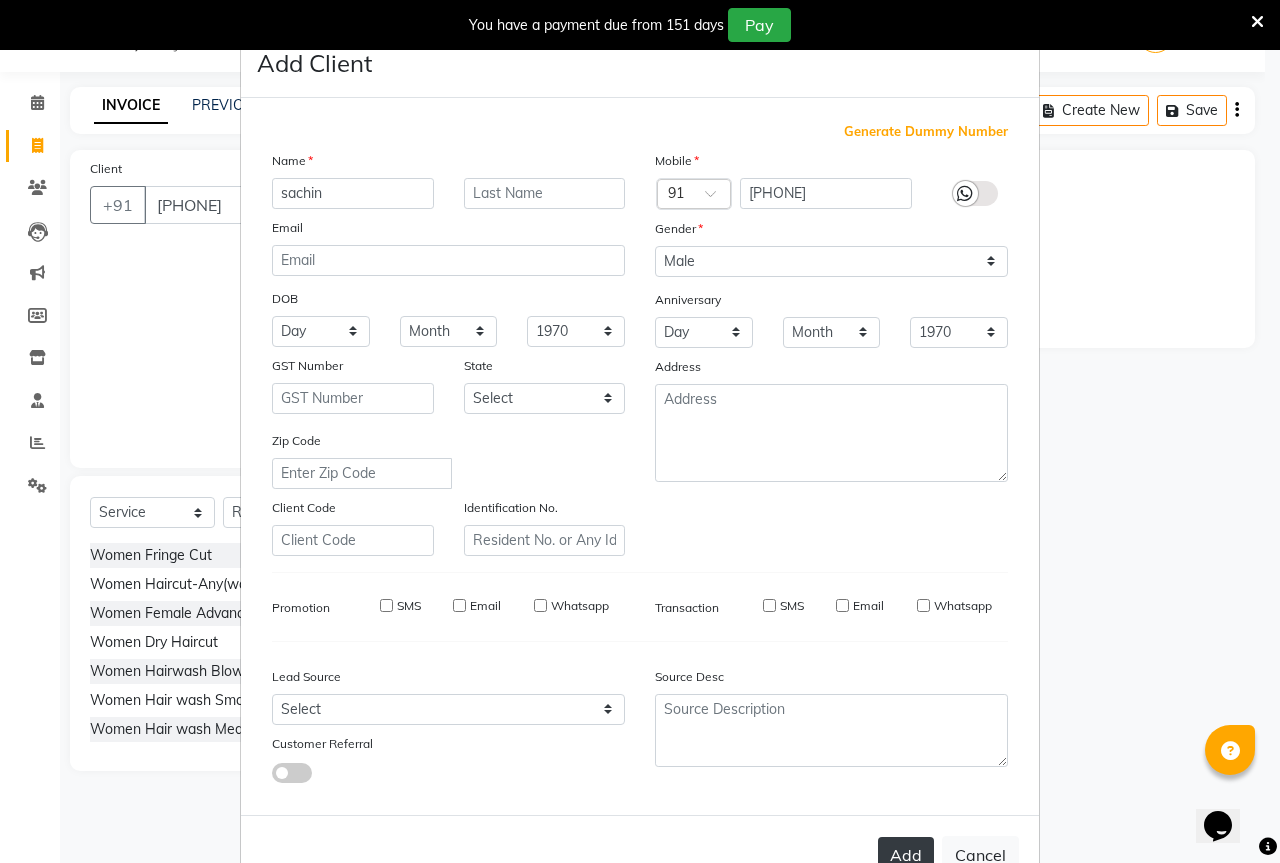 type 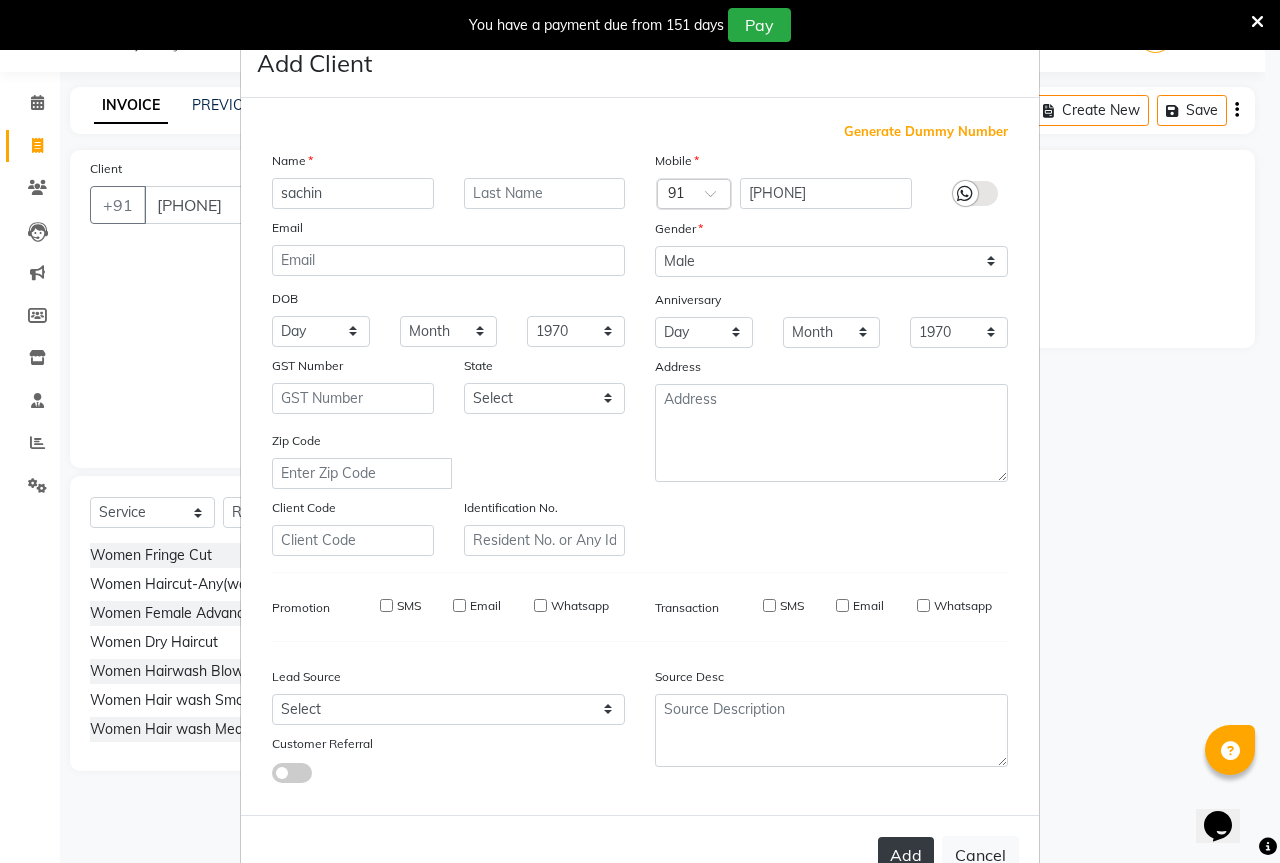 select 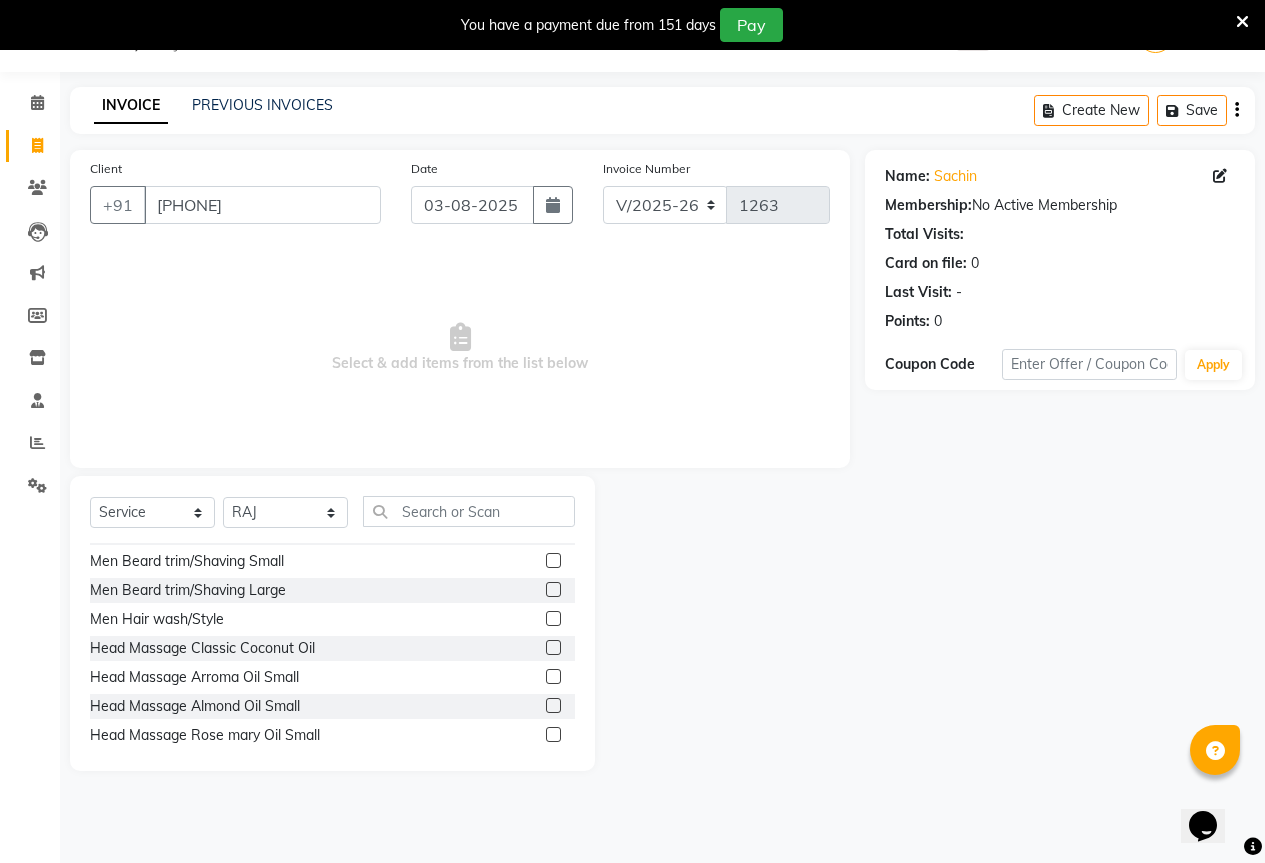 scroll, scrollTop: 500, scrollLeft: 0, axis: vertical 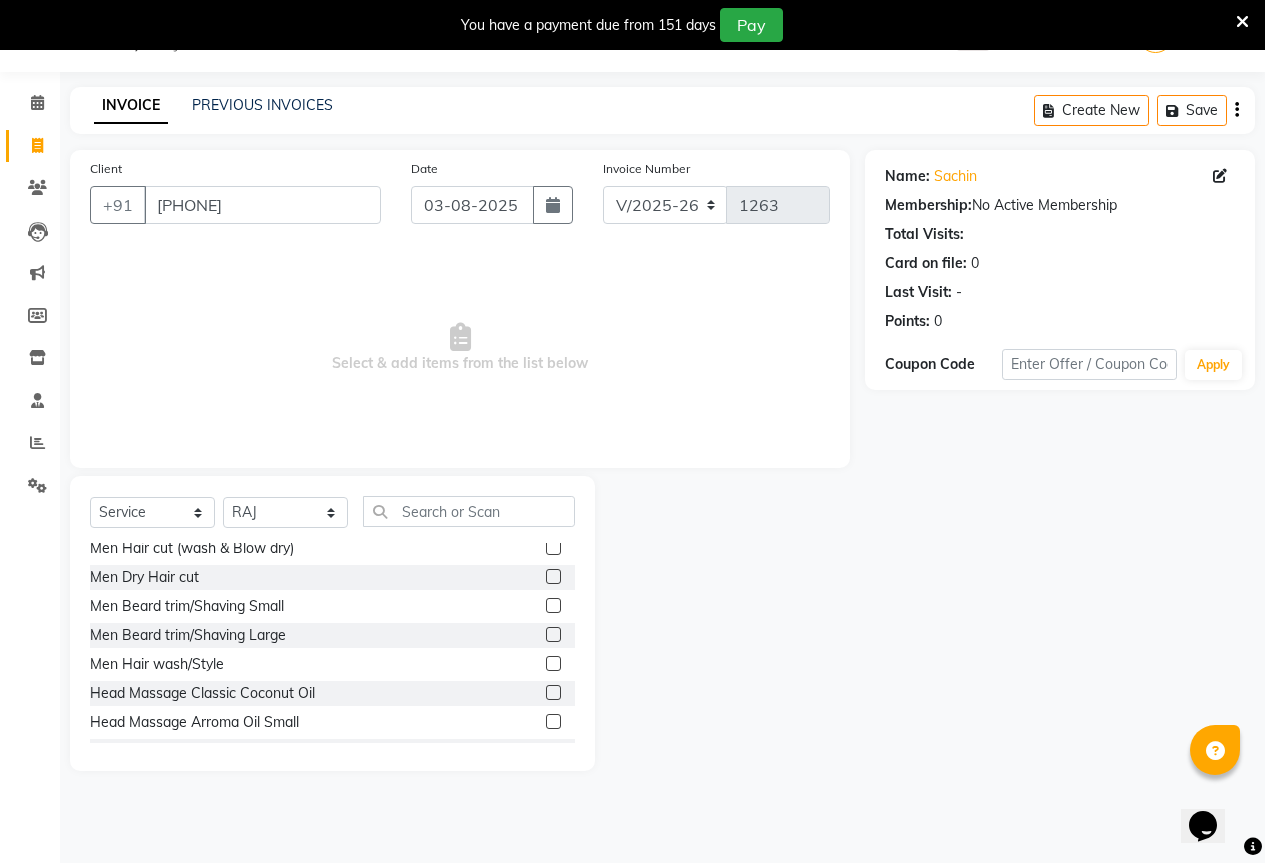 click 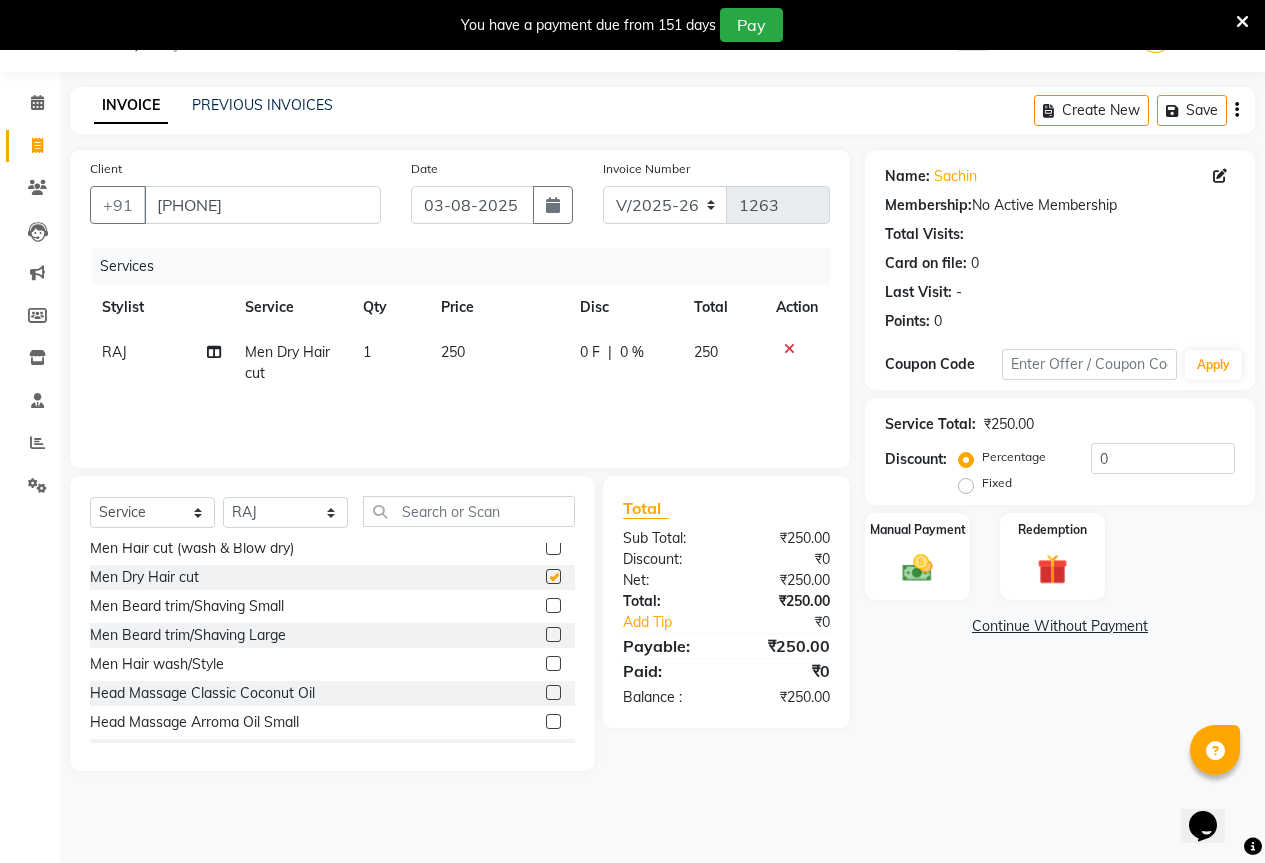 checkbox on "false" 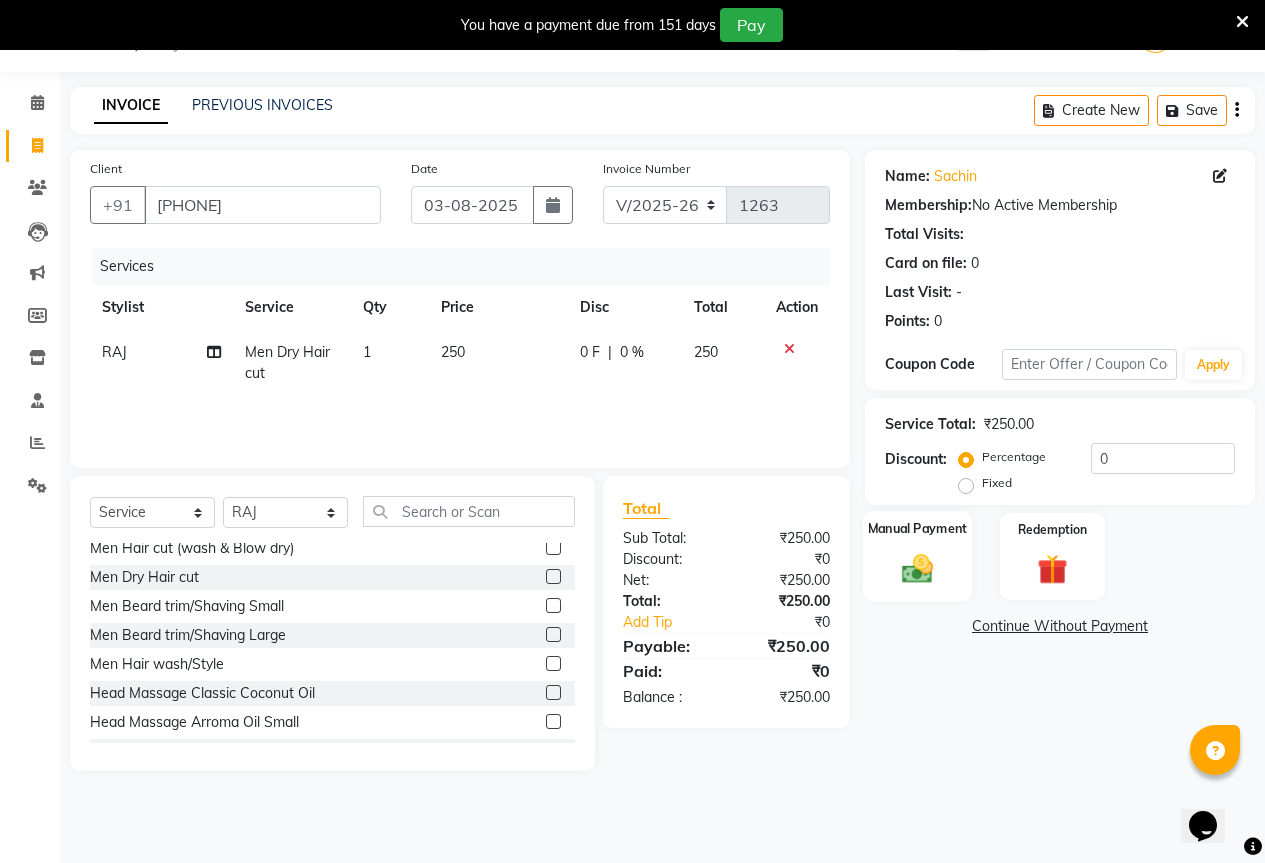 click 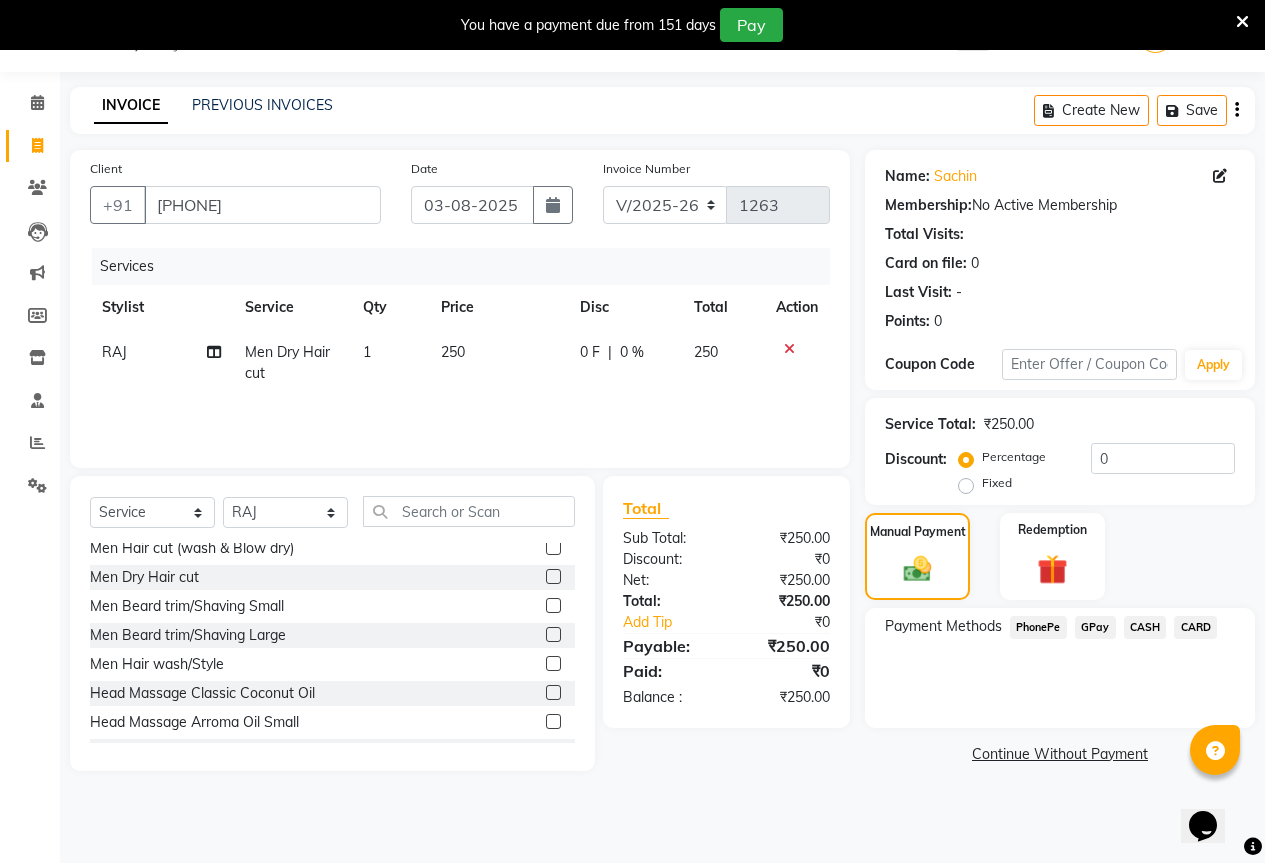 click on "CASH" 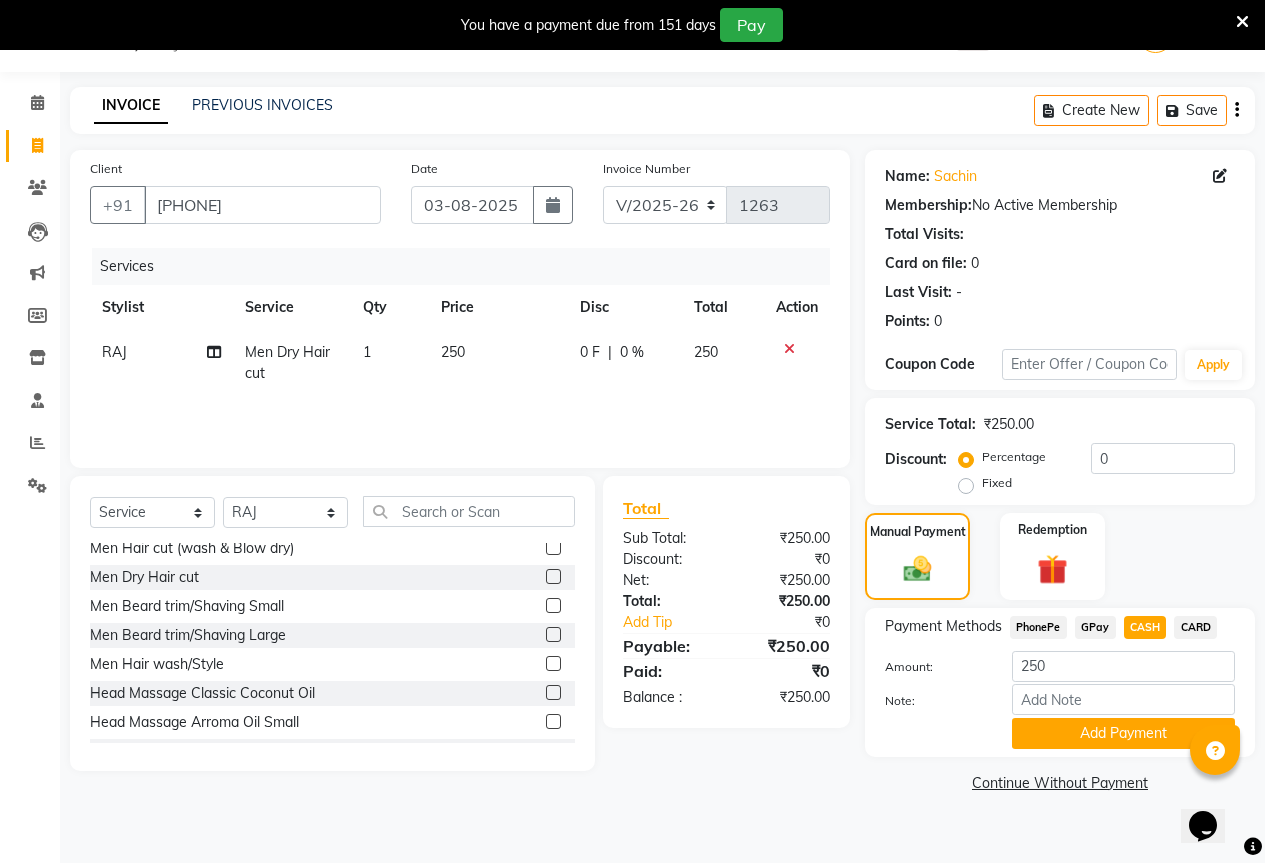 click on "Add Payment" 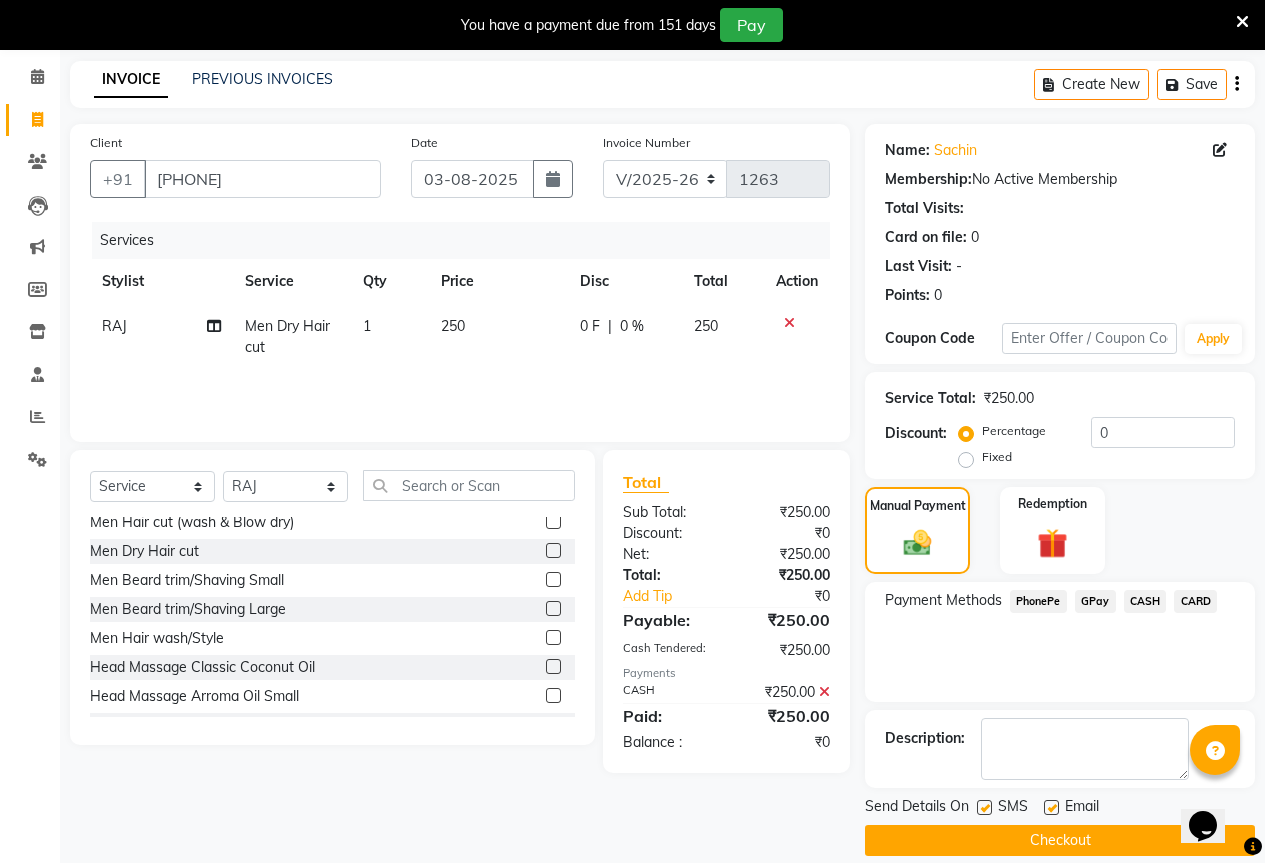 scroll, scrollTop: 99, scrollLeft: 0, axis: vertical 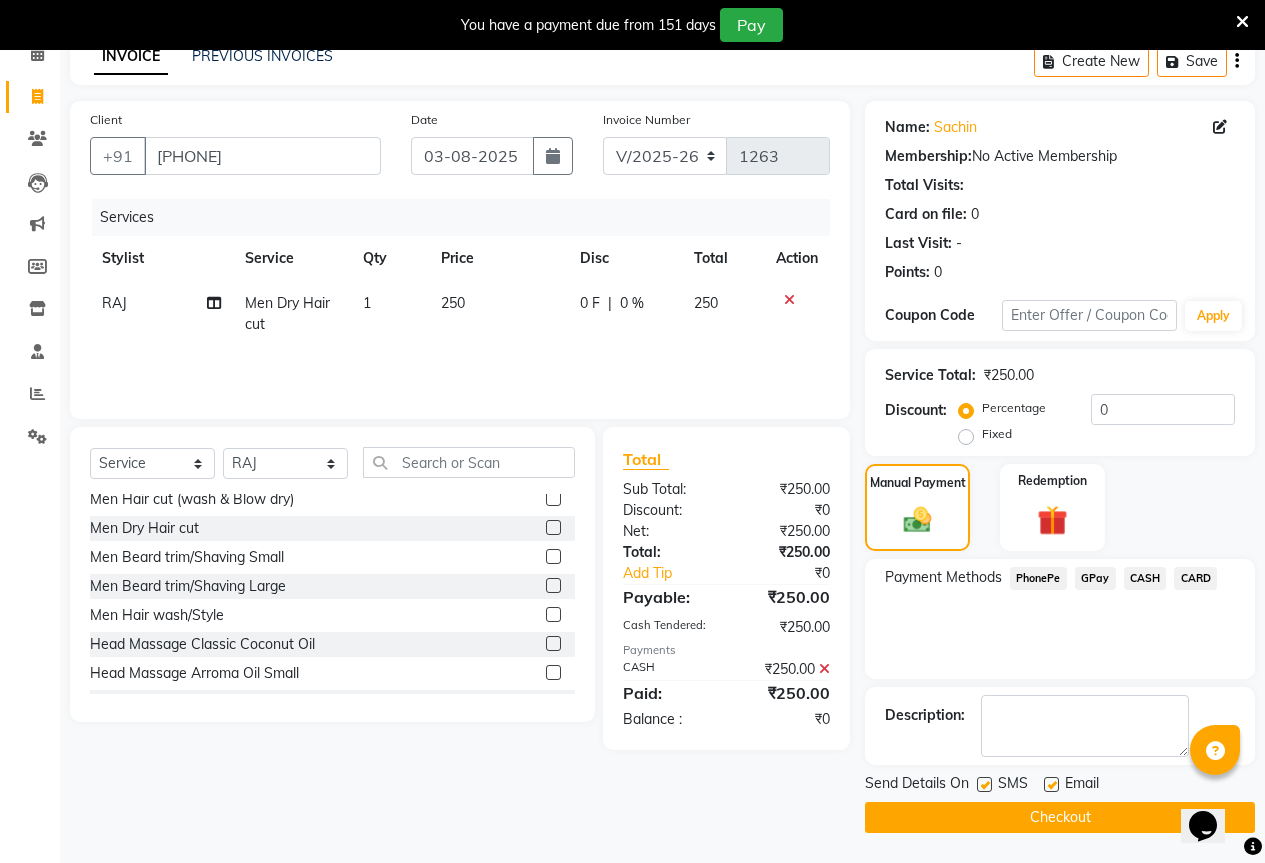 click on "Checkout" 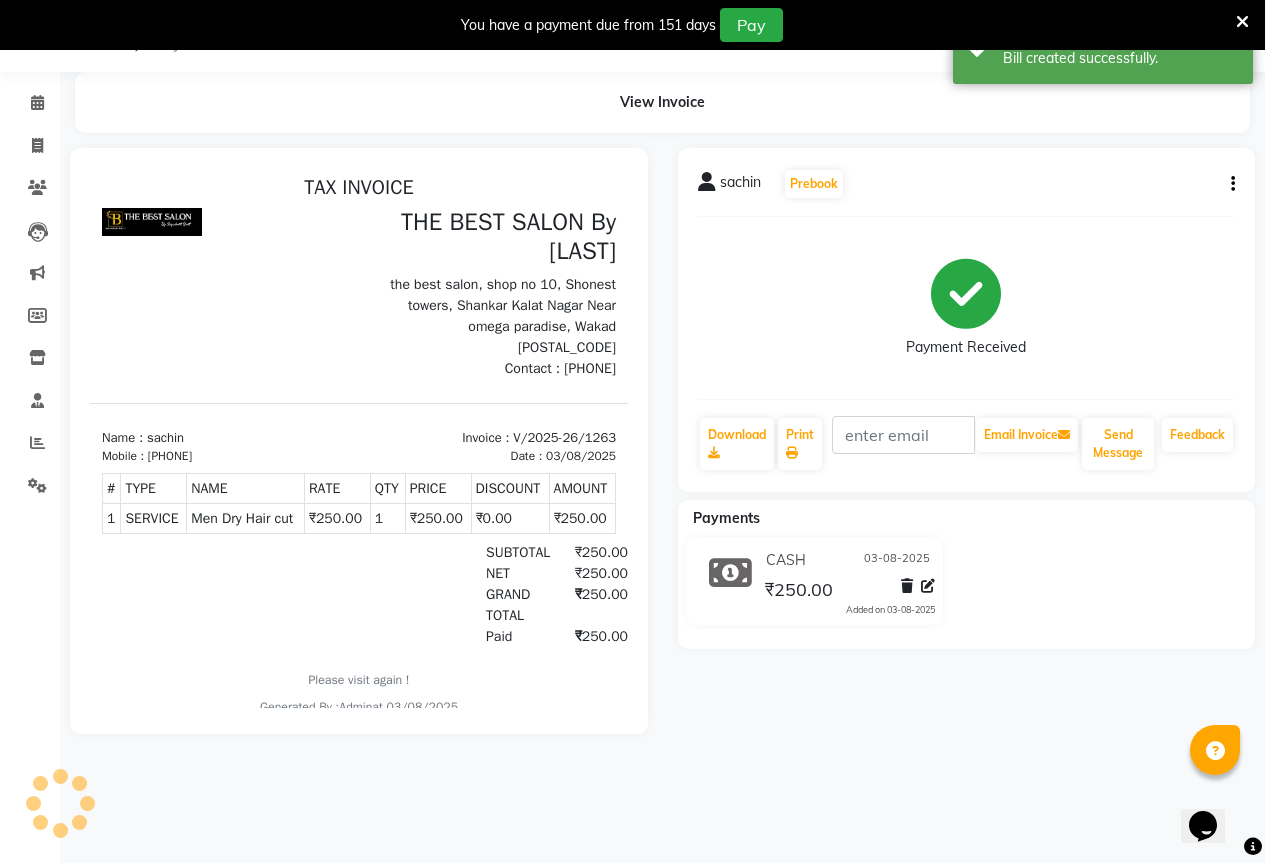 scroll, scrollTop: 0, scrollLeft: 0, axis: both 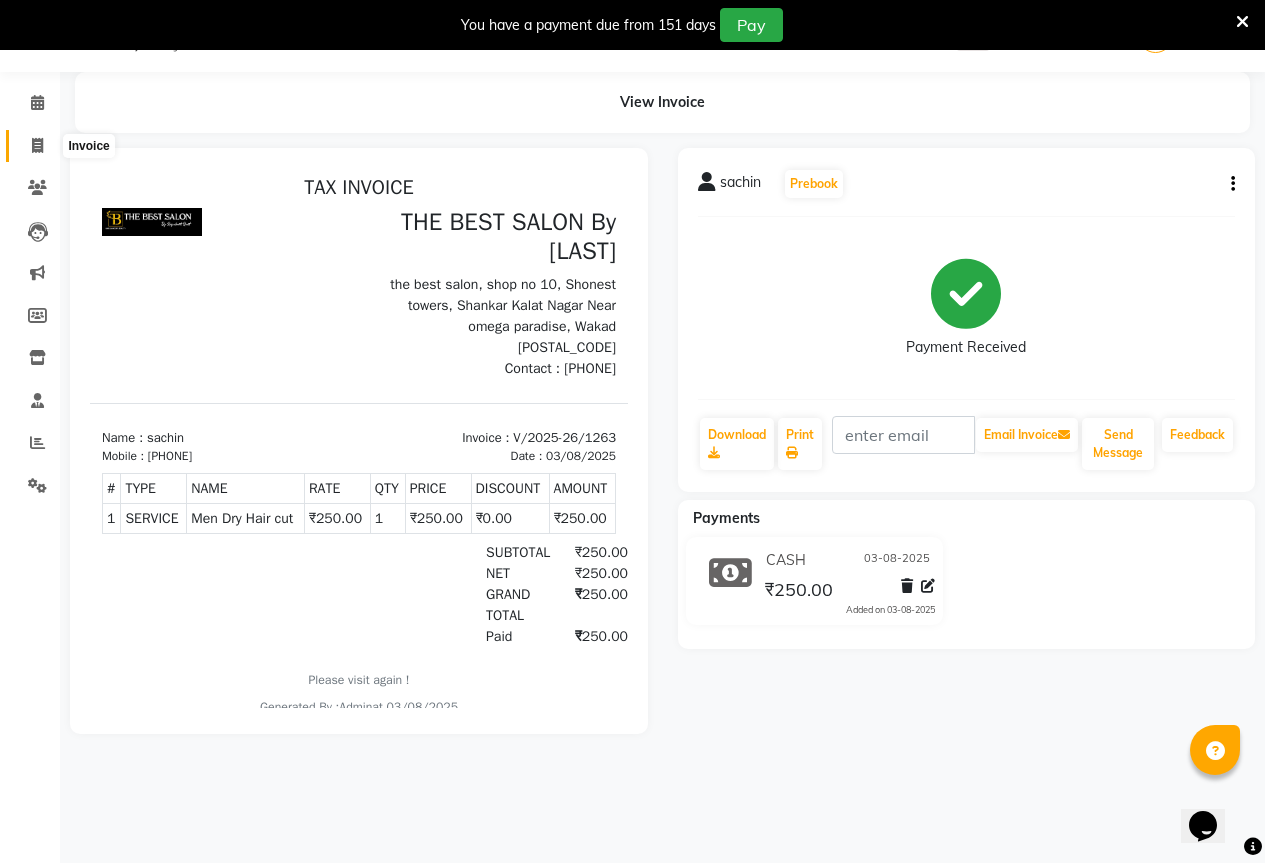click 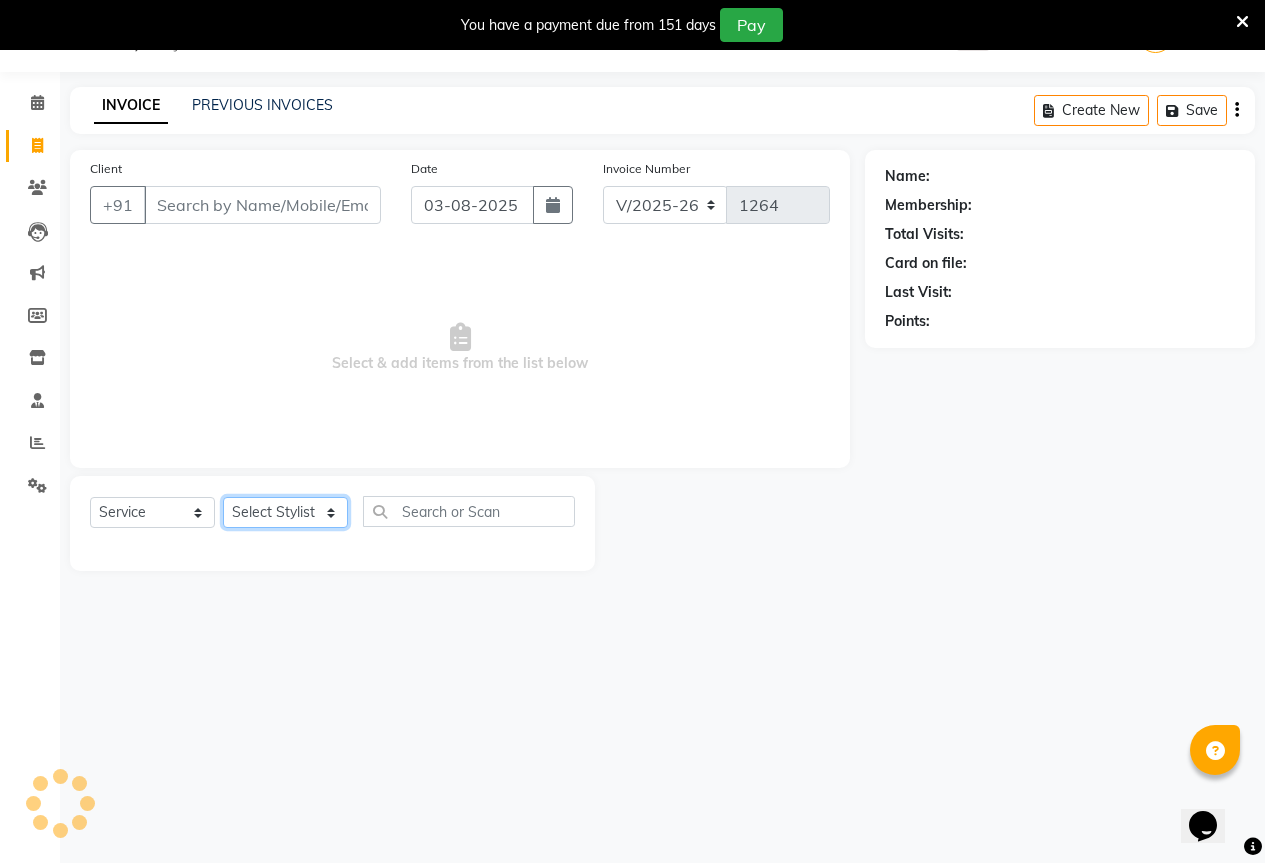 click on "Select Stylist AKASH KAJAL PAYAL RAJ RUTUJA SAHIL" 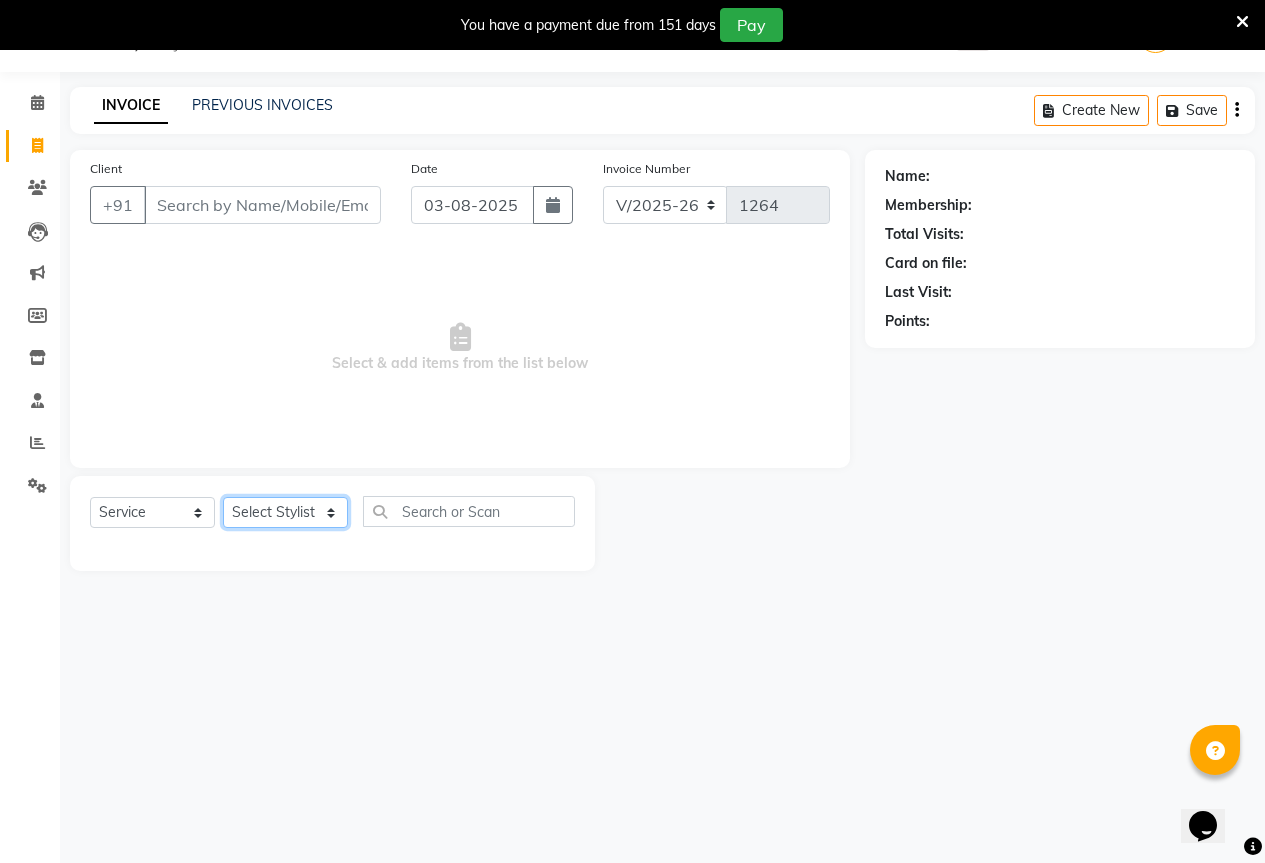 select on "85284" 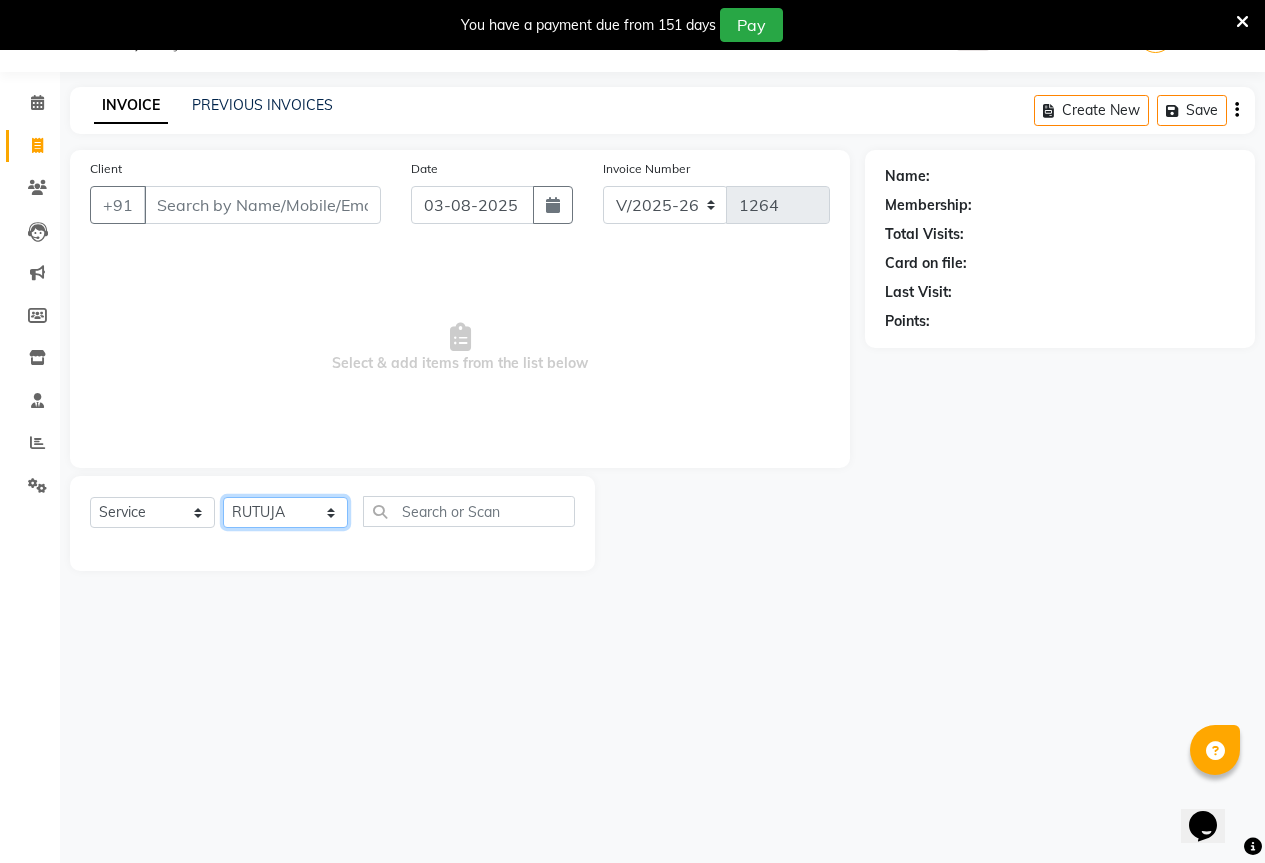 click on "Select Stylist AKASH KAJAL PAYAL RAJ RUTUJA SAHIL" 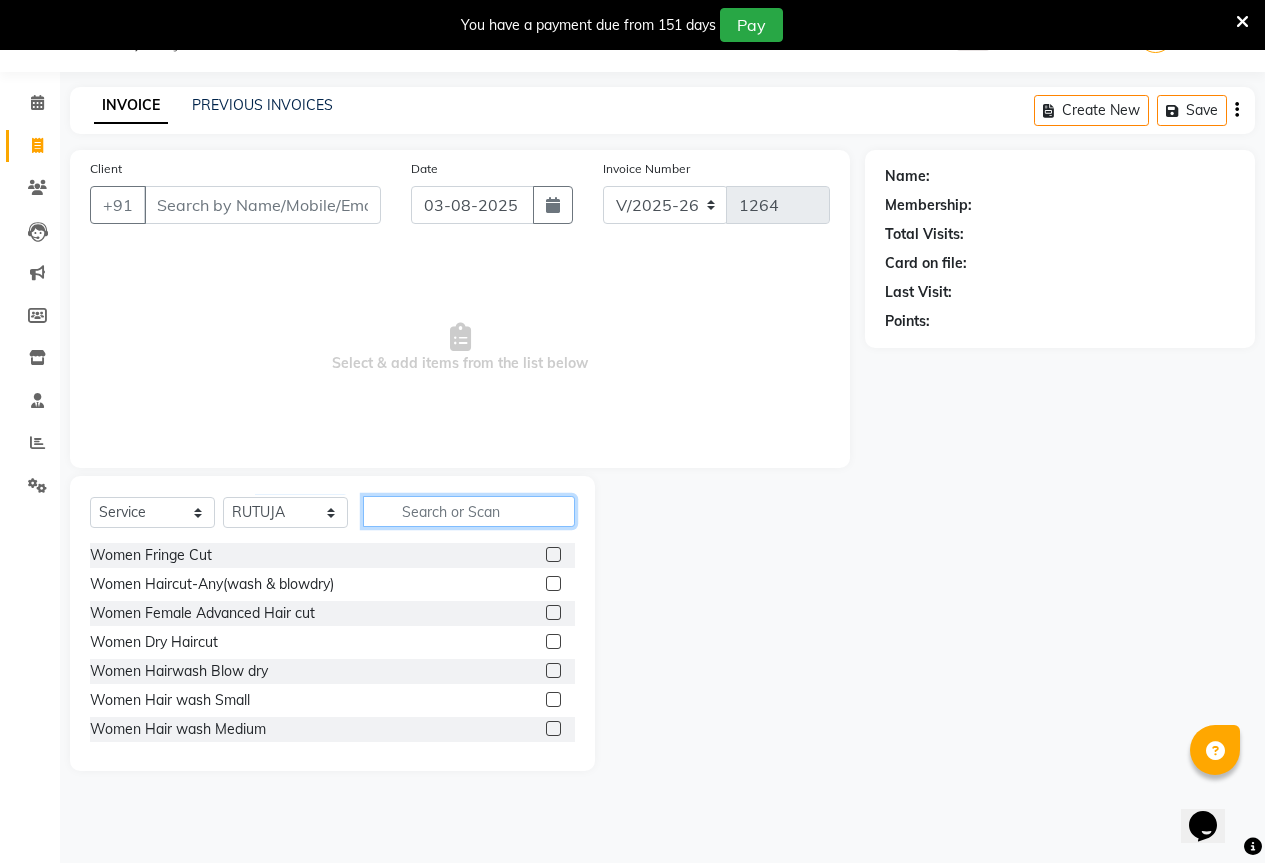 click 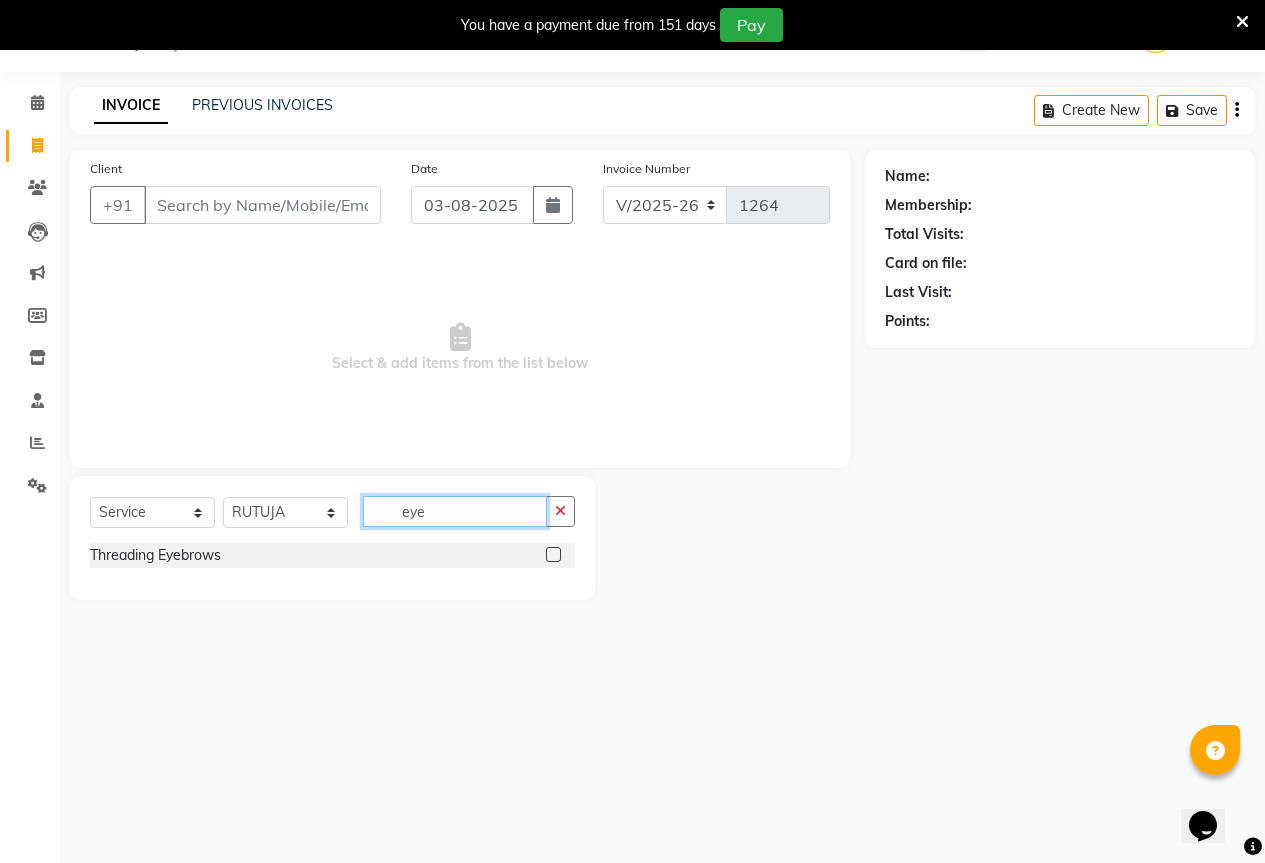 type on "eye" 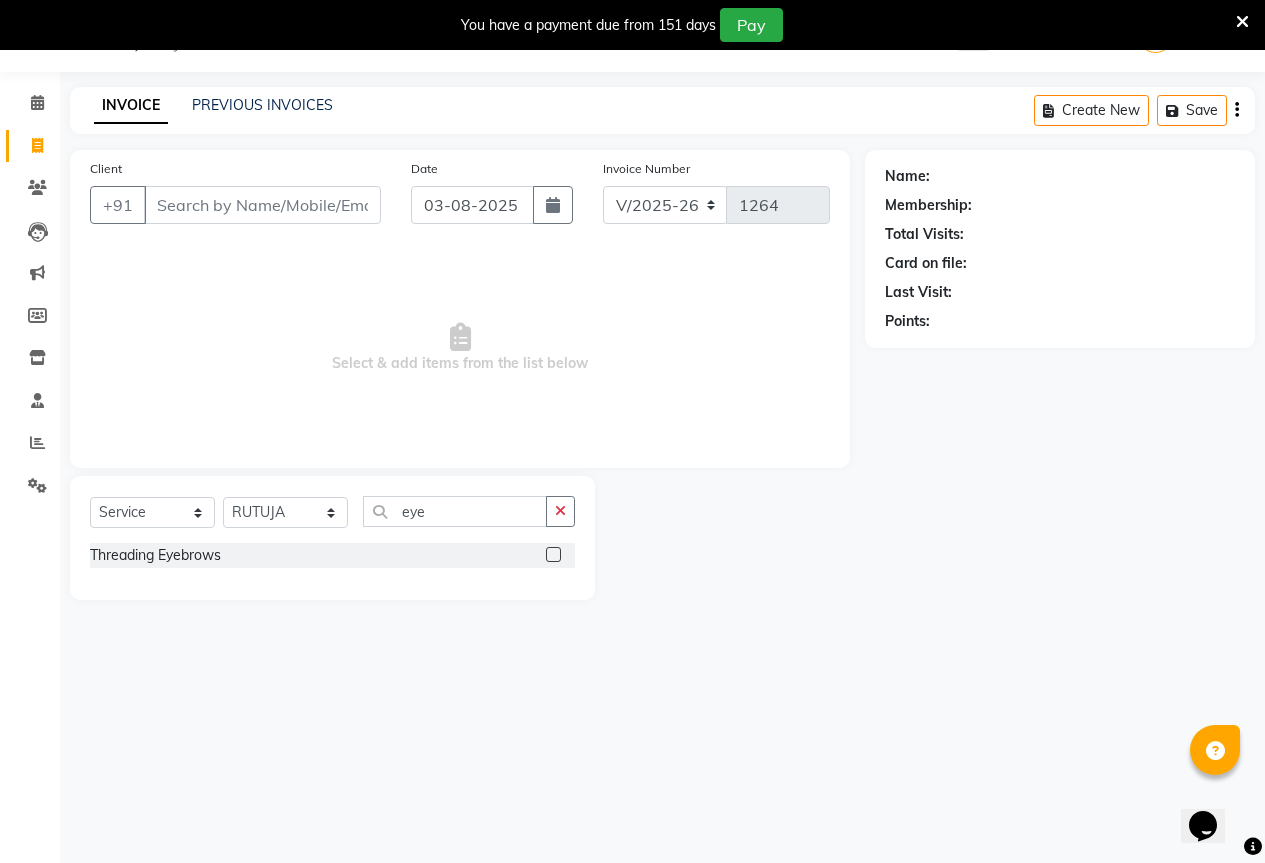 click 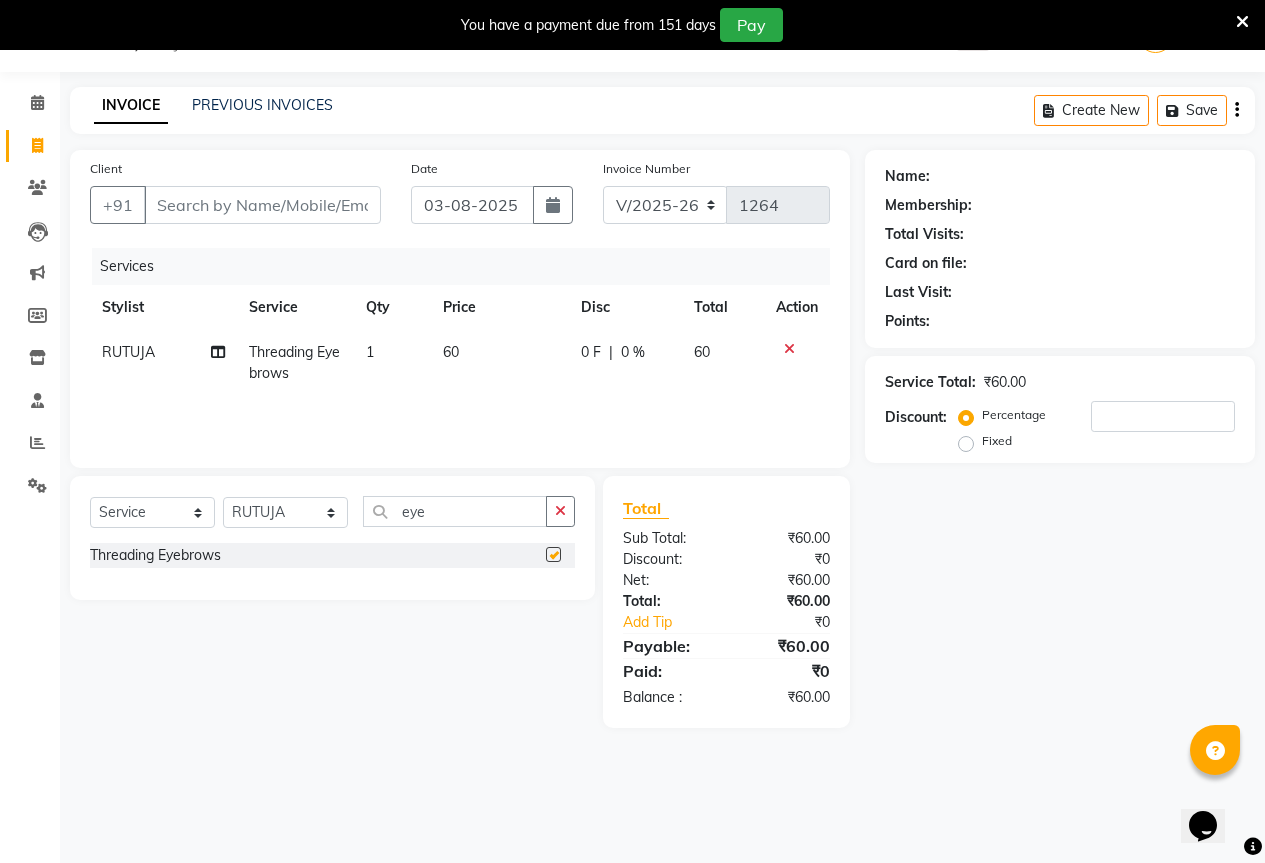 checkbox on "false" 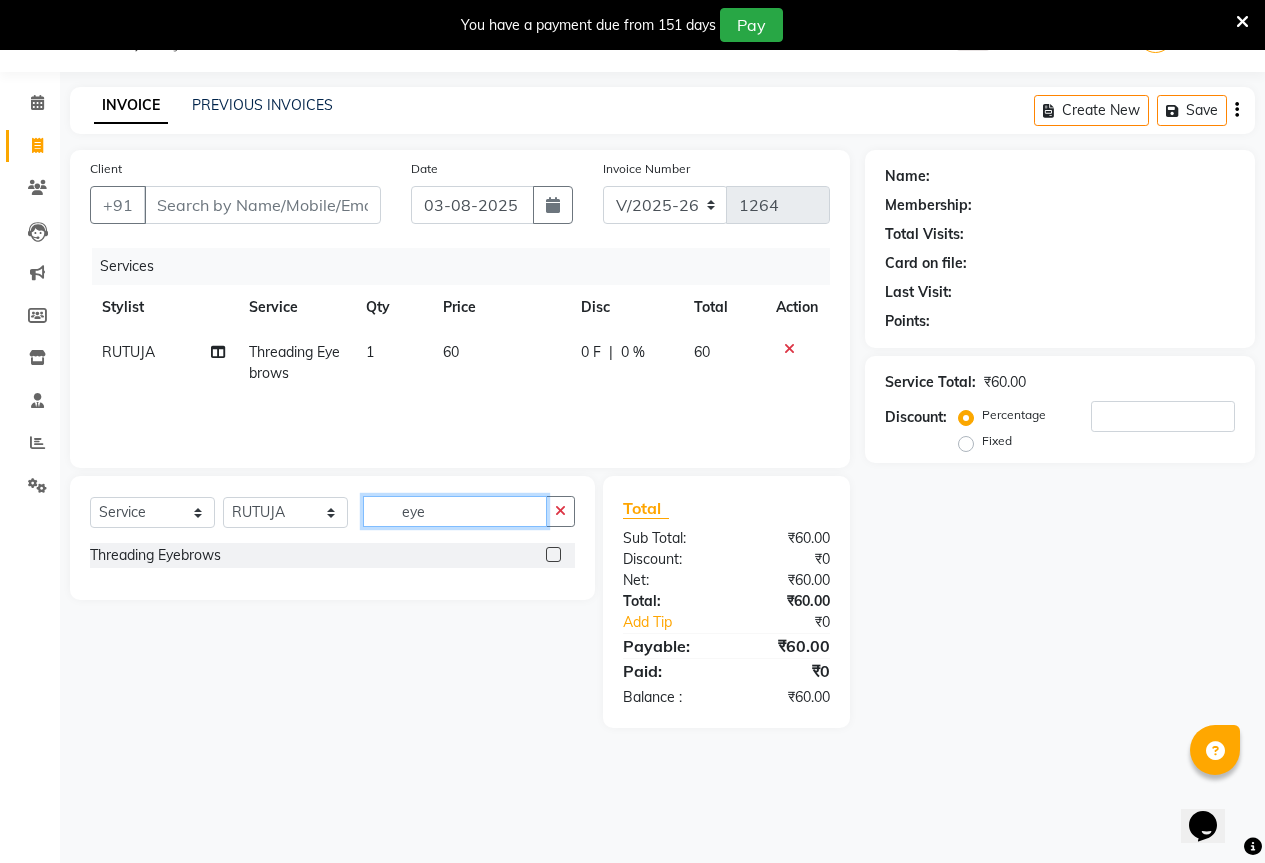 click on "eye" 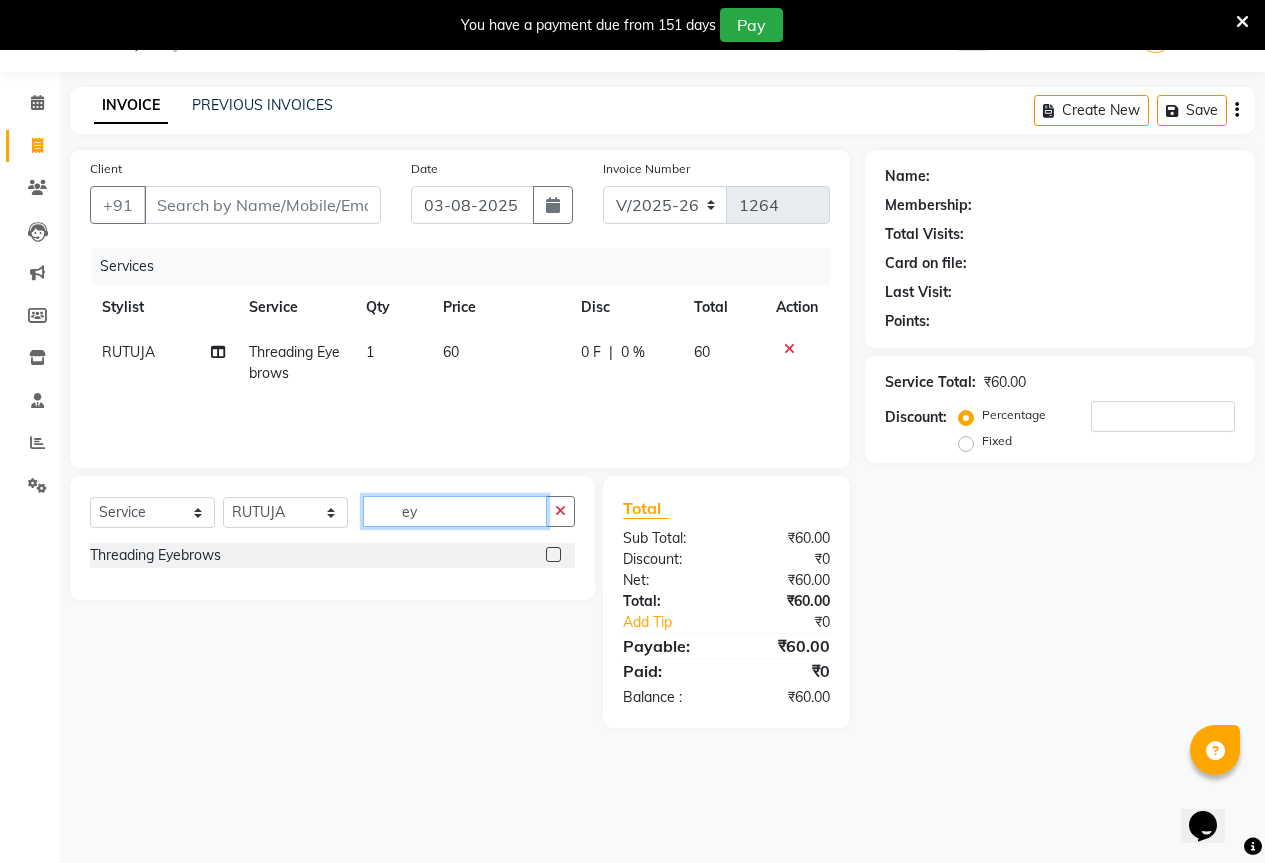 type on "e" 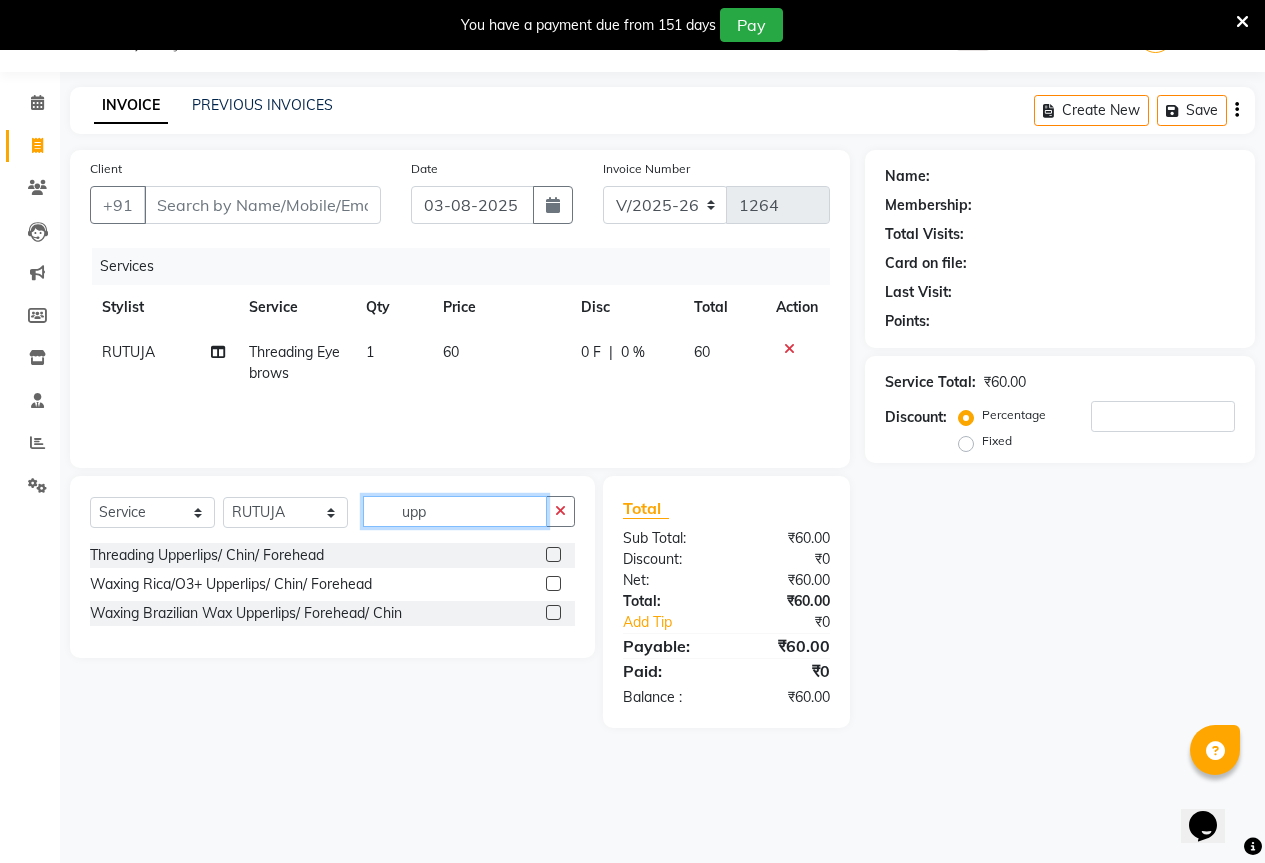 type on "upp" 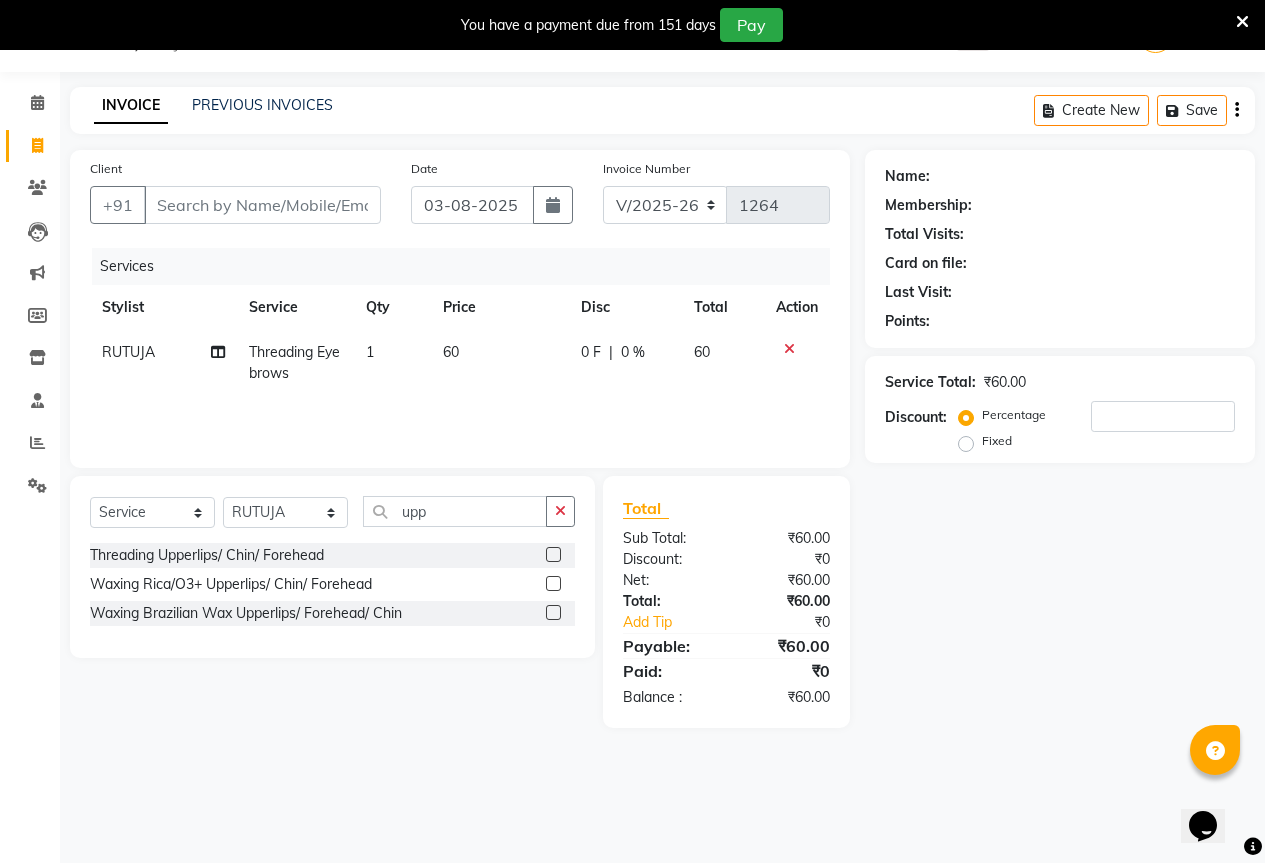 click 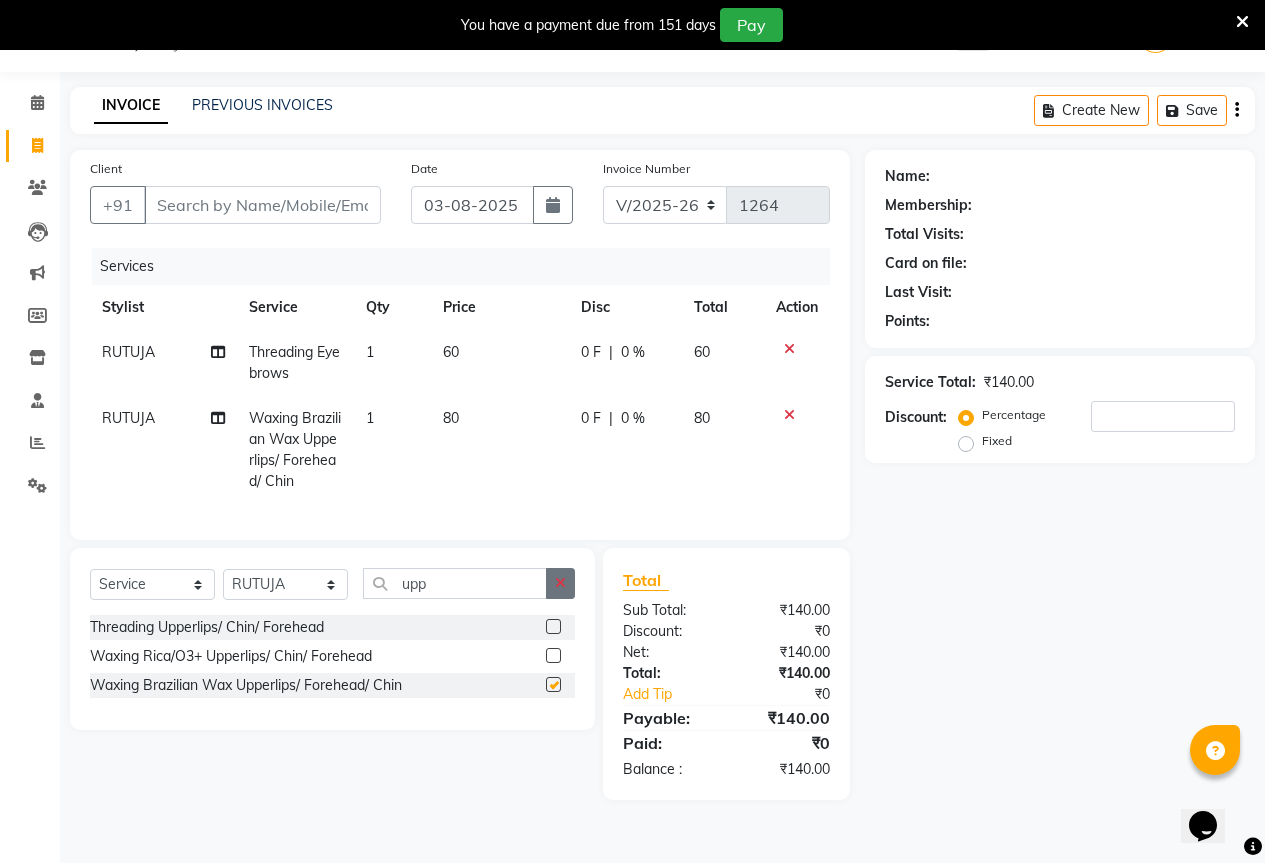 checkbox on "false" 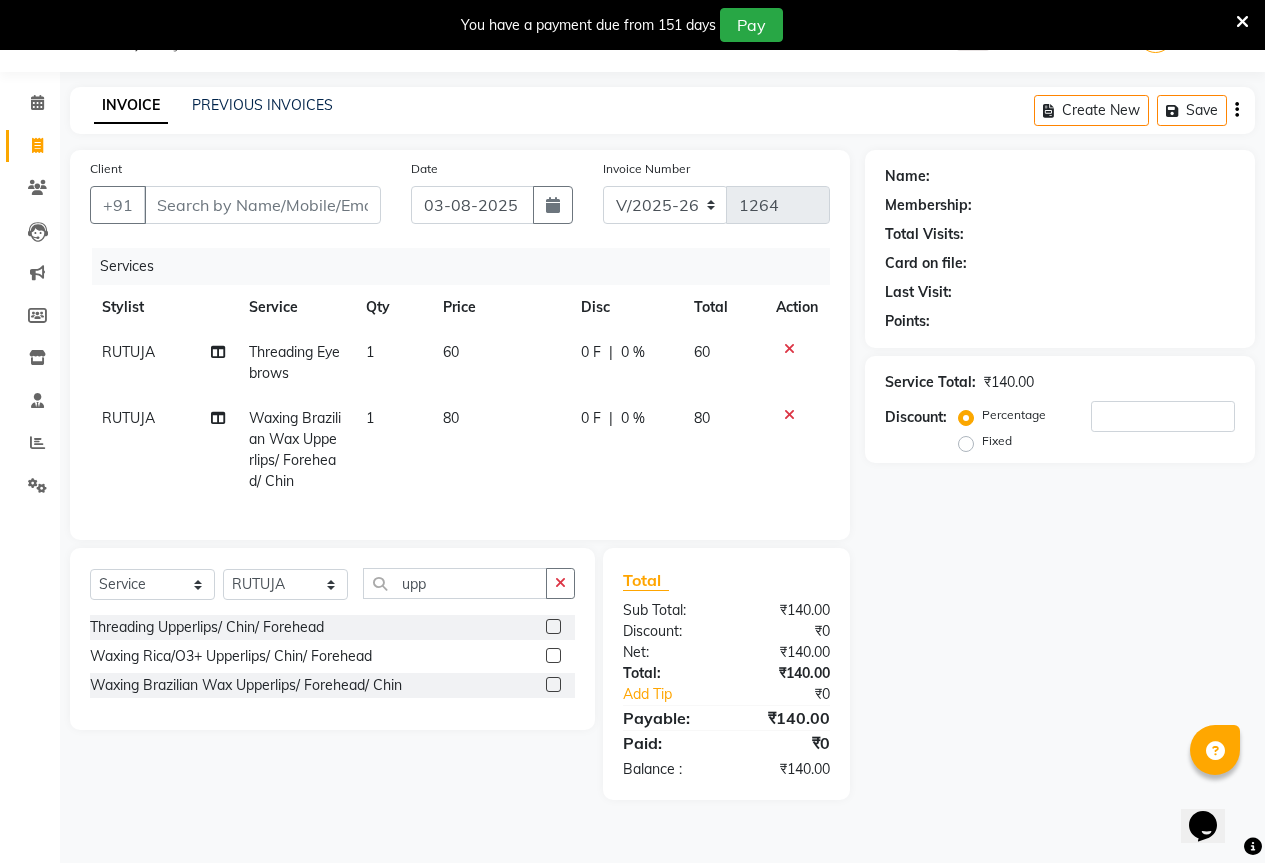 click 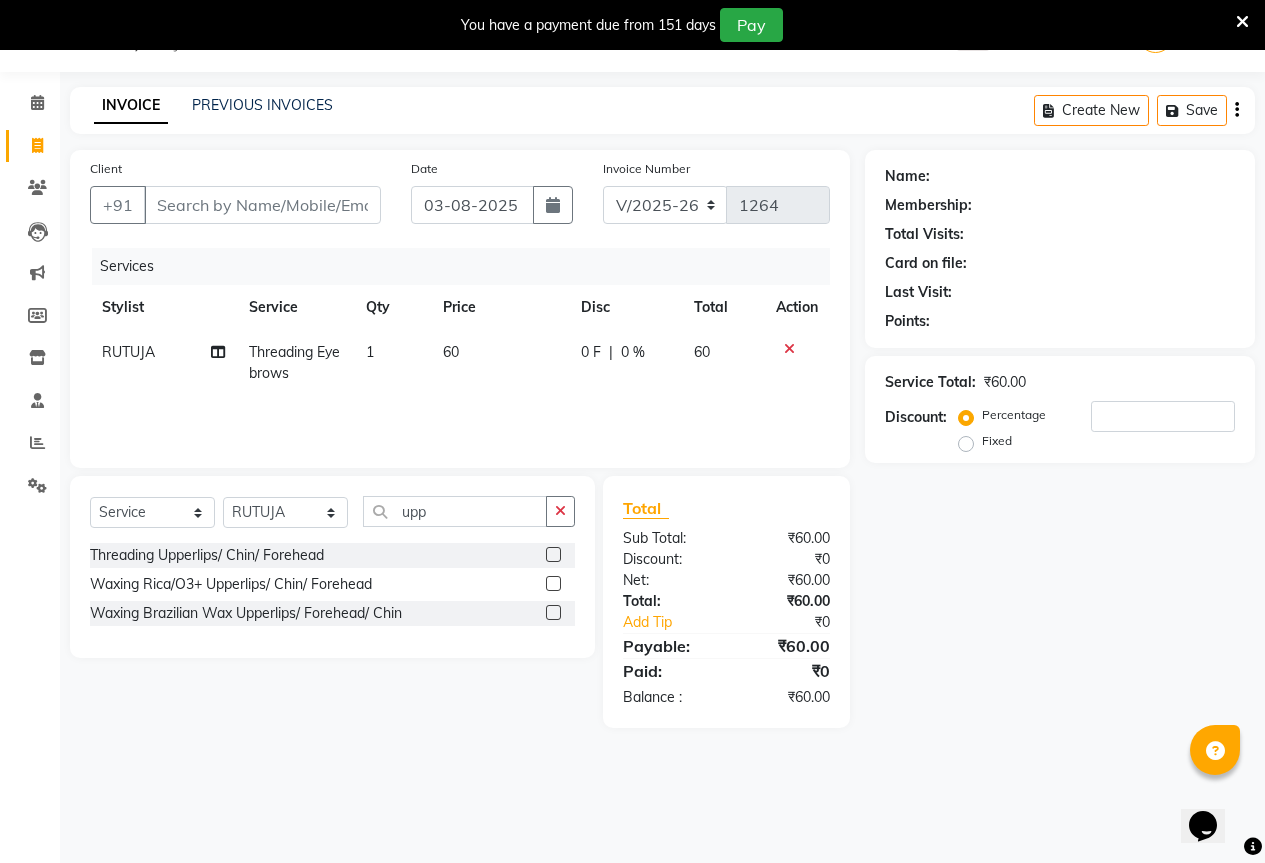 click 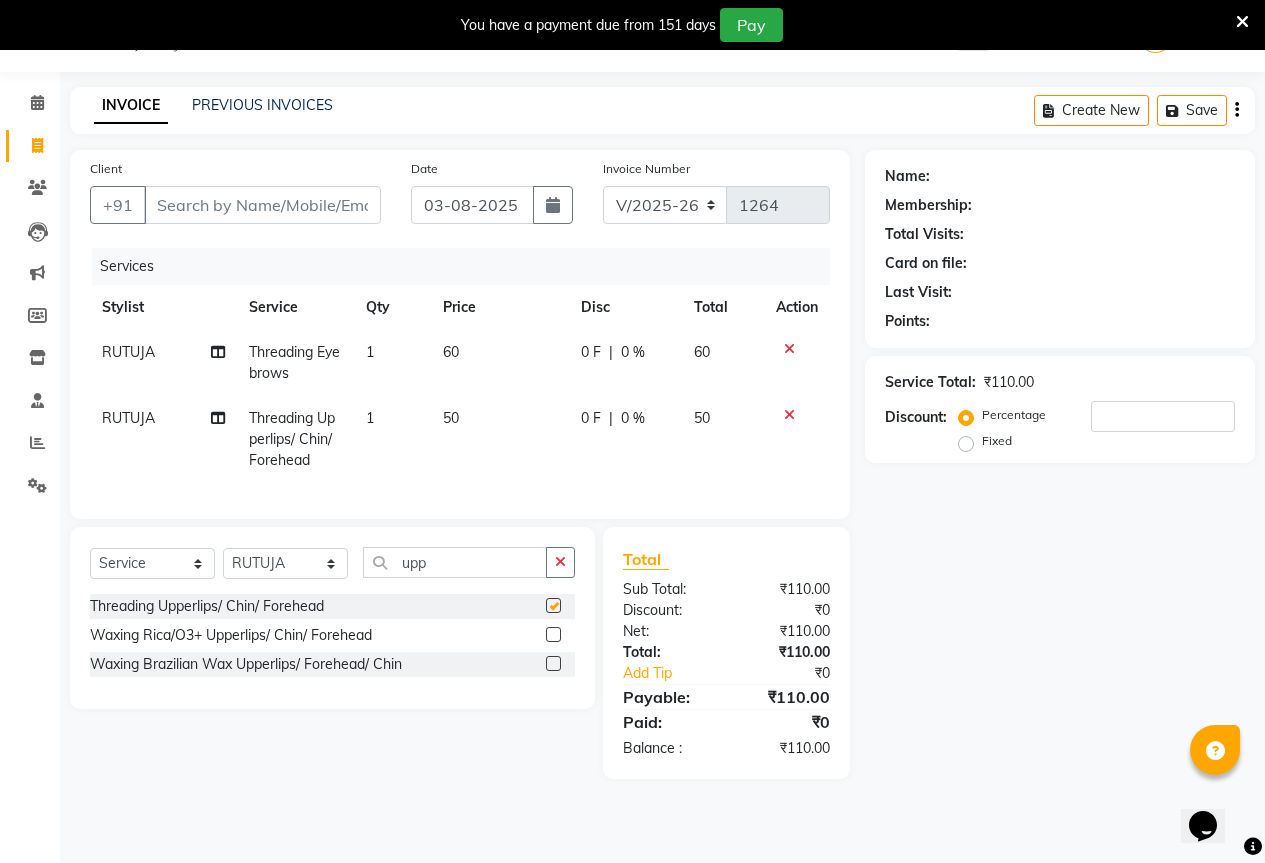 checkbox on "false" 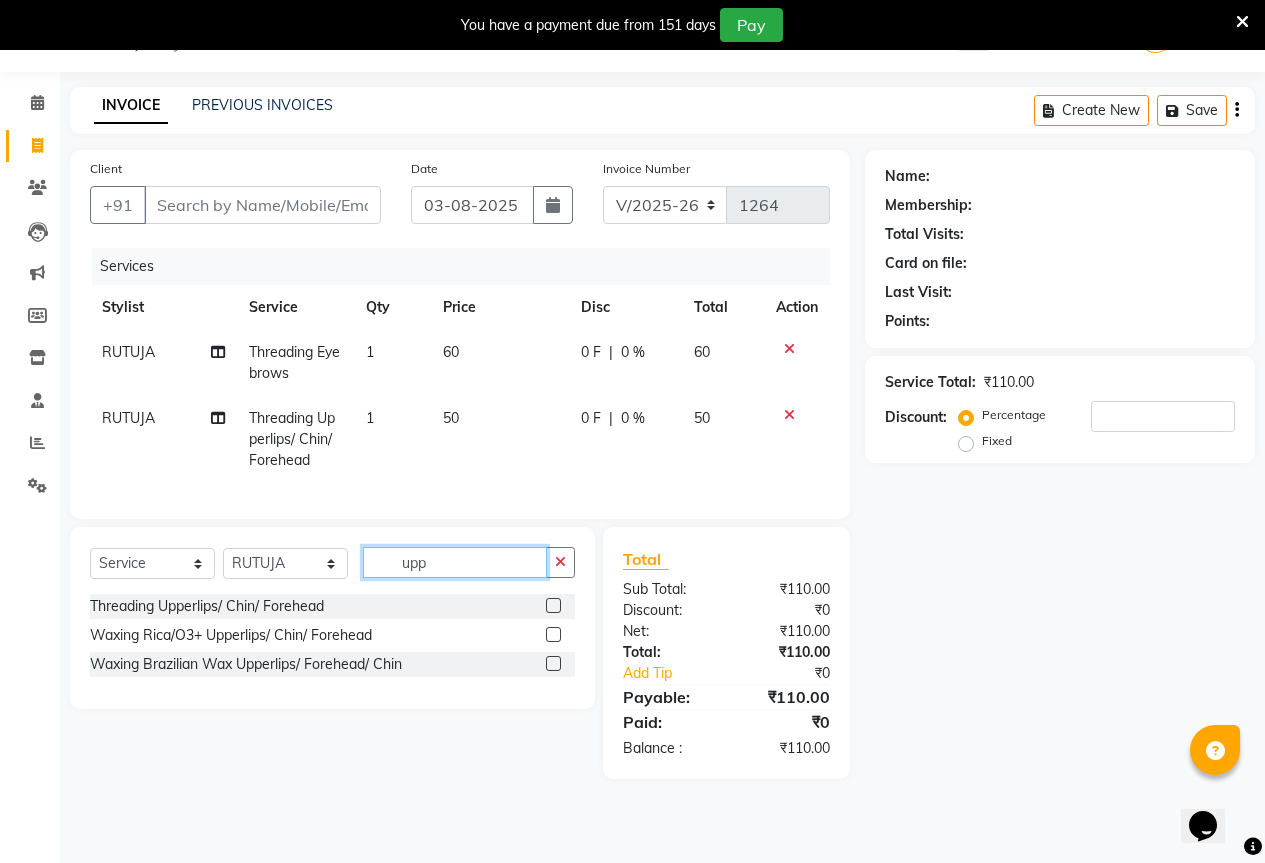 click on "upp" 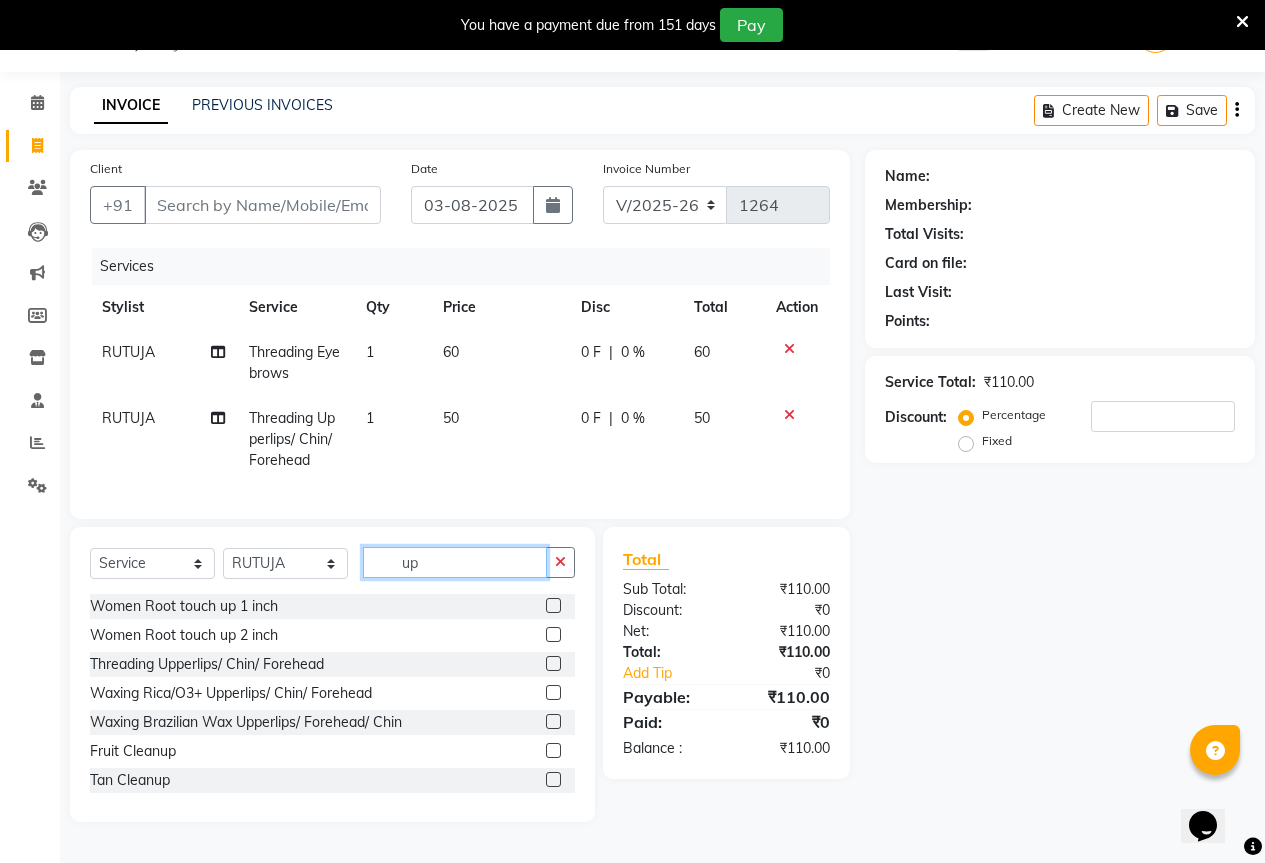type on "u" 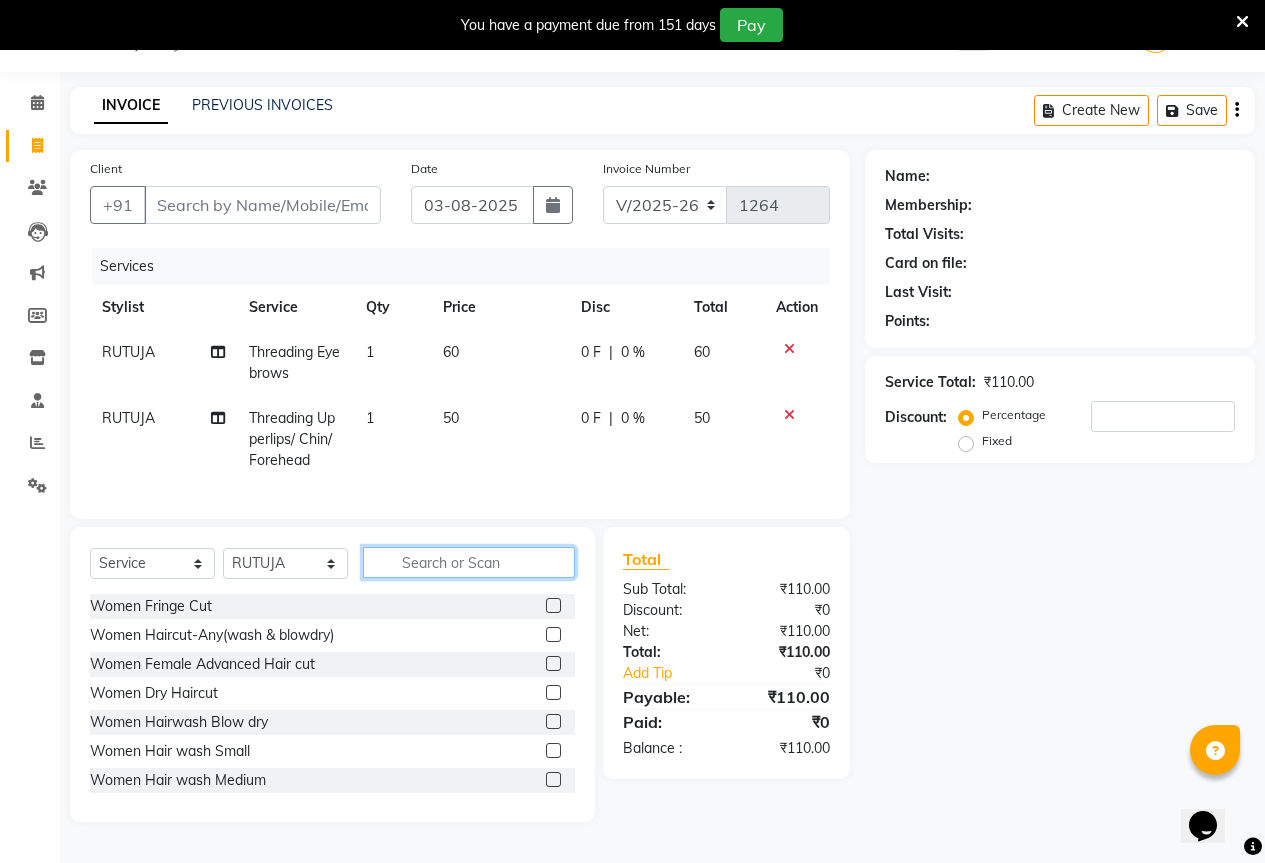 type on "f" 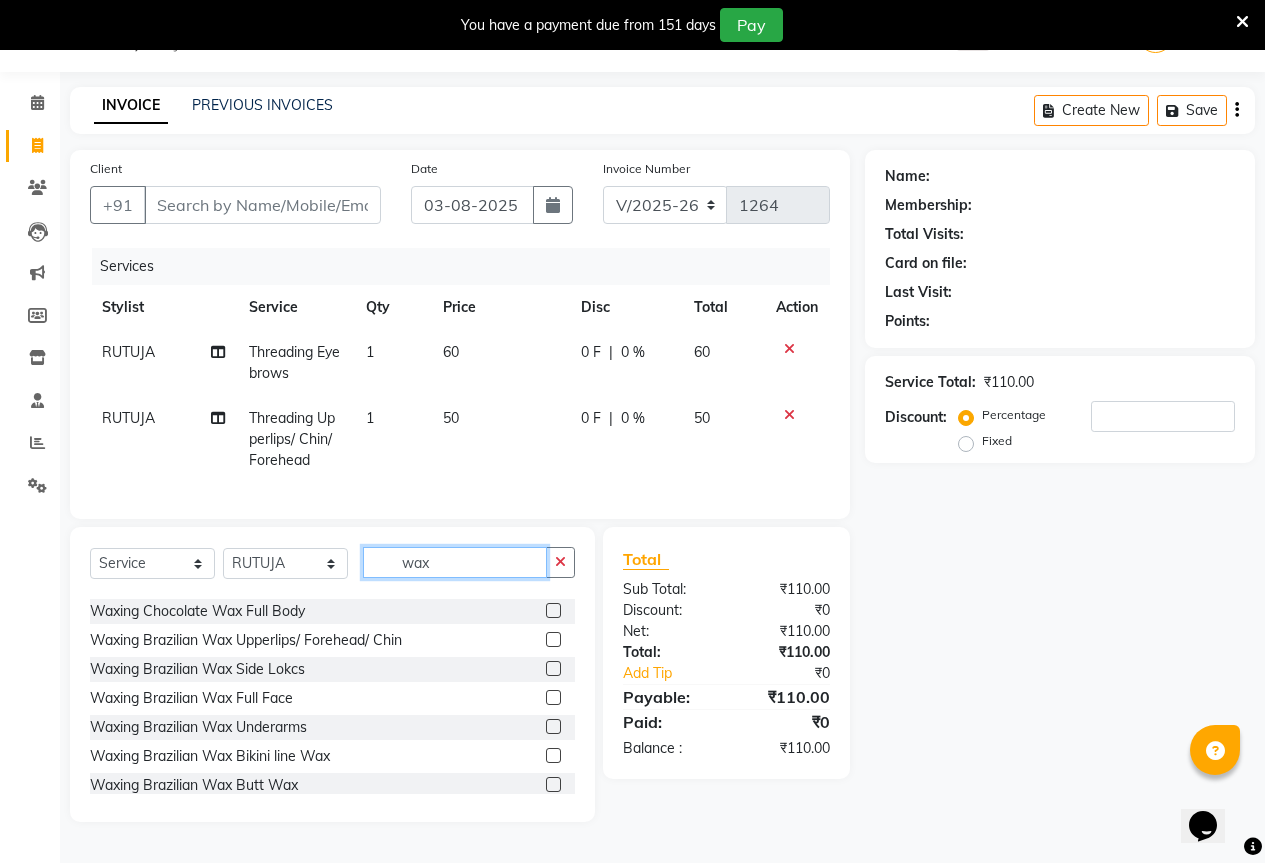 scroll, scrollTop: 657, scrollLeft: 0, axis: vertical 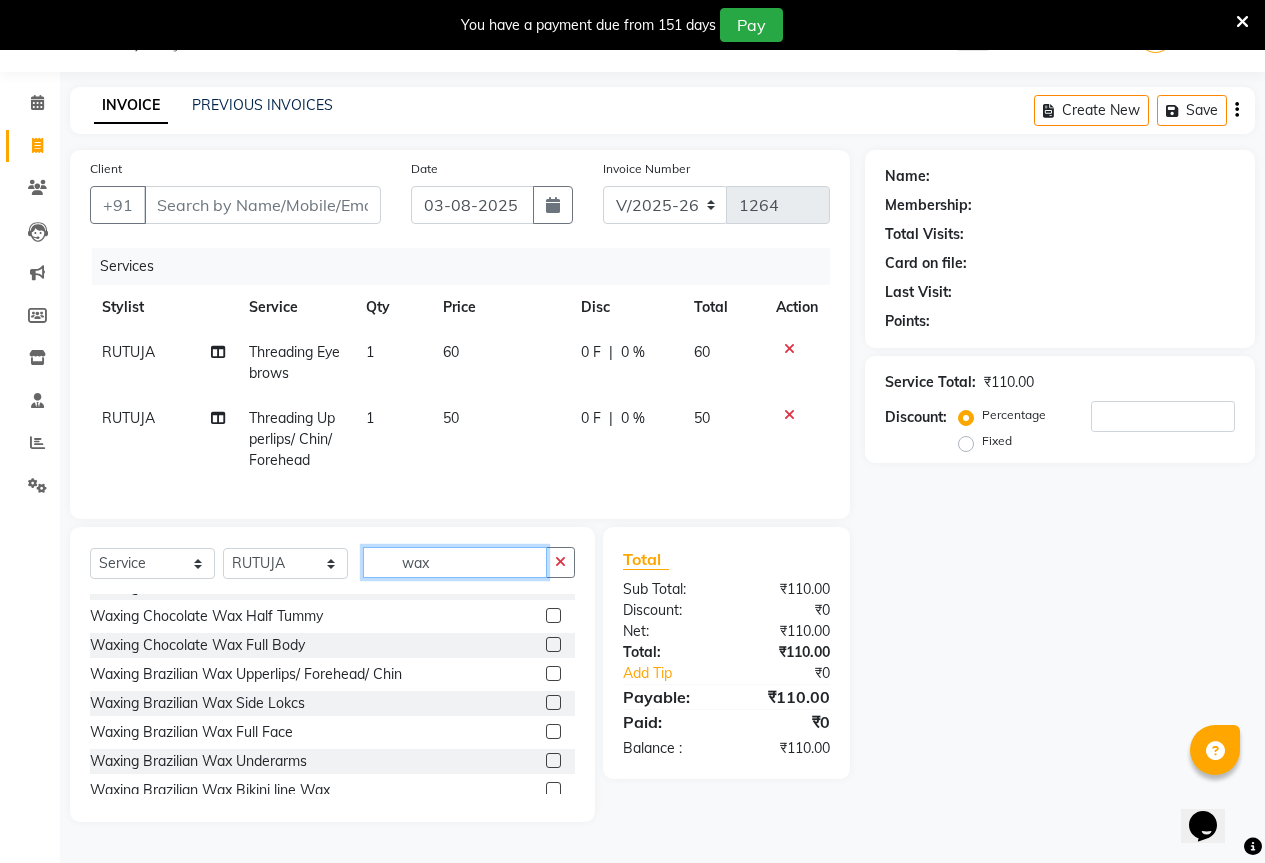 type on "wax" 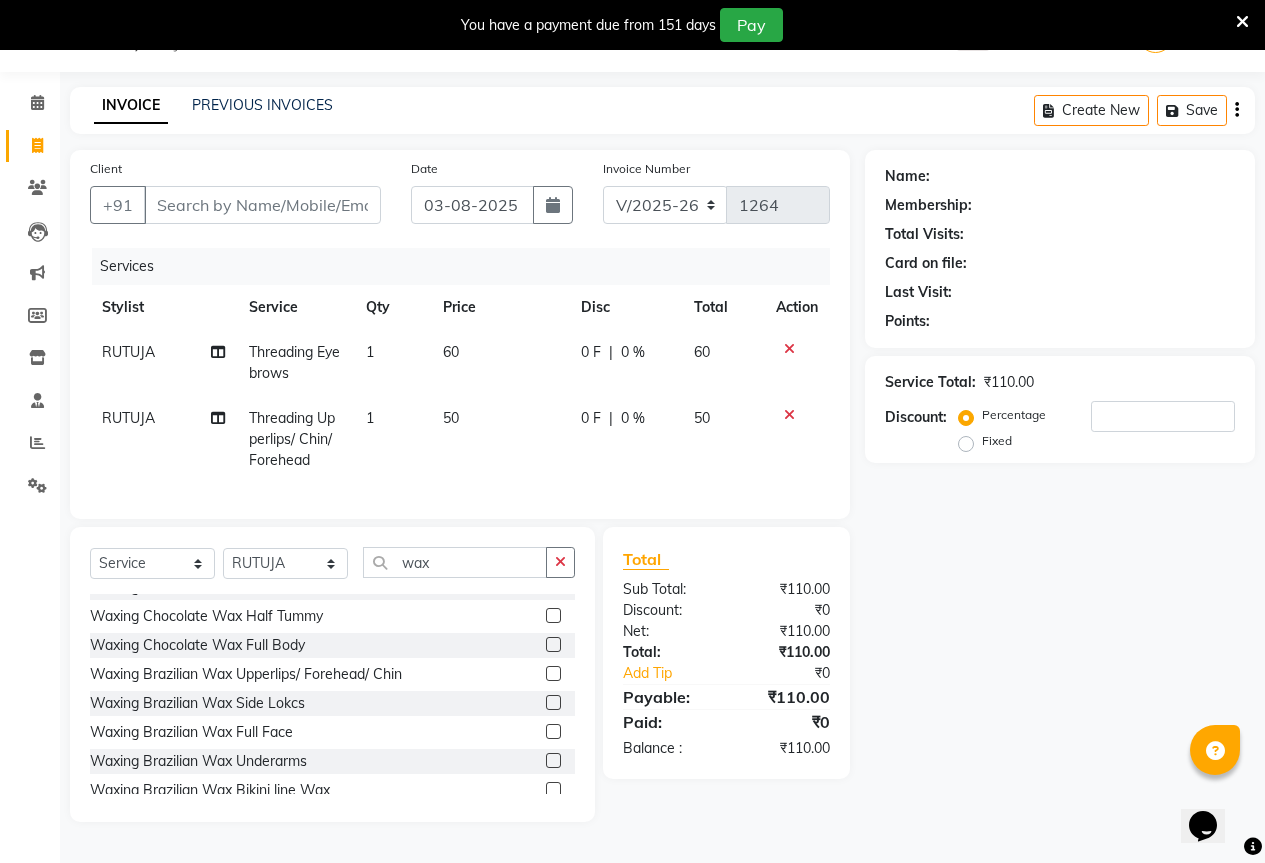 click 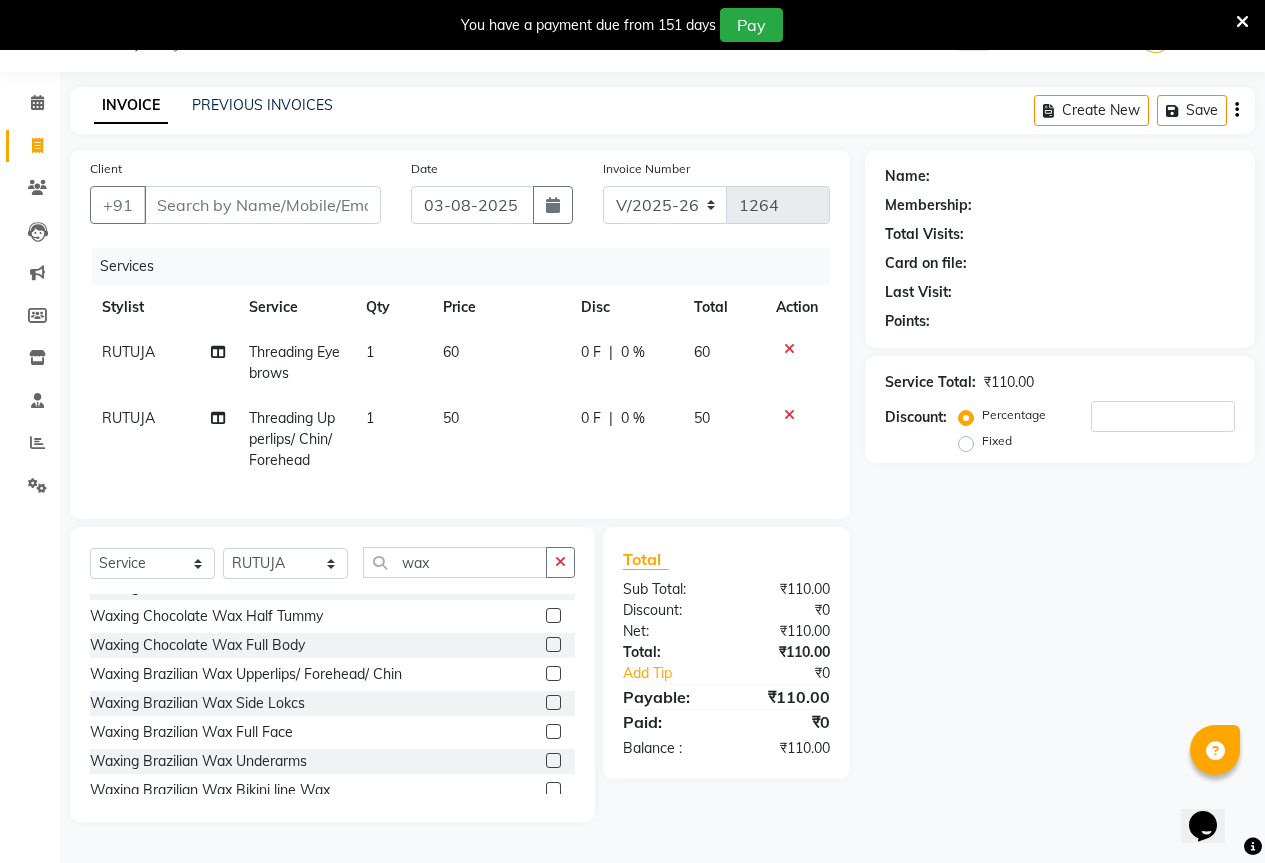 click at bounding box center [552, 703] 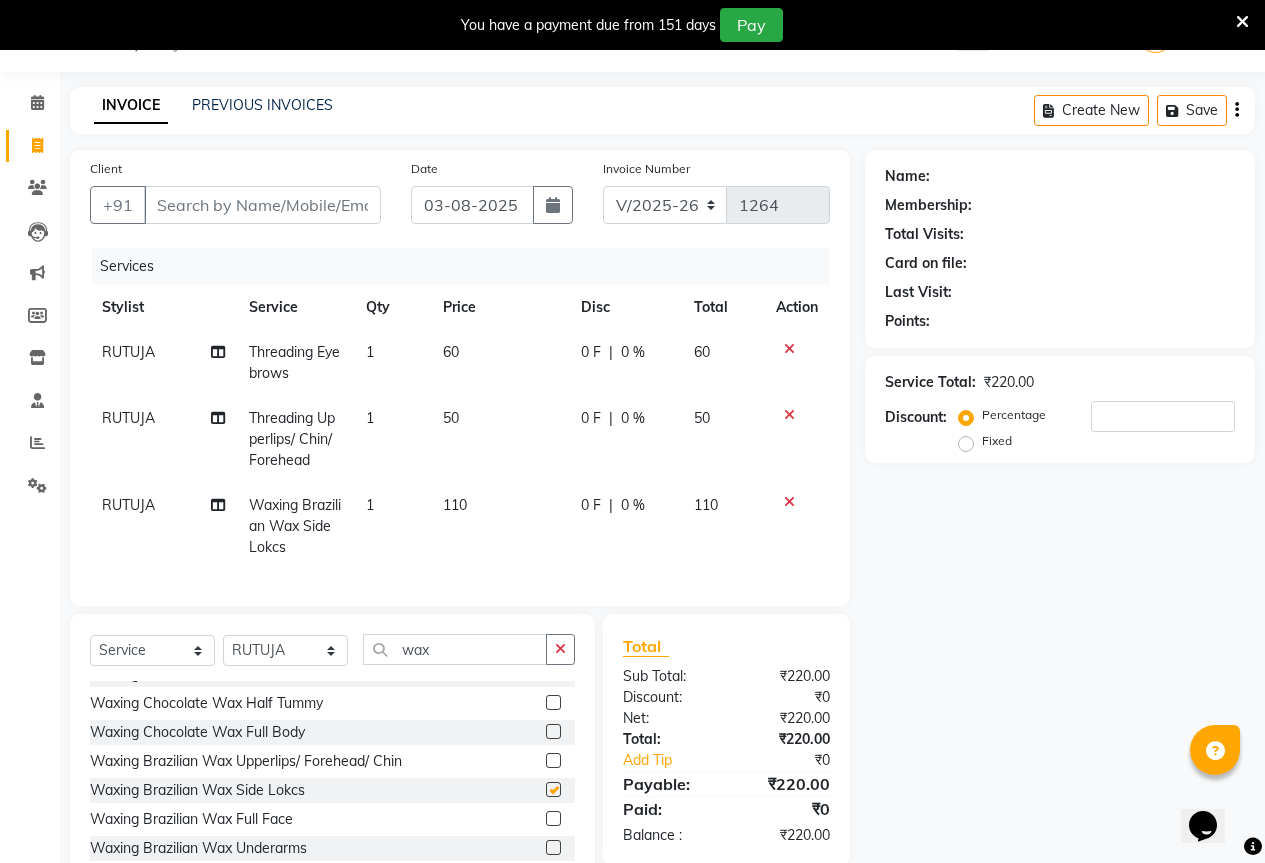 checkbox on "false" 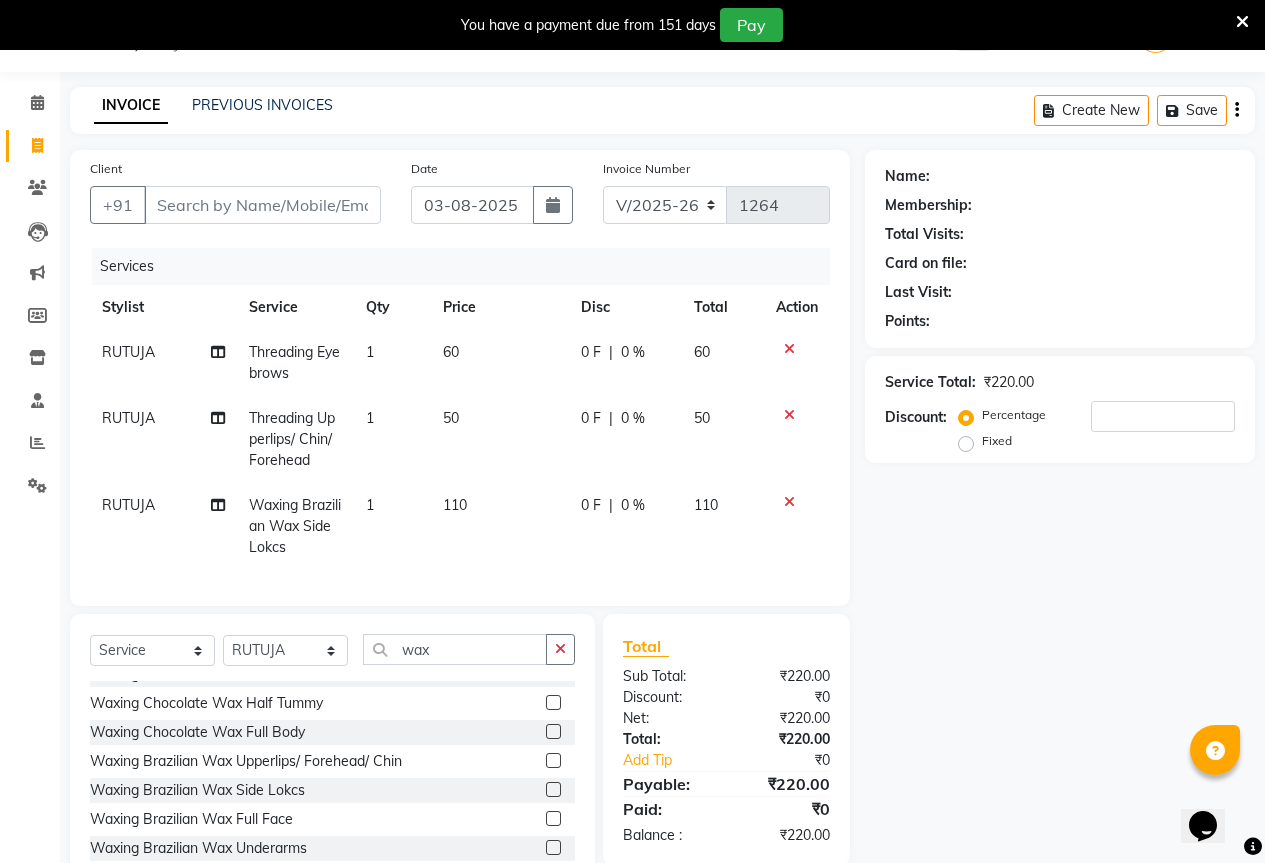 click 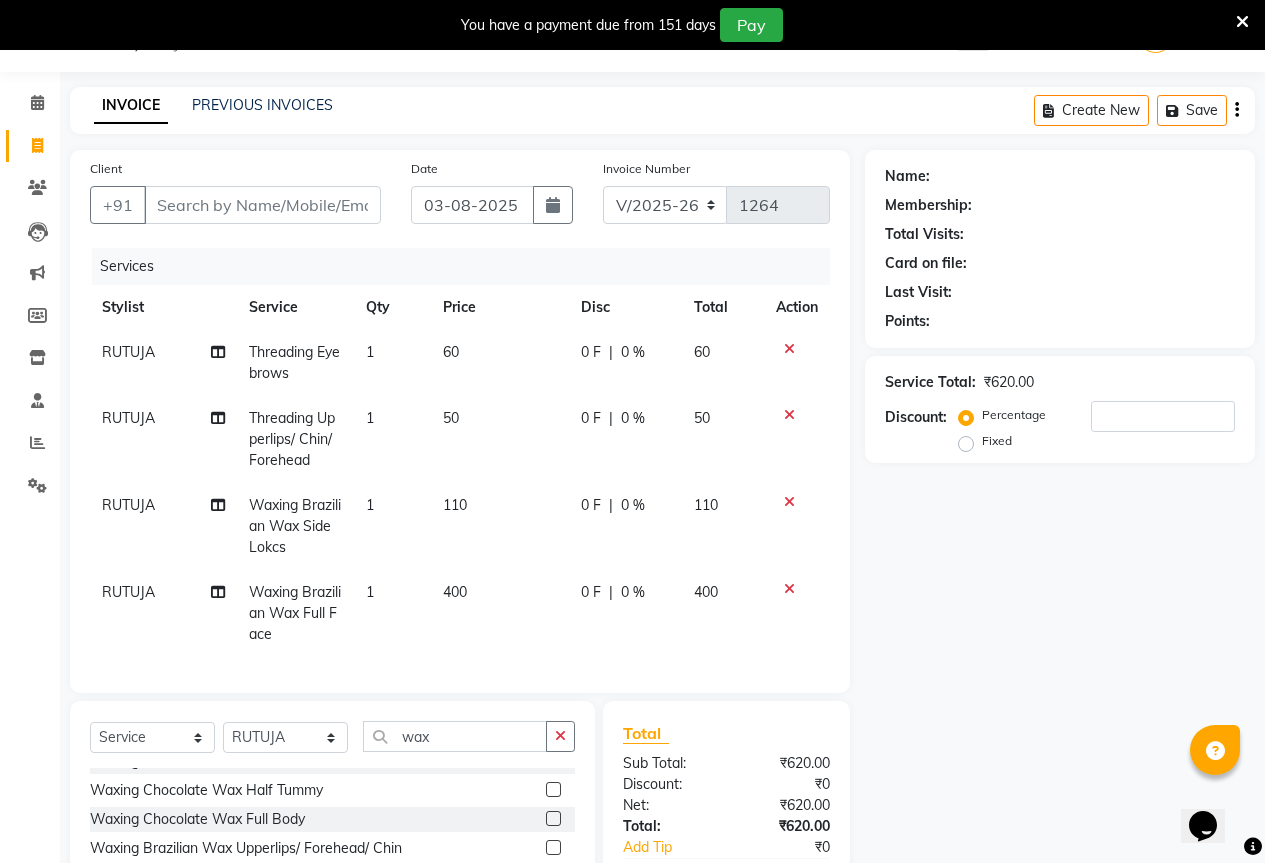 checkbox on "false" 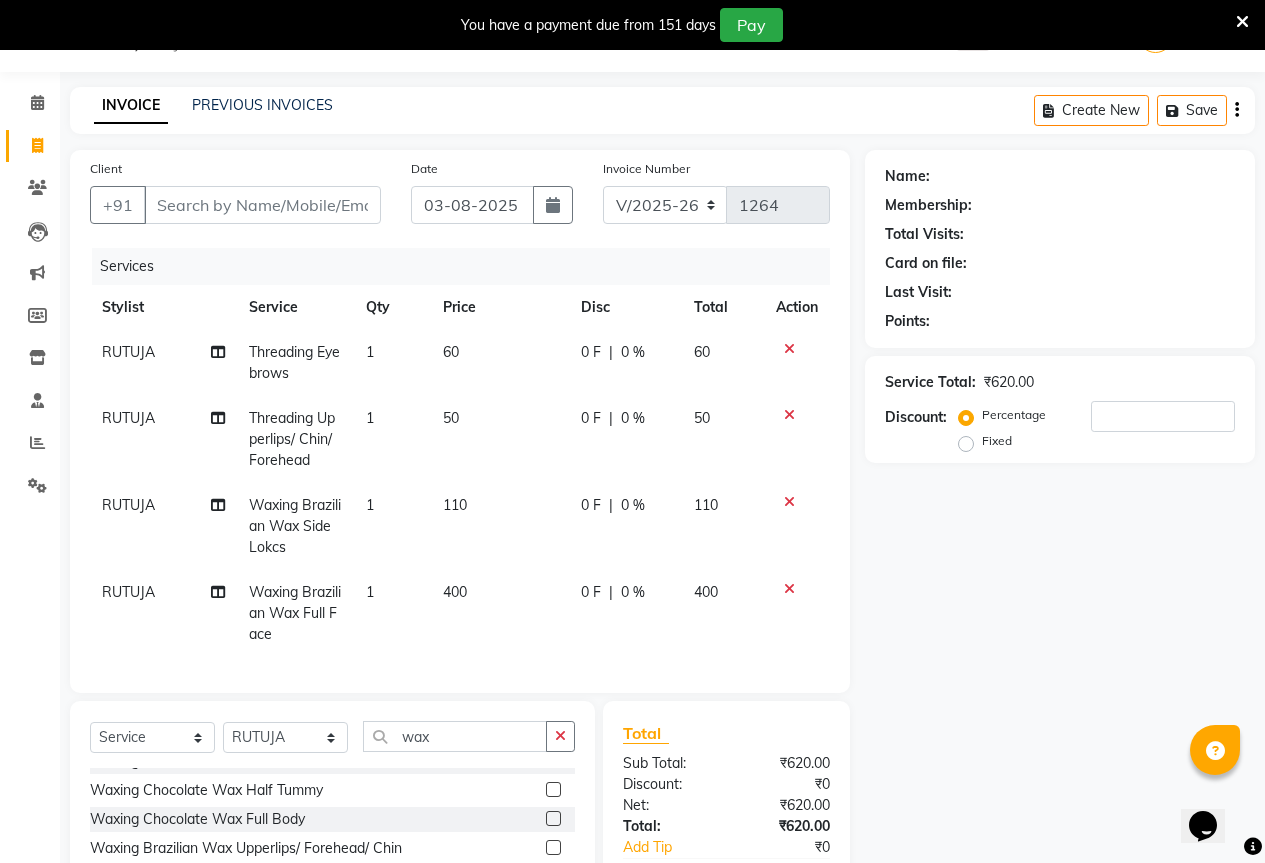 click 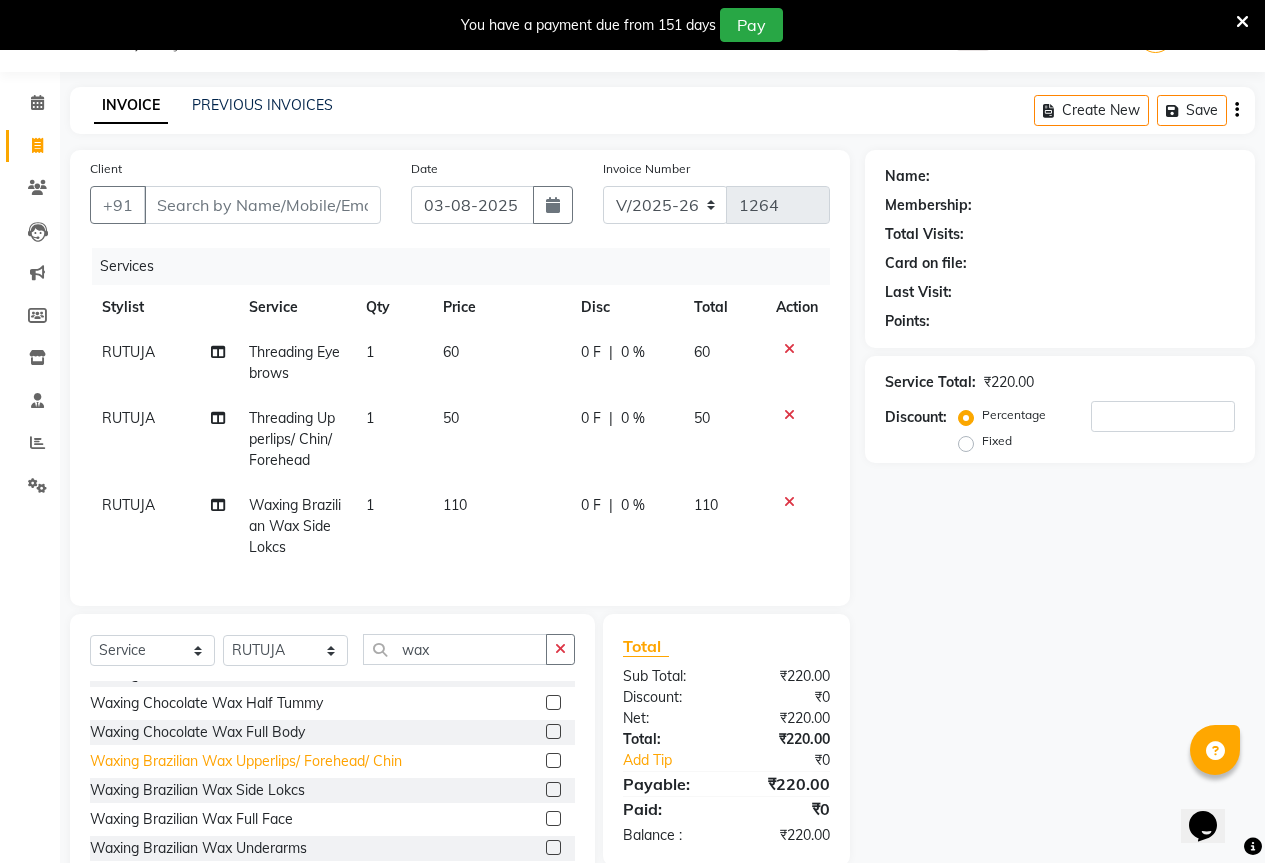 scroll, scrollTop: 757, scrollLeft: 0, axis: vertical 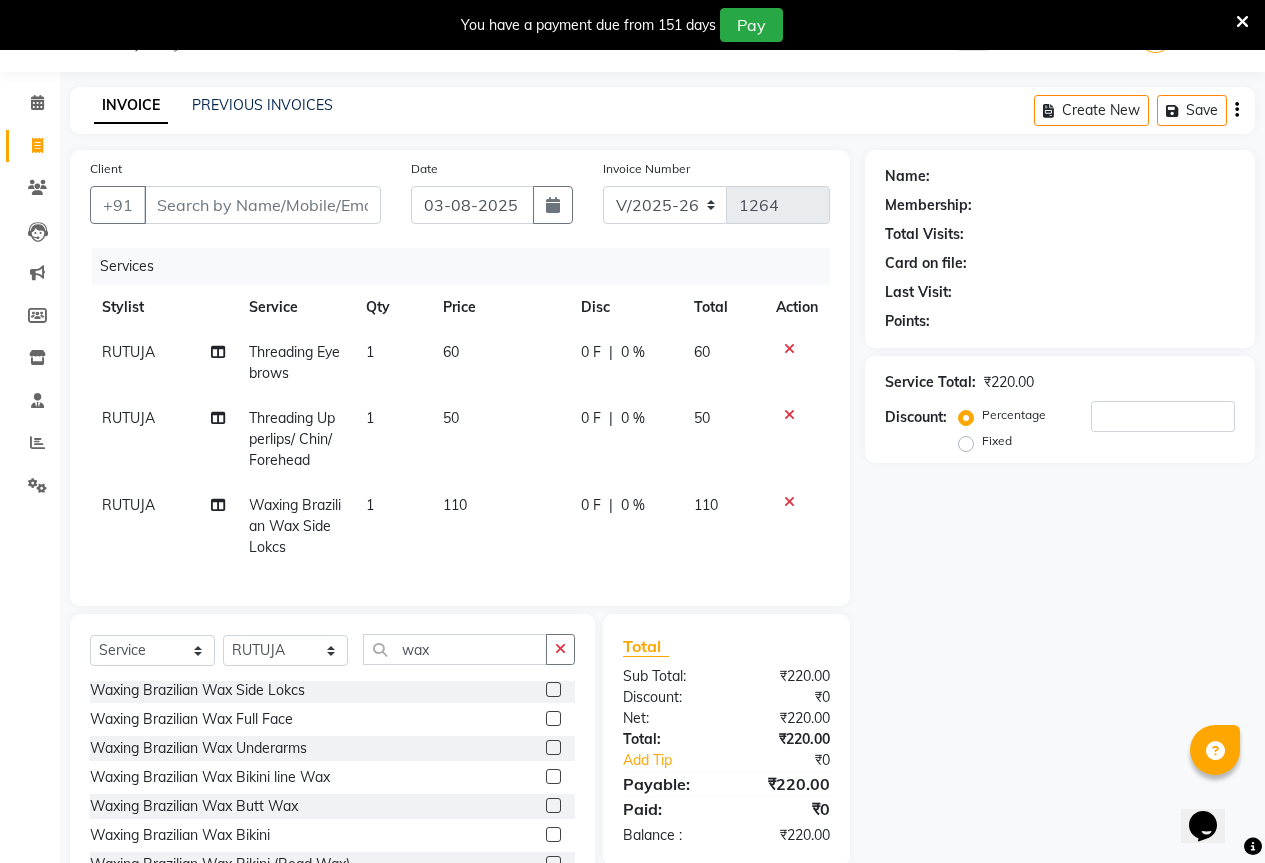 click 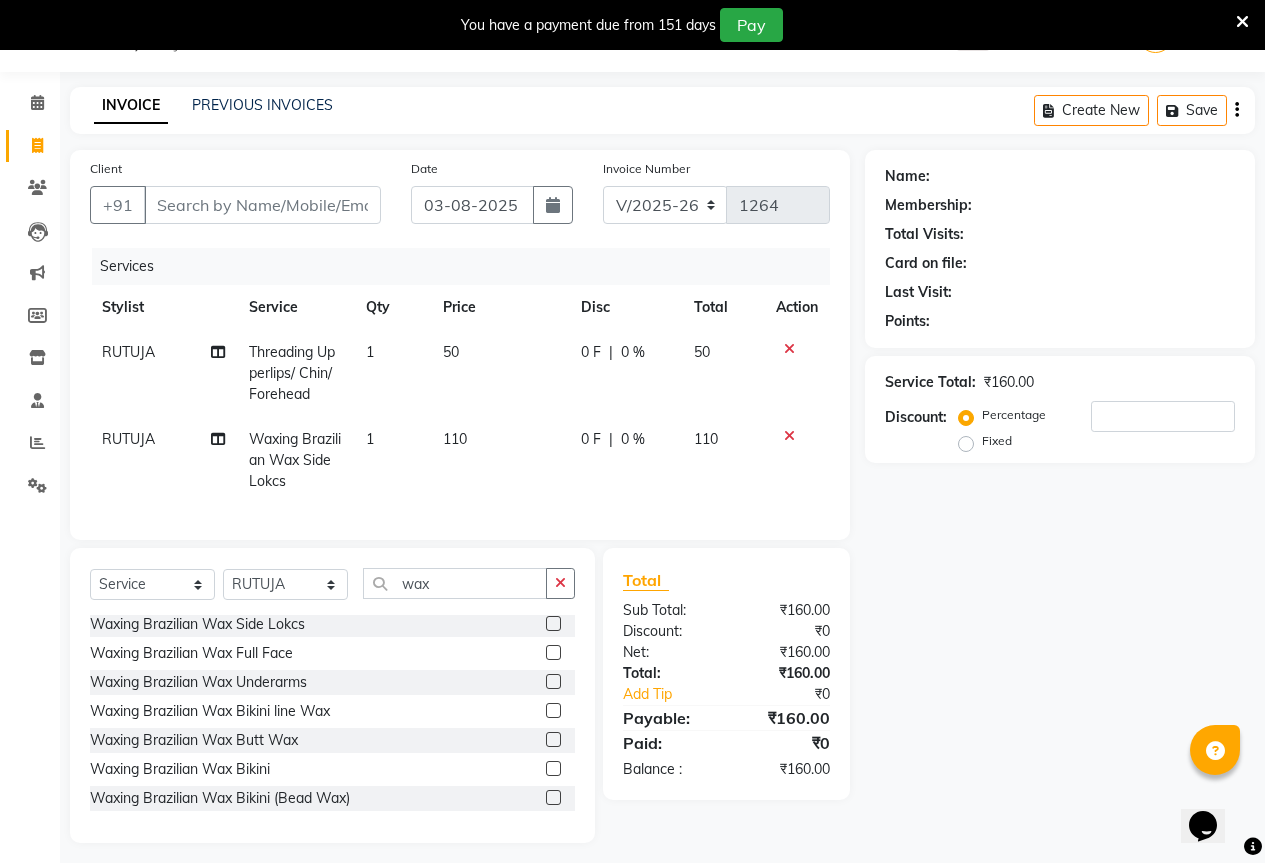 click 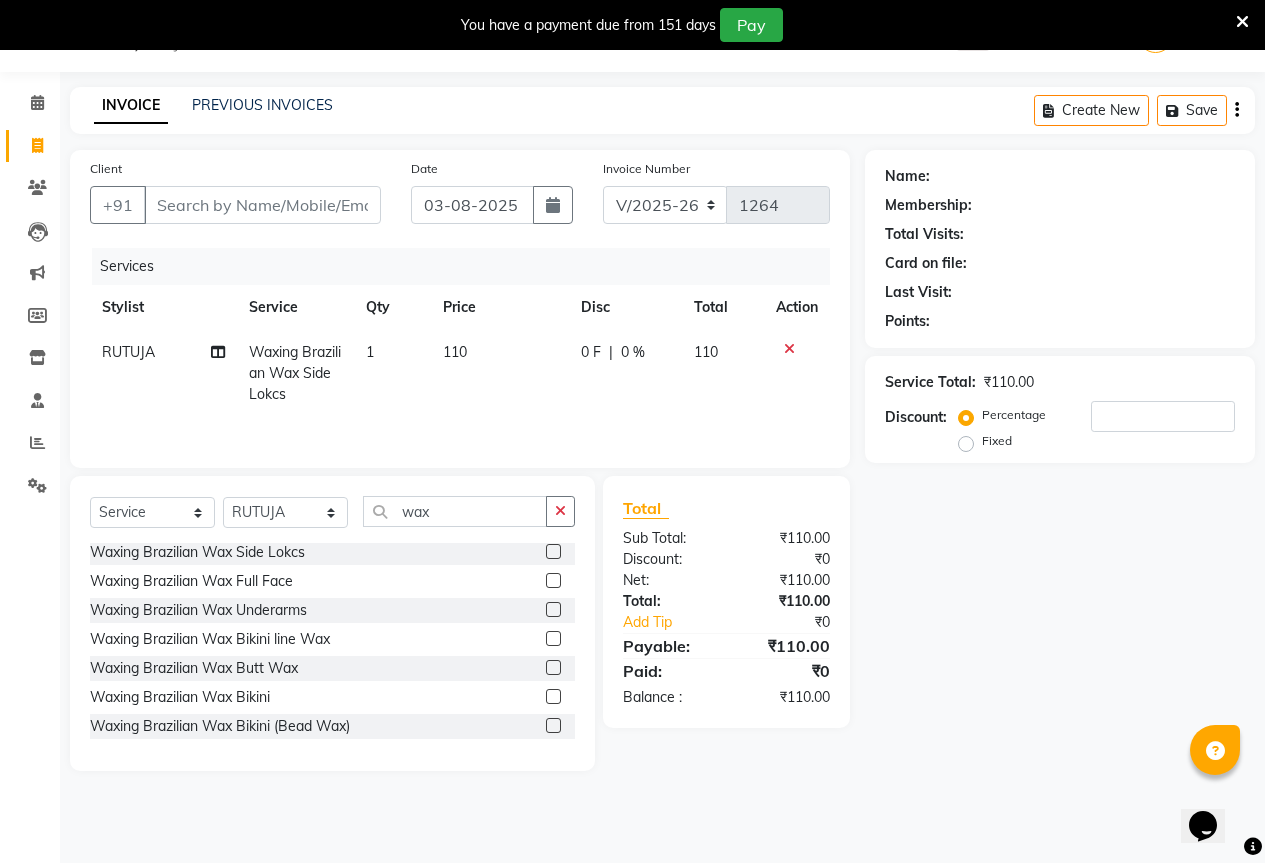 click 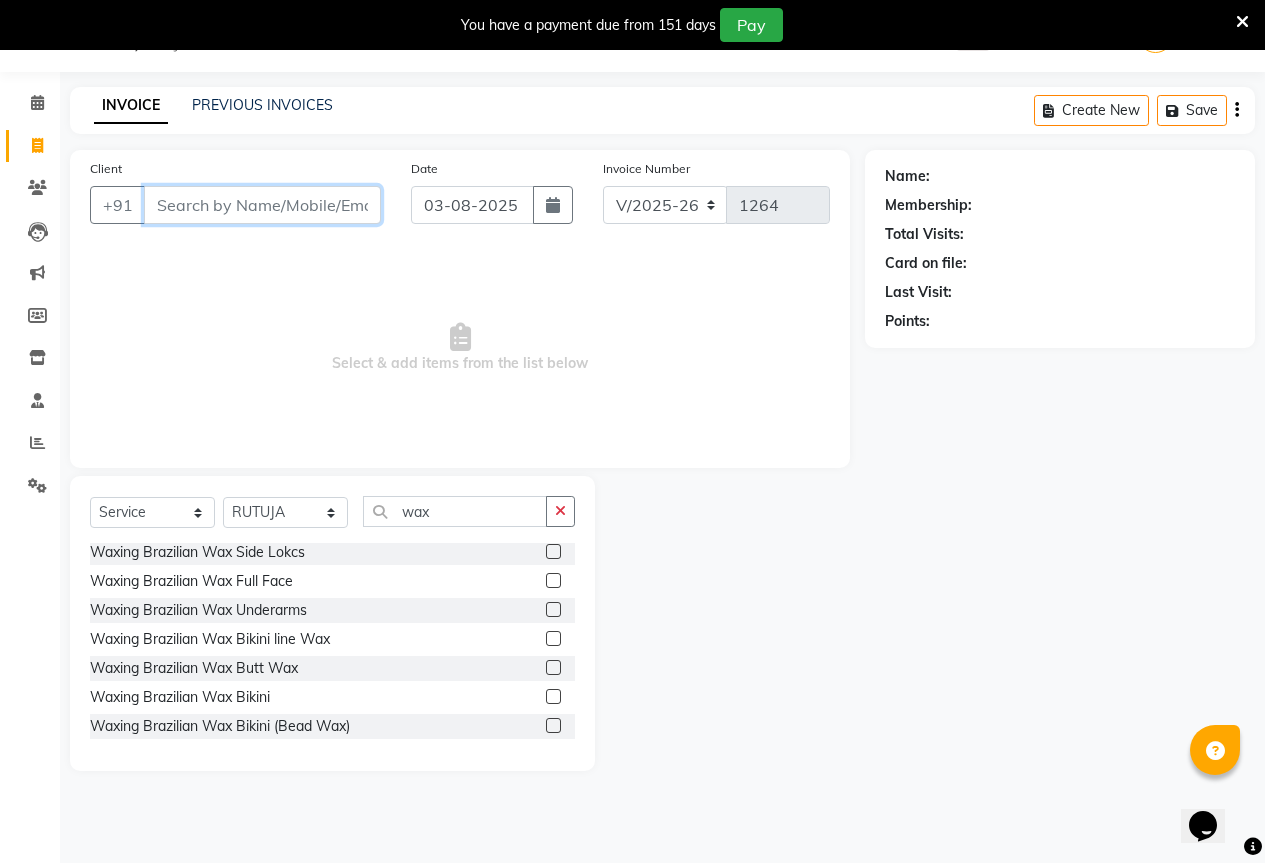 click on "Client" at bounding box center [262, 205] 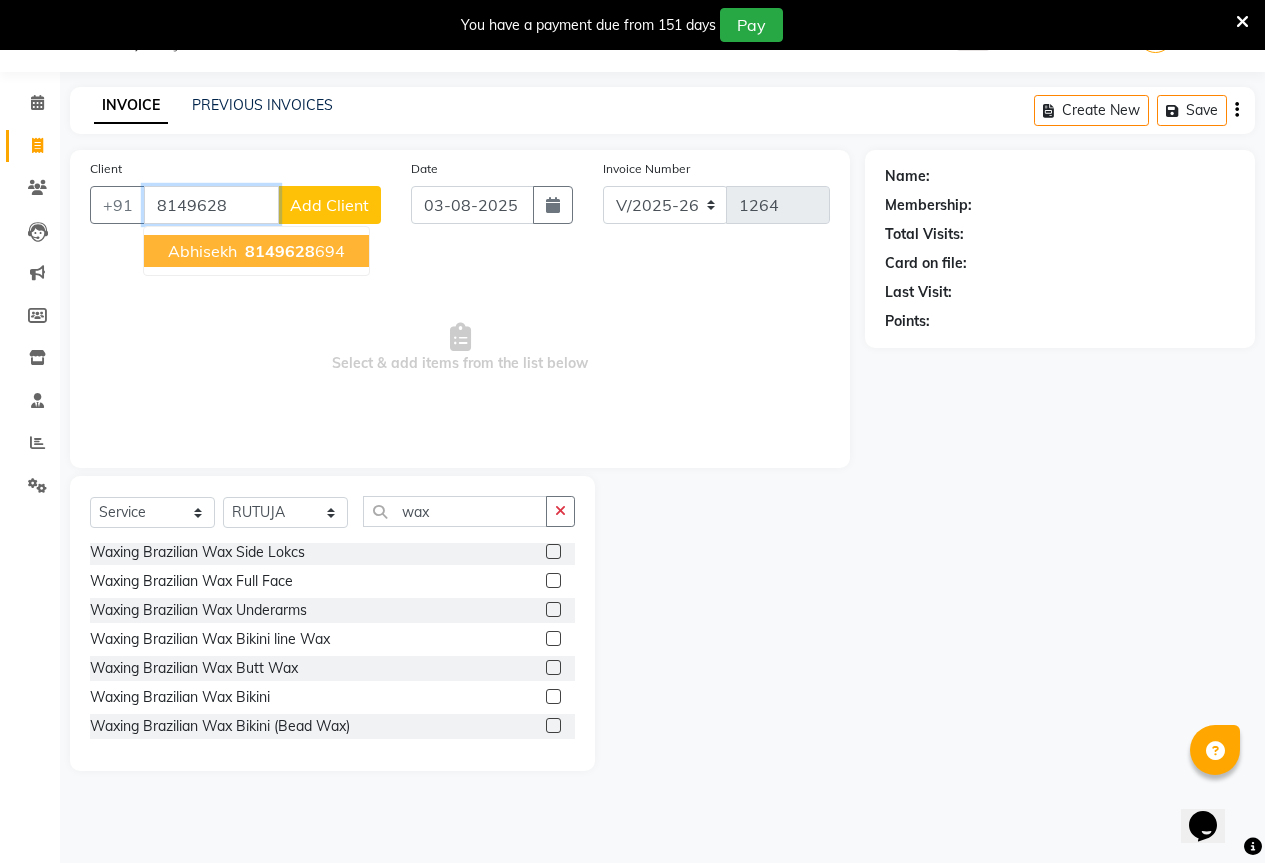 click on "abhisekh" at bounding box center (202, 251) 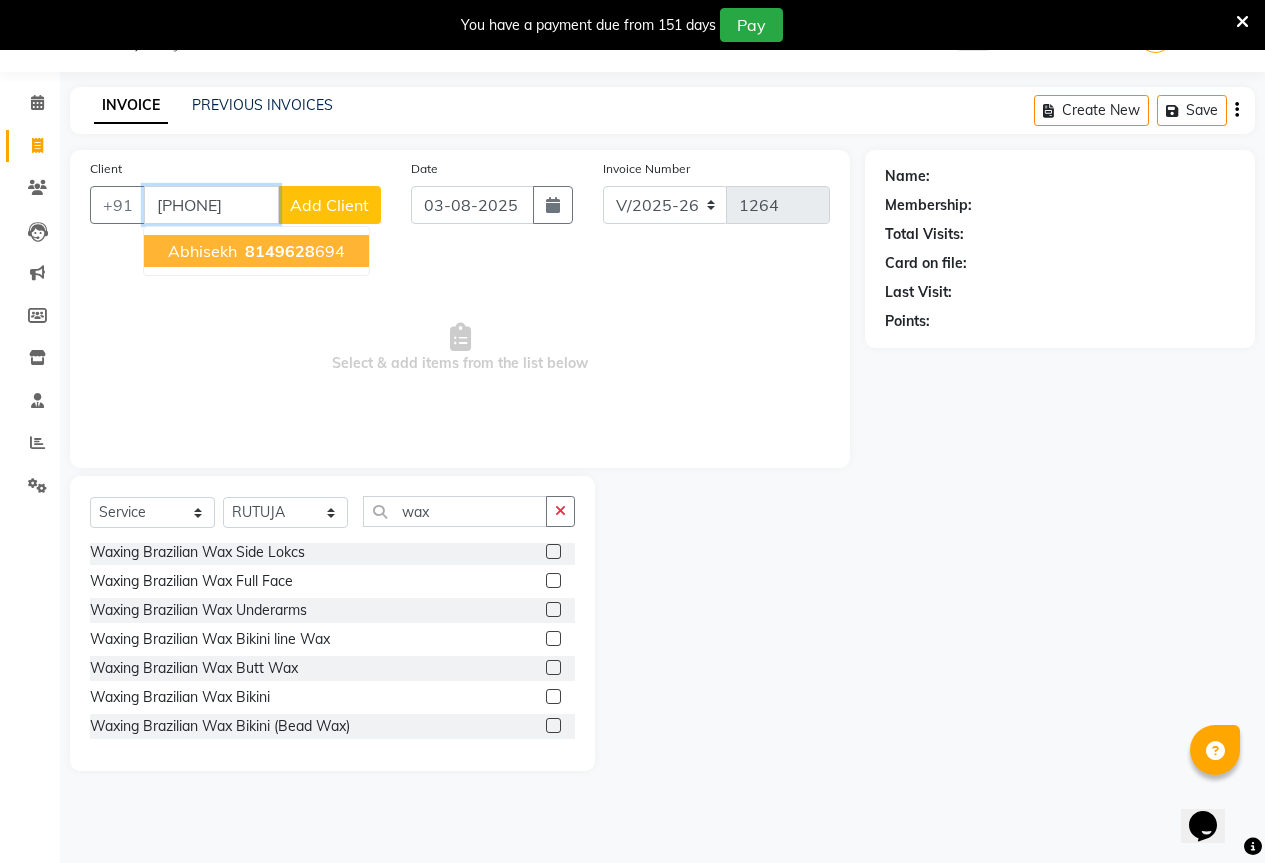type on "[PHONE]" 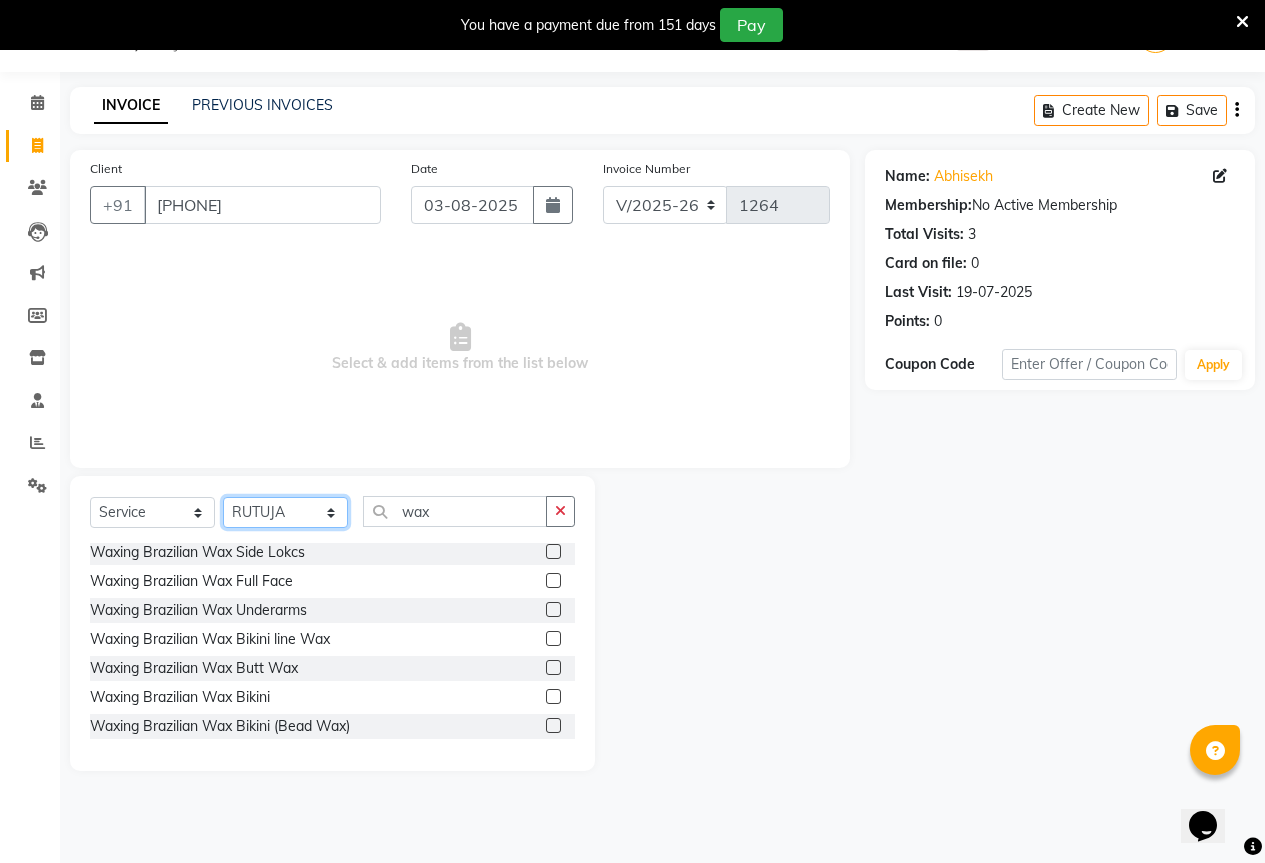 click on "Select Stylist AKASH KAJAL PAYAL RAJ RUTUJA SAHIL" 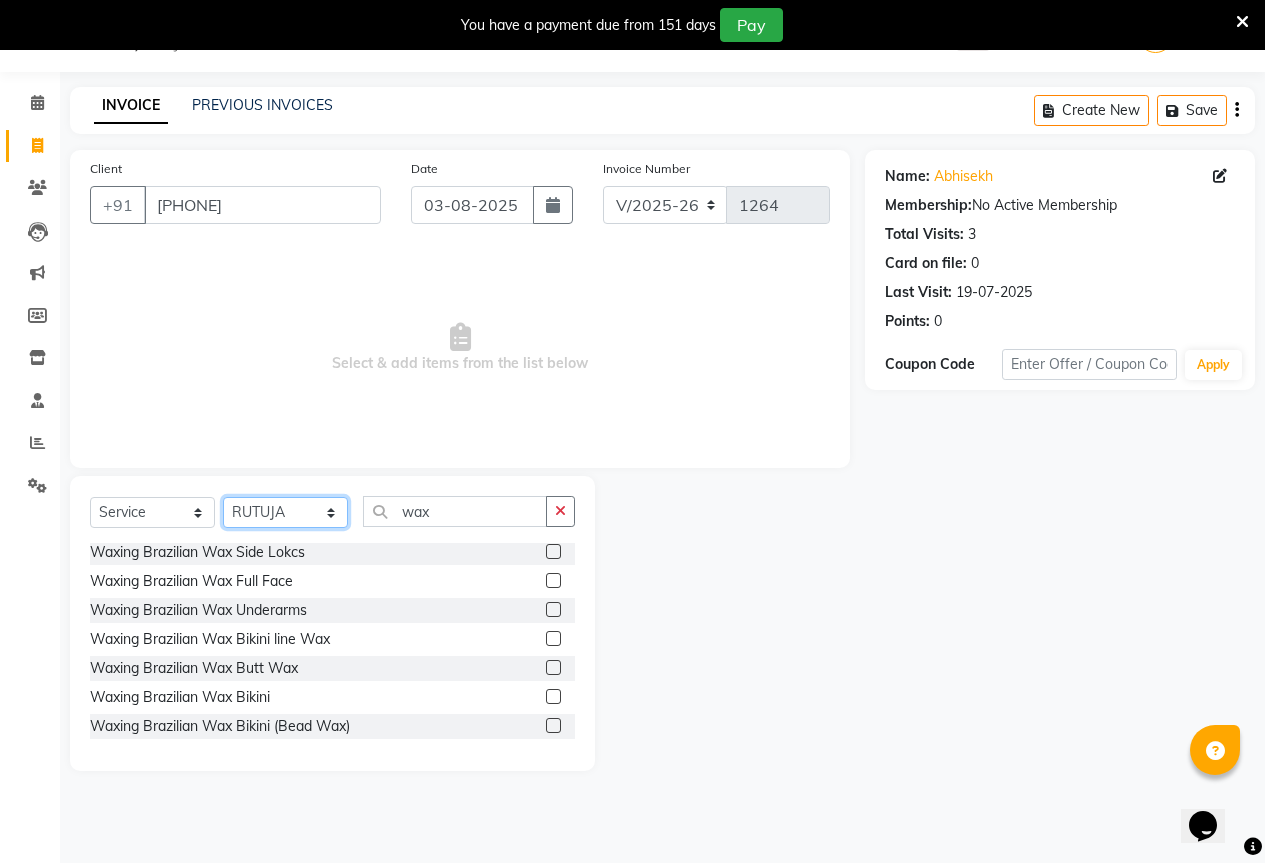 select on "61551" 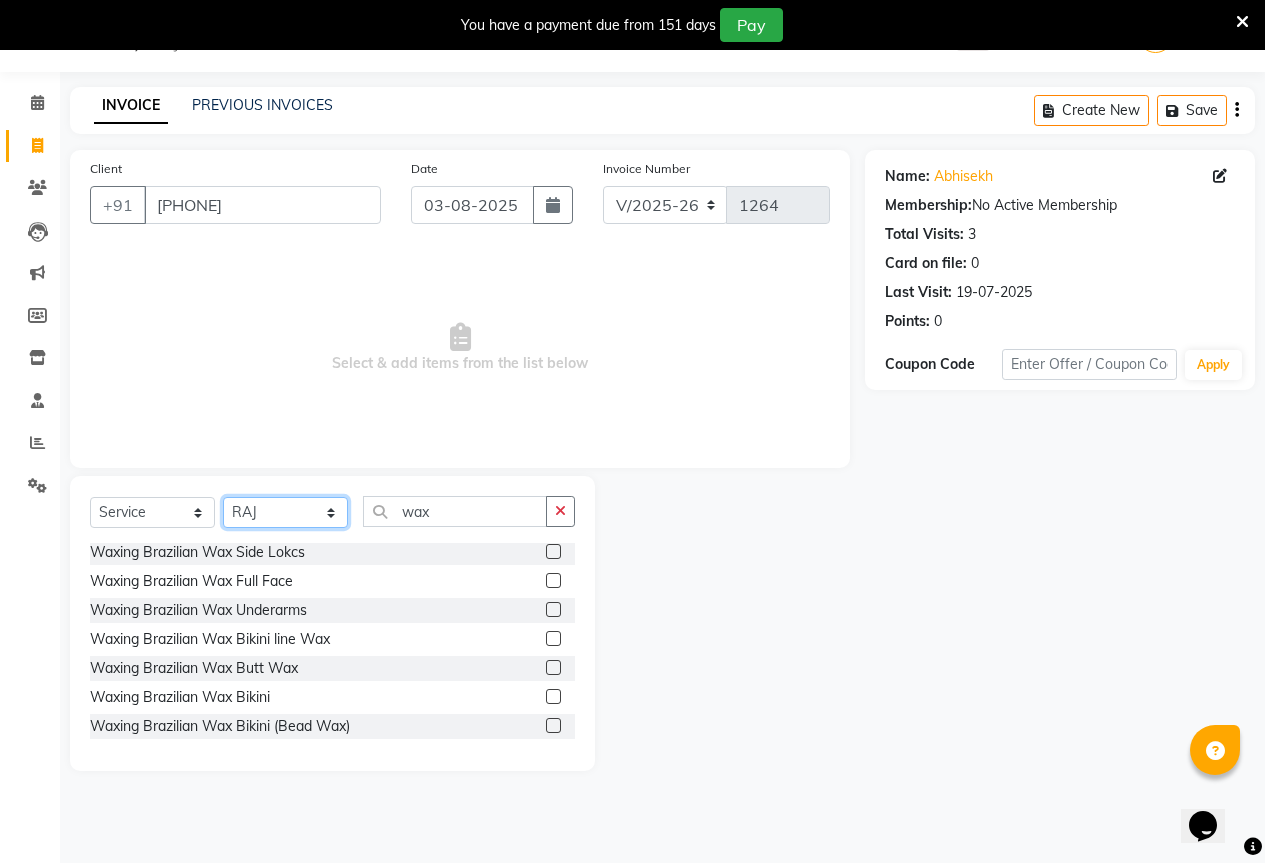 click on "Select Stylist AKASH KAJAL PAYAL RAJ RUTUJA SAHIL" 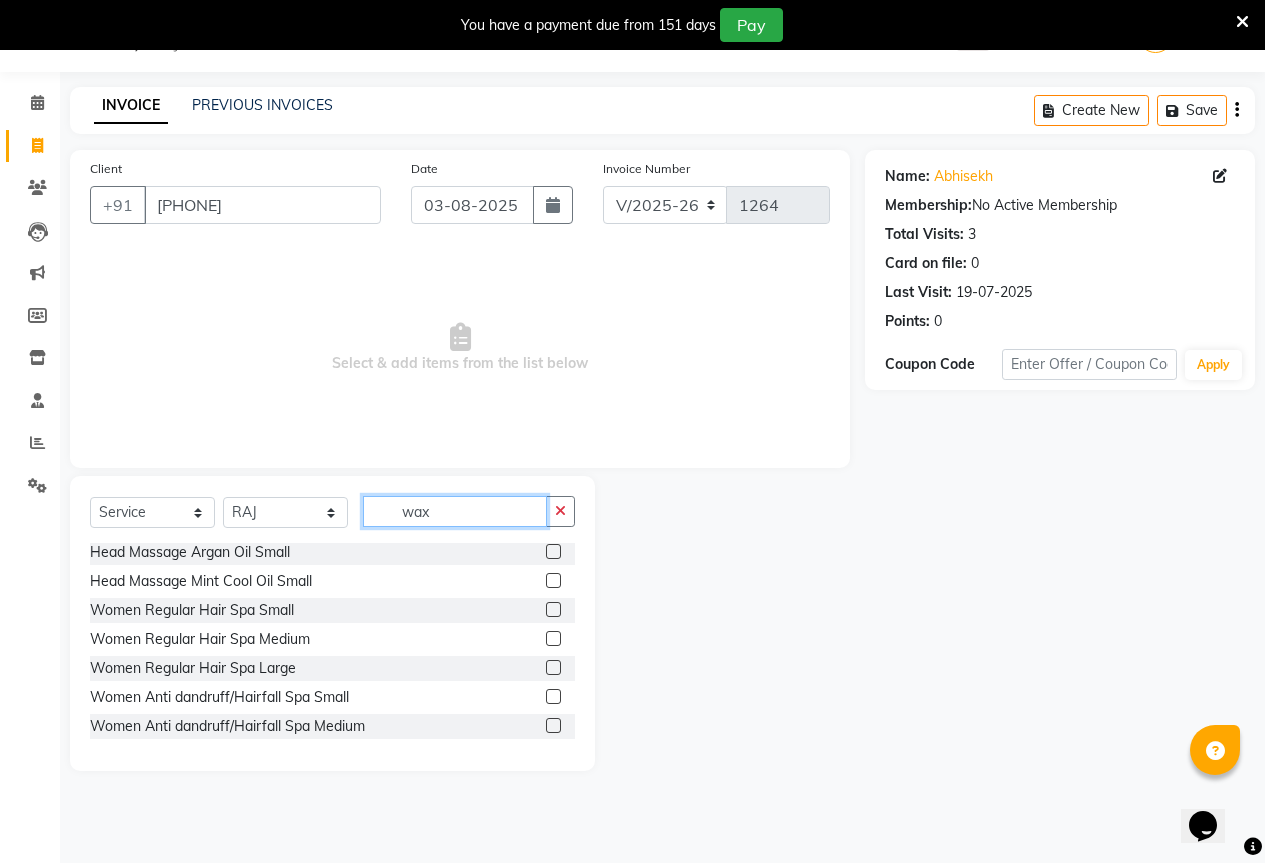 click on "wax" 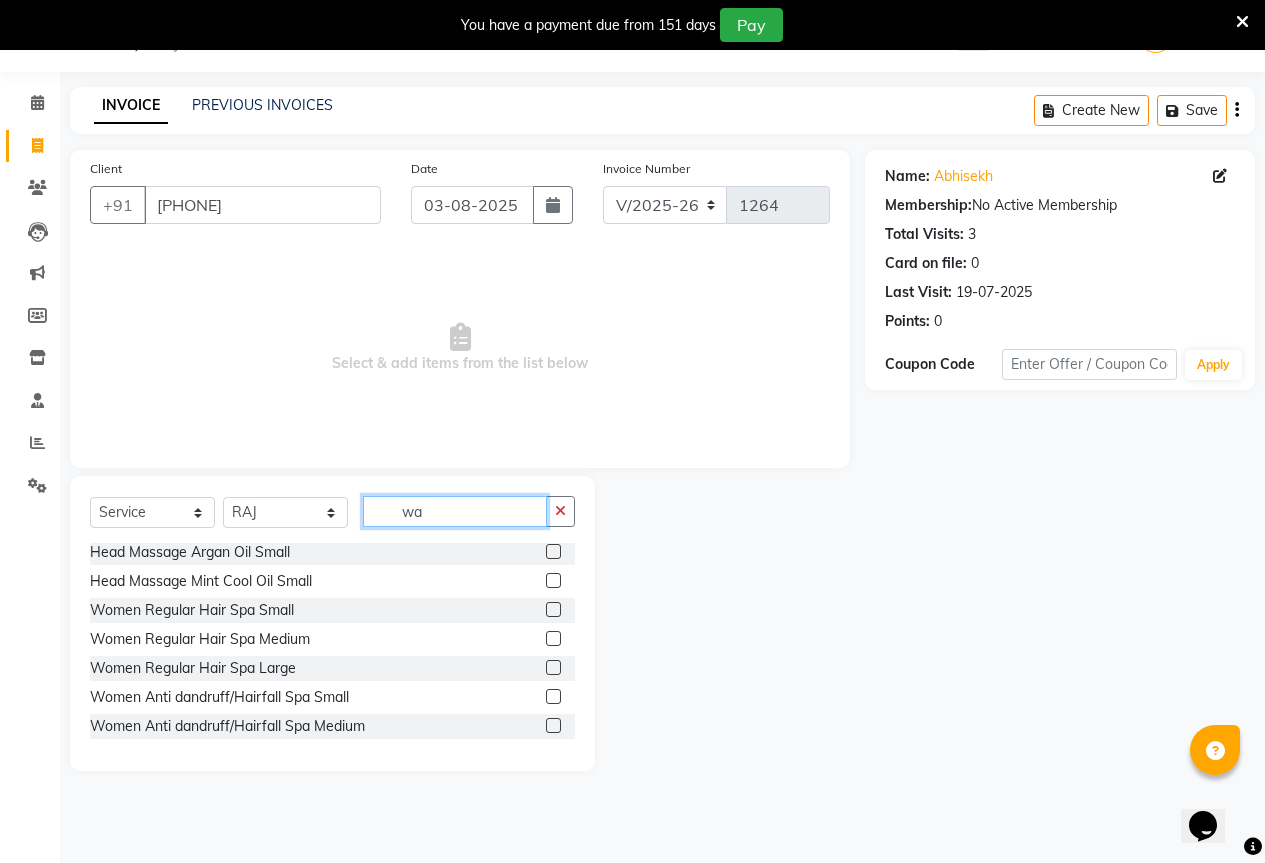 type on "w" 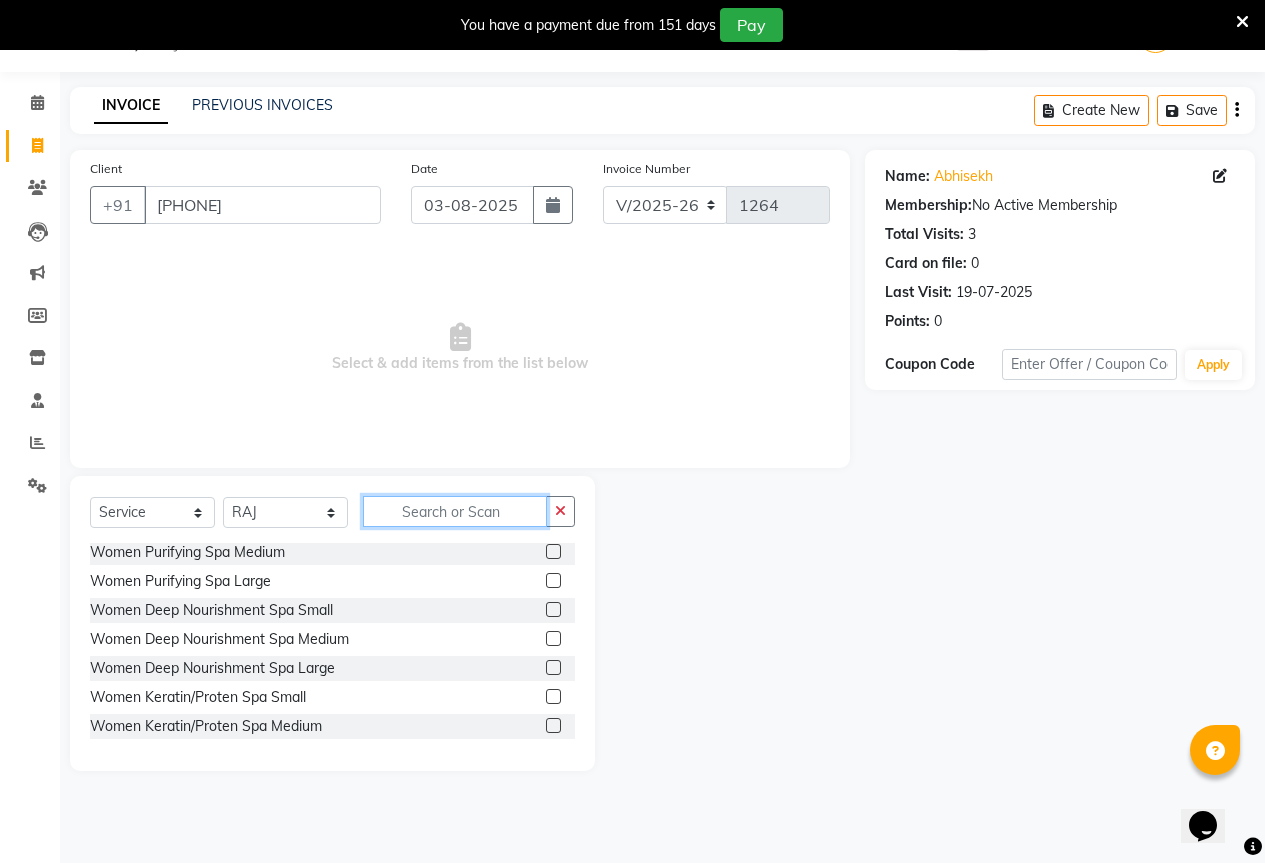 scroll, scrollTop: 1018, scrollLeft: 0, axis: vertical 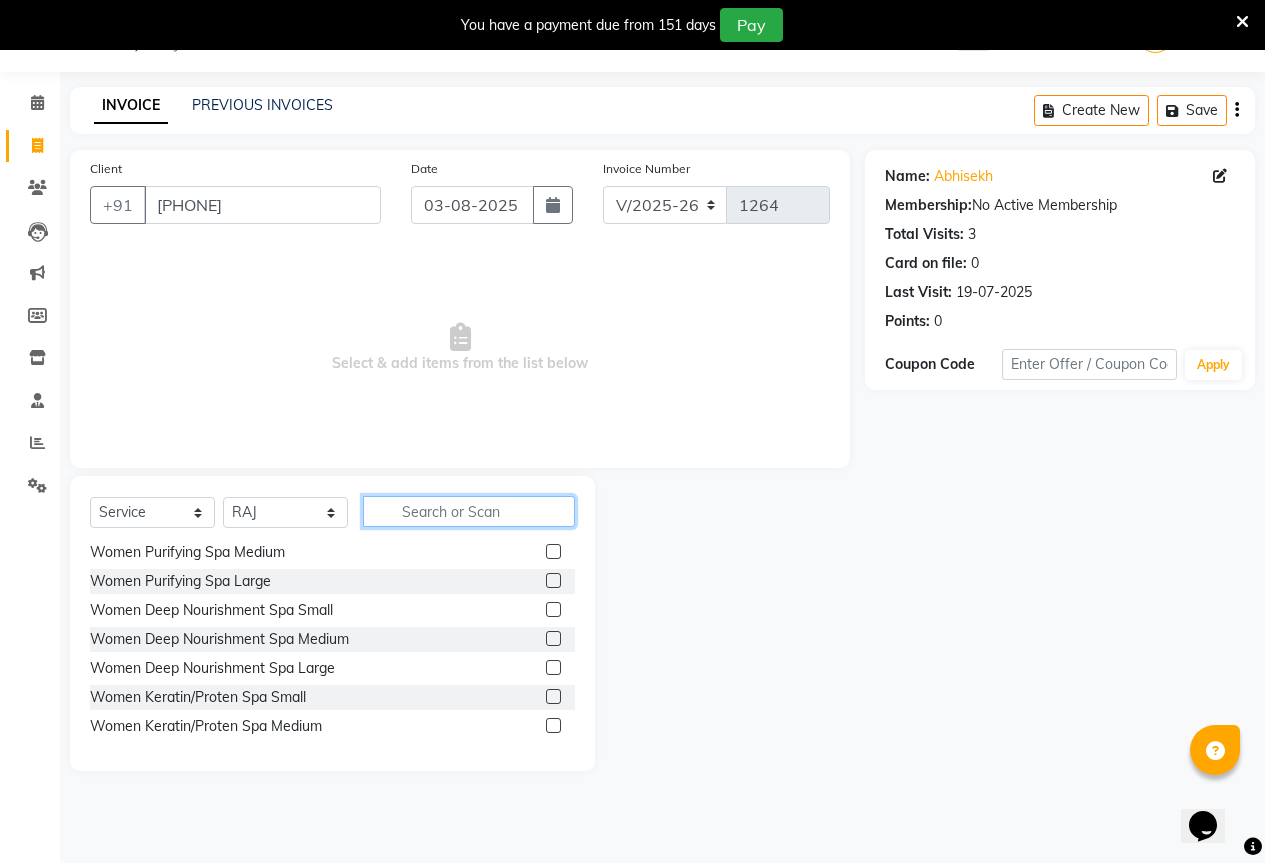 type on "e" 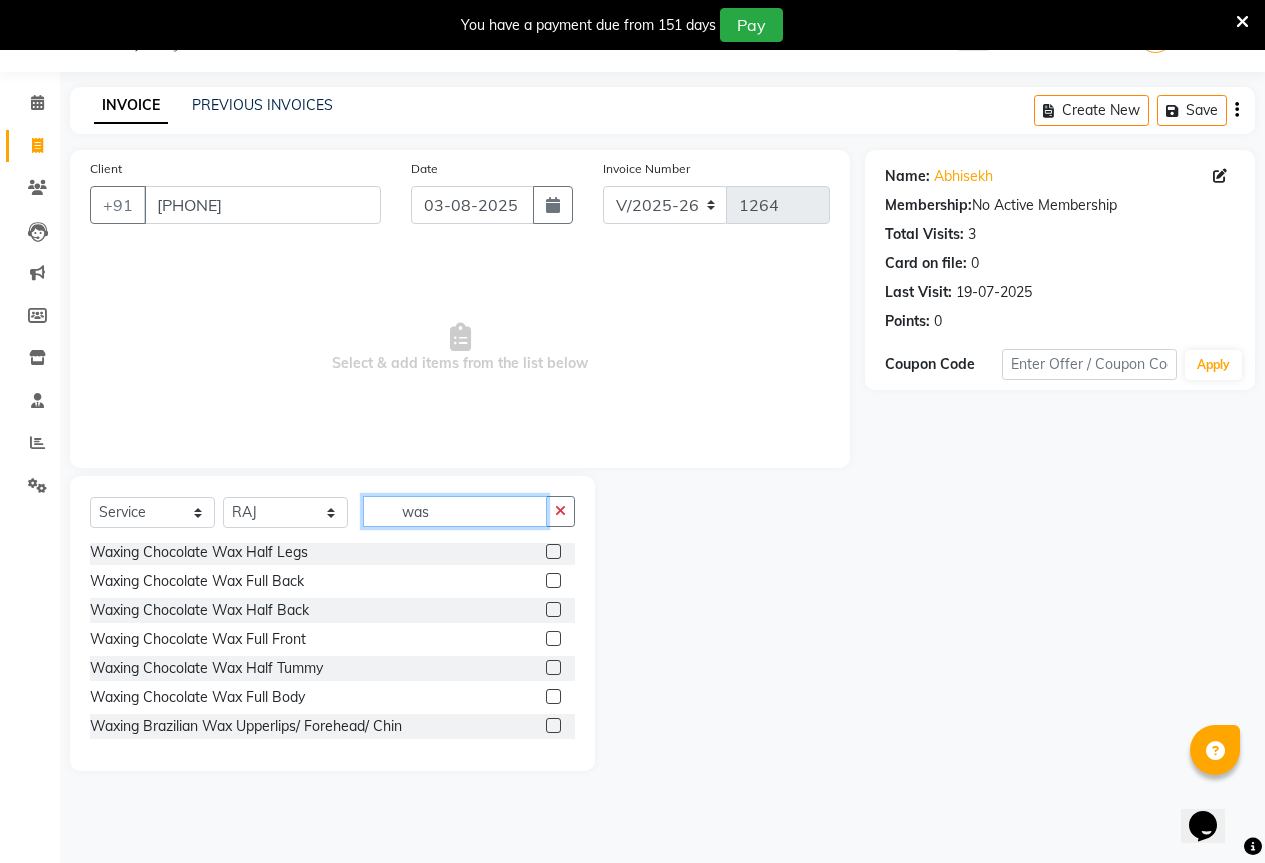 scroll, scrollTop: 3, scrollLeft: 0, axis: vertical 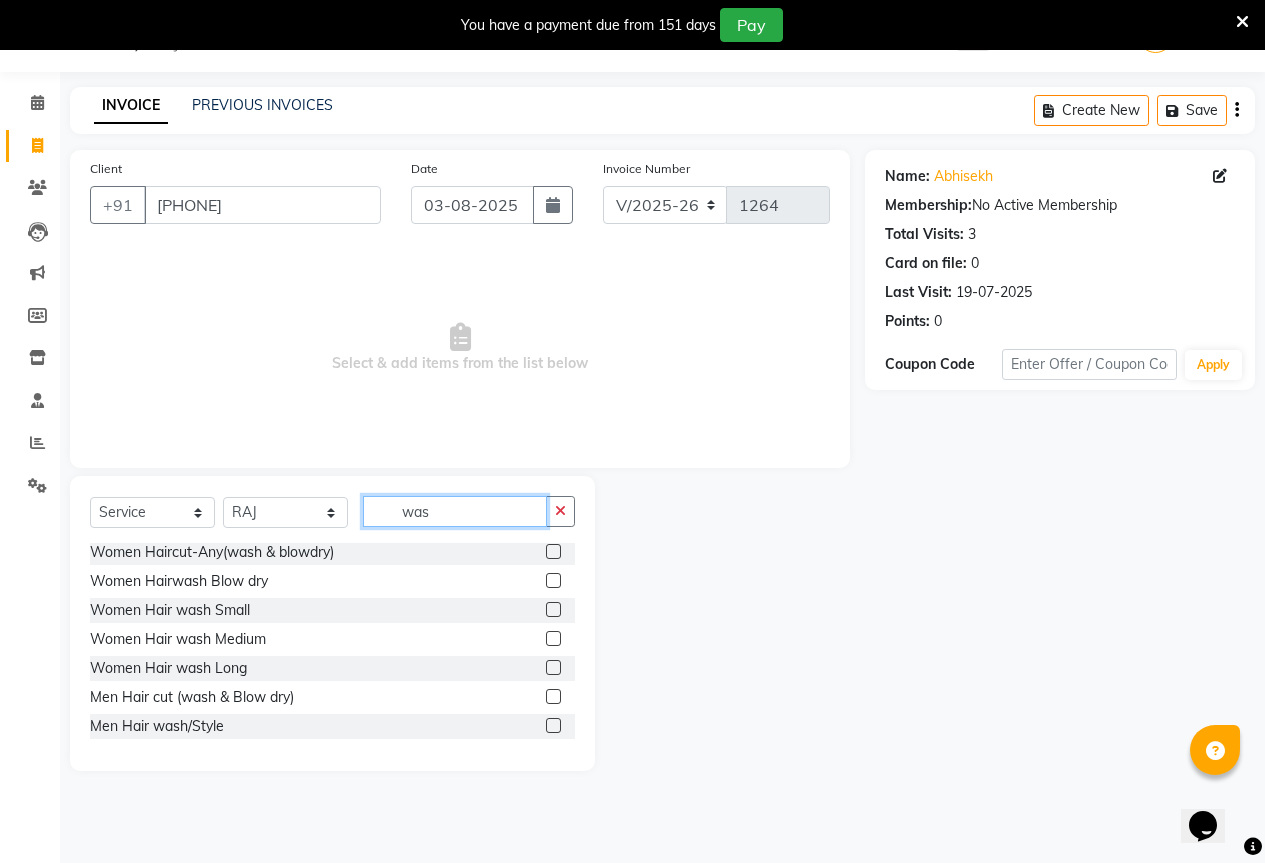 type on "was" 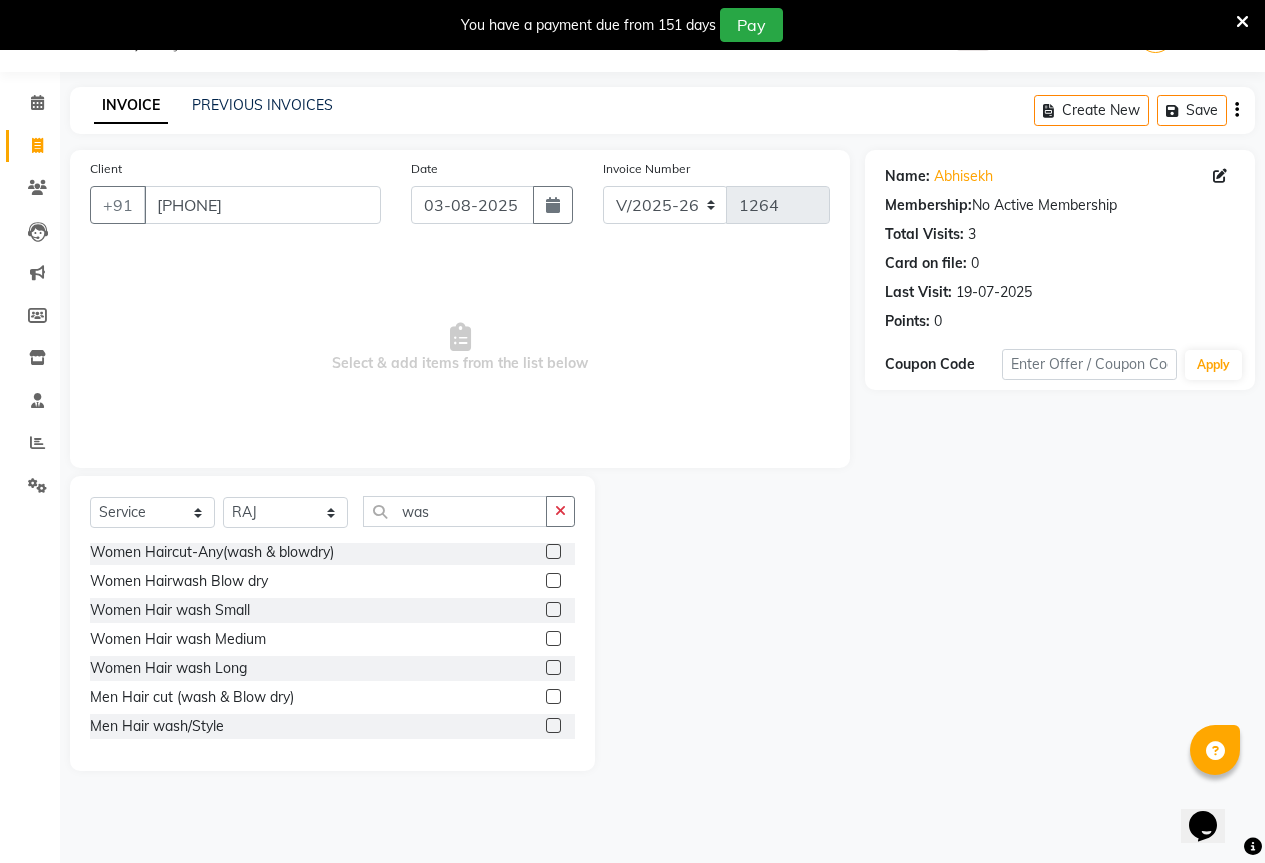 click 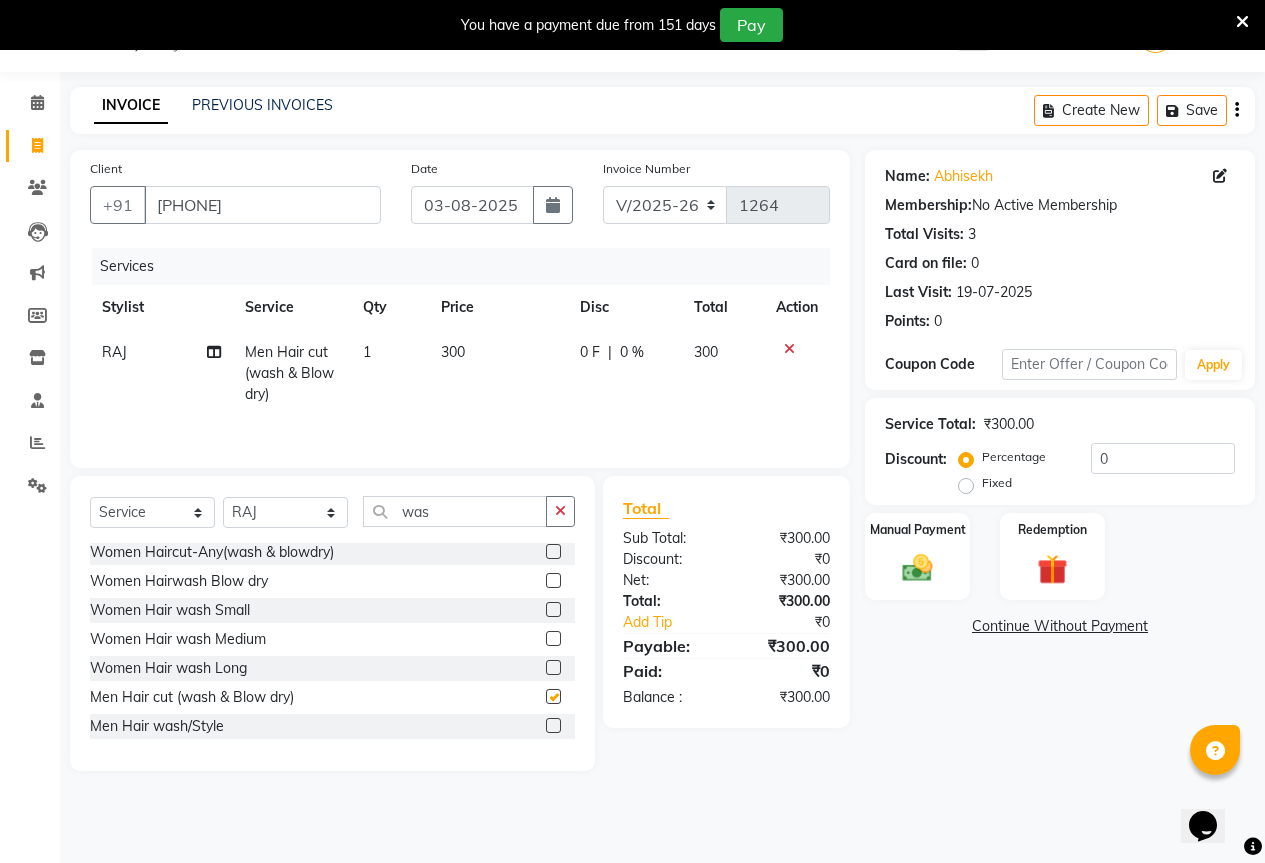 checkbox on "false" 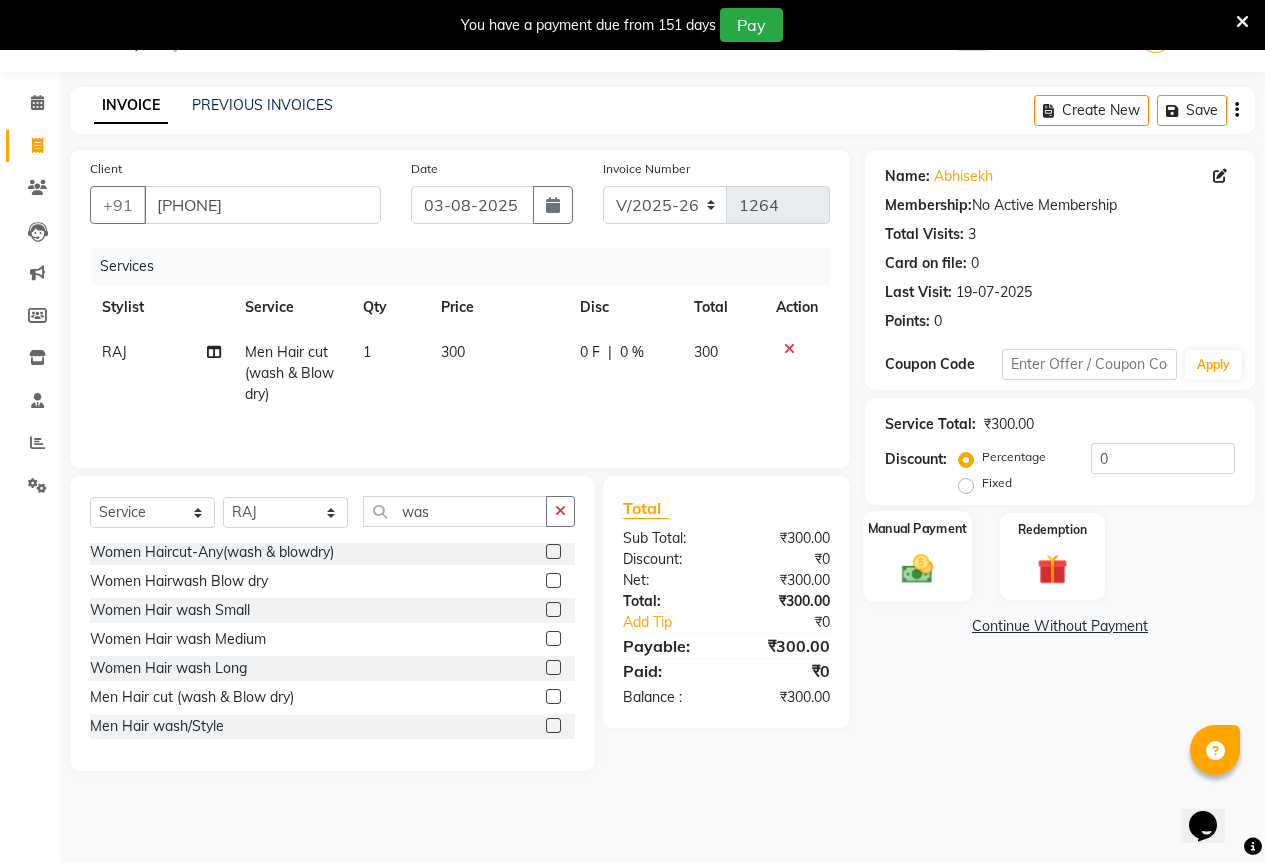 click 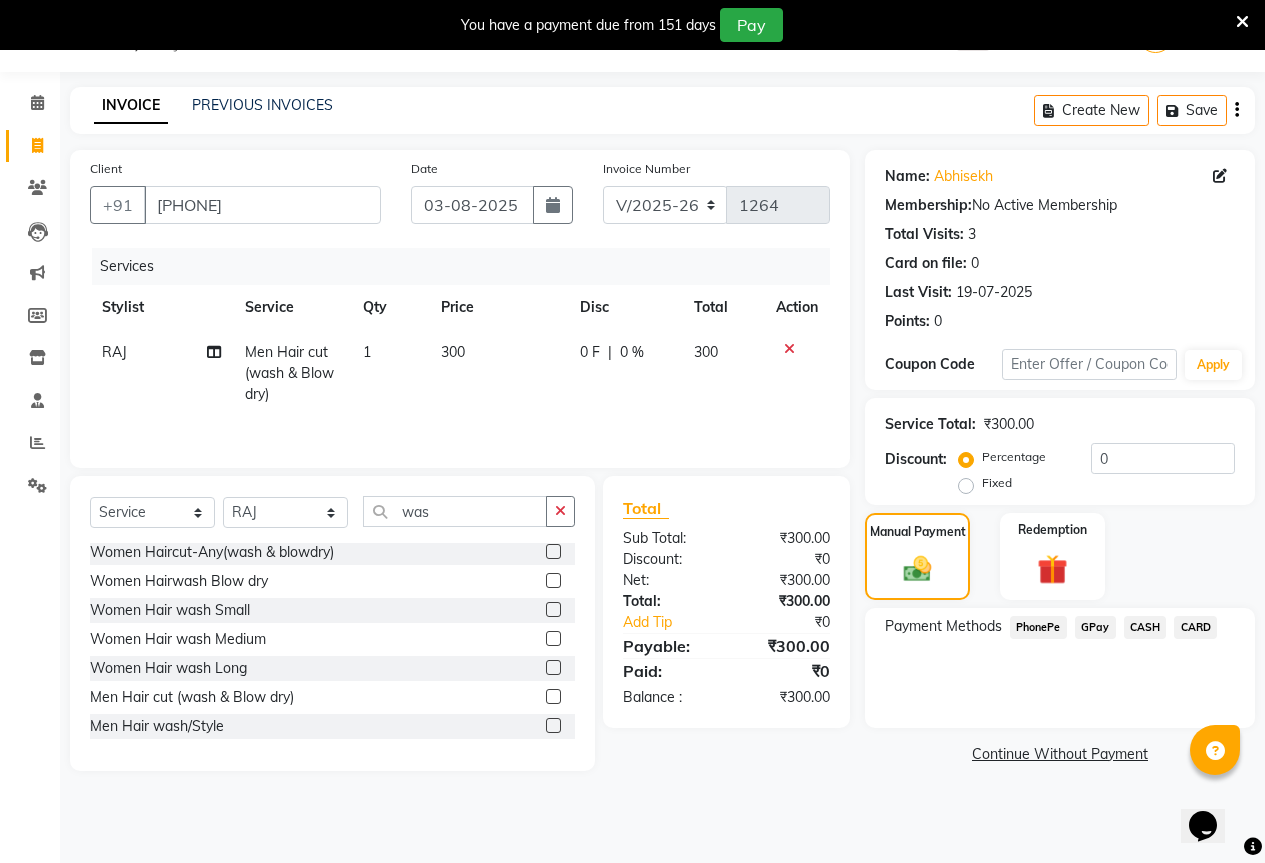 click on "GPay" 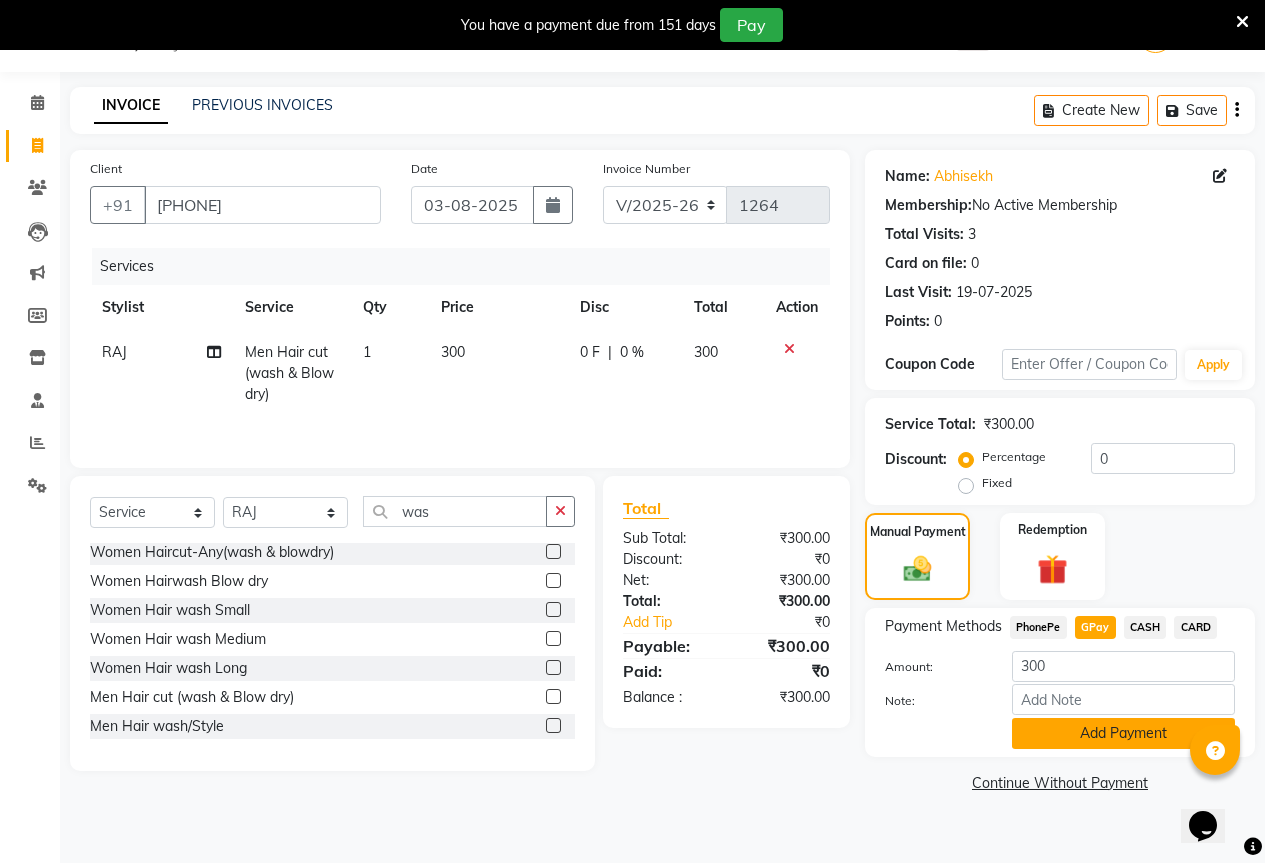 click on "Add Payment" 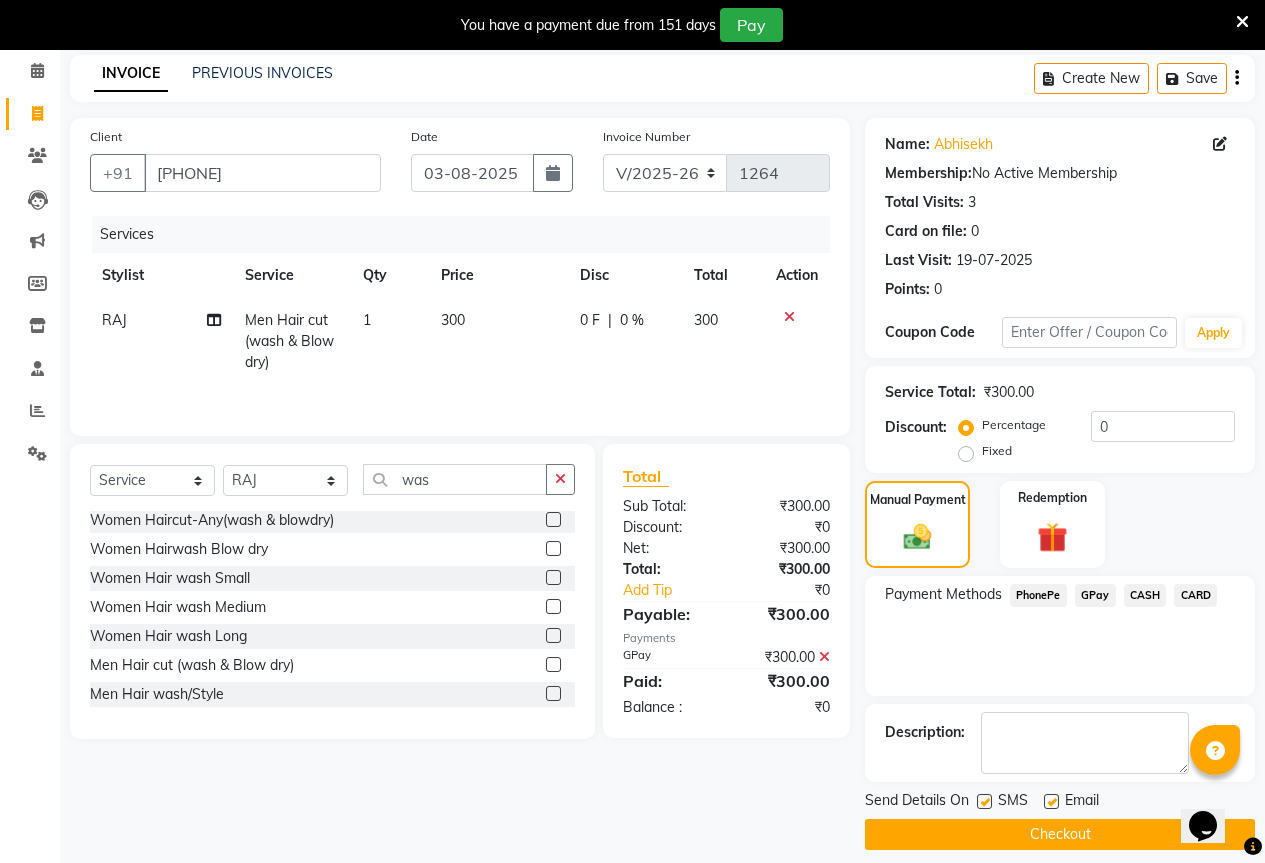 scroll, scrollTop: 99, scrollLeft: 0, axis: vertical 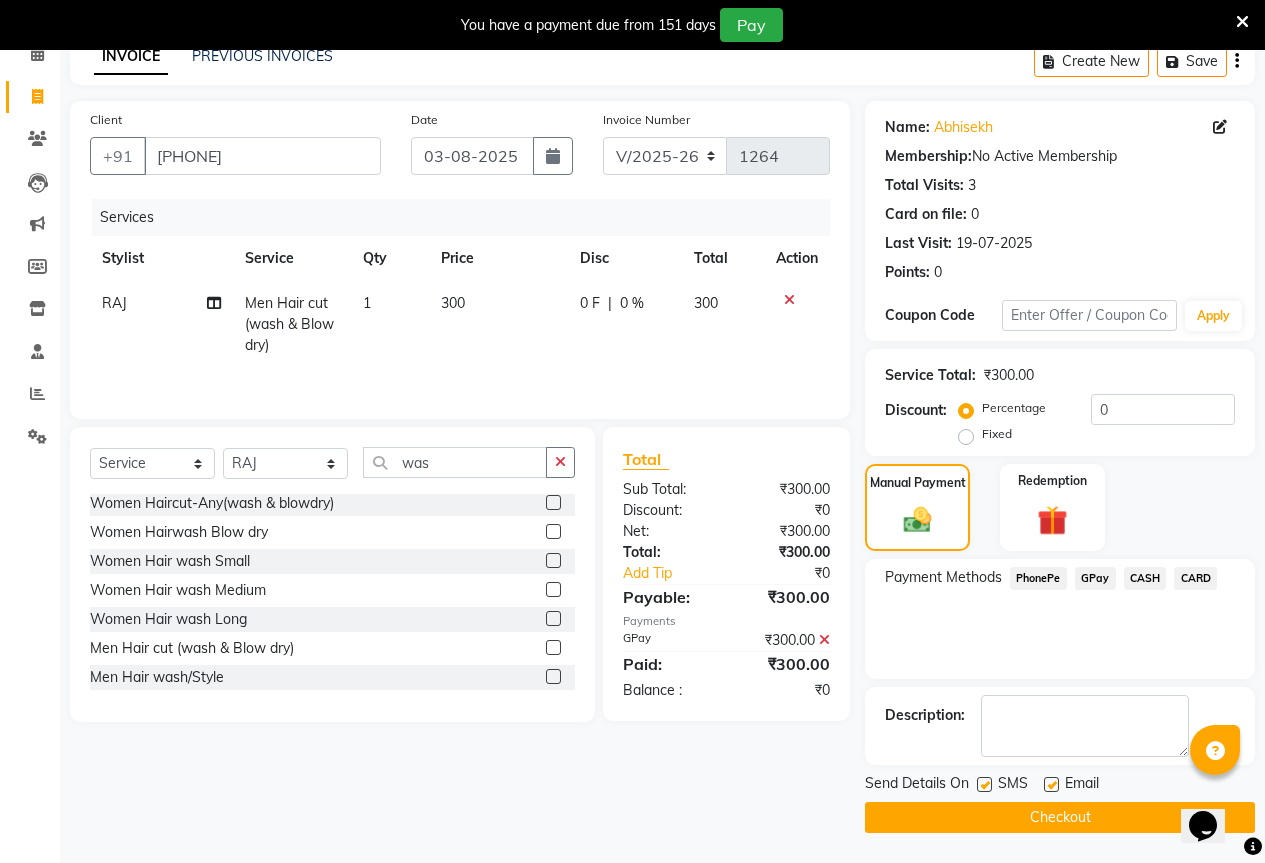 click on "Checkout" 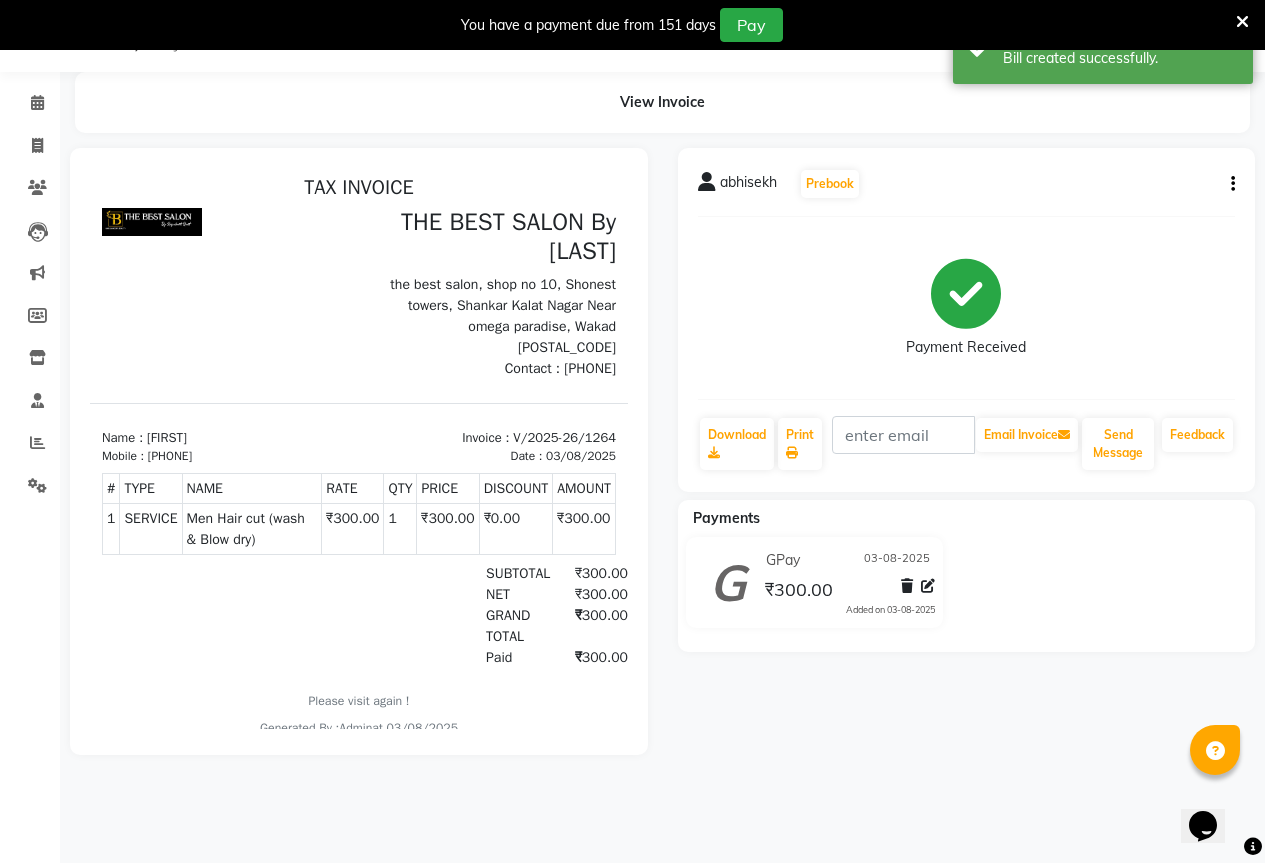 scroll, scrollTop: 0, scrollLeft: 0, axis: both 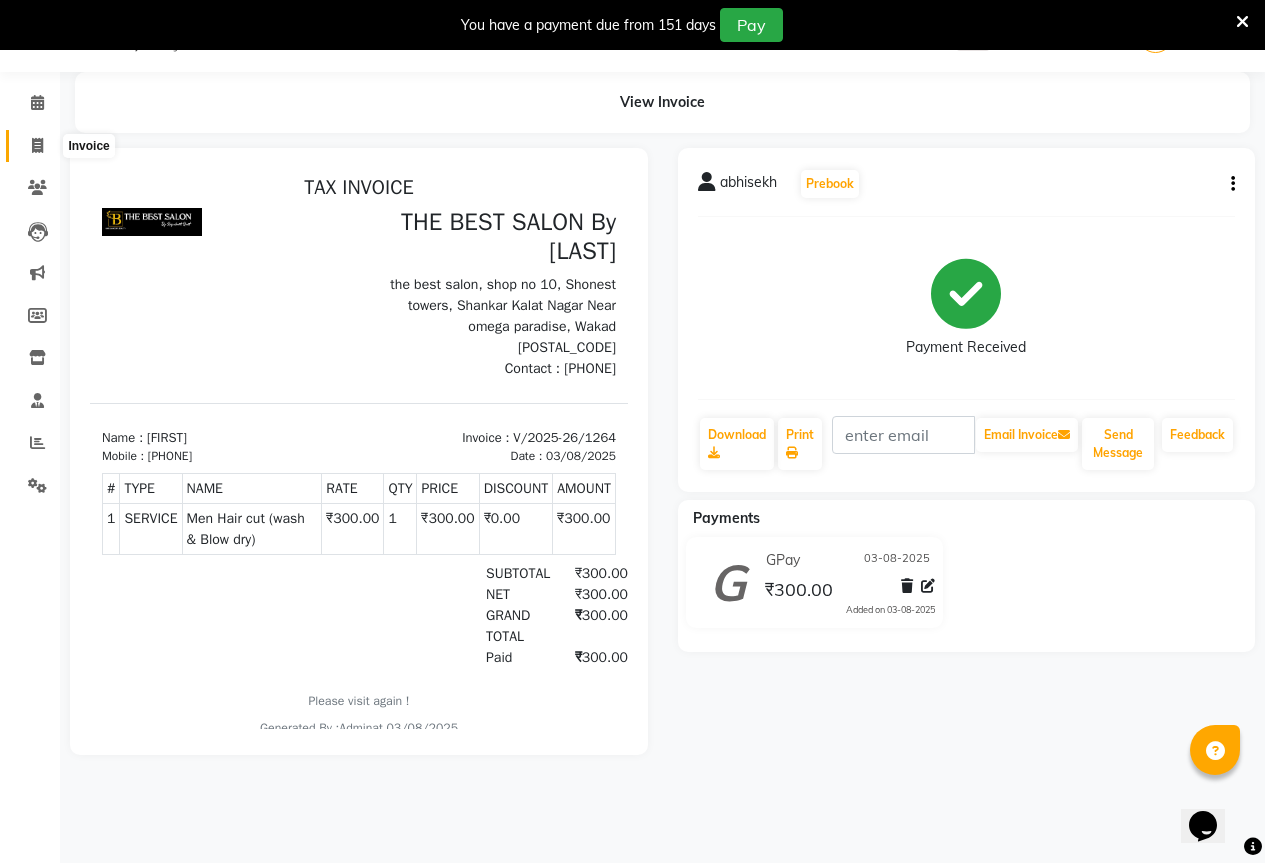 click 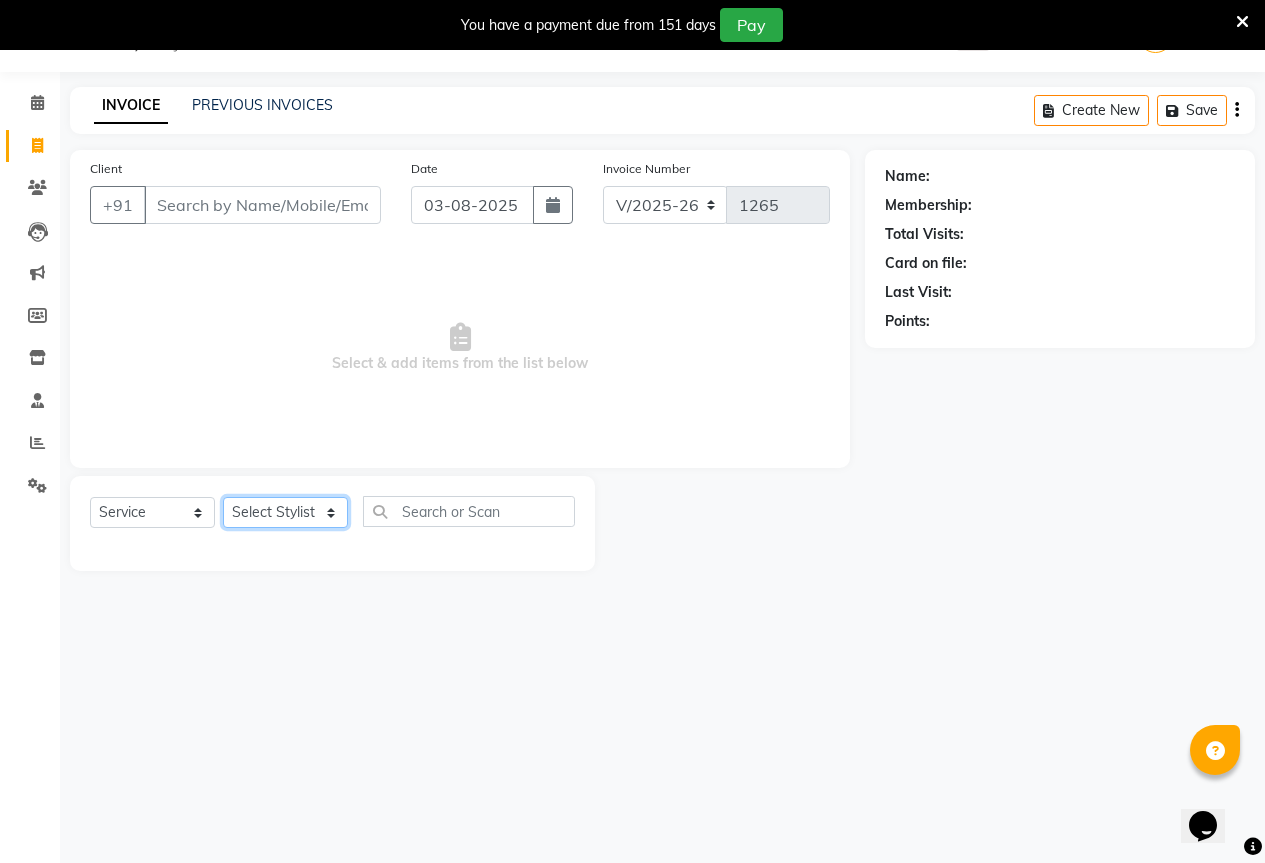 click on "Select Stylist AKASH KAJAL PAYAL RAJ RUTUJA SAHIL" 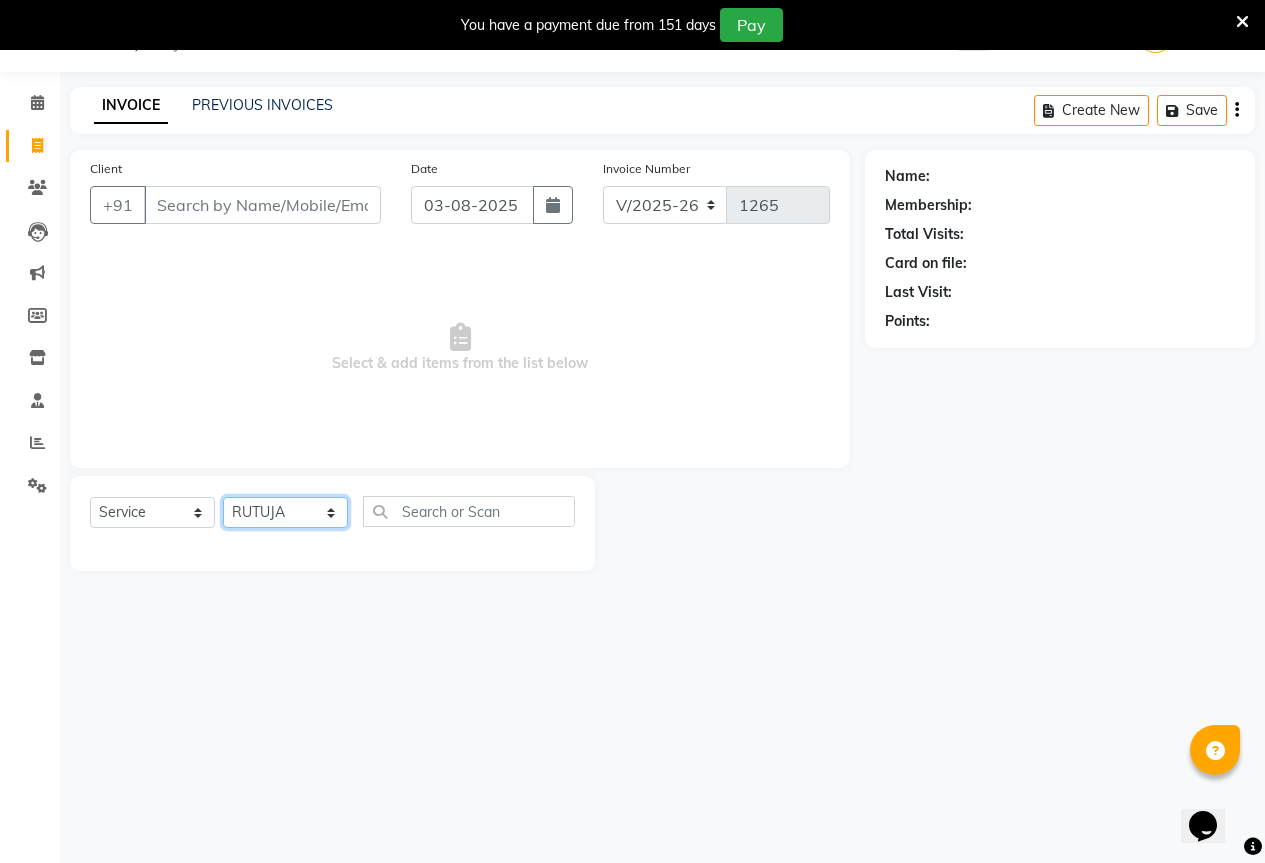 click on "Select Stylist AKASH KAJAL PAYAL RAJ RUTUJA SAHIL" 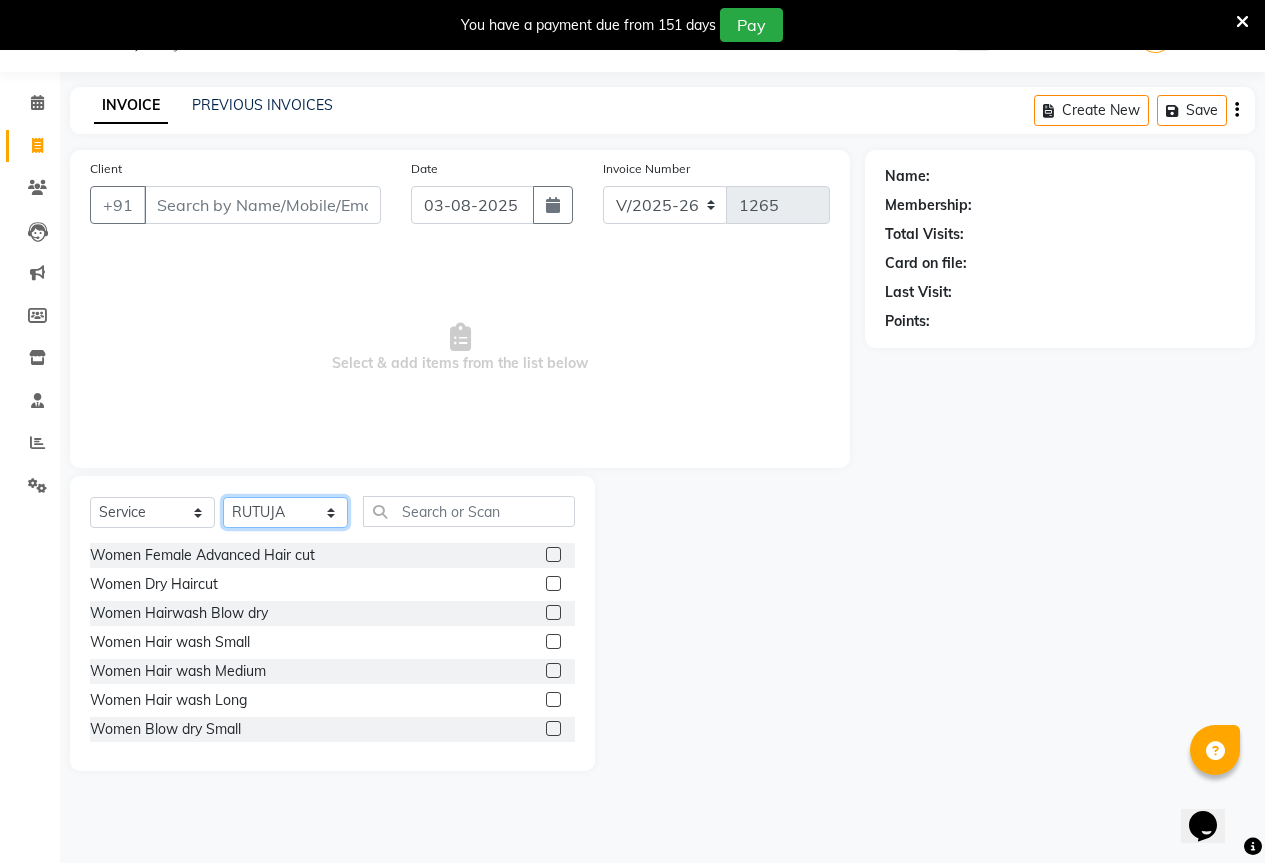 scroll, scrollTop: 0, scrollLeft: 0, axis: both 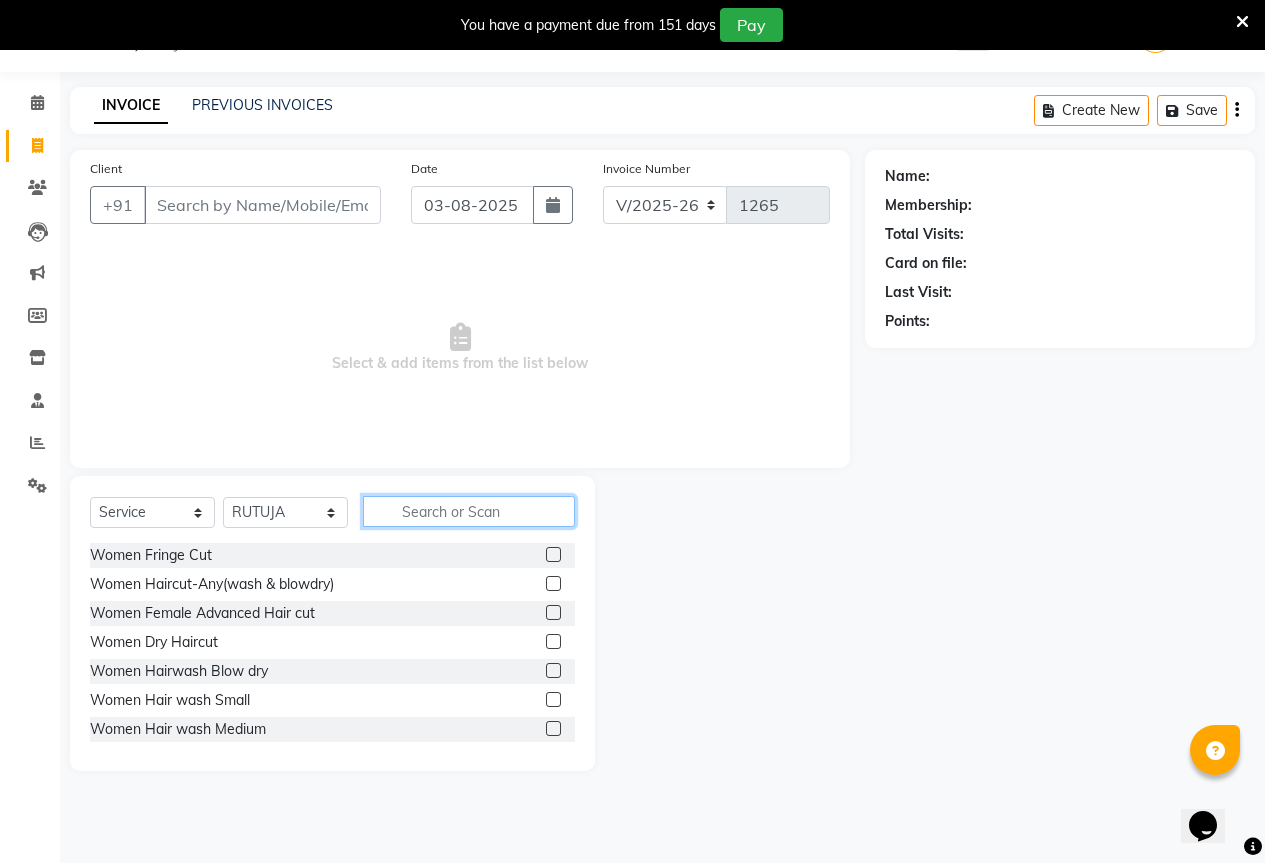 click 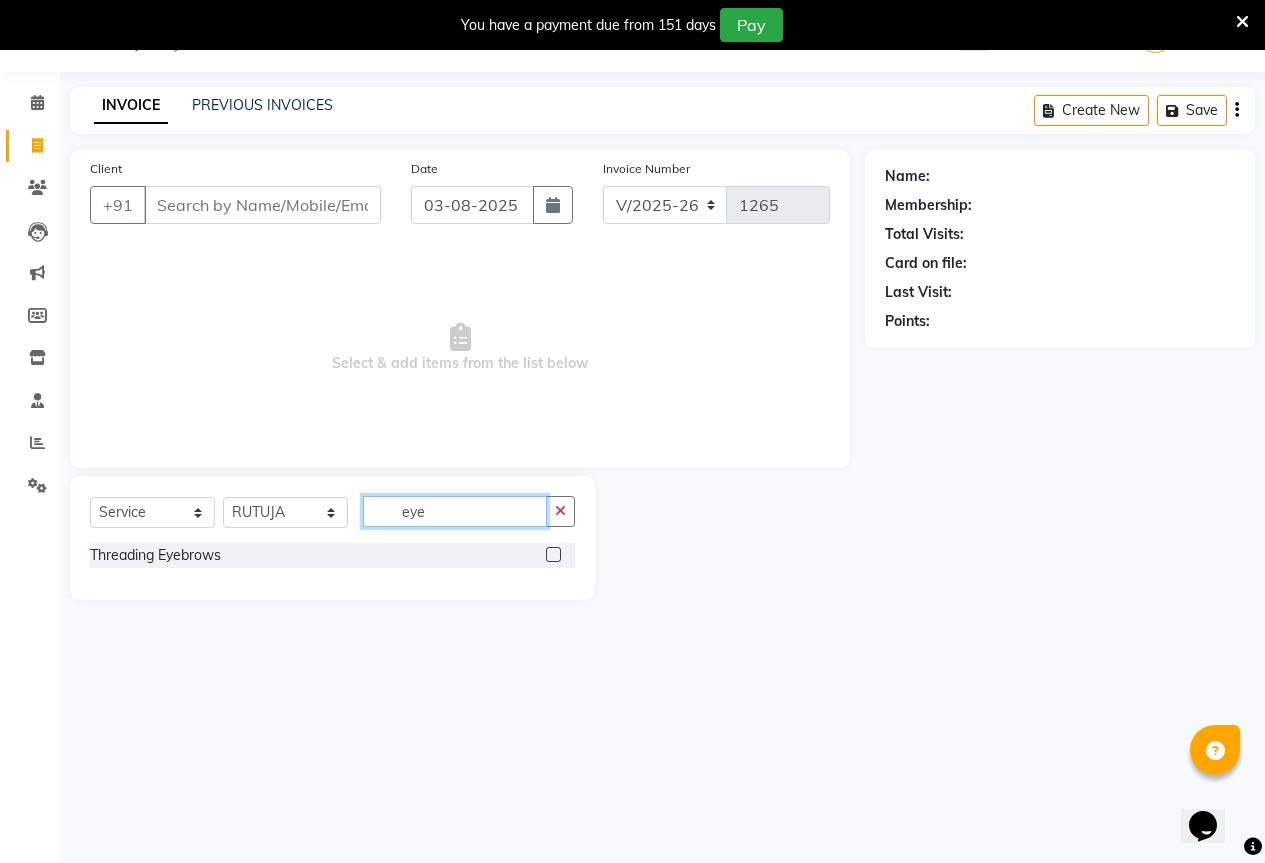 type on "eye" 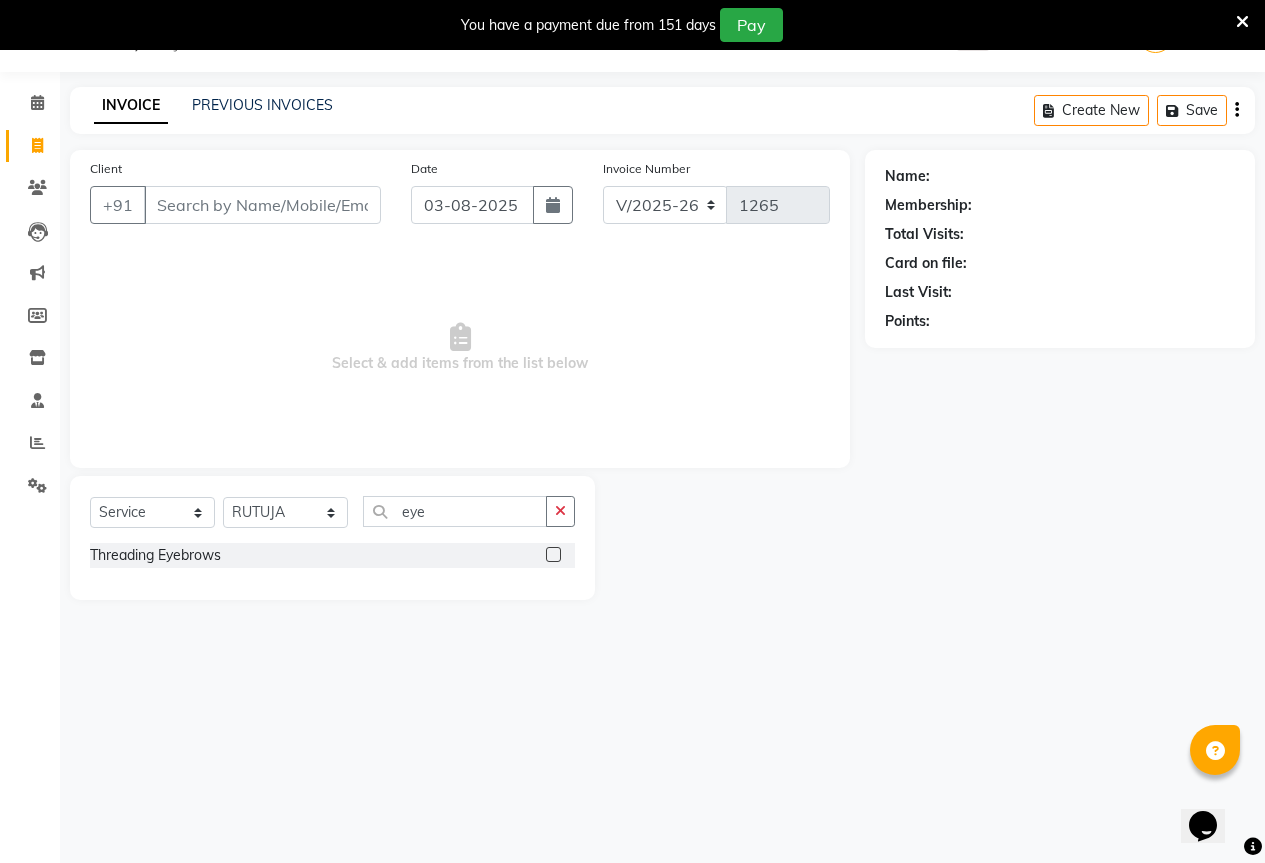 click 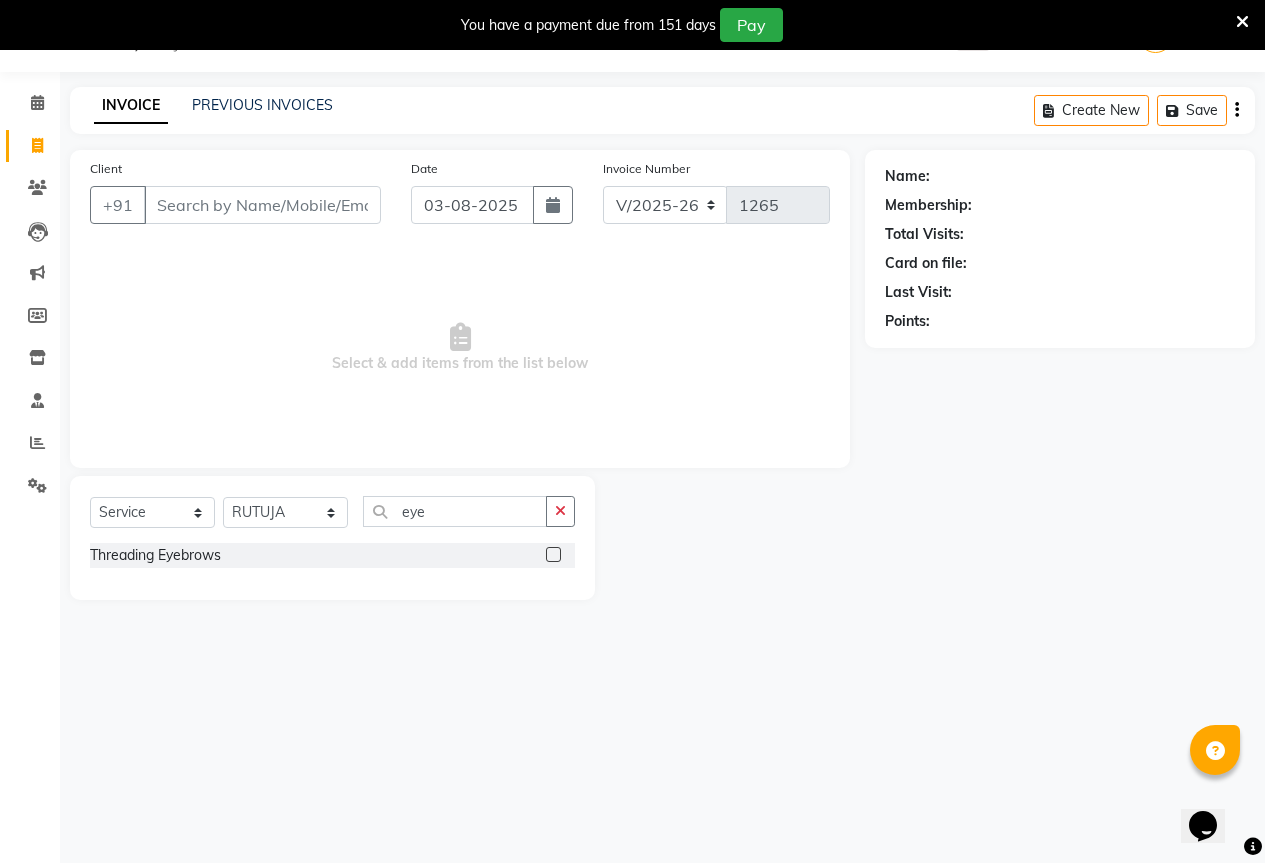 click 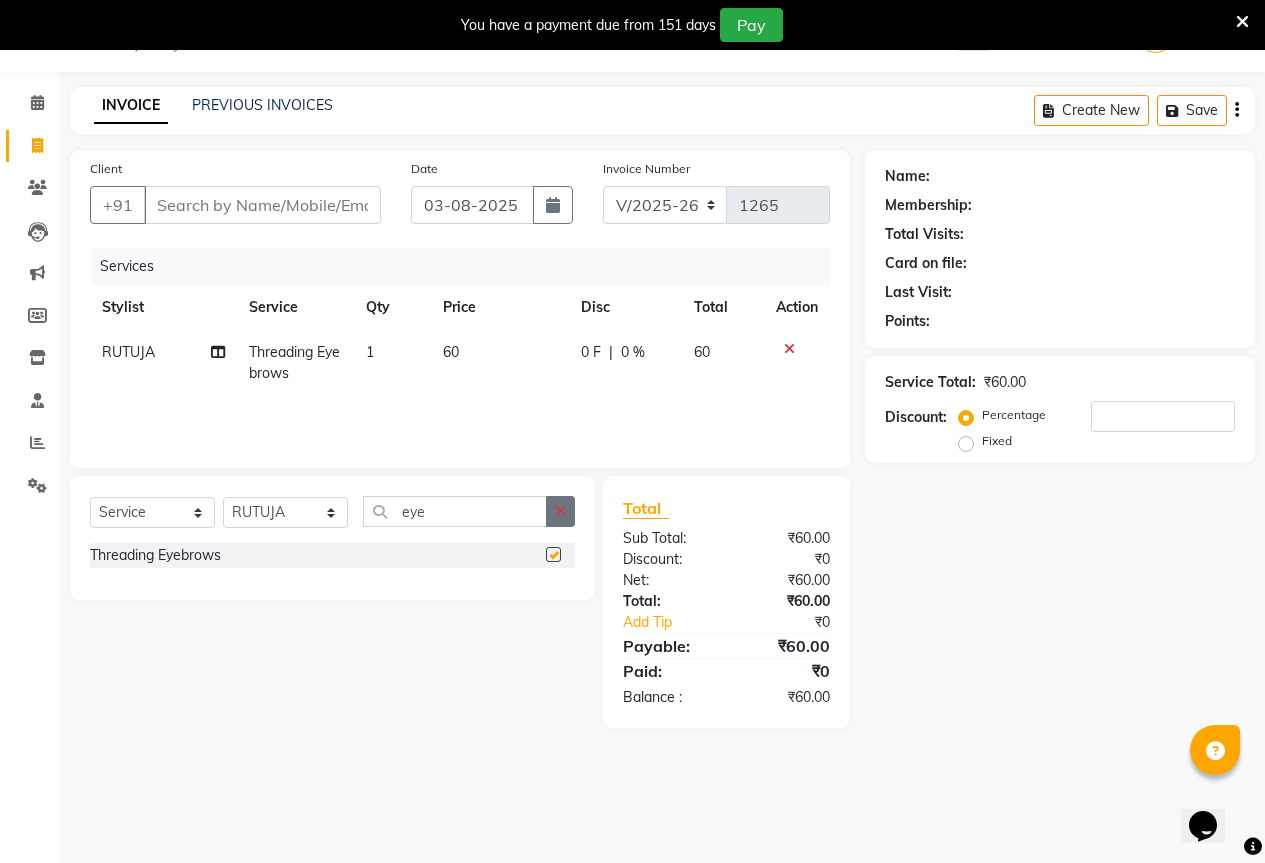 checkbox on "false" 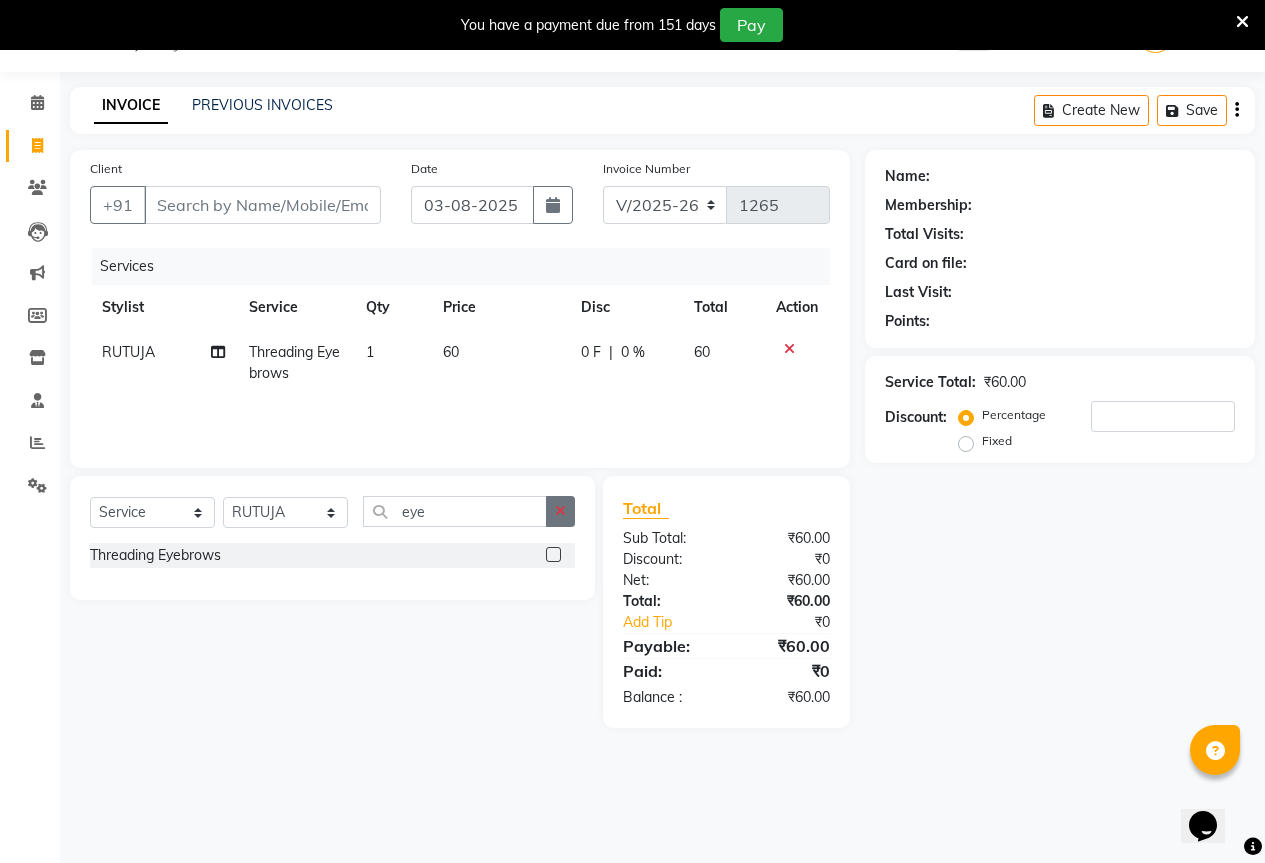 click 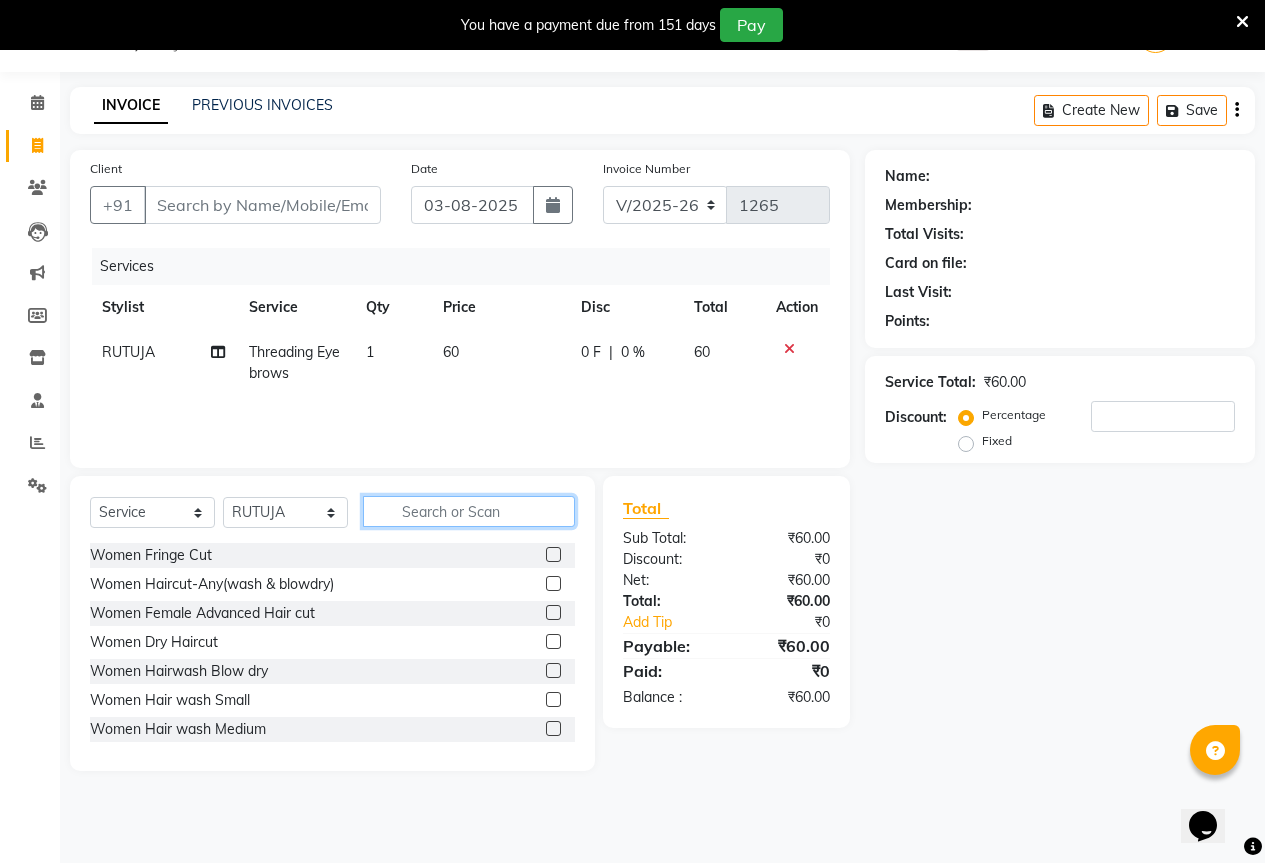 click 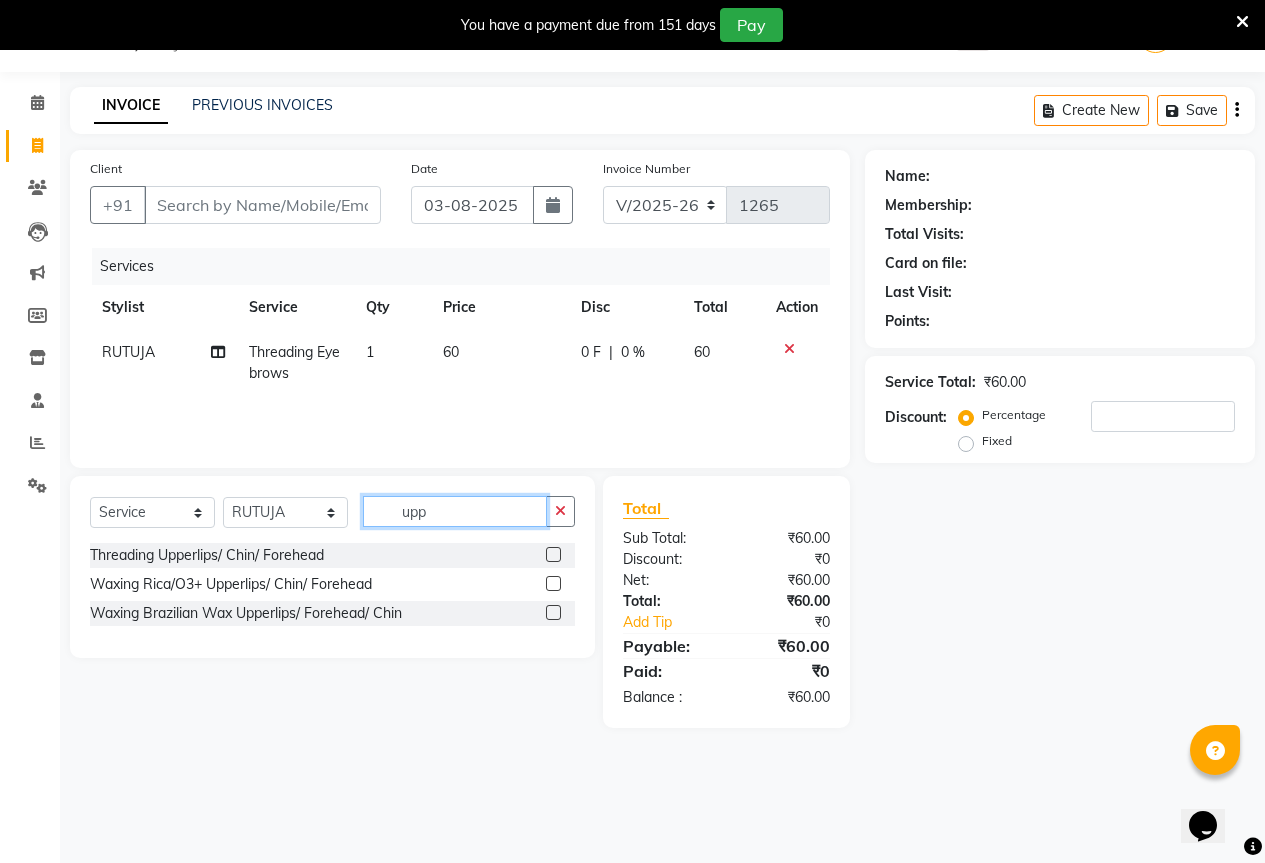 type on "upp" 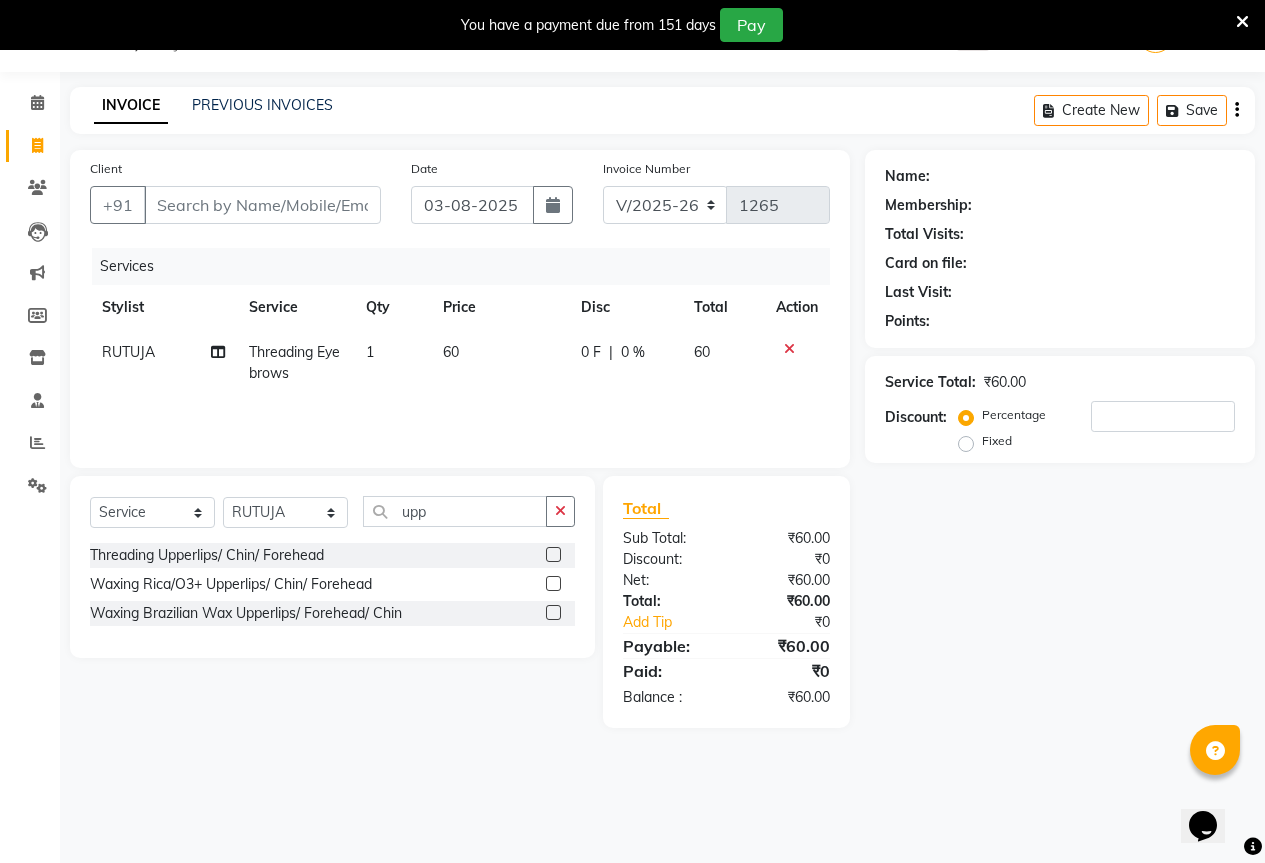 click 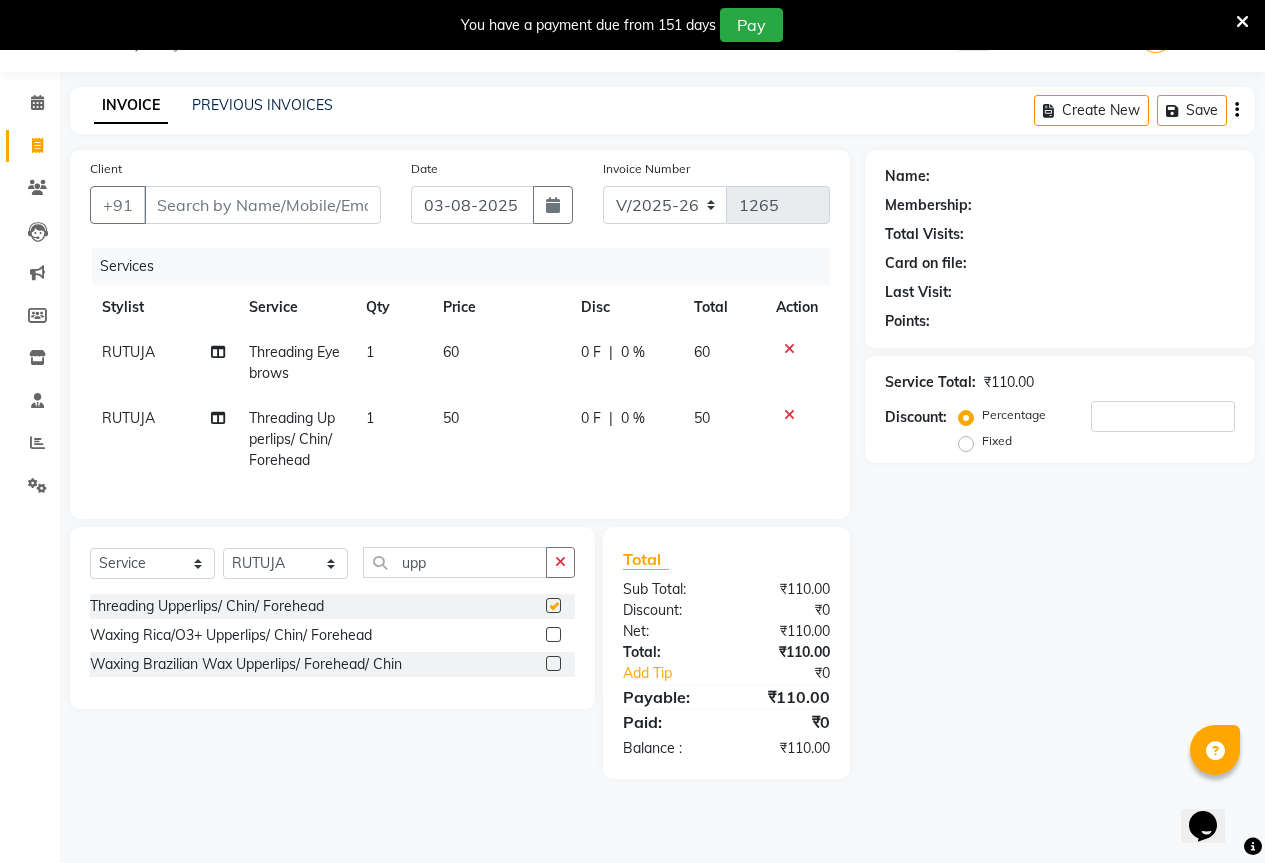 checkbox on "false" 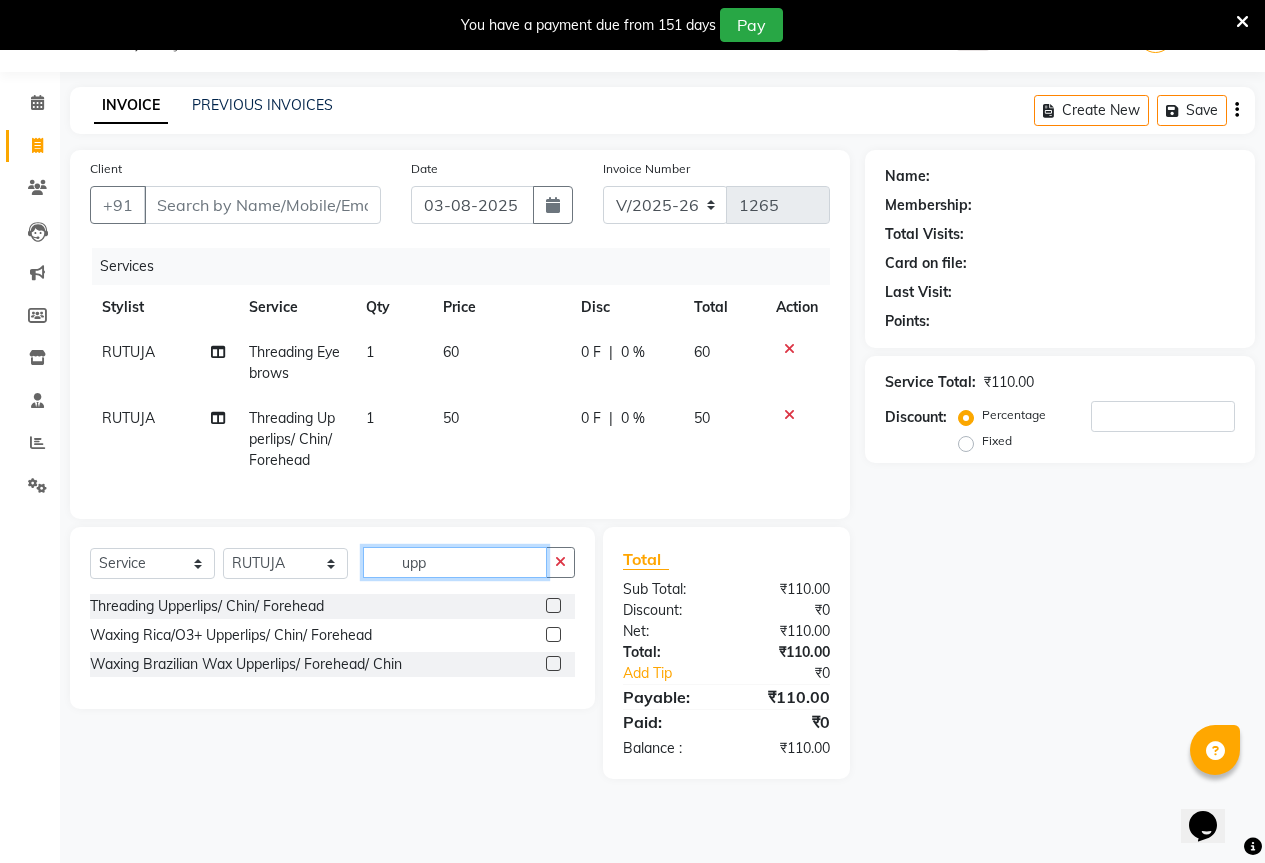 click on "upp" 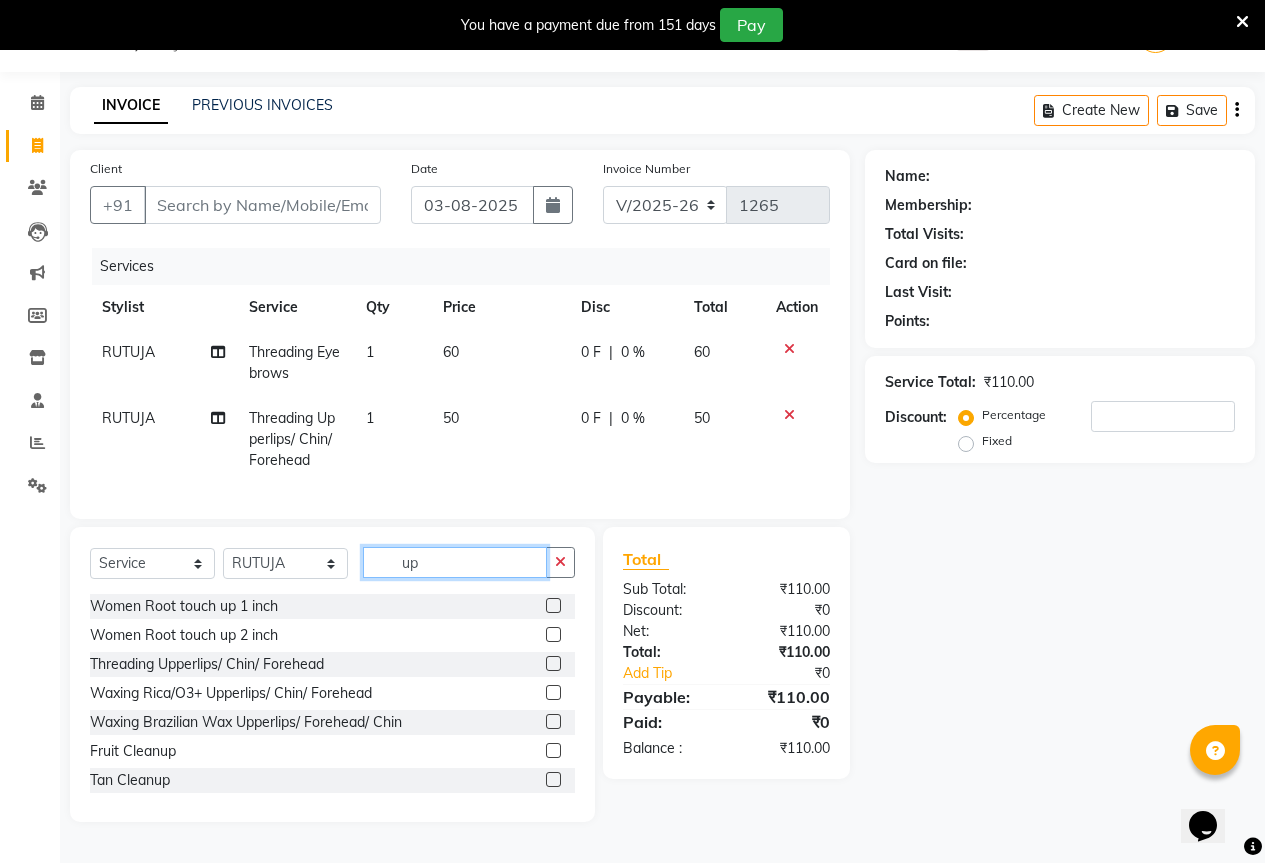type on "u" 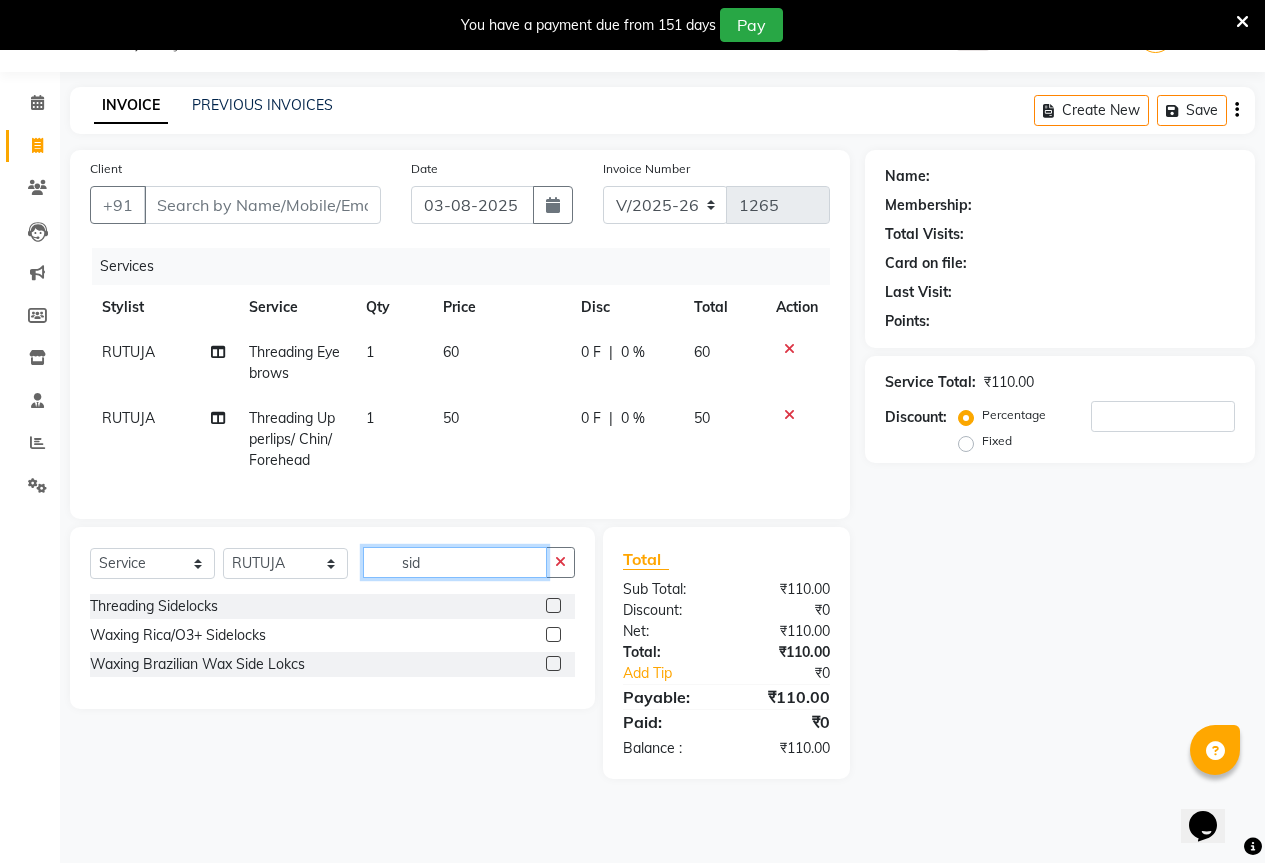 type on "sid" 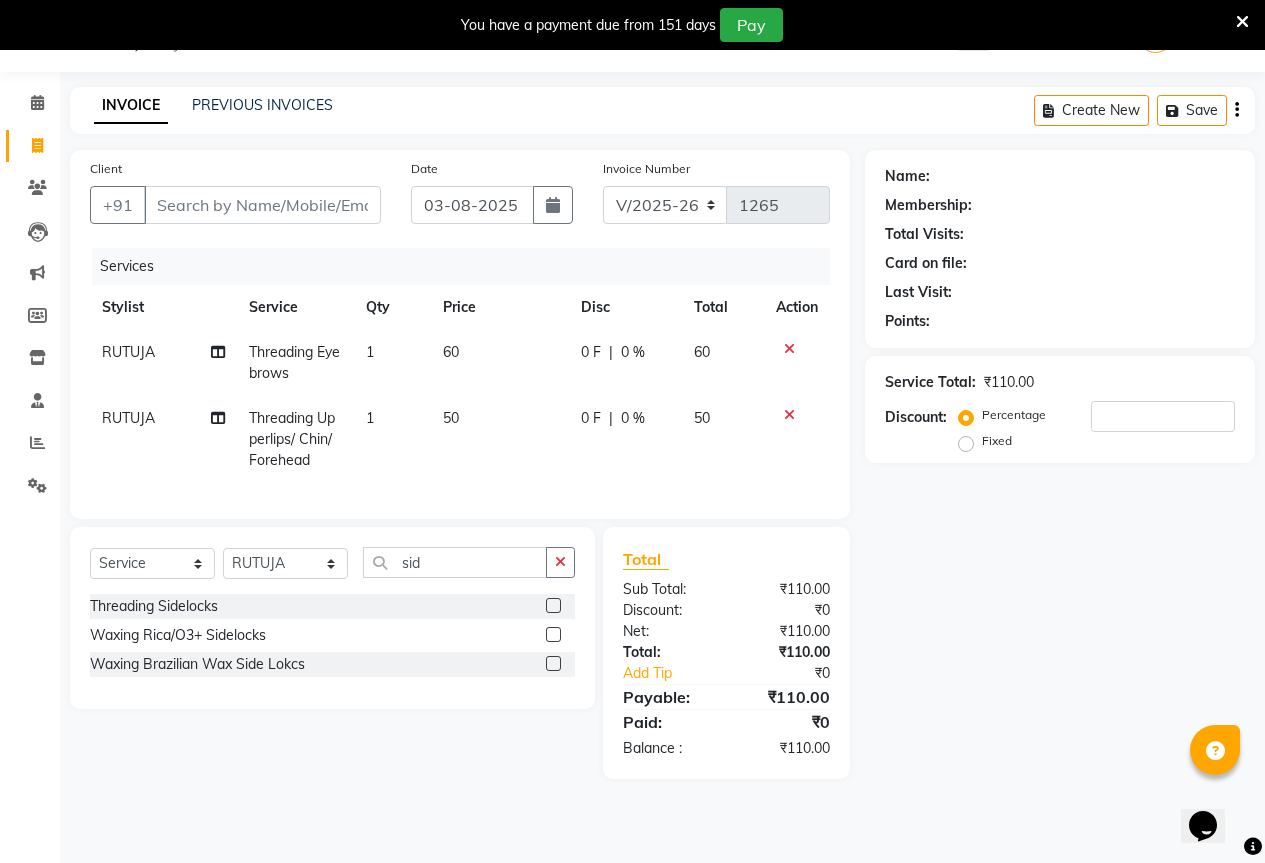 click 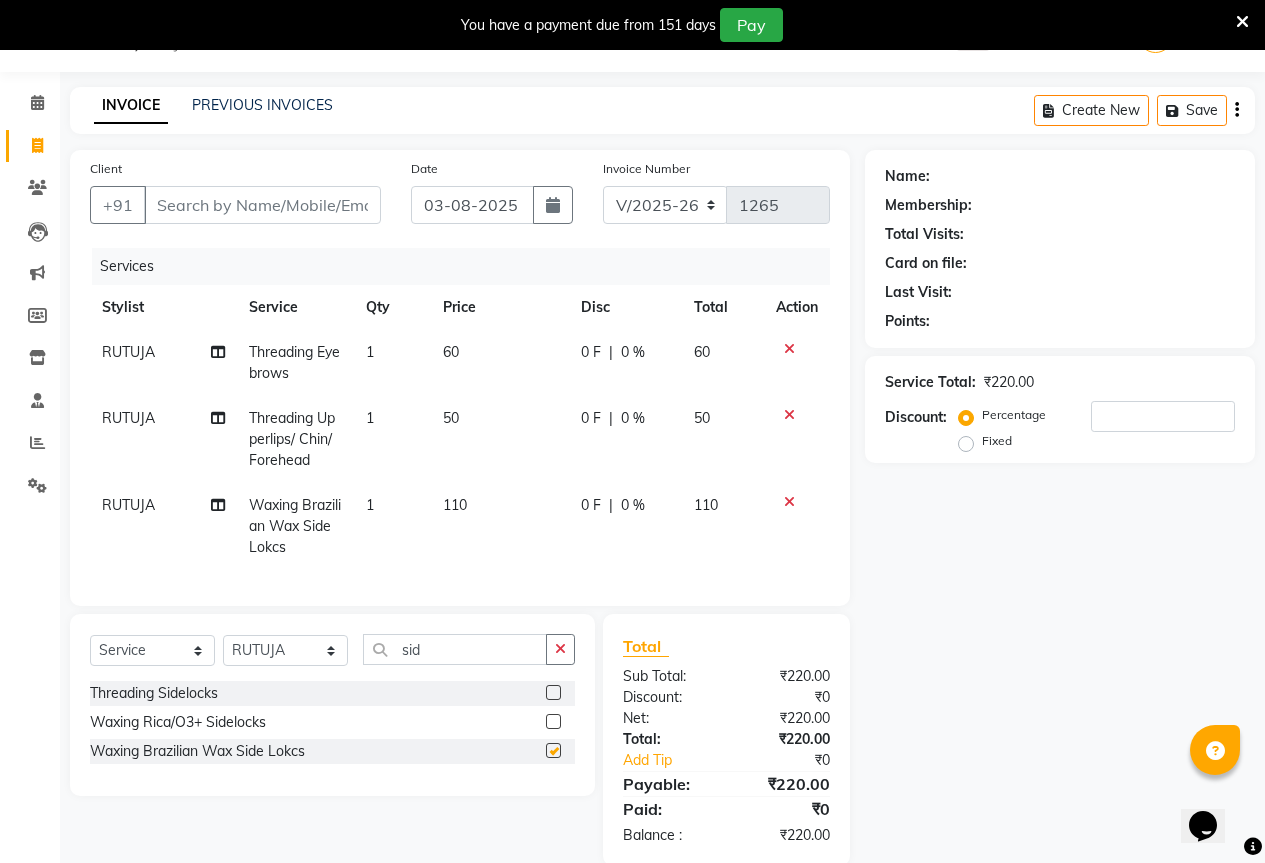 checkbox on "false" 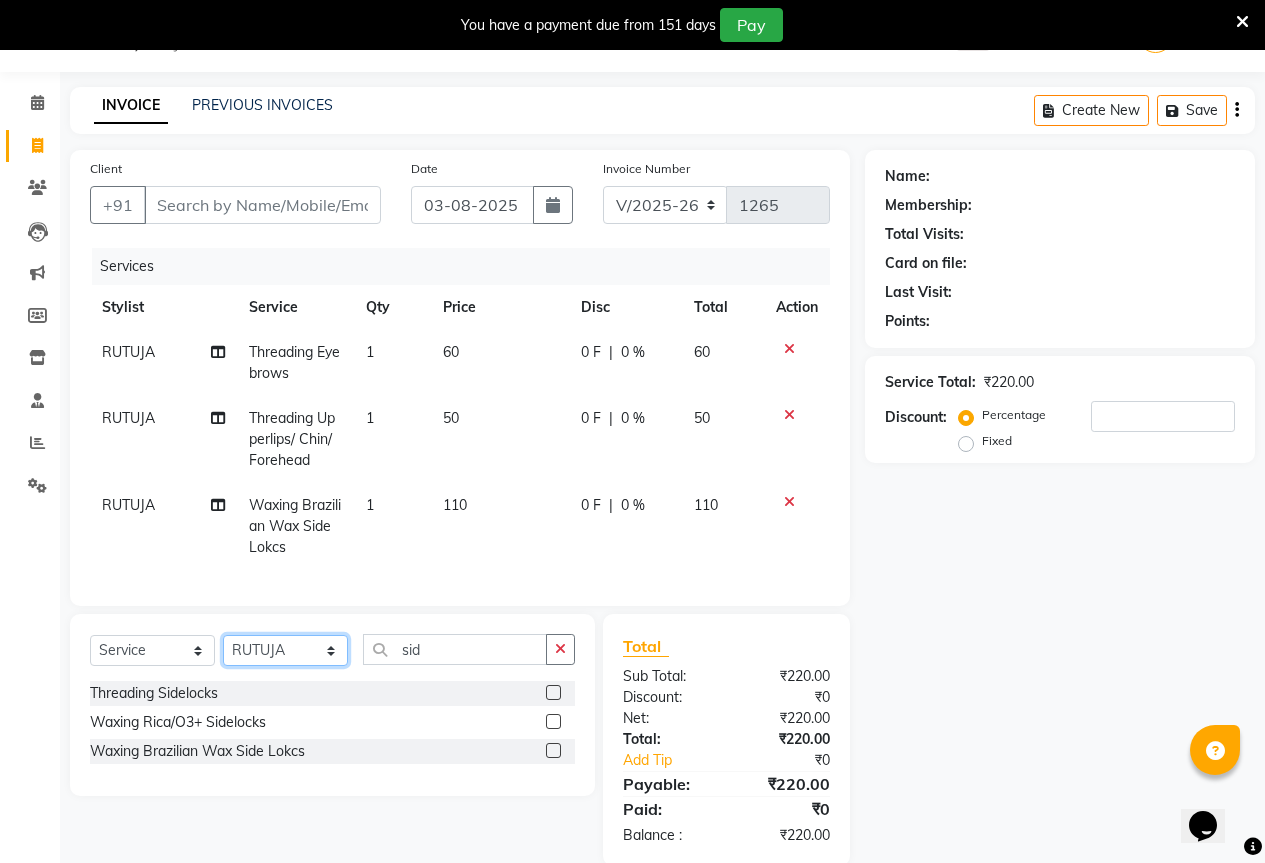 click on "Select Stylist AKASH KAJAL PAYAL RAJ RUTUJA SAHIL" 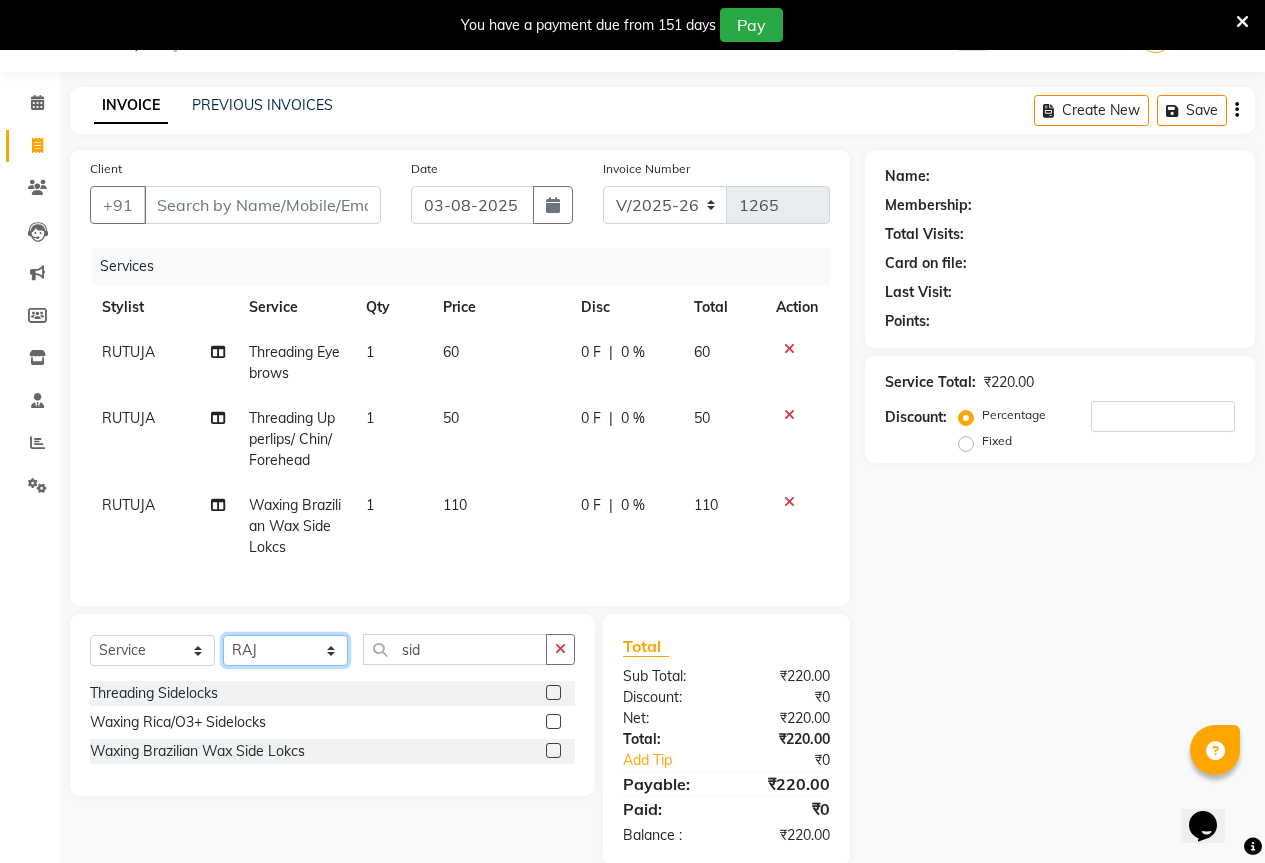 click on "Select Stylist AKASH KAJAL PAYAL RAJ RUTUJA SAHIL" 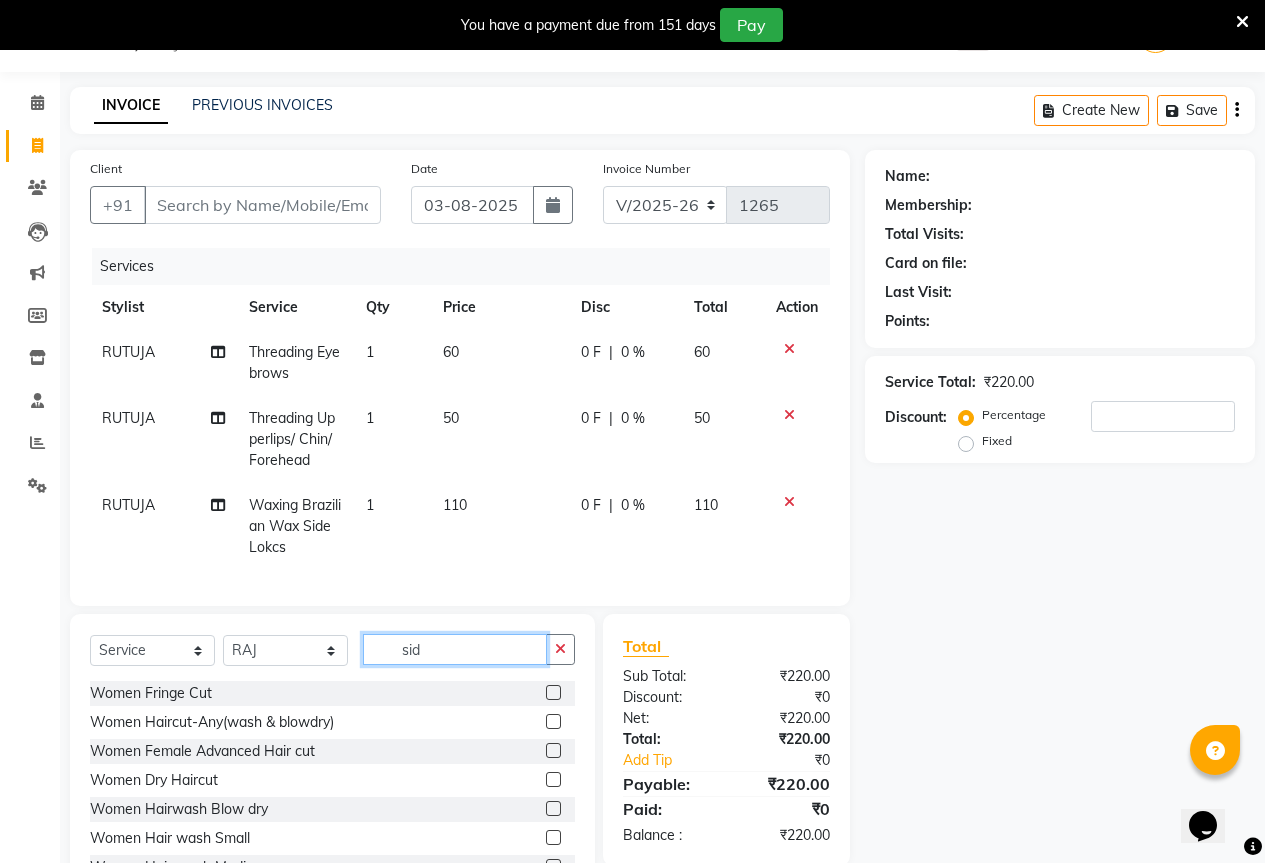 click on "sid" 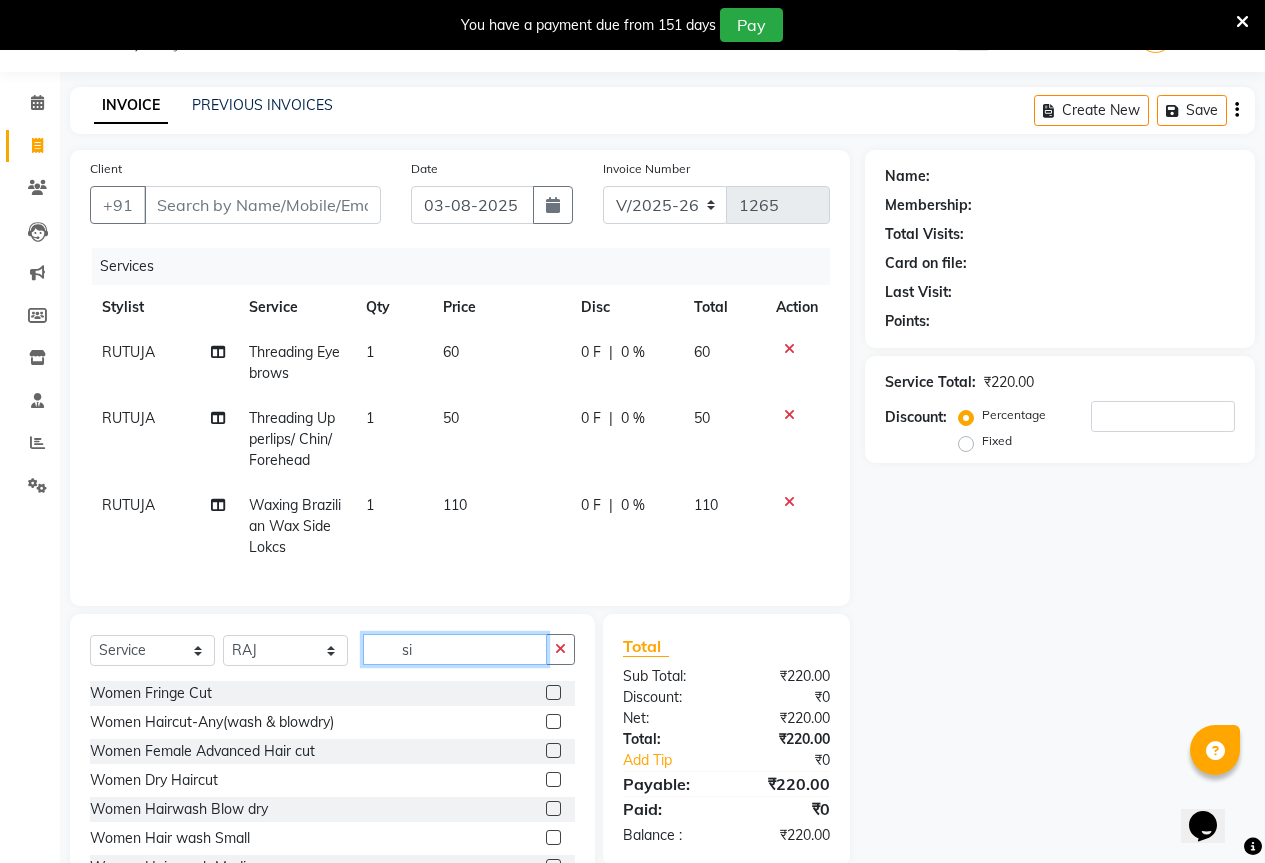 type on "s" 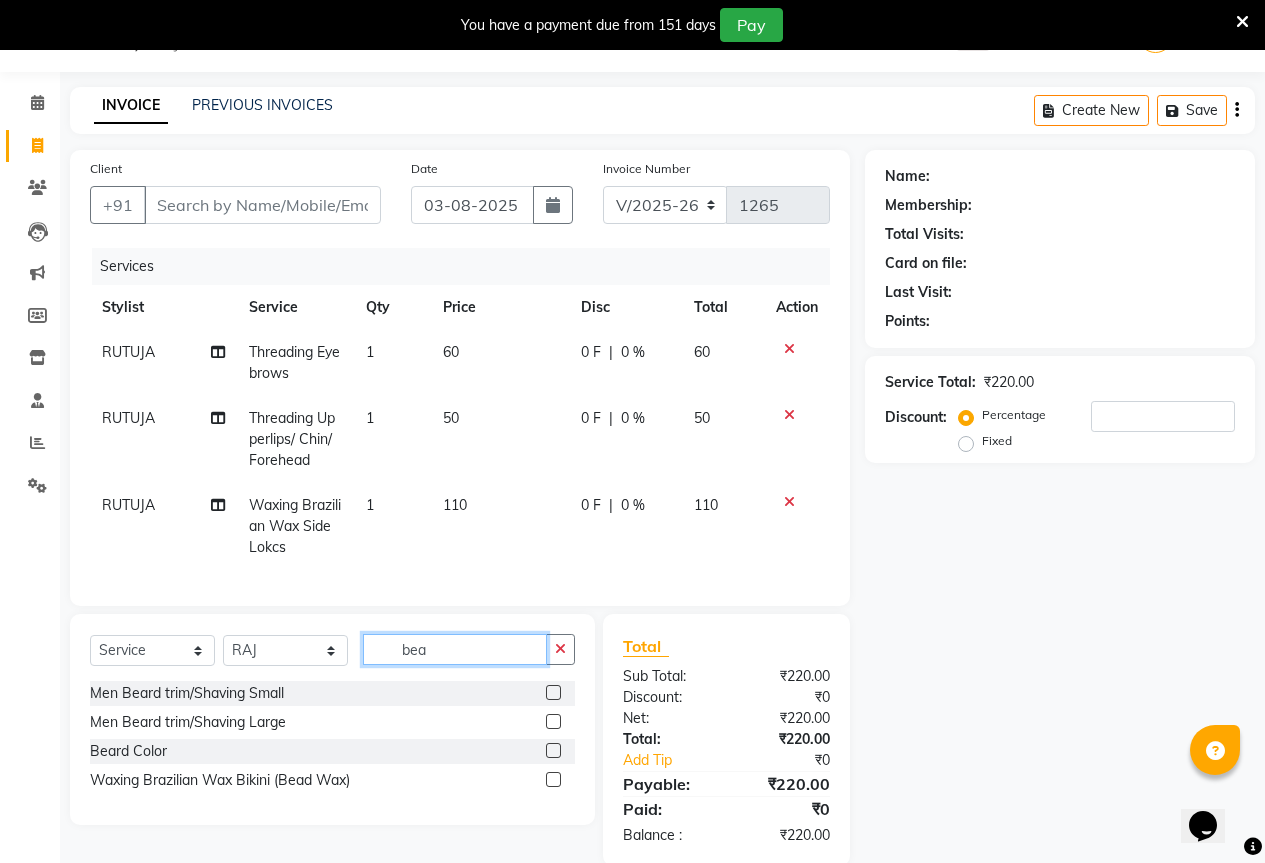 type on "bea" 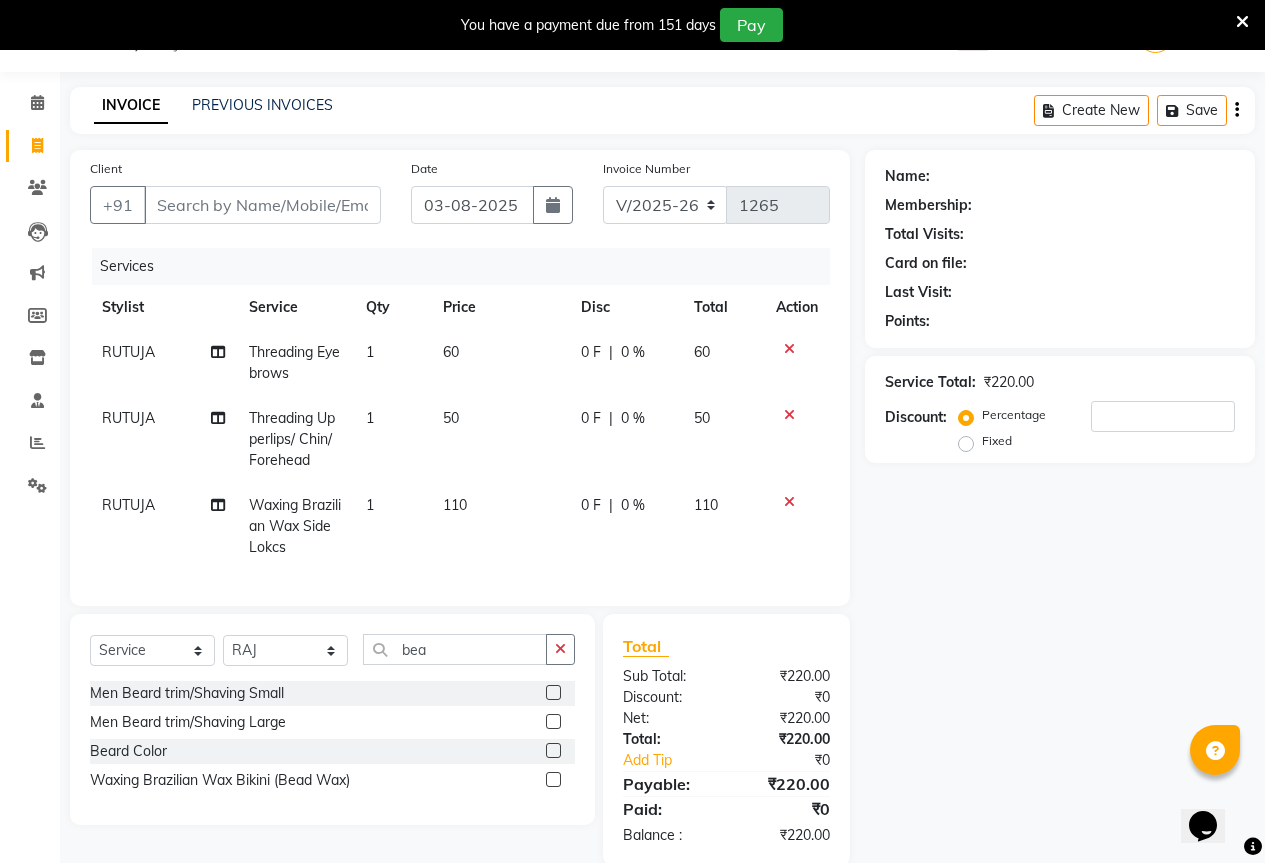 click 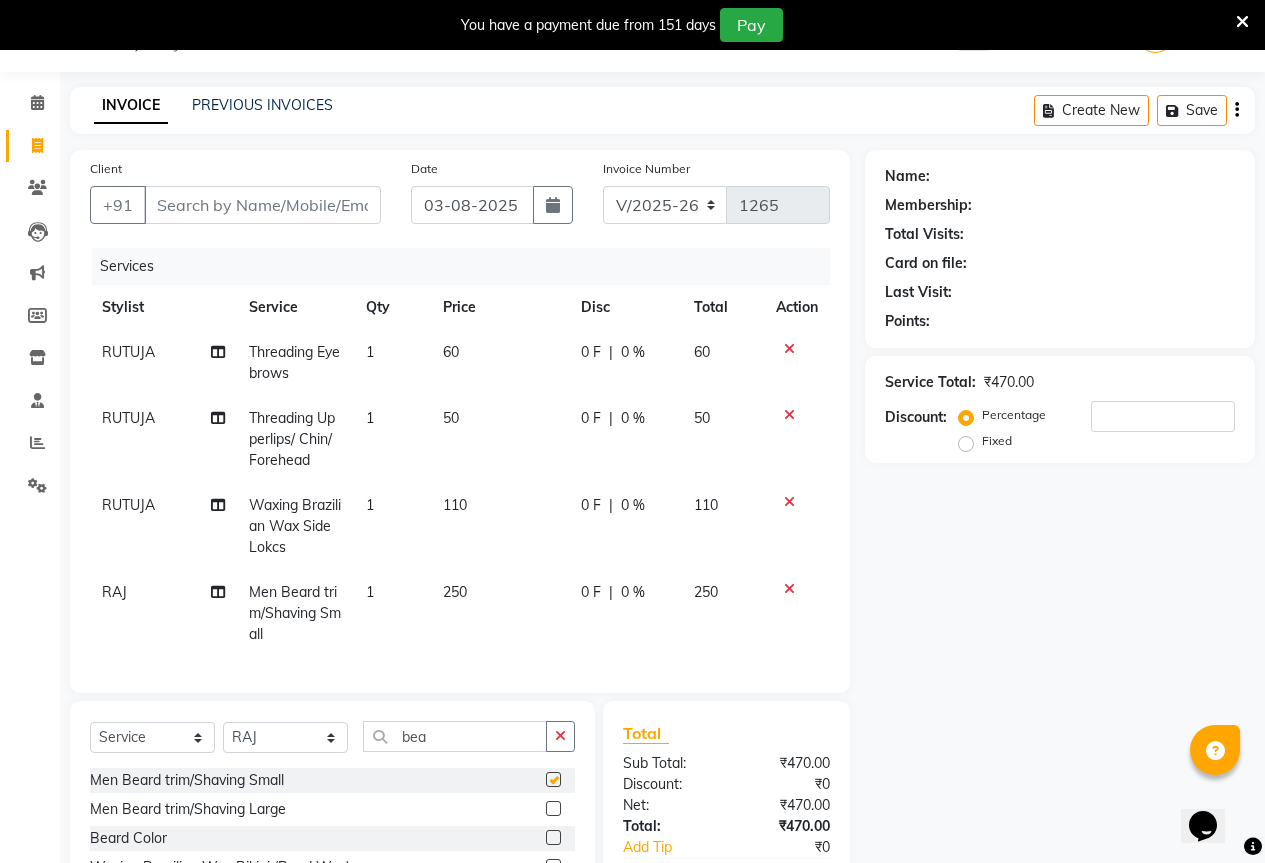 checkbox on "false" 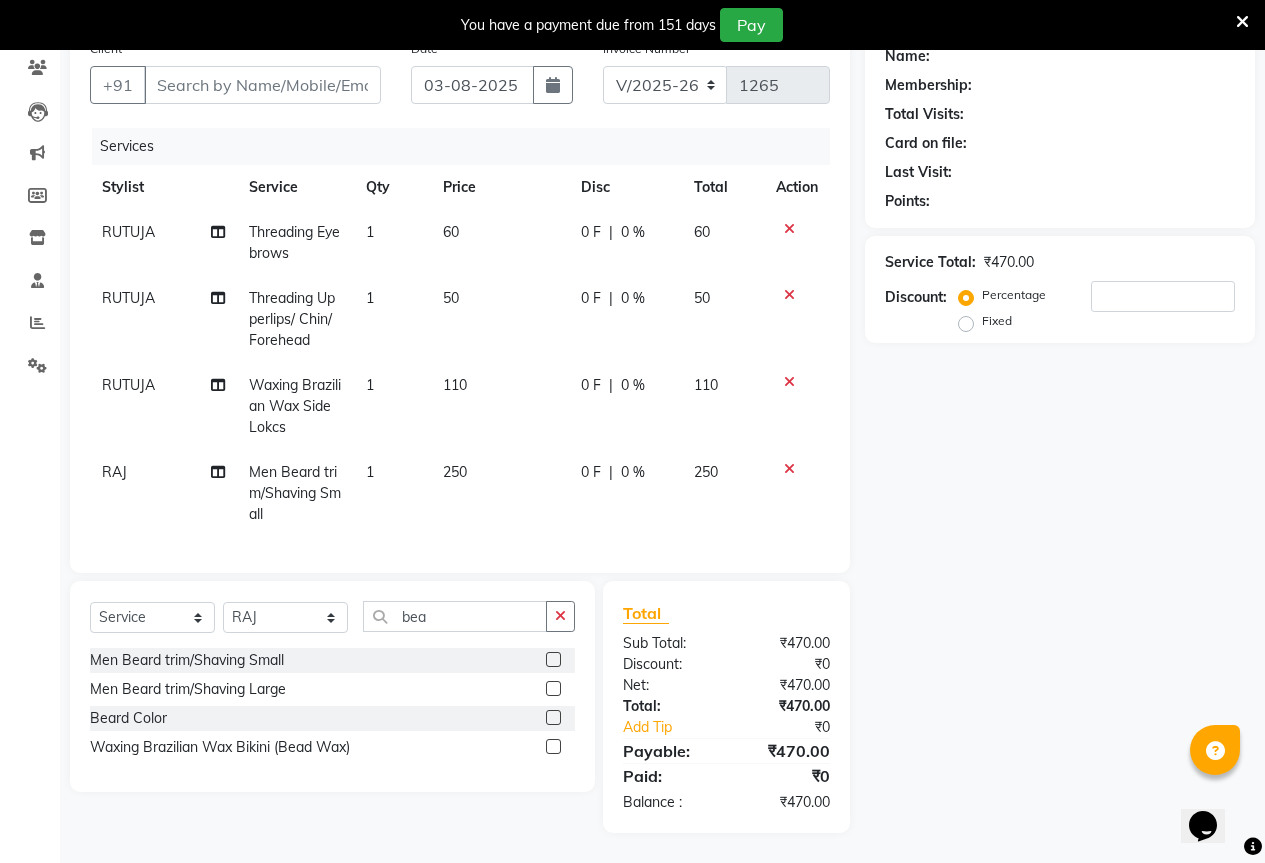scroll, scrollTop: 185, scrollLeft: 0, axis: vertical 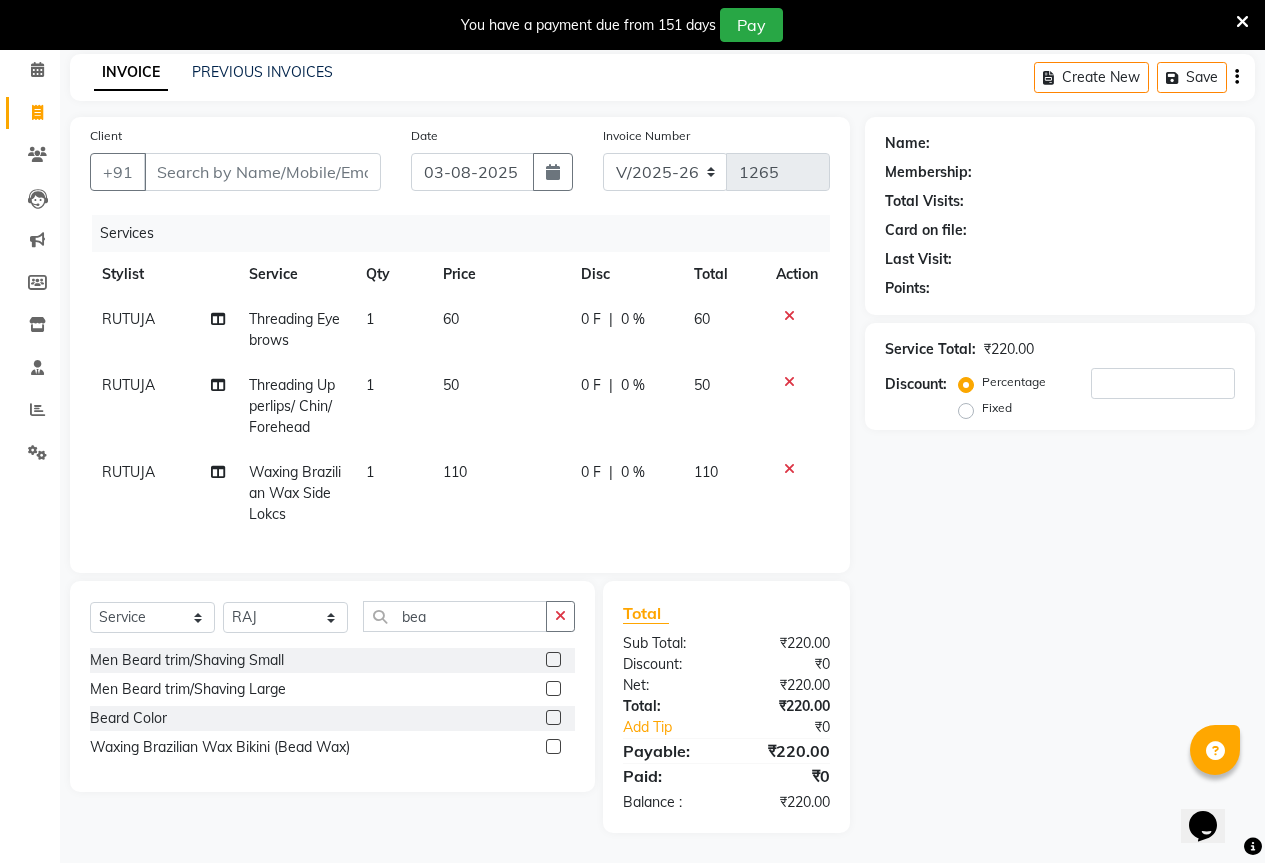 click on "Men Beard trim/Shaving Small" 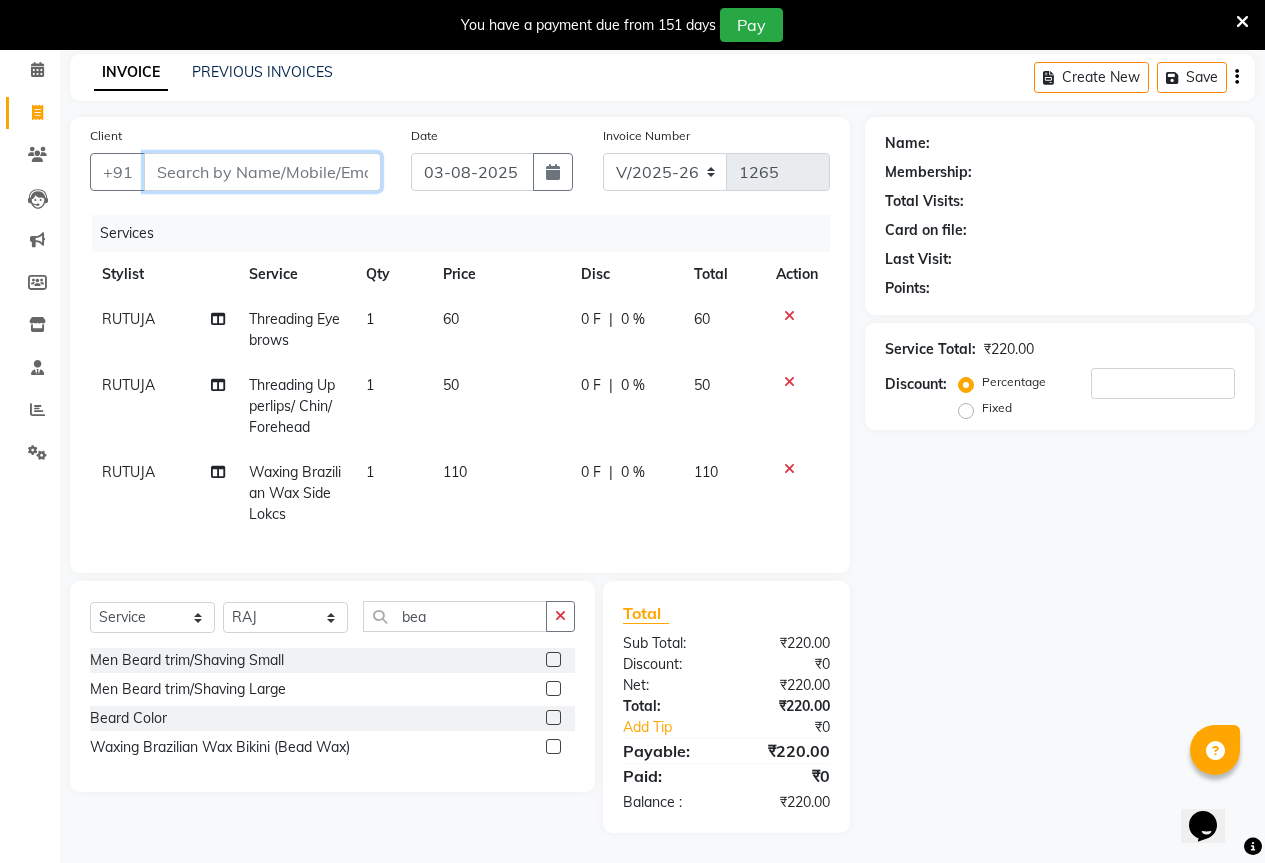 click on "Client" at bounding box center (262, 172) 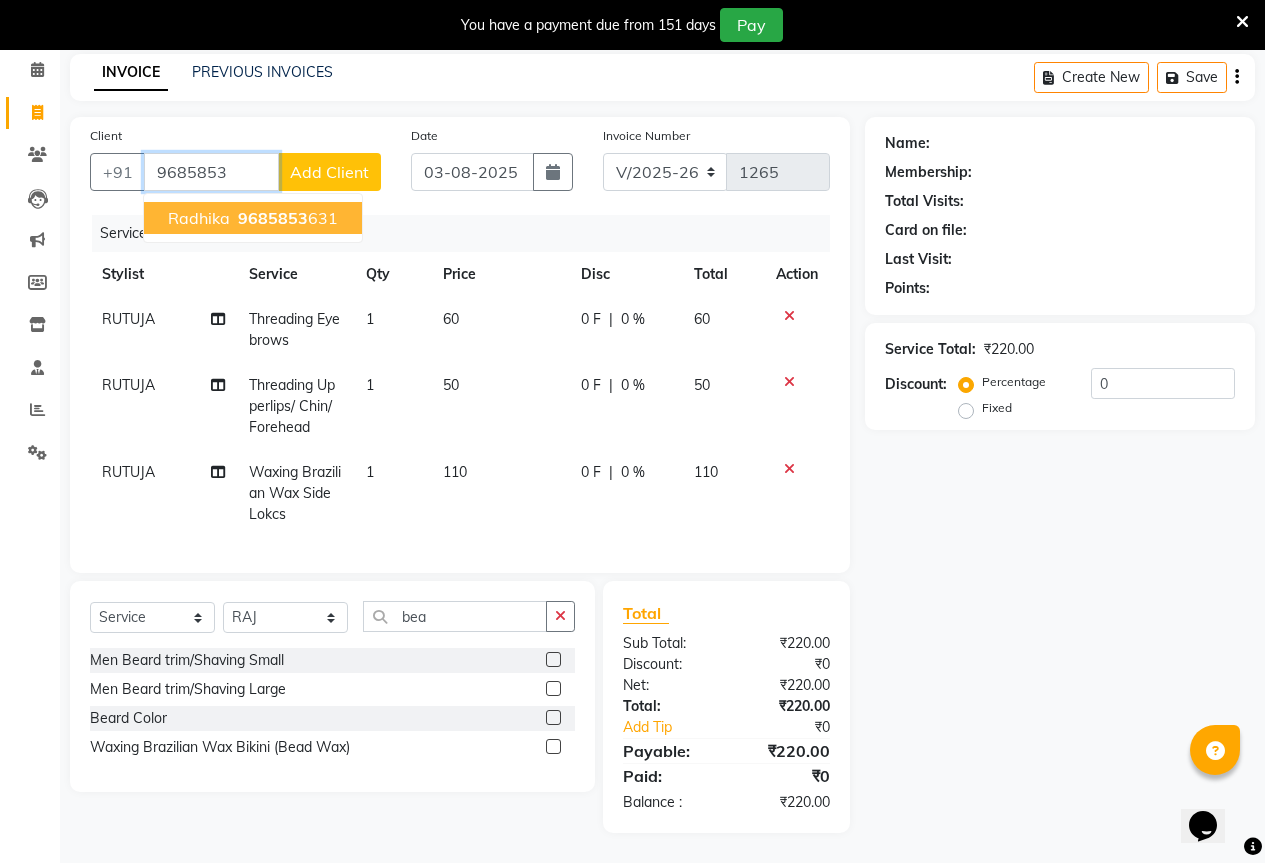 click on "9685853" at bounding box center (273, 218) 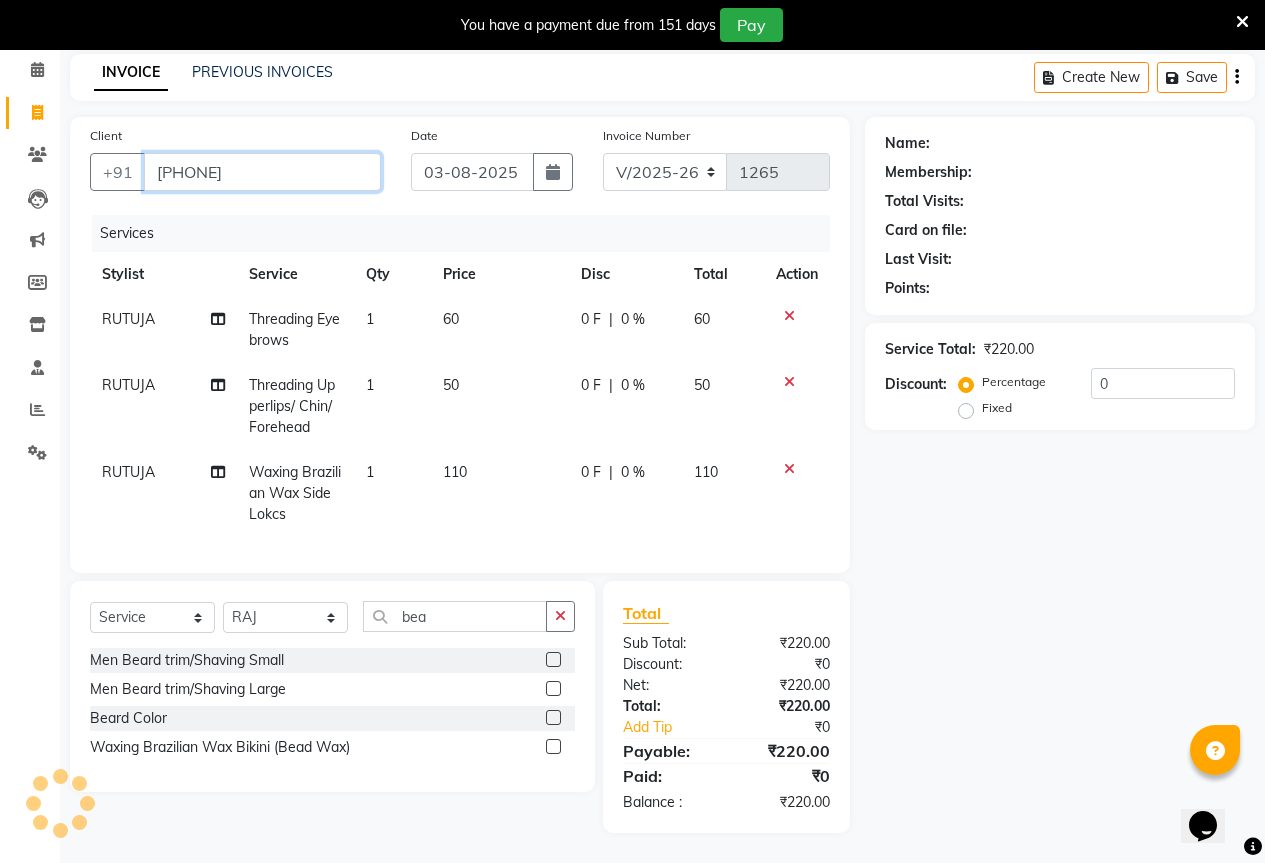 type on "[PHONE]" 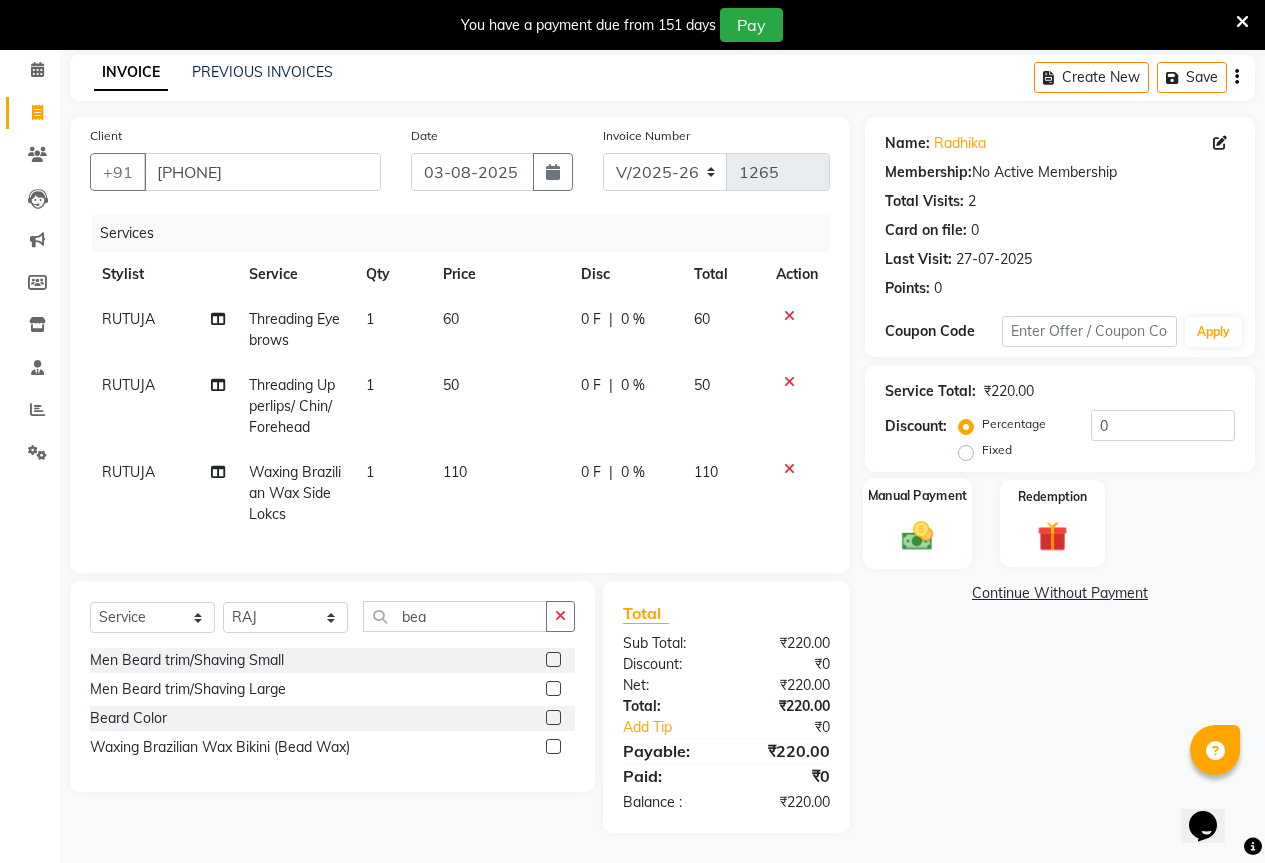 click 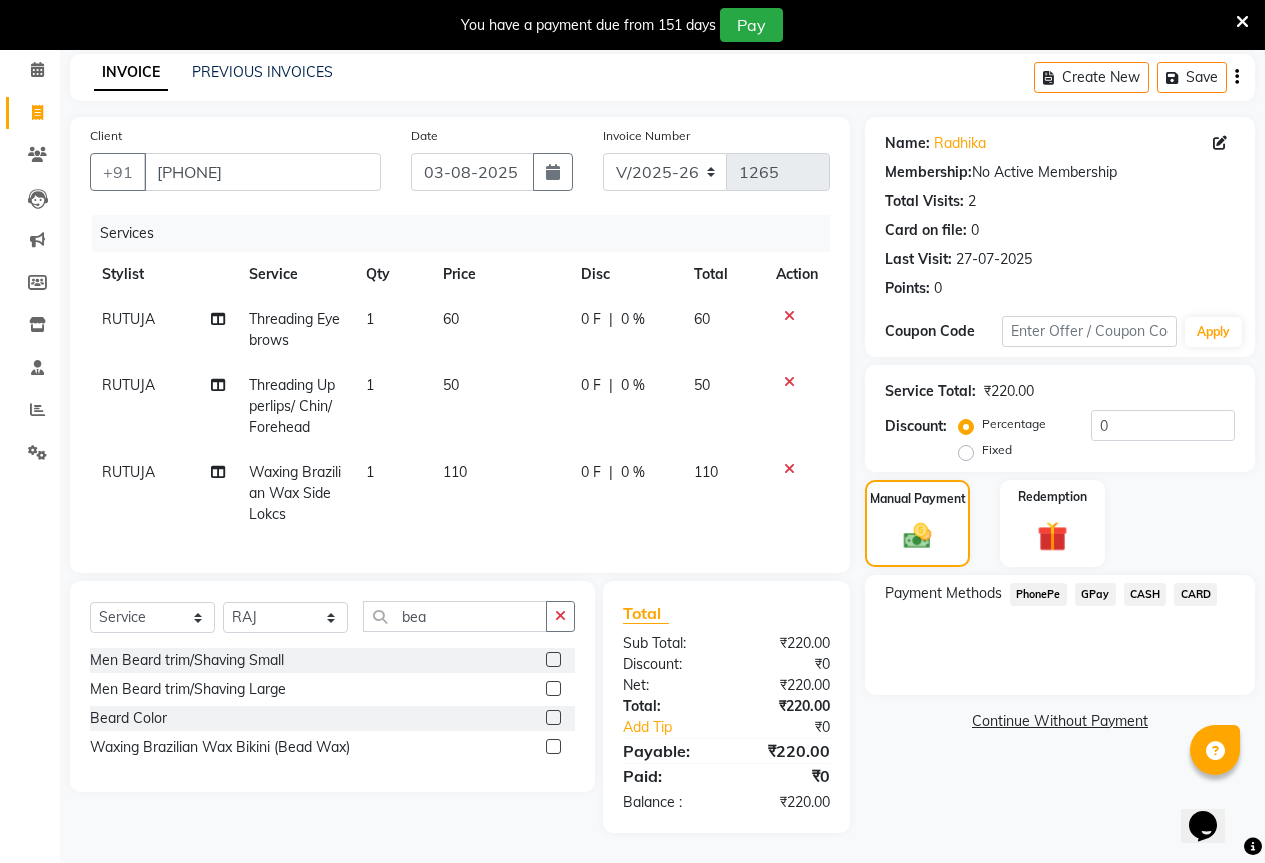 click on "GPay" 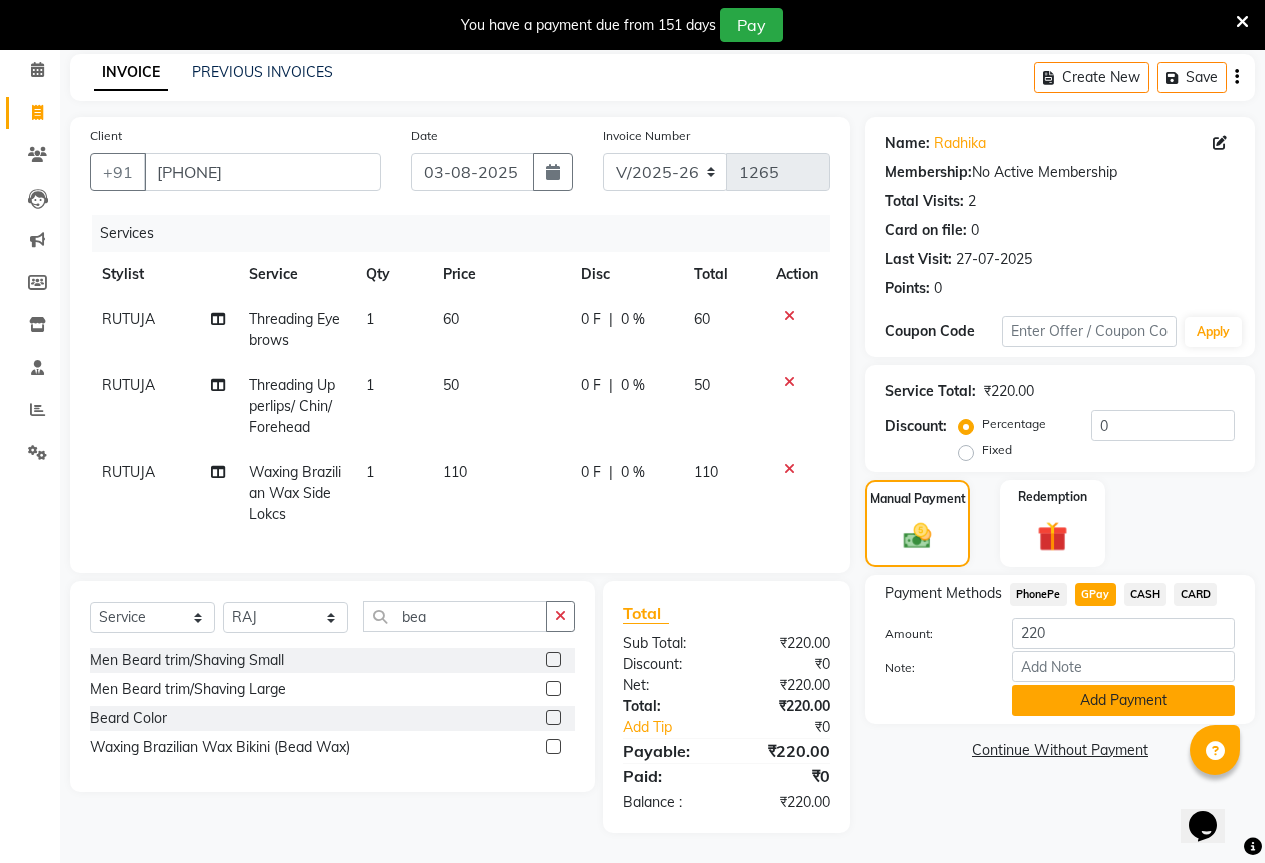 click on "Add Payment" 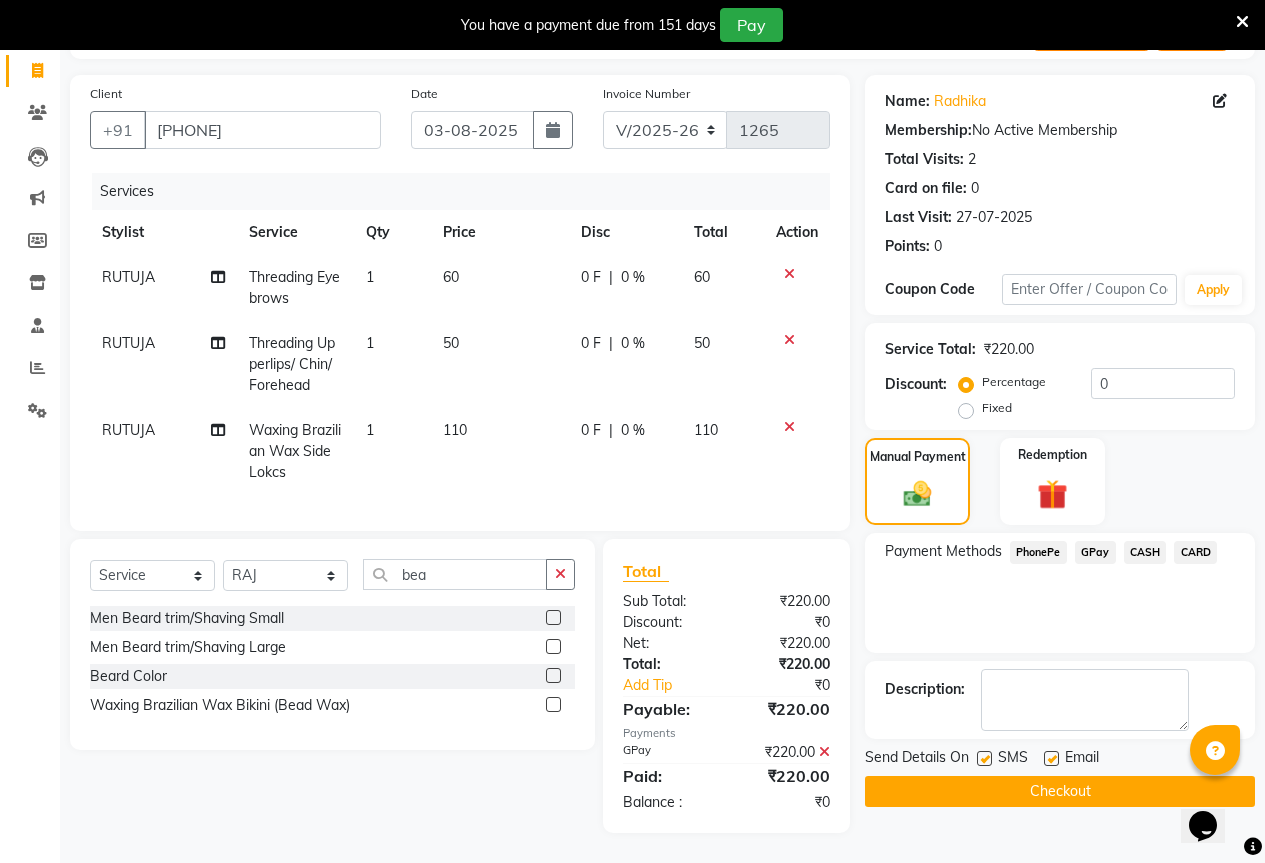 scroll, scrollTop: 140, scrollLeft: 0, axis: vertical 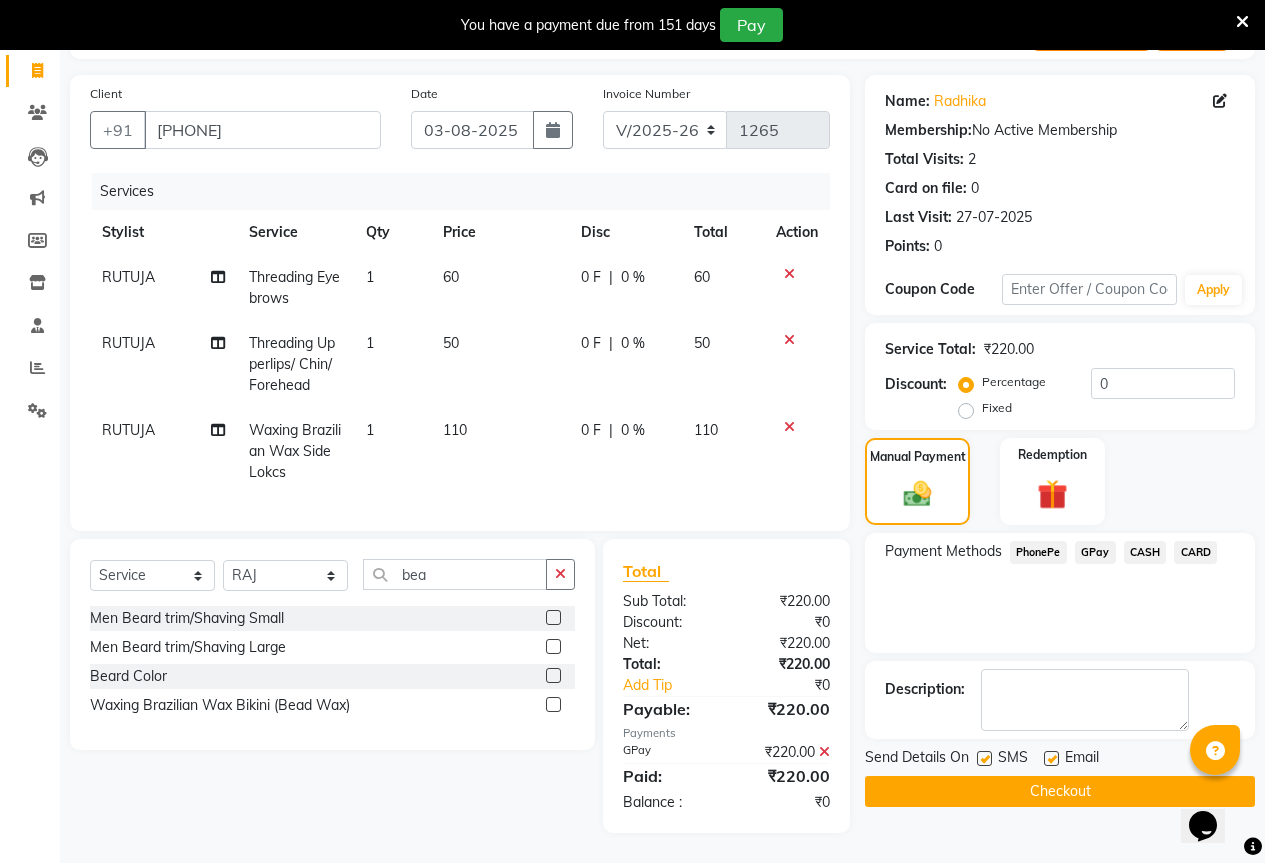click on "Checkout" 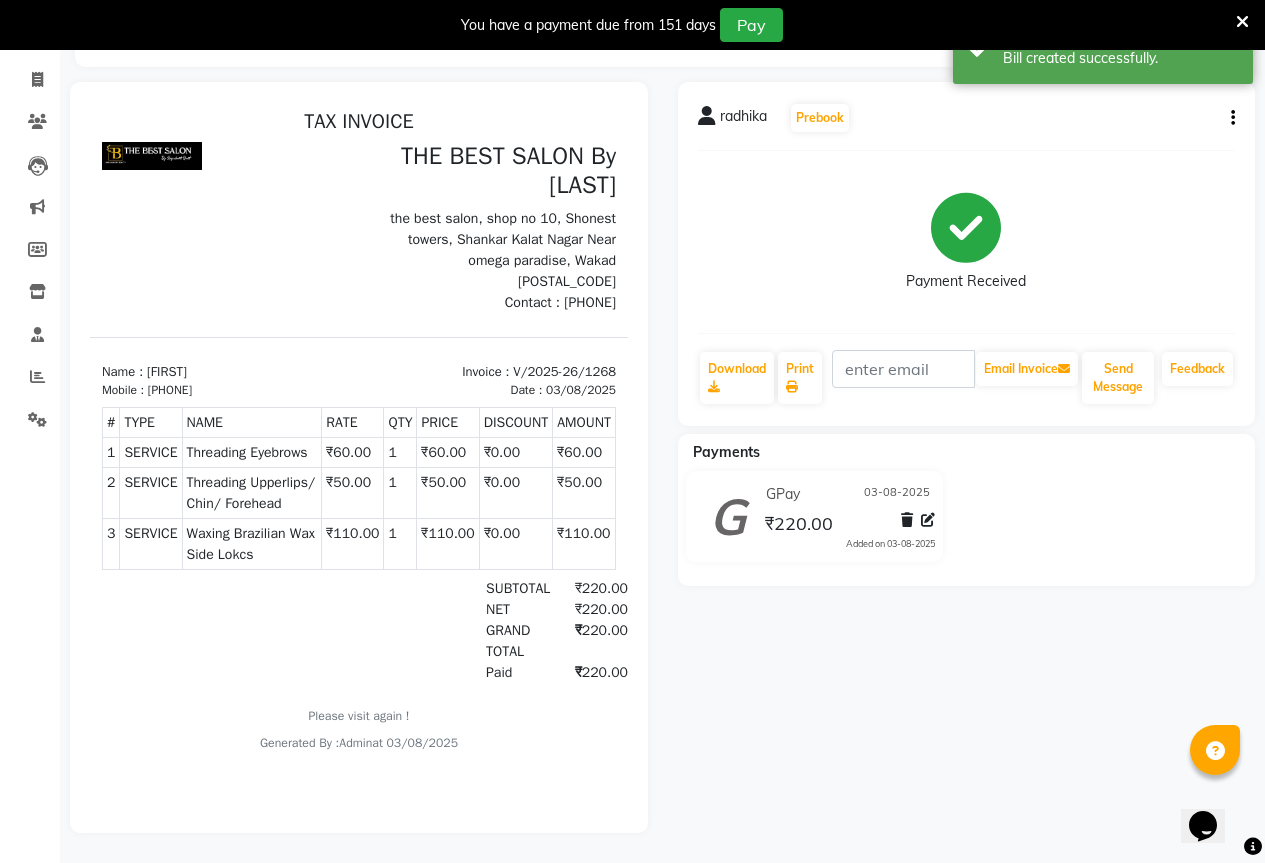 scroll, scrollTop: 0, scrollLeft: 0, axis: both 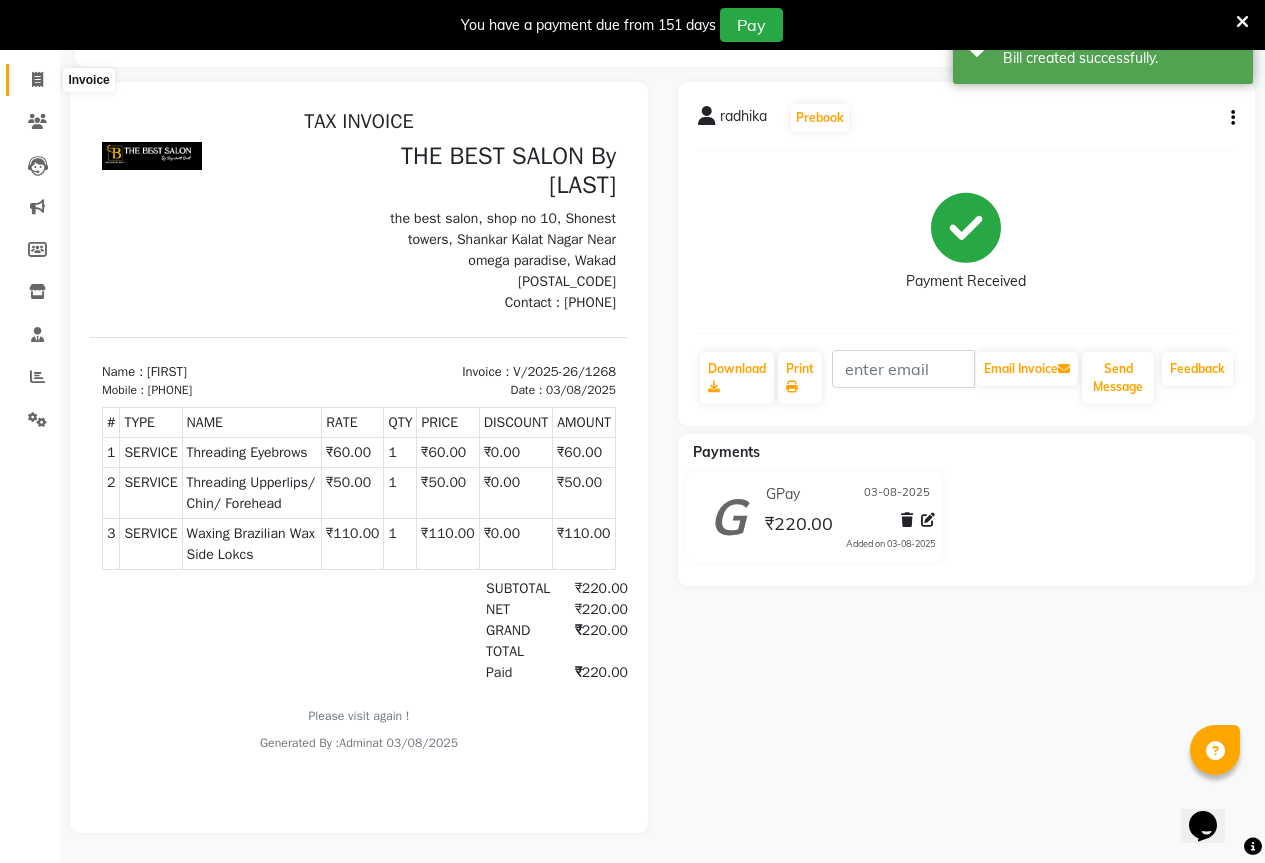 click 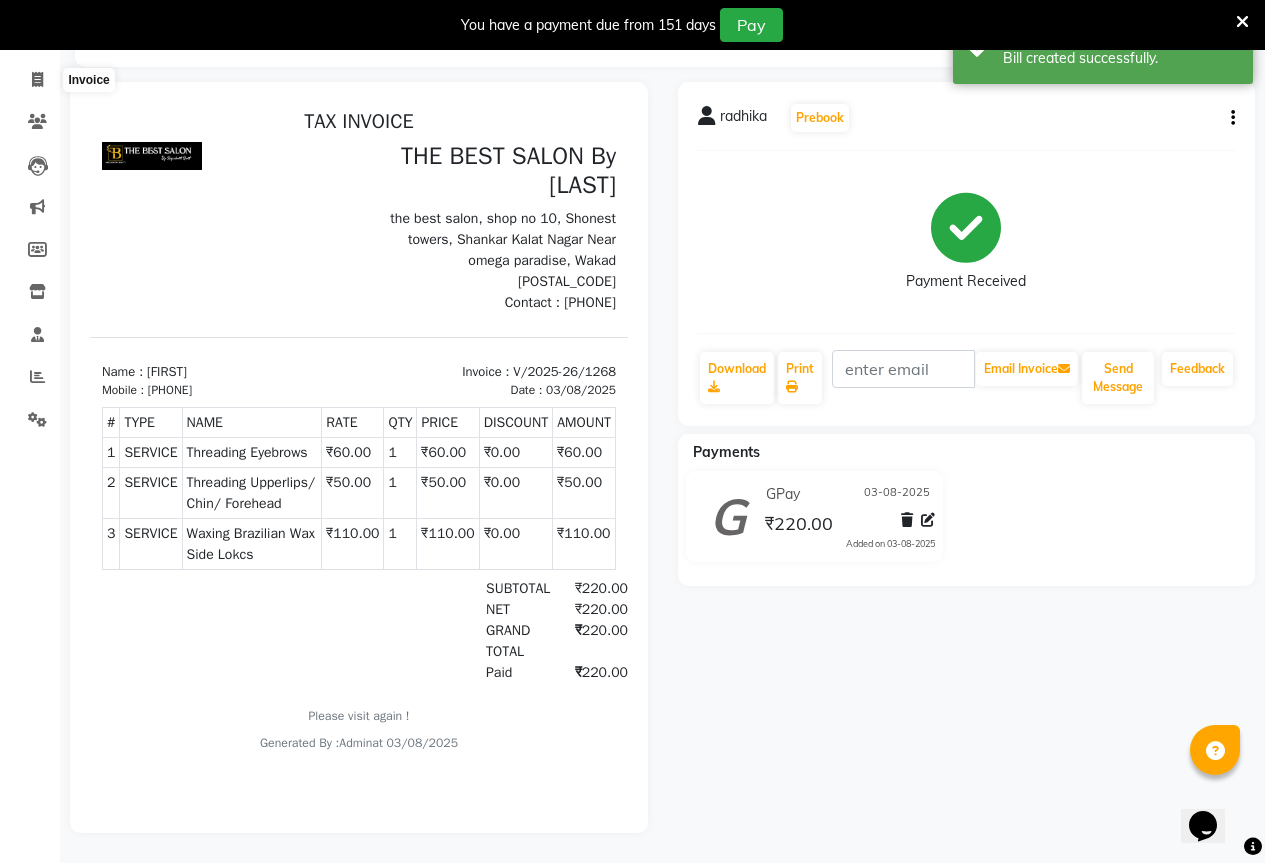 select on "service" 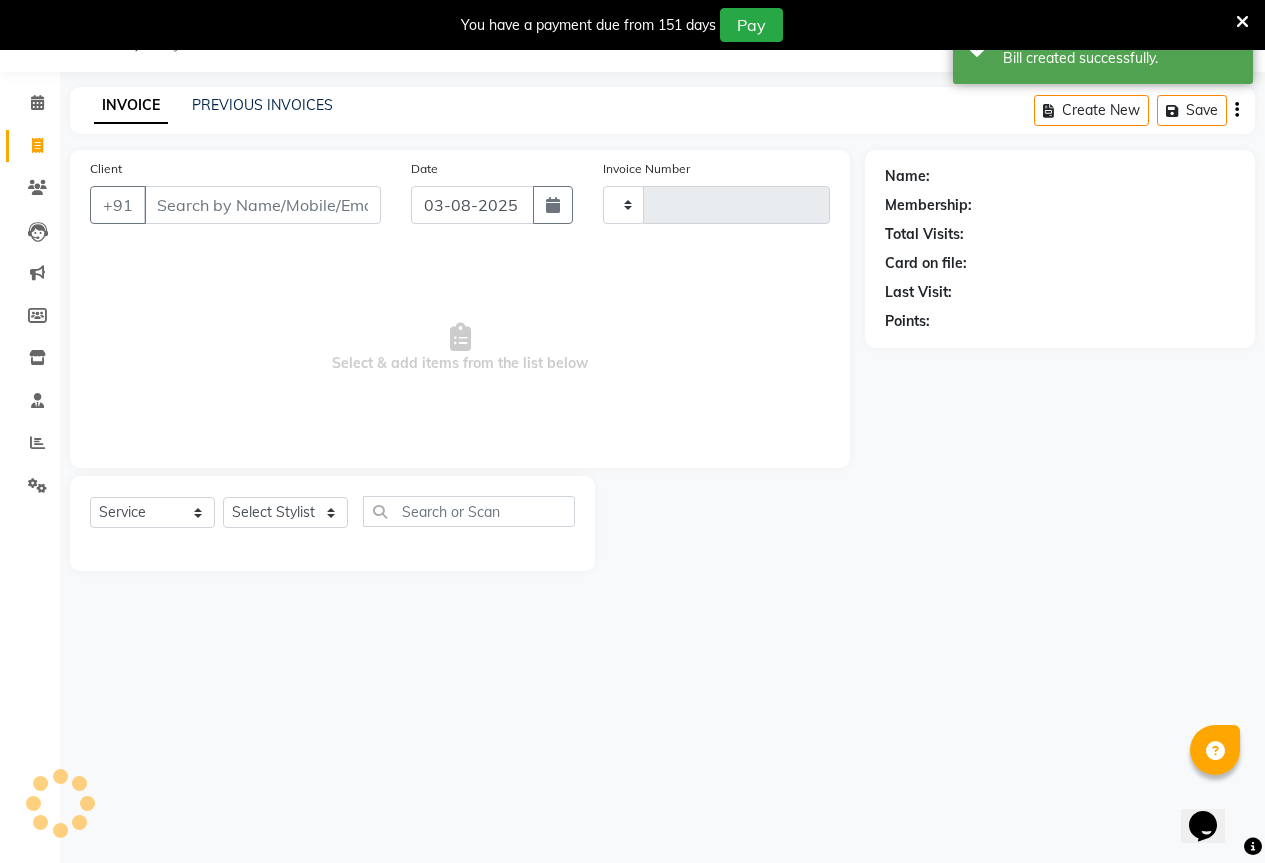 type on "1269" 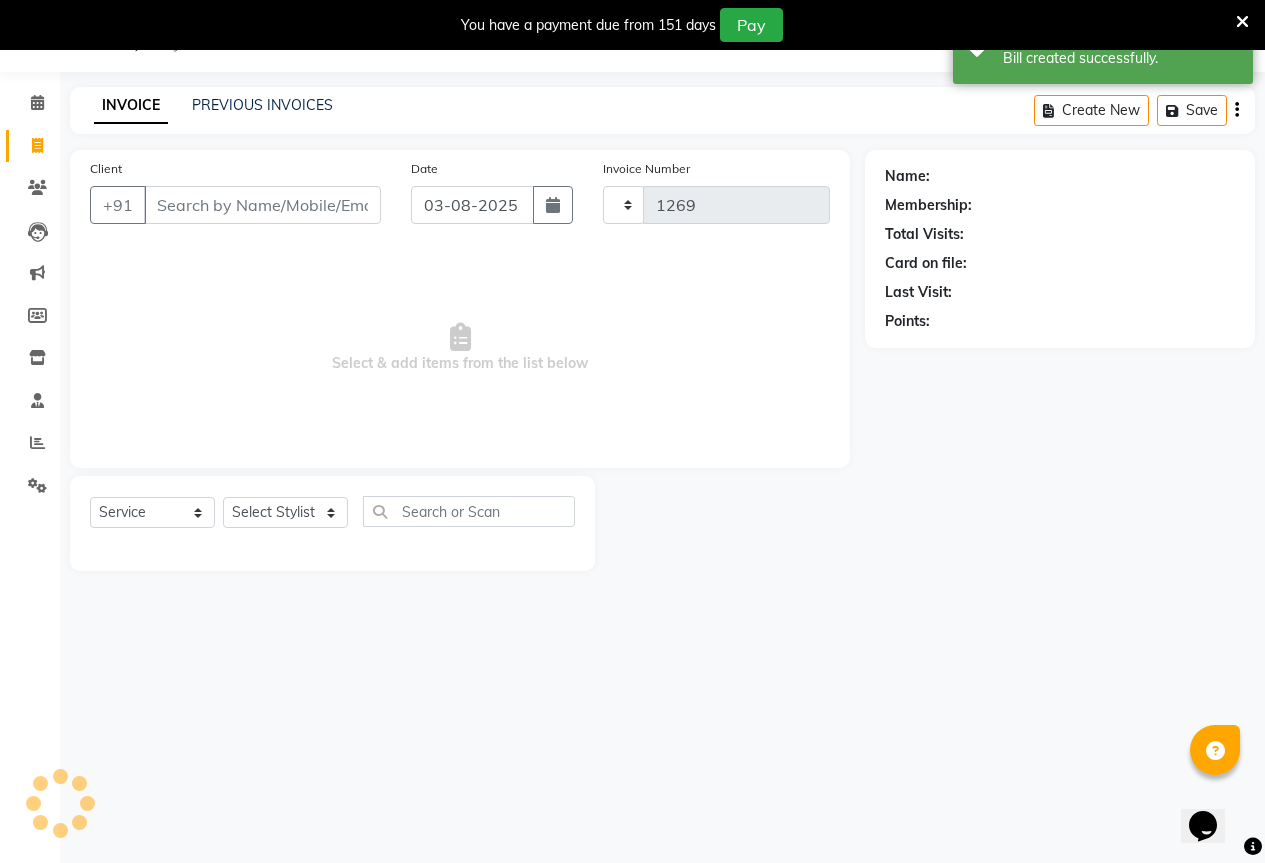 scroll, scrollTop: 50, scrollLeft: 0, axis: vertical 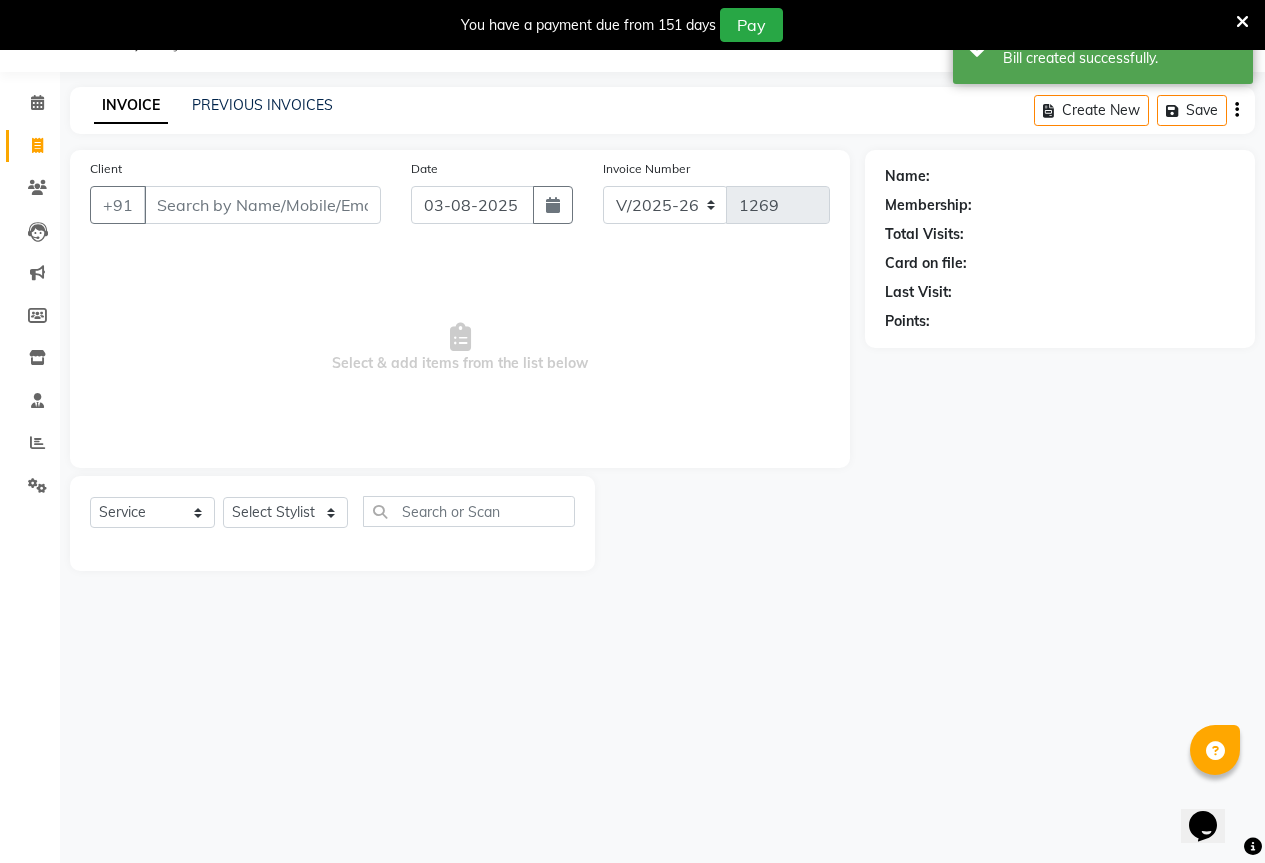 click on "Client" at bounding box center (262, 205) 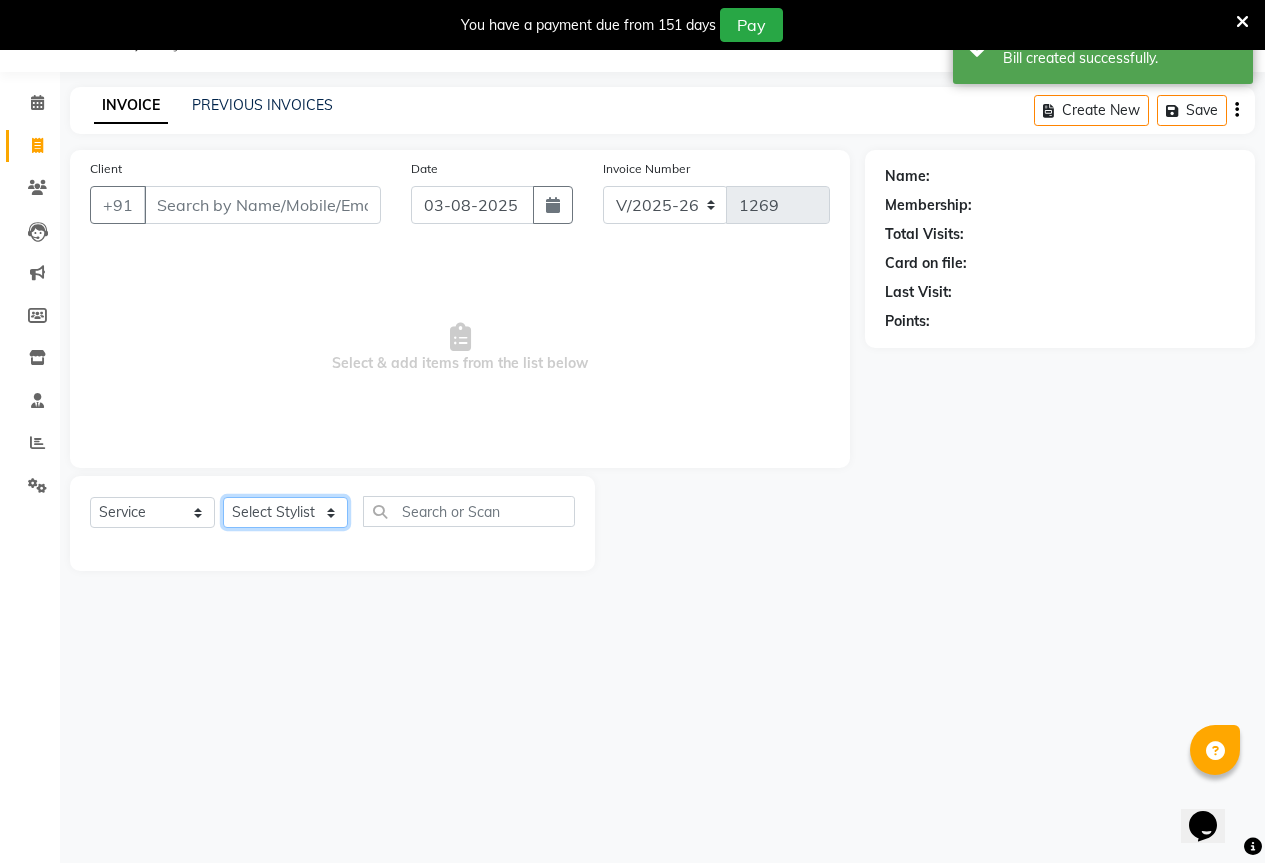 click on "Select Stylist AKASH KAJAL PAYAL RAJ RUTUJA SAHIL" 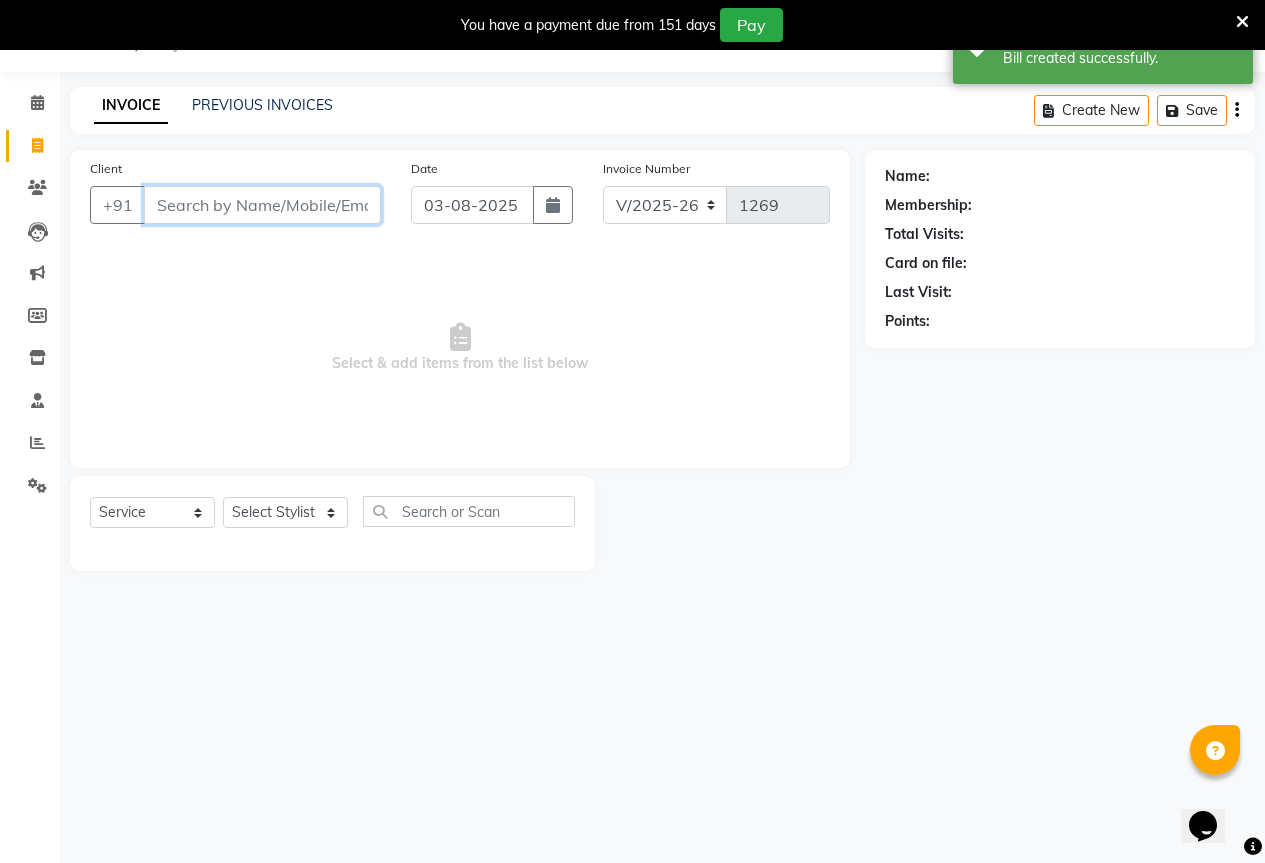 click on "Client" at bounding box center (262, 205) 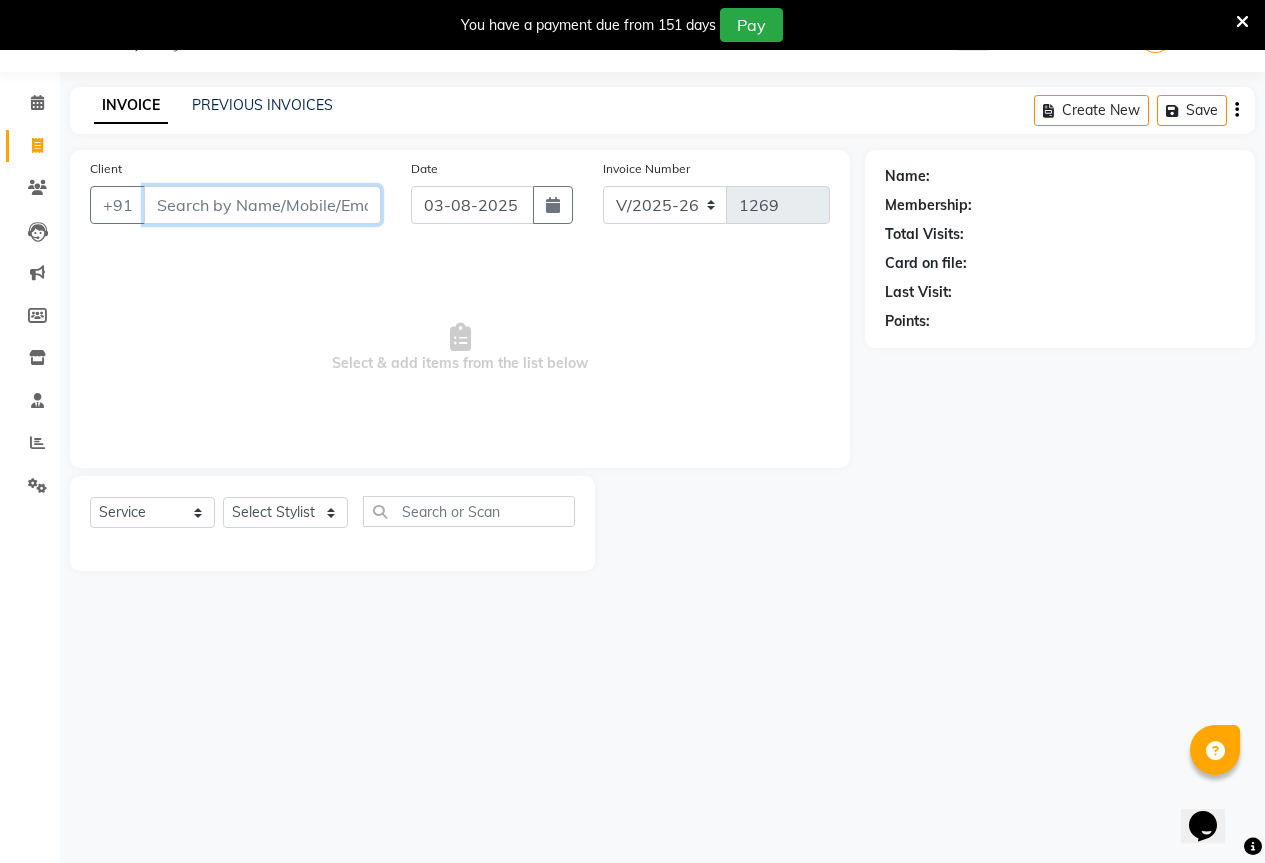click on "Client" at bounding box center [262, 205] 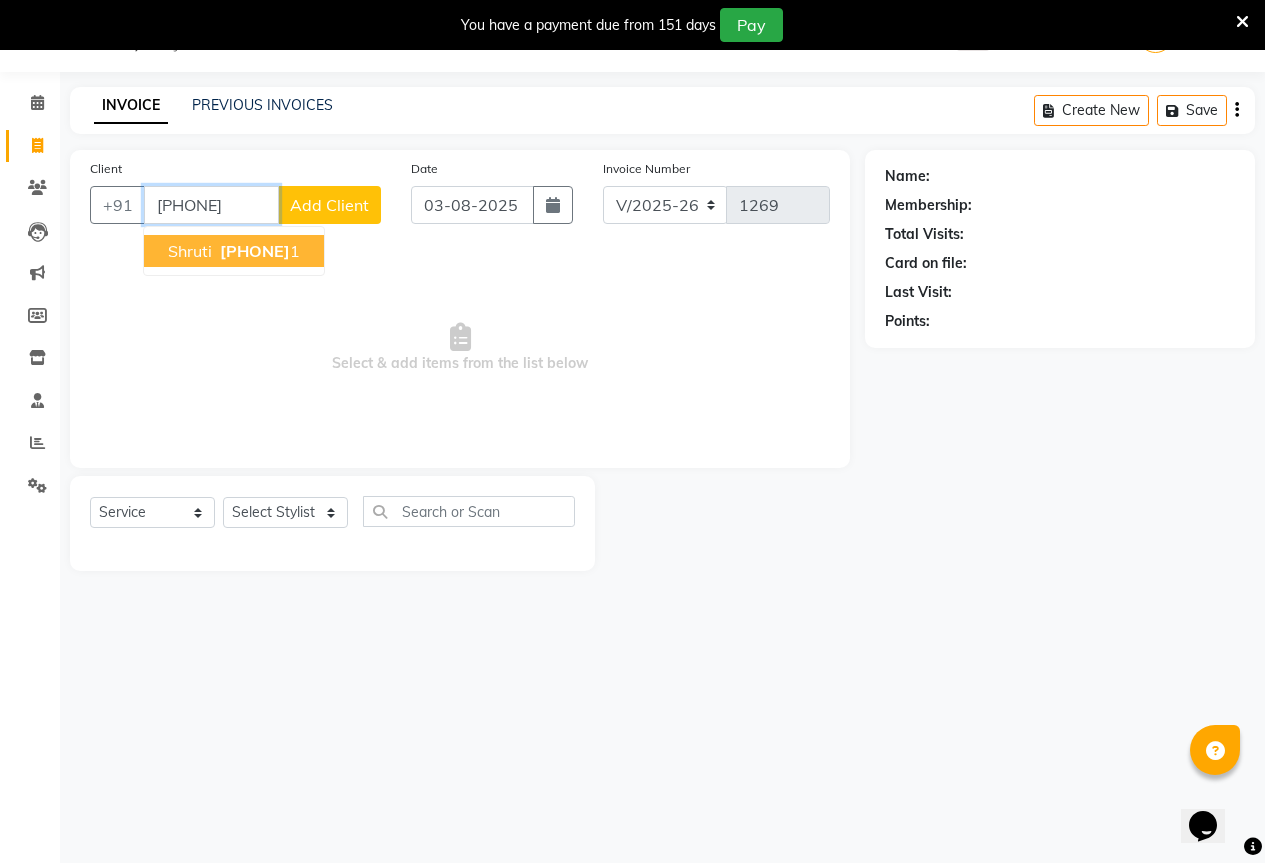 type on "[PHONE]" 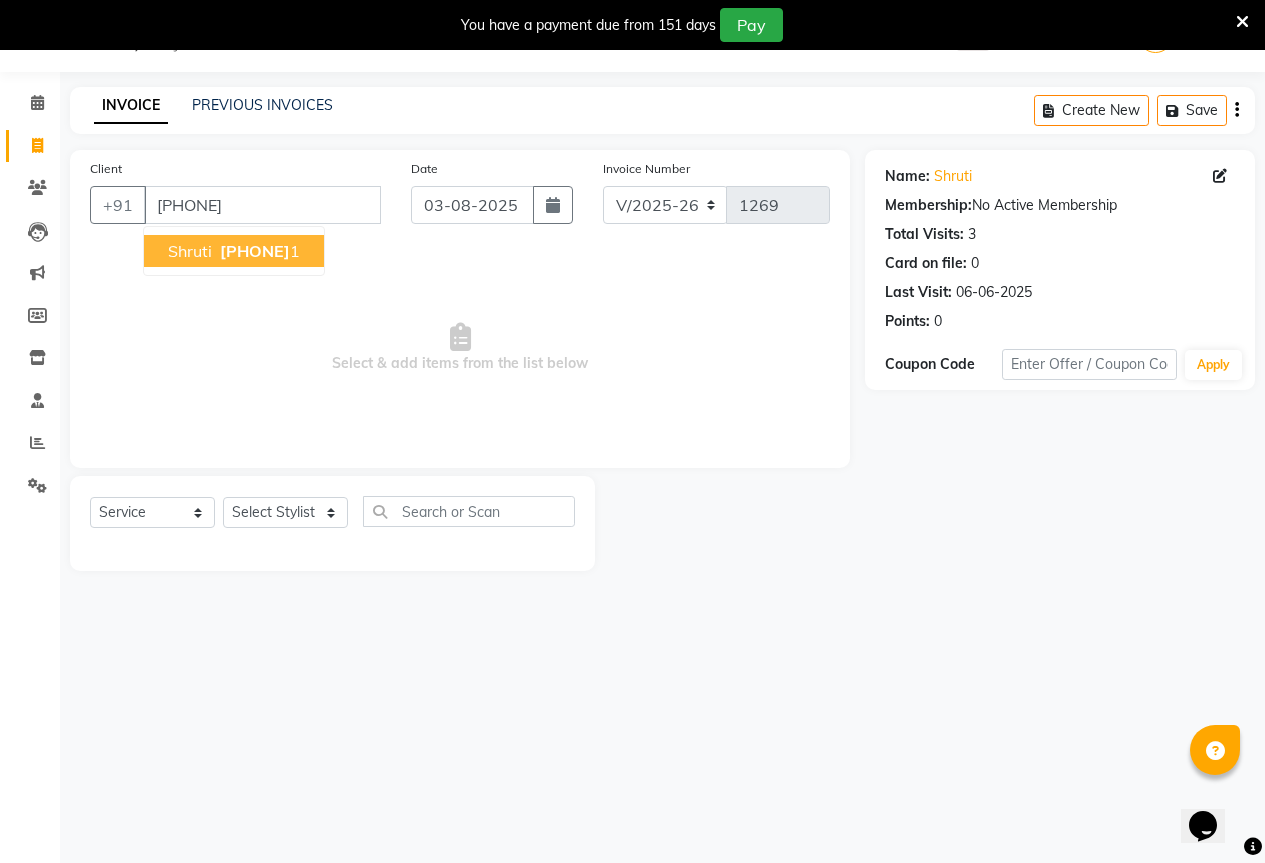 click on "[PHONE]" at bounding box center [255, 251] 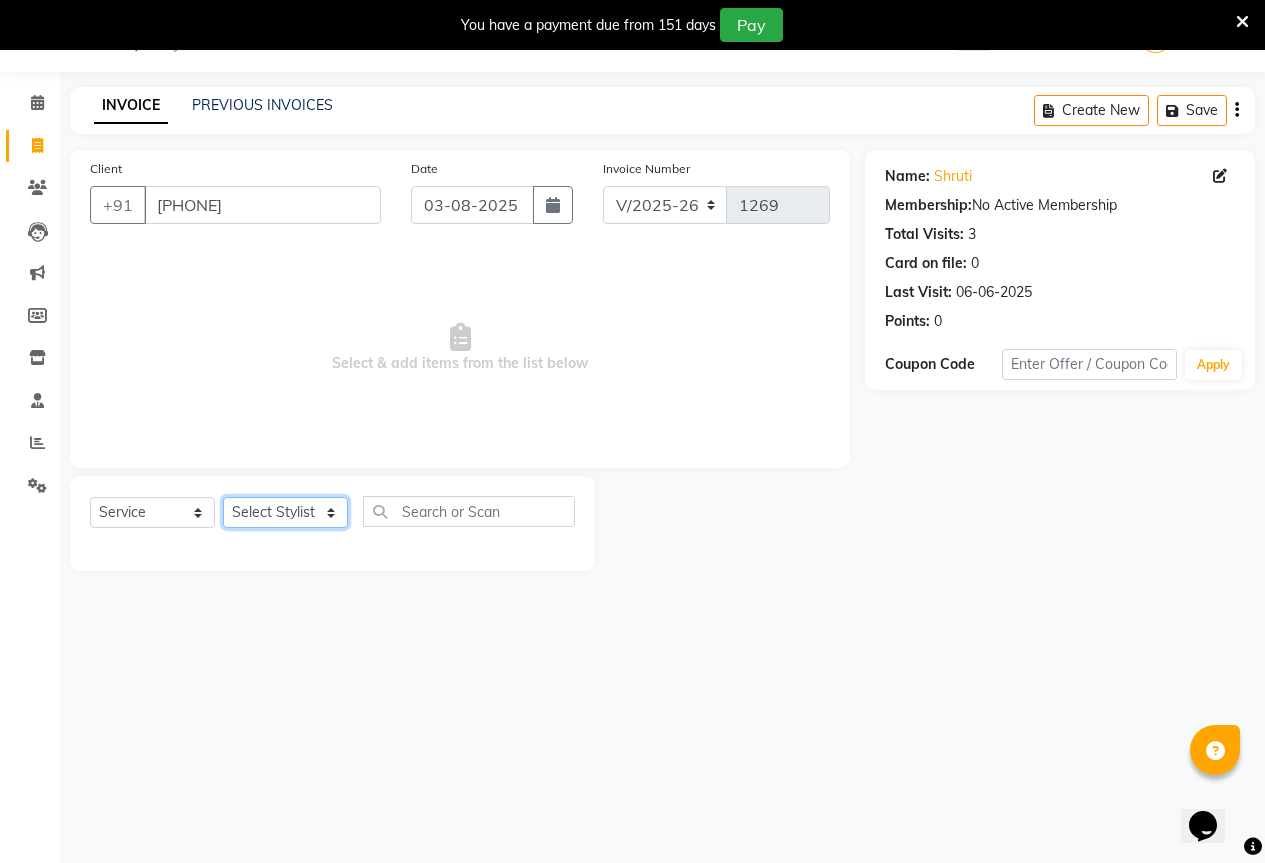 click on "Select Stylist AKASH KAJAL PAYAL RAJ RUTUJA SAHIL" 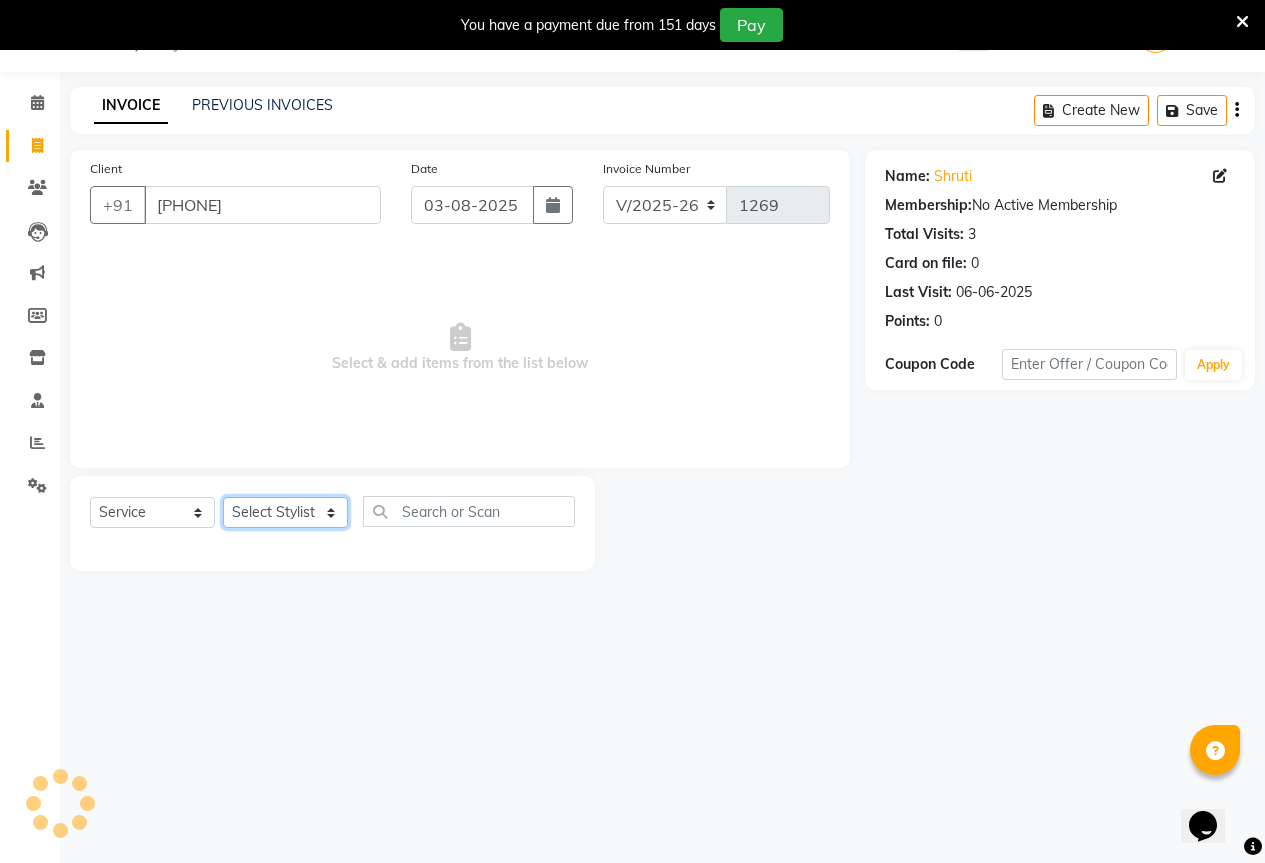 select on "61550" 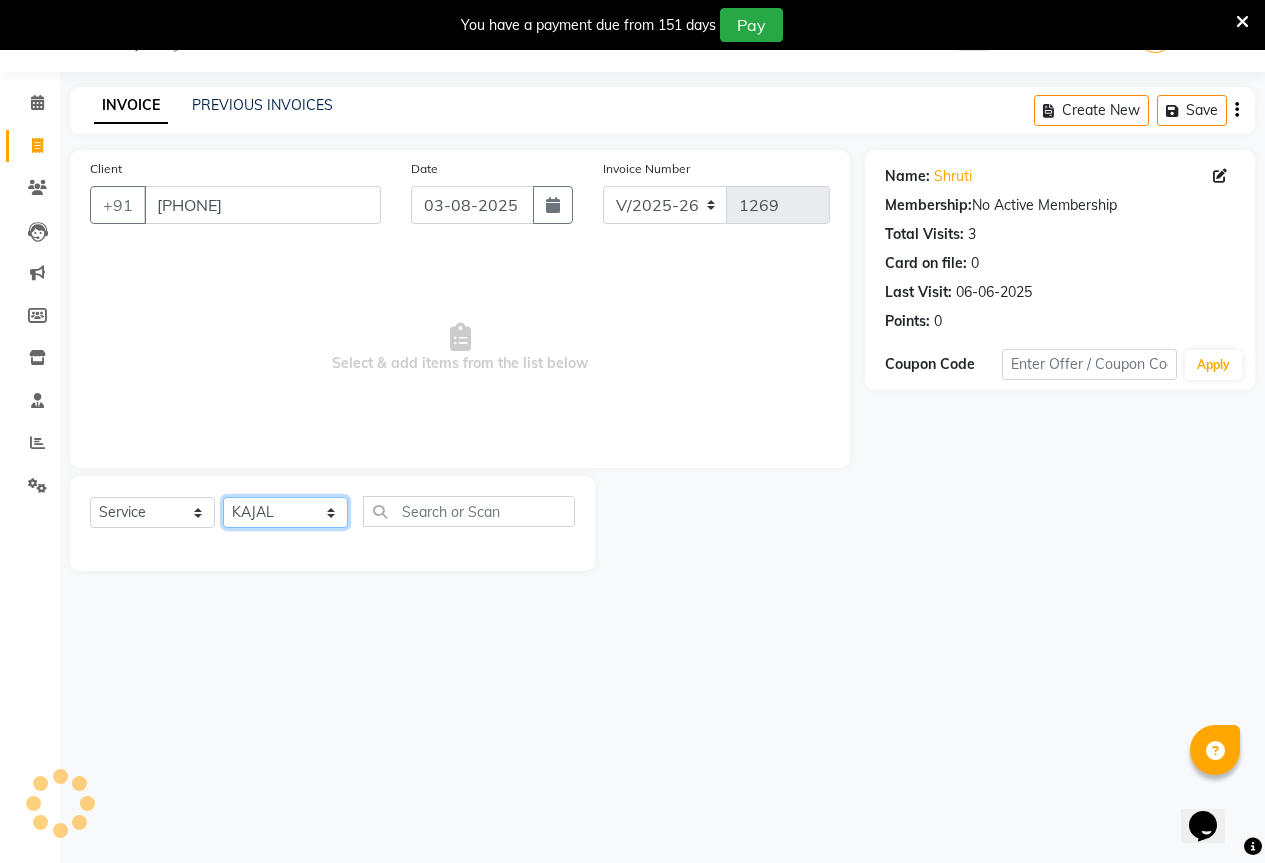 click on "Select Stylist AKASH KAJAL PAYAL RAJ RUTUJA SAHIL" 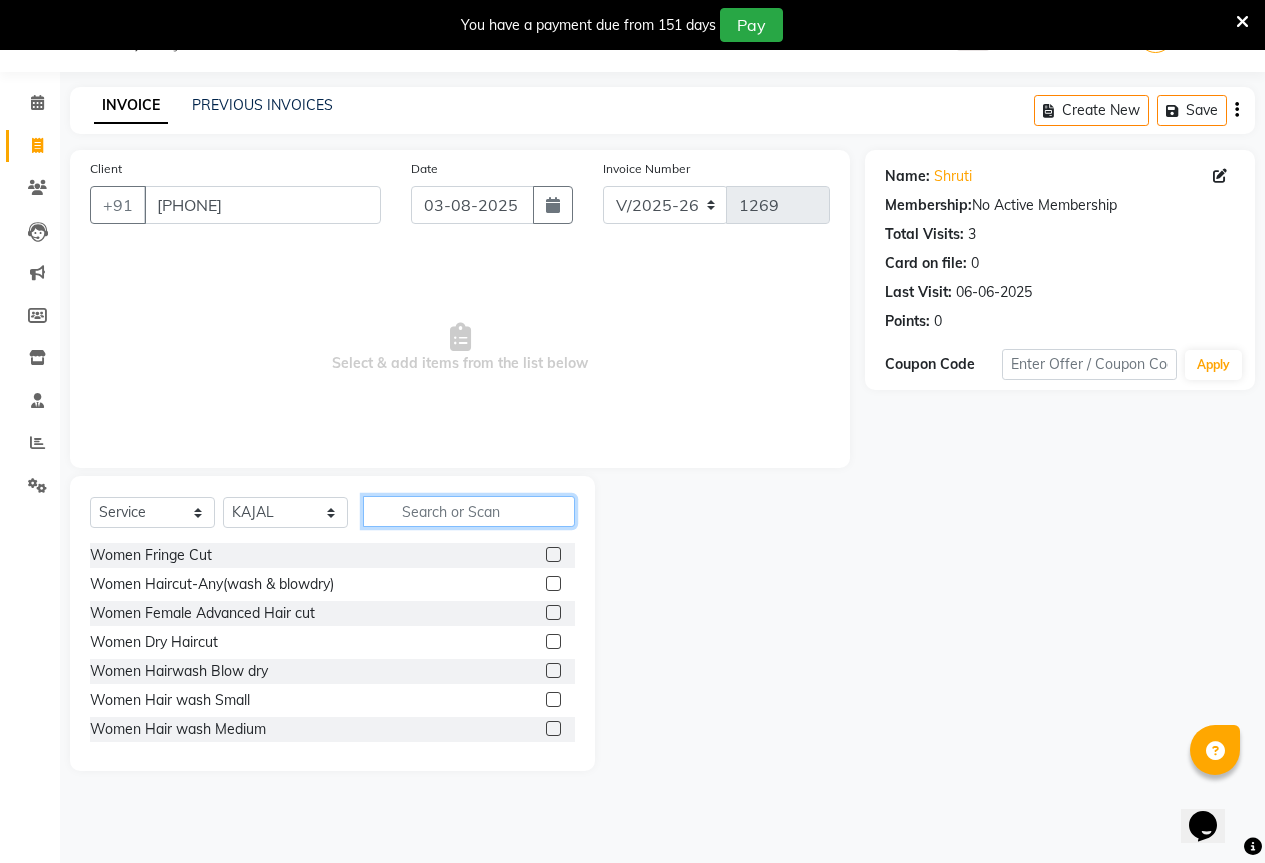 click 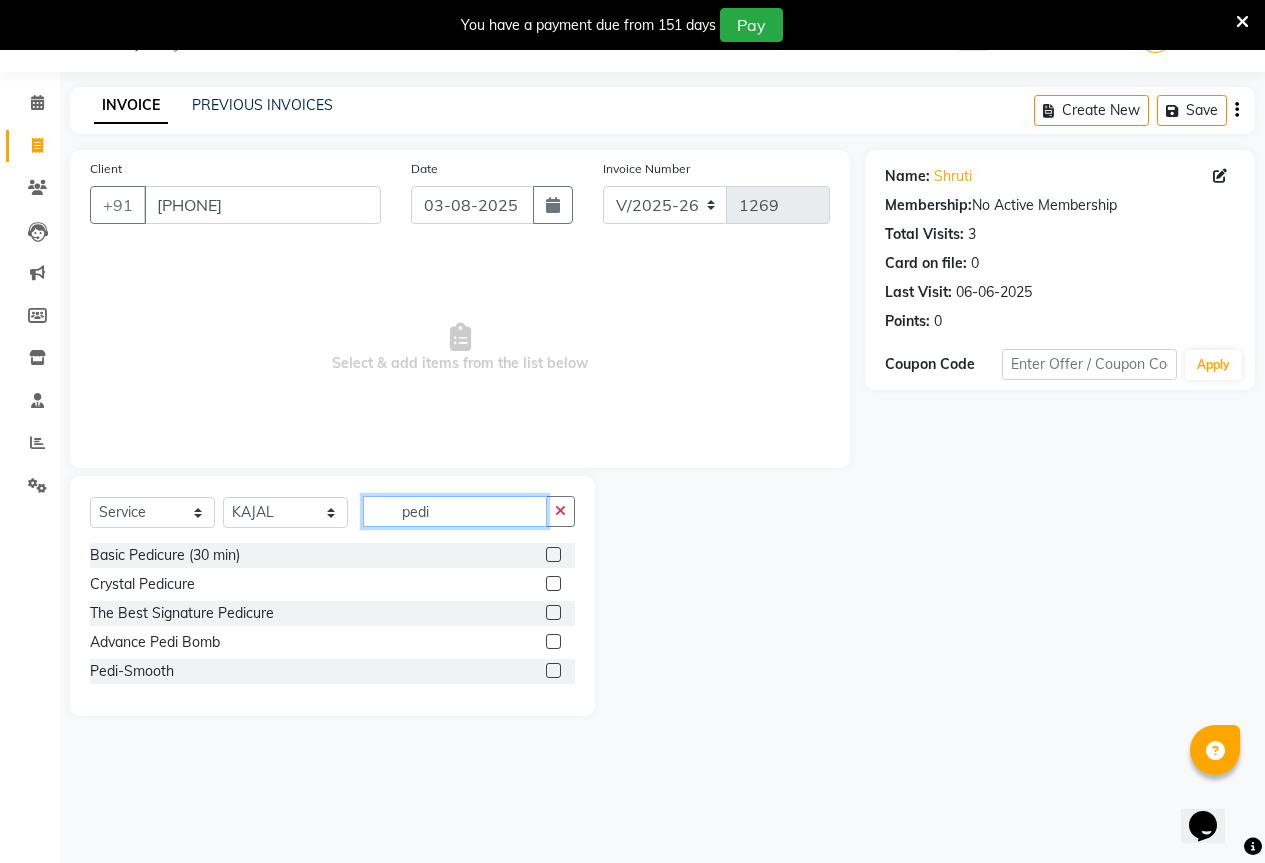type on "pedi" 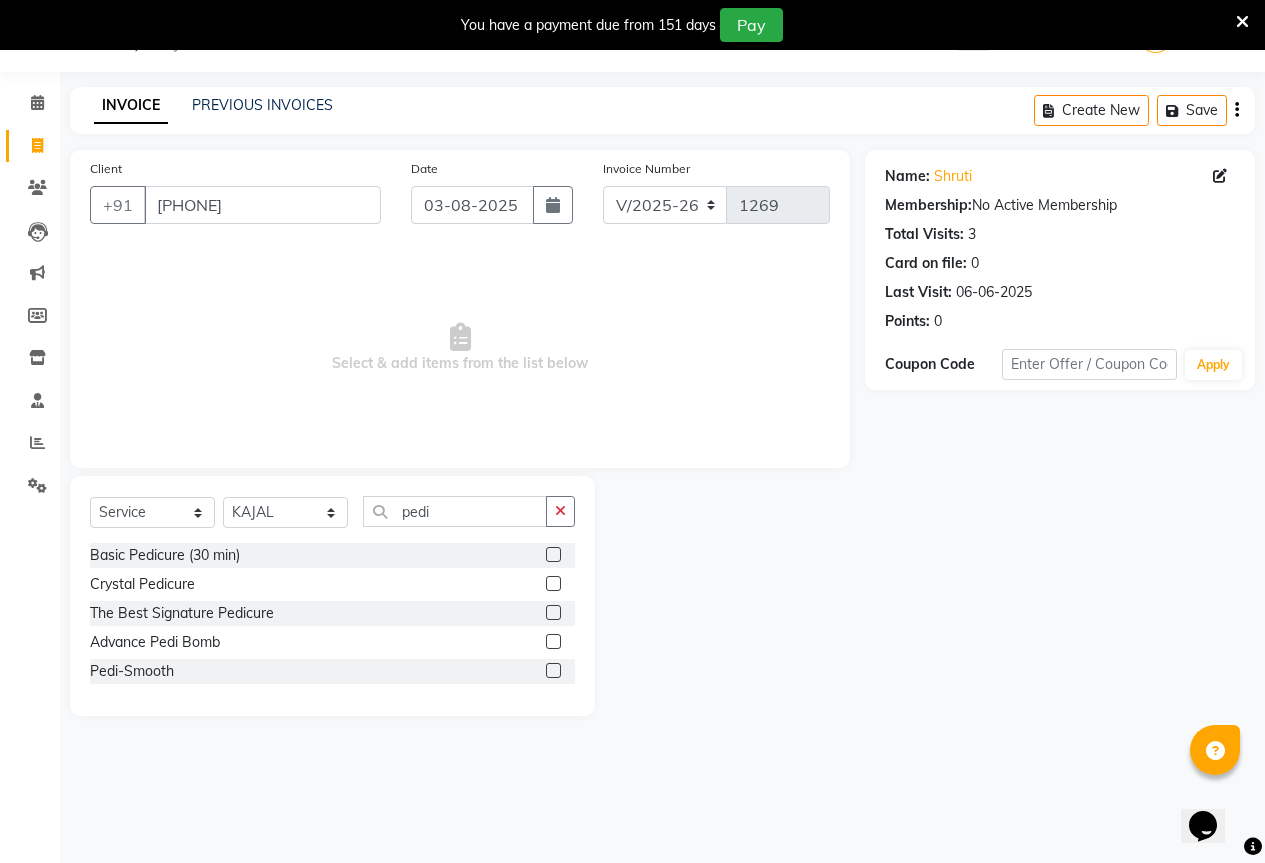 click 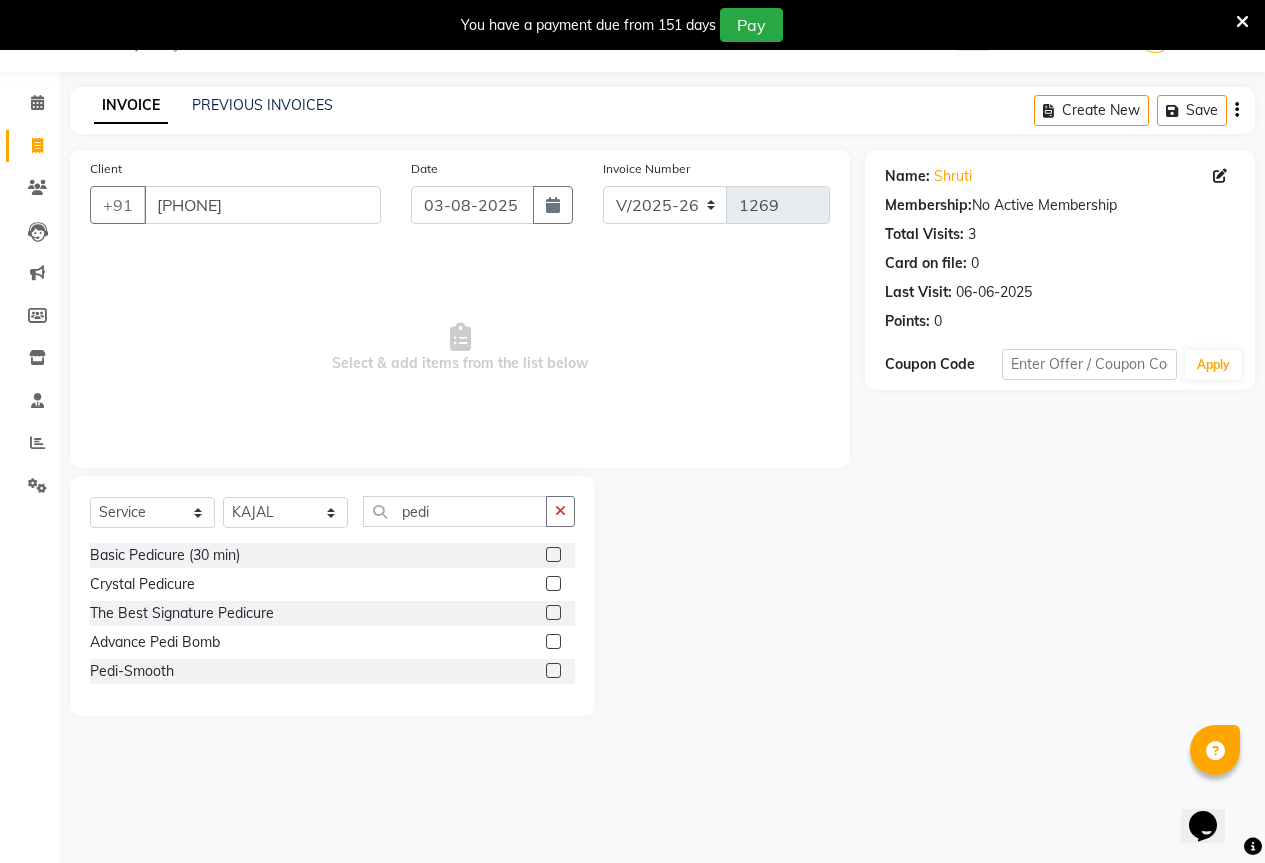 click at bounding box center [552, 555] 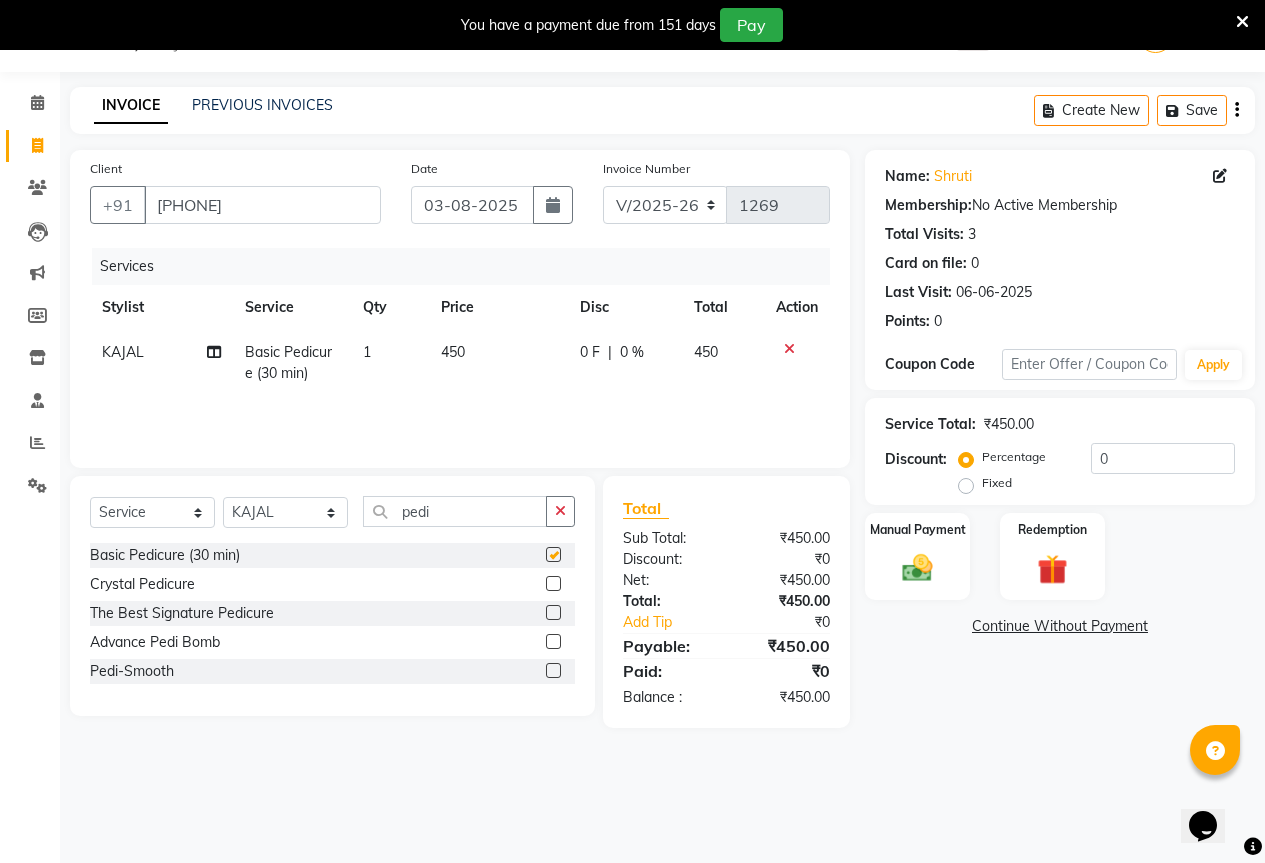 checkbox on "false" 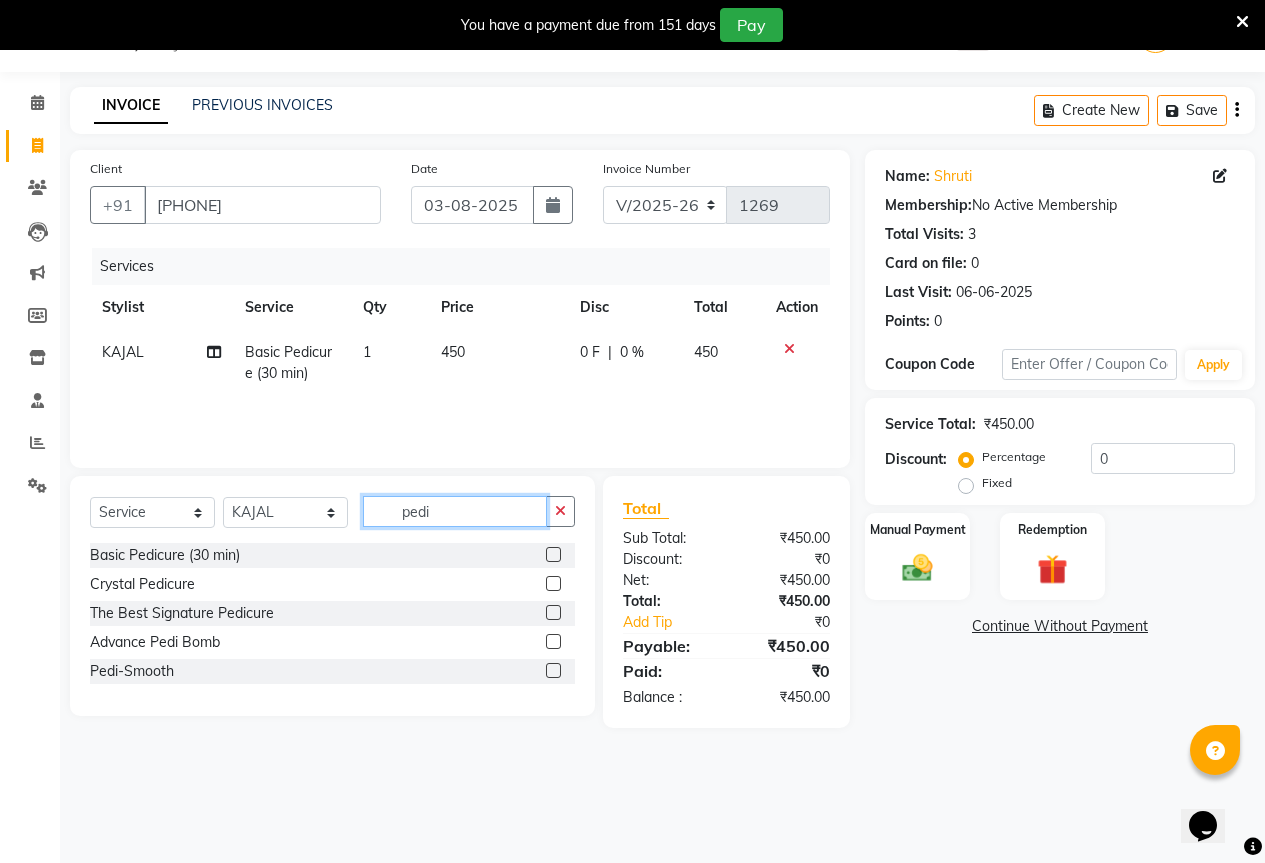 click on "pedi" 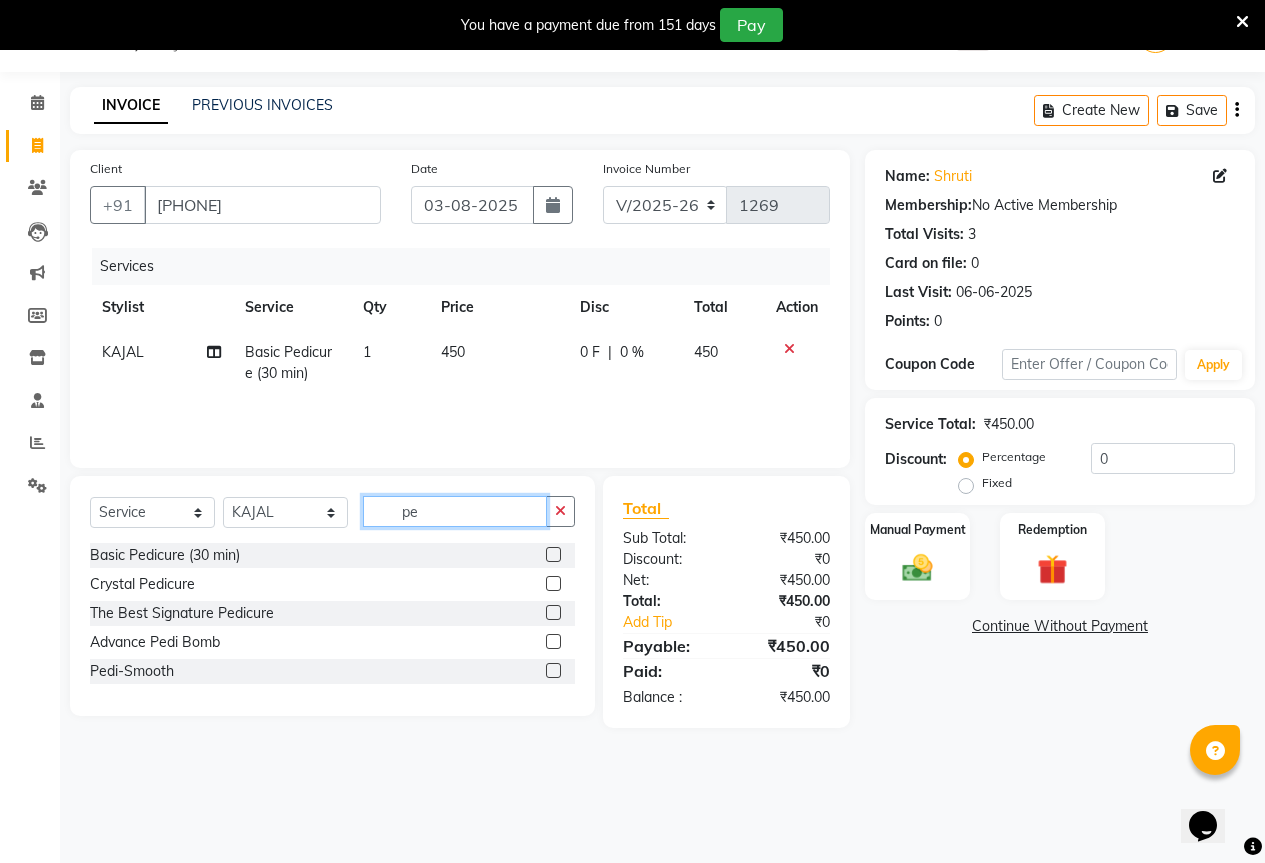 type on "p" 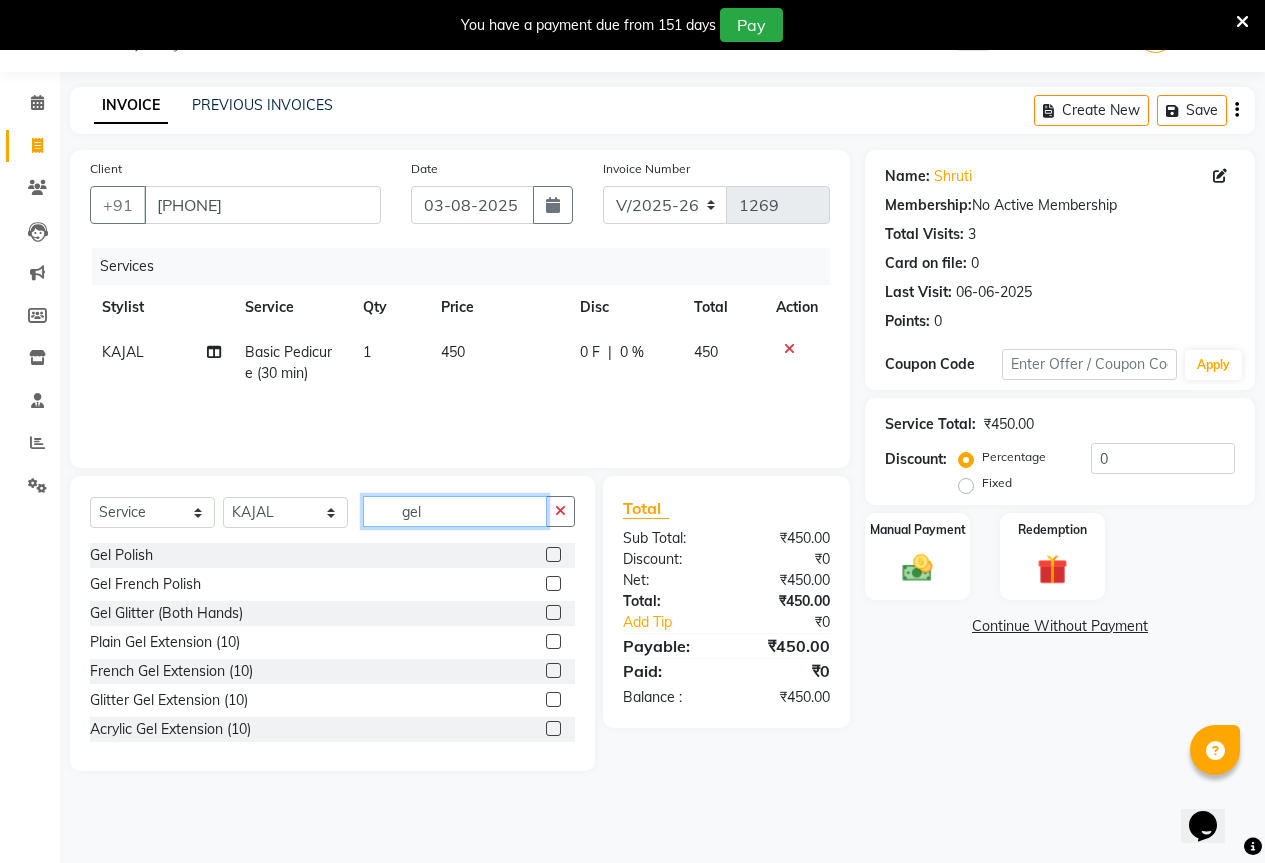 type on "gel" 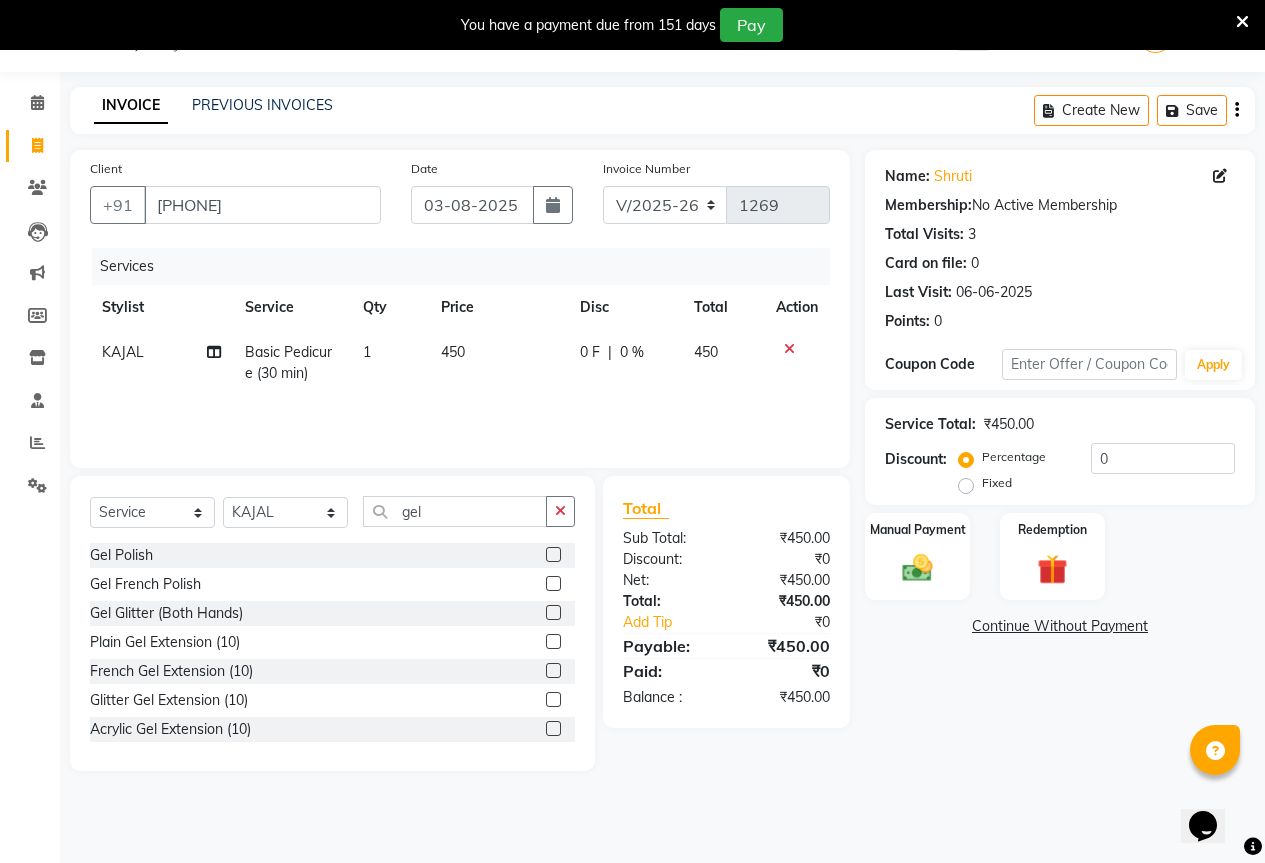 click 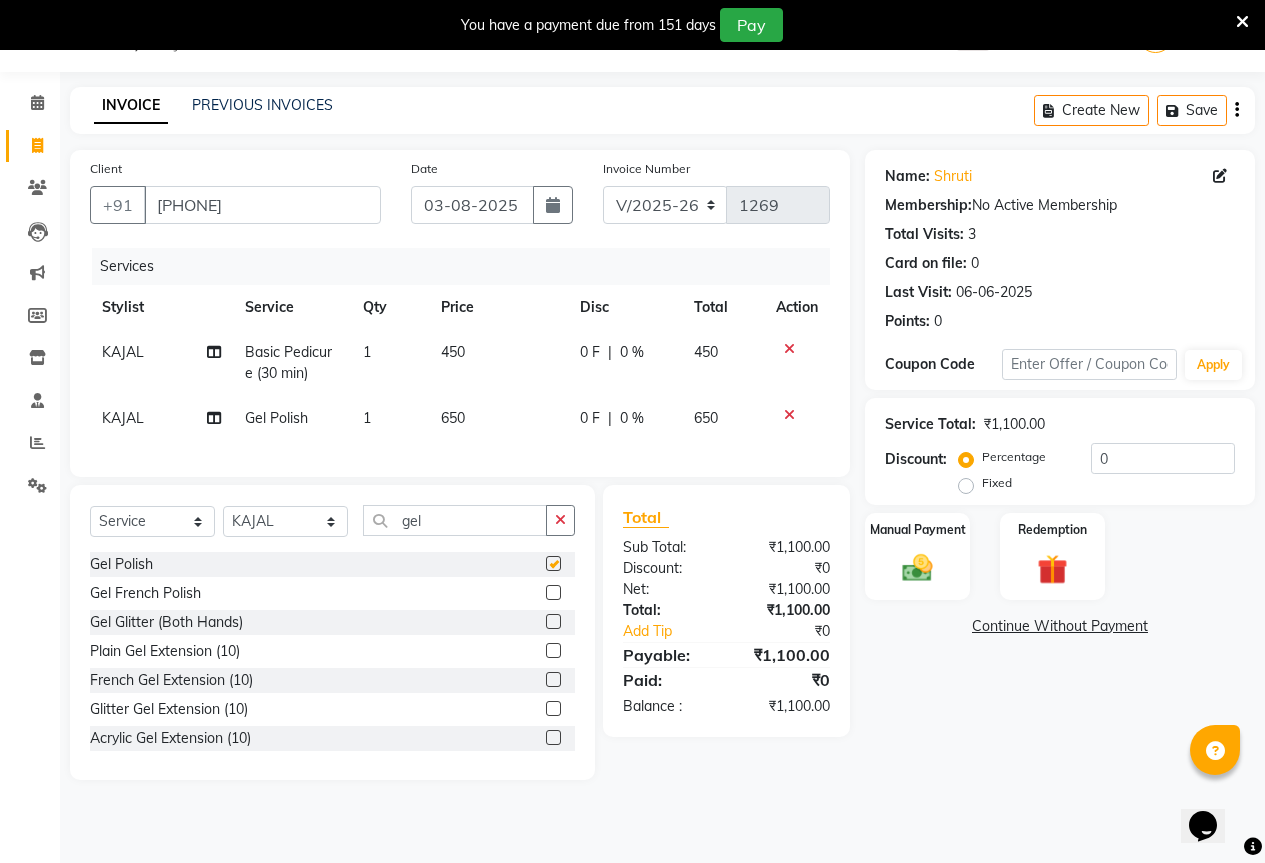 checkbox on "false" 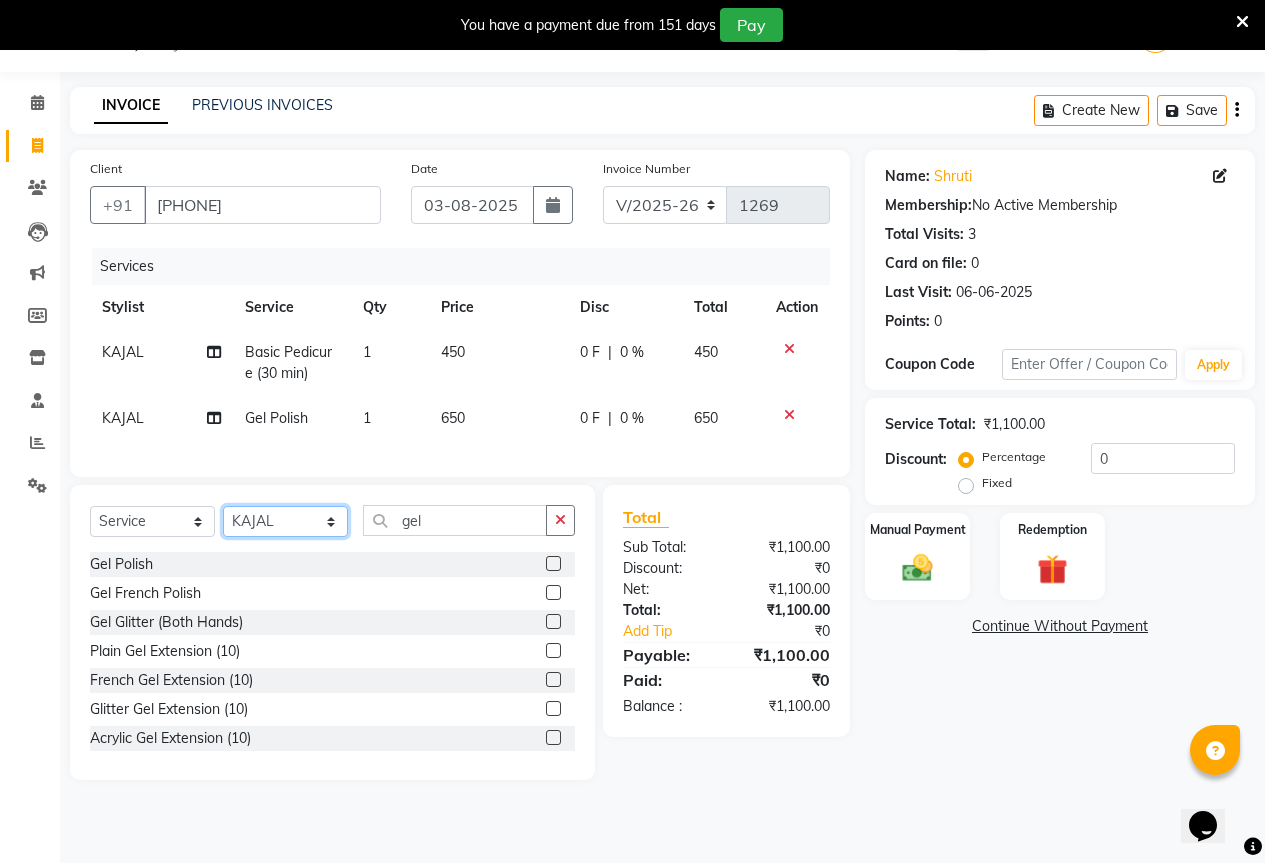 click on "Select Stylist AKASH KAJAL PAYAL RAJ RUTUJA SAHIL" 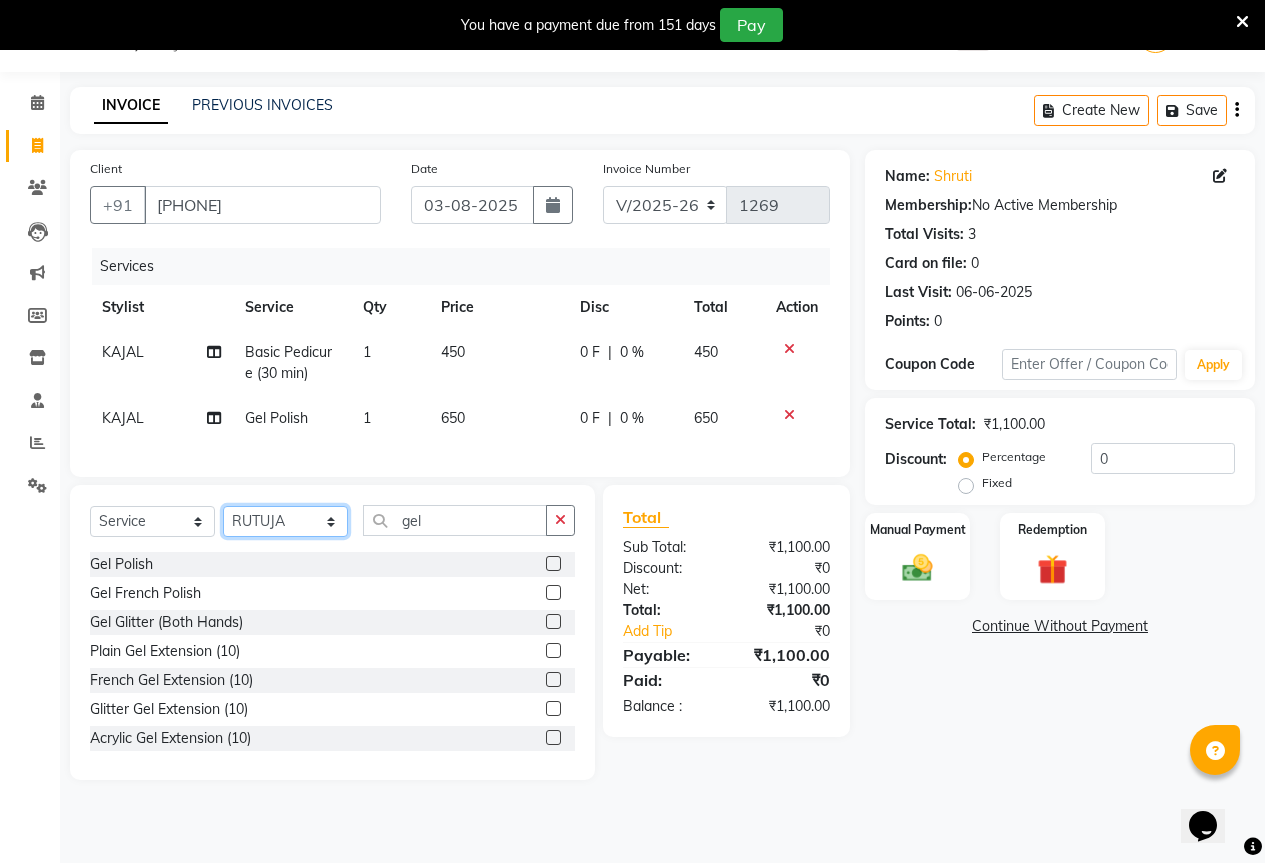 click on "Select Stylist AKASH KAJAL PAYAL RAJ RUTUJA SAHIL" 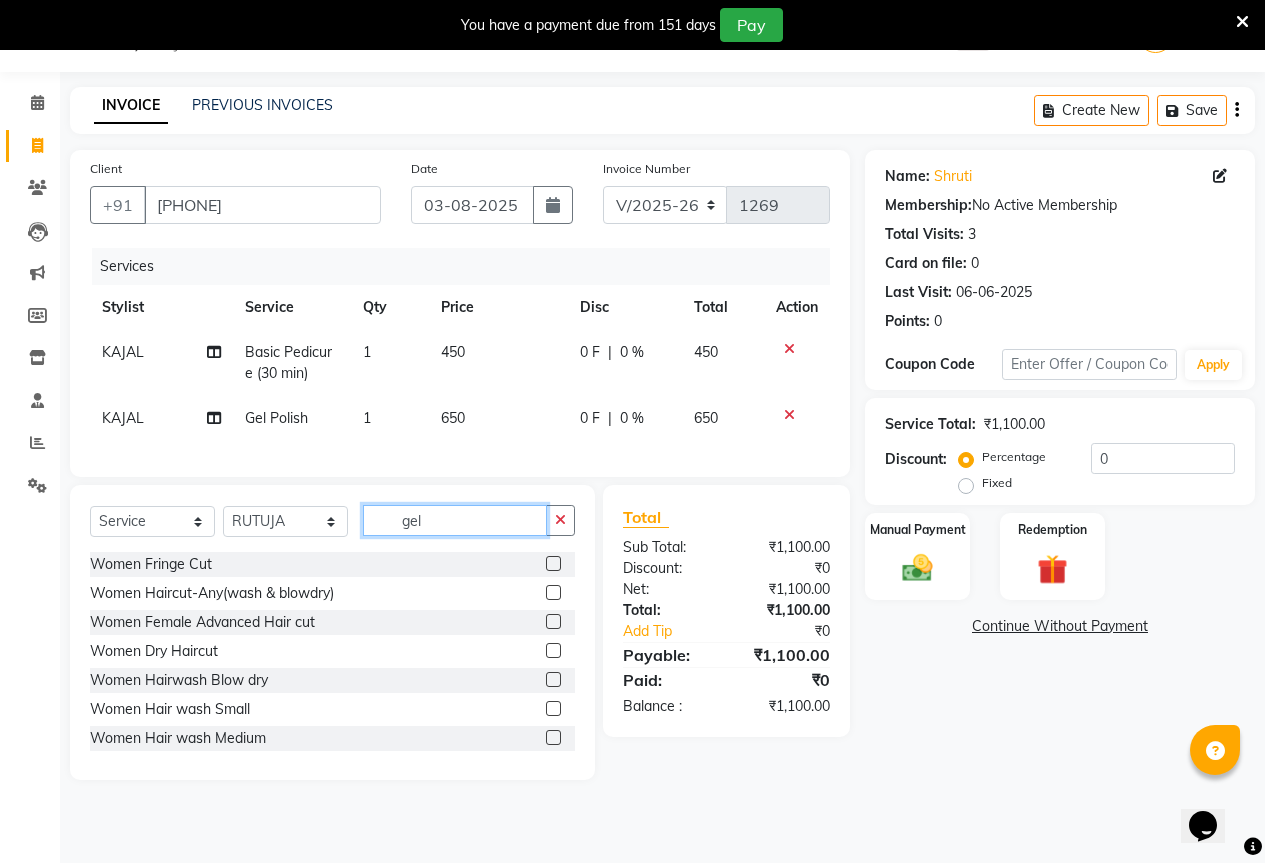 click on "gel" 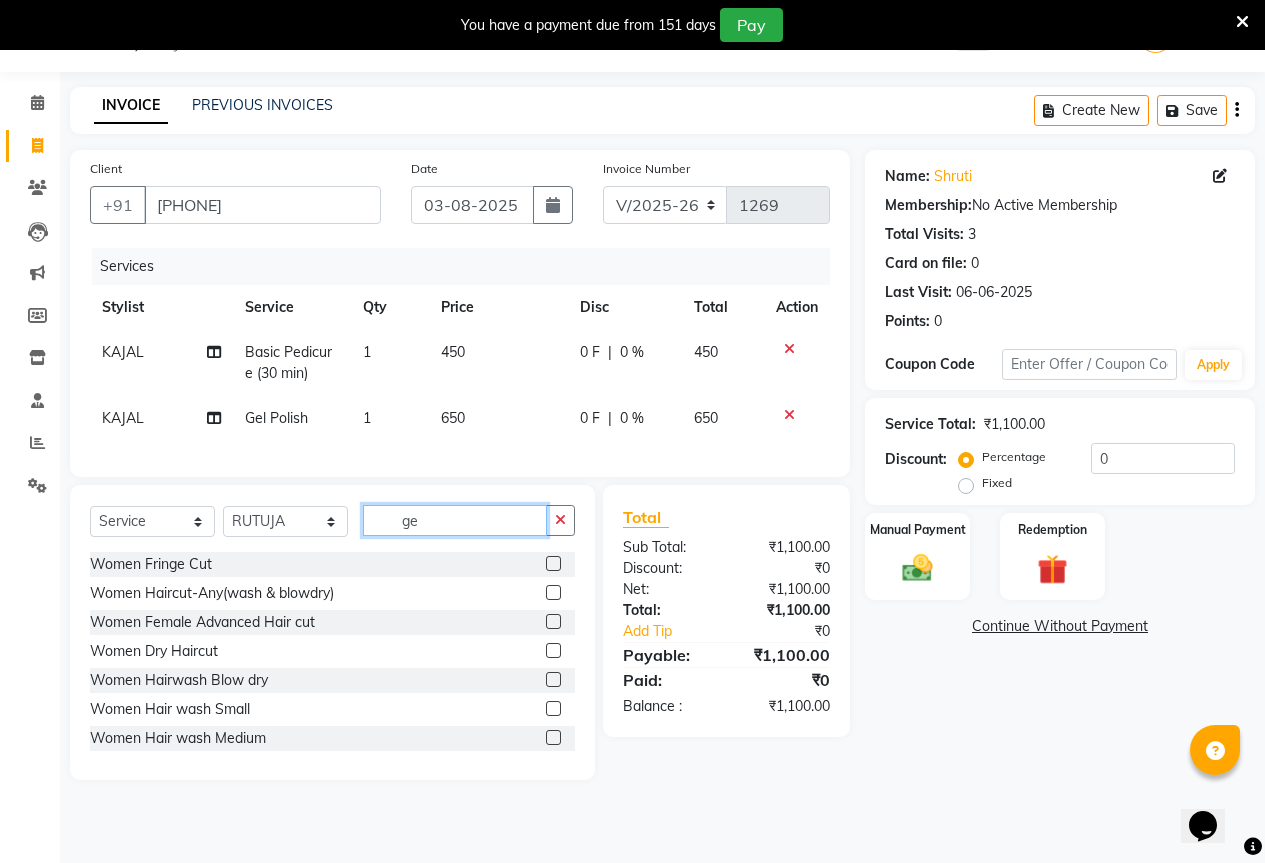 type on "g" 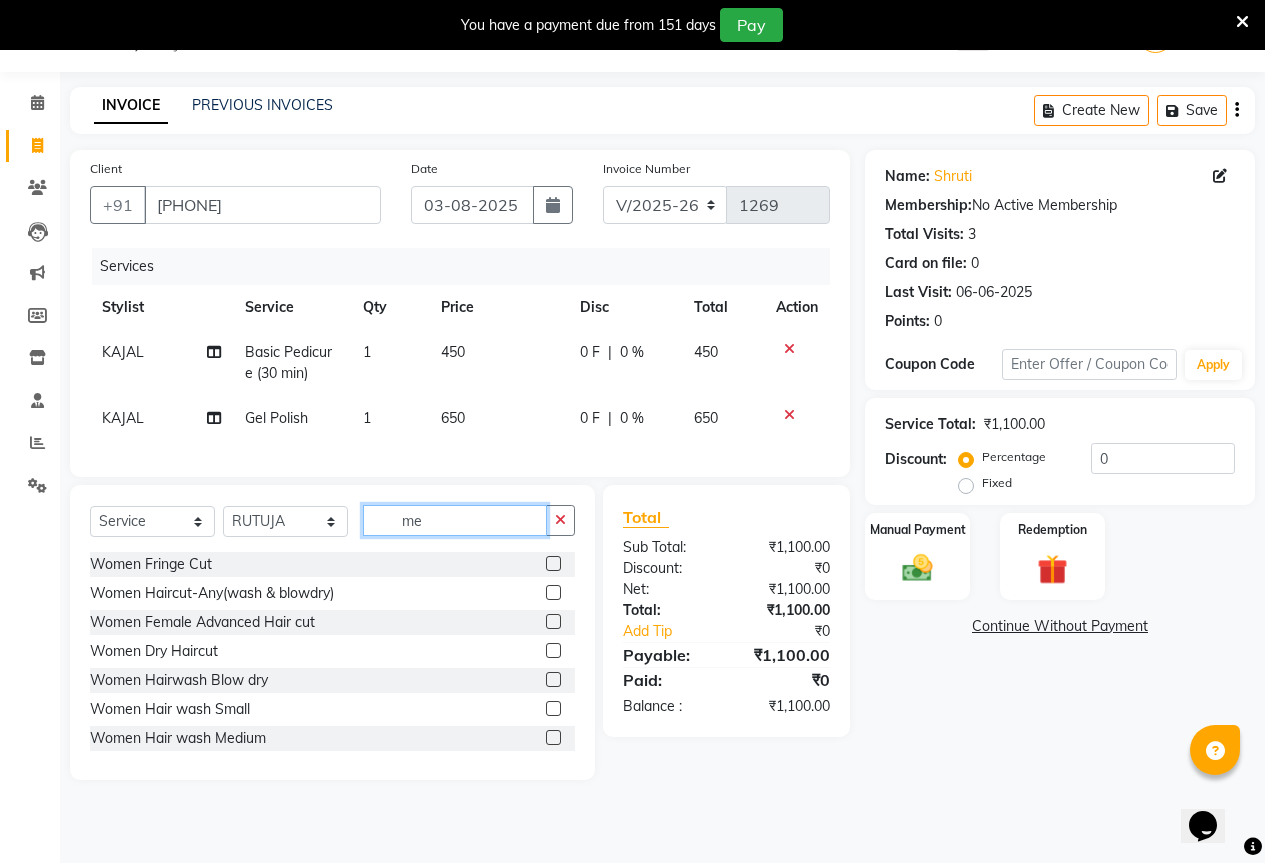 type on "m" 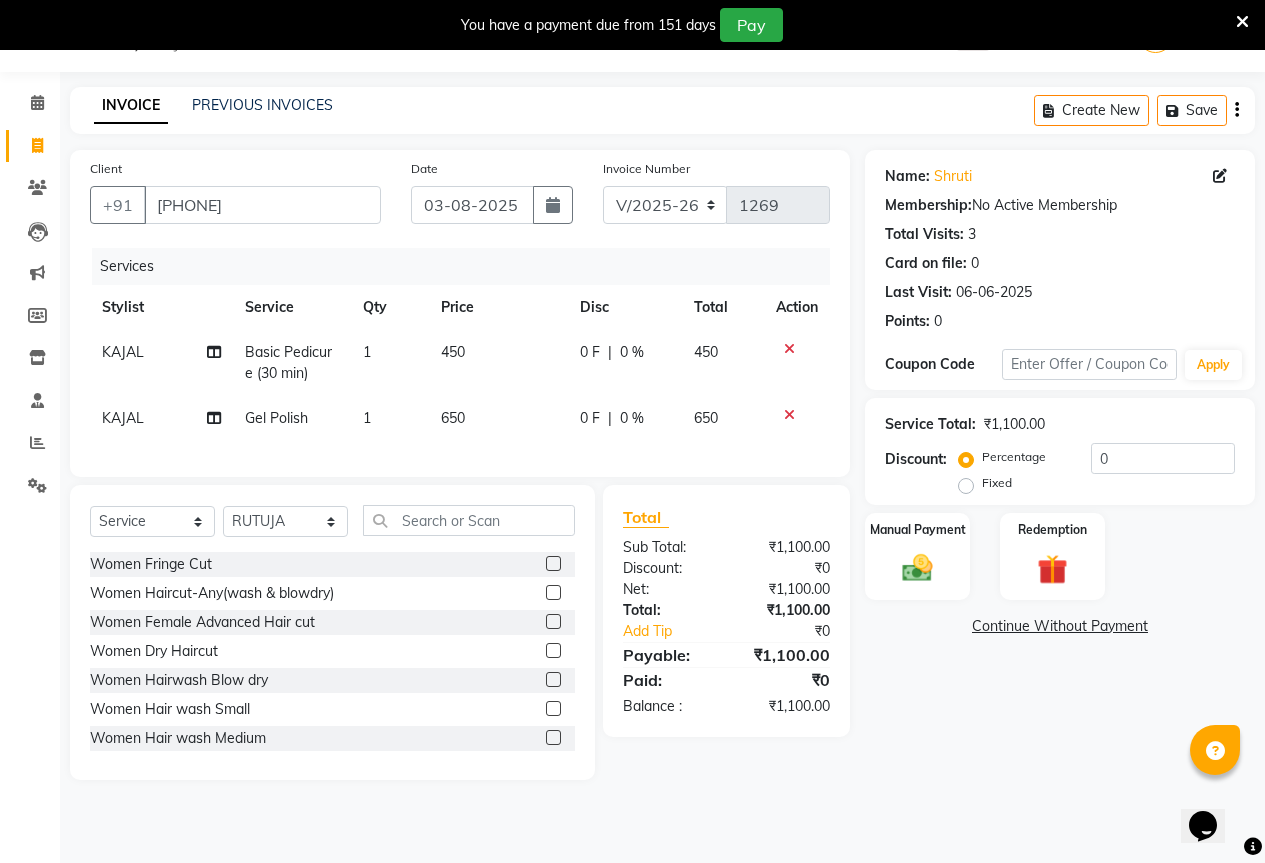click 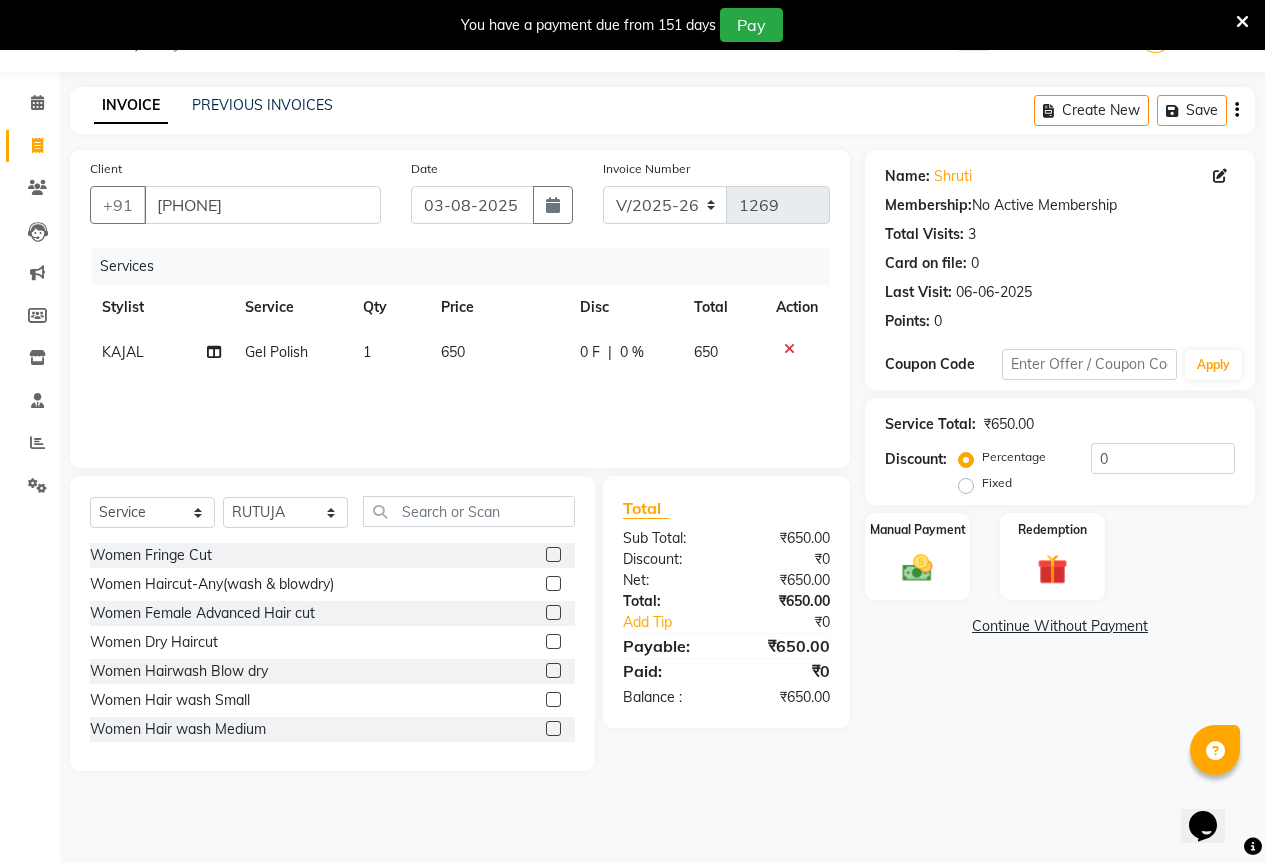 click 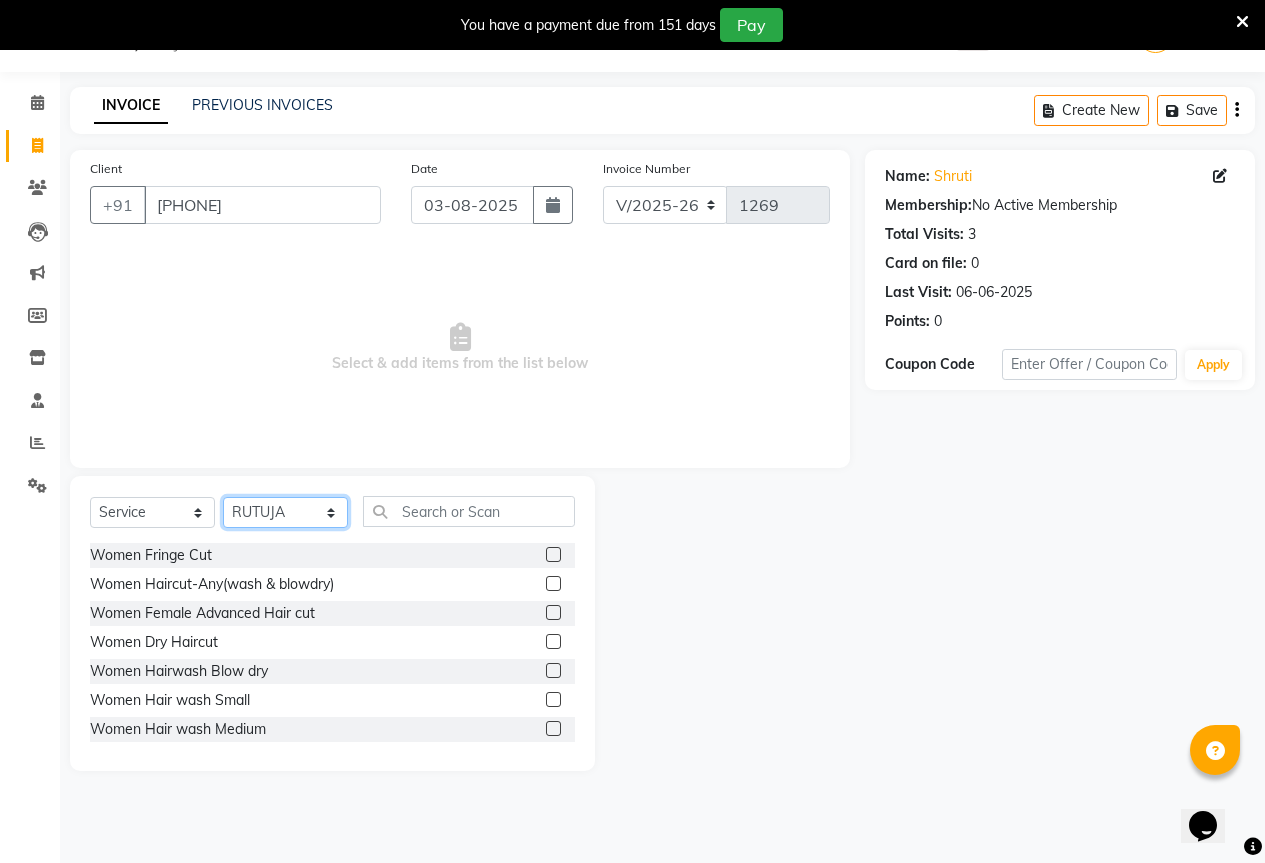 click on "Select Stylist AKASH KAJAL PAYAL RAJ RUTUJA SAHIL" 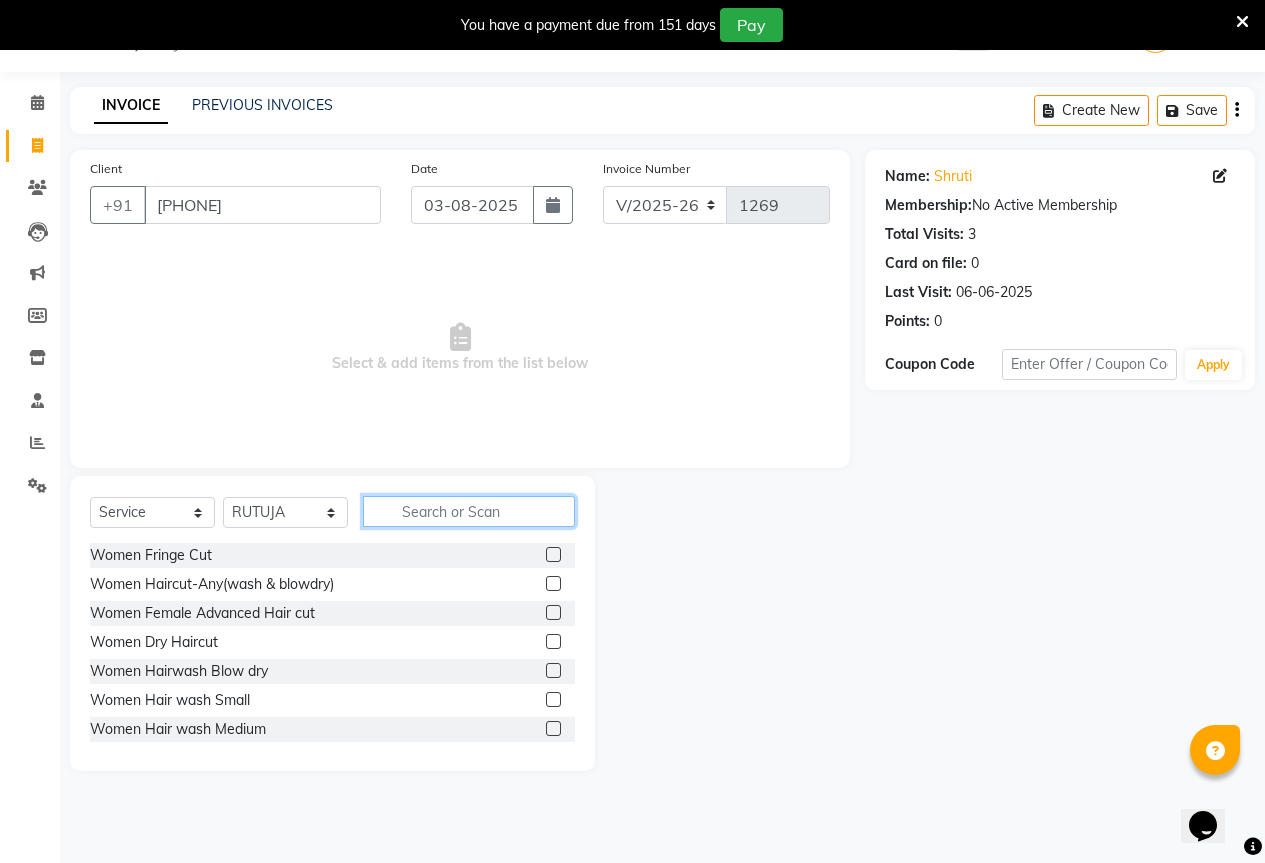 click 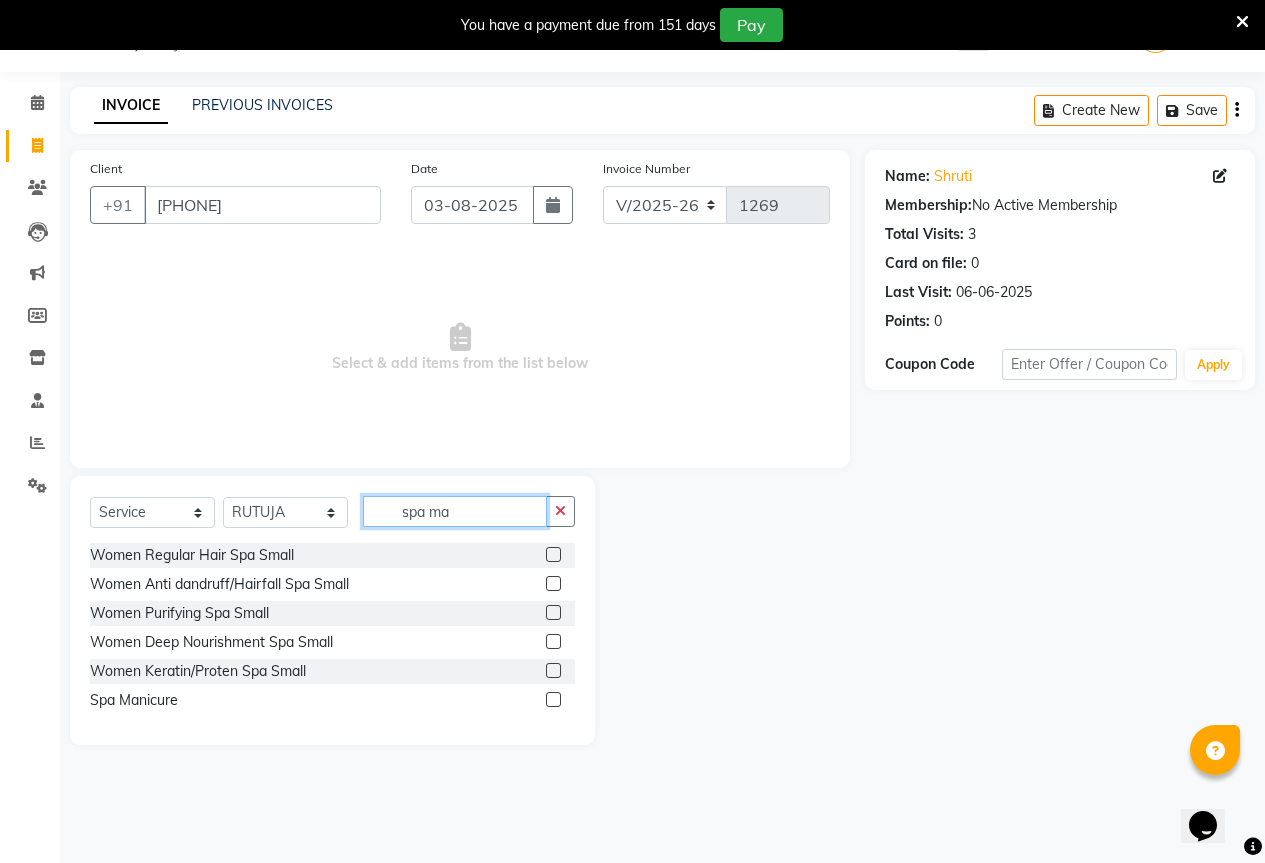 type on "spa ma" 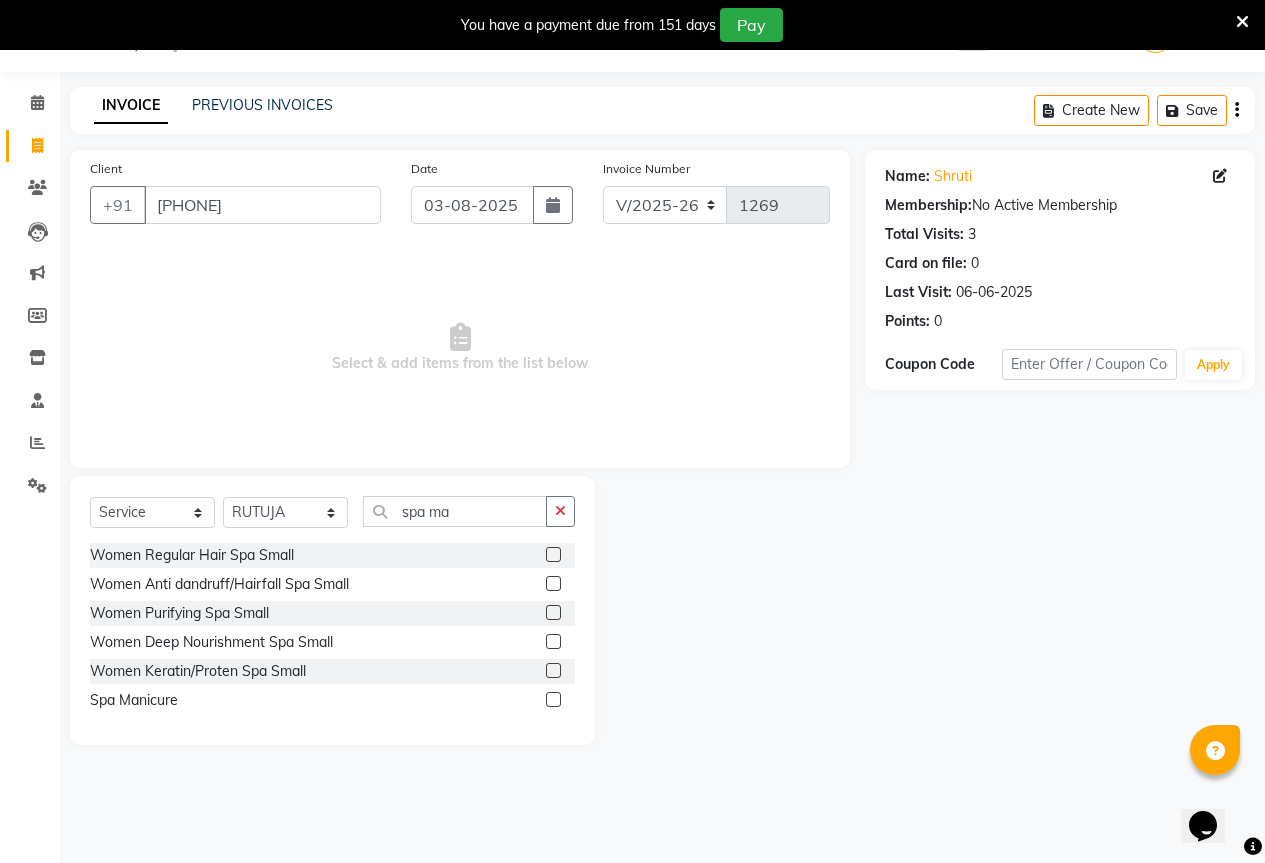 click 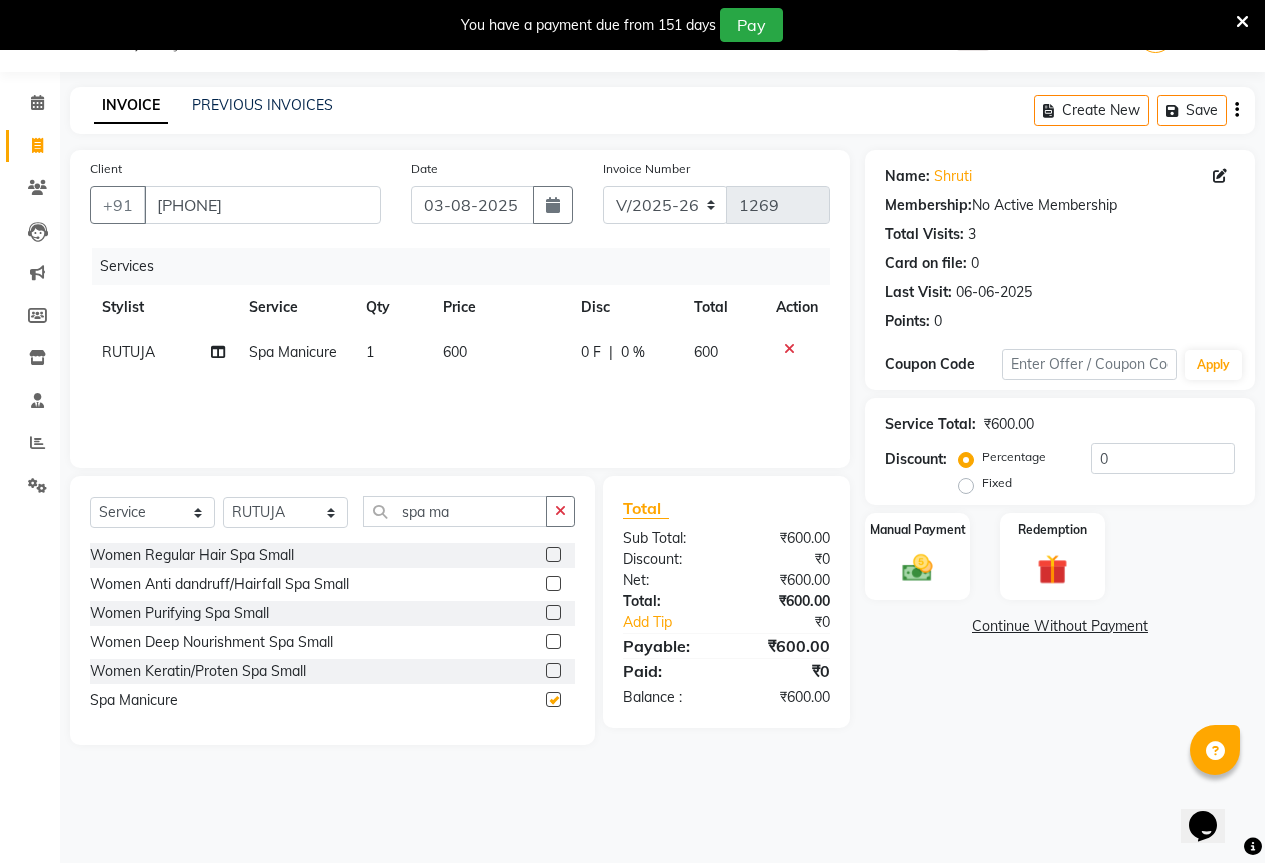 checkbox on "false" 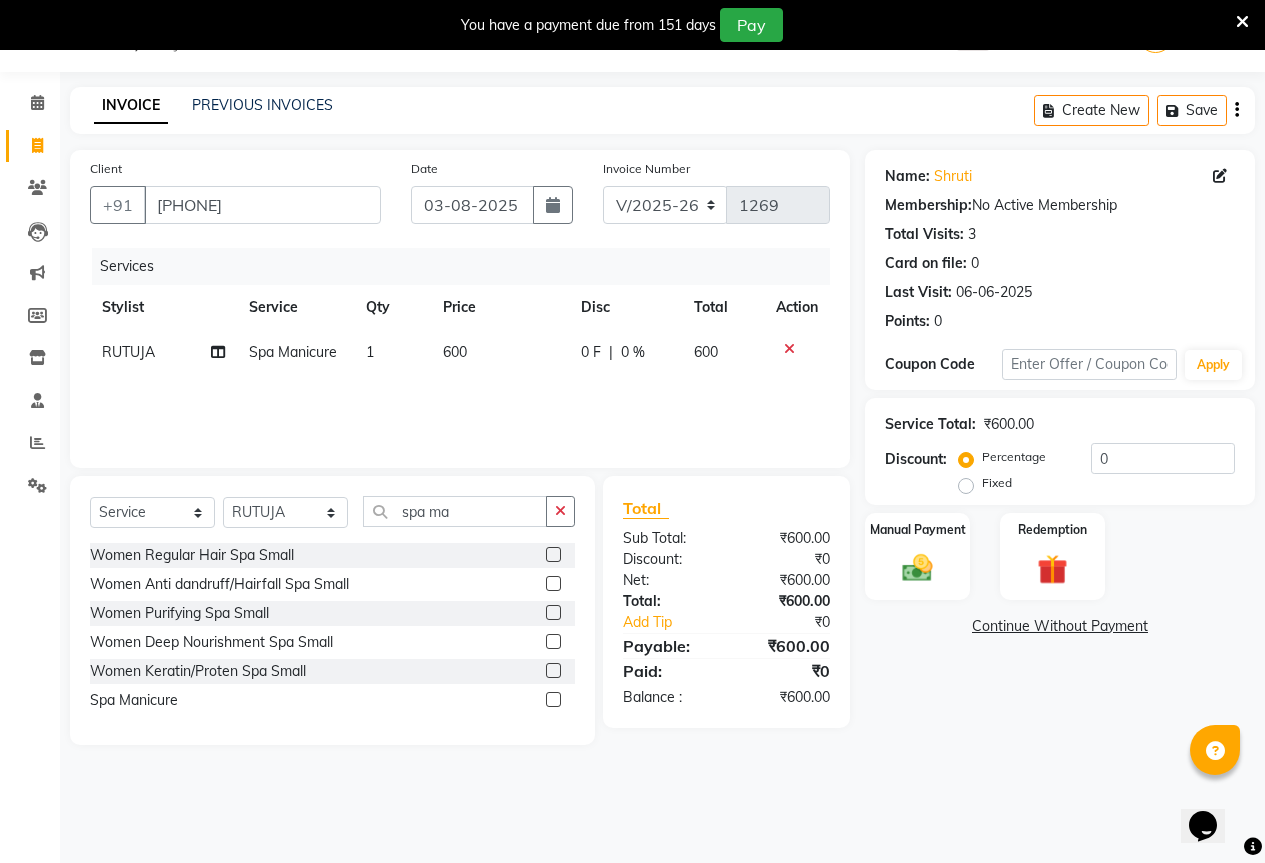 click on "600" 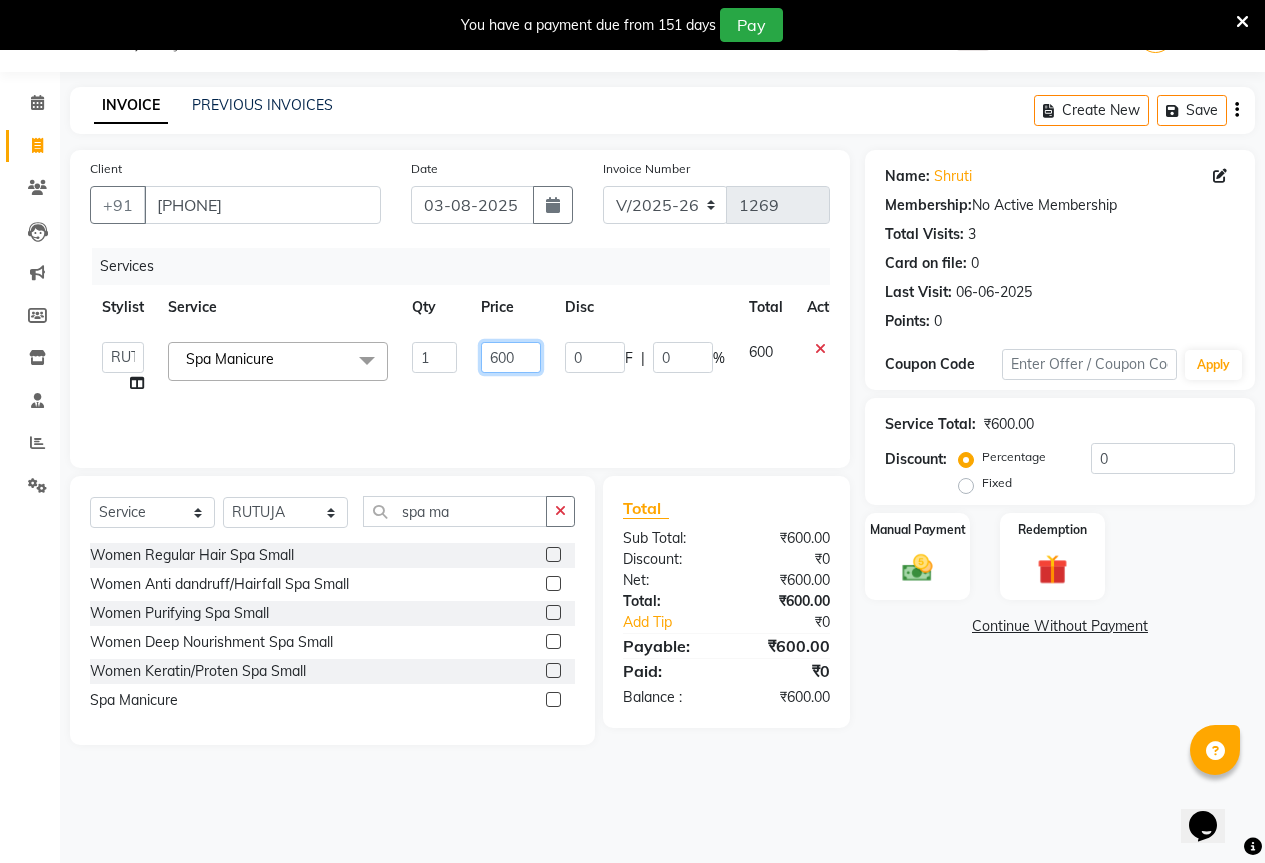 click on "600" 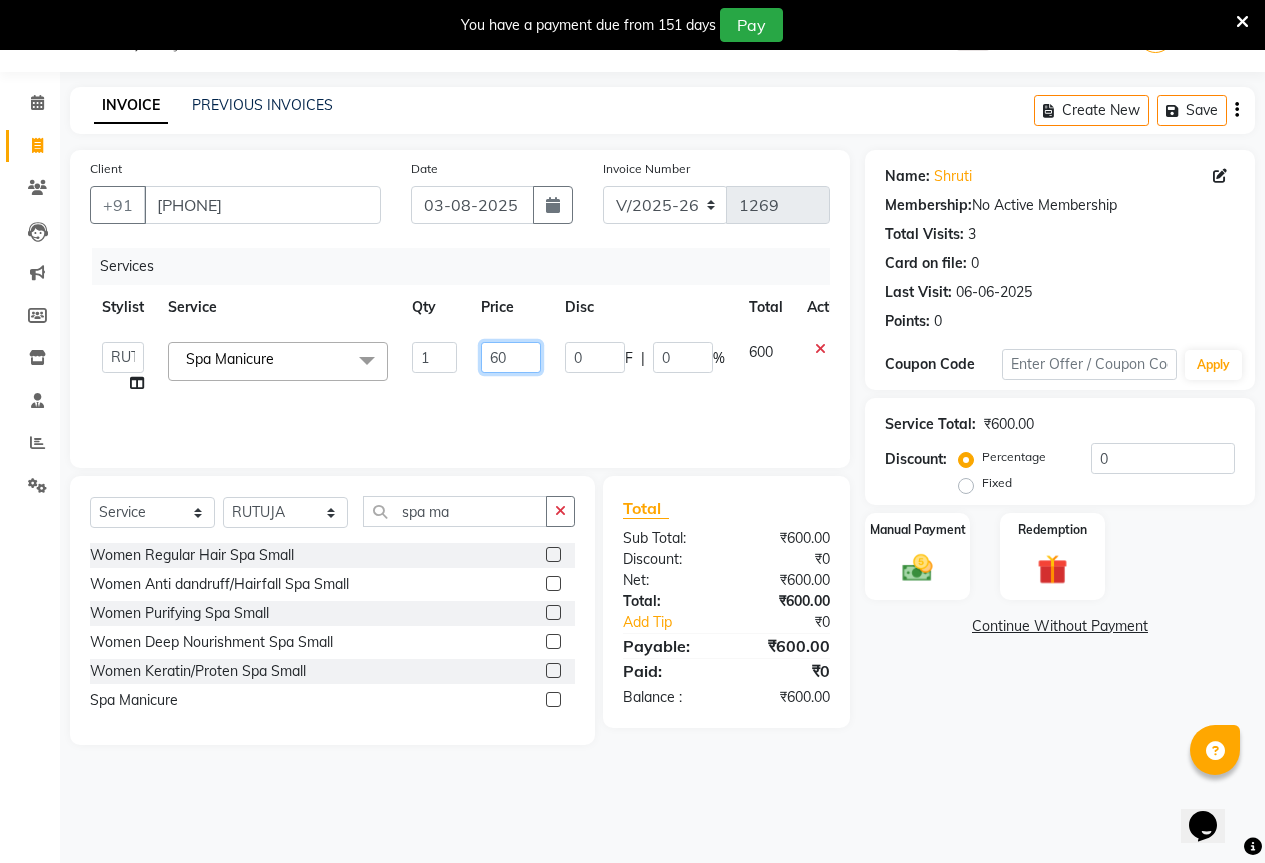 type on "6" 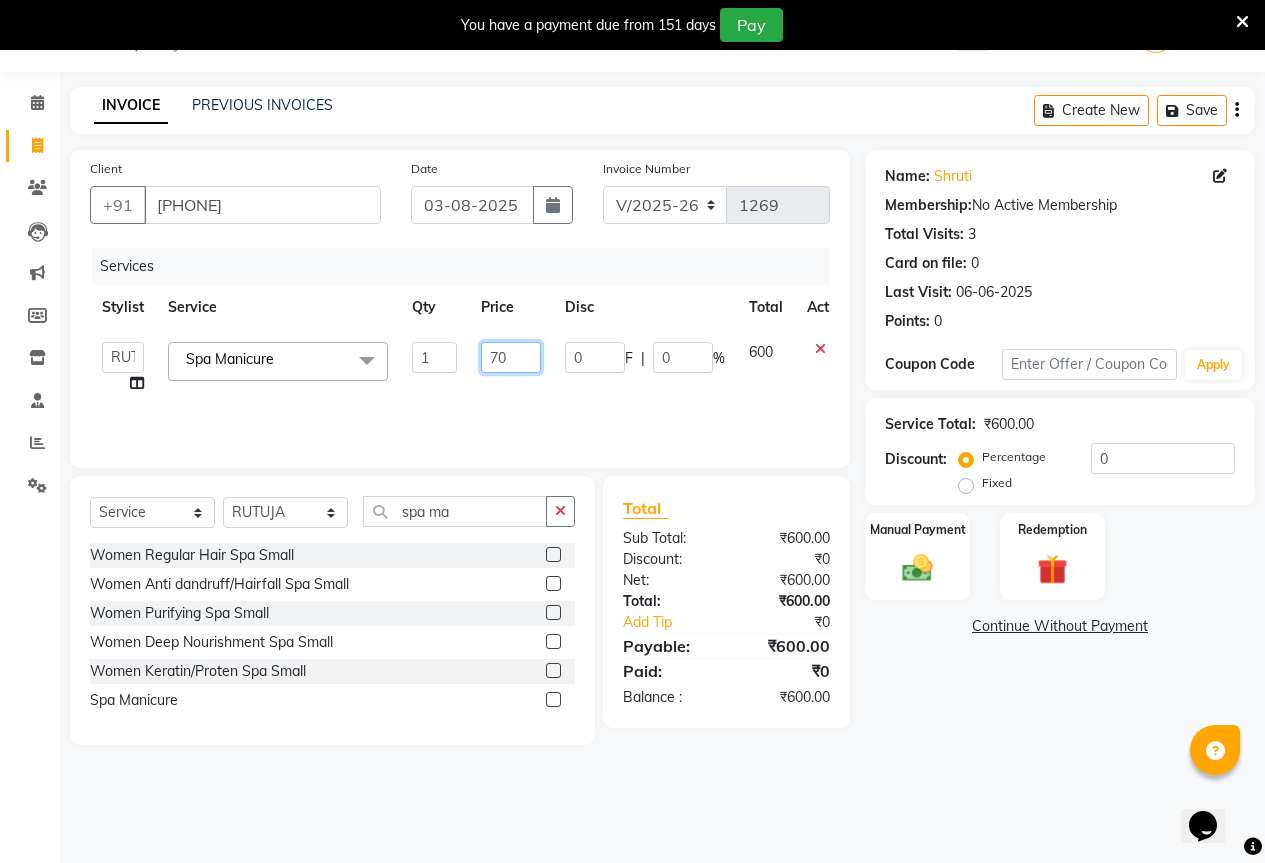 type on "700" 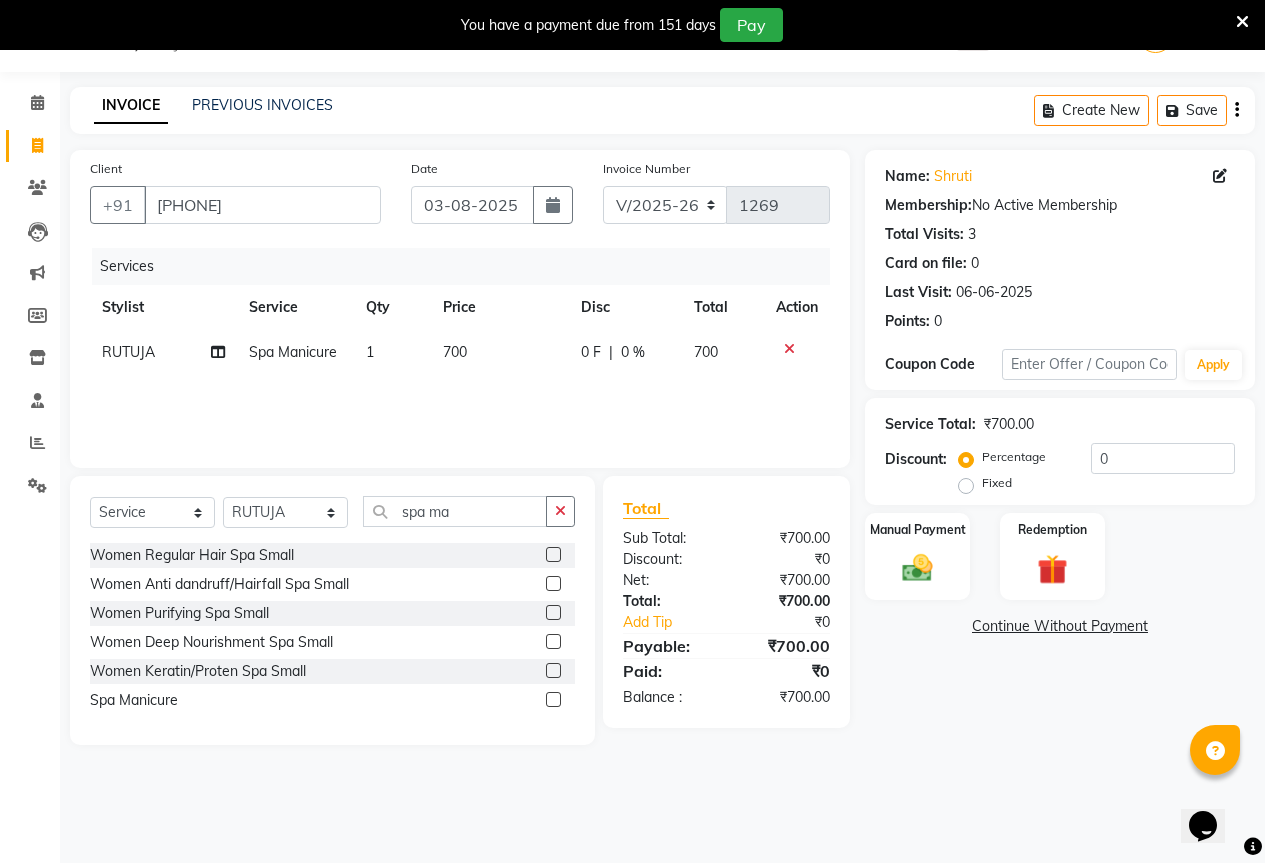 click on "Services Stylist Service Qty Price Disc Total Action RUTUJA Spa Manicure 1 700 0 F | 0 % 700" 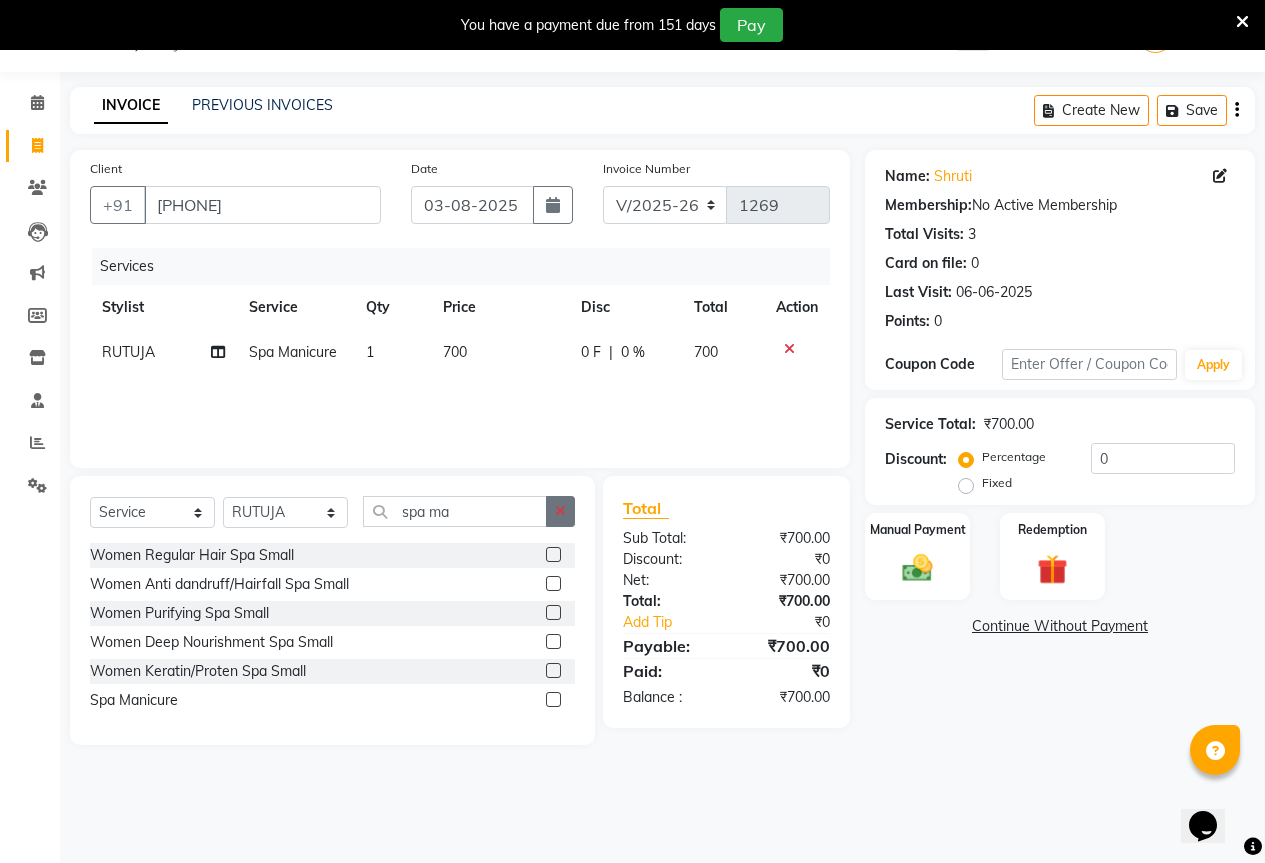 click 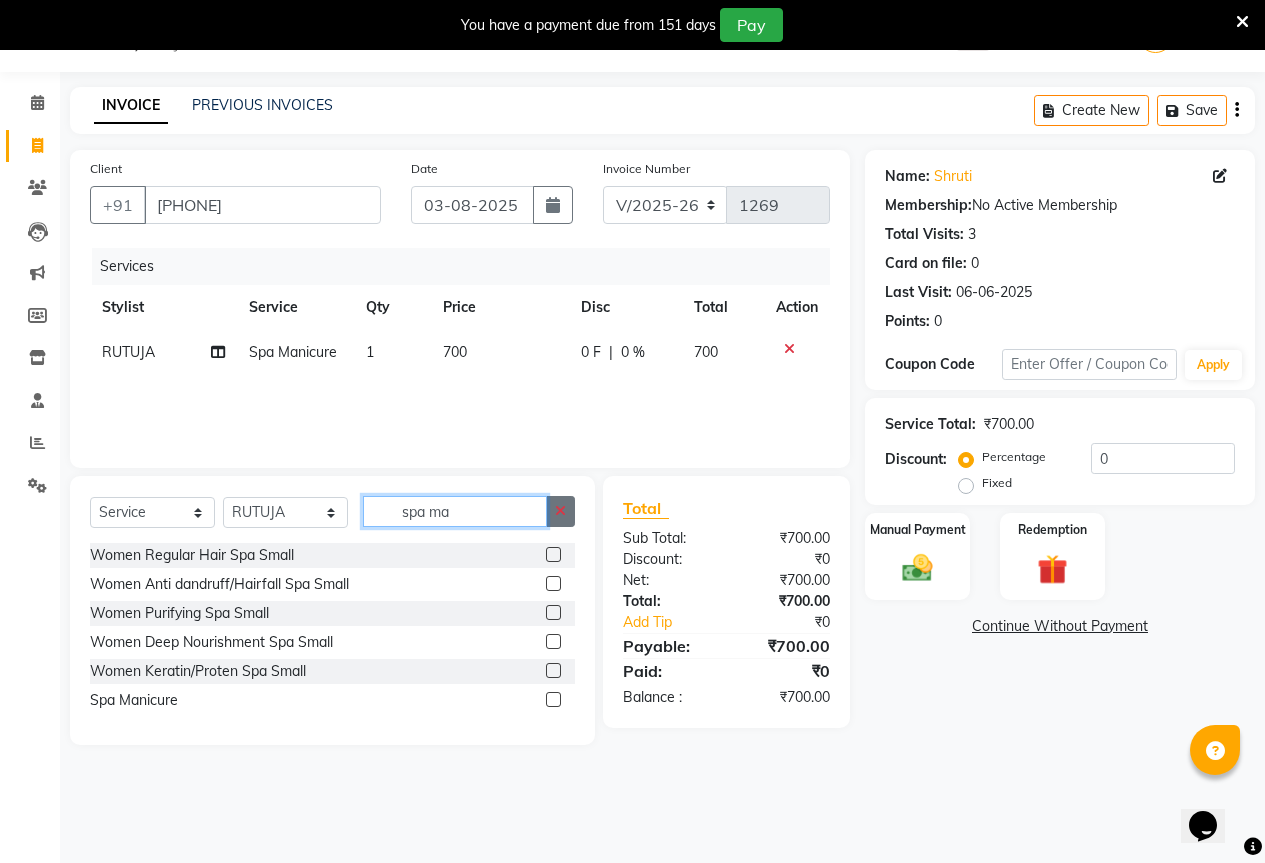 type 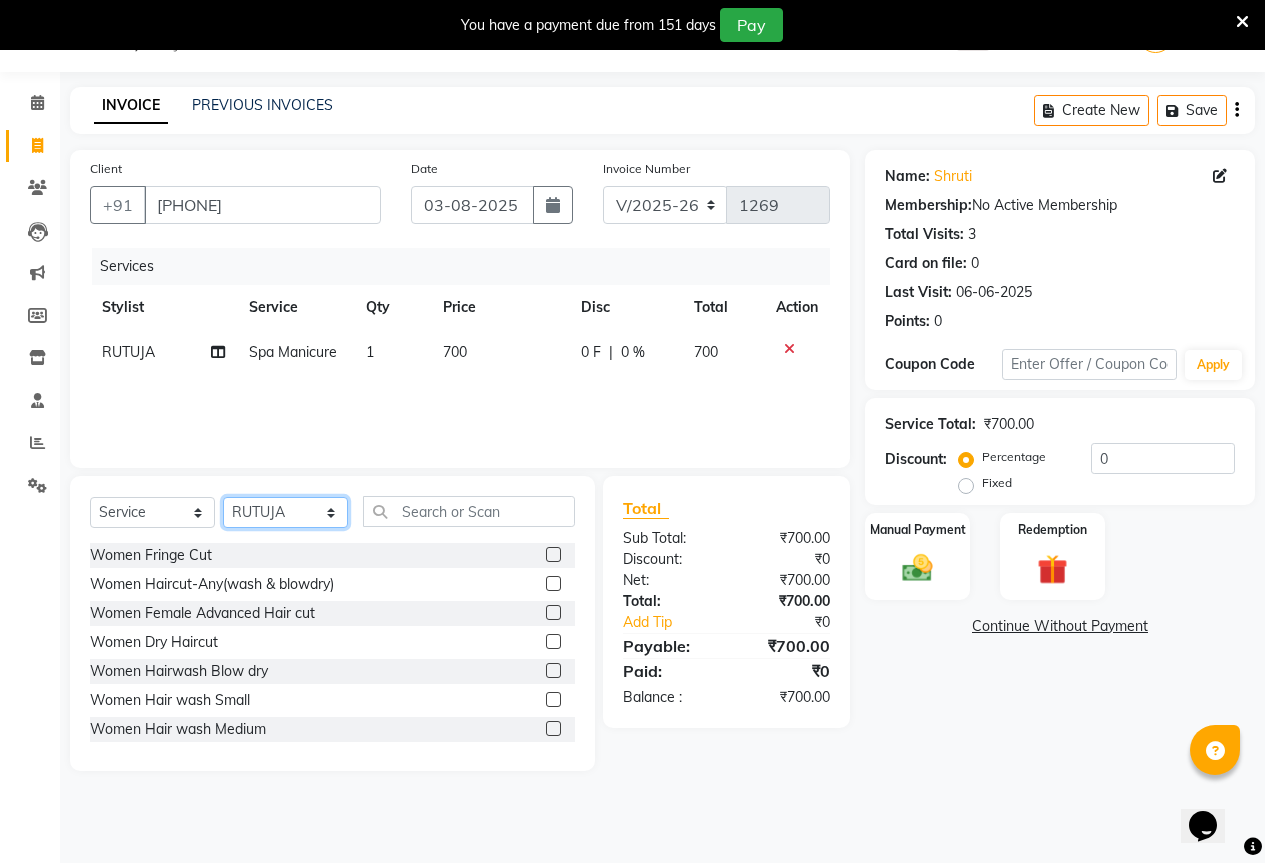click on "Select Stylist AKASH KAJAL PAYAL RAJ RUTUJA SAHIL" 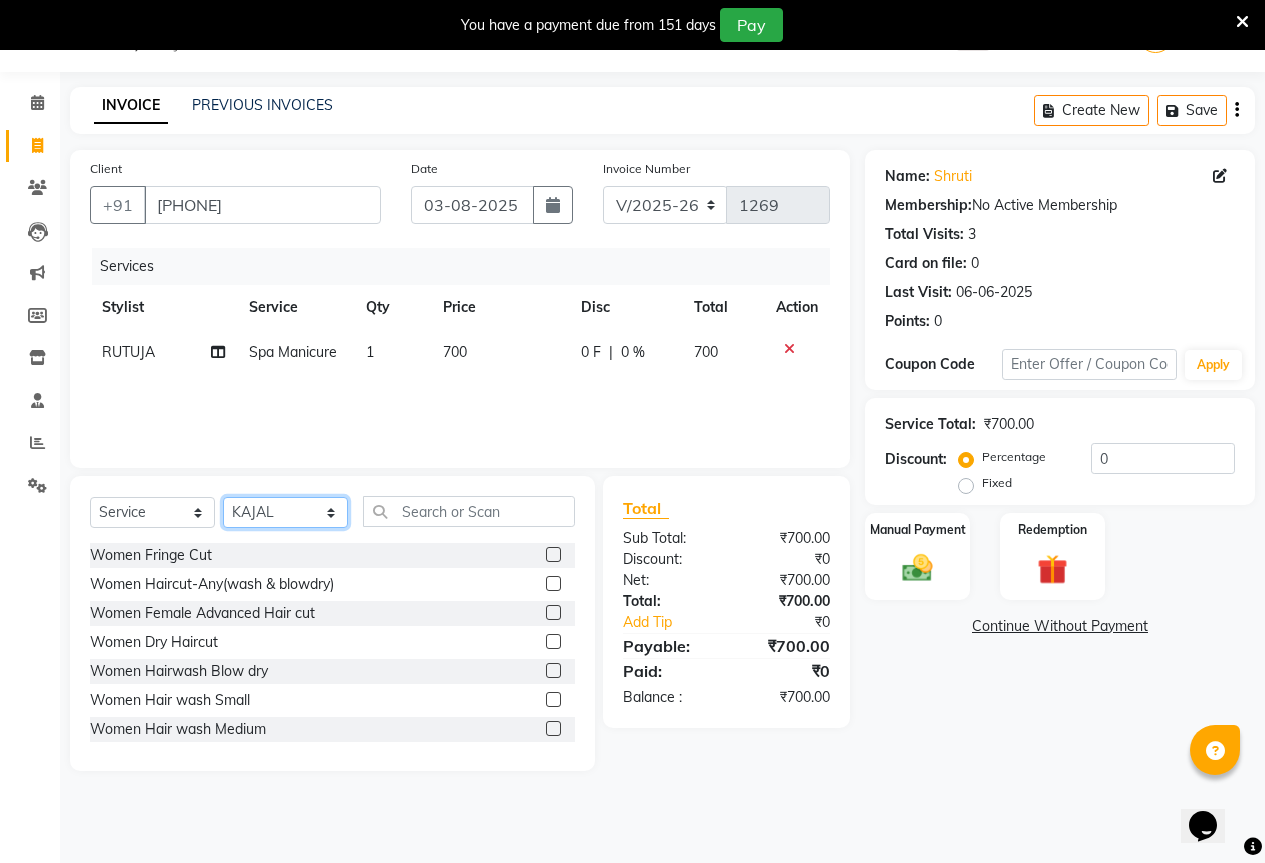click on "Select Stylist AKASH KAJAL PAYAL RAJ RUTUJA SAHIL" 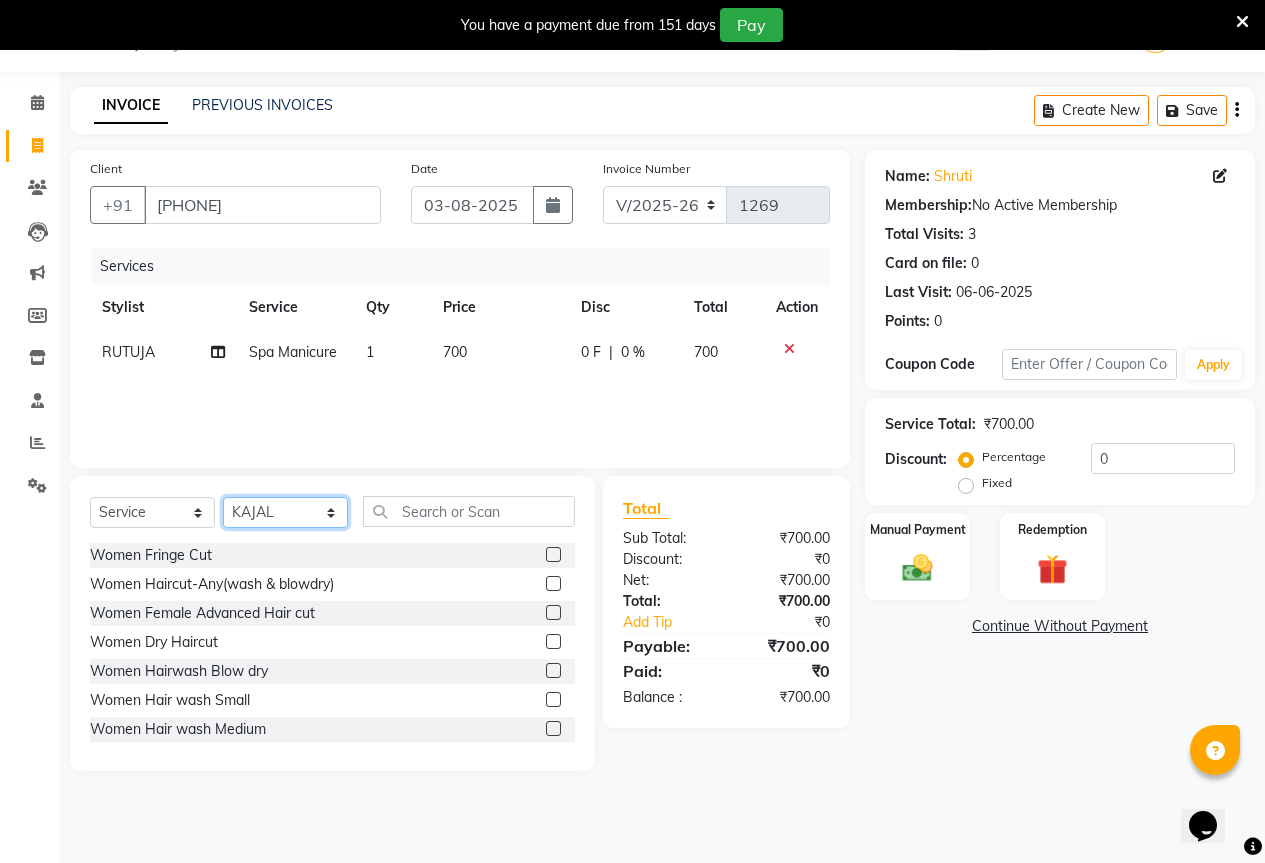 select on "85284" 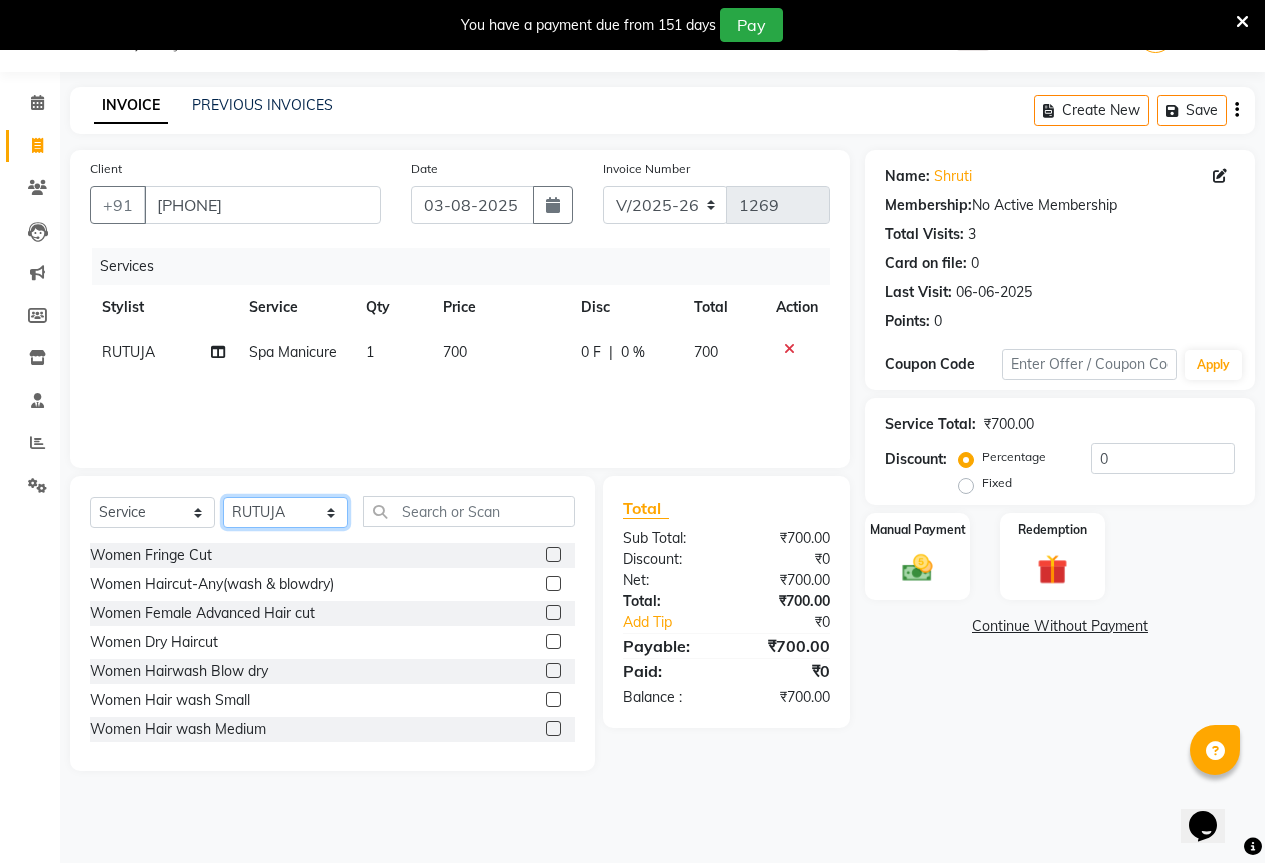 click on "Select Stylist AKASH KAJAL PAYAL RAJ RUTUJA SAHIL" 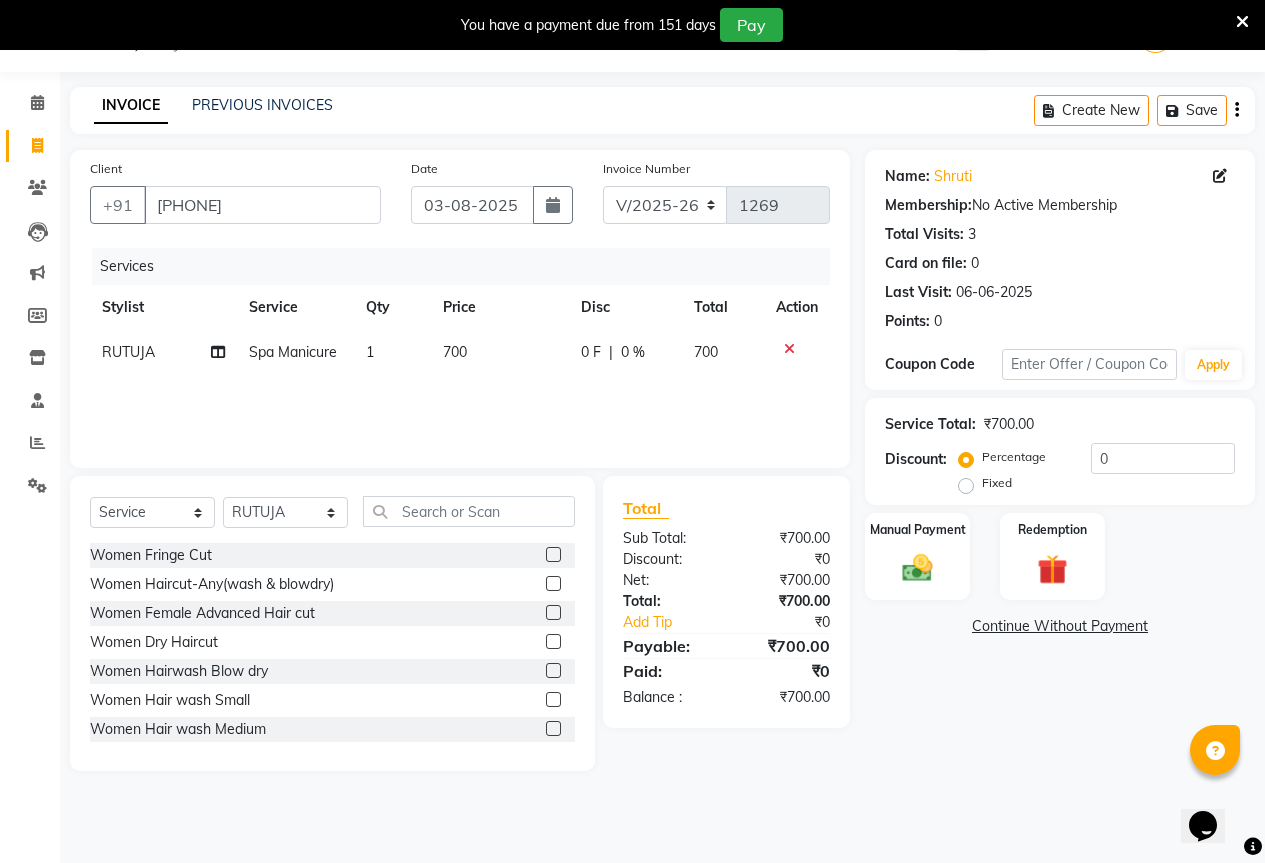 click on "Select  Service  Product  Membership  Package VoucherPrepaid Gift Card  Select Stylist AKASH KAJAL PAYAL RAJ RUTUJA SAHIL" 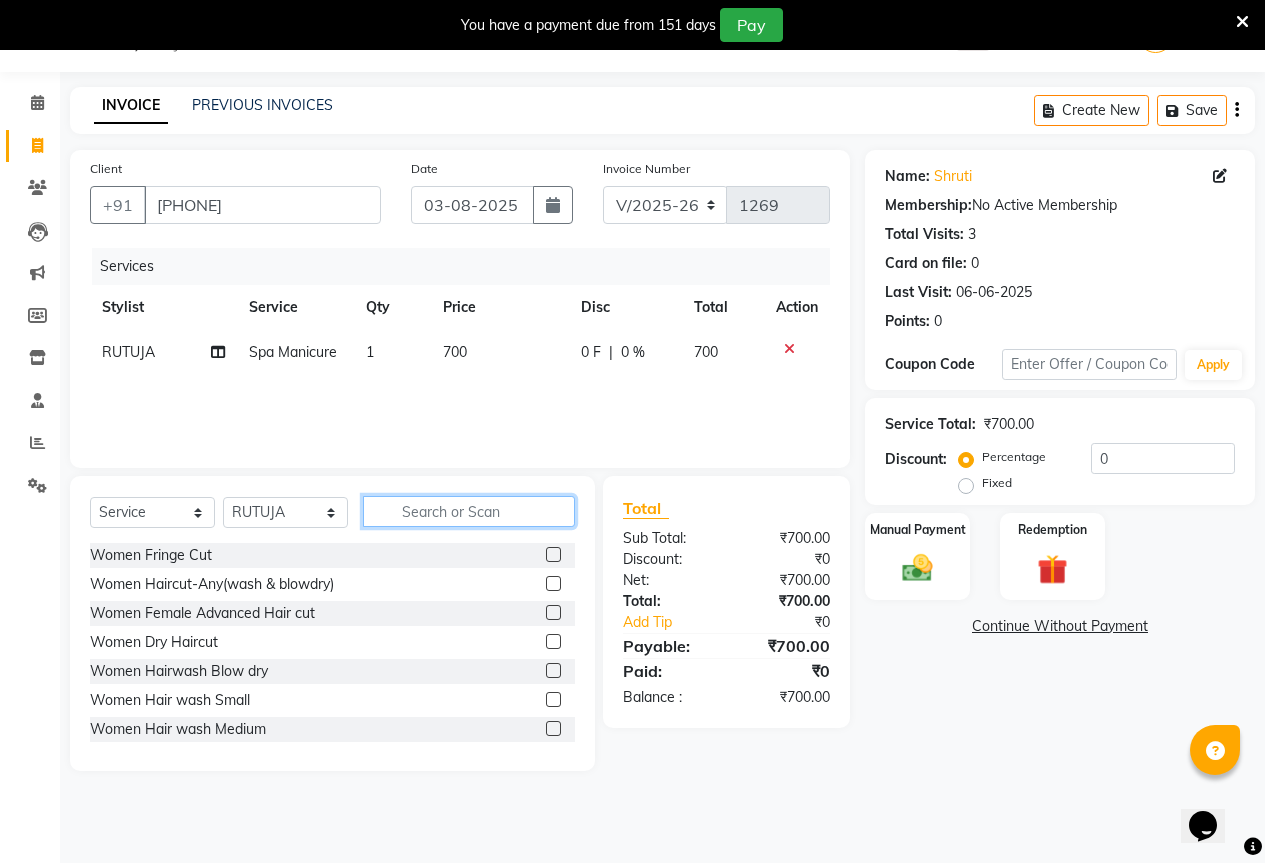 click 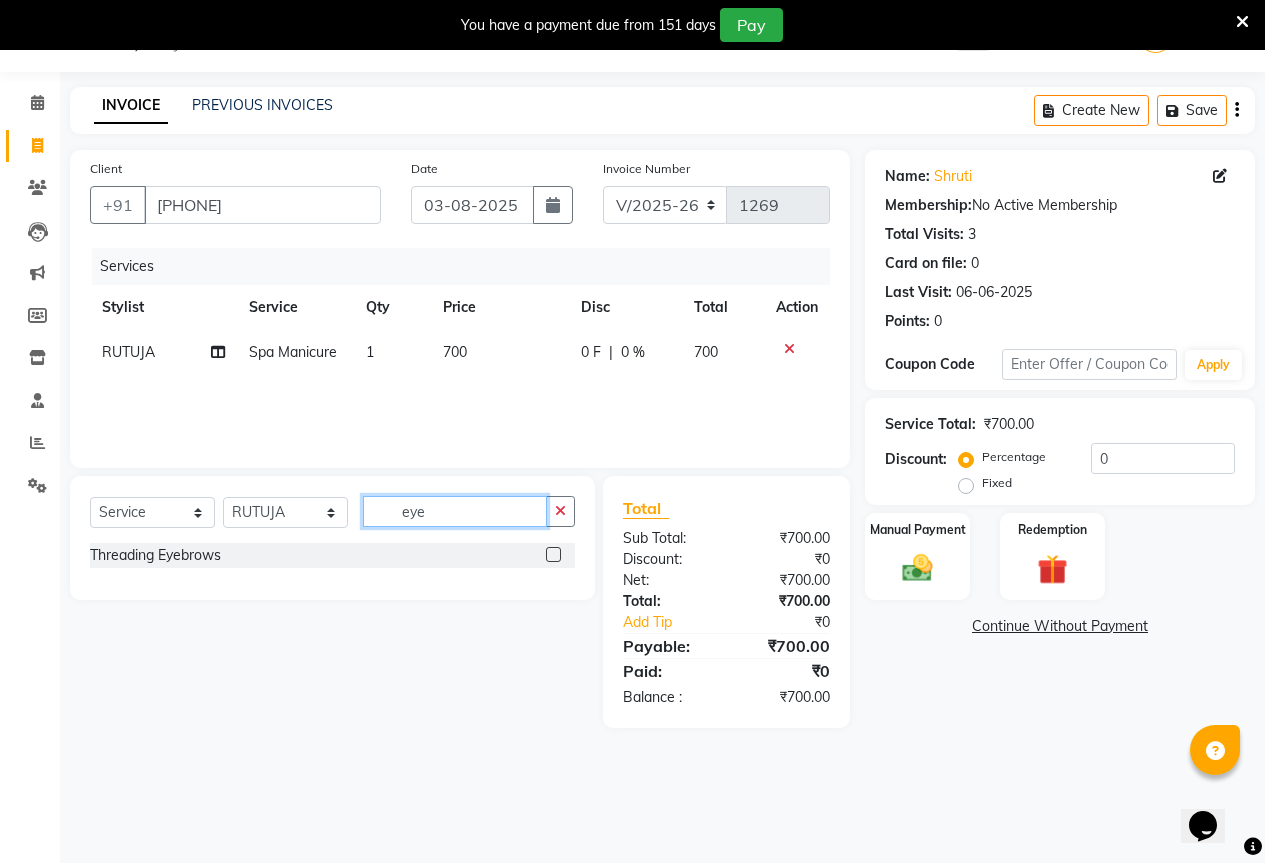 type on "eye" 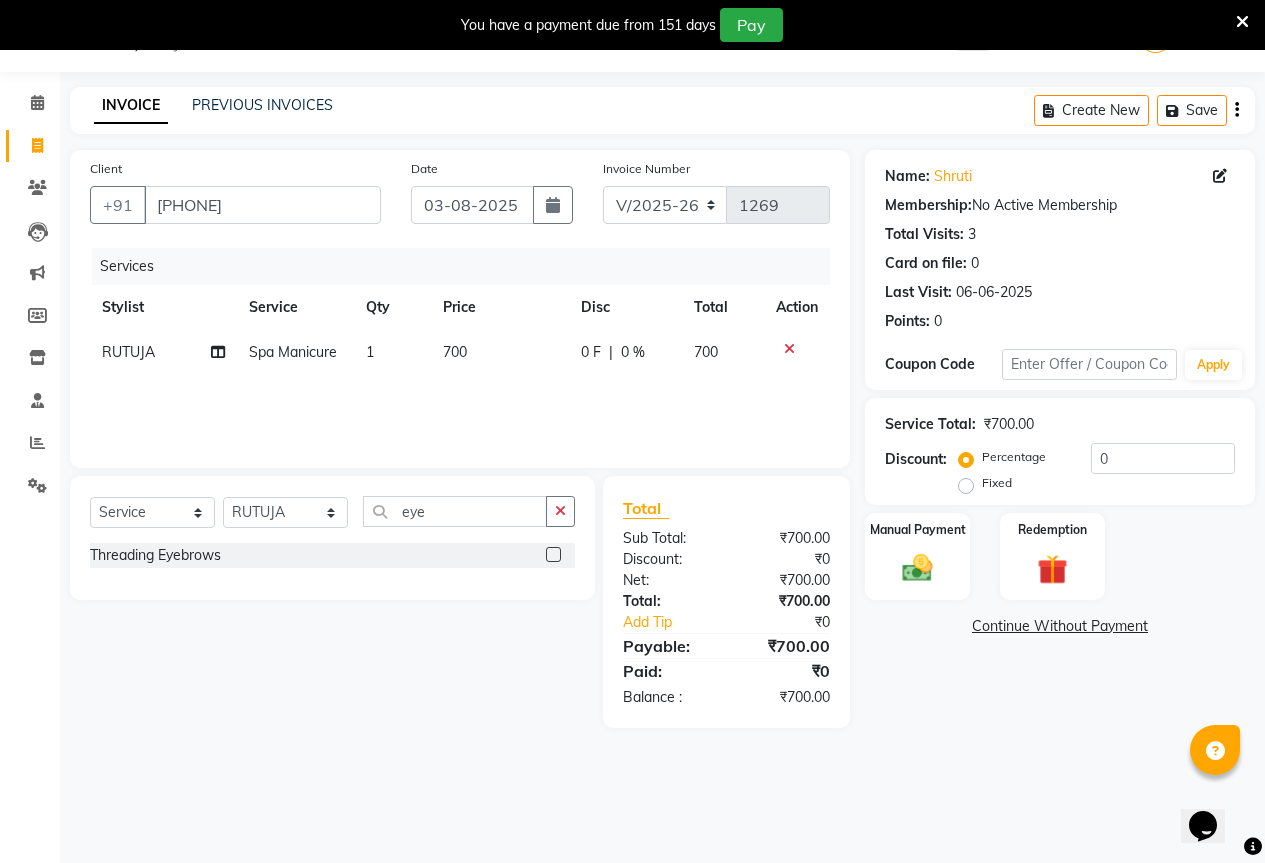 click 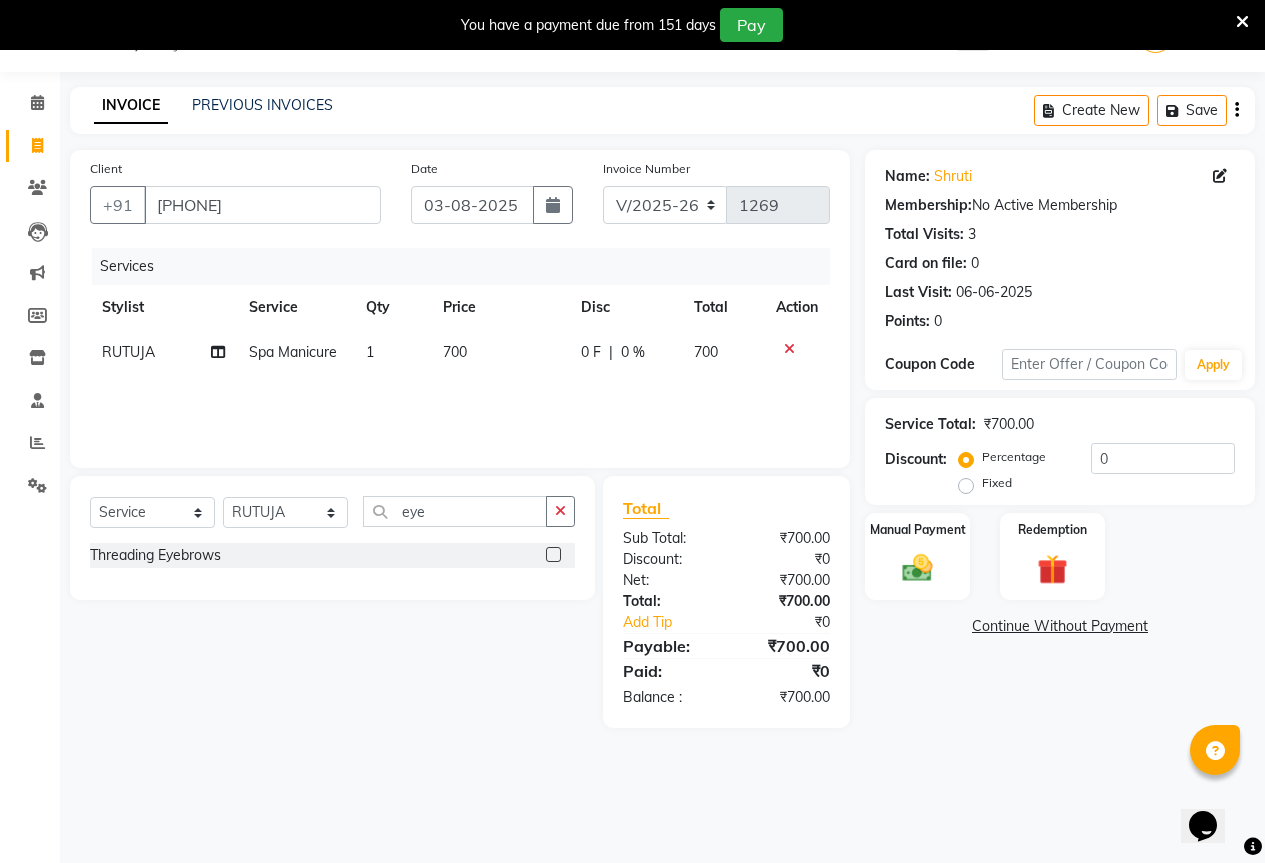 click at bounding box center [552, 555] 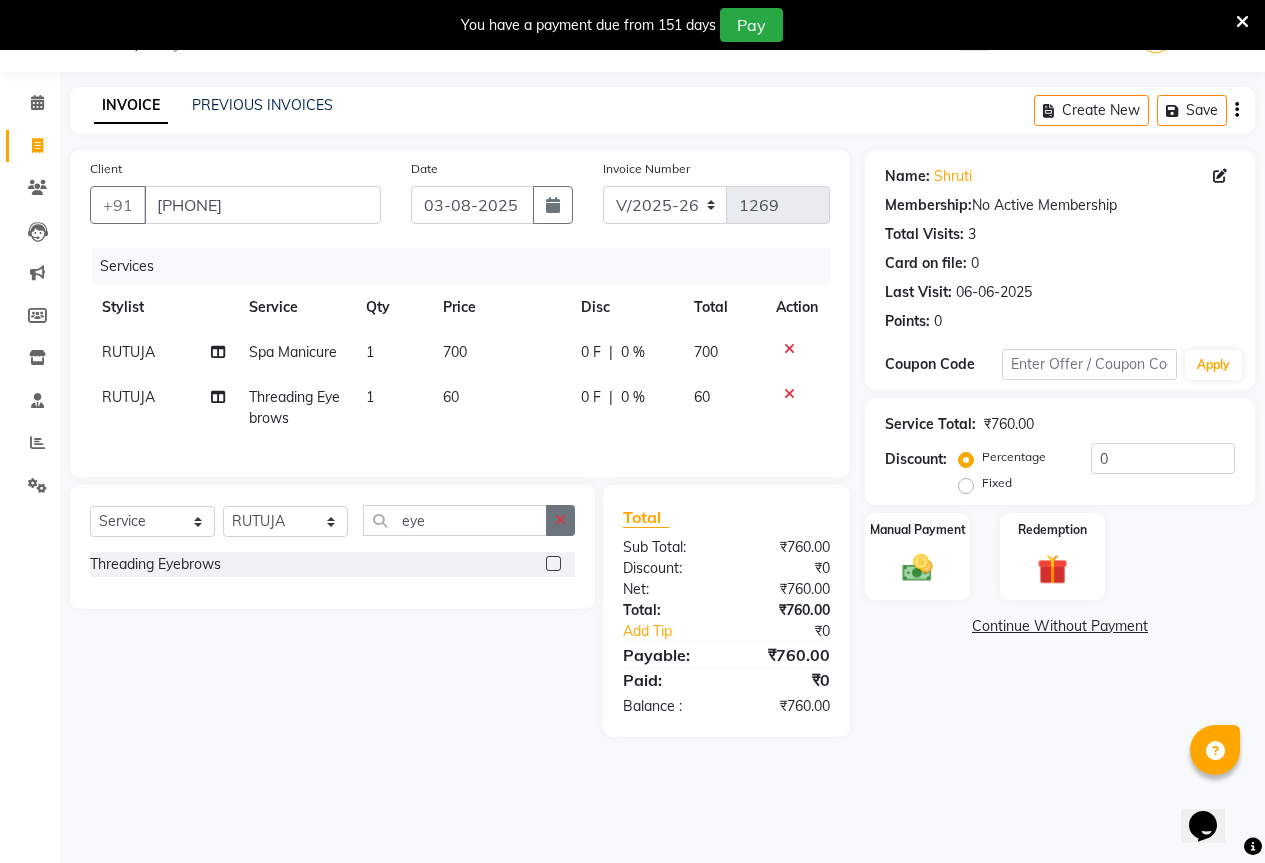 checkbox on "false" 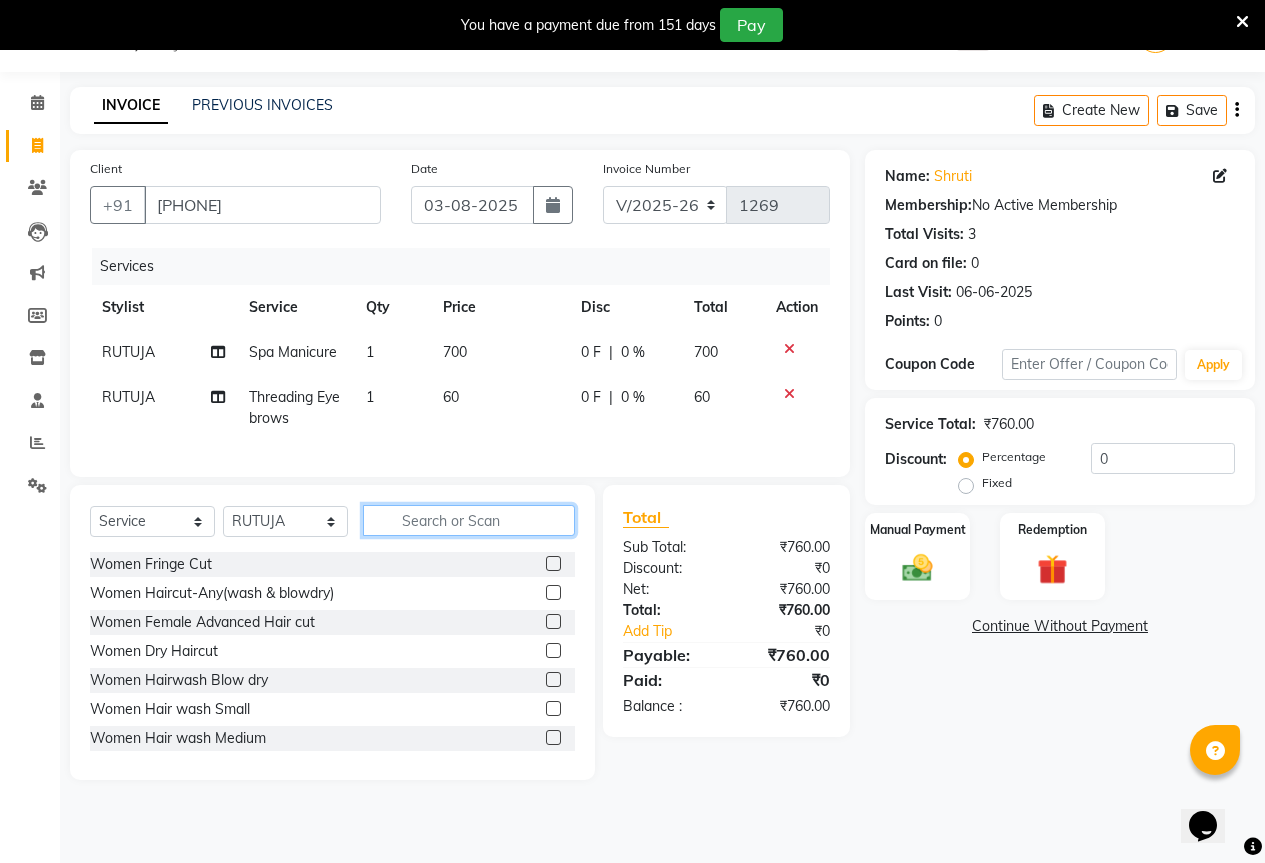 click 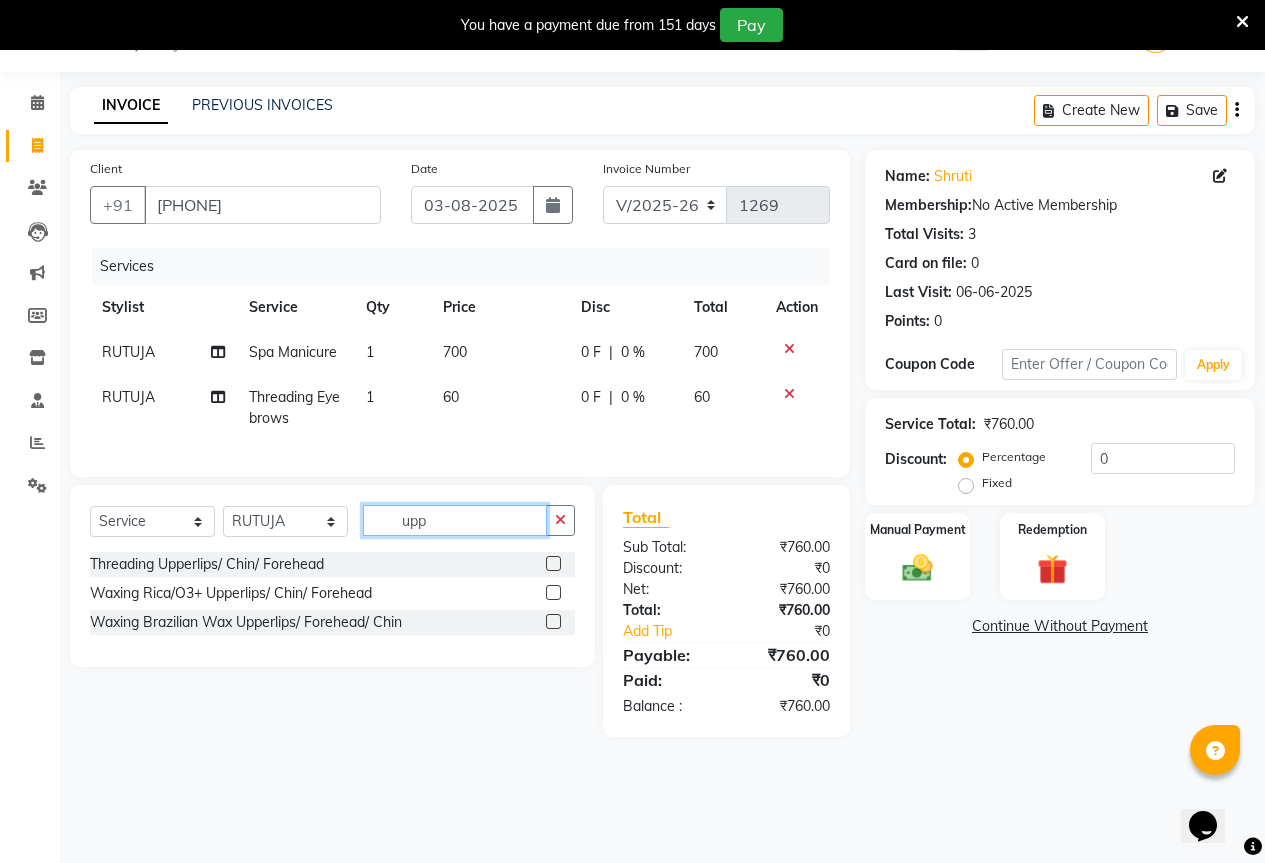type on "upp" 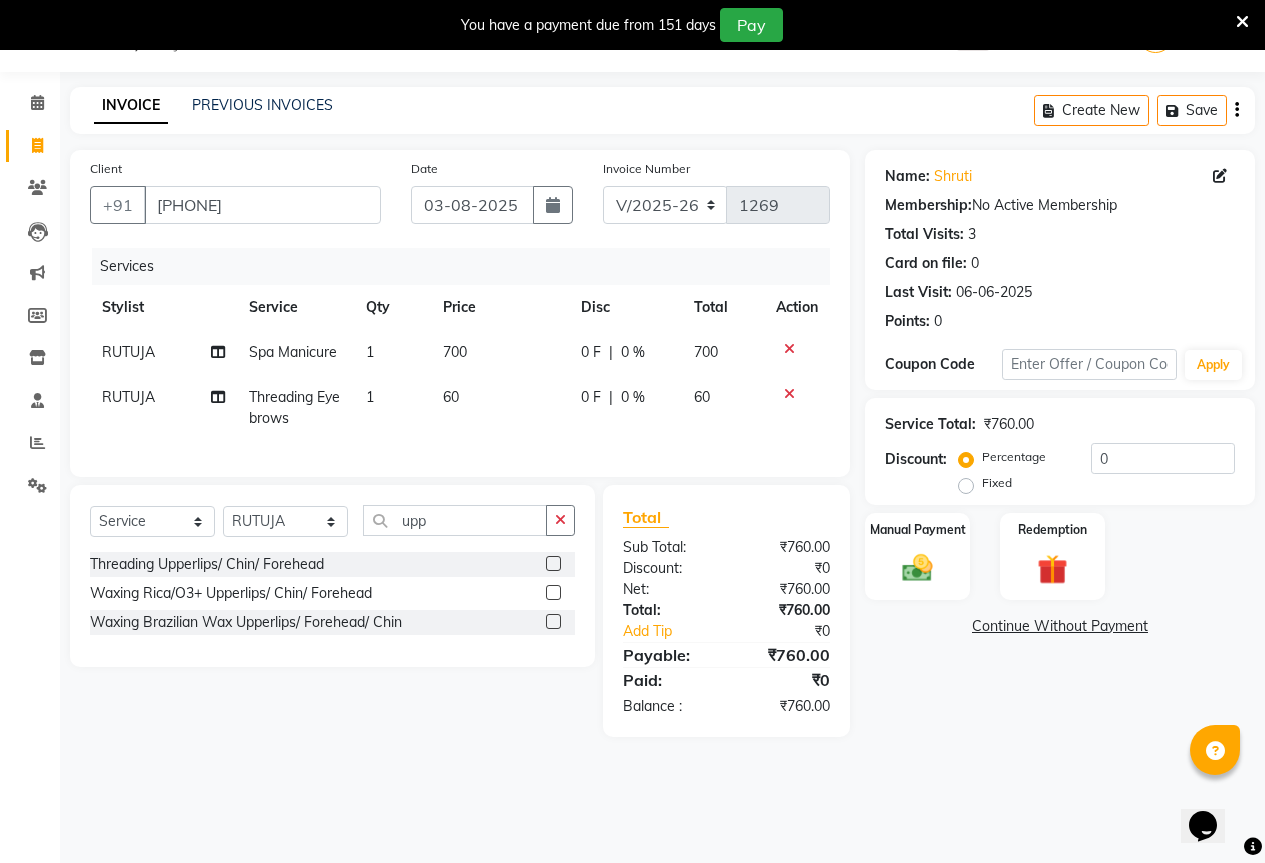 click 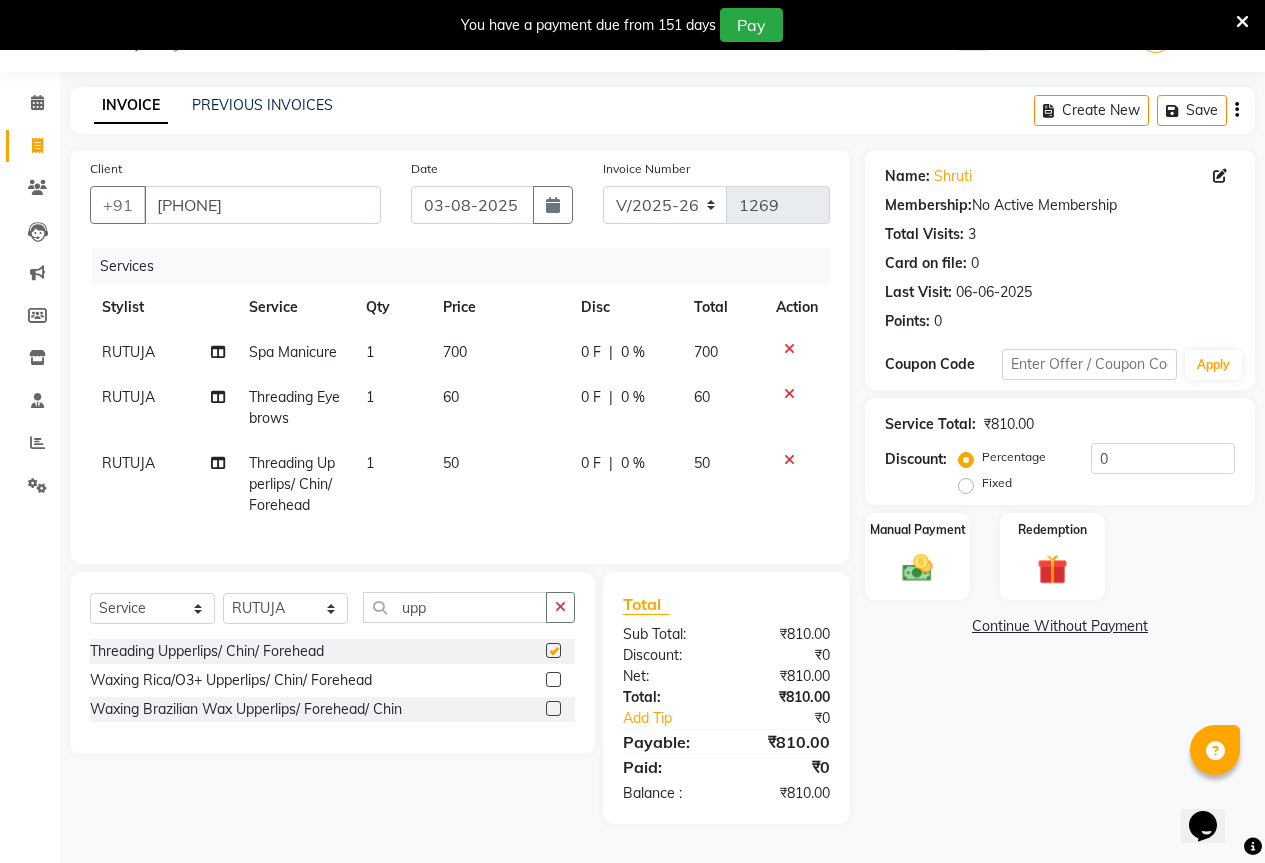 scroll, scrollTop: 56, scrollLeft: 0, axis: vertical 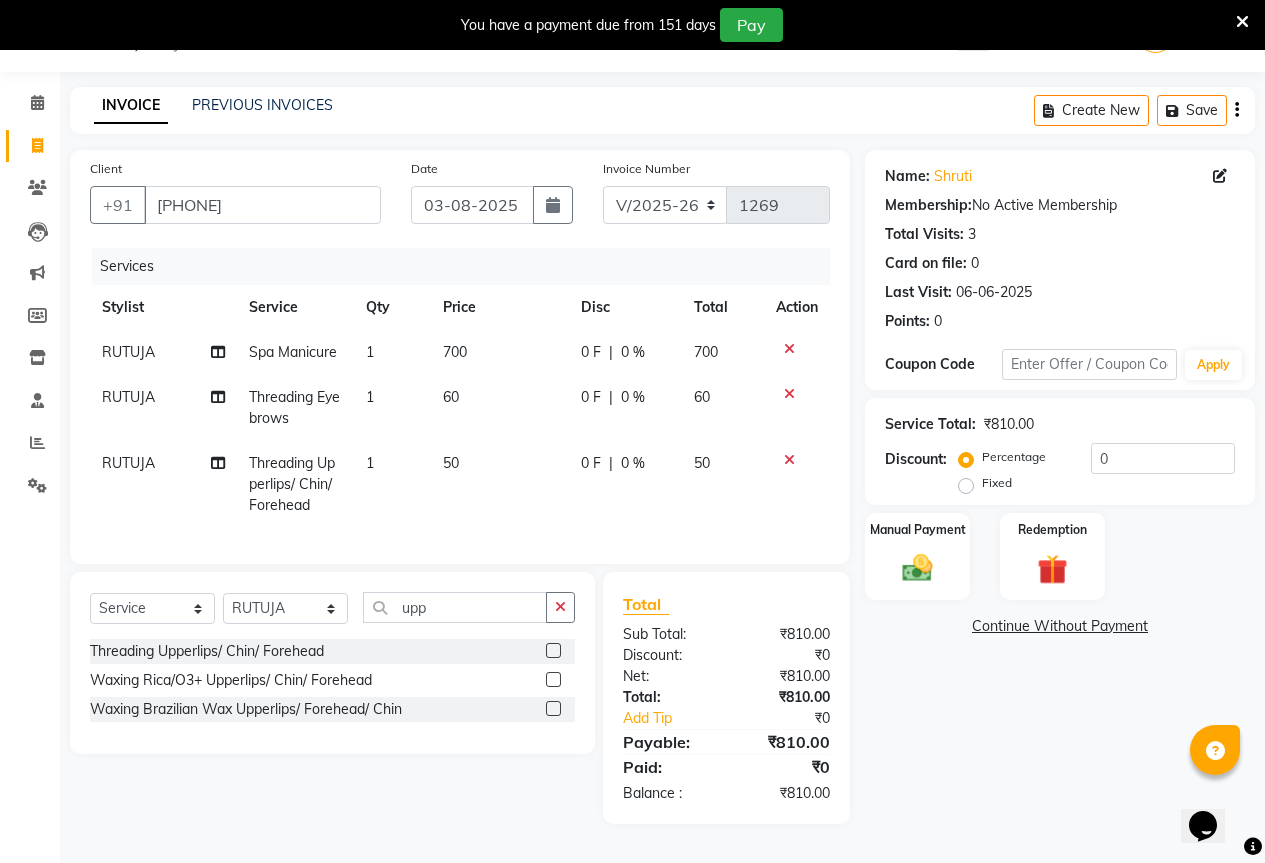 checkbox on "false" 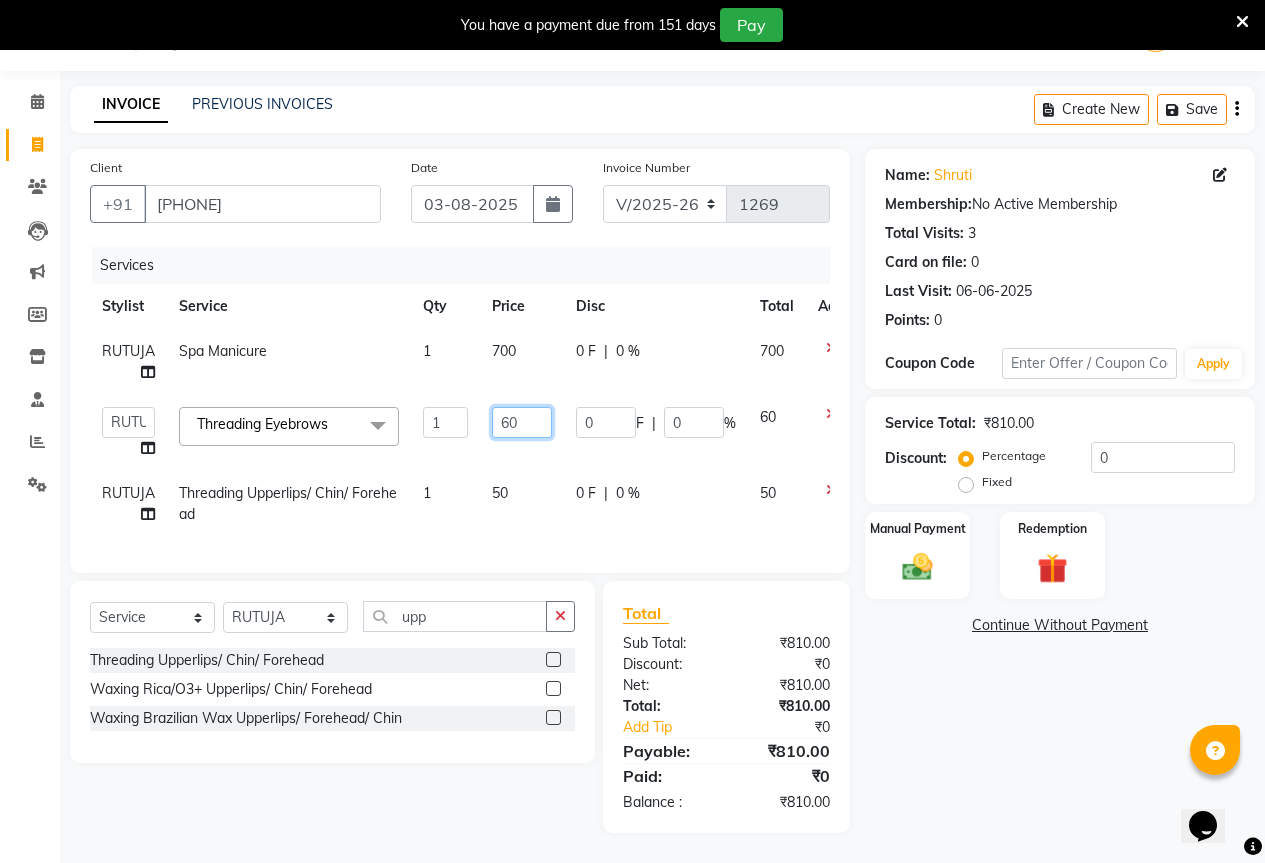 click on "60" 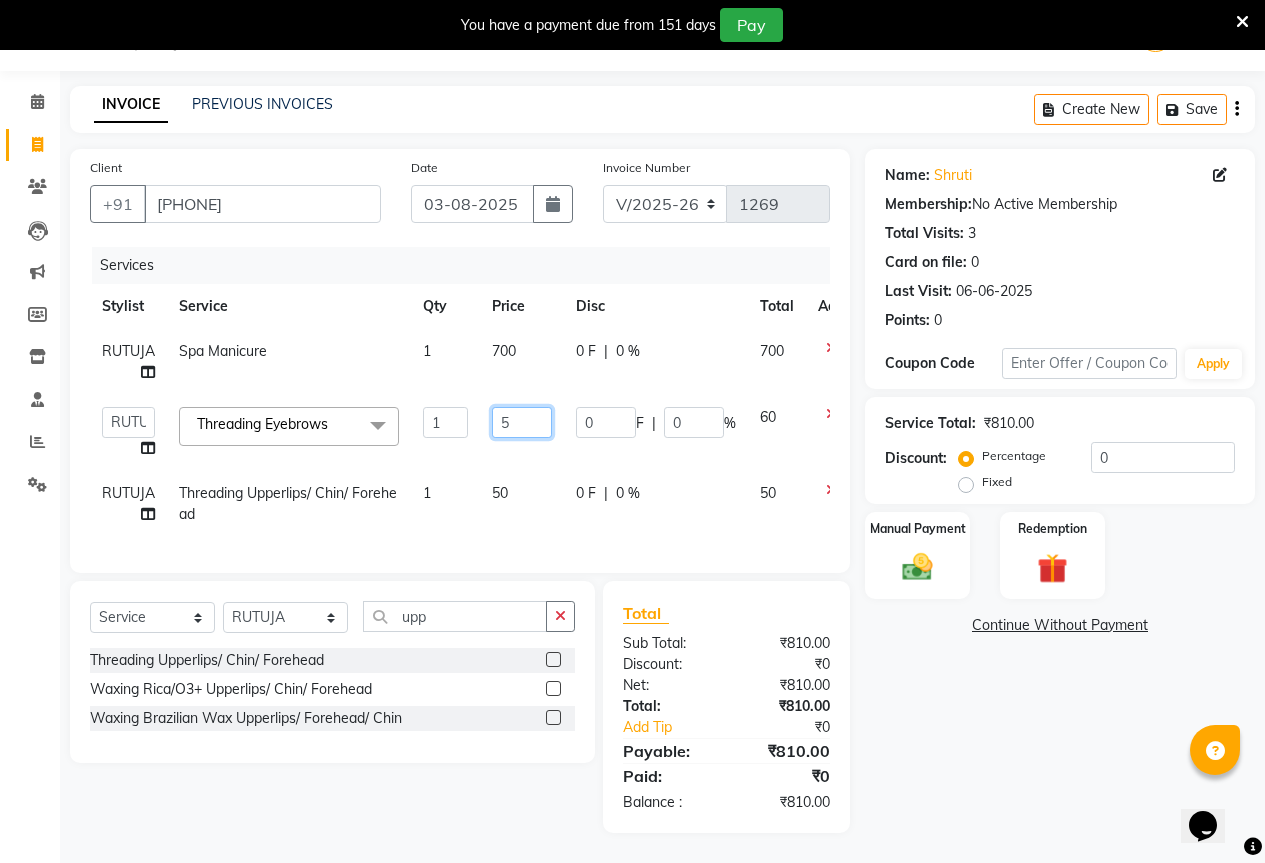 type on "50" 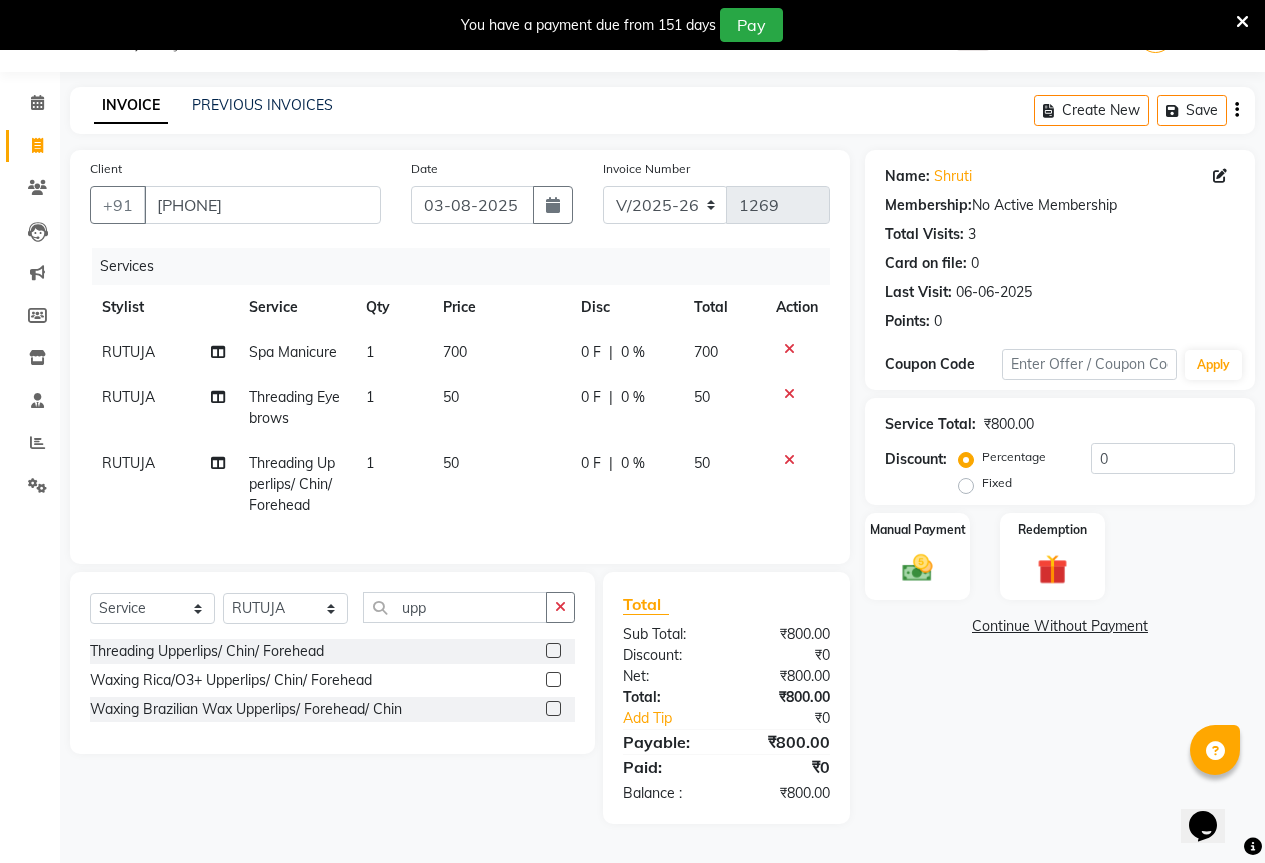 click on "50" 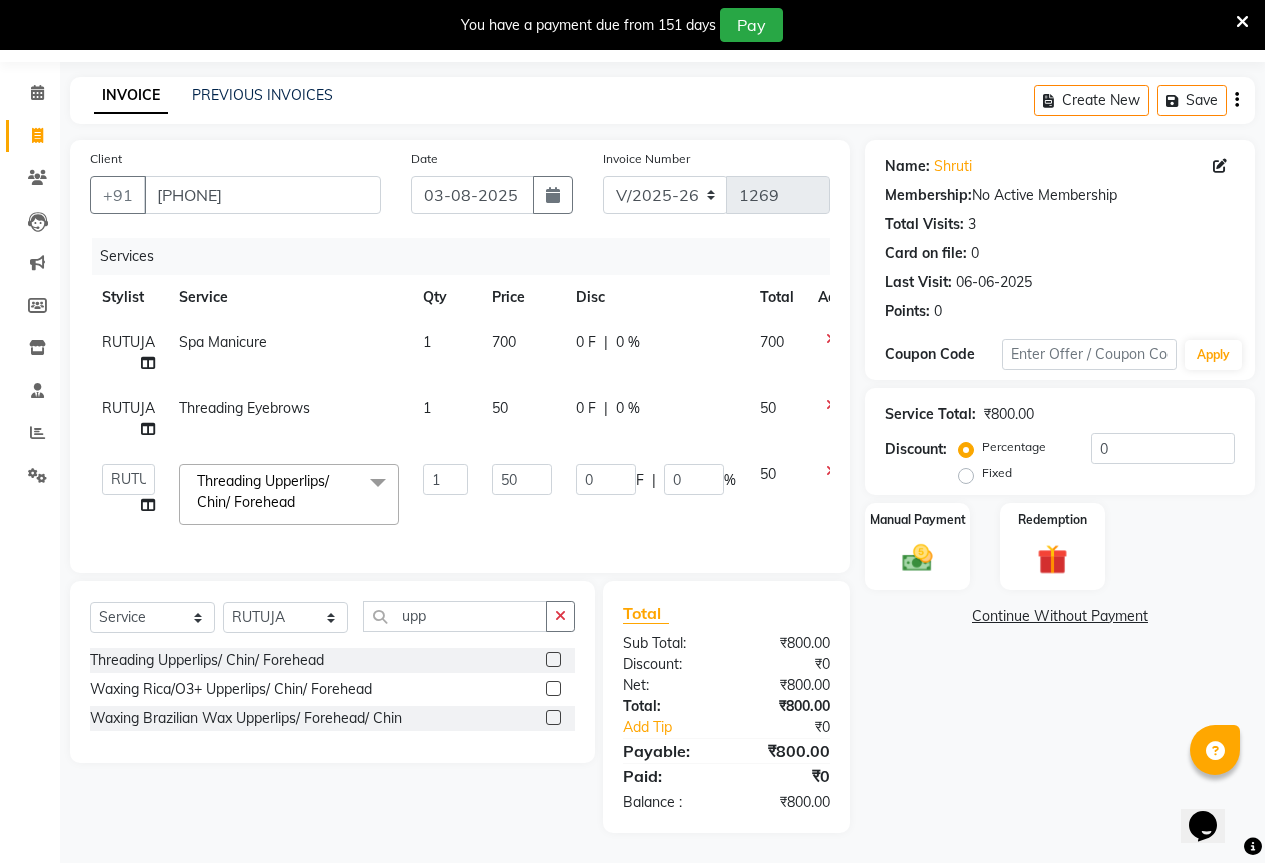 scroll, scrollTop: 75, scrollLeft: 0, axis: vertical 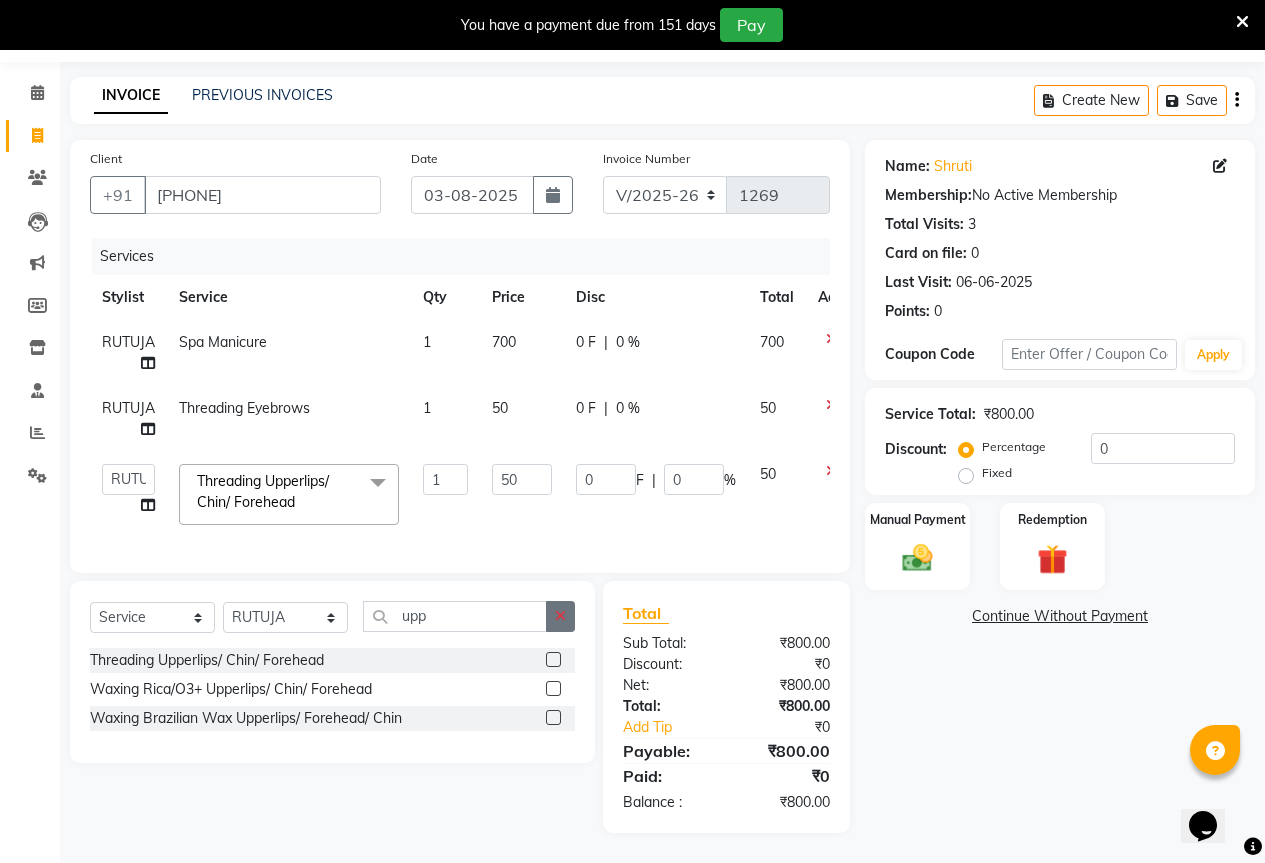 click 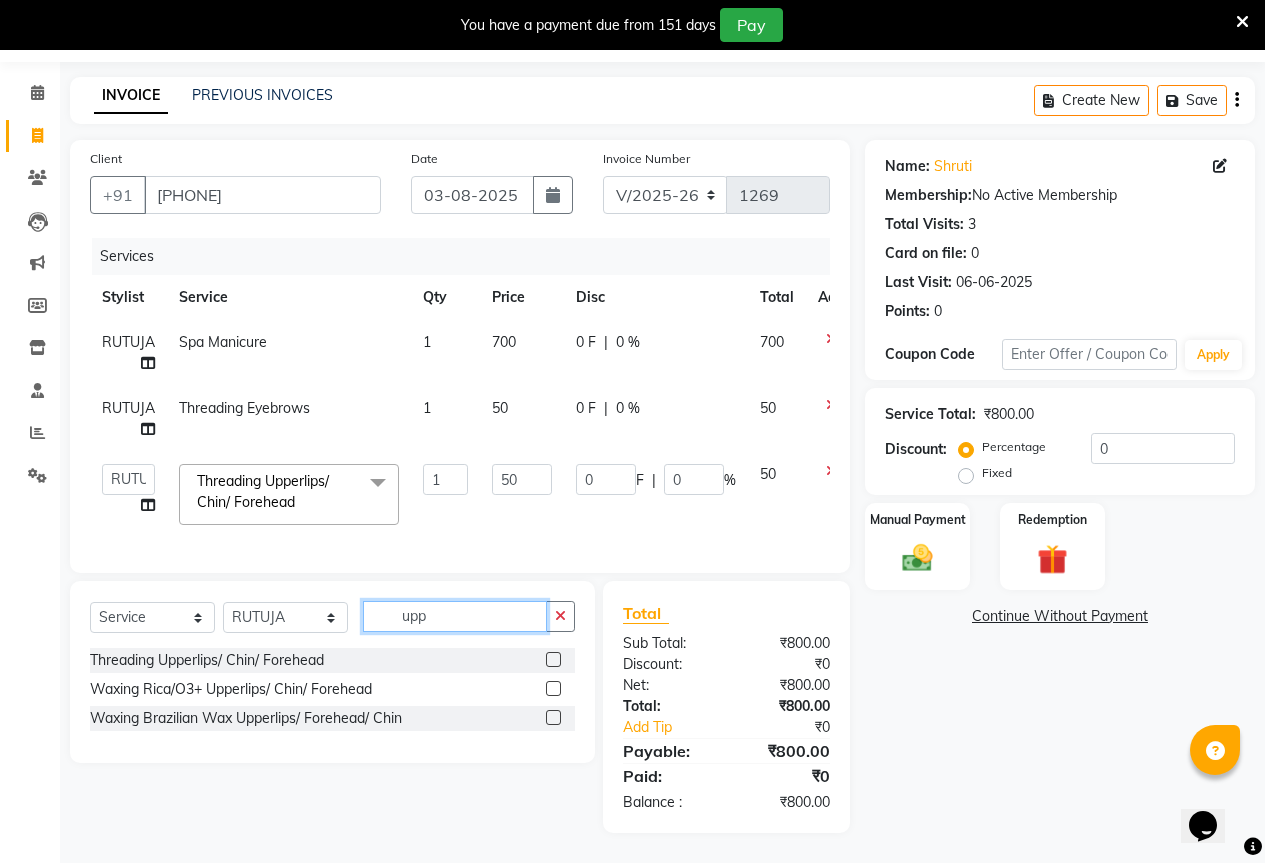 type 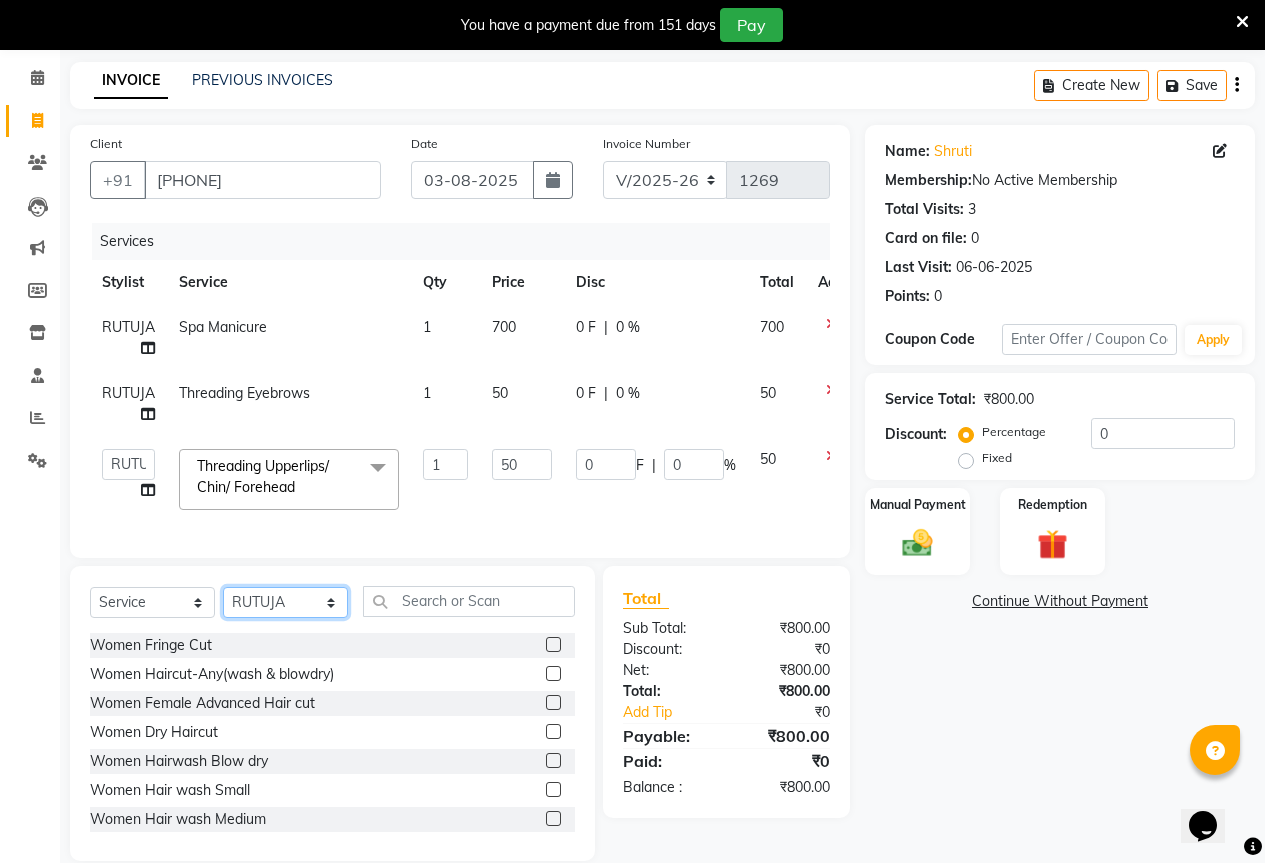 click on "Select Stylist AKASH KAJAL PAYAL RAJ RUTUJA SAHIL" 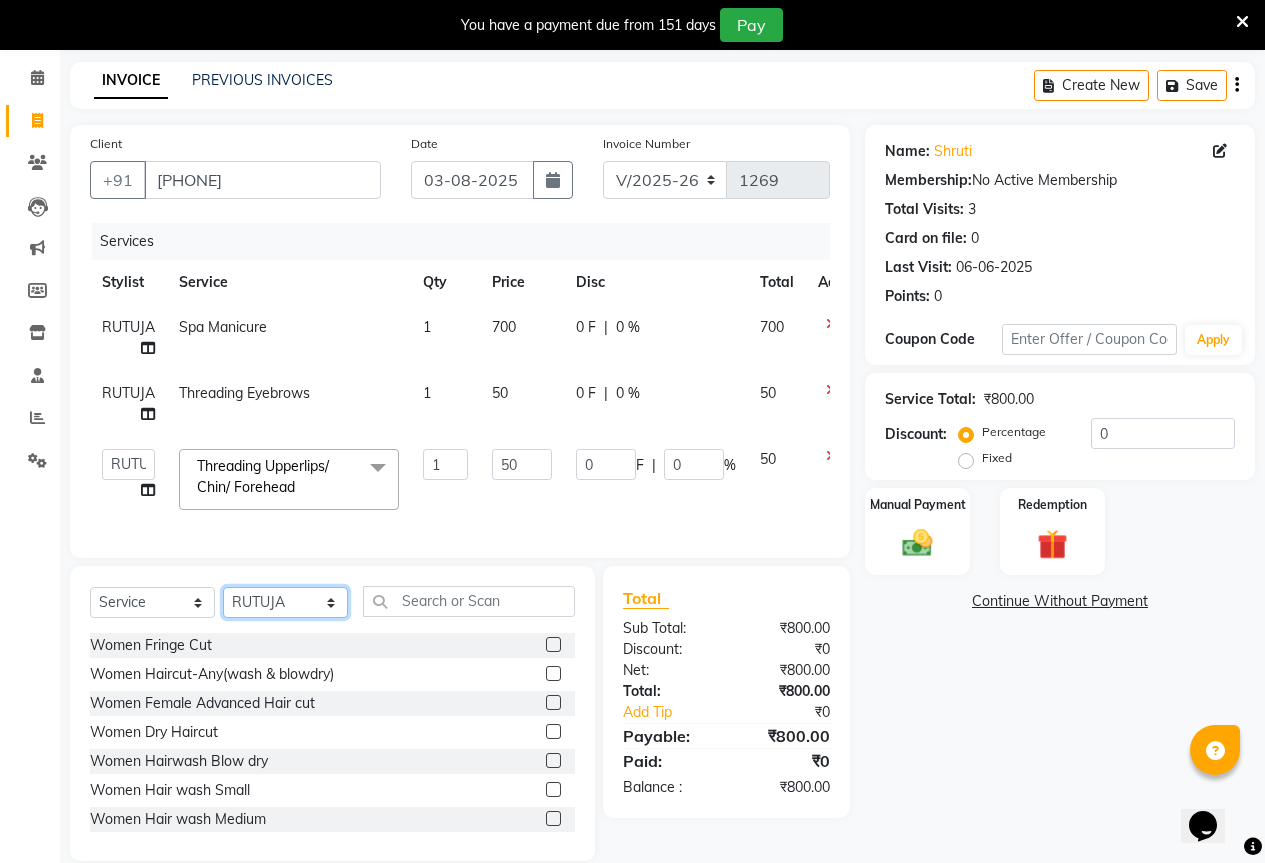 select on "61550" 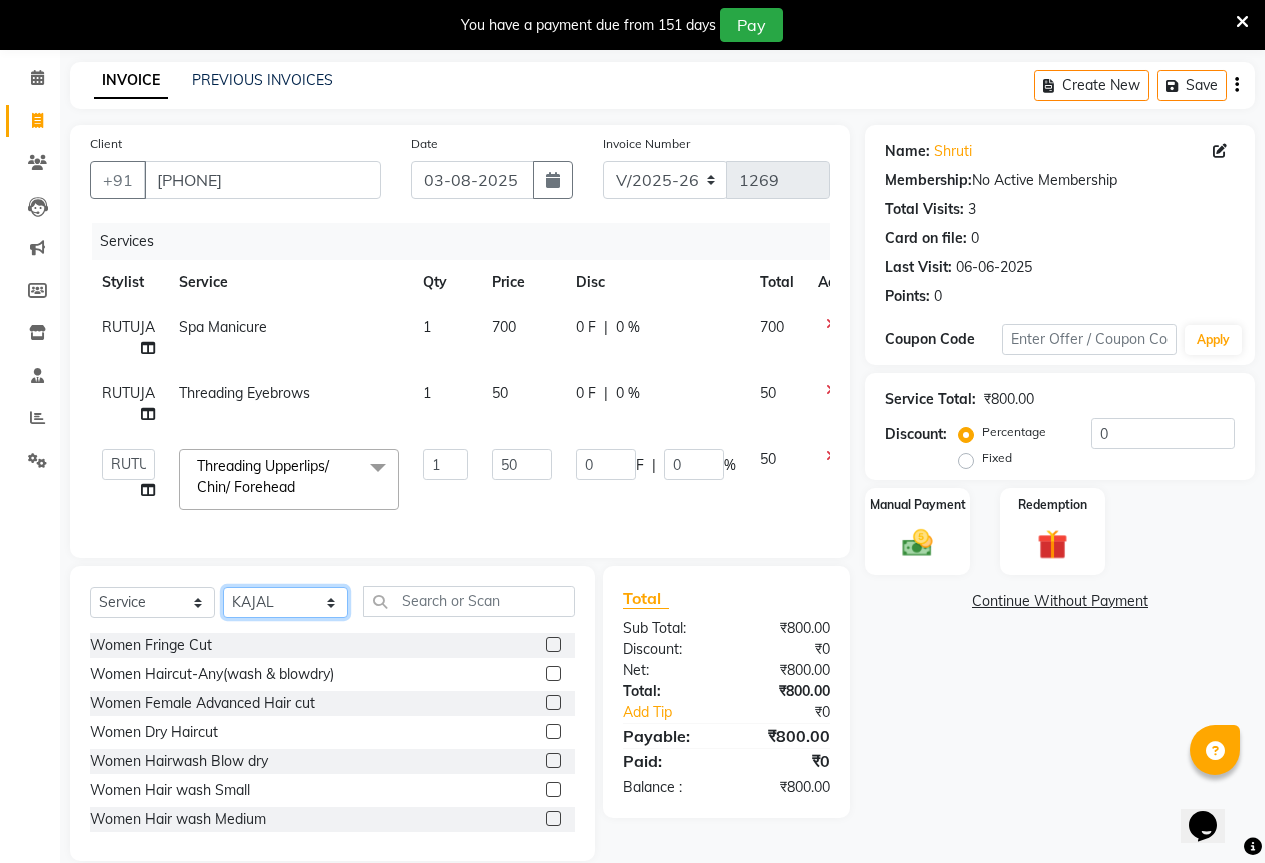 click on "Select Stylist AKASH KAJAL PAYAL RAJ RUTUJA SAHIL" 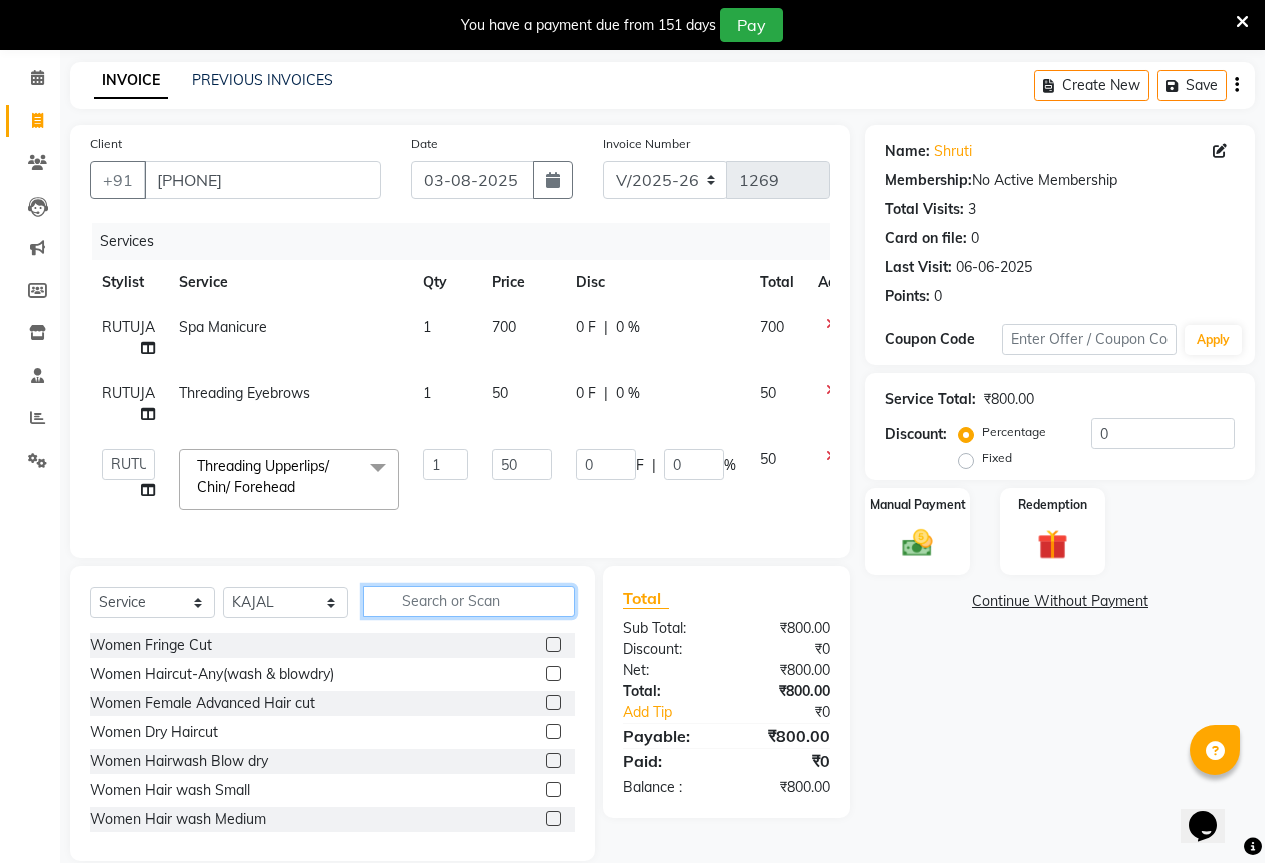 click 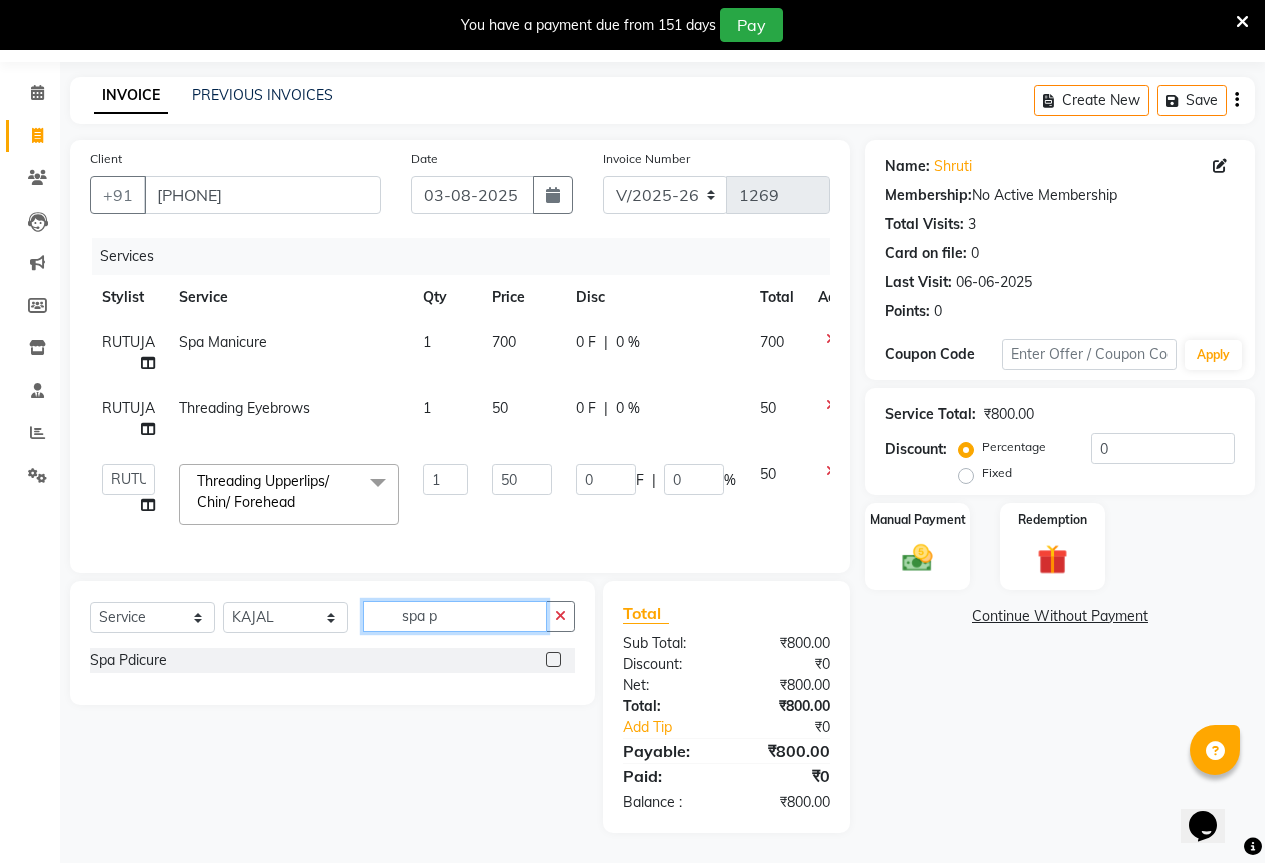 type on "spa p" 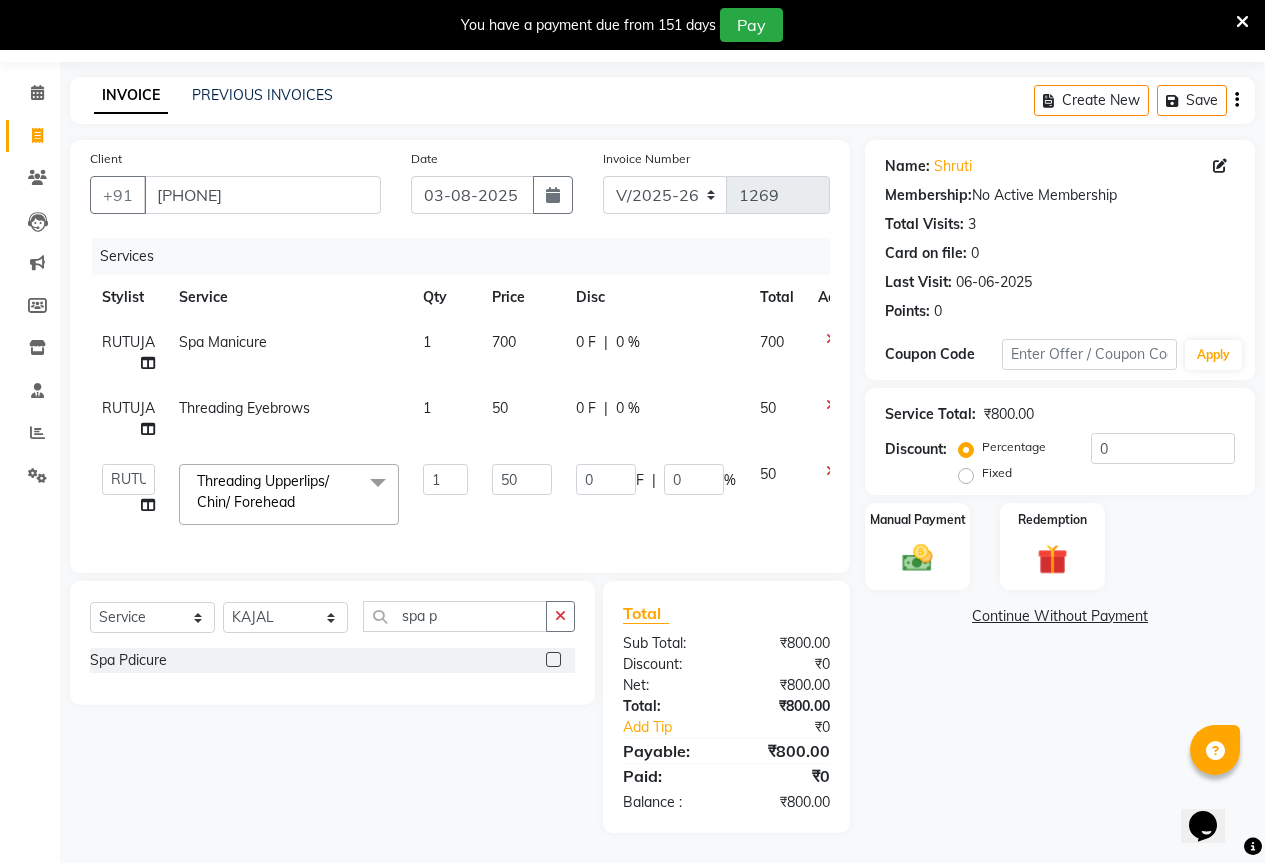 click 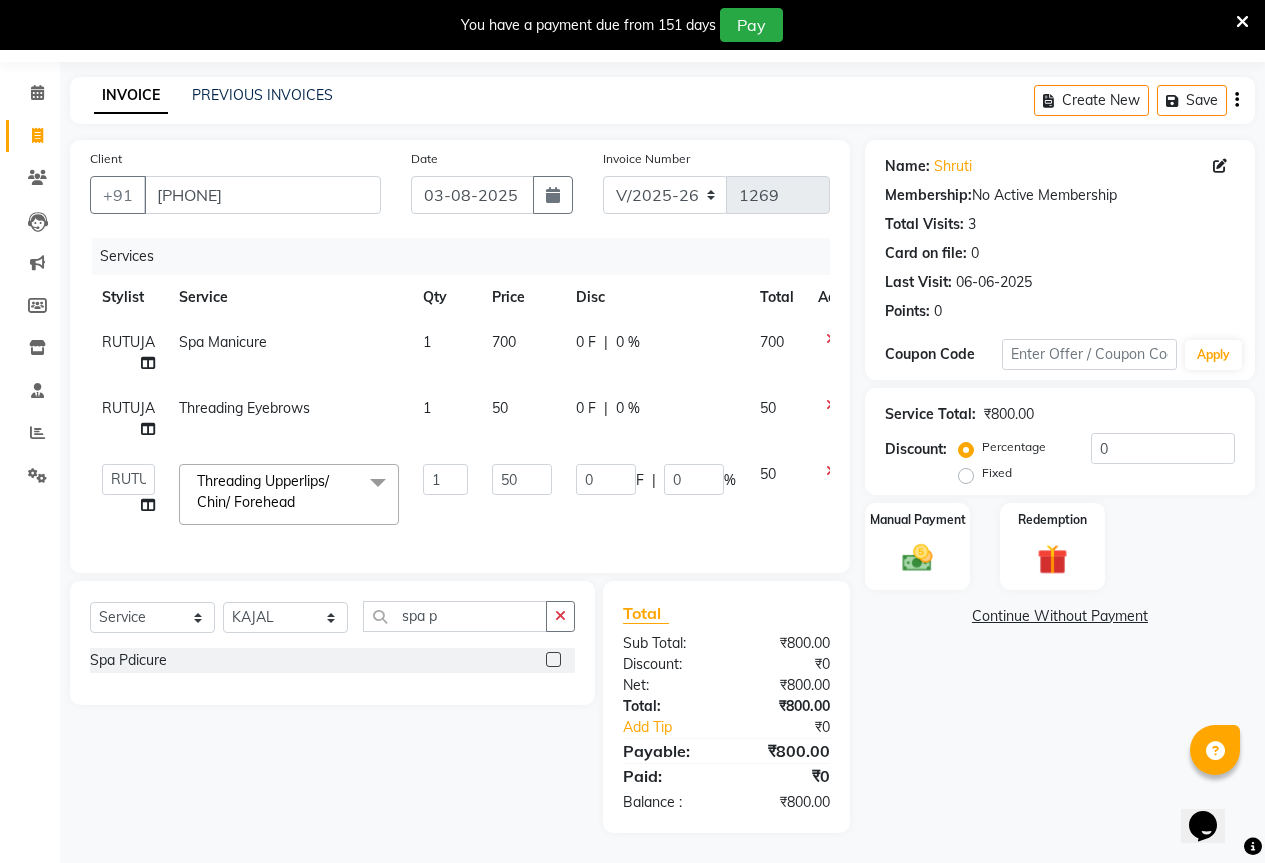 click at bounding box center [552, 660] 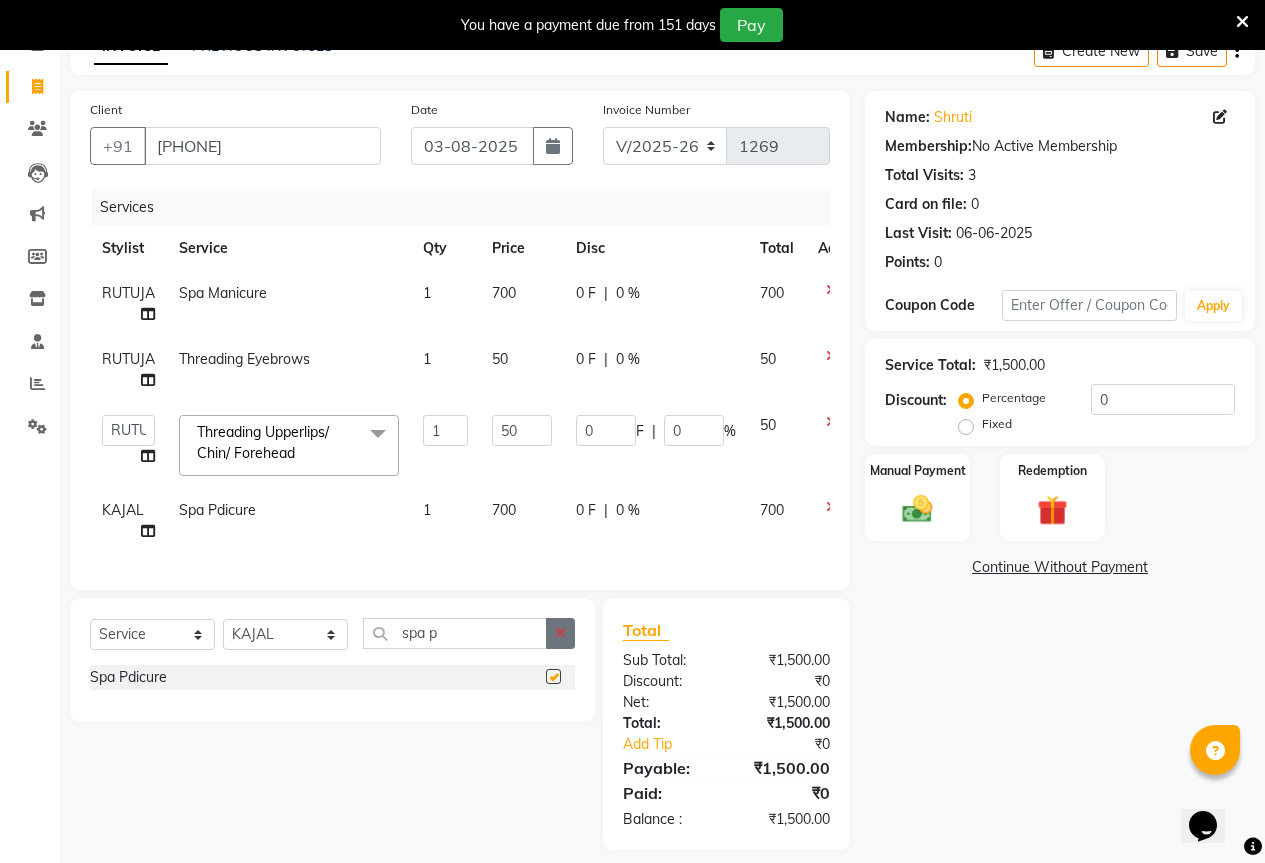 scroll, scrollTop: 141, scrollLeft: 0, axis: vertical 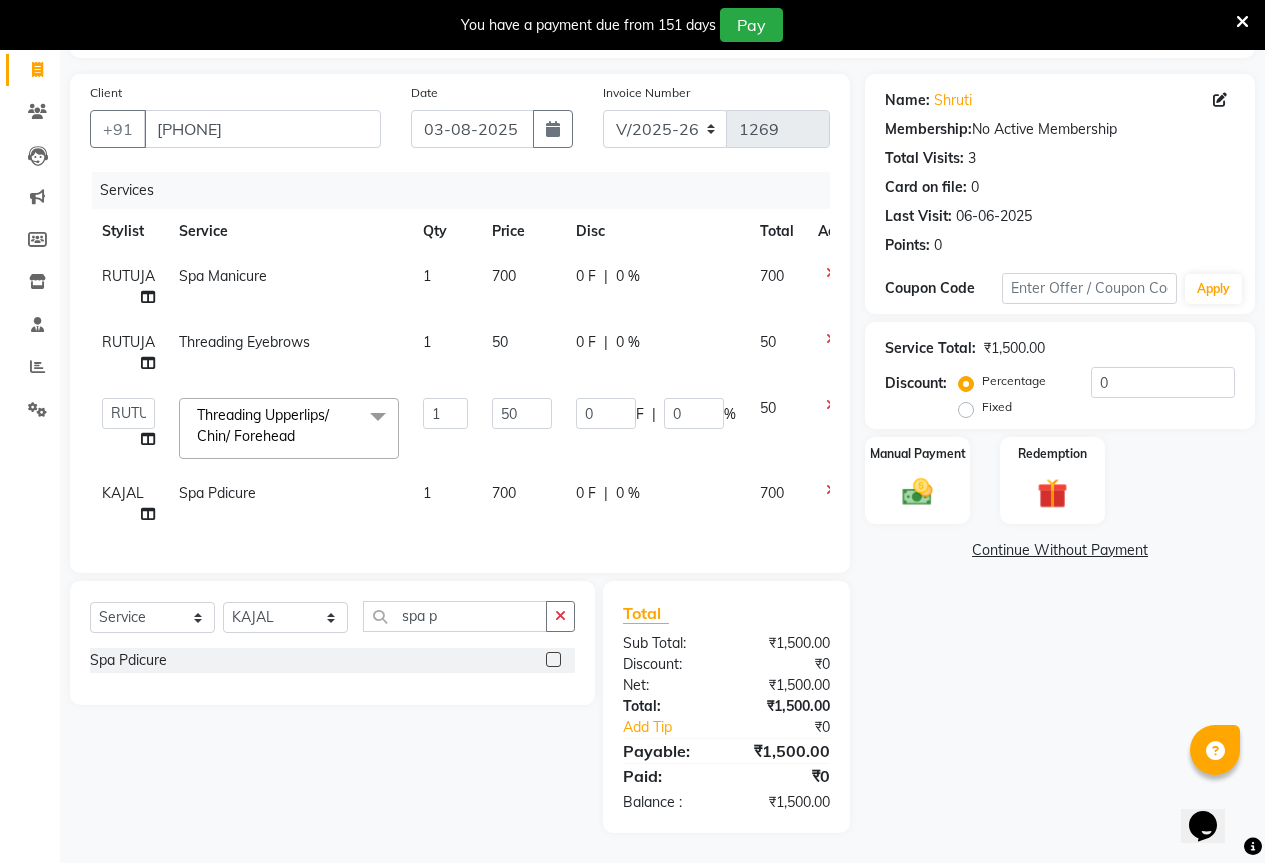 checkbox on "false" 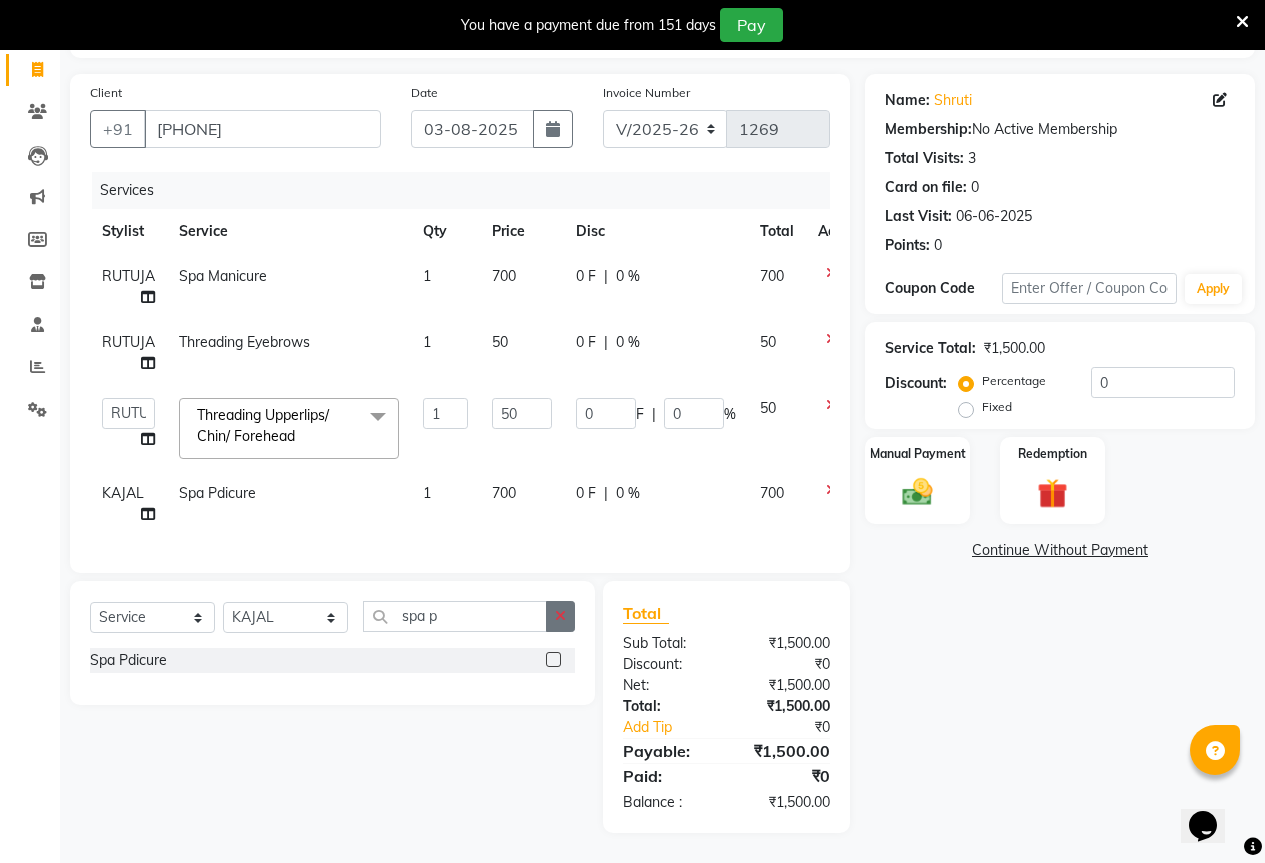 click 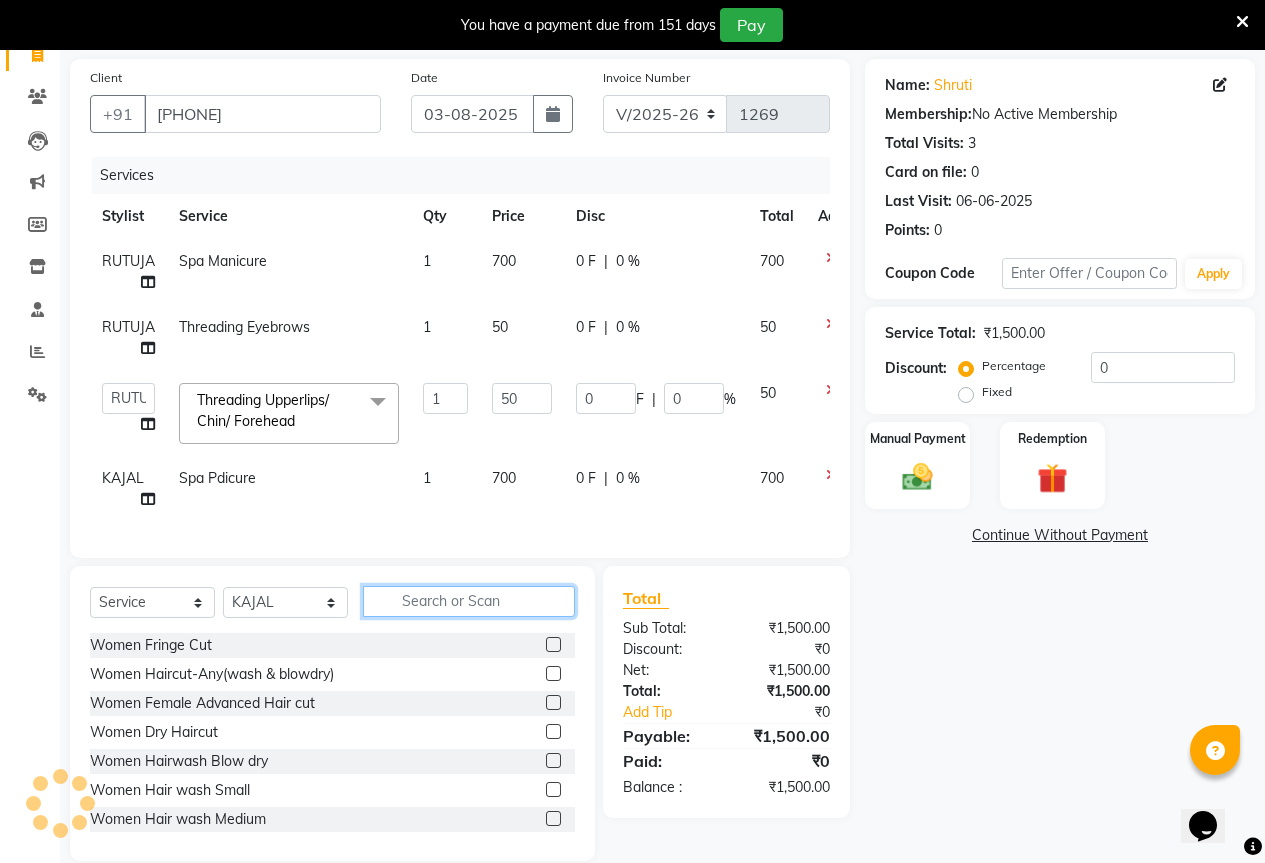 click 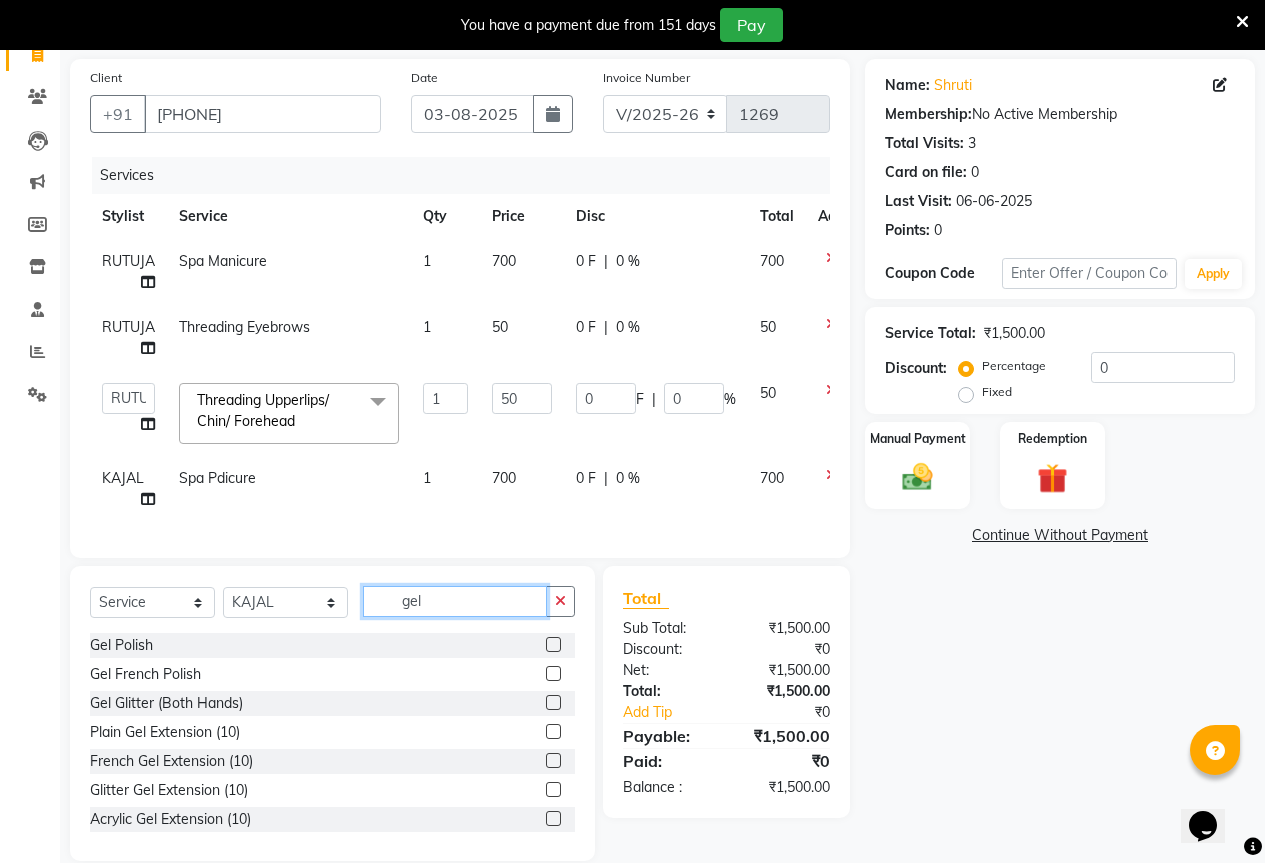 type on "gel" 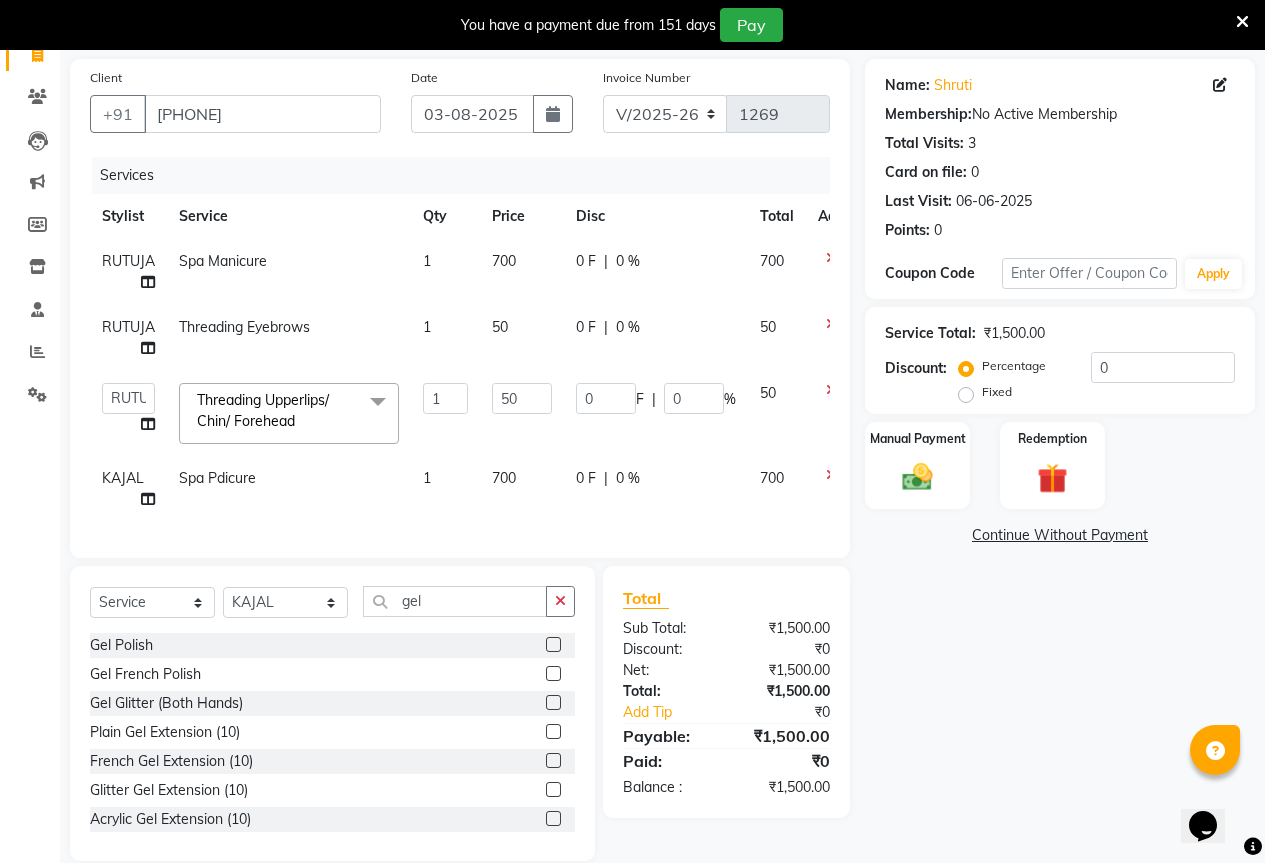 click 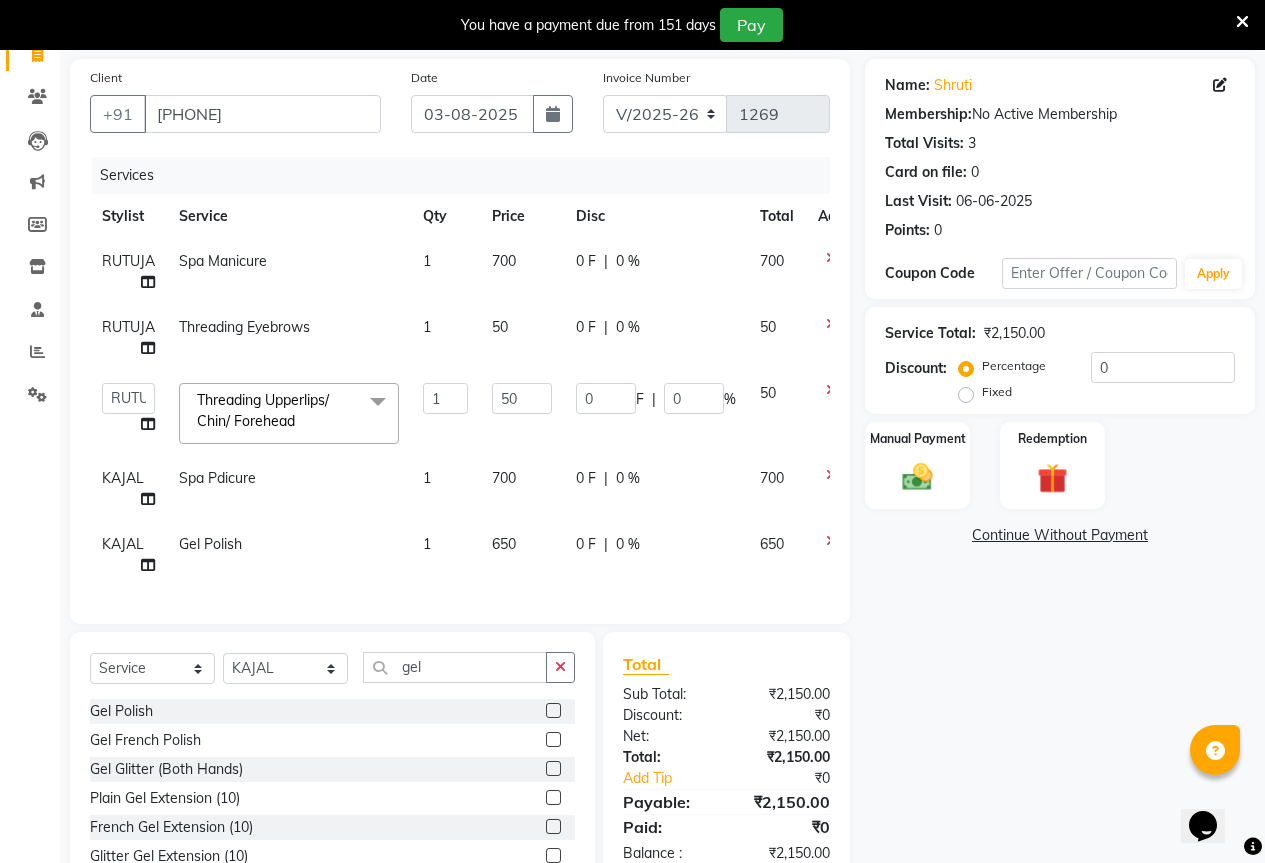 click 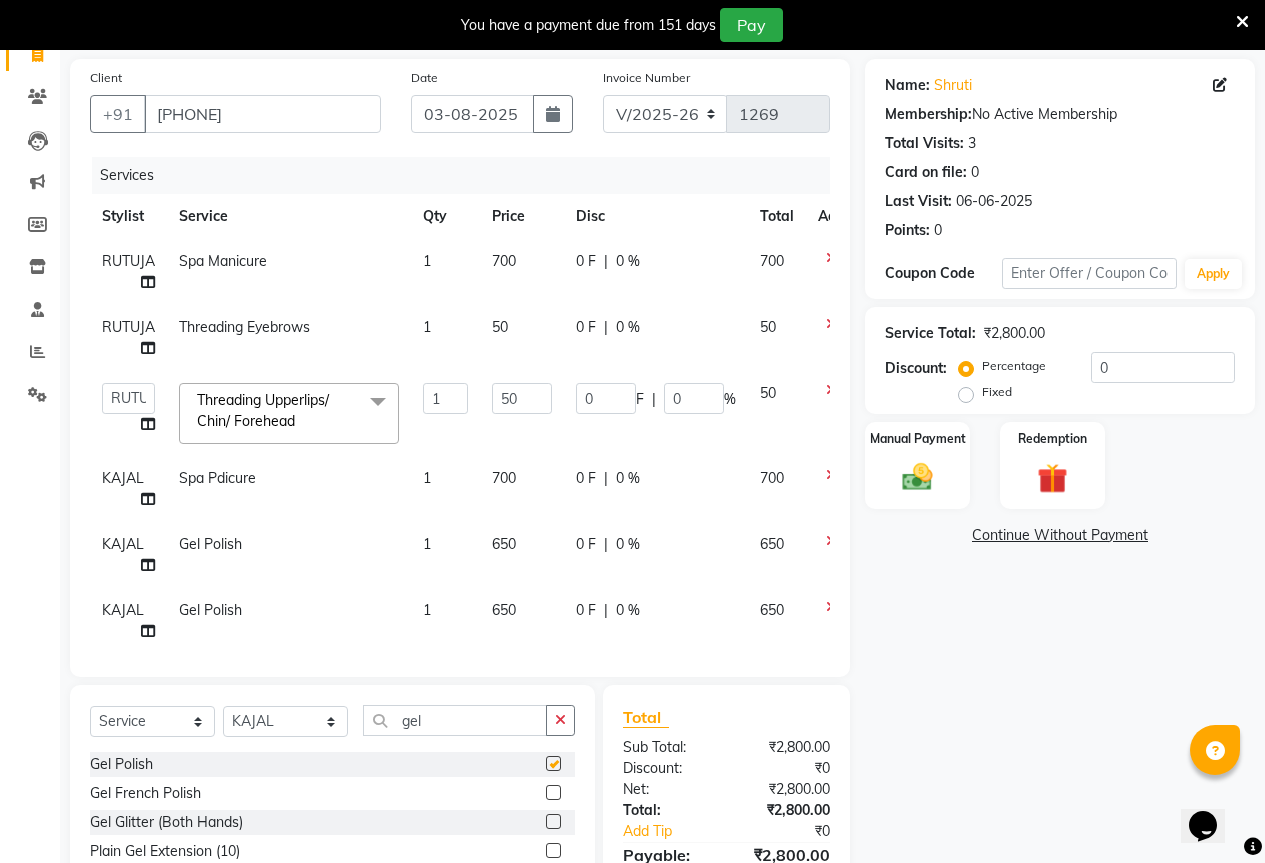 checkbox on "false" 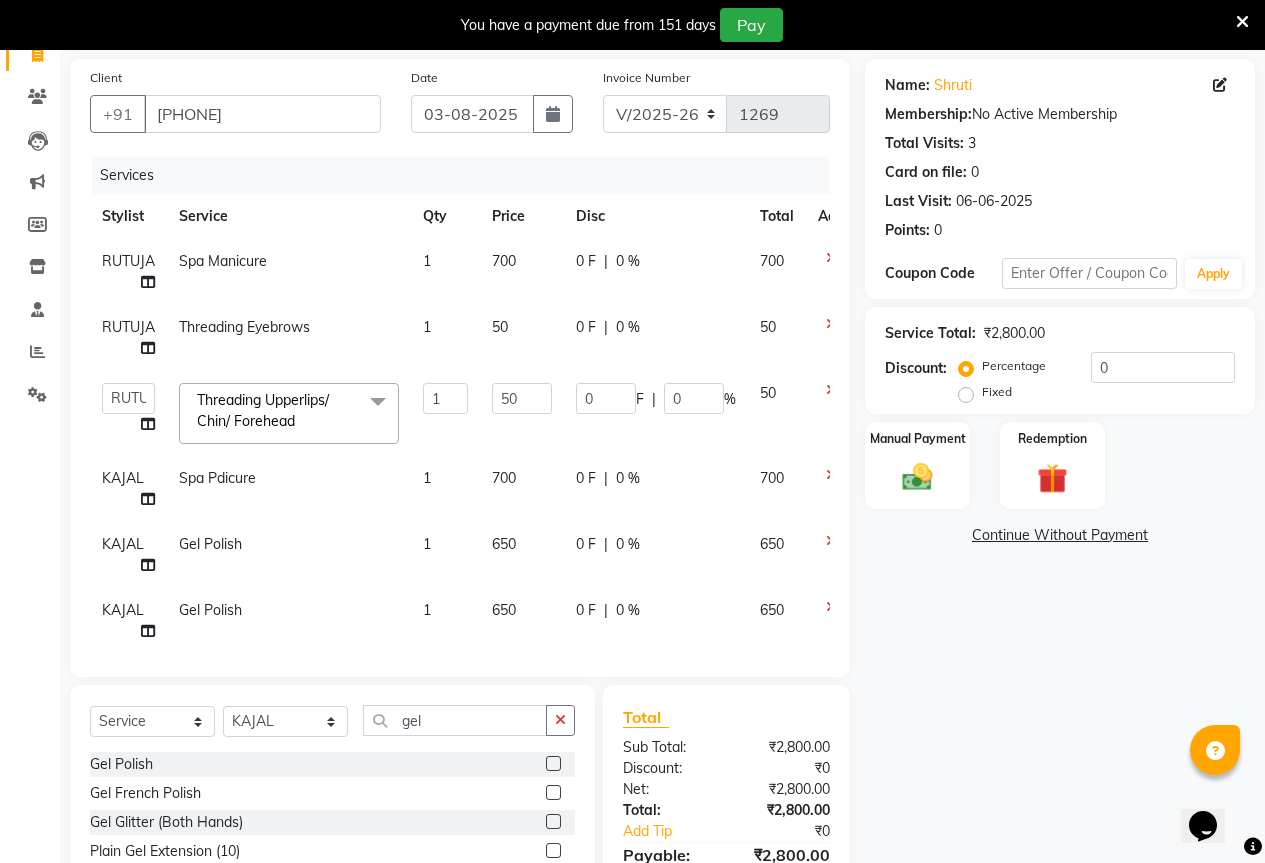 click on "650" 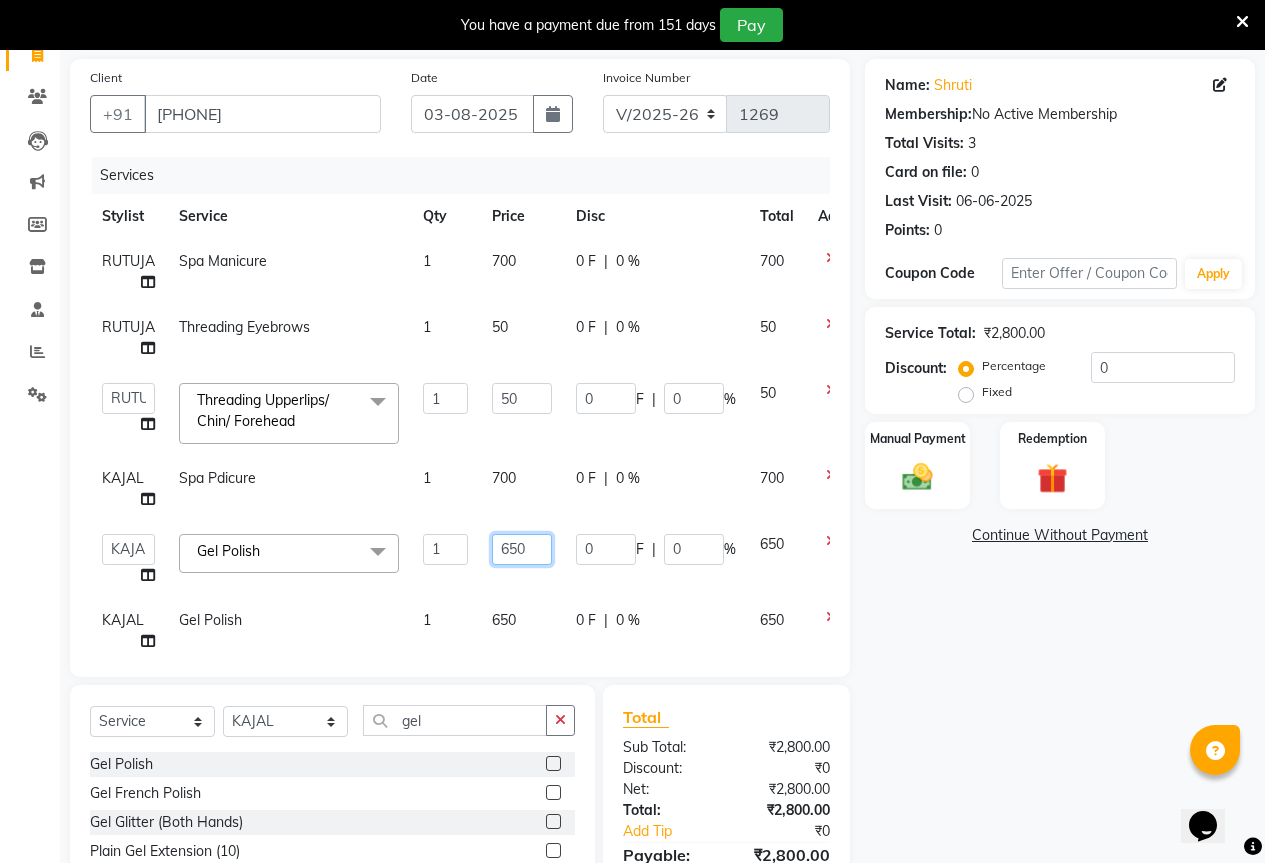 click on "650" 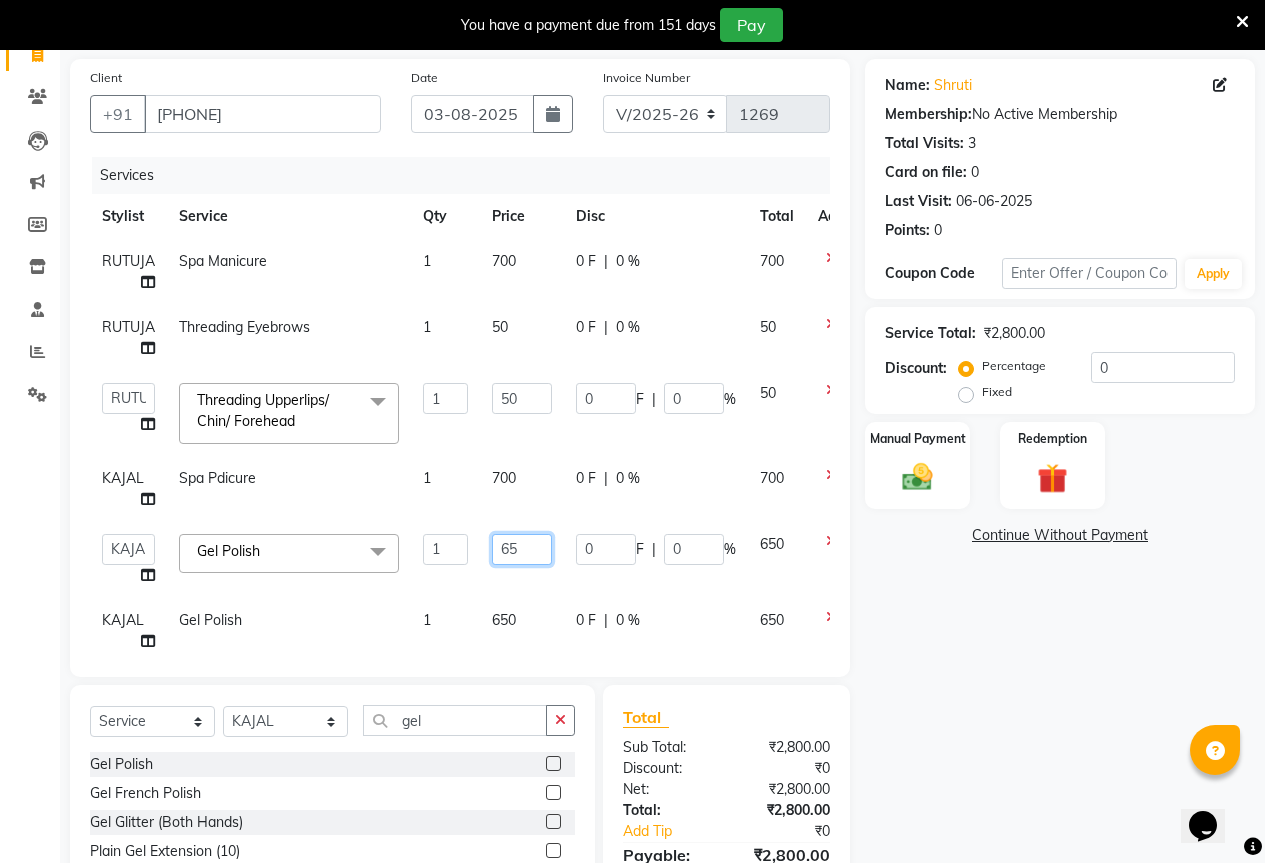 type on "6" 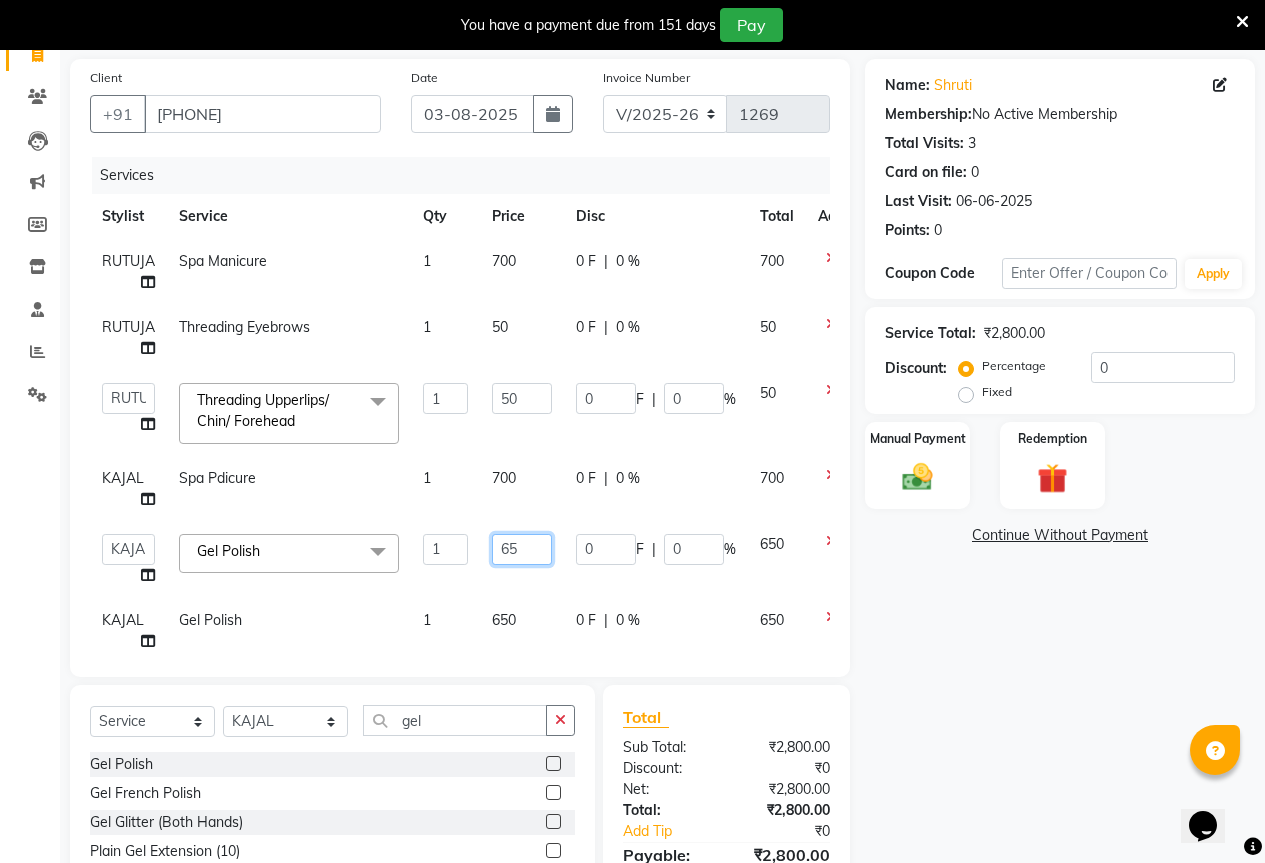type on "650" 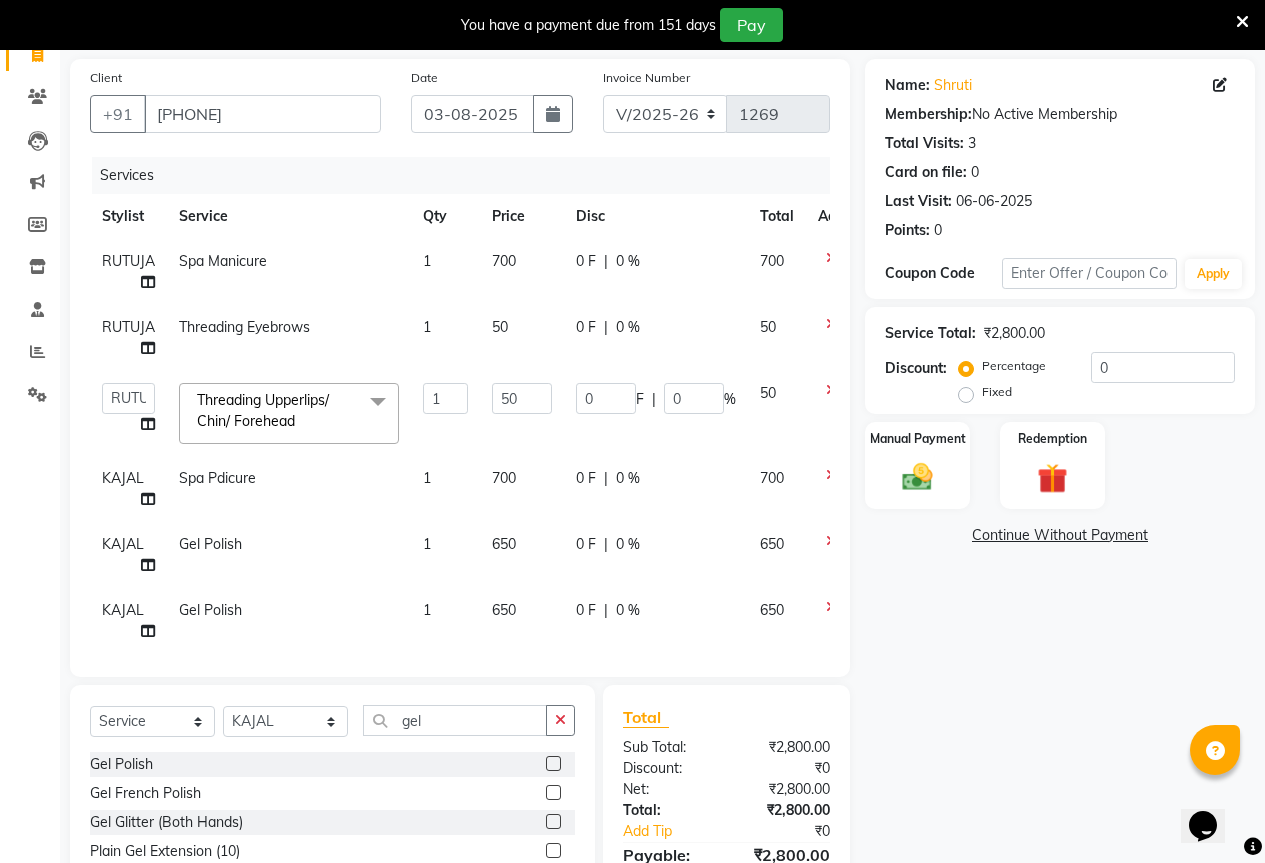 click on "0 F | 0 %" 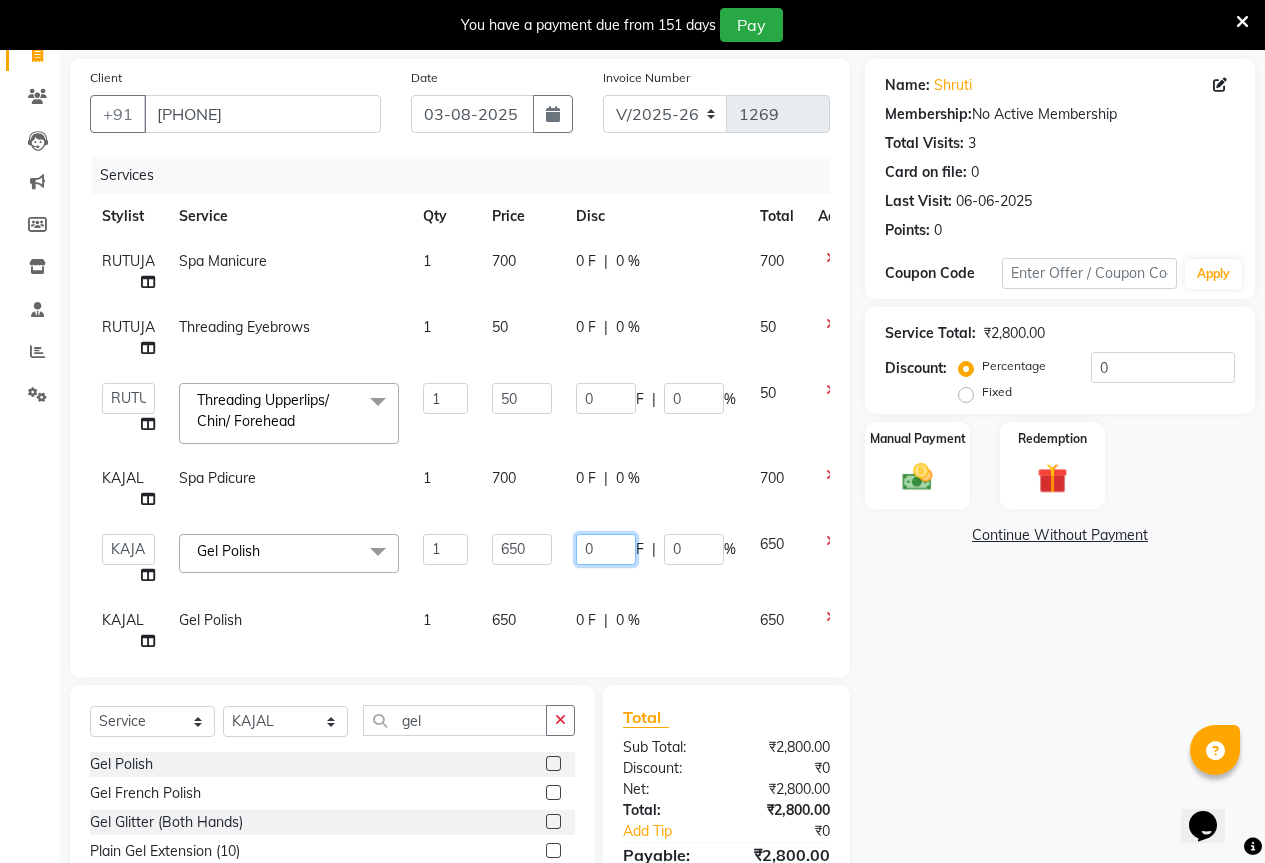 click on "0" 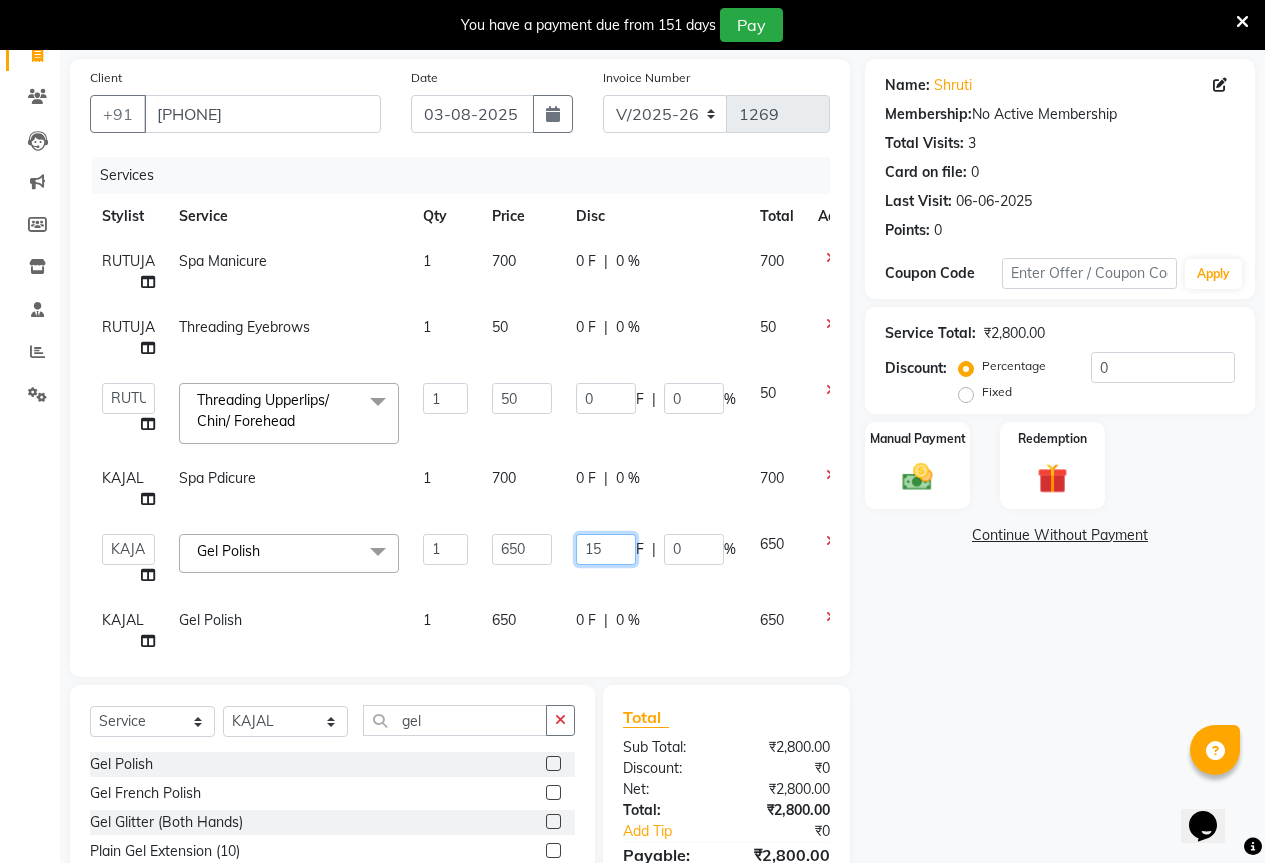 type on "150" 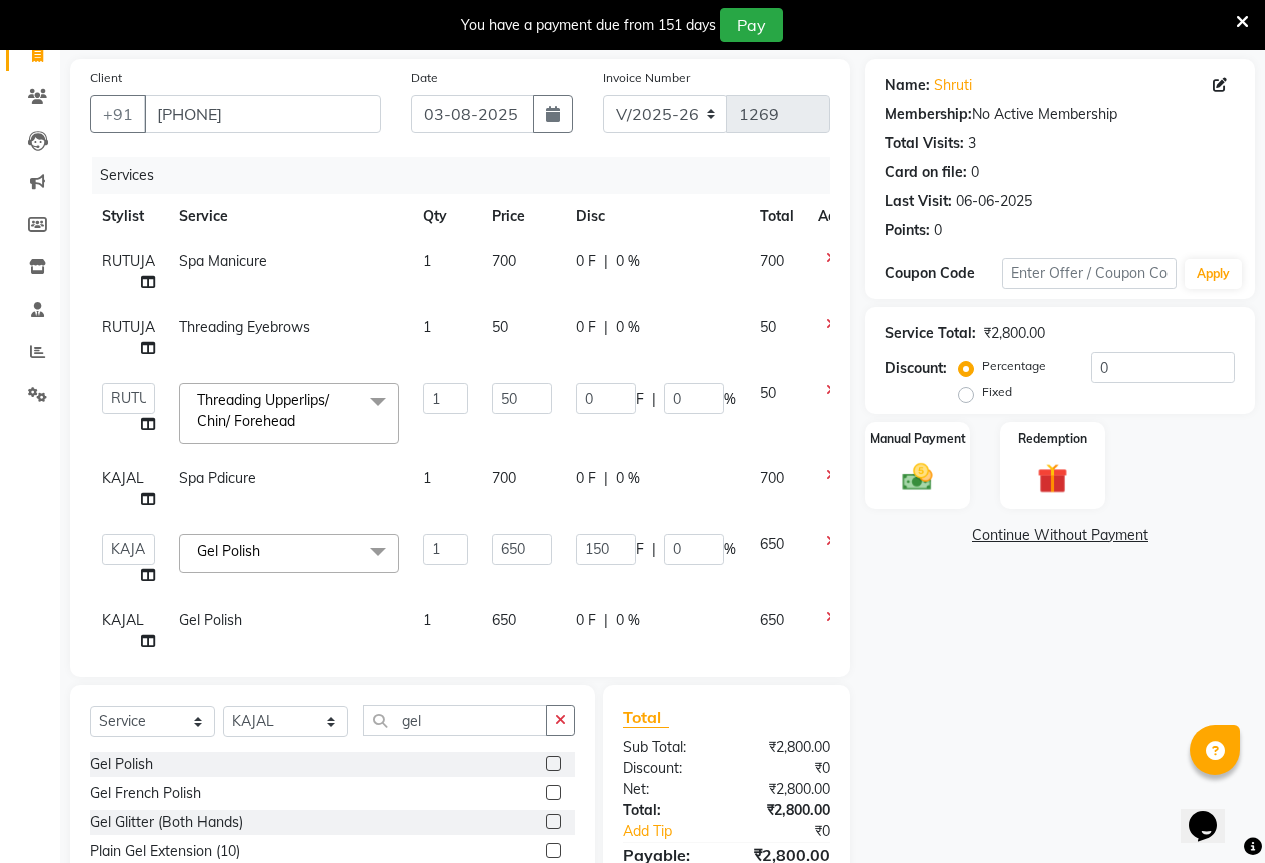 click on "0 F" 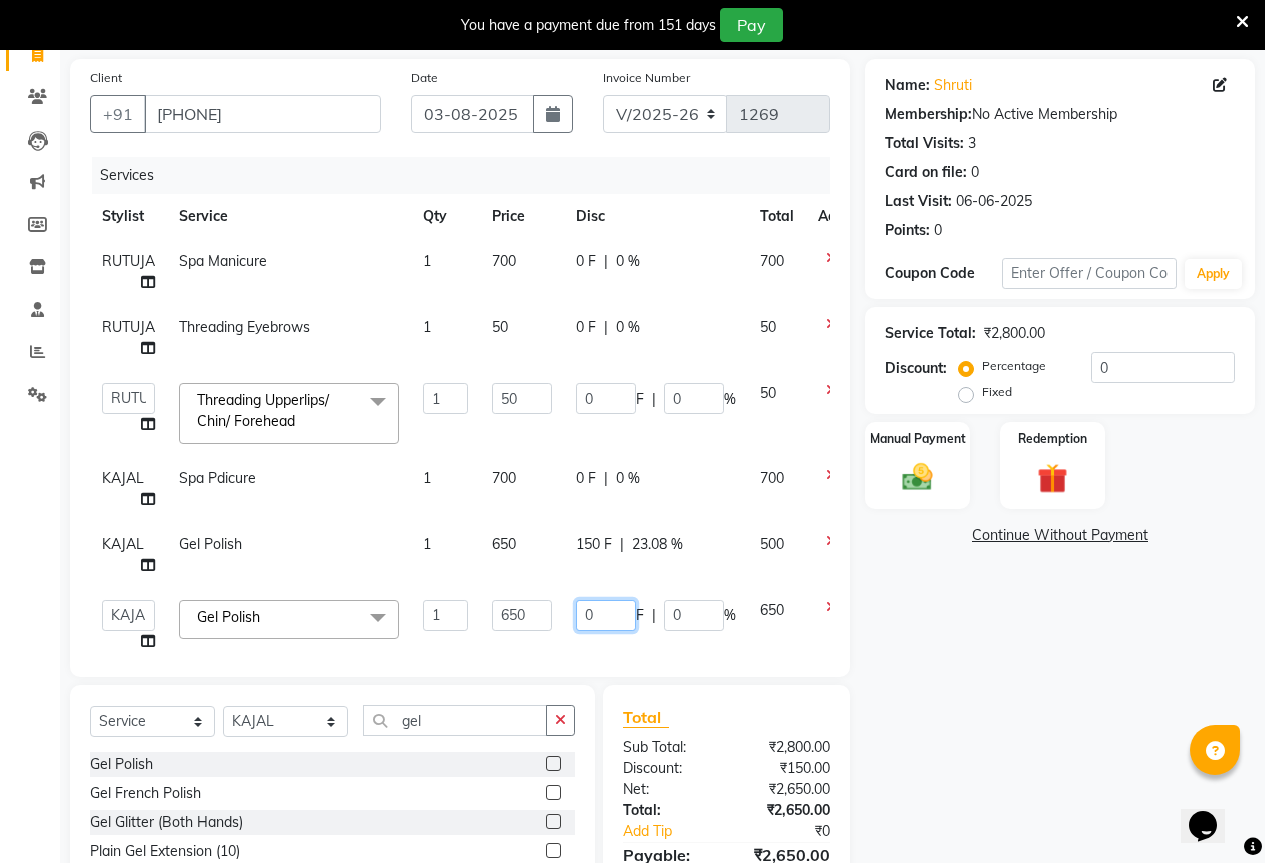 click on "0" 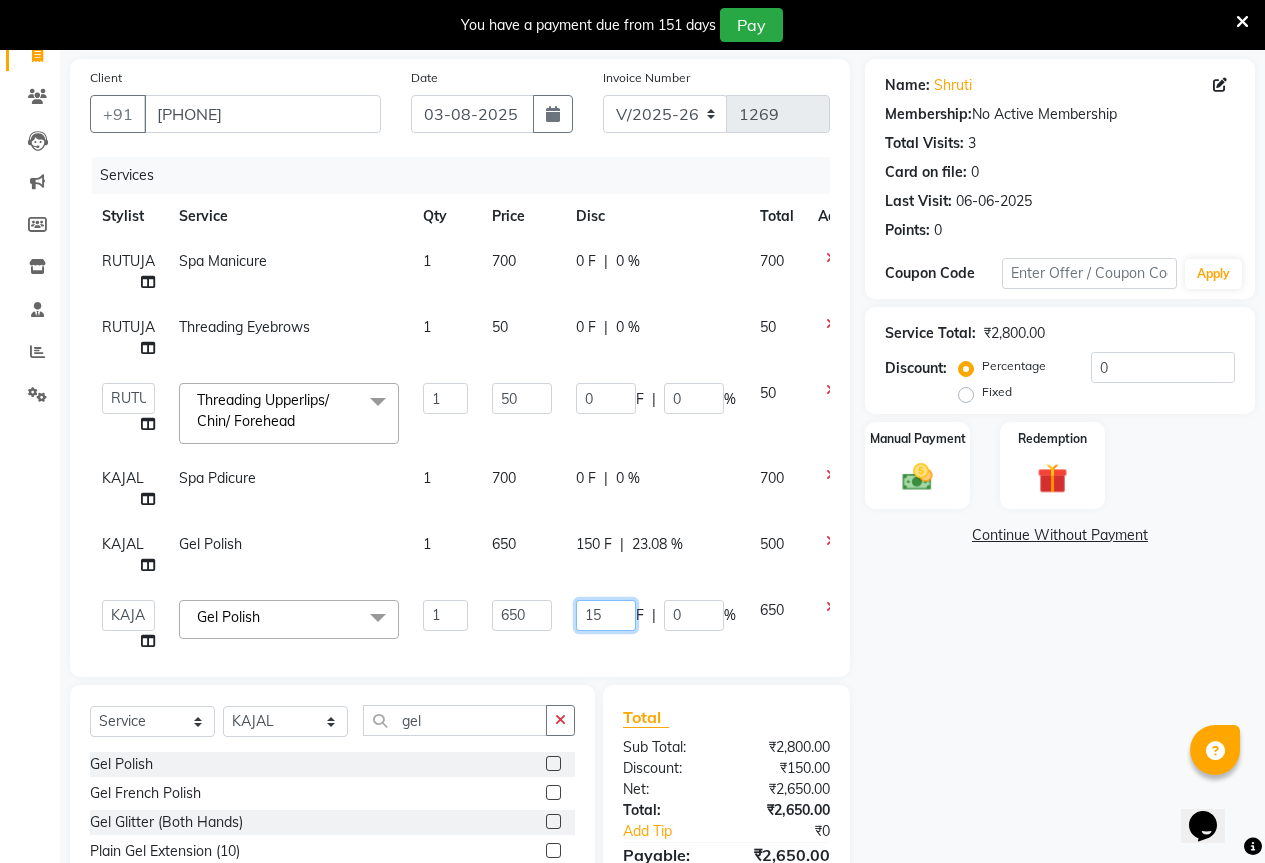 type on "150" 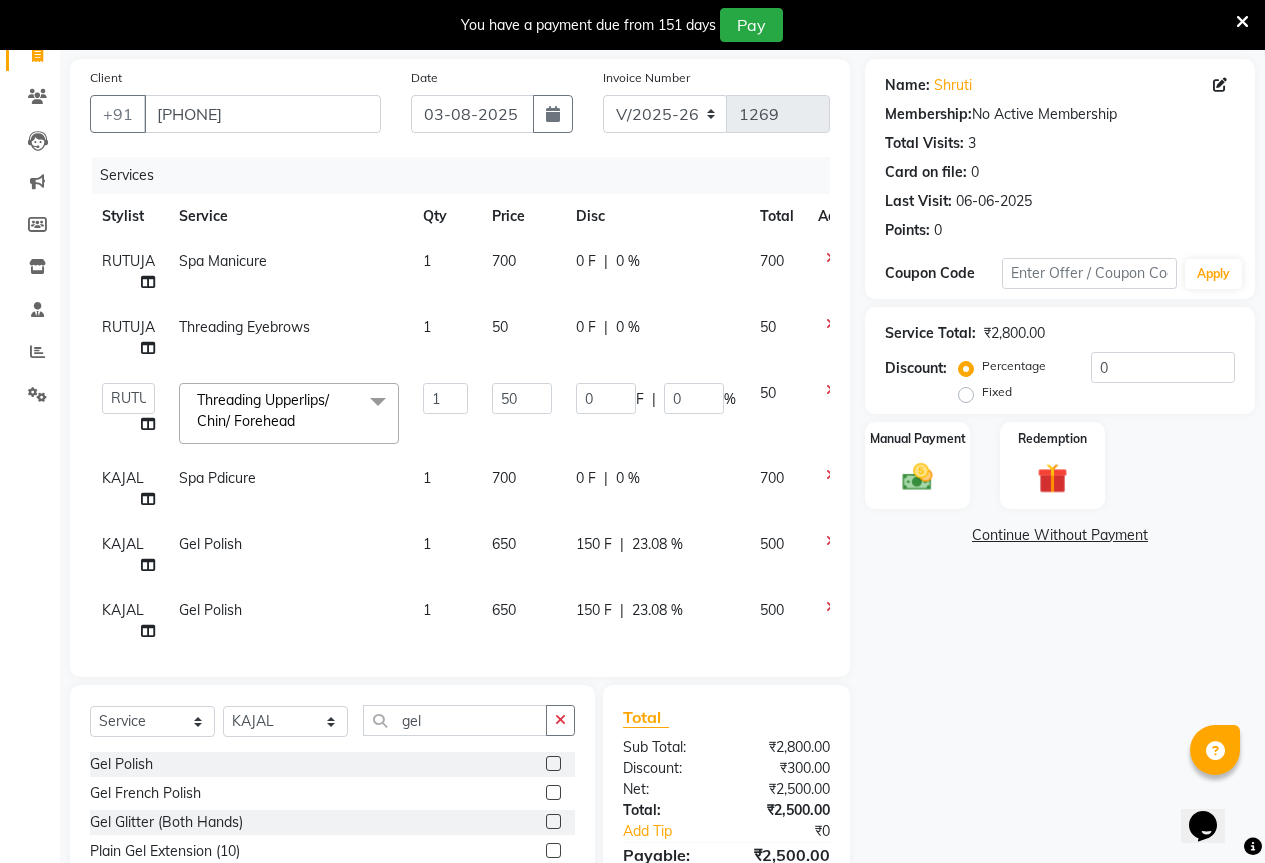 click on "150 F | 23.08 %" 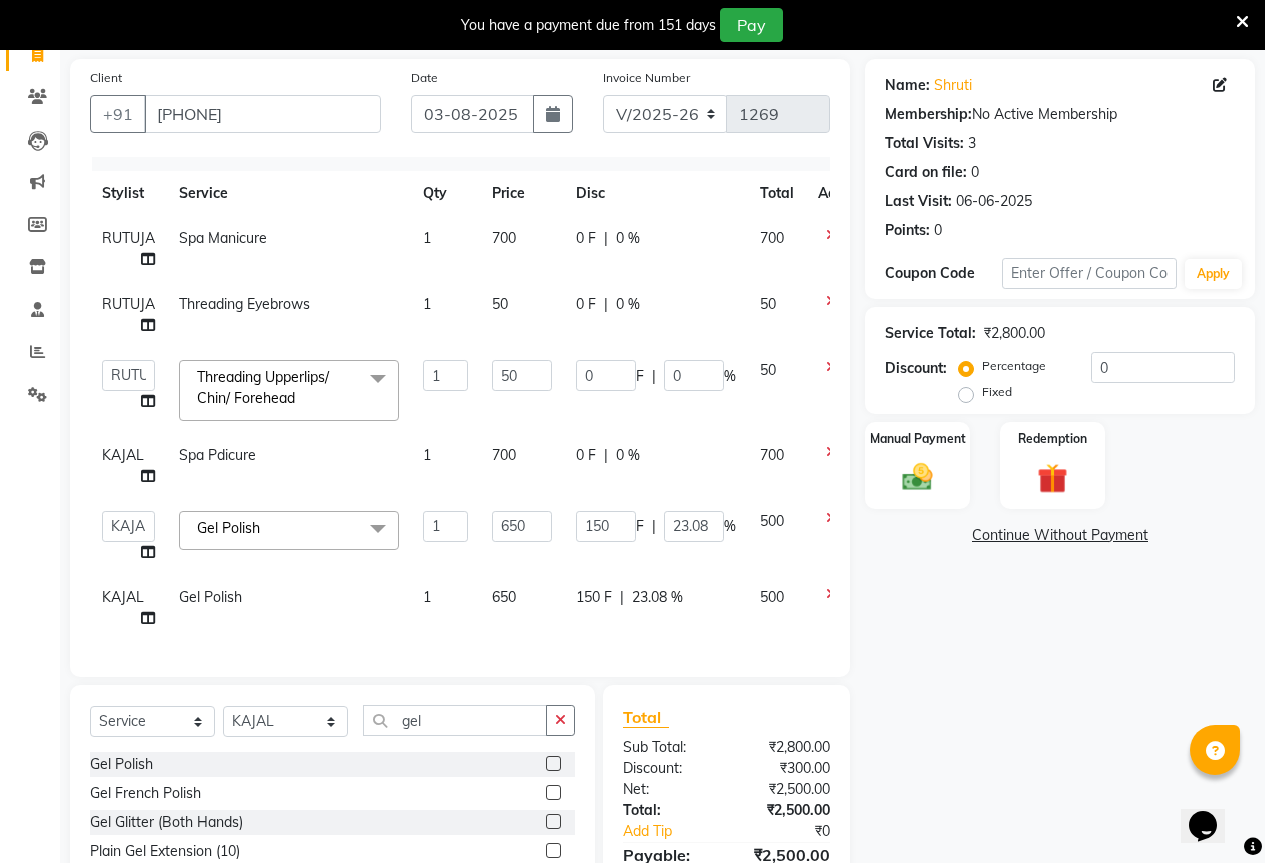 scroll, scrollTop: 38, scrollLeft: 0, axis: vertical 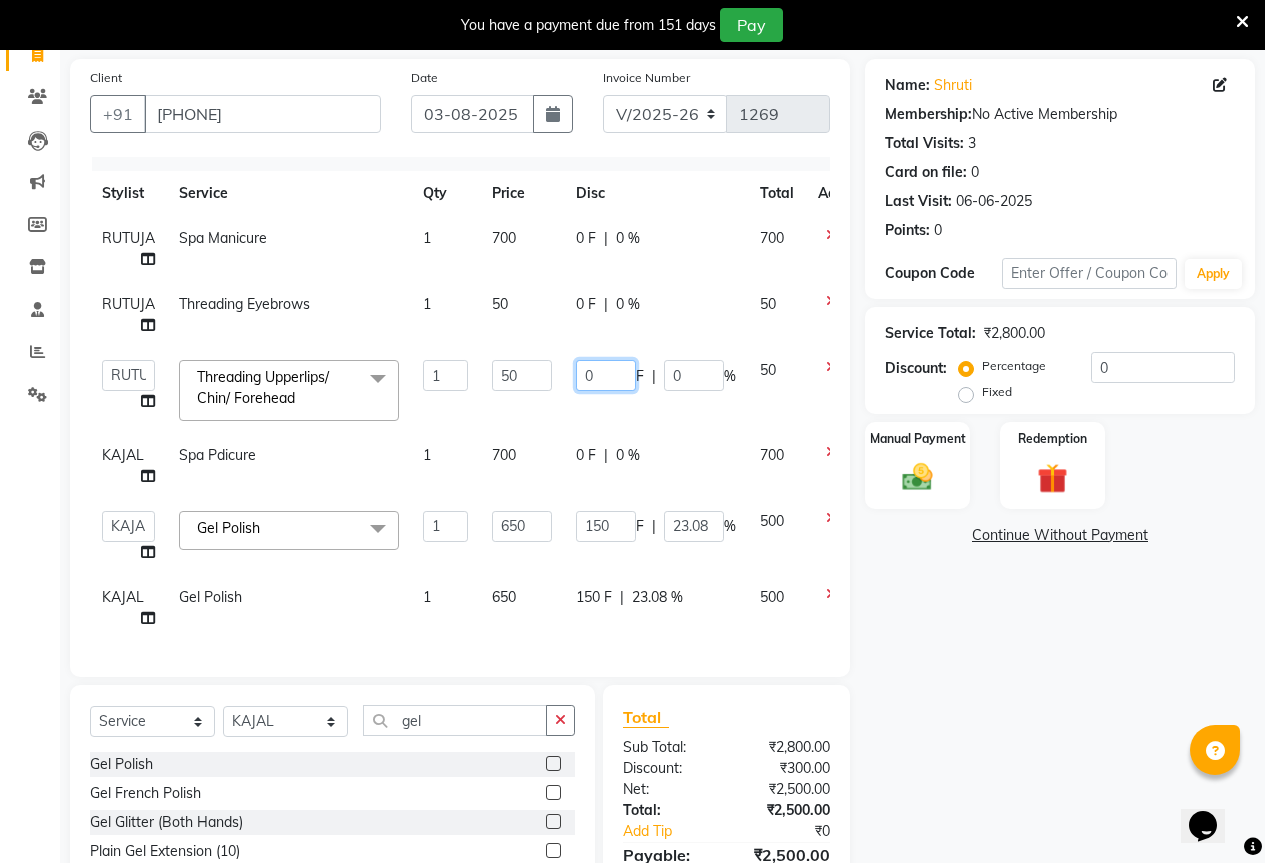 click on "0" 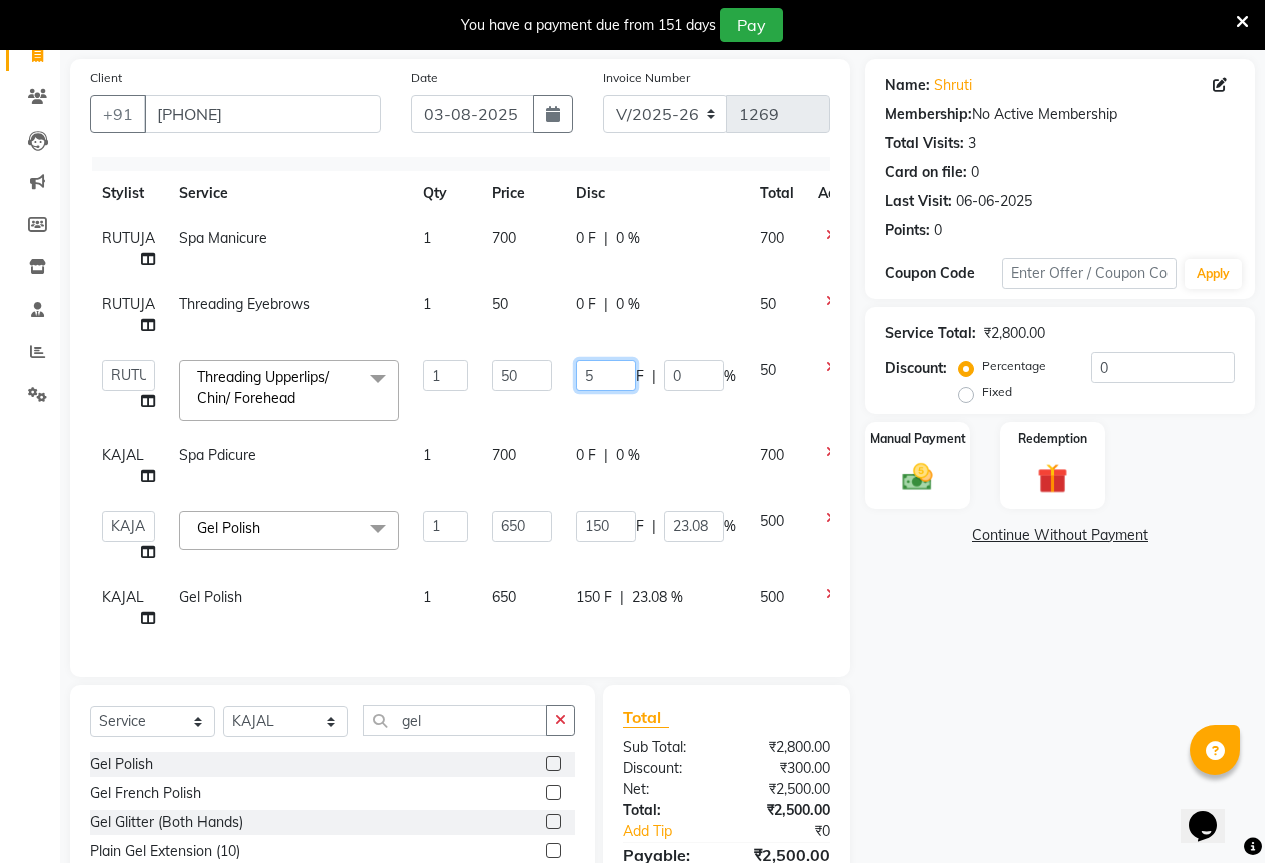 type on "50" 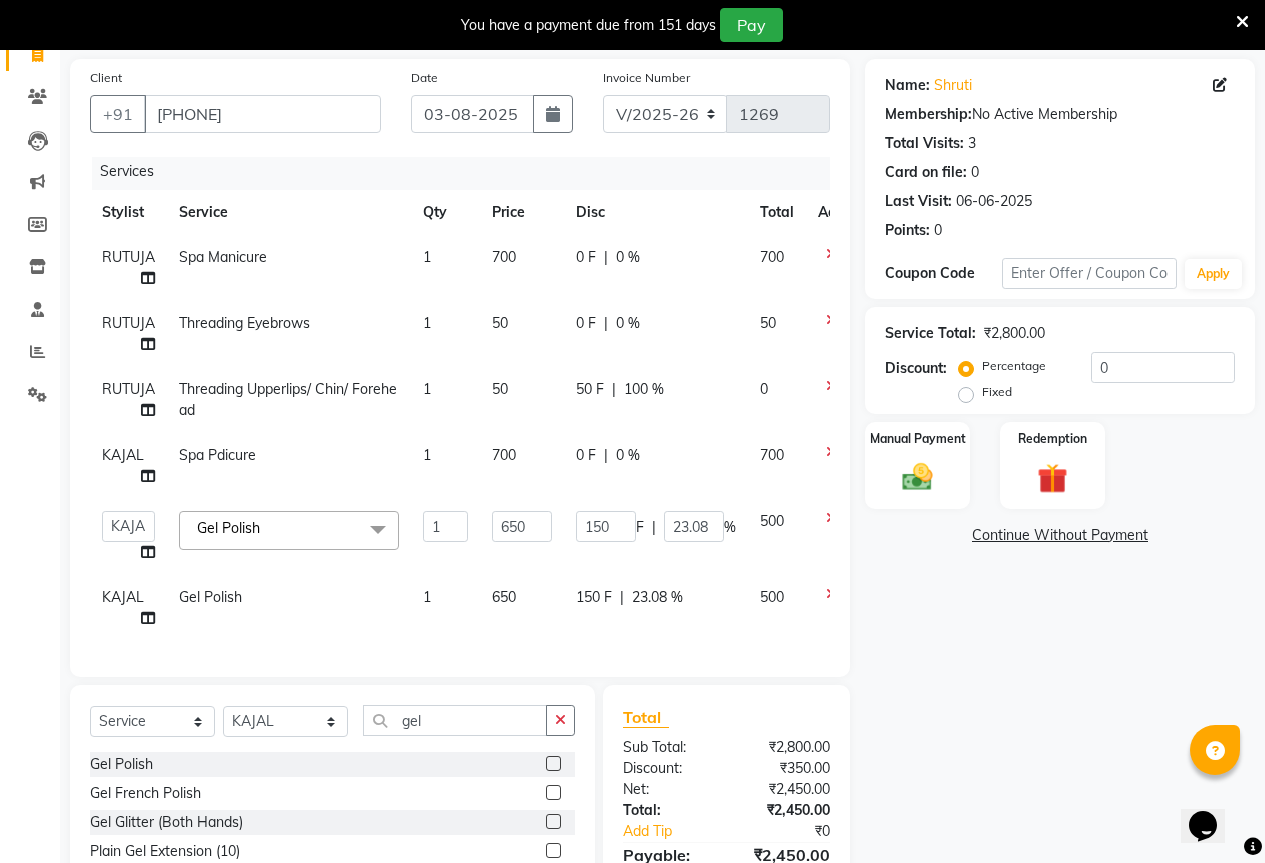 click on "50 F | 100 %" 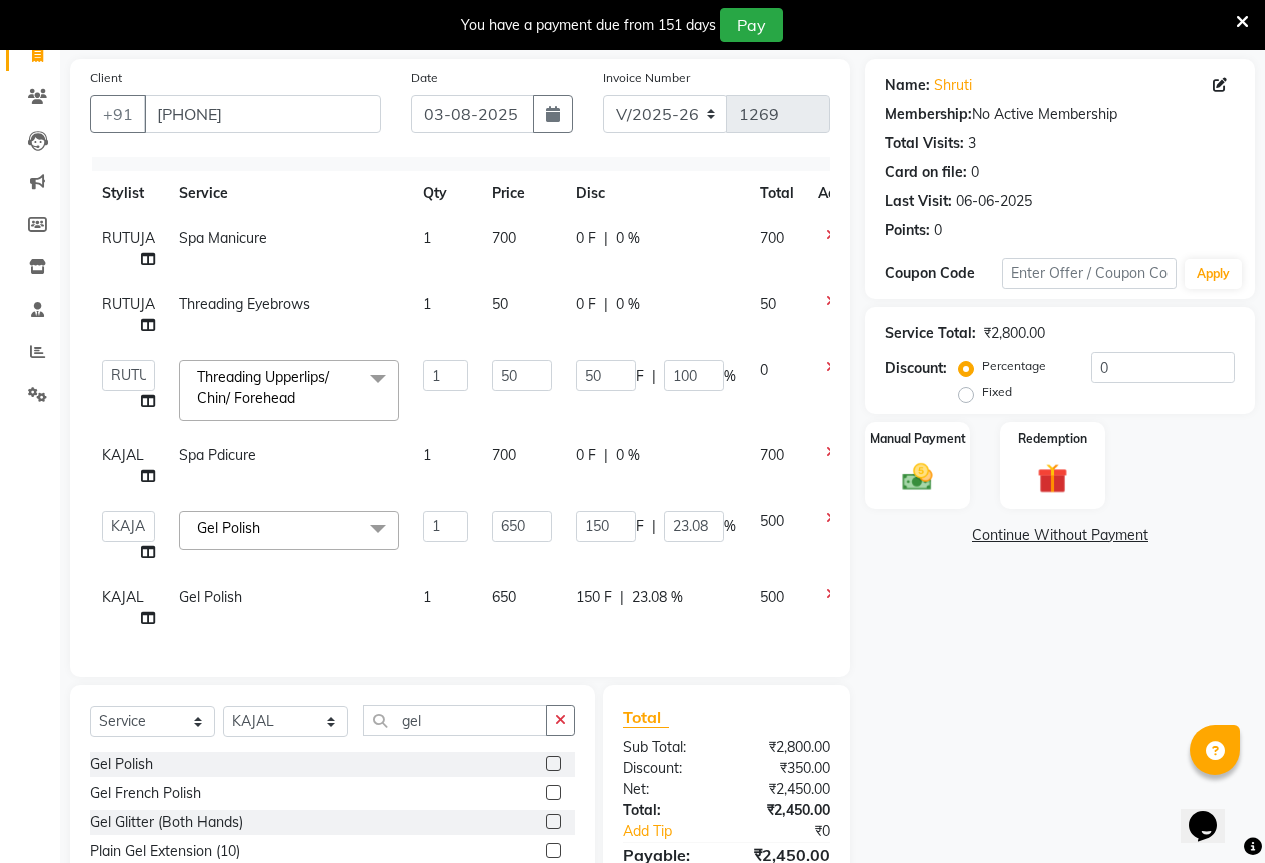 click on "0 F" 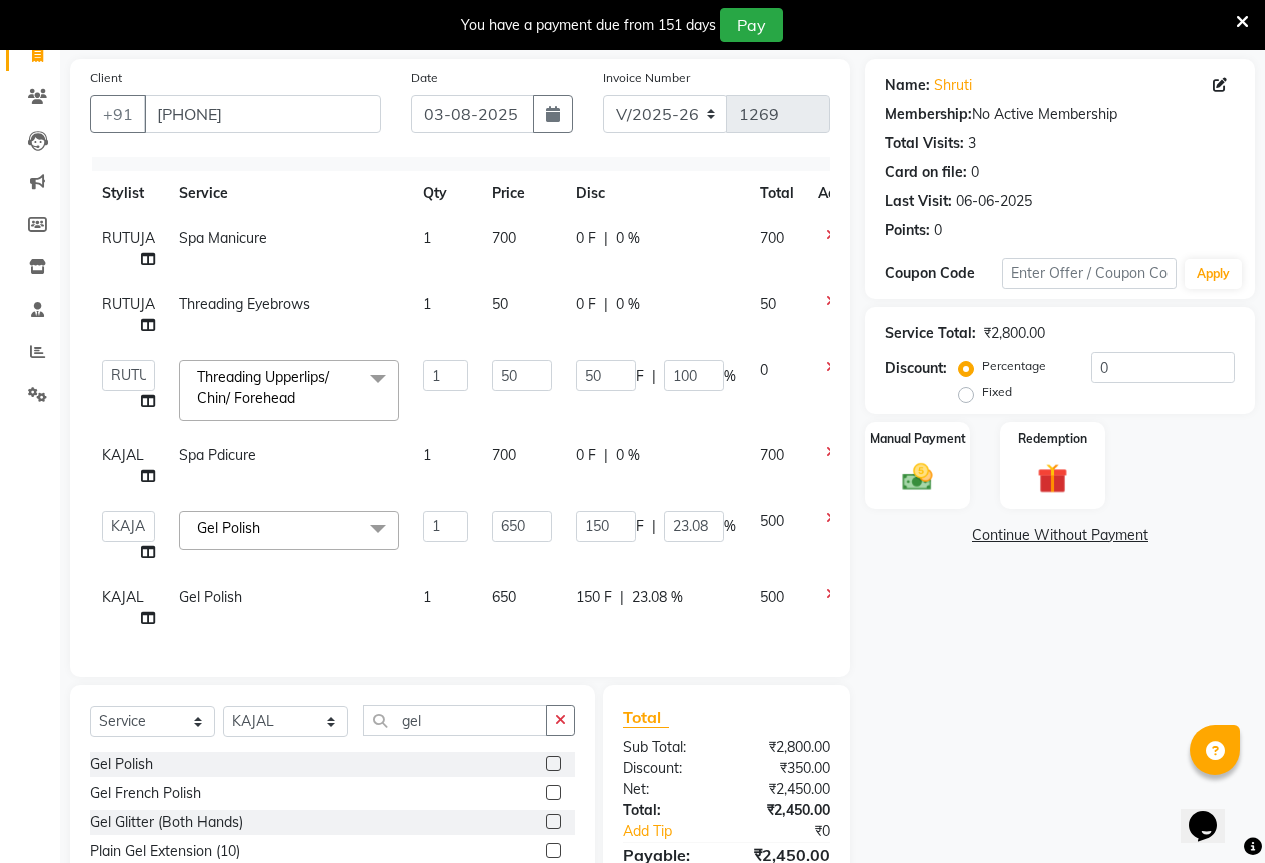 select on "85284" 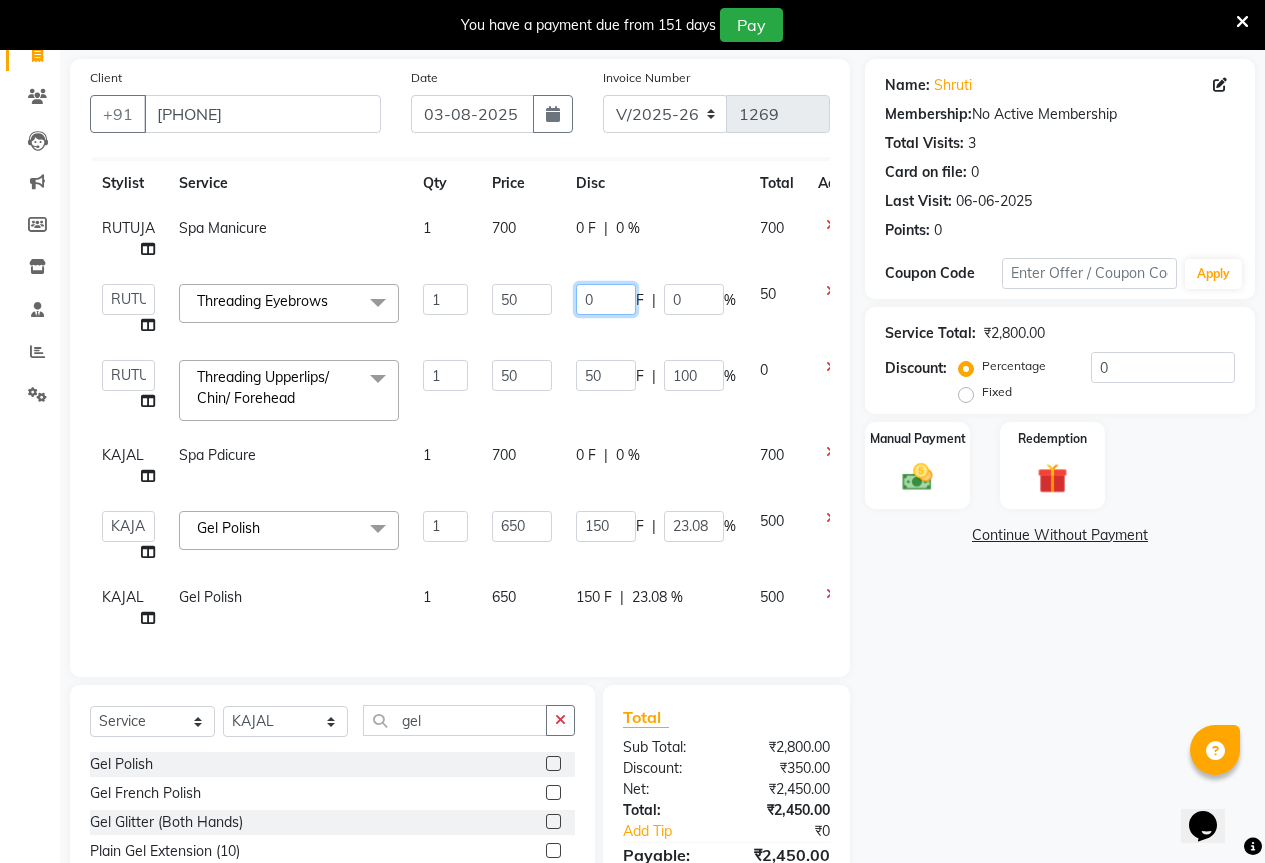 click on "0" 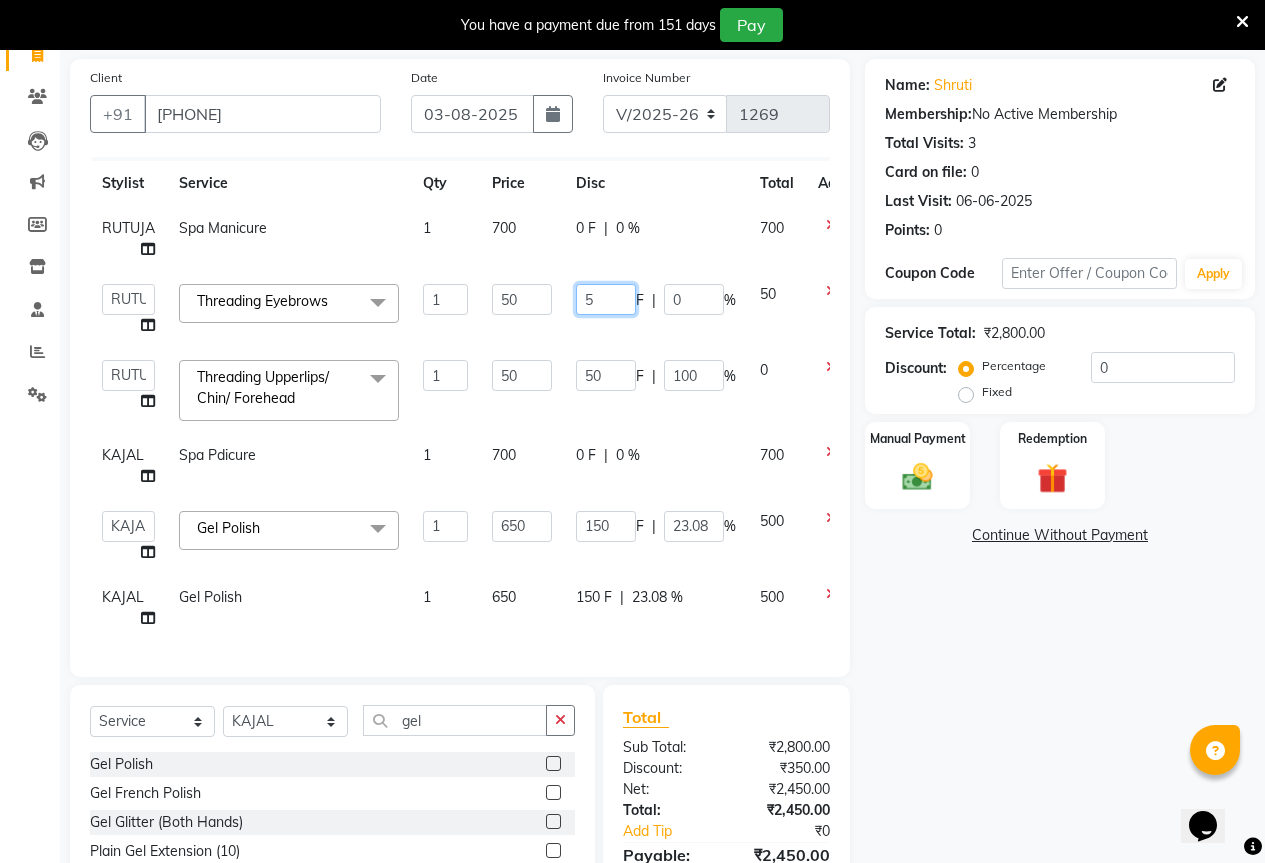 type on "50" 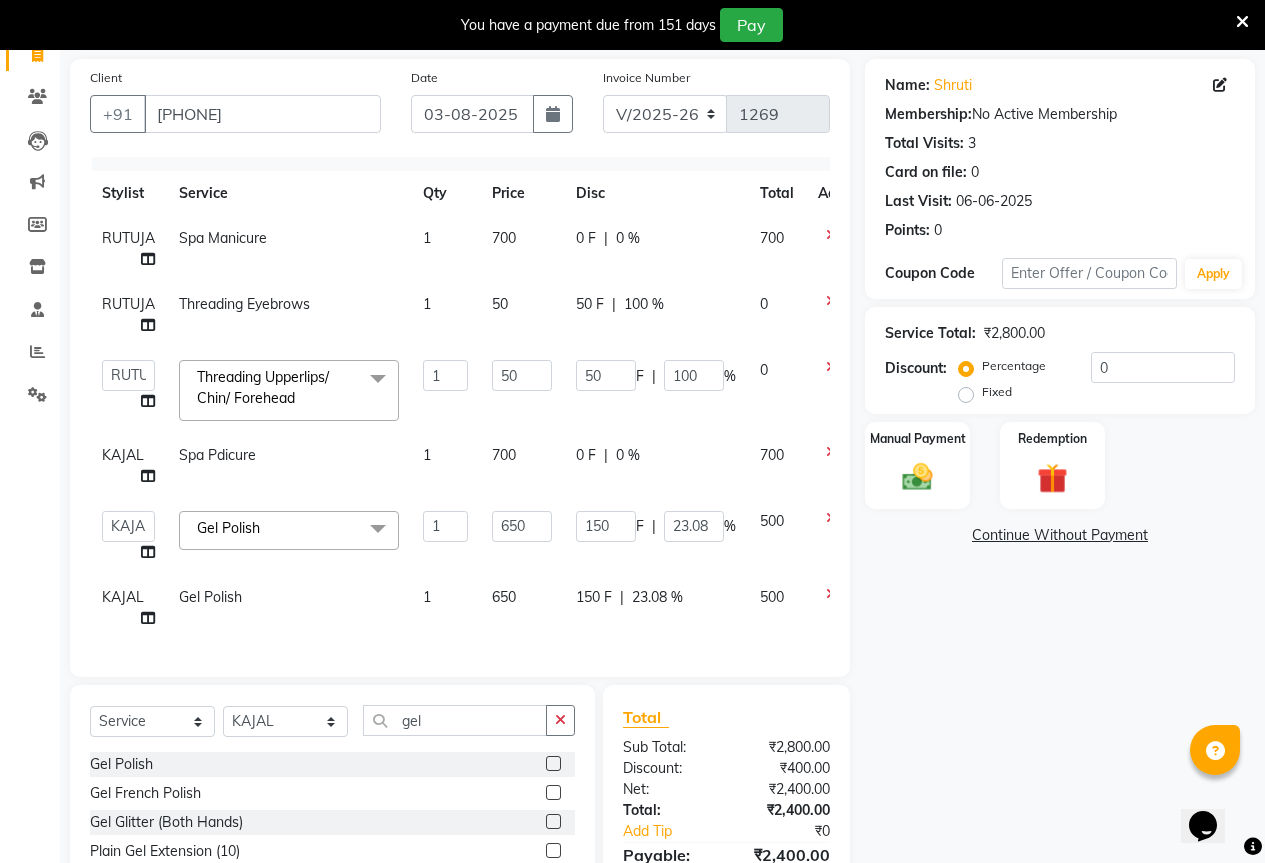 click on "50 F | 100 %" 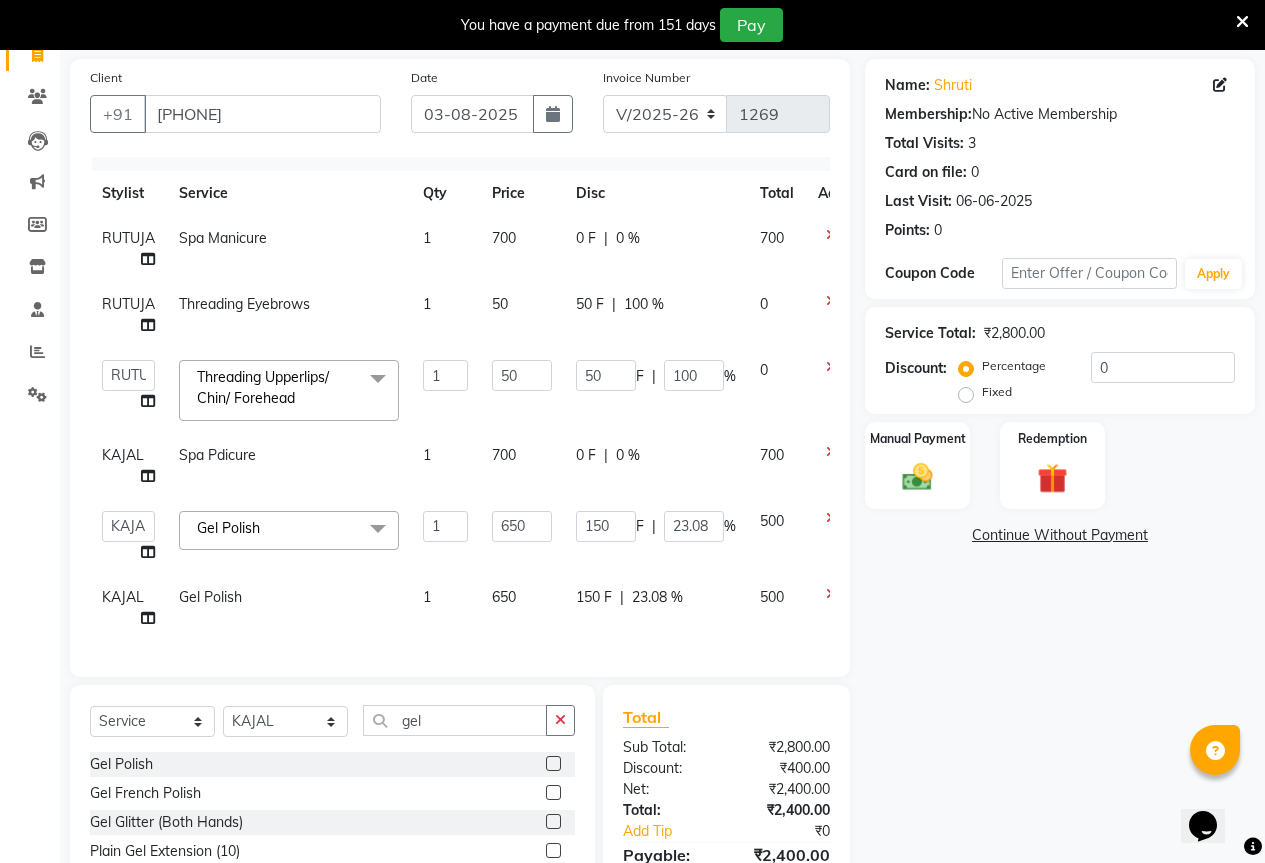 type 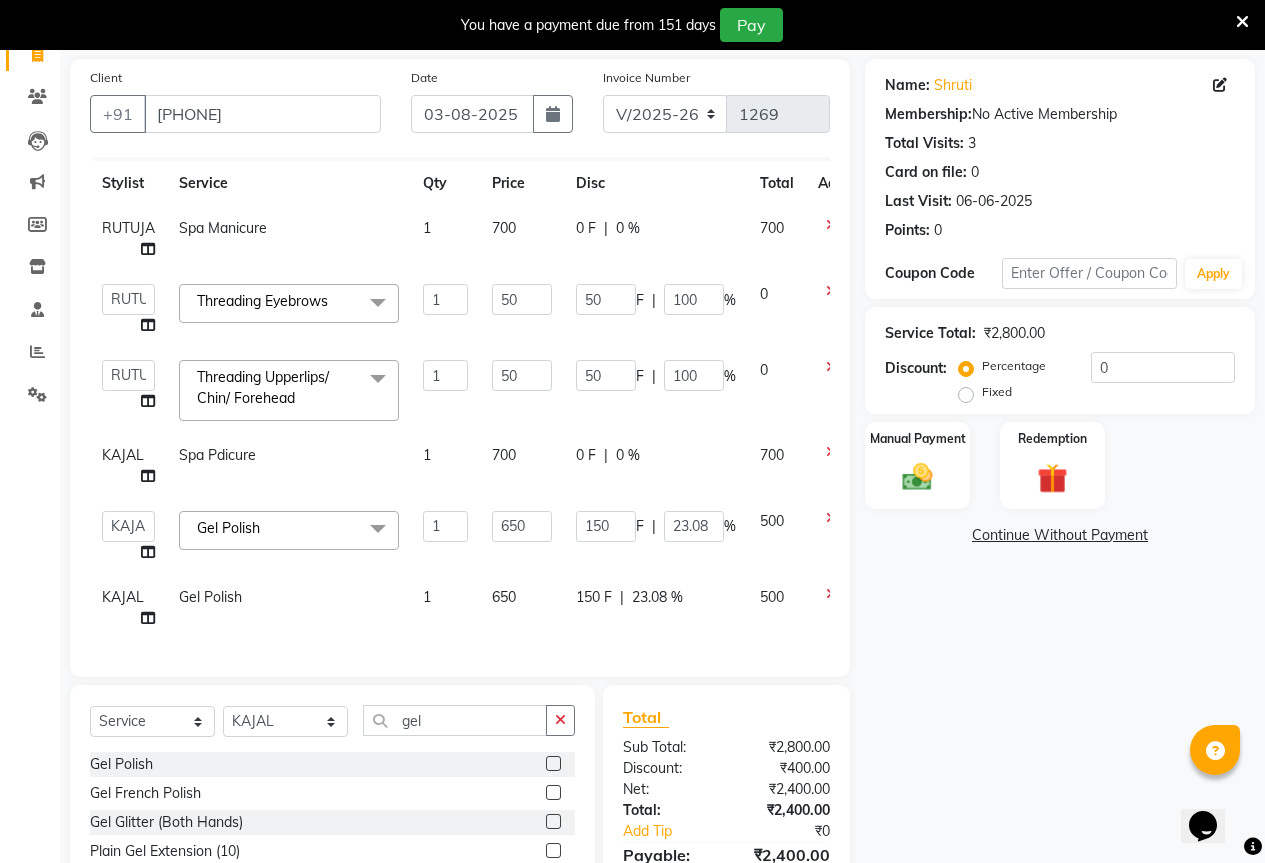 scroll, scrollTop: 48, scrollLeft: 0, axis: vertical 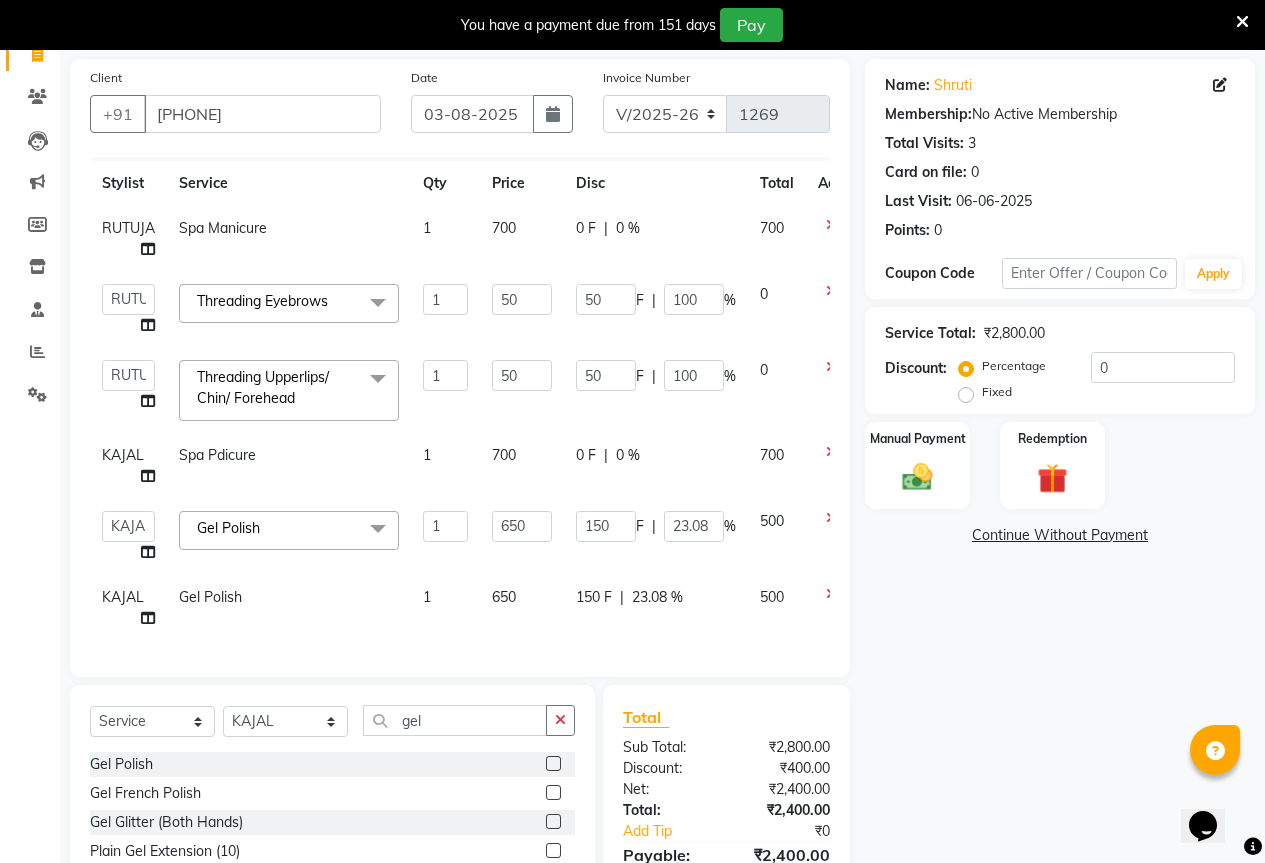 click on "700" 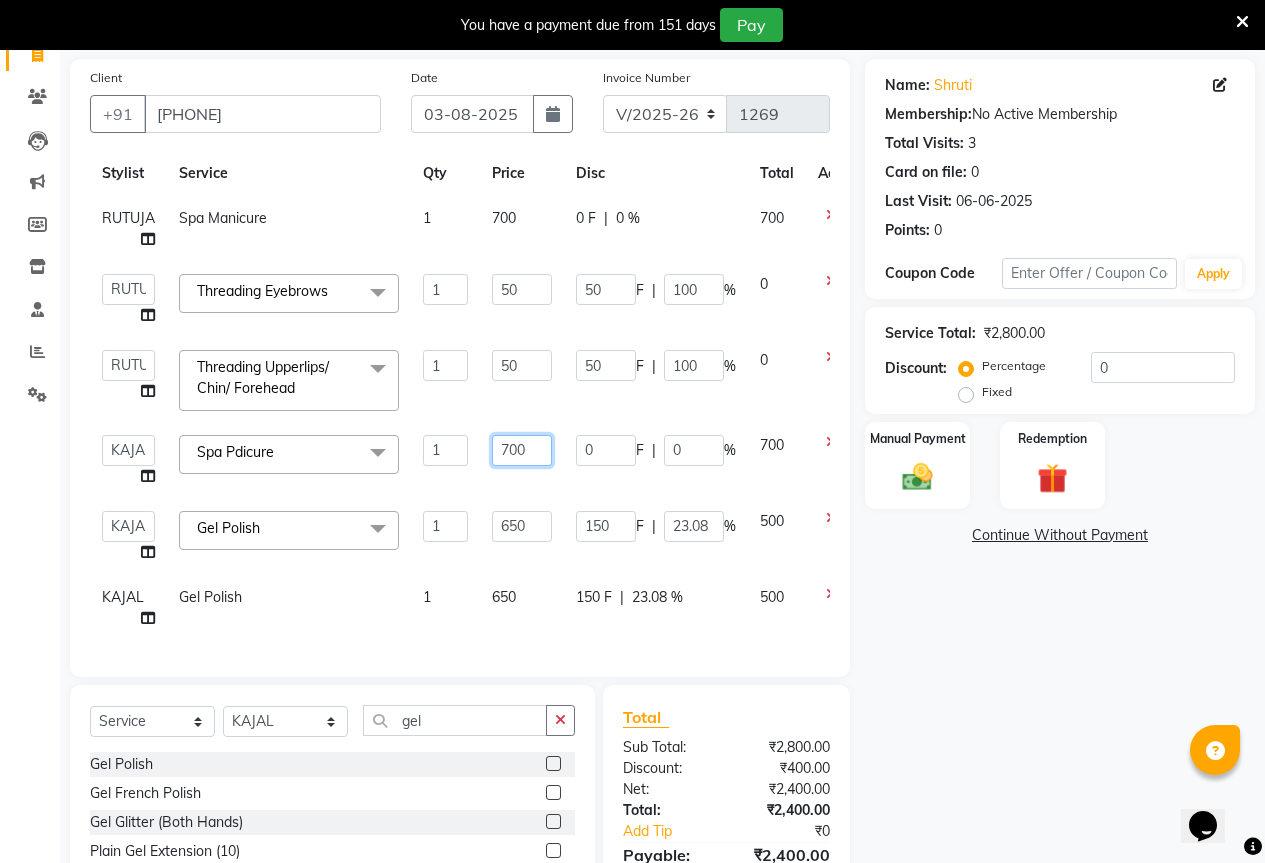 click on "700" 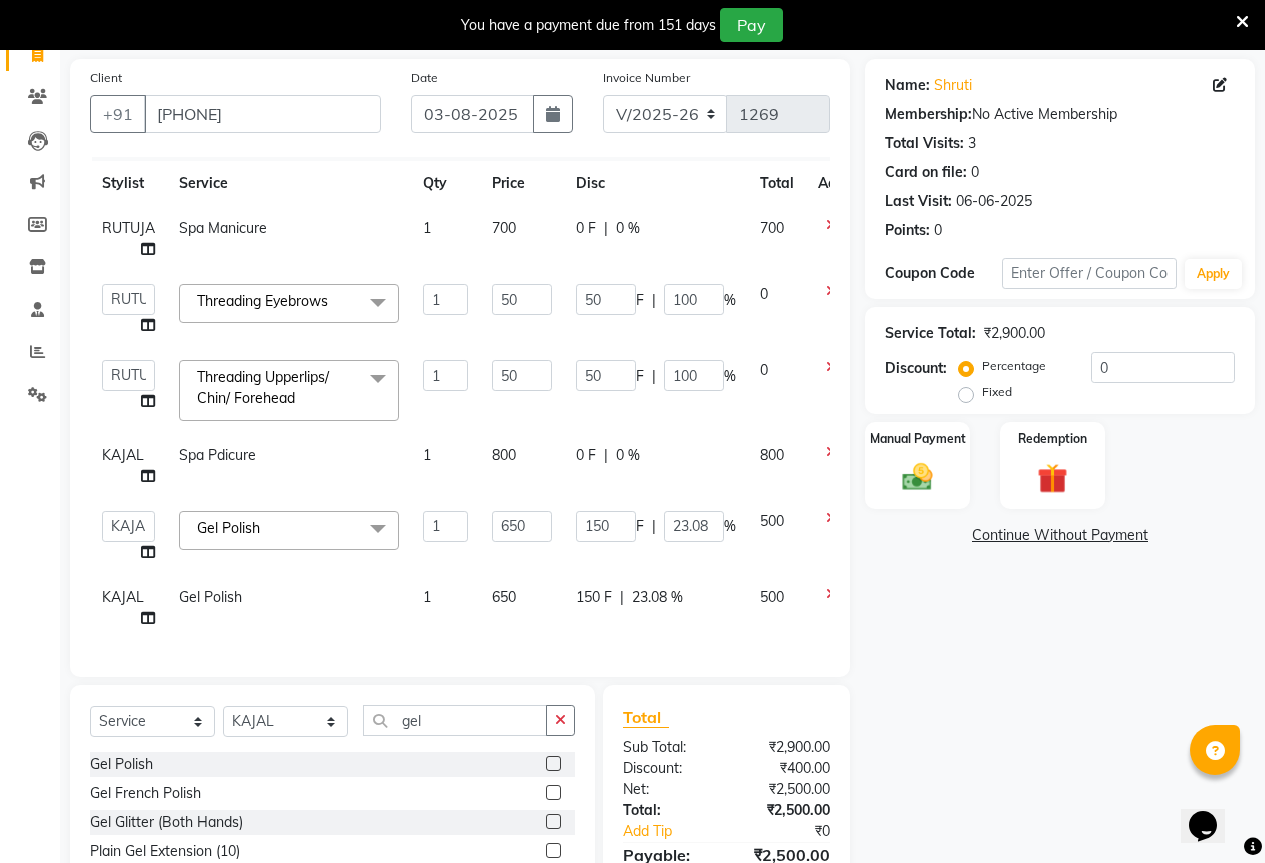click on "800" 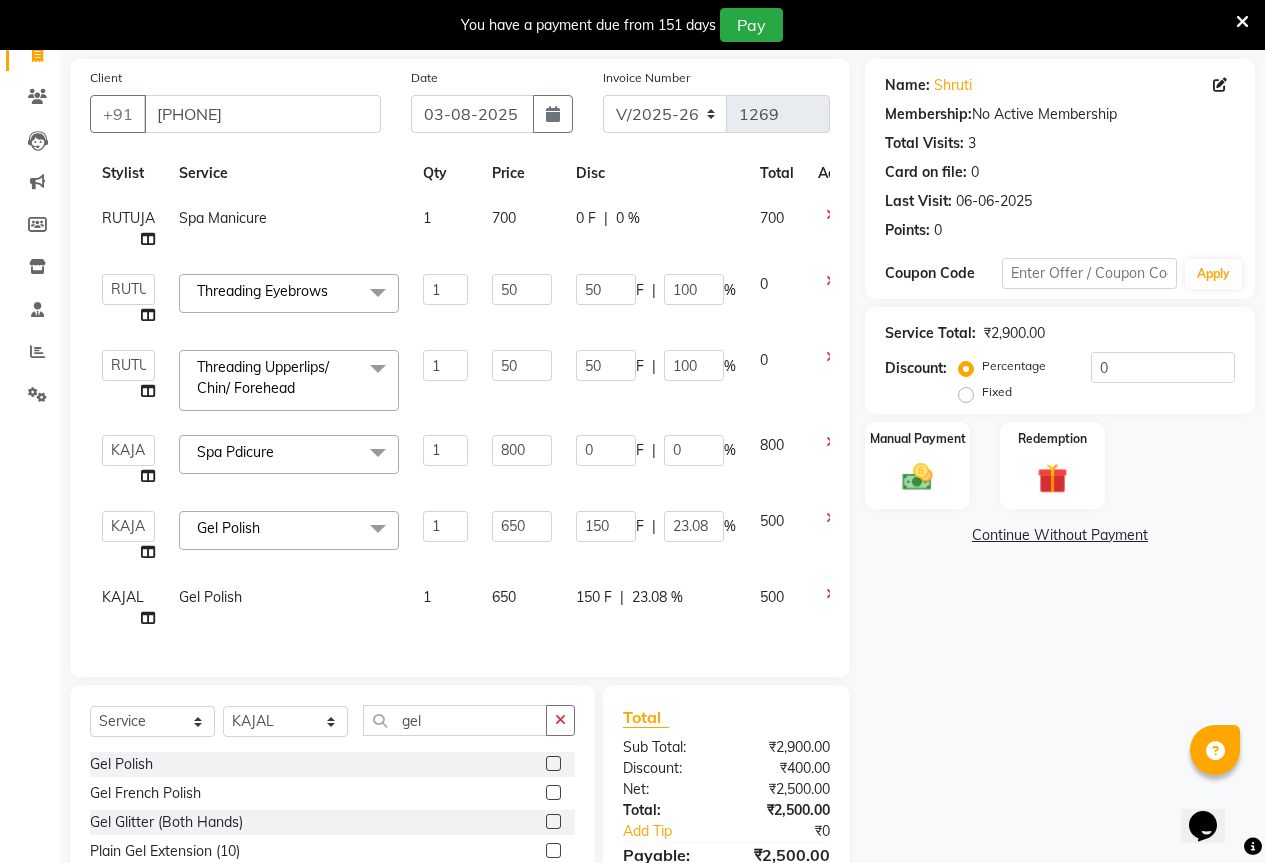 scroll, scrollTop: 58, scrollLeft: 0, axis: vertical 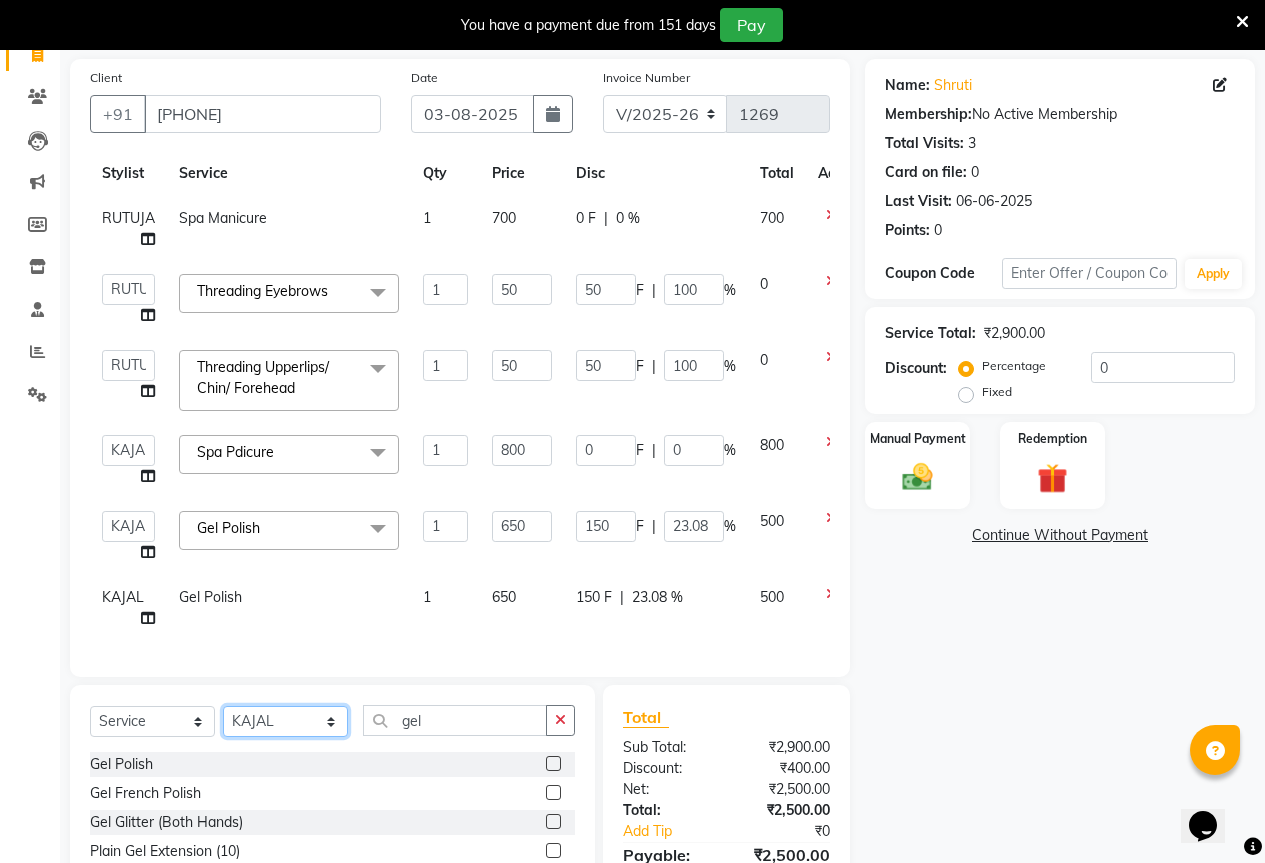 click on "Select Stylist AKASH KAJAL PAYAL RAJ RUTUJA SAHIL" 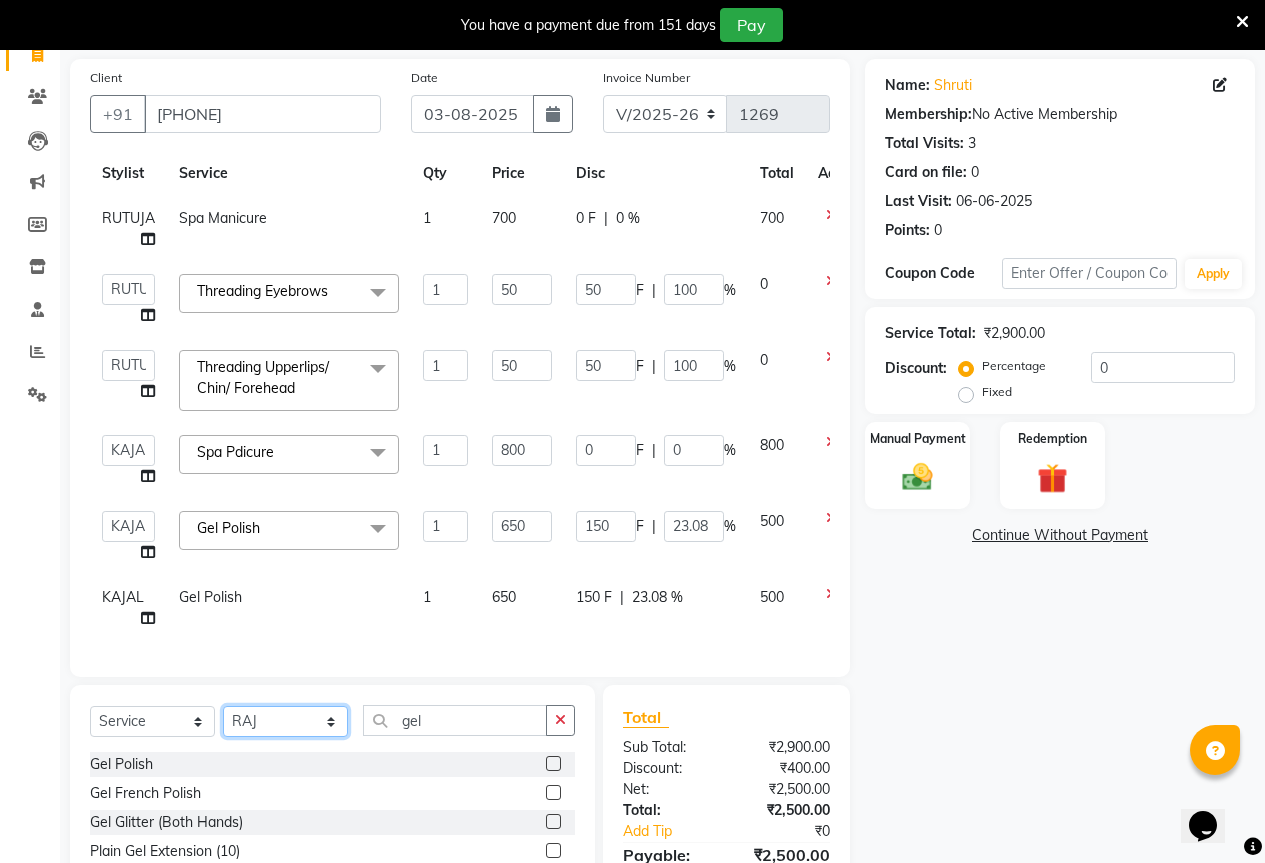 click on "Select Stylist AKASH KAJAL PAYAL RAJ RUTUJA SAHIL" 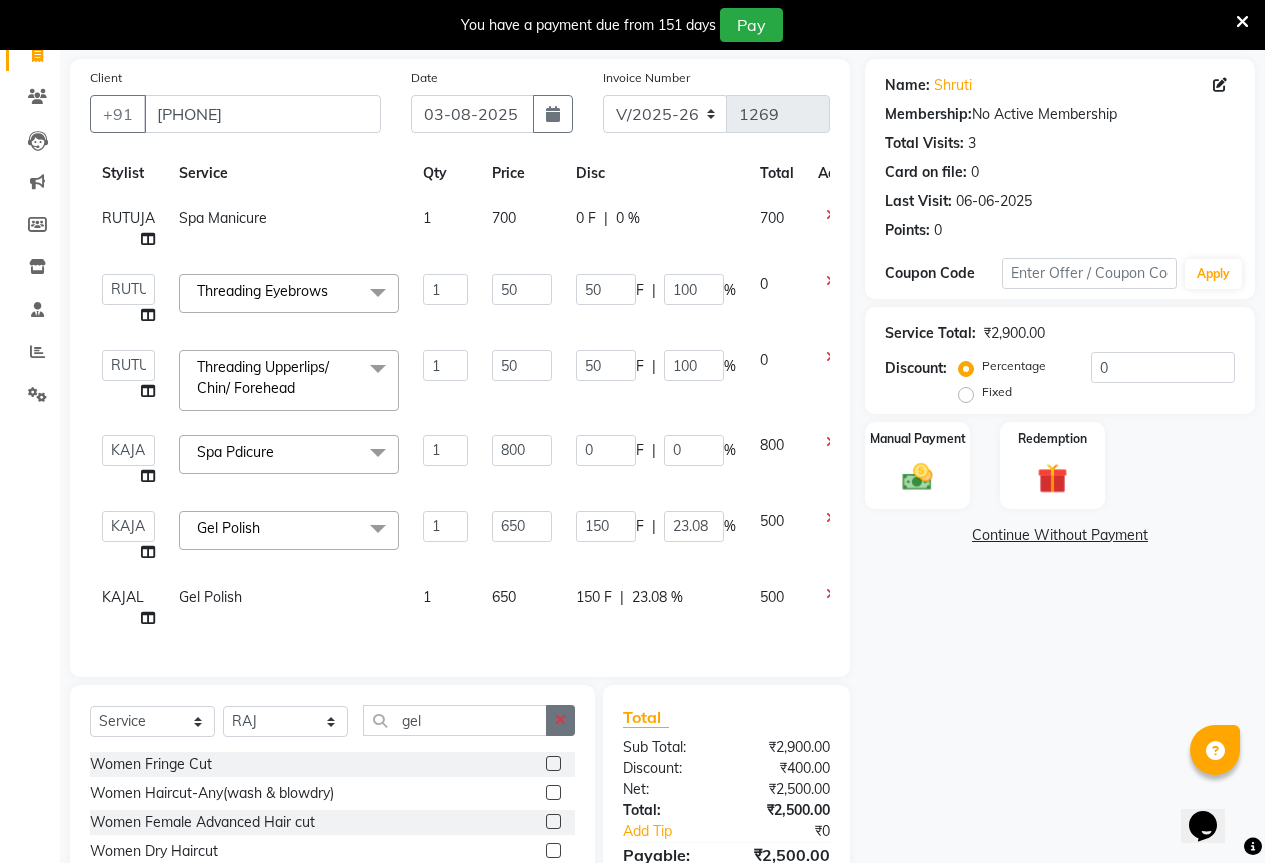 click 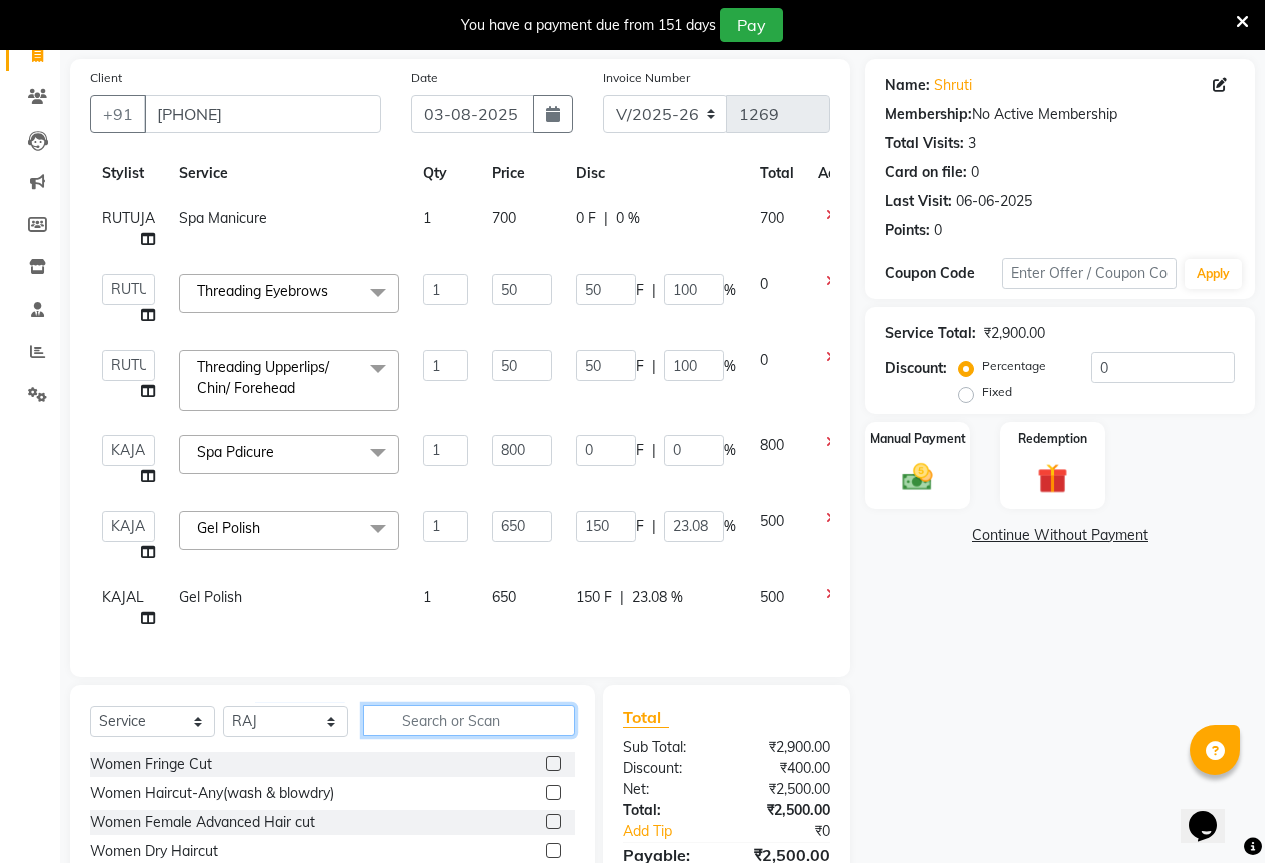 click 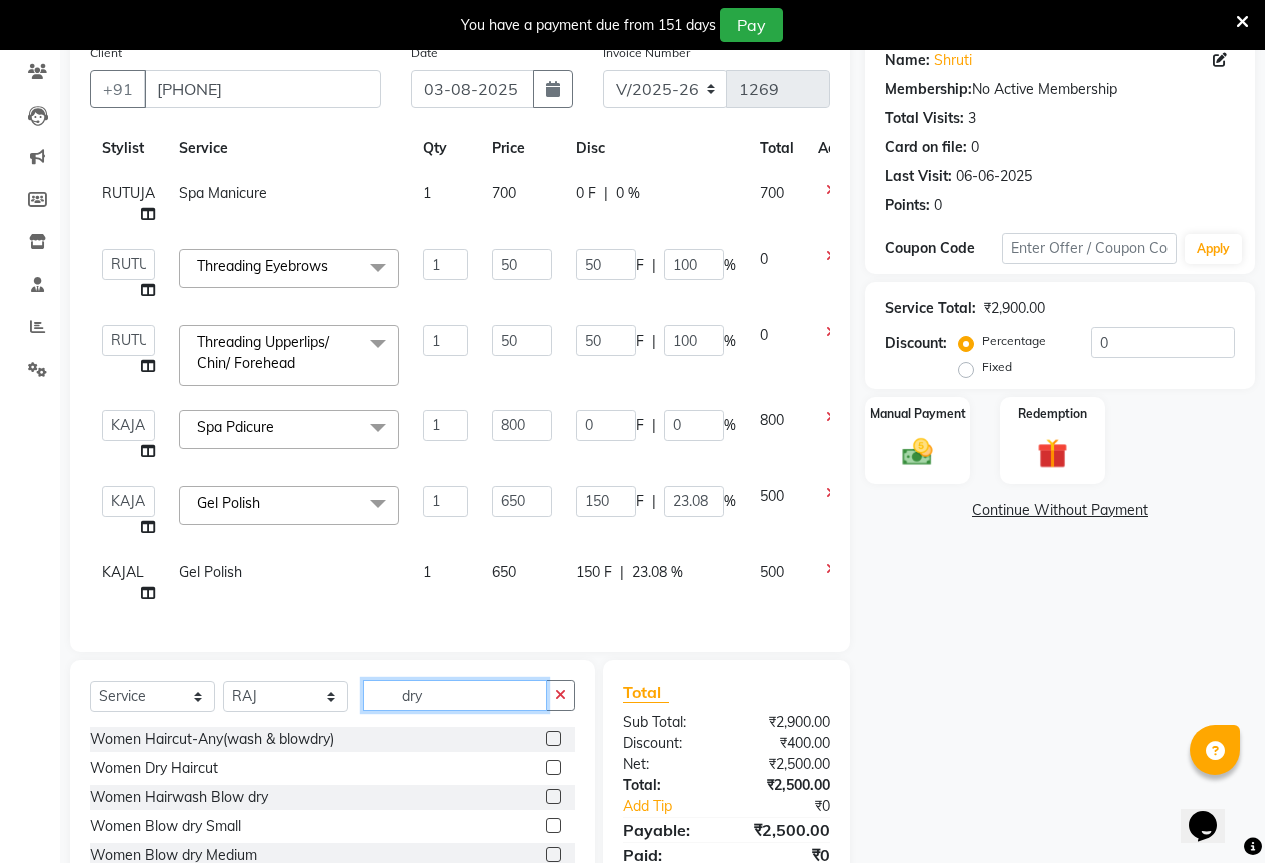 scroll, scrollTop: 241, scrollLeft: 0, axis: vertical 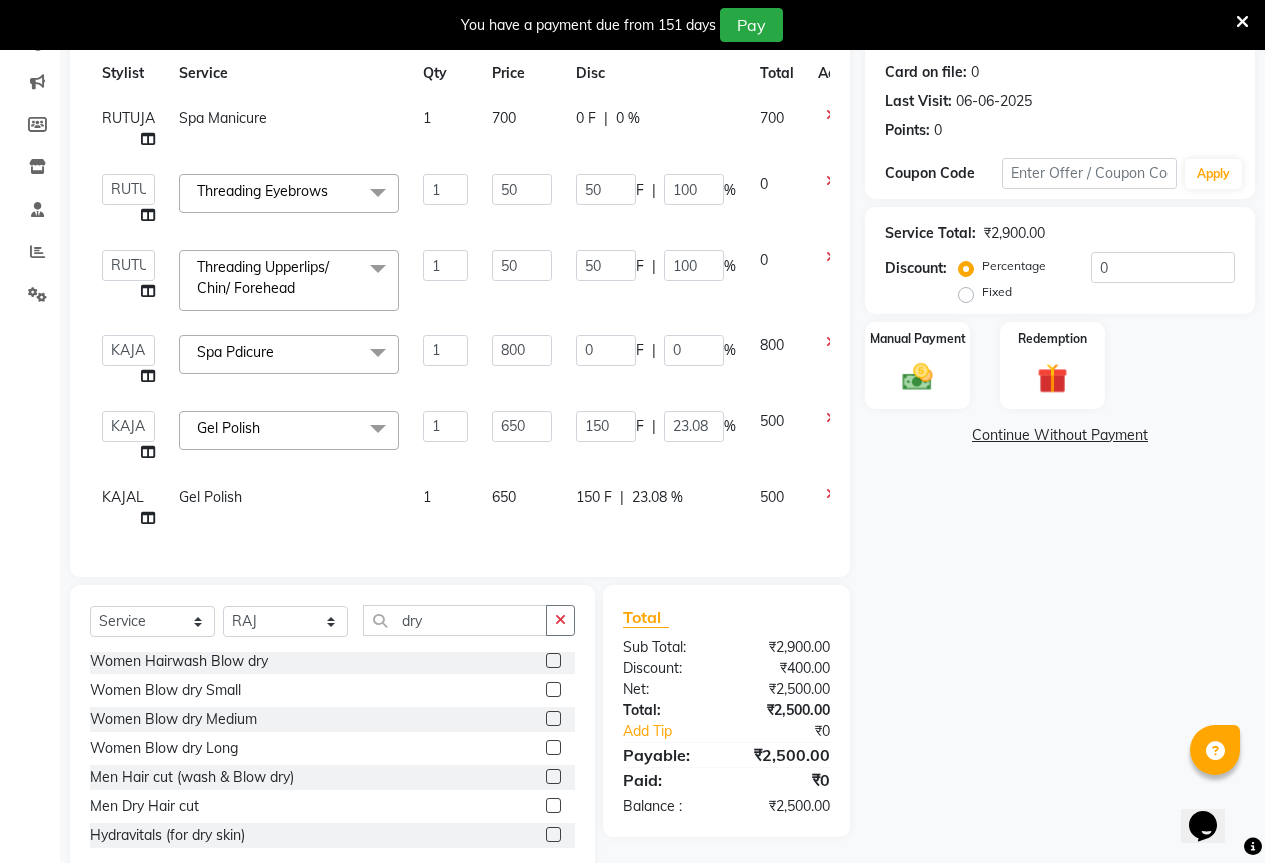 click 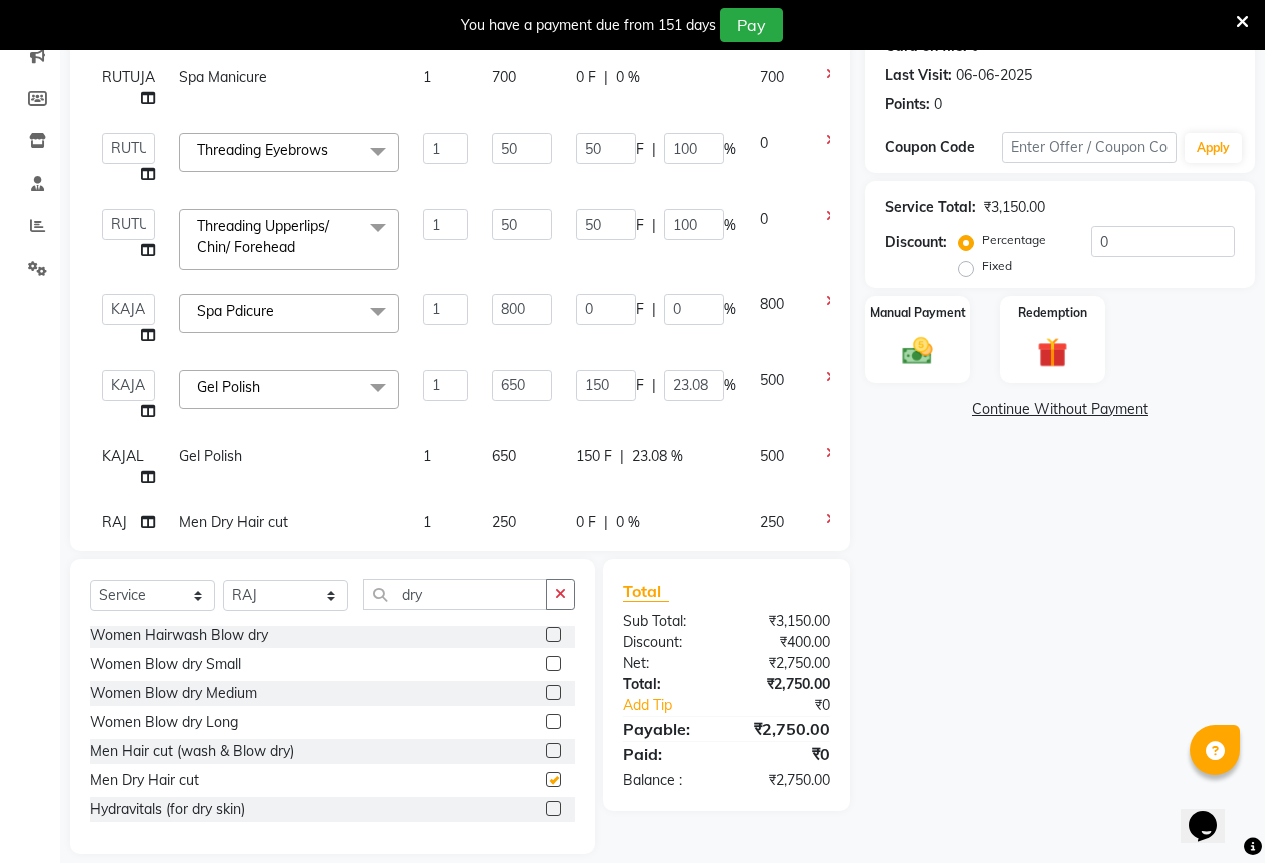 scroll, scrollTop: 288, scrollLeft: 0, axis: vertical 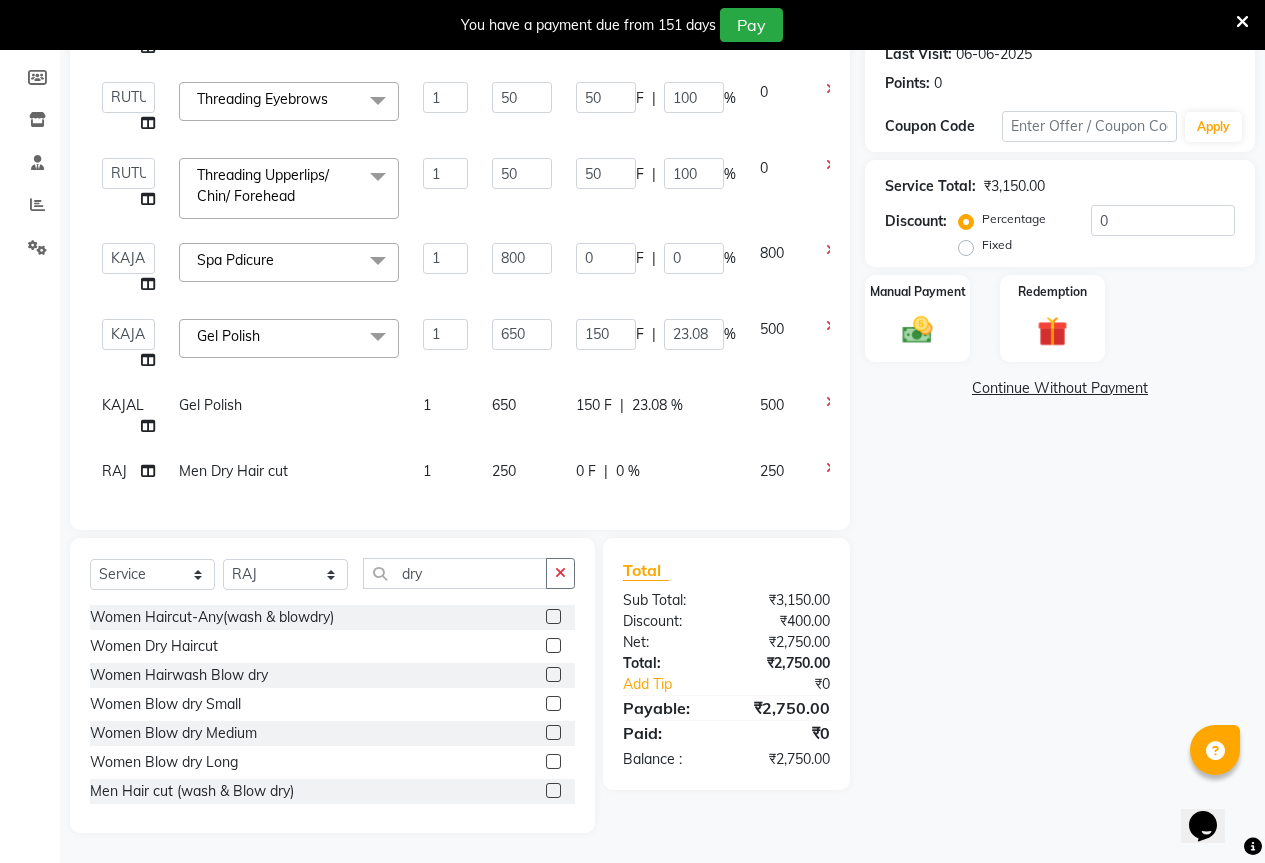 click 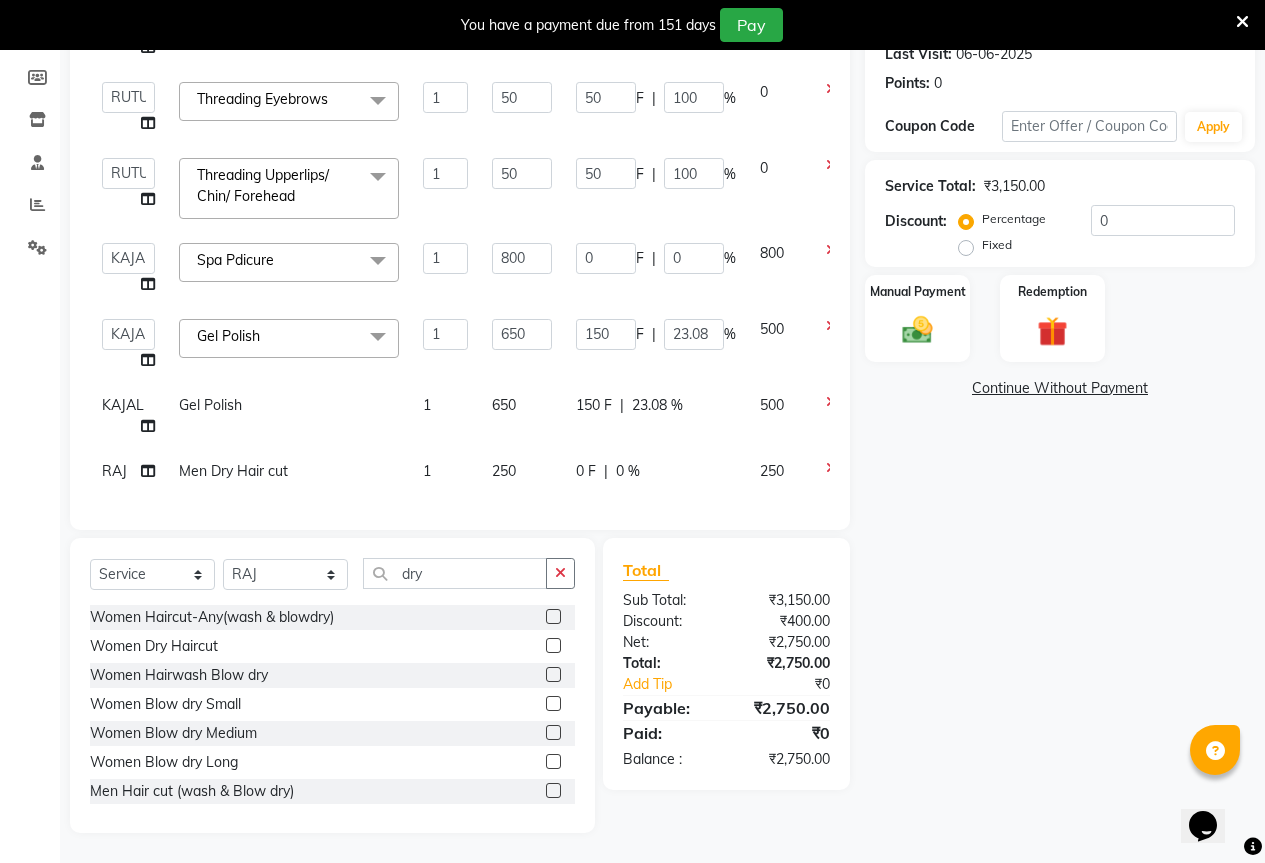click at bounding box center [552, 646] 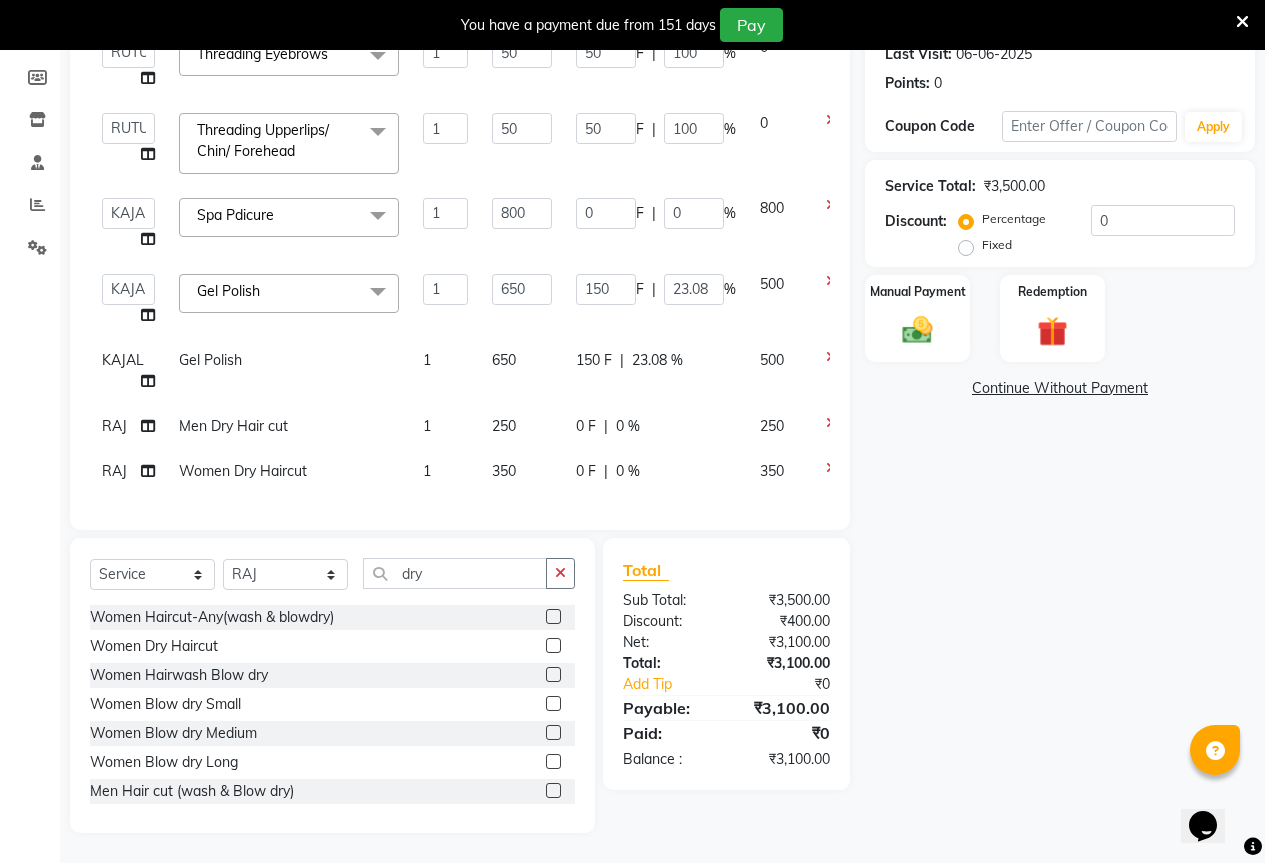 scroll, scrollTop: 148, scrollLeft: 57, axis: both 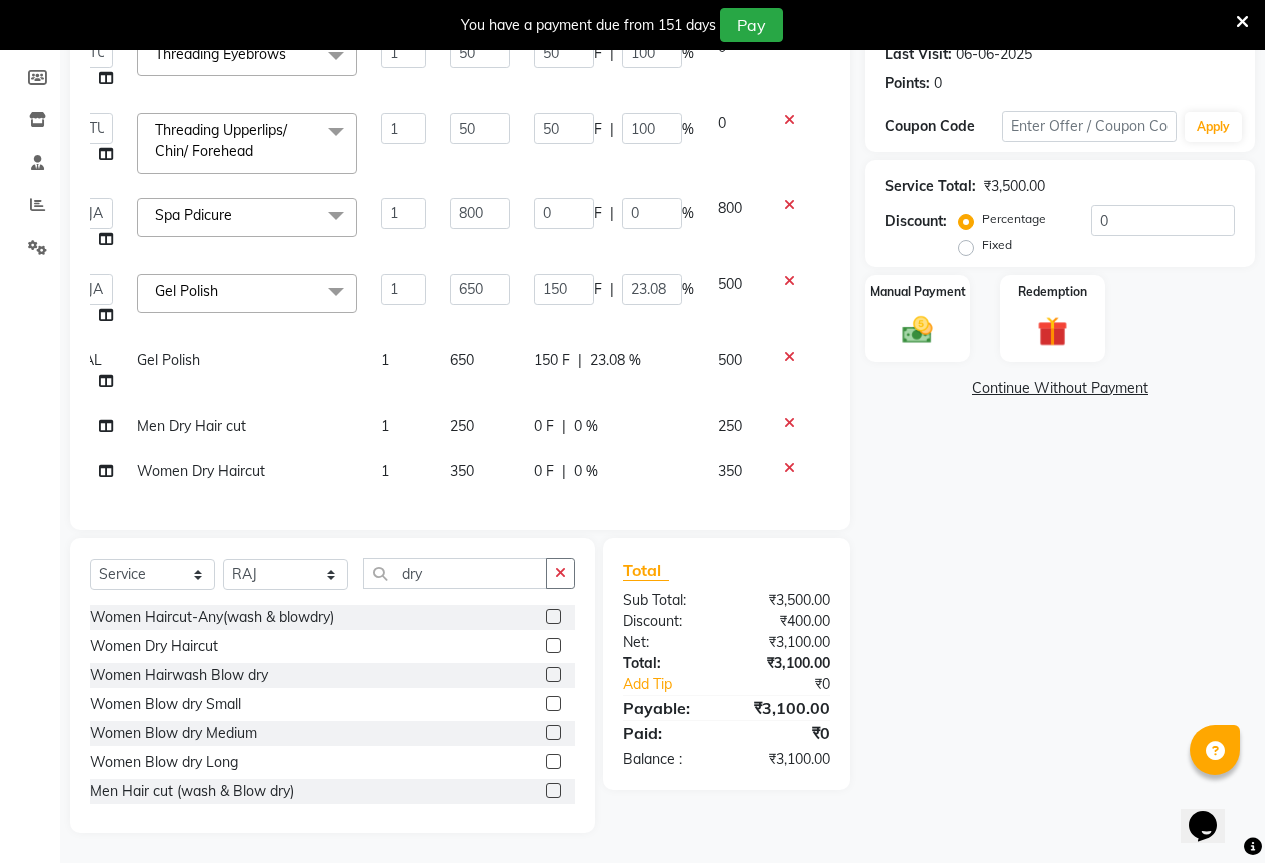 click 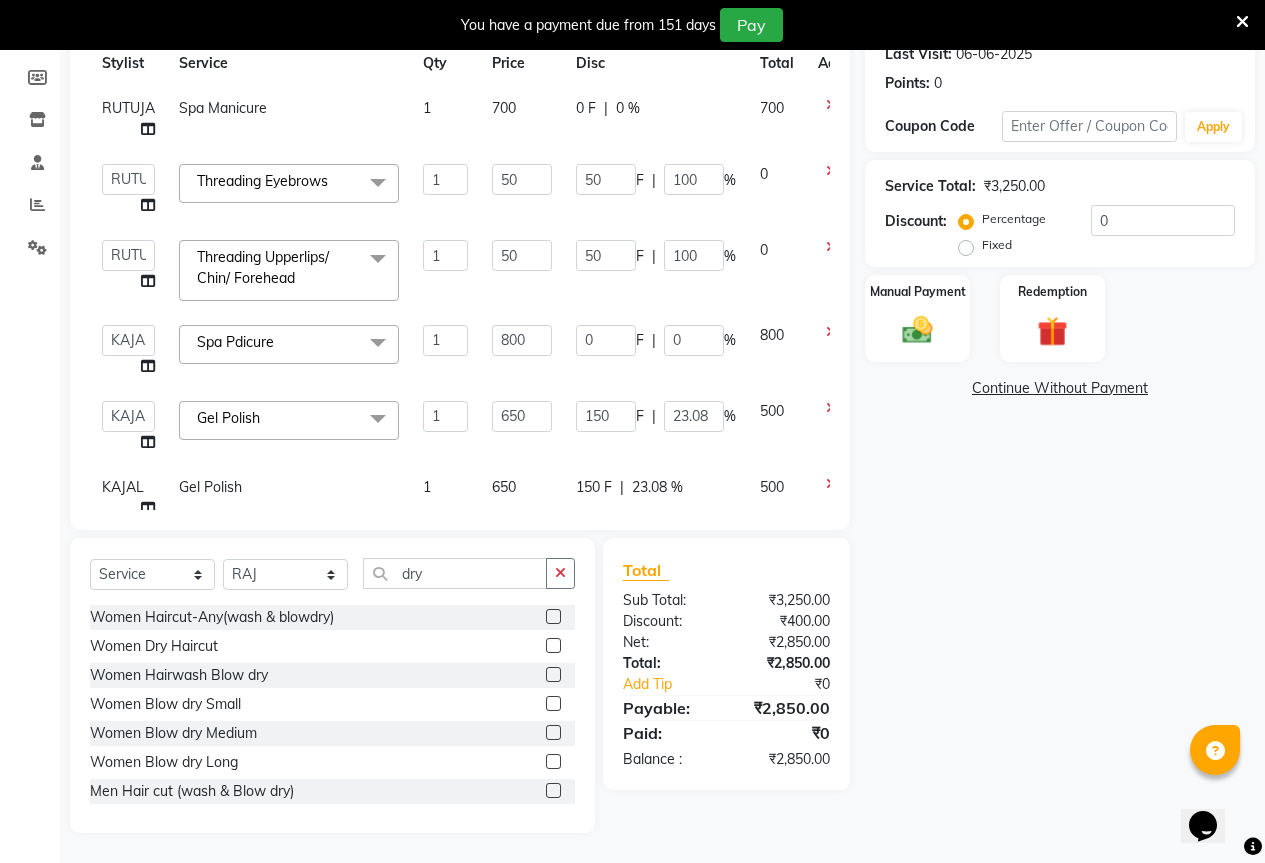 scroll, scrollTop: 0, scrollLeft: 0, axis: both 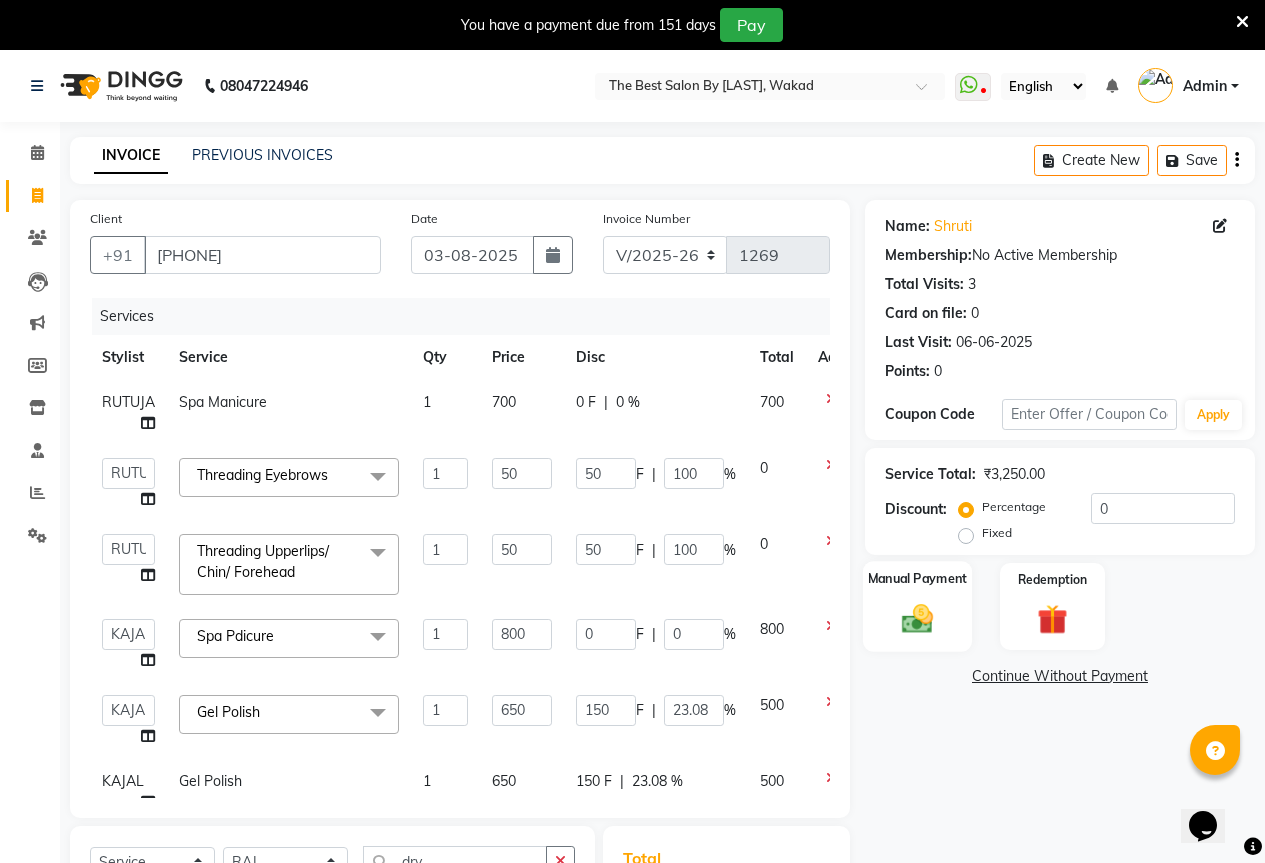 click 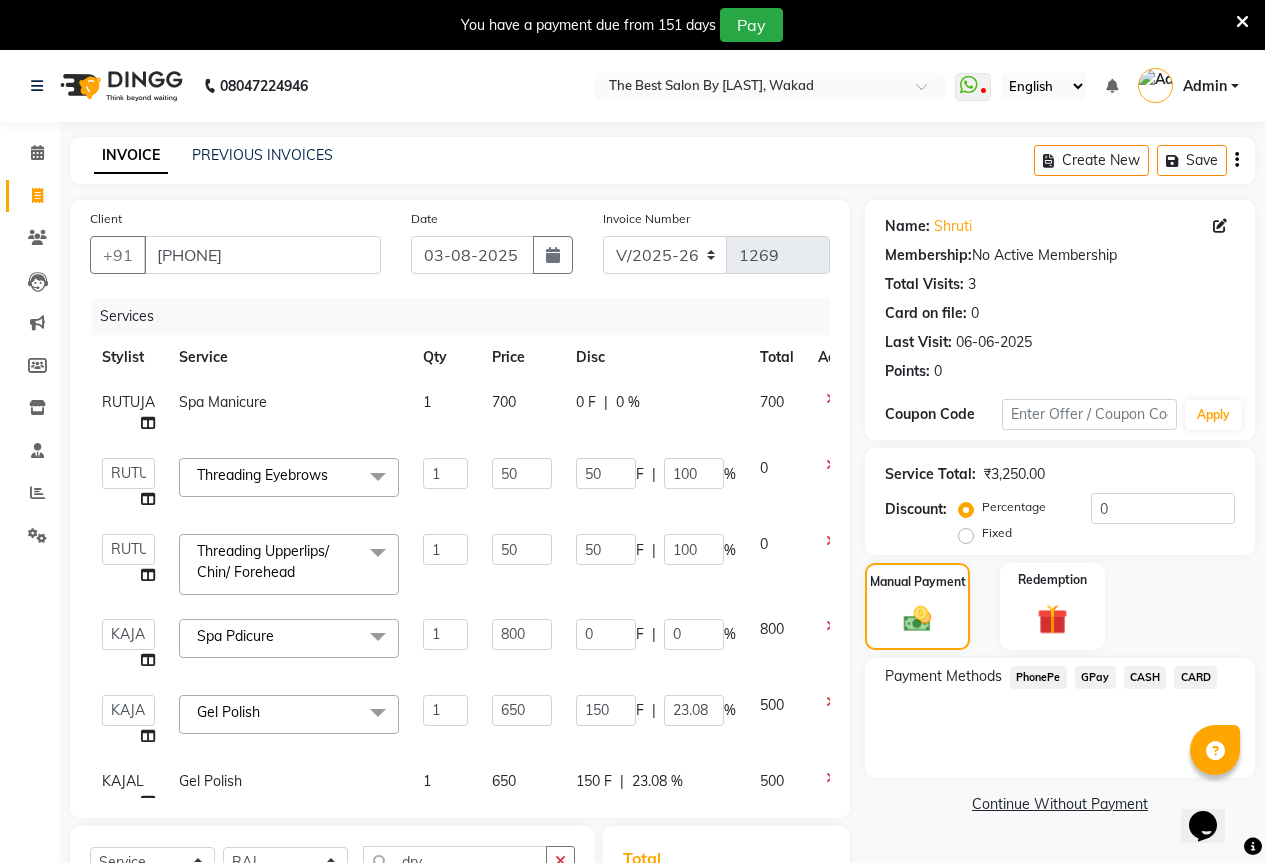 click on "GPay" 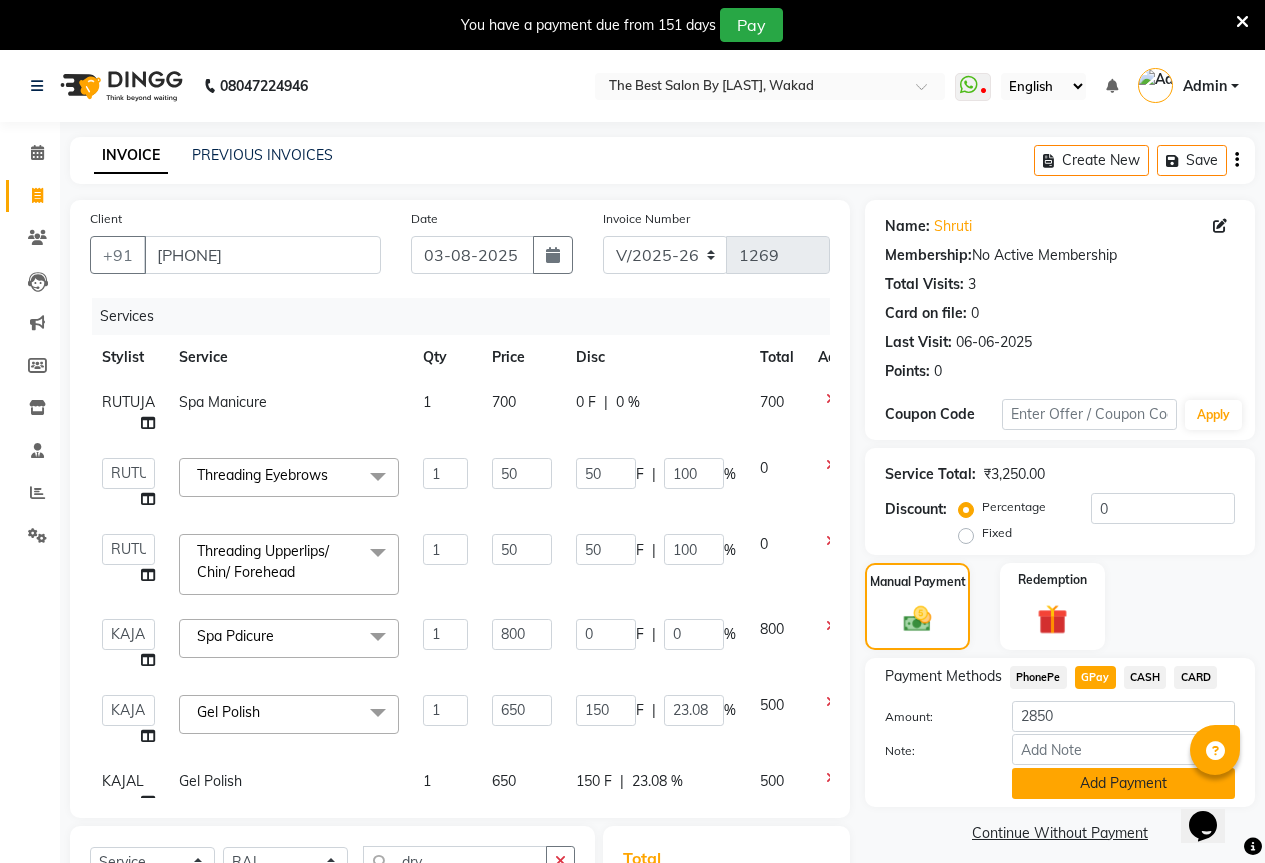 click on "Add Payment" 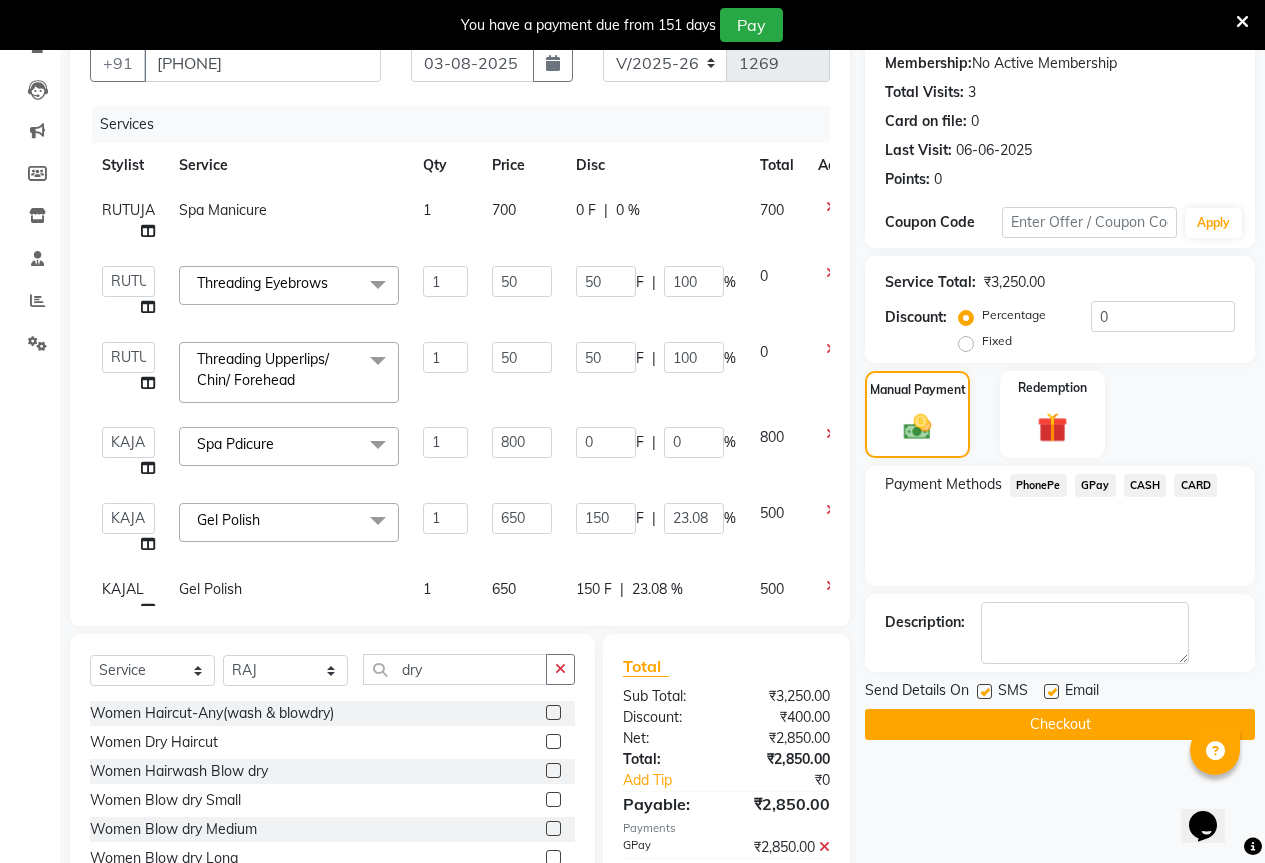 scroll, scrollTop: 200, scrollLeft: 0, axis: vertical 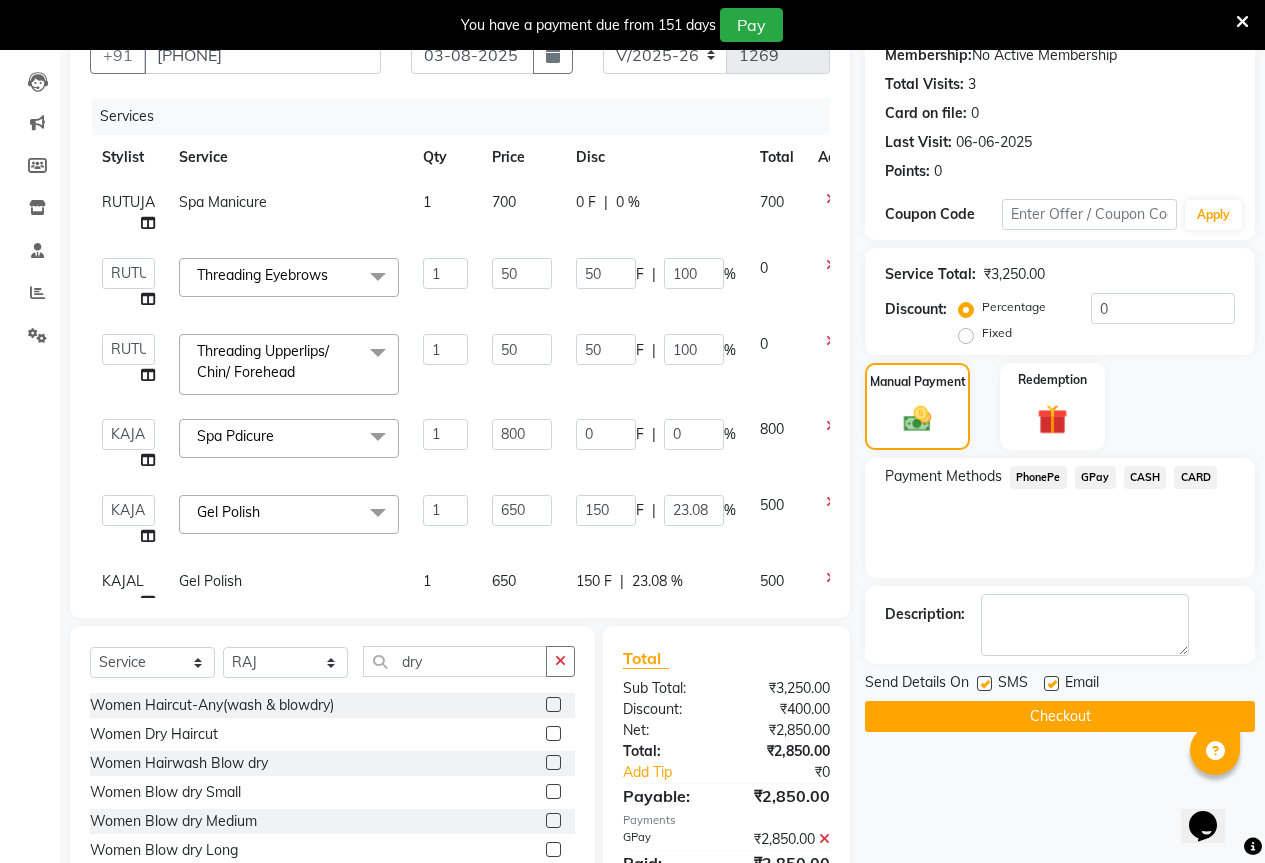 click on "Checkout" 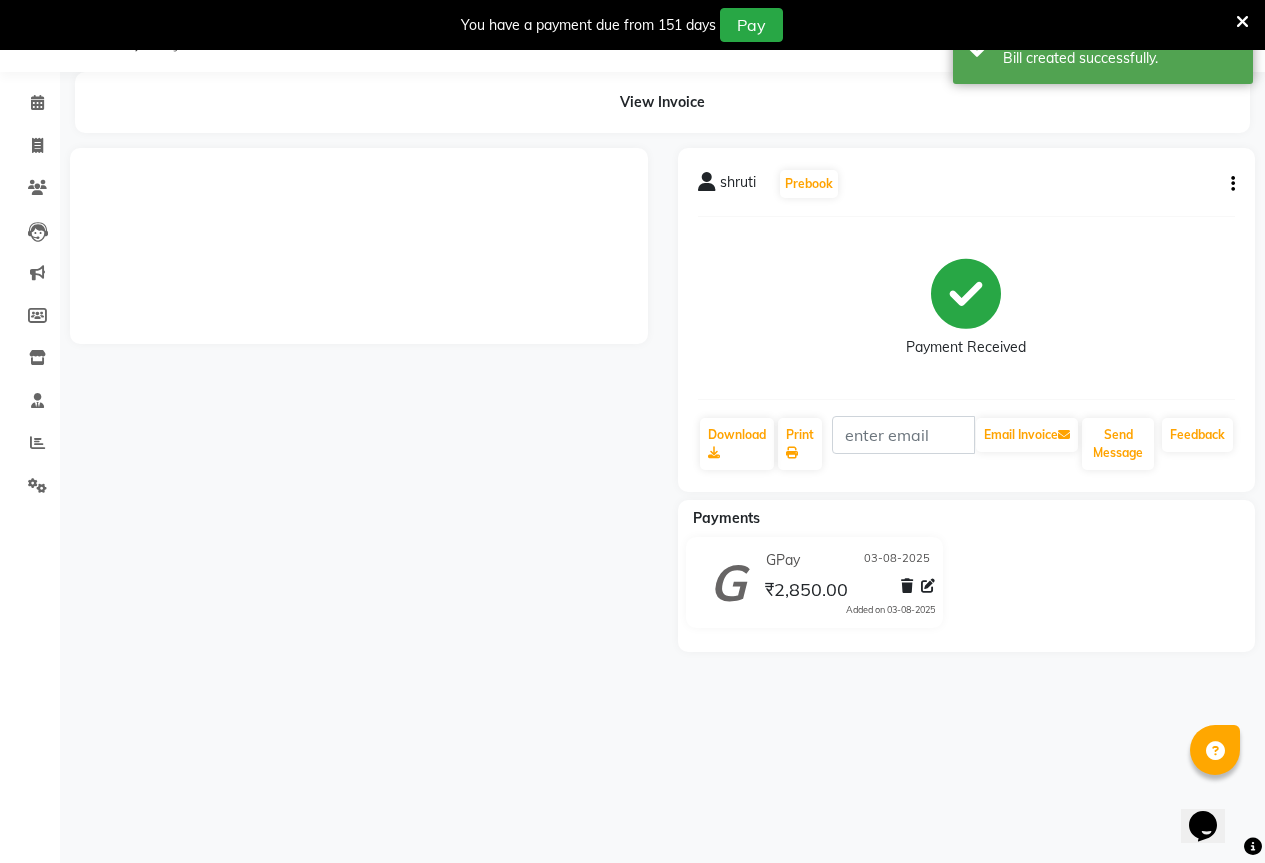 scroll 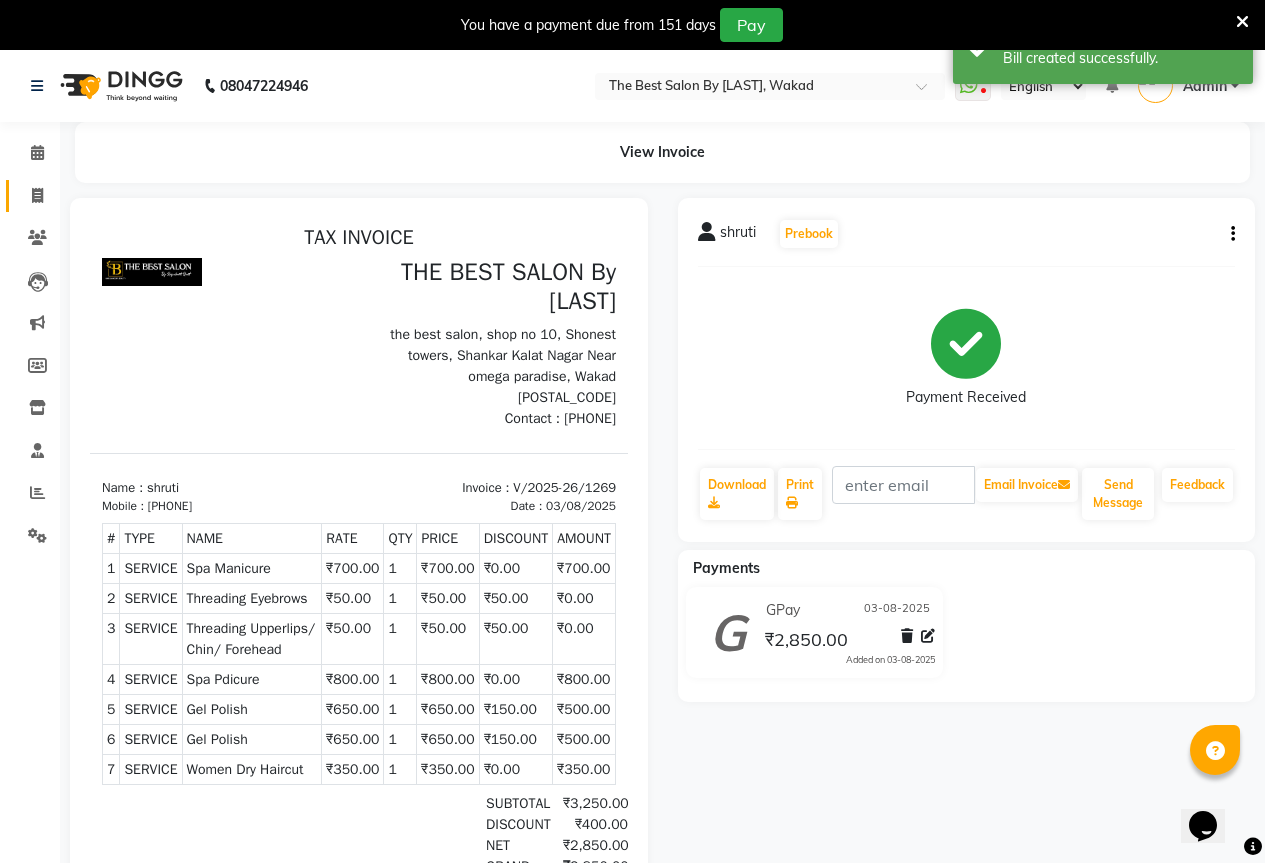 click on "Invoice" 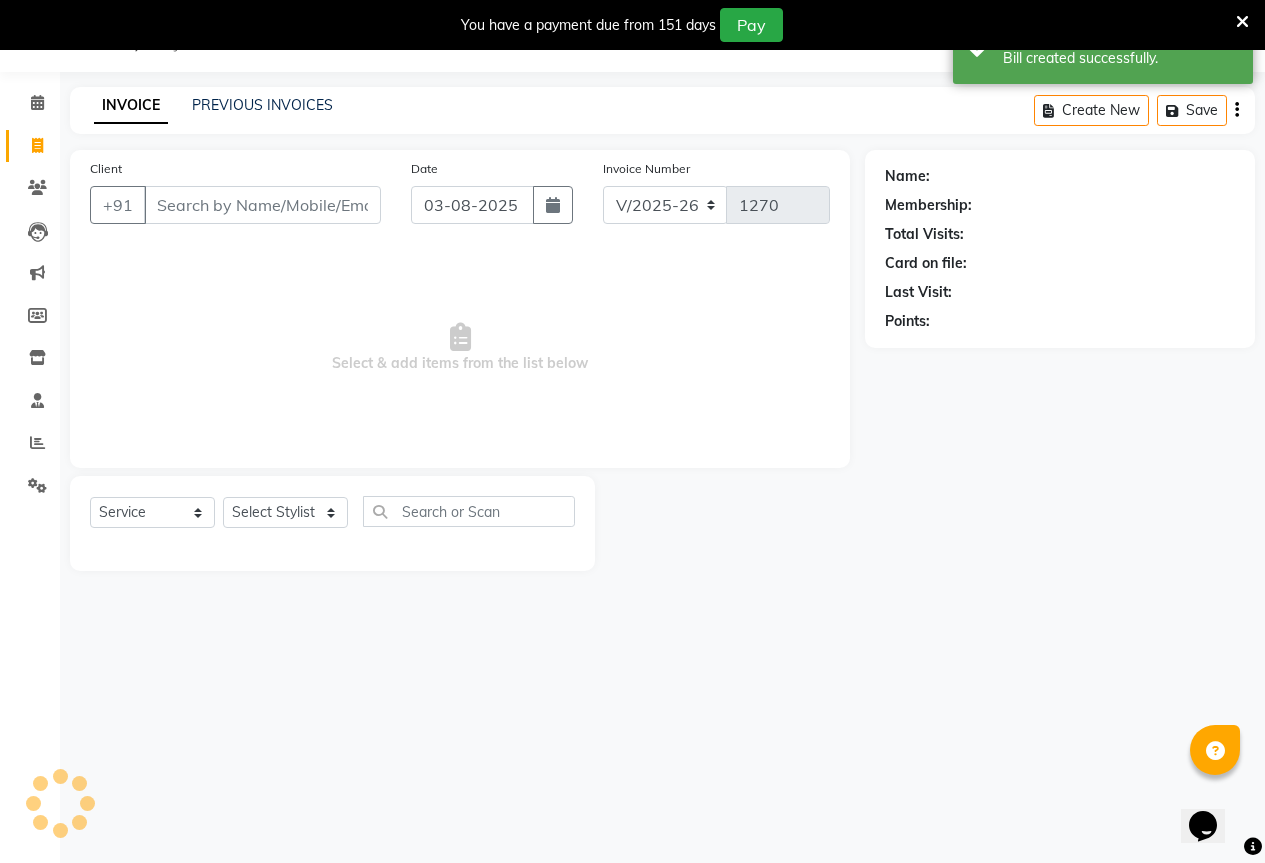click on "Client" at bounding box center (262, 205) 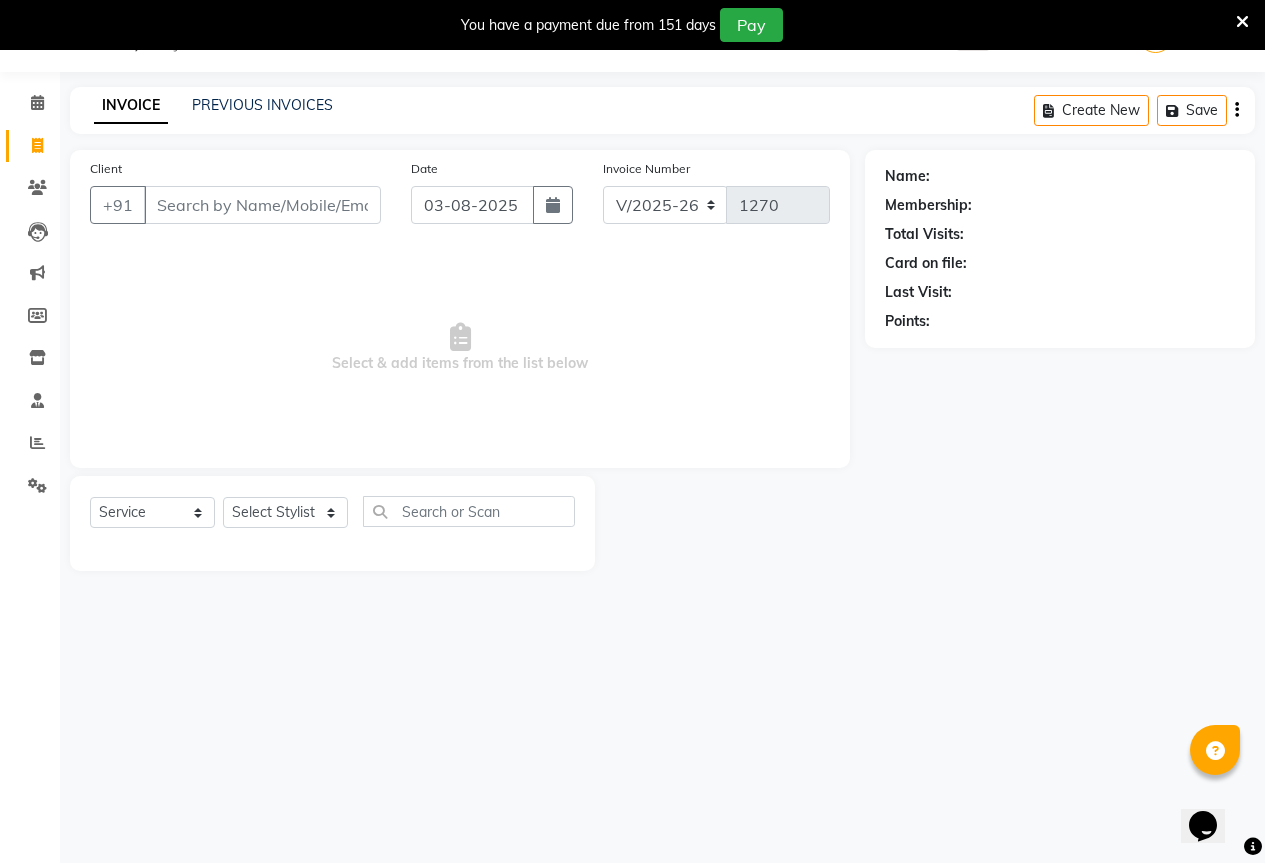 click on "Client" at bounding box center [262, 205] 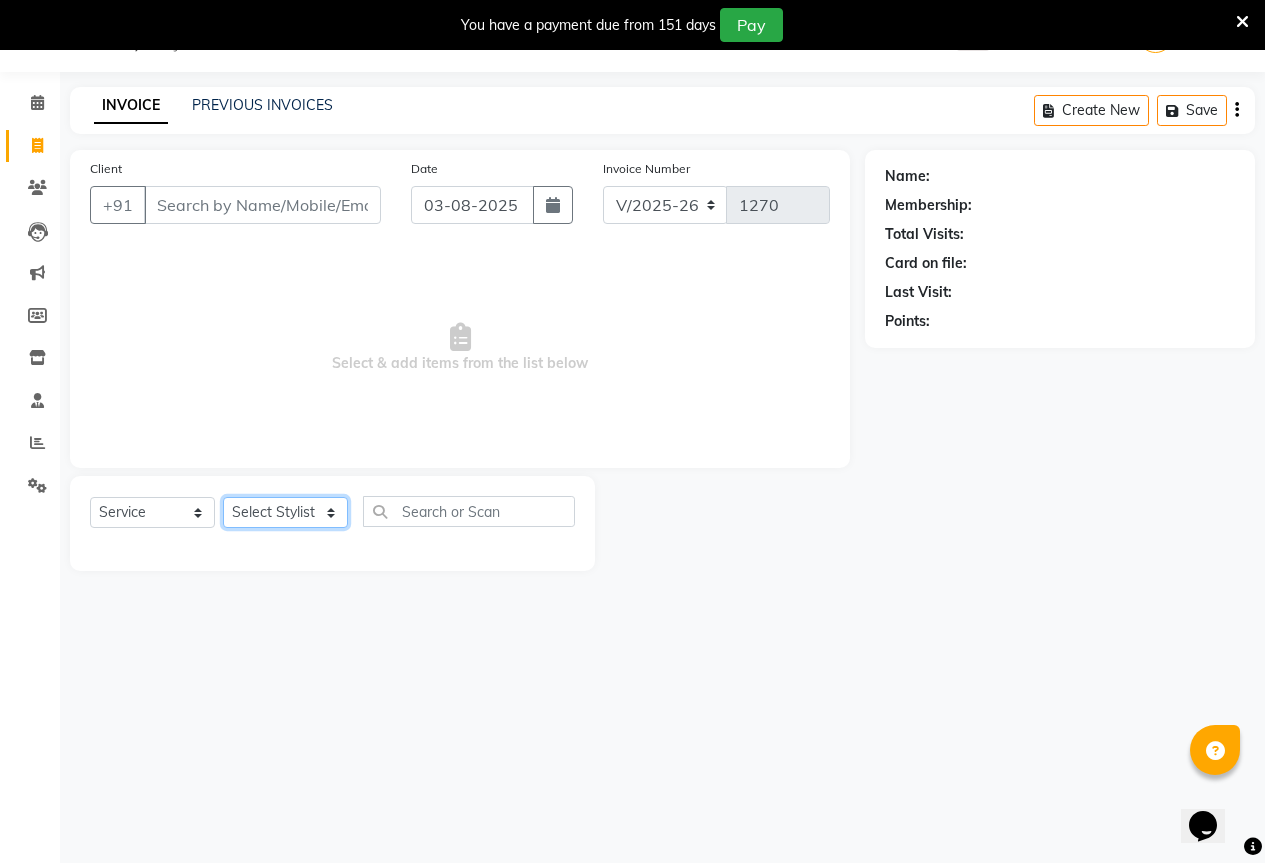 click on "Select Stylist AKASH KAJAL PAYAL RAJ RUTUJA SAHIL" 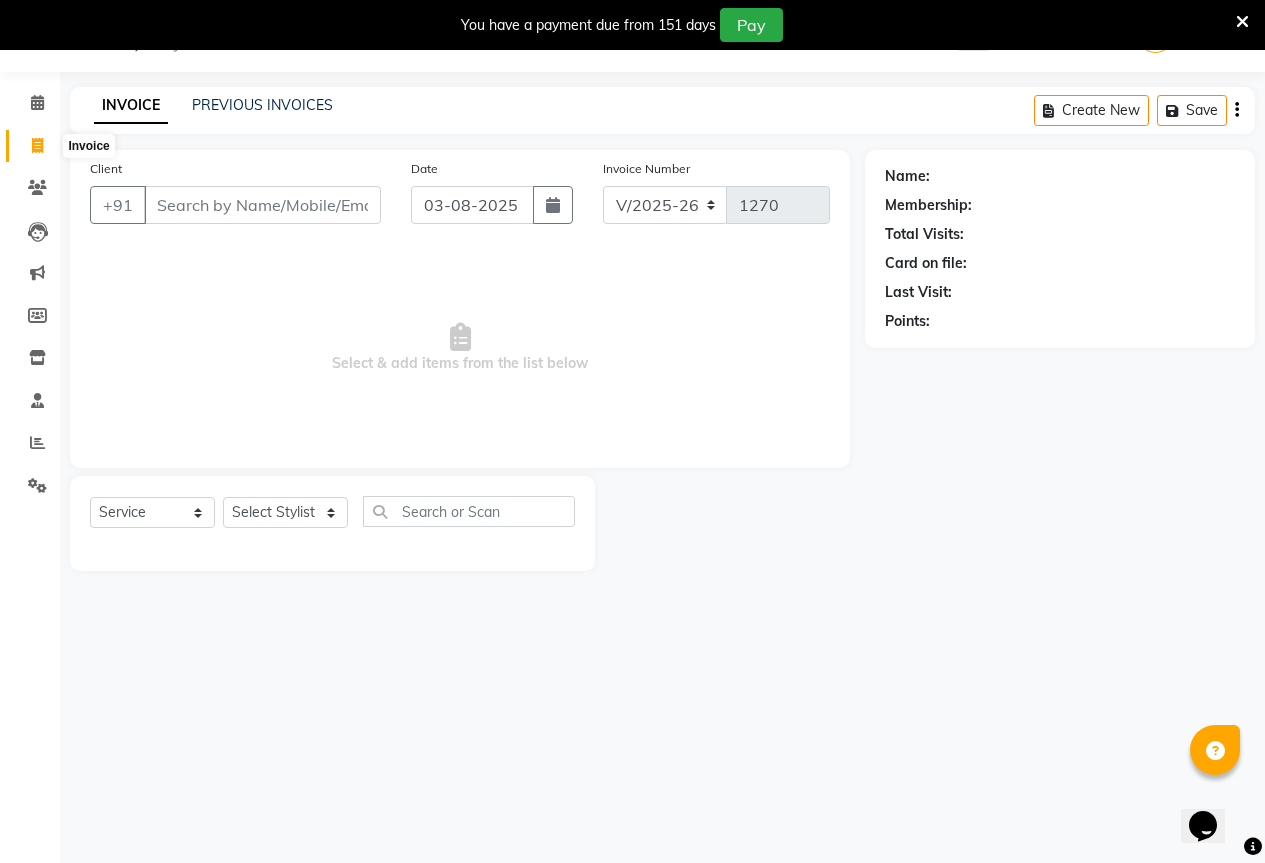 click 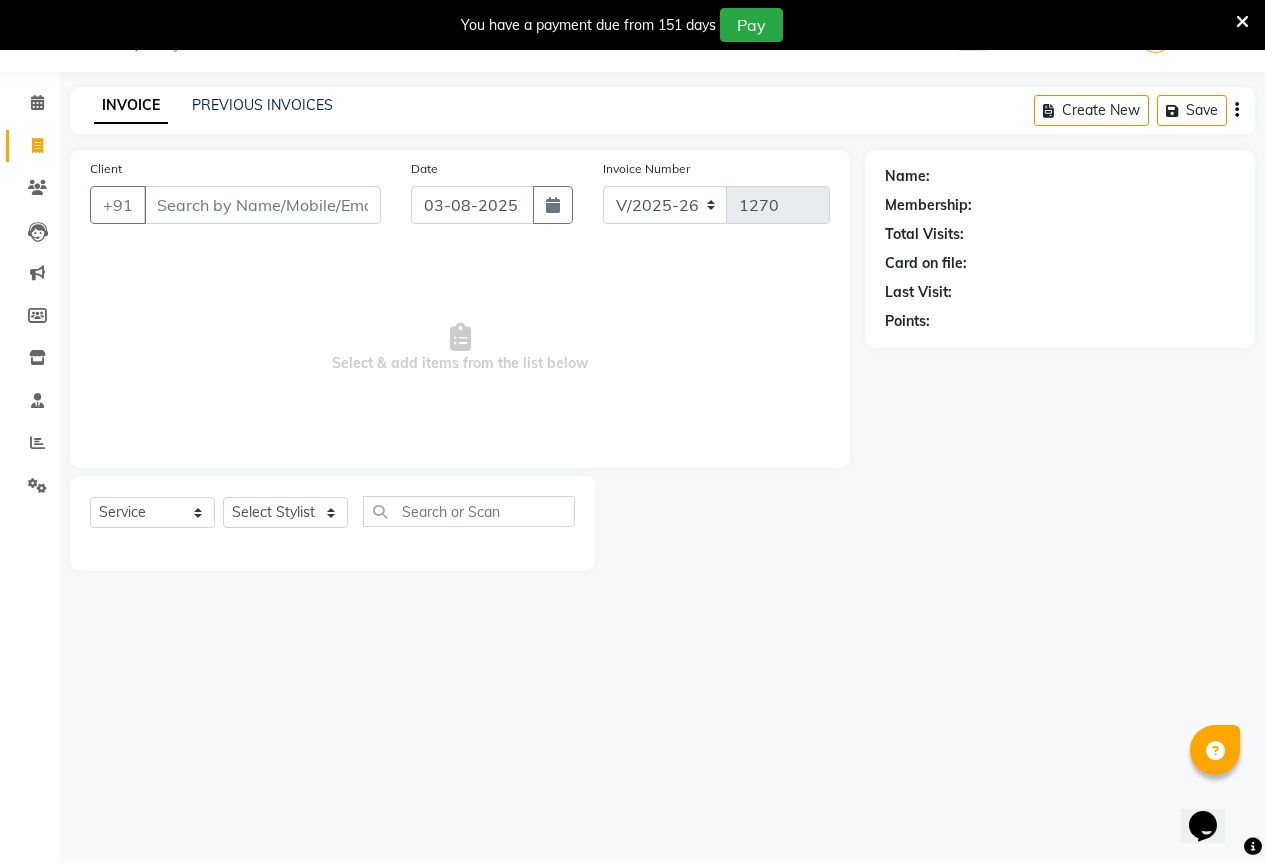 click on "Client" at bounding box center [262, 205] 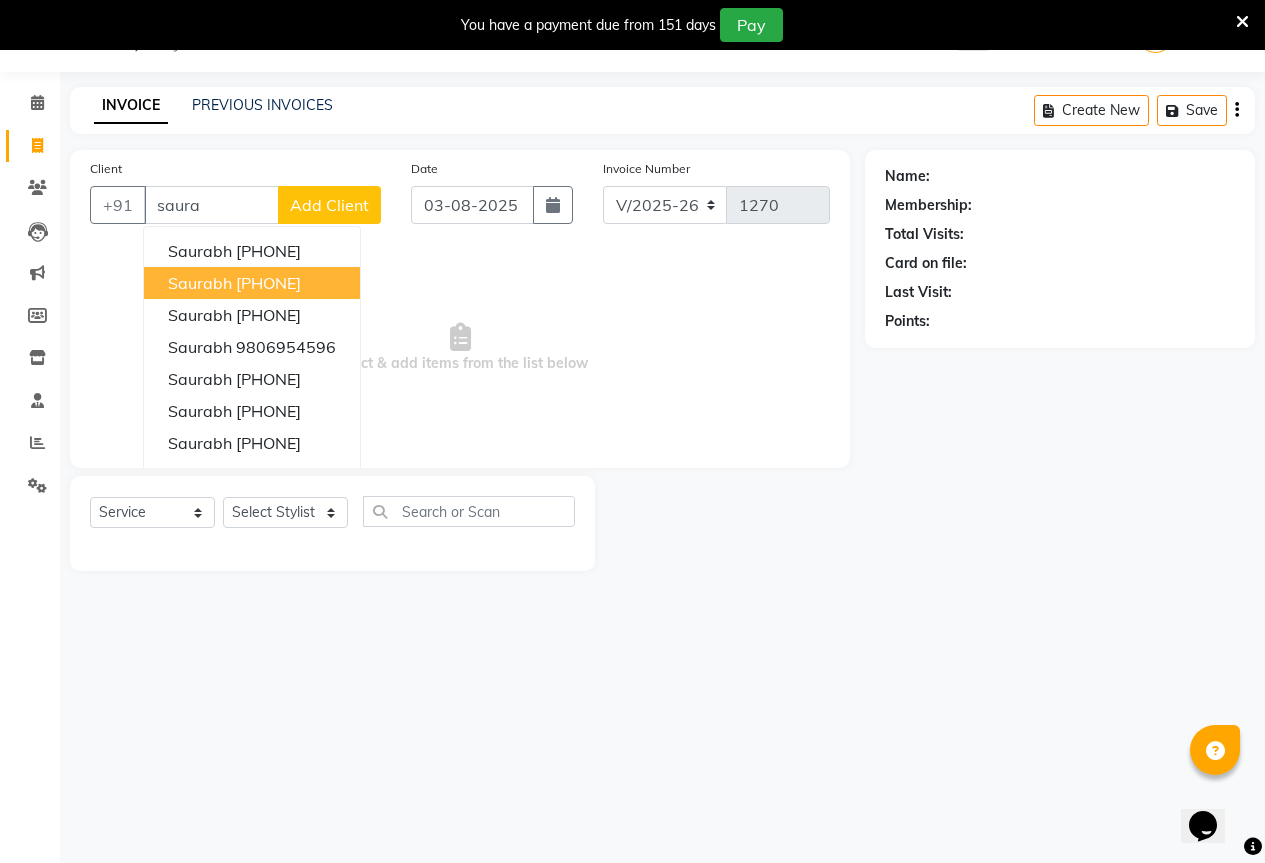 click on "Select & add items from the list below" at bounding box center [460, 348] 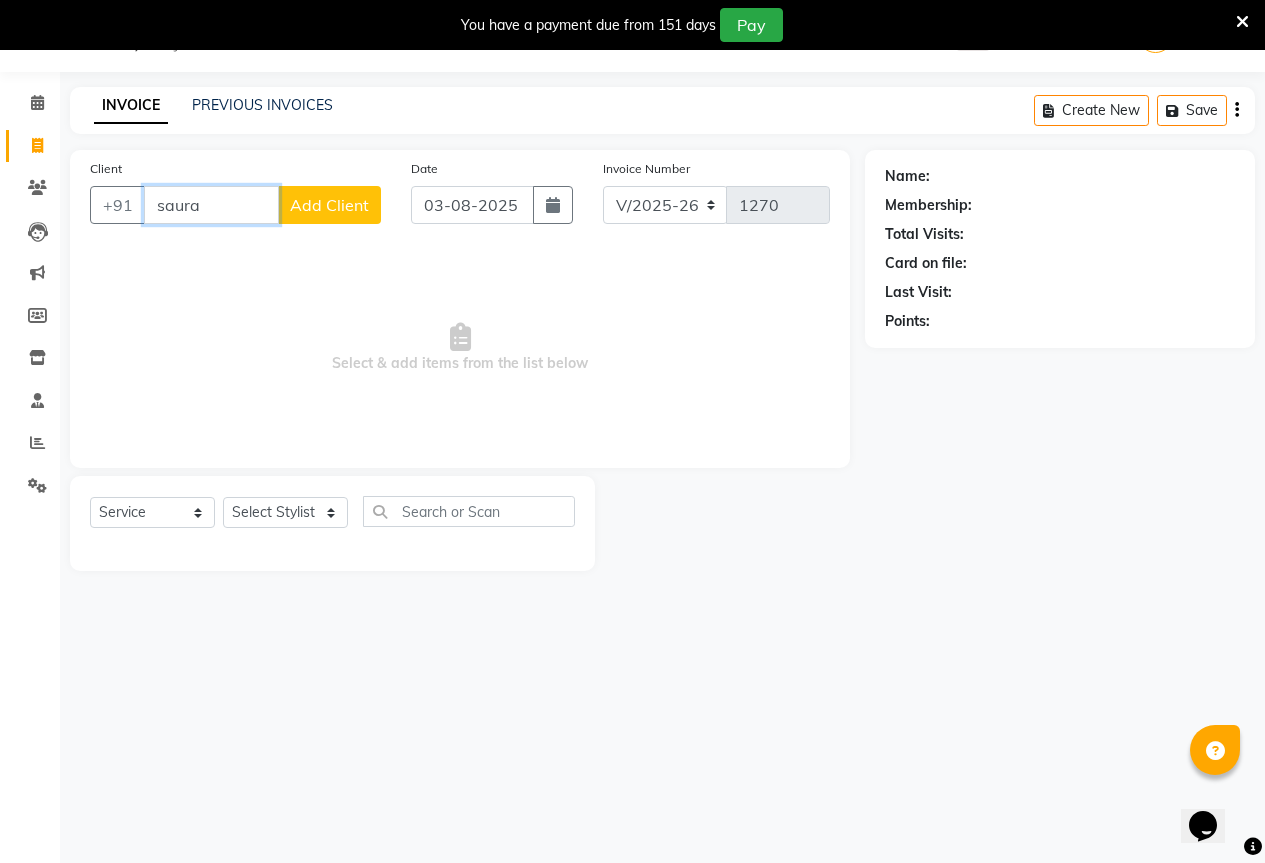 click on "saura" at bounding box center (211, 205) 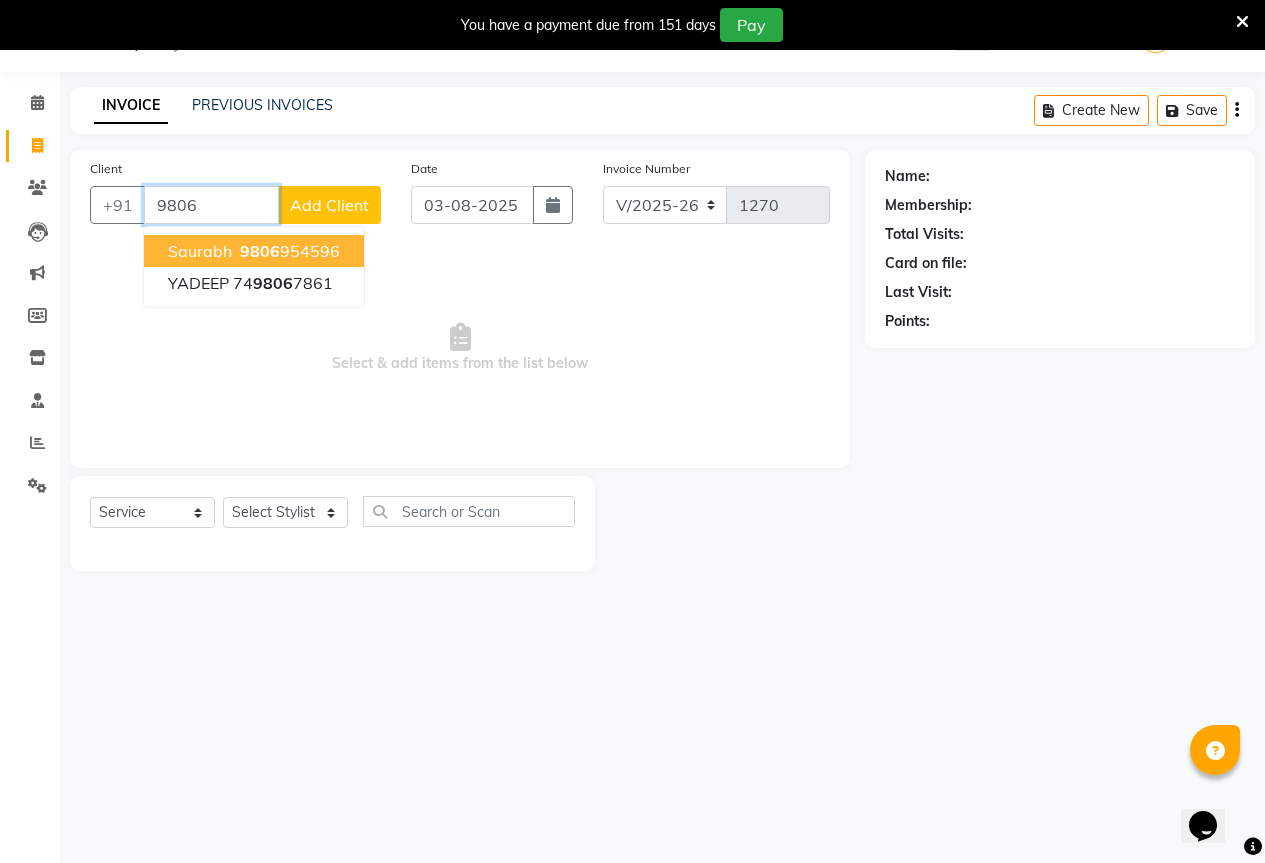 click on "[PHONE]" at bounding box center (288, 251) 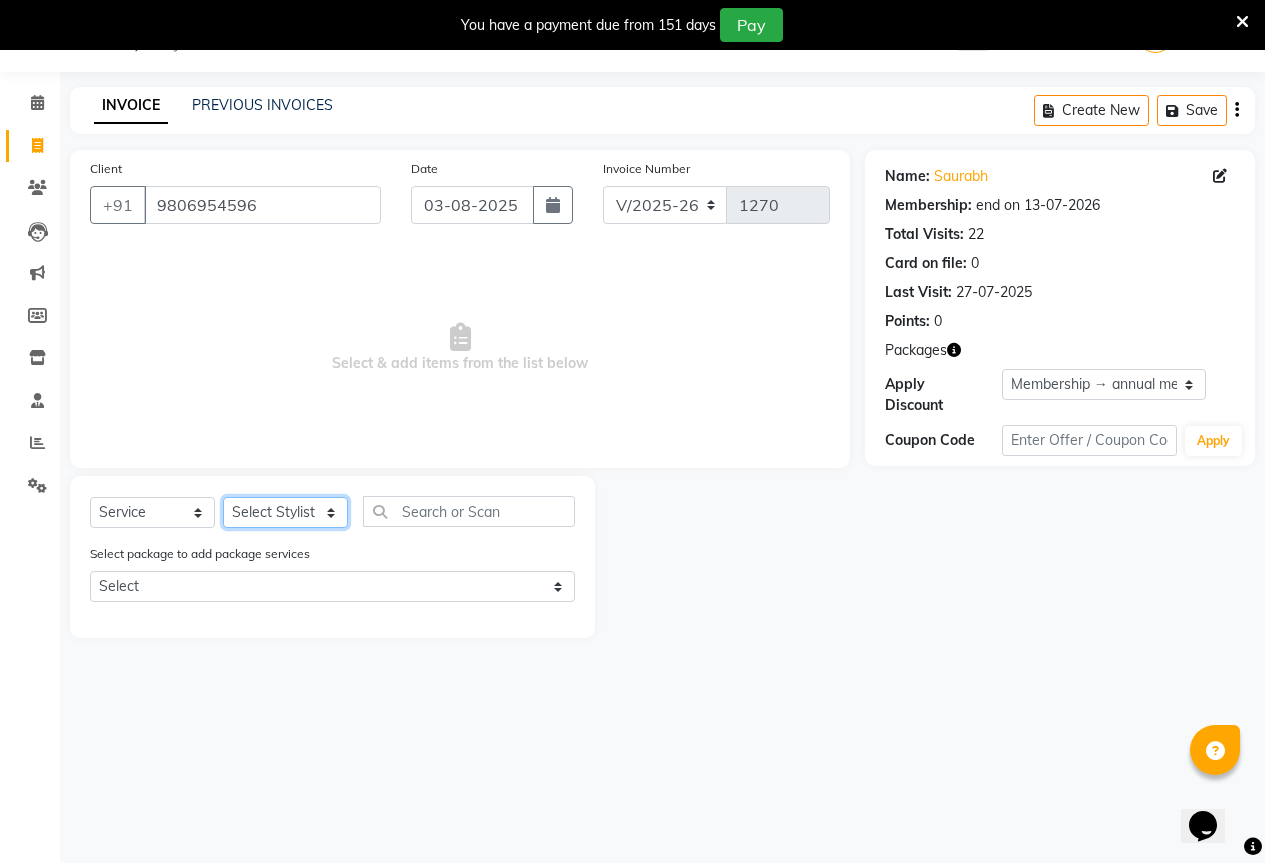 click on "Select Stylist AKASH KAJAL PAYAL RAJ RUTUJA SAHIL" 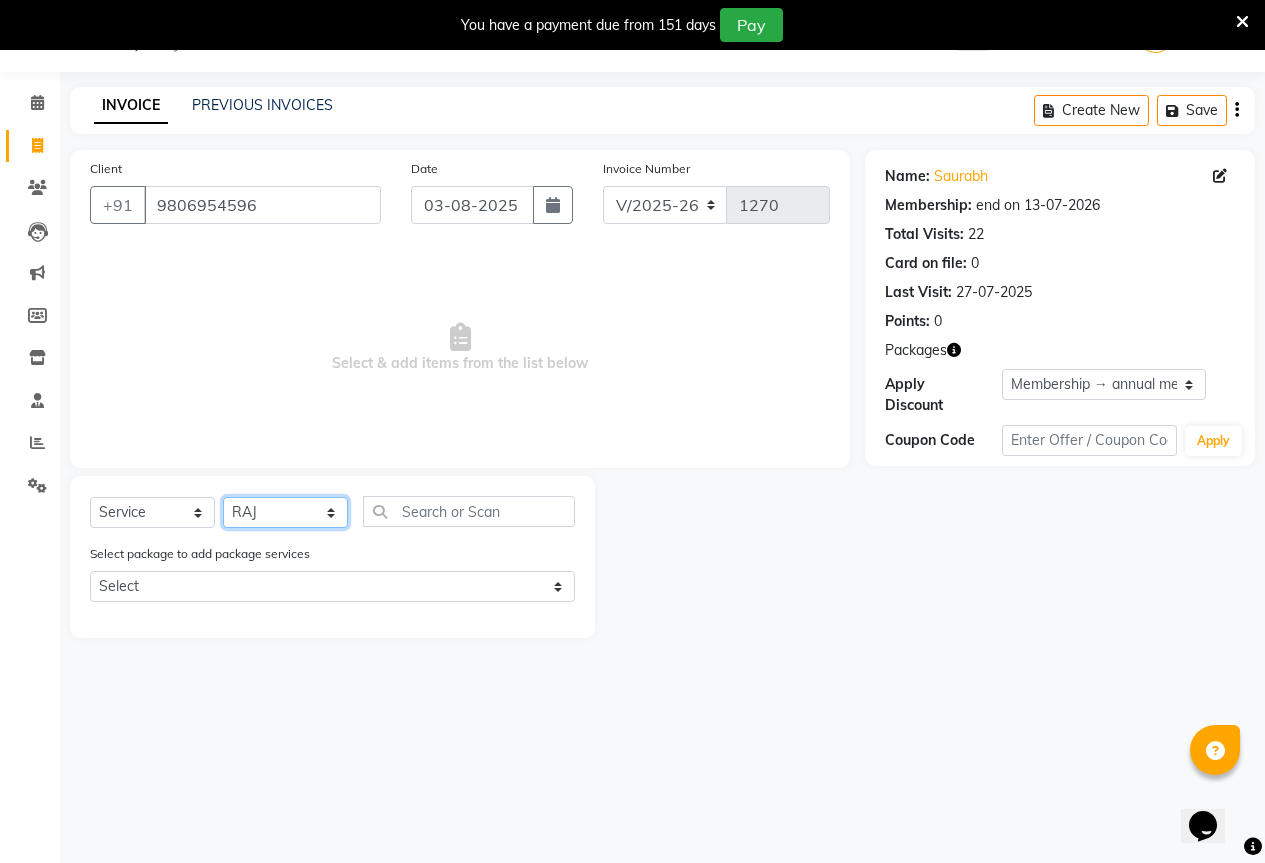 click on "Select Stylist AKASH KAJAL PAYAL RAJ RUTUJA SAHIL" 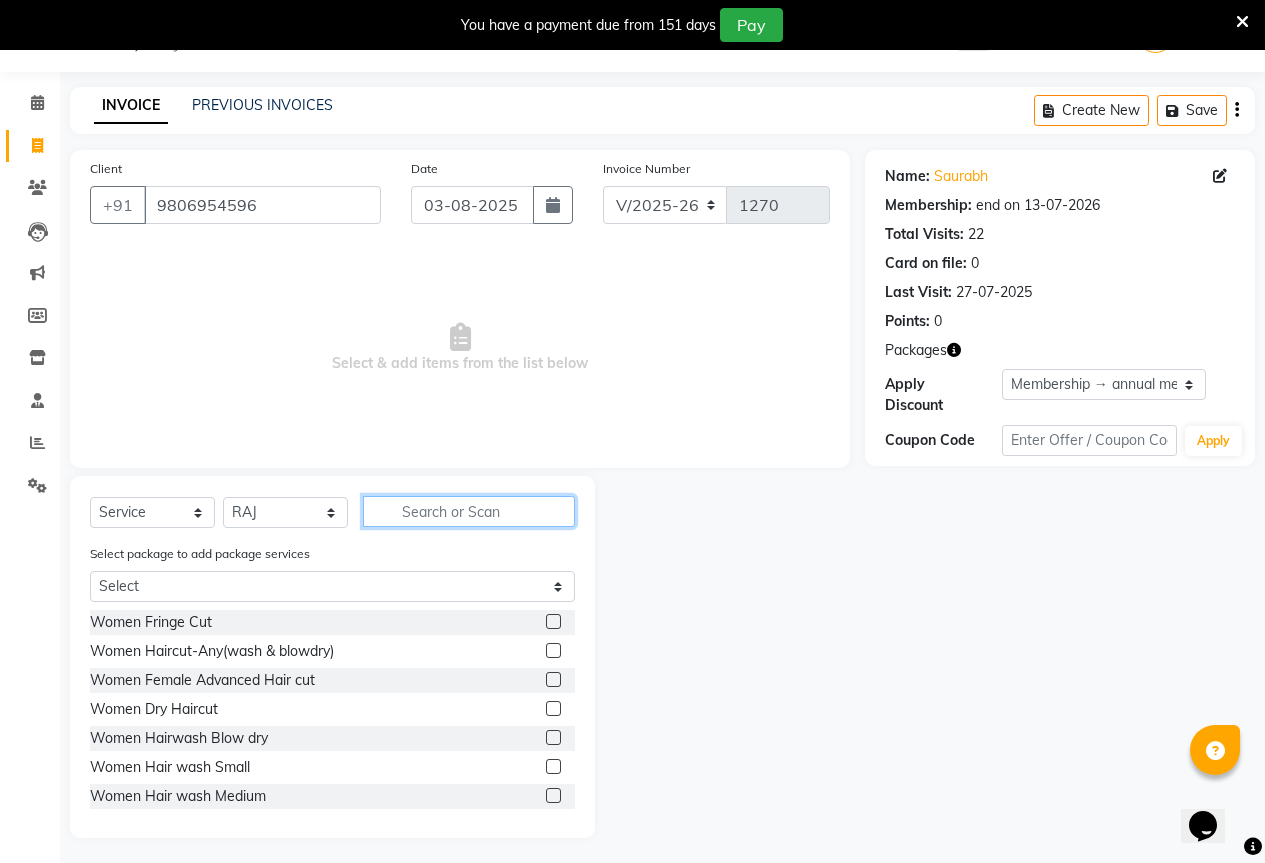 click 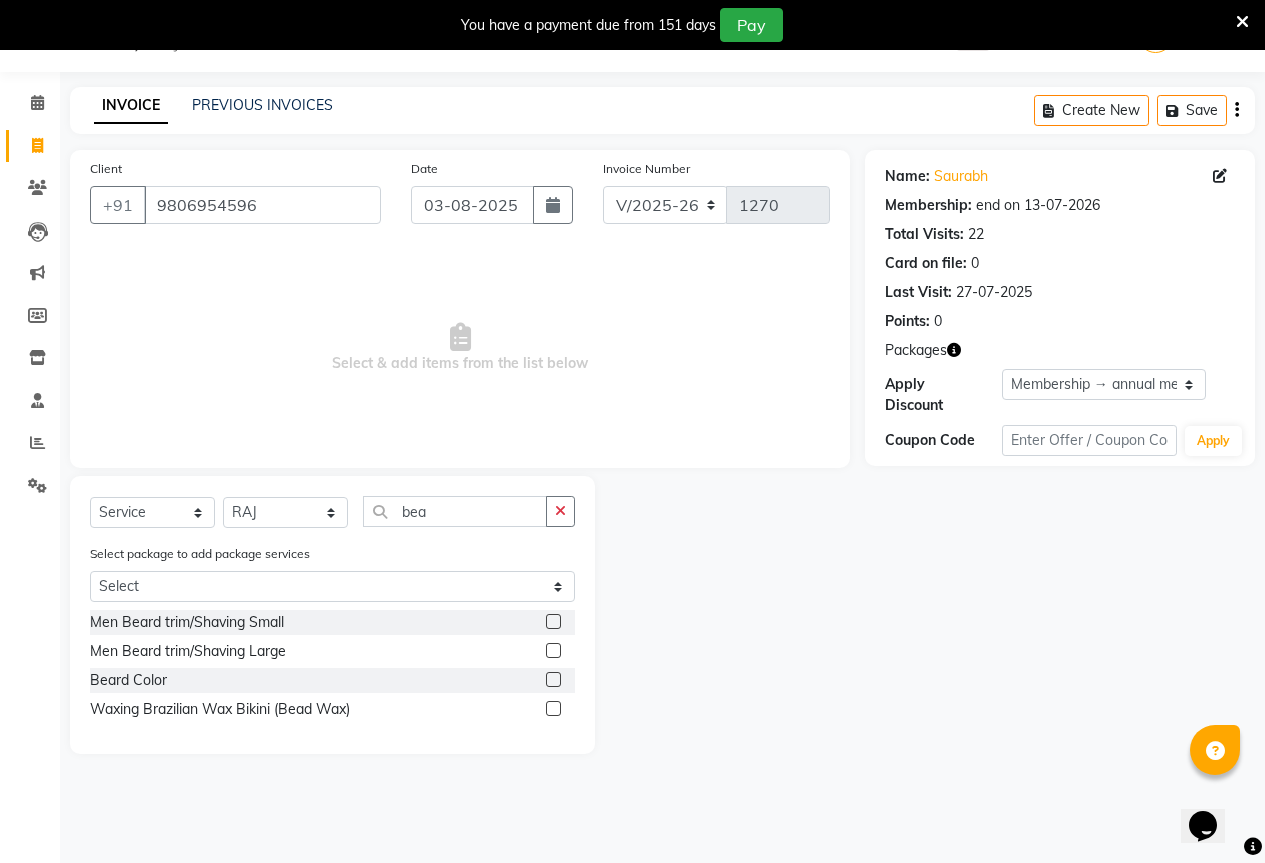 click 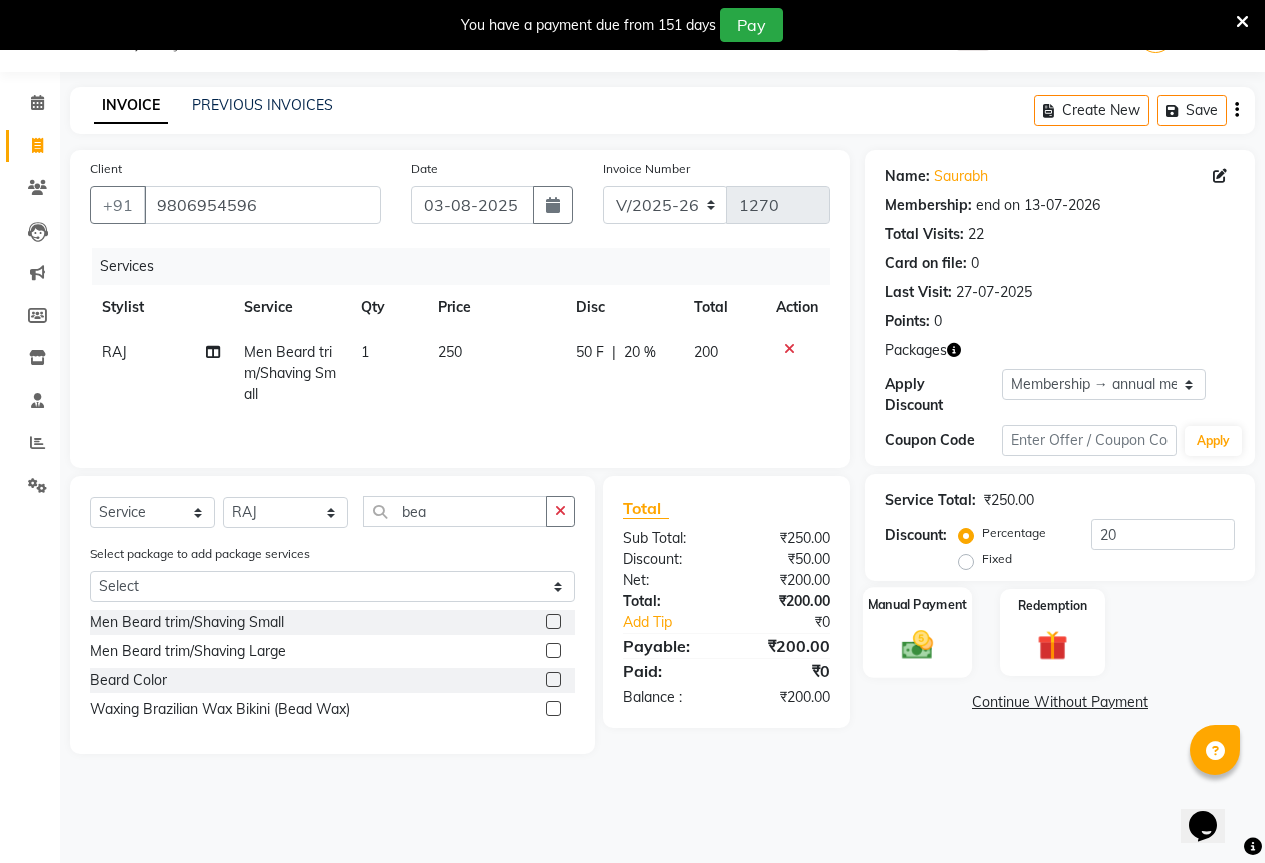 drag, startPoint x: 908, startPoint y: 601, endPoint x: 881, endPoint y: 588, distance: 29.966648 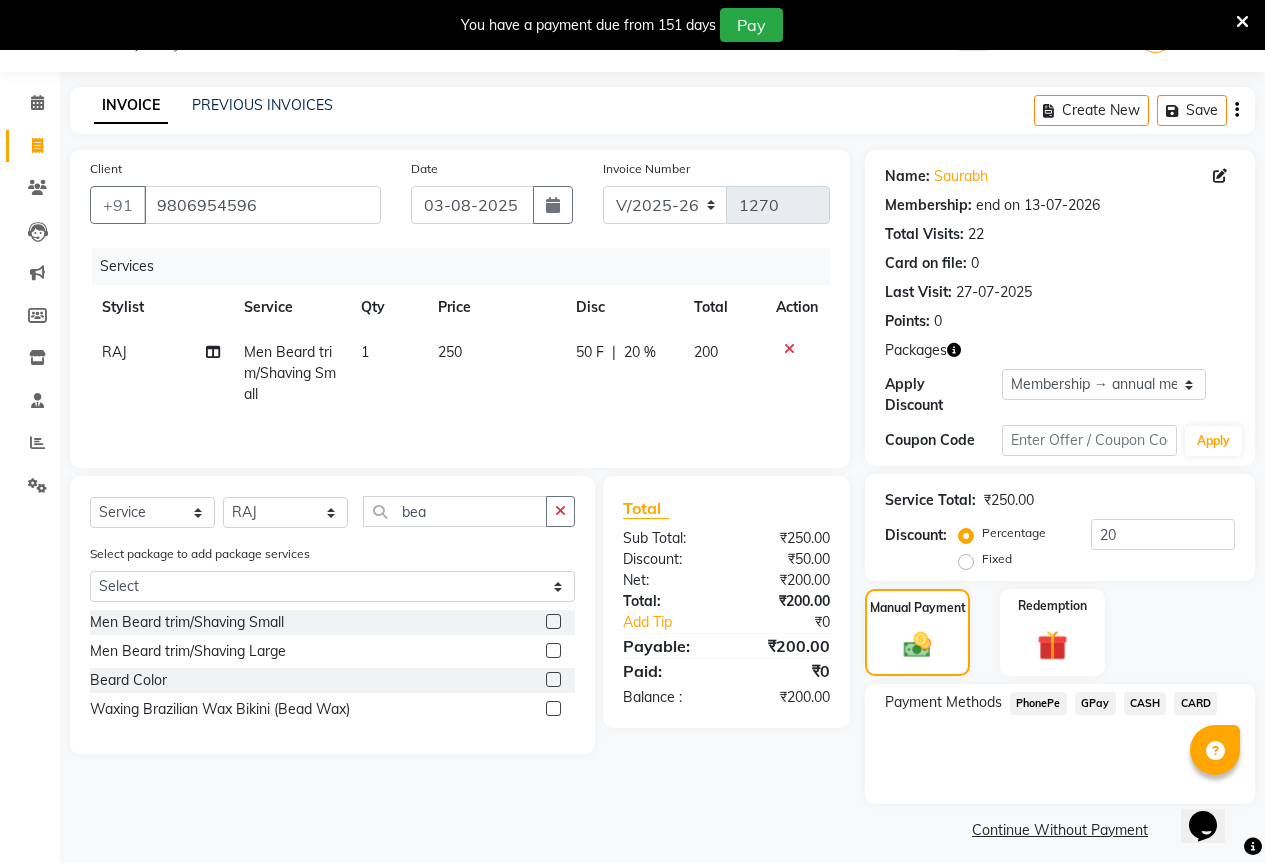 click on "GPay" 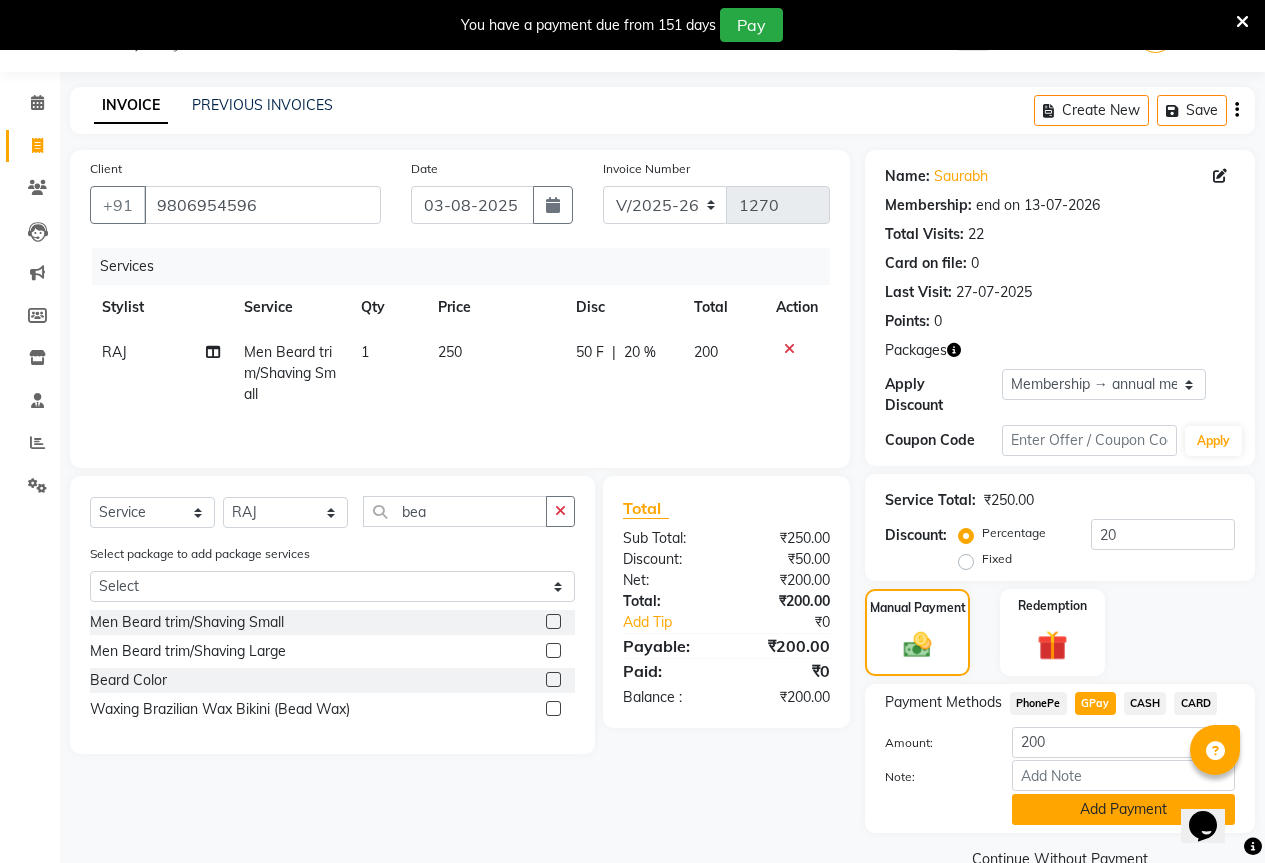 click on "Add Payment" 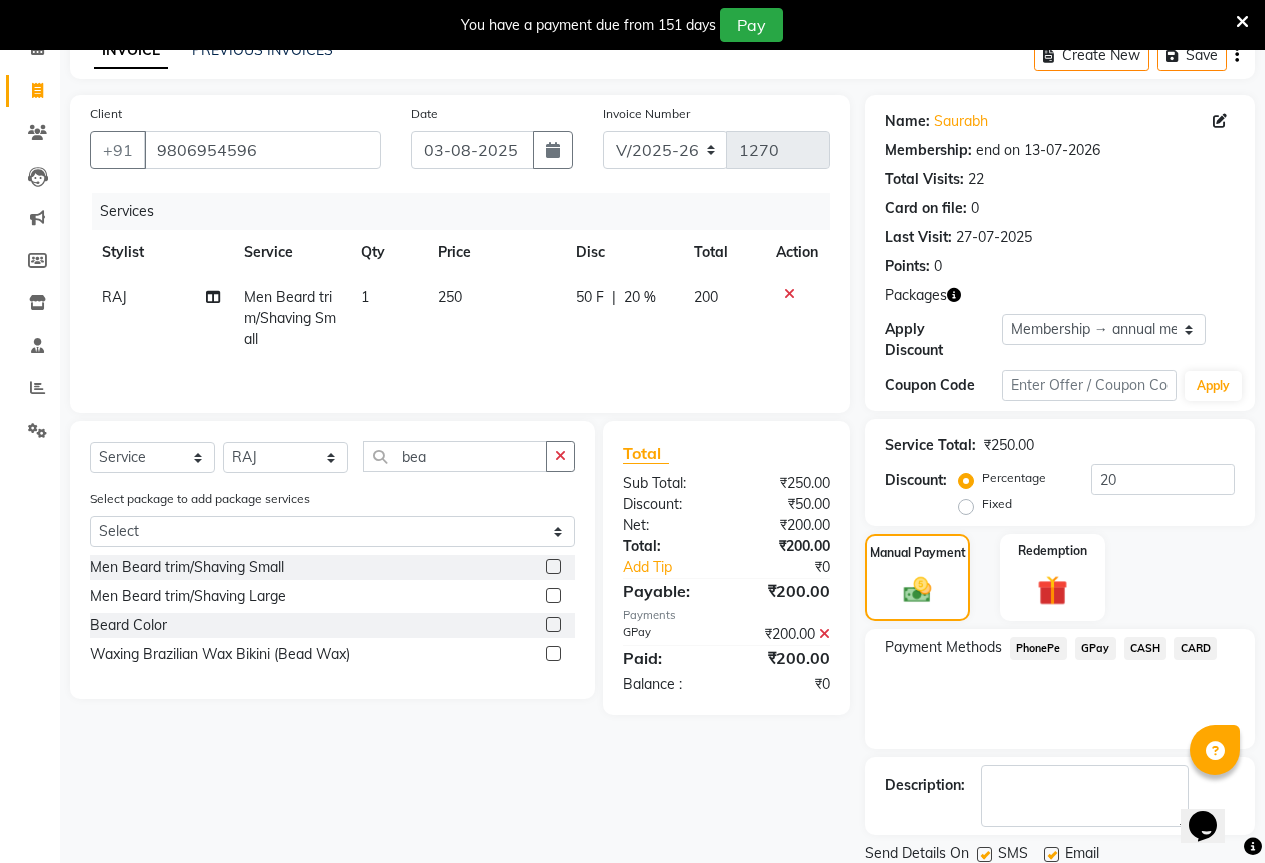 scroll, scrollTop: 159, scrollLeft: 0, axis: vertical 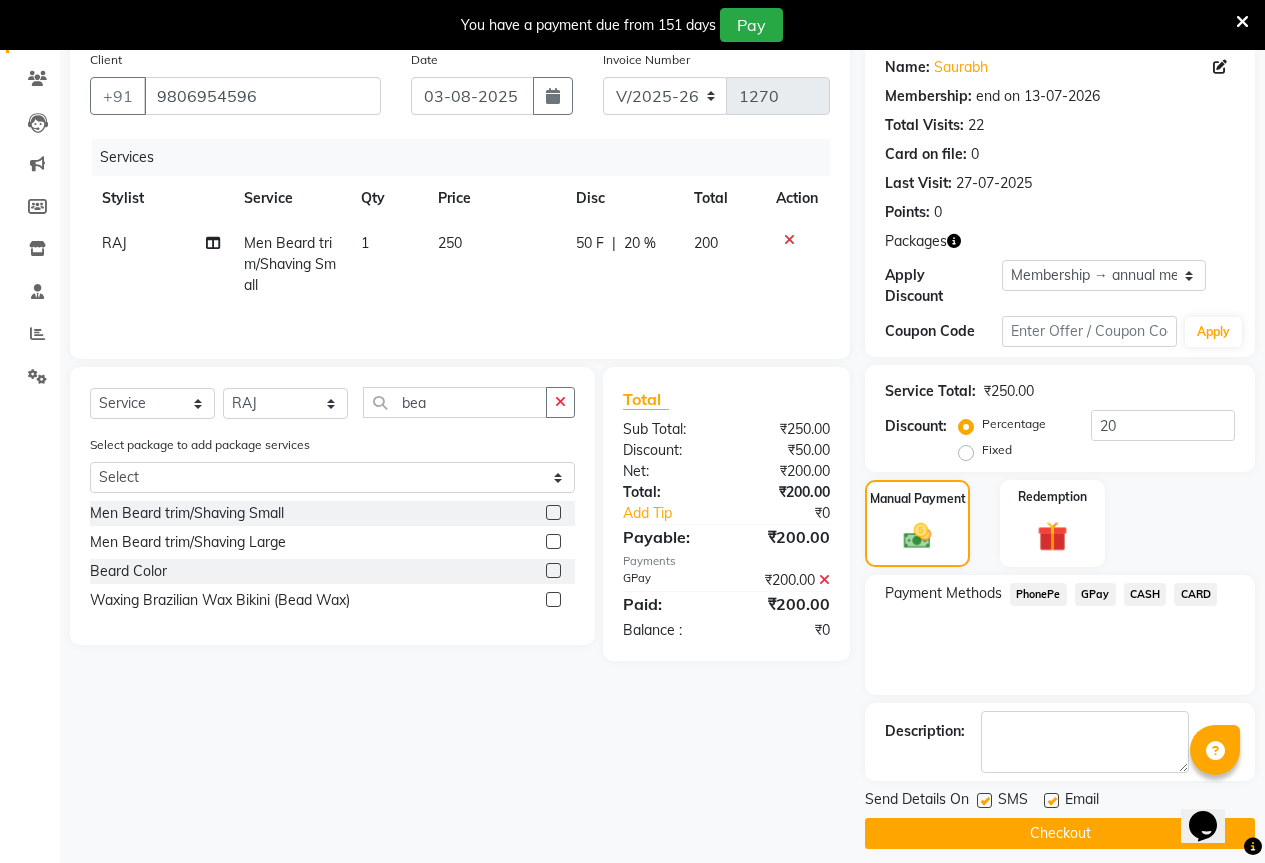 click on "Checkout" 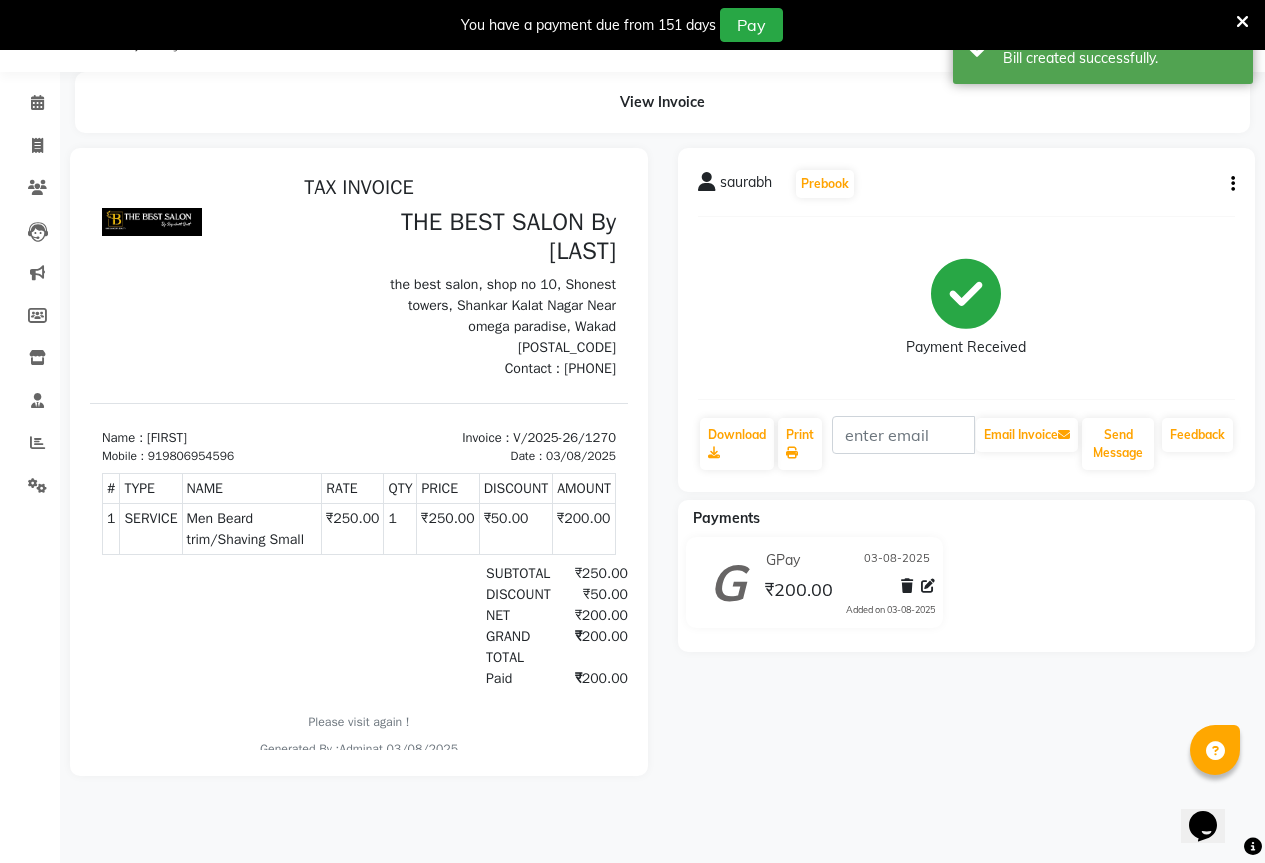 scroll, scrollTop: 0, scrollLeft: 0, axis: both 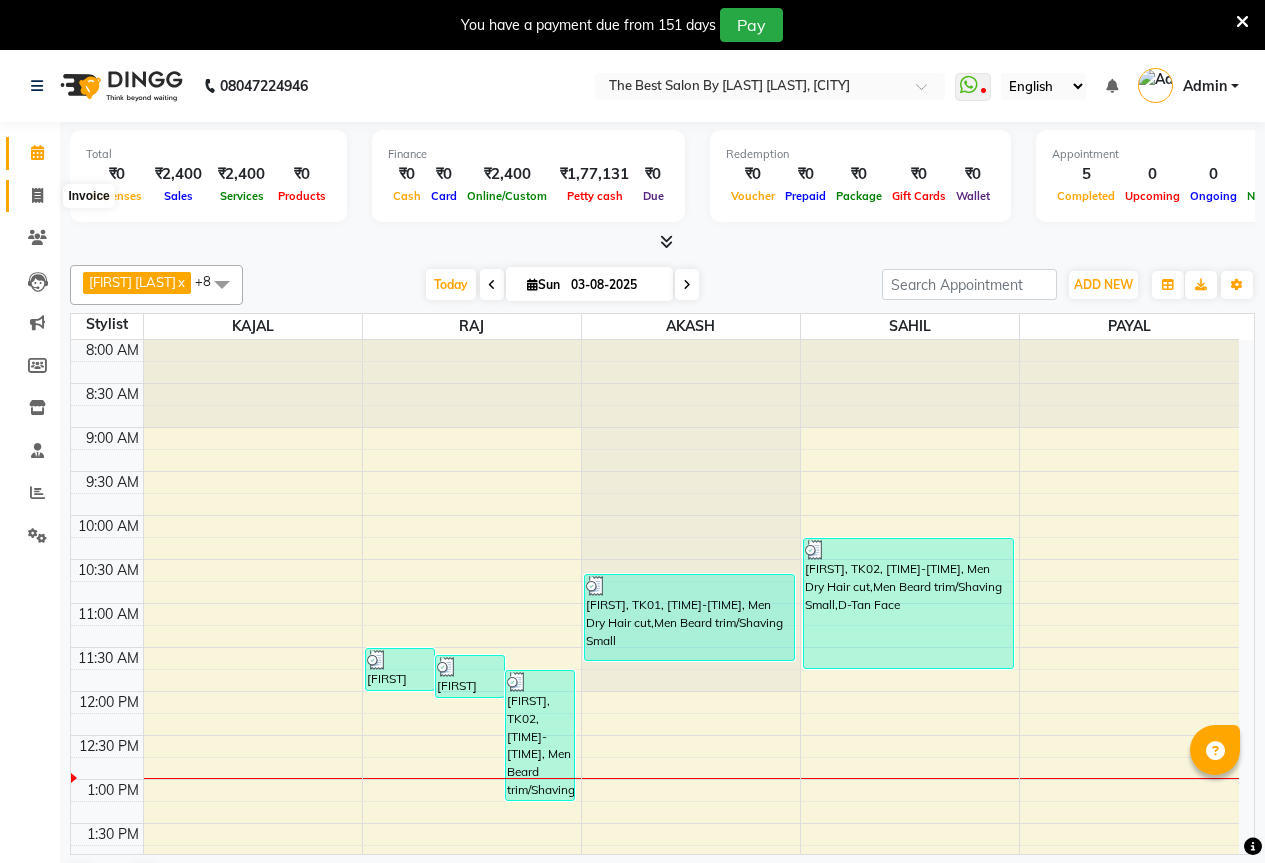 click 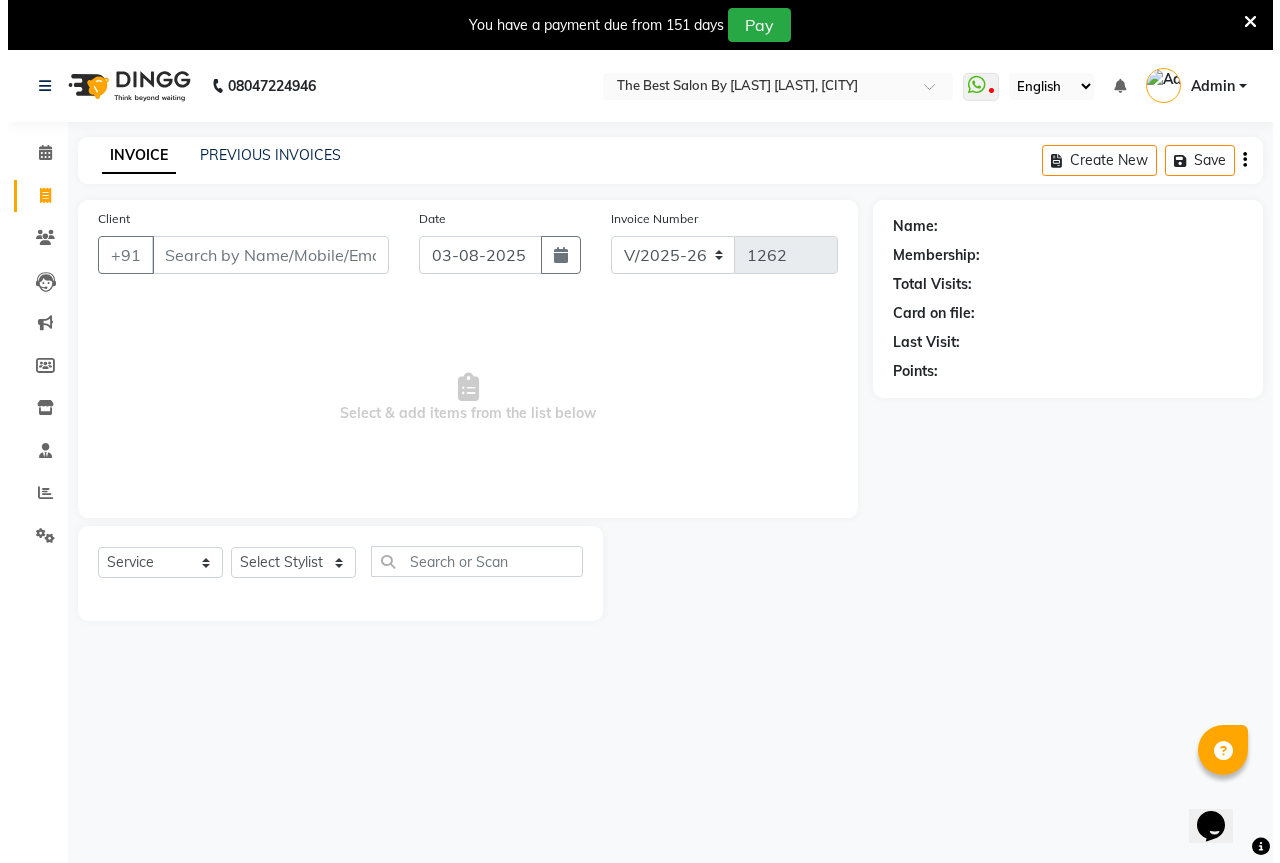 scroll, scrollTop: 0, scrollLeft: 0, axis: both 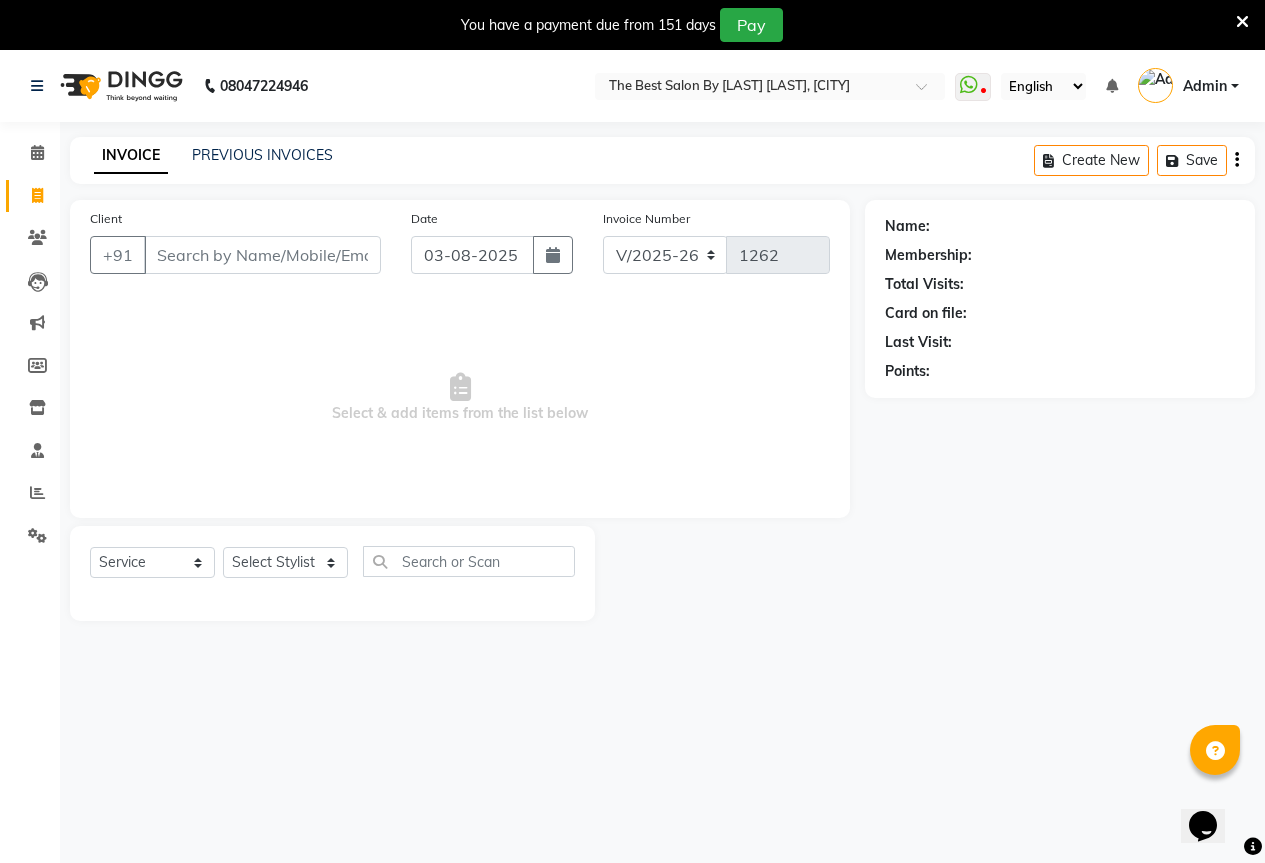 click on "Client" at bounding box center [262, 255] 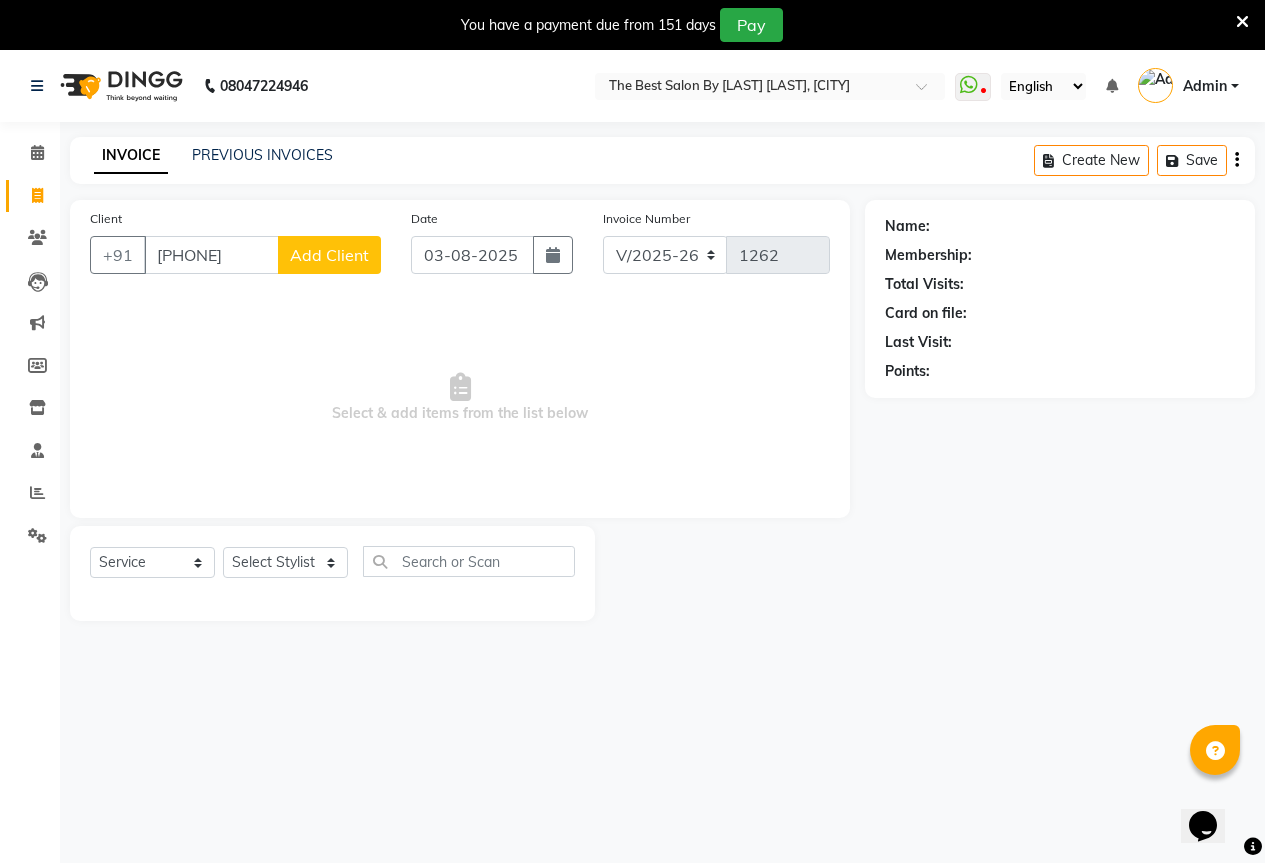 type on "7875550922" 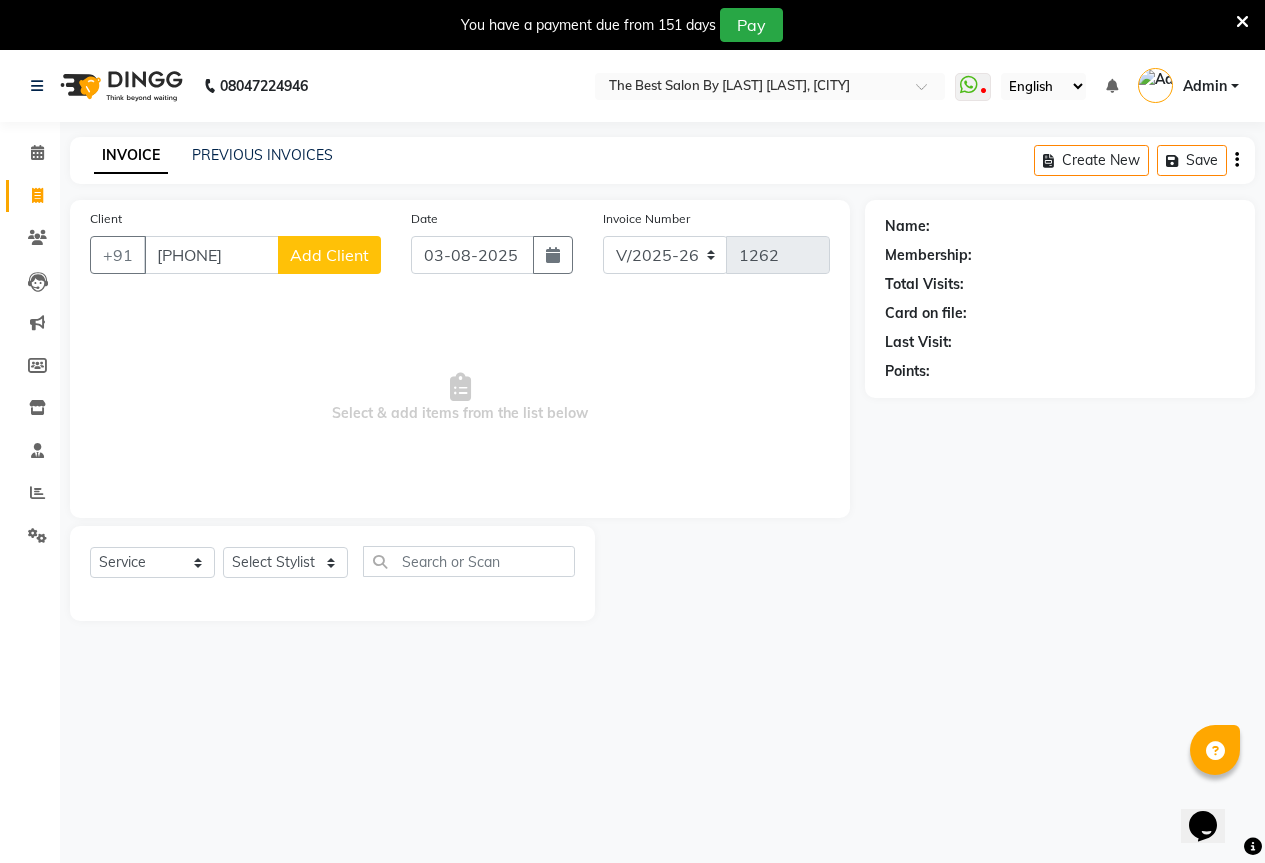 click on "Add Client" 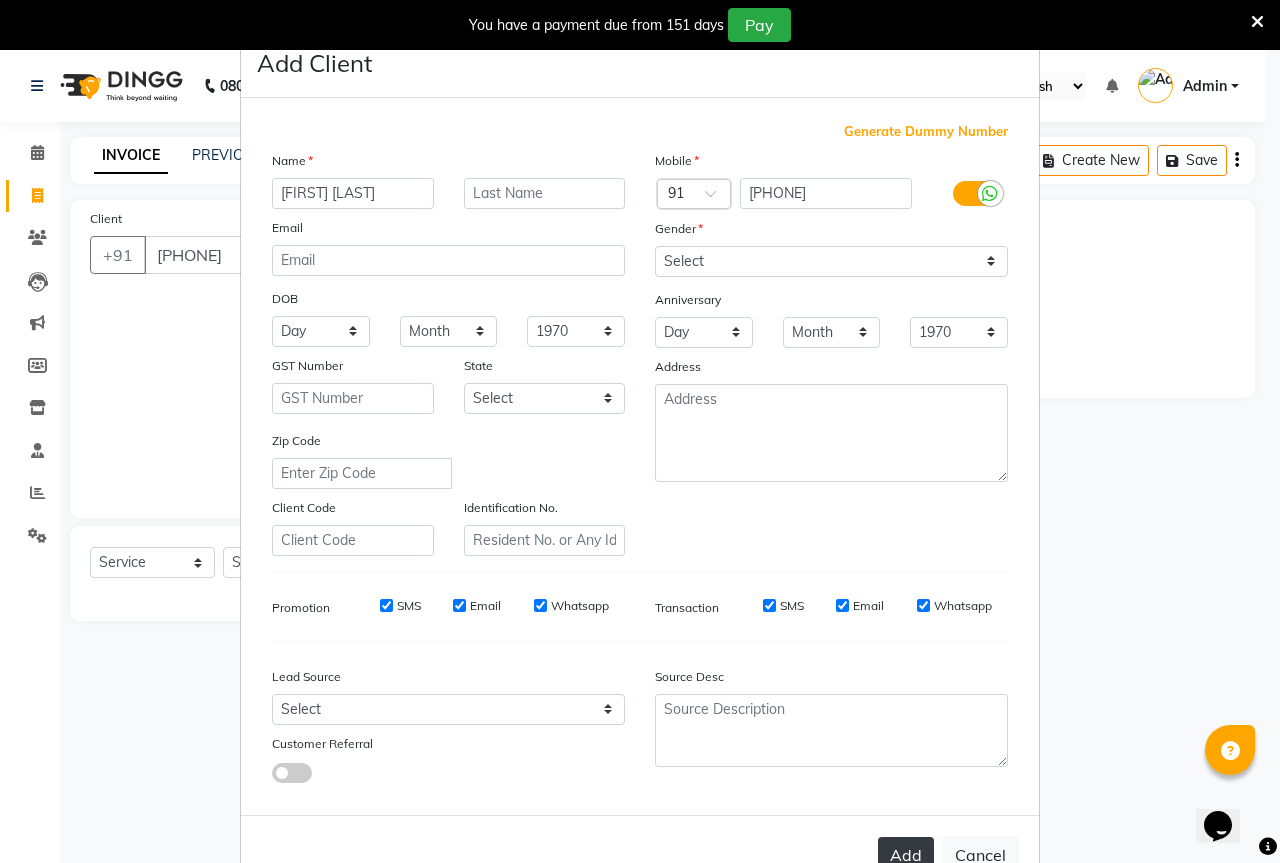 type on "piyush pande" 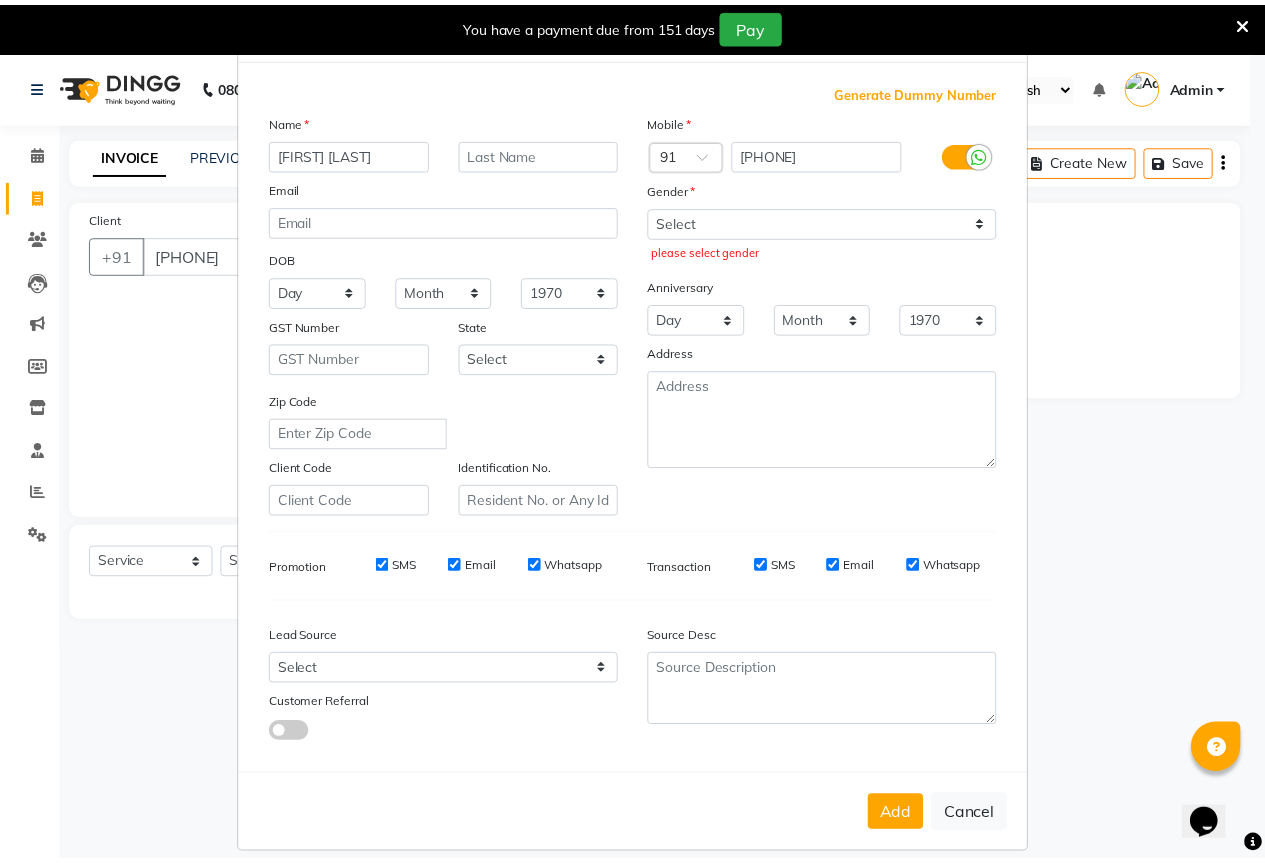 scroll, scrollTop: 60, scrollLeft: 0, axis: vertical 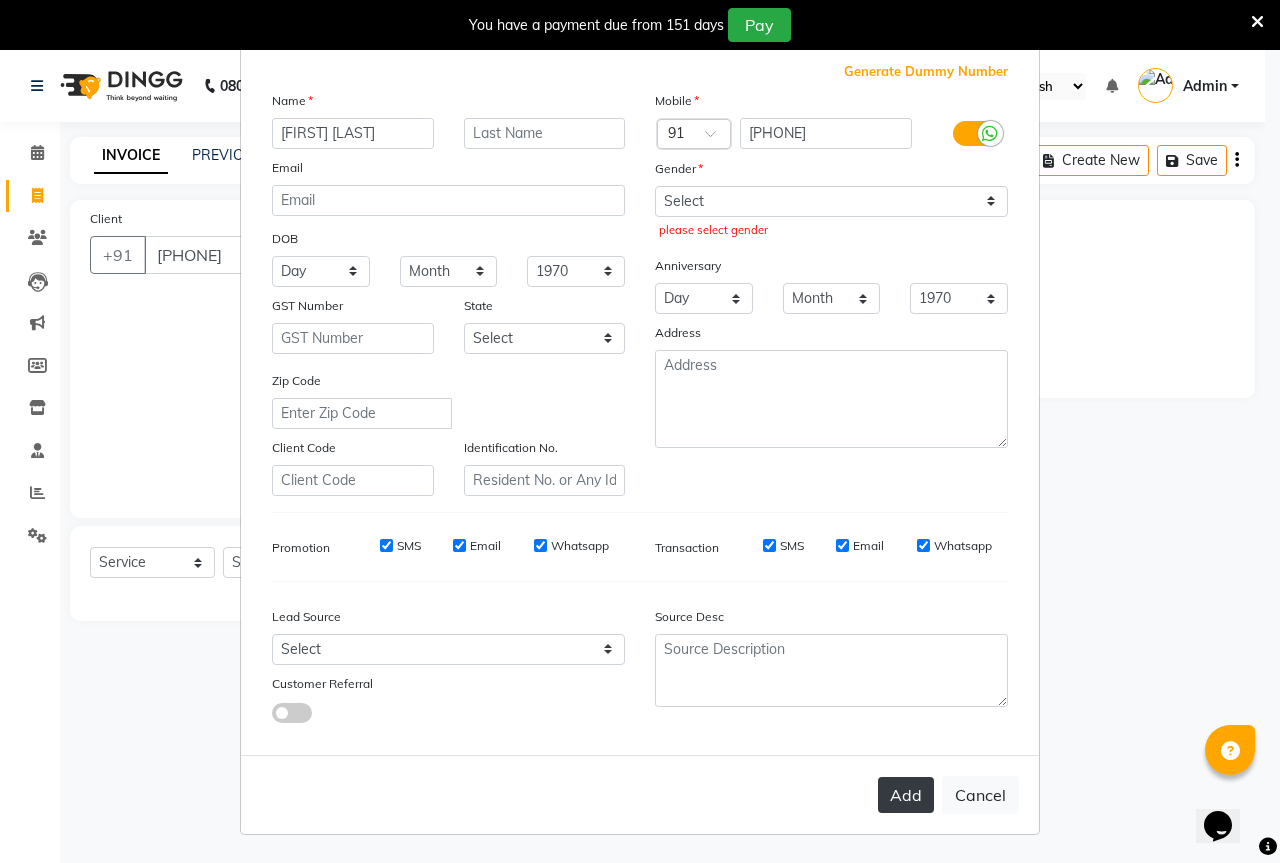 click on "Add" at bounding box center (906, 795) 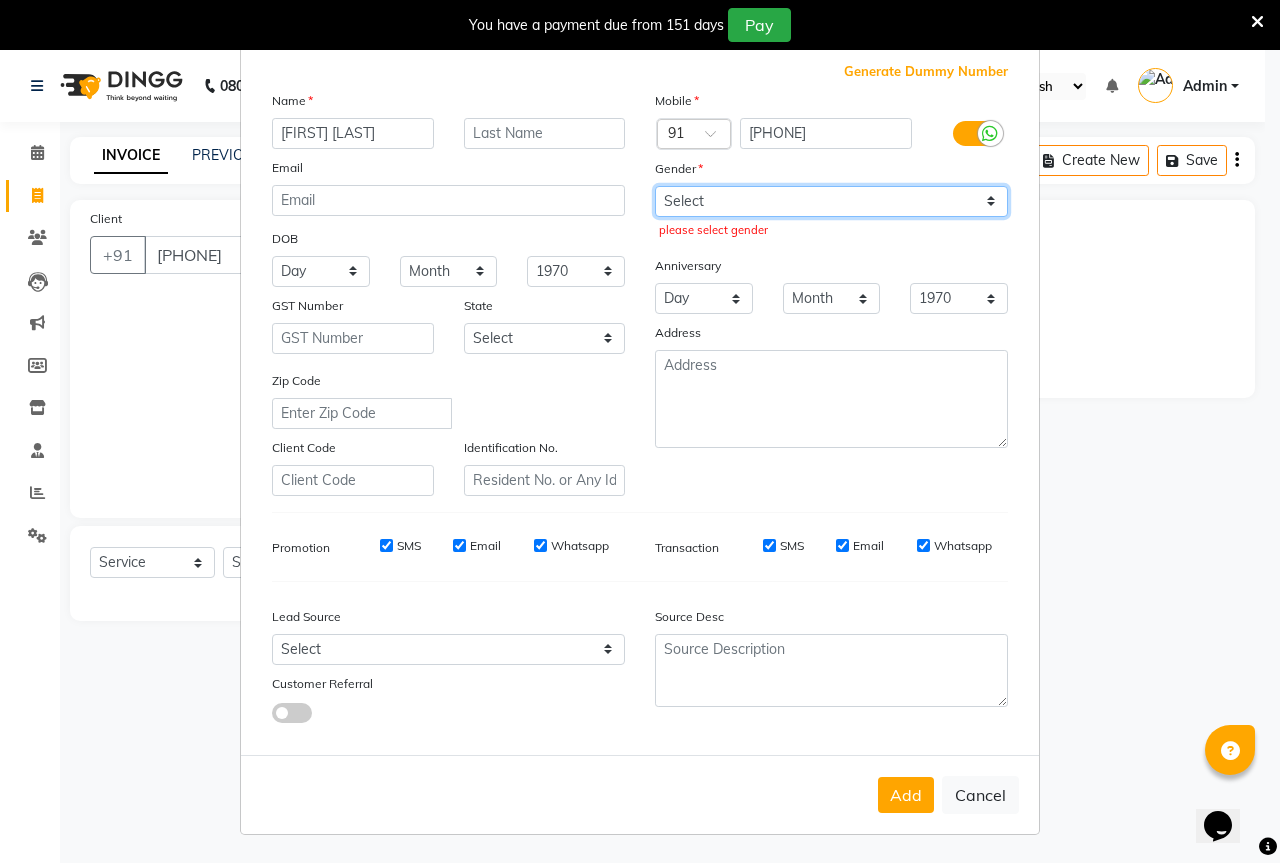click on "Select Male Female Other Prefer Not To Say" at bounding box center [831, 201] 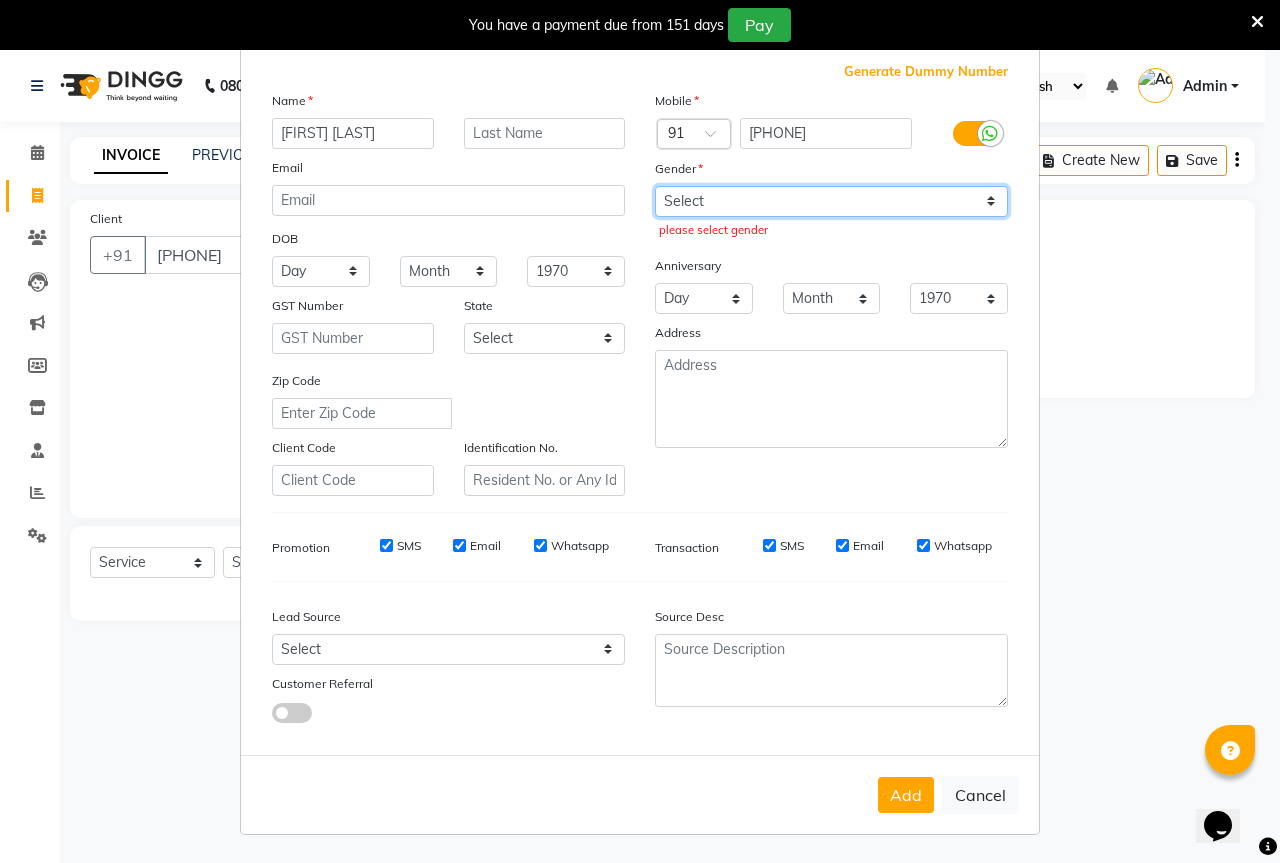 select on "male" 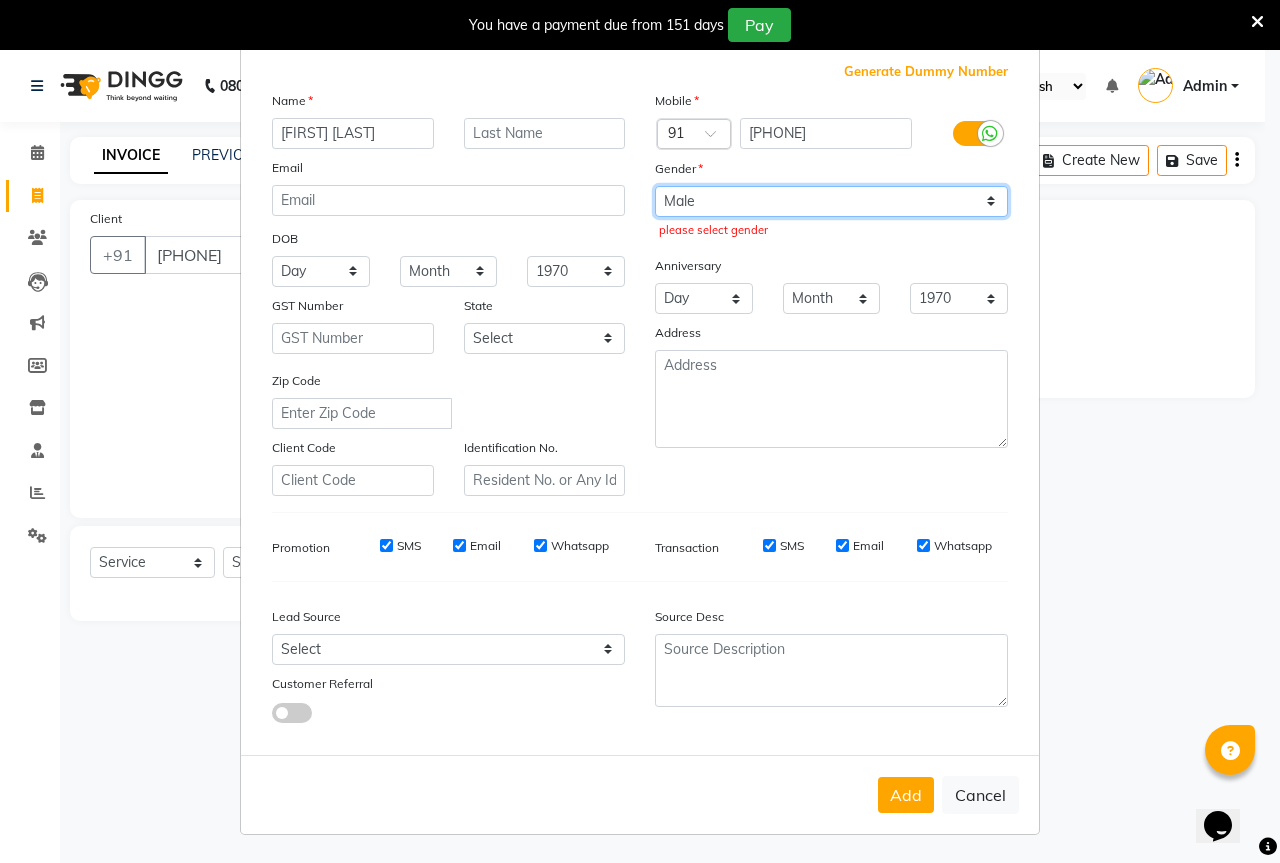 click on "Select Male Female Other Prefer Not To Say" at bounding box center [831, 201] 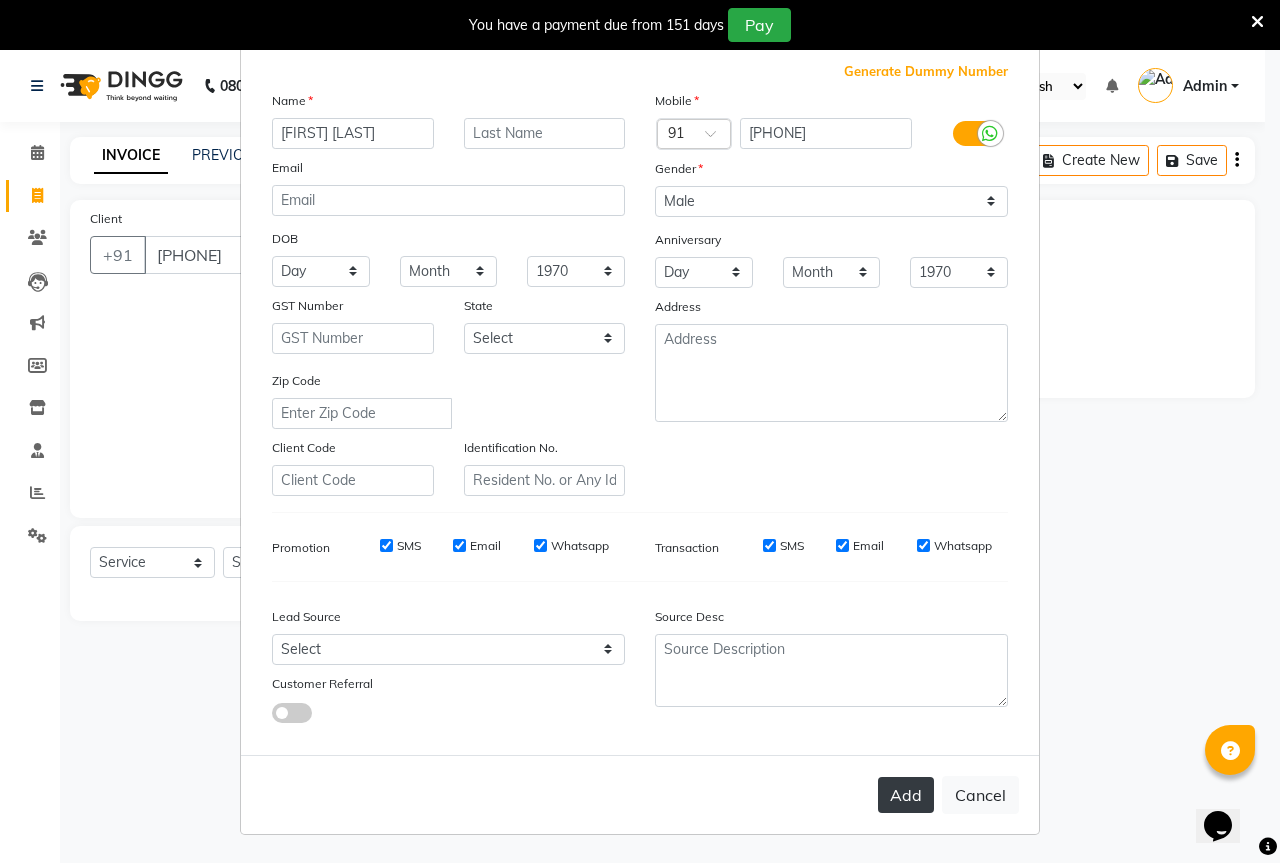 click on "Add" at bounding box center [906, 795] 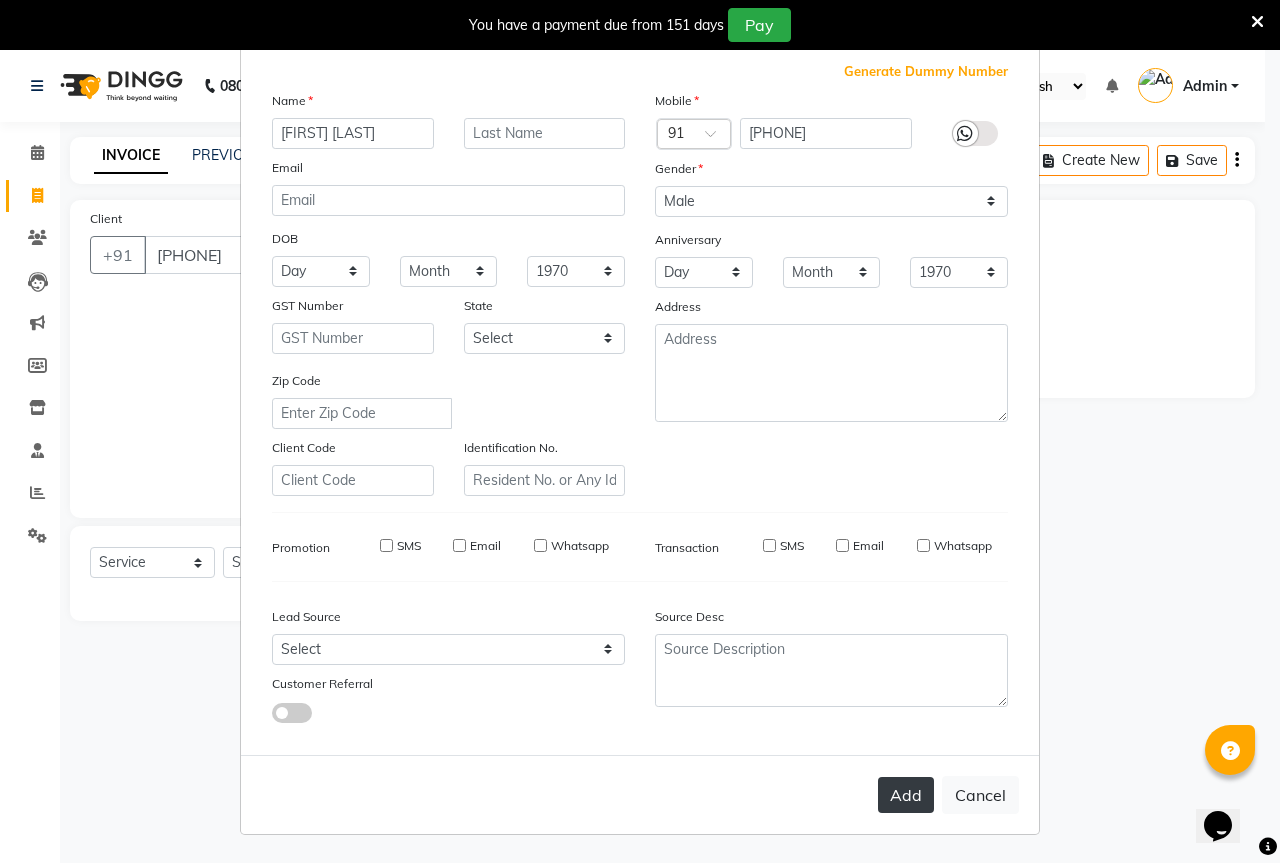 type 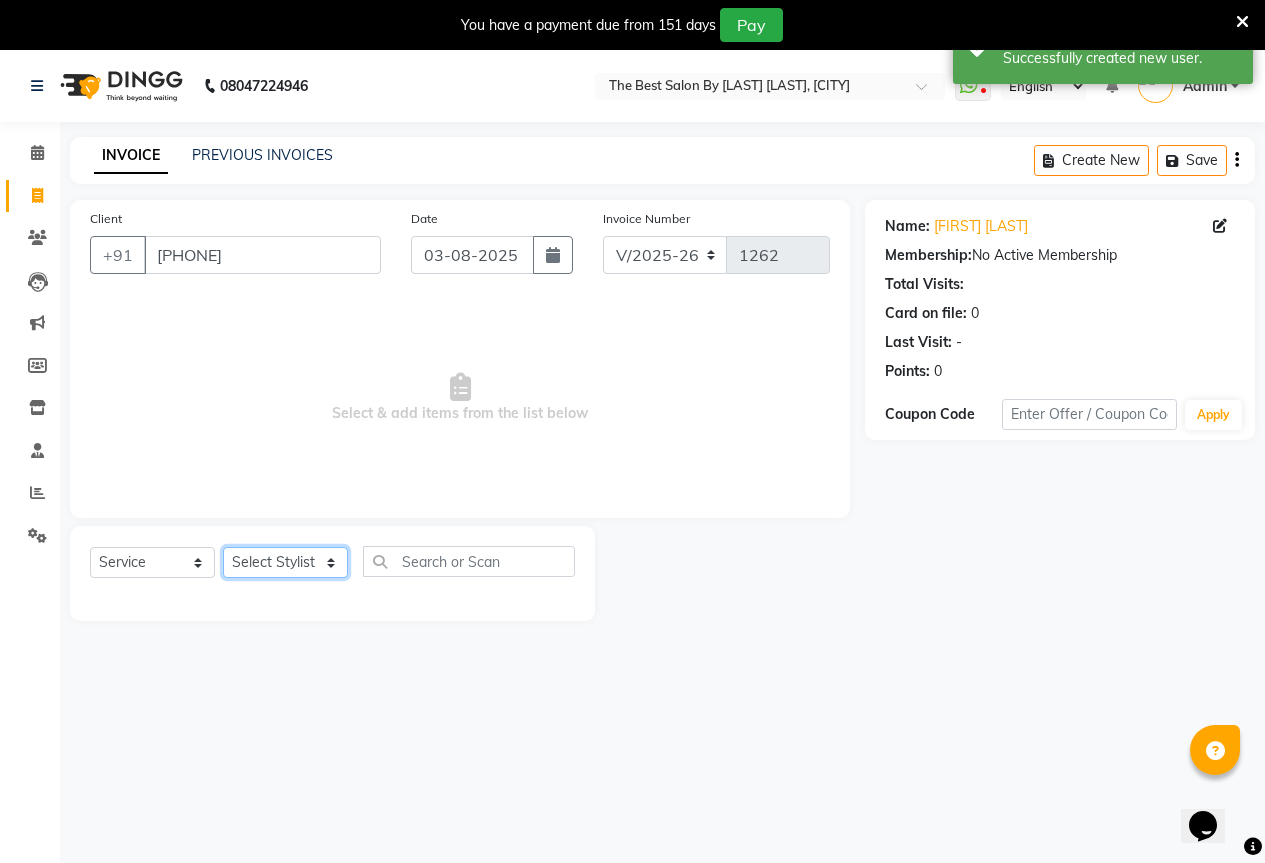 click on "Select Stylist AKASH KAJAL PAYAL RAJ RUTUJA SAHIL" 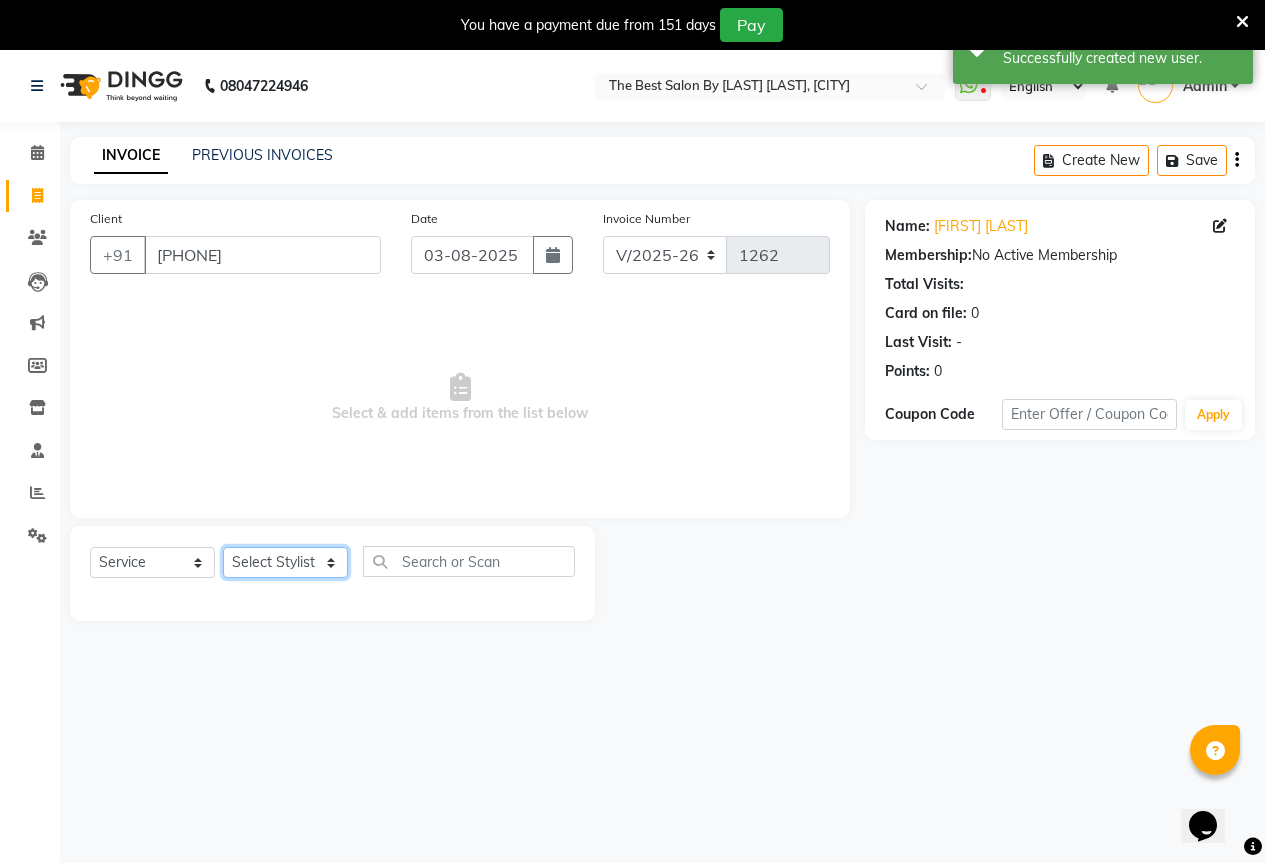 select on "61550" 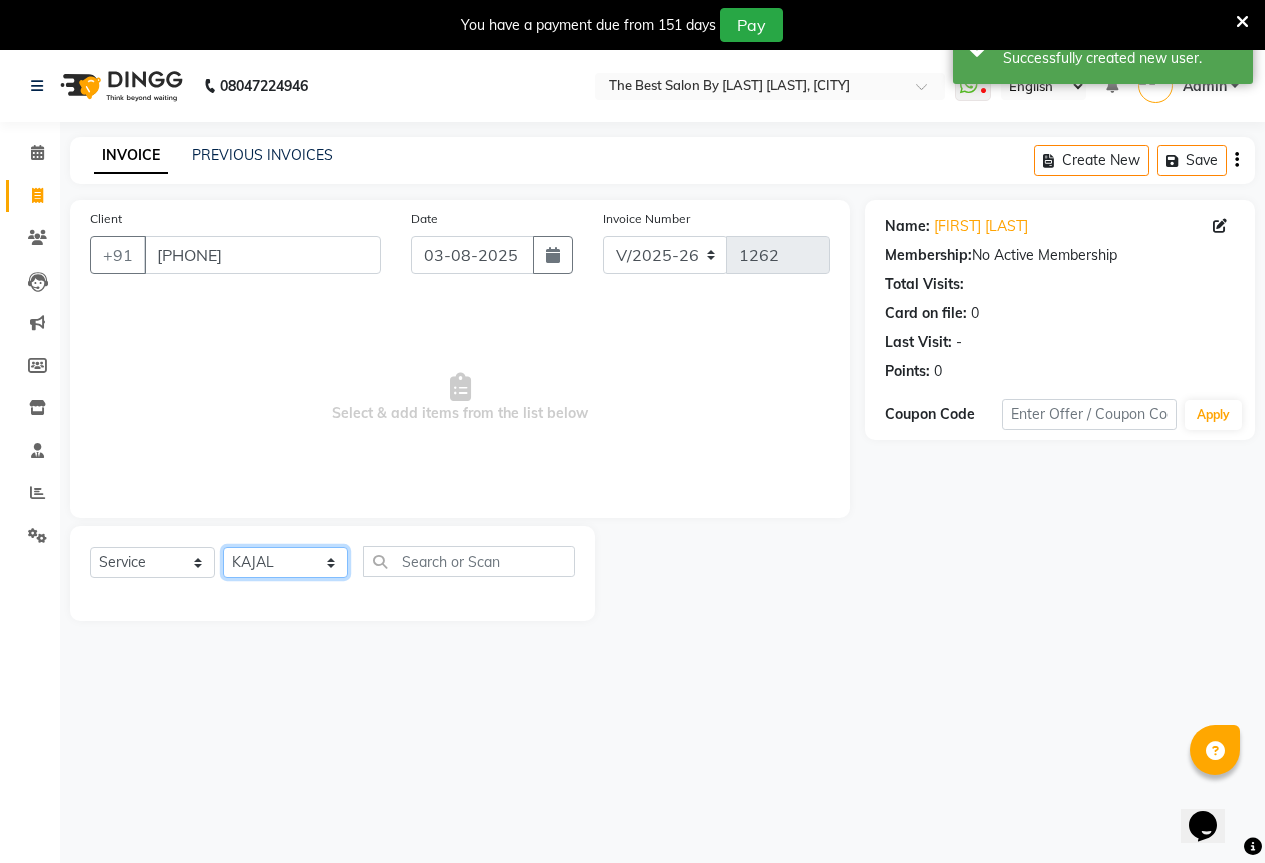 click on "Select Stylist AKASH KAJAL PAYAL RAJ RUTUJA SAHIL" 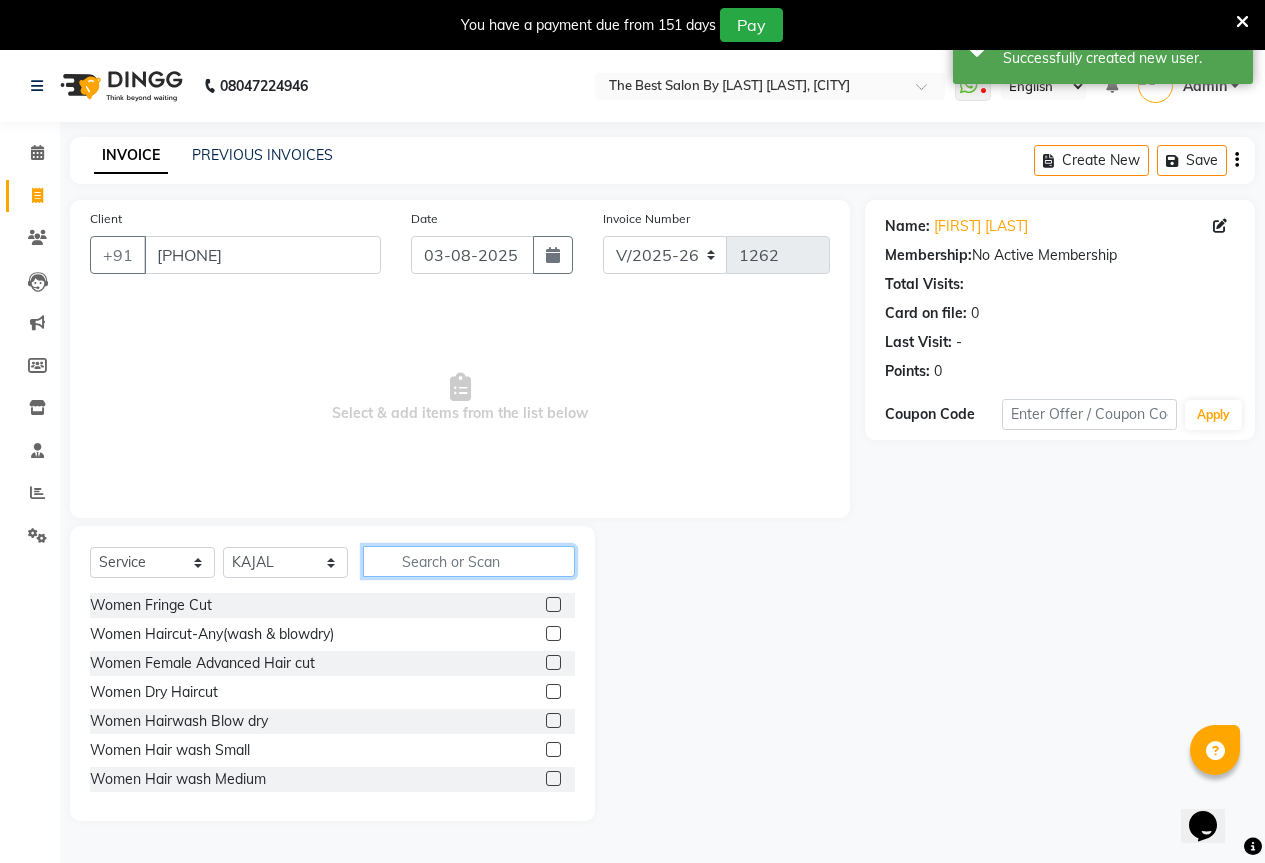 click 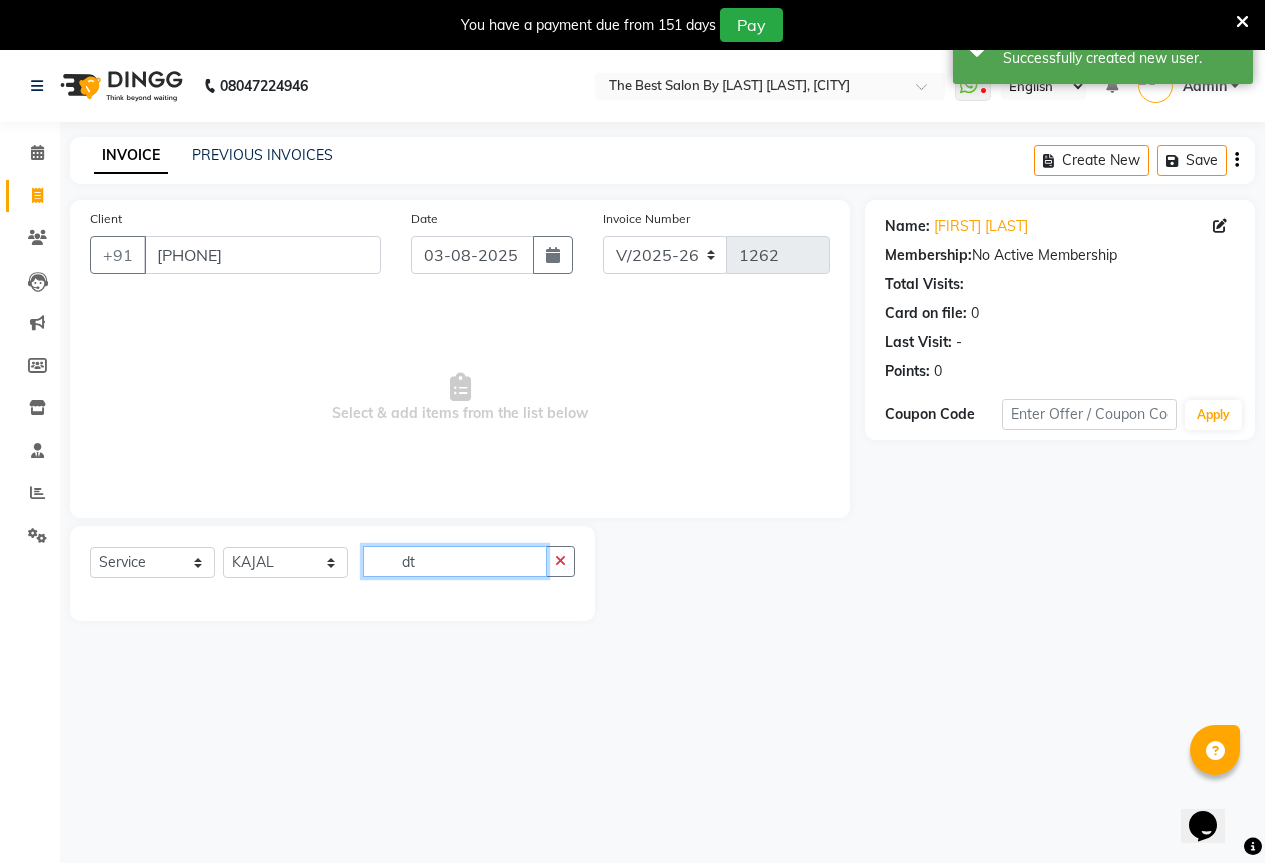 type on "d" 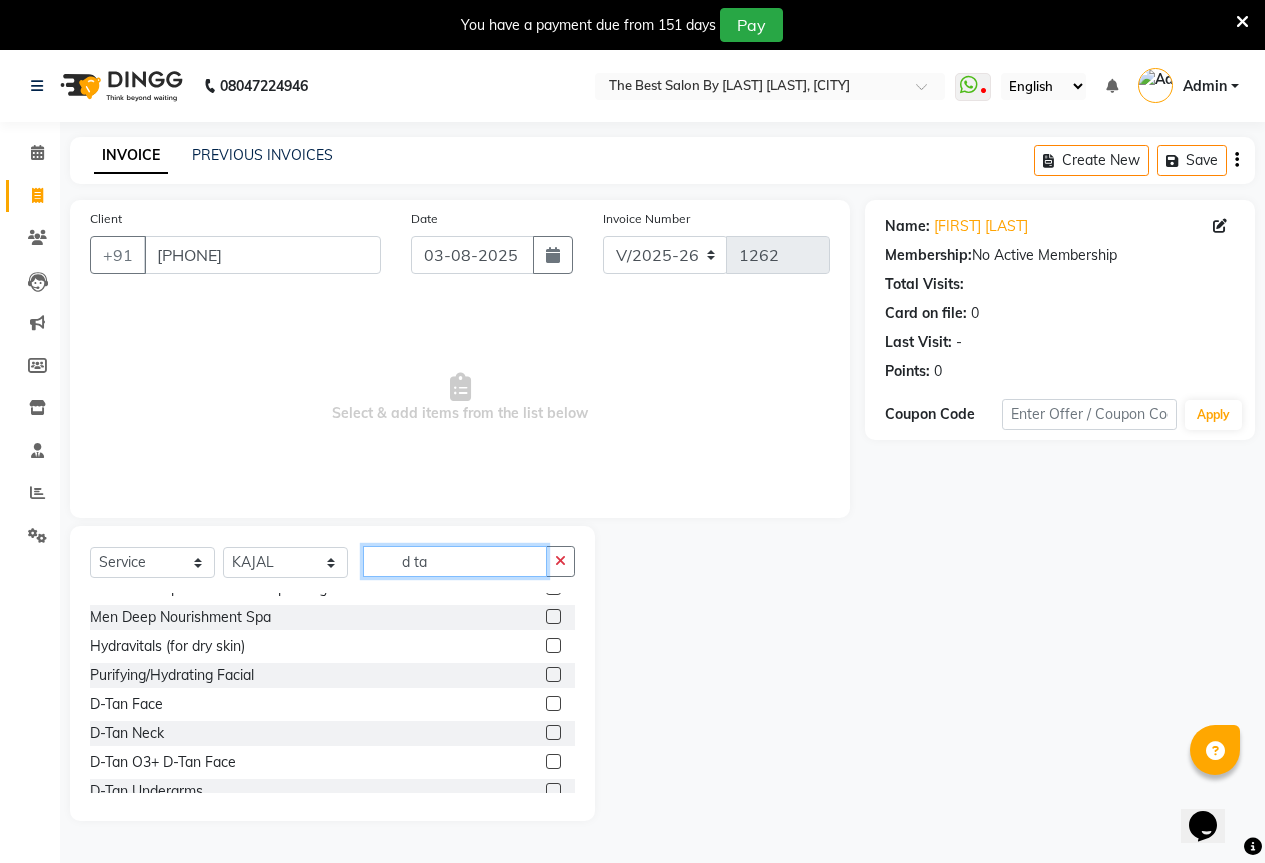 scroll, scrollTop: 0, scrollLeft: 0, axis: both 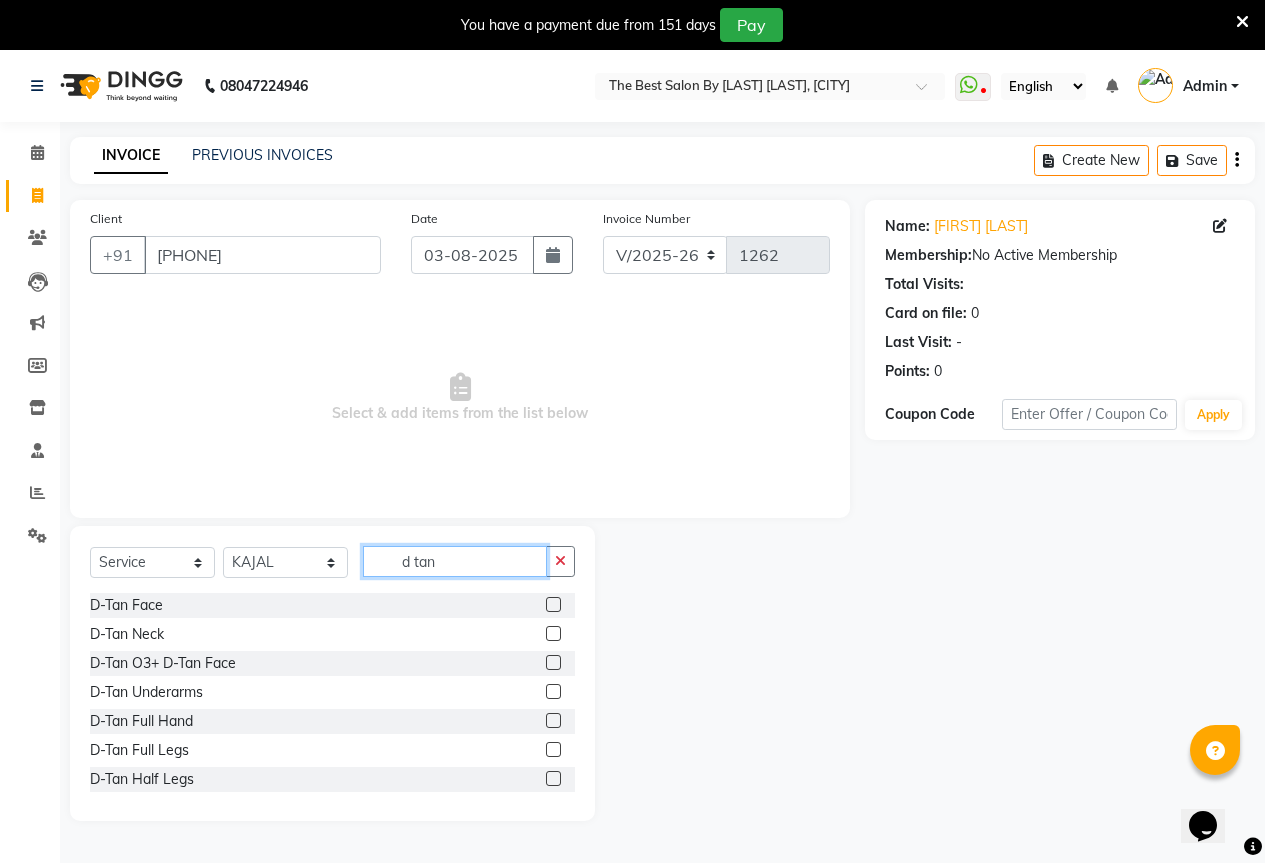 type on "d tan" 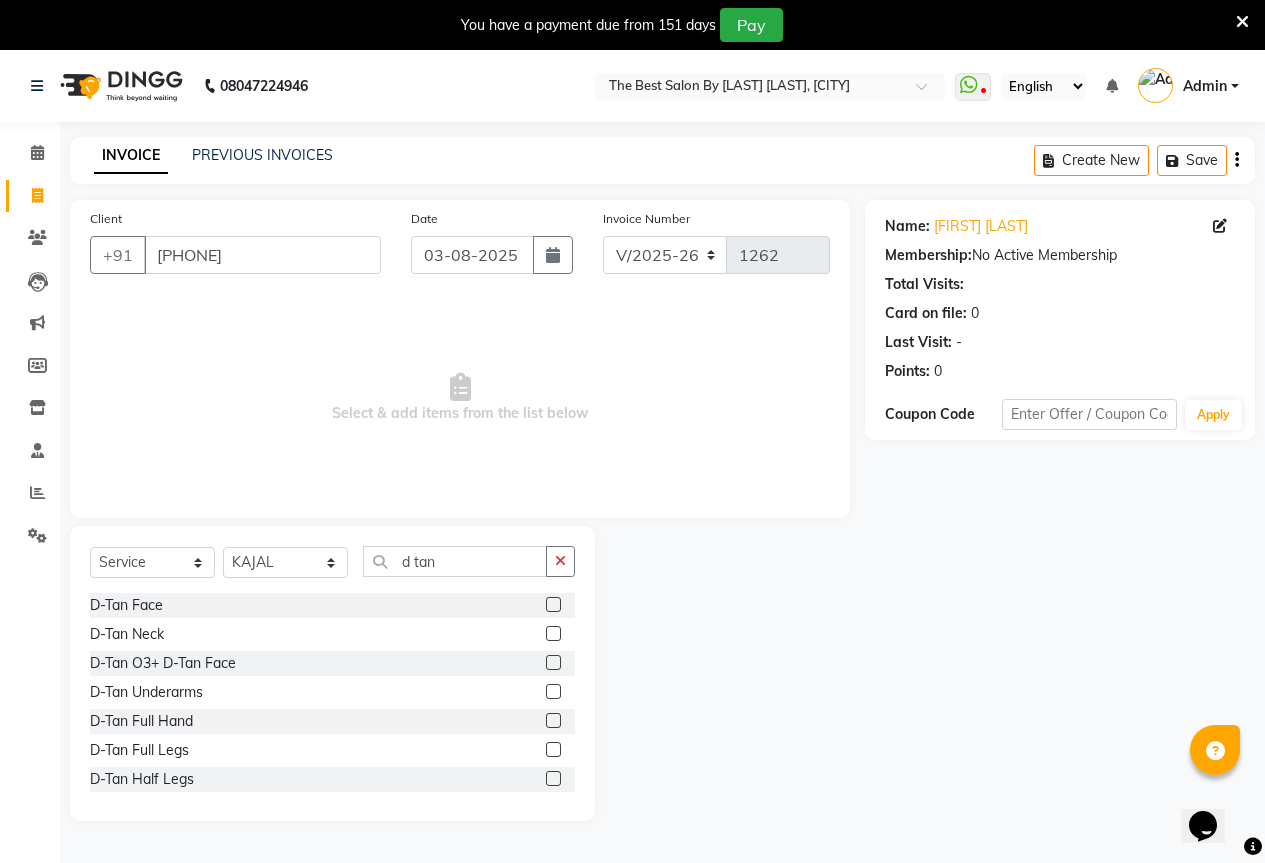 click 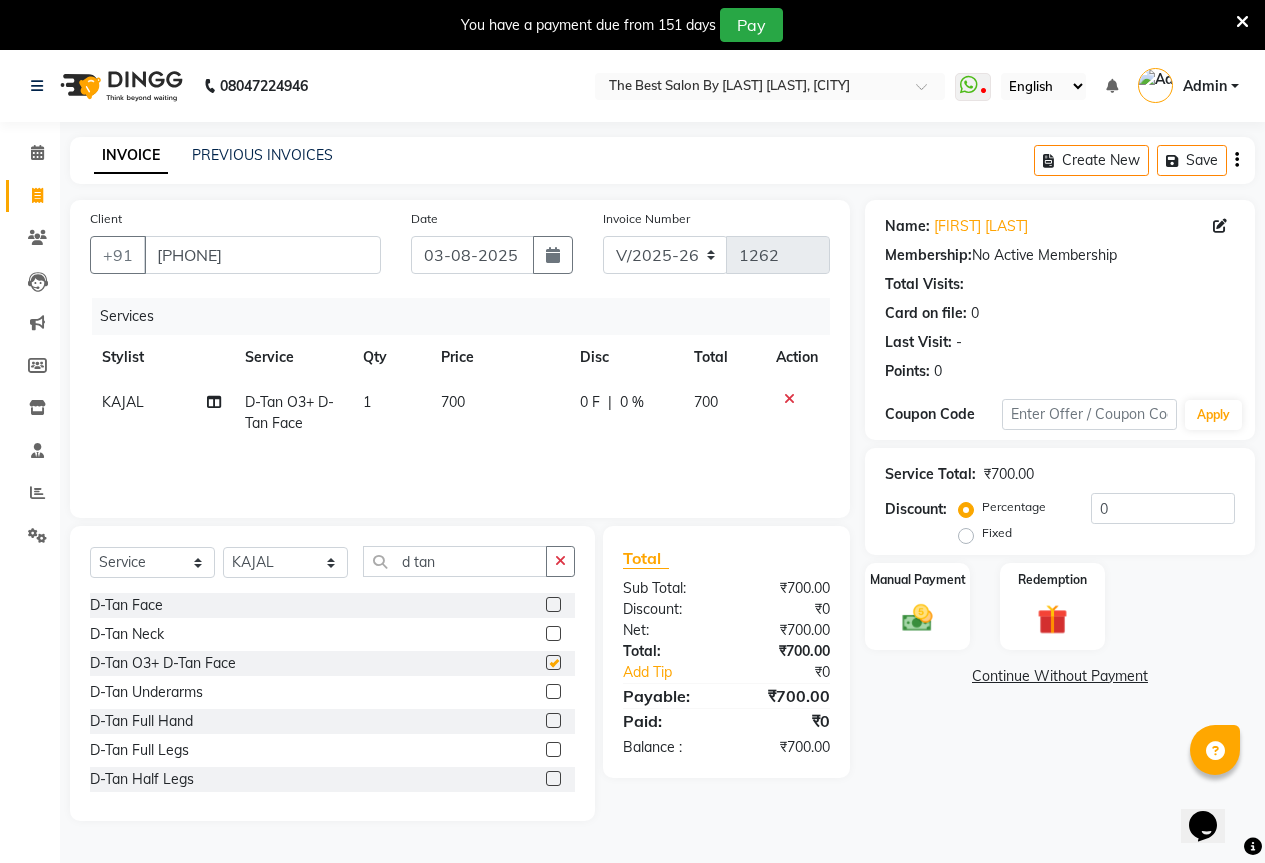 checkbox on "false" 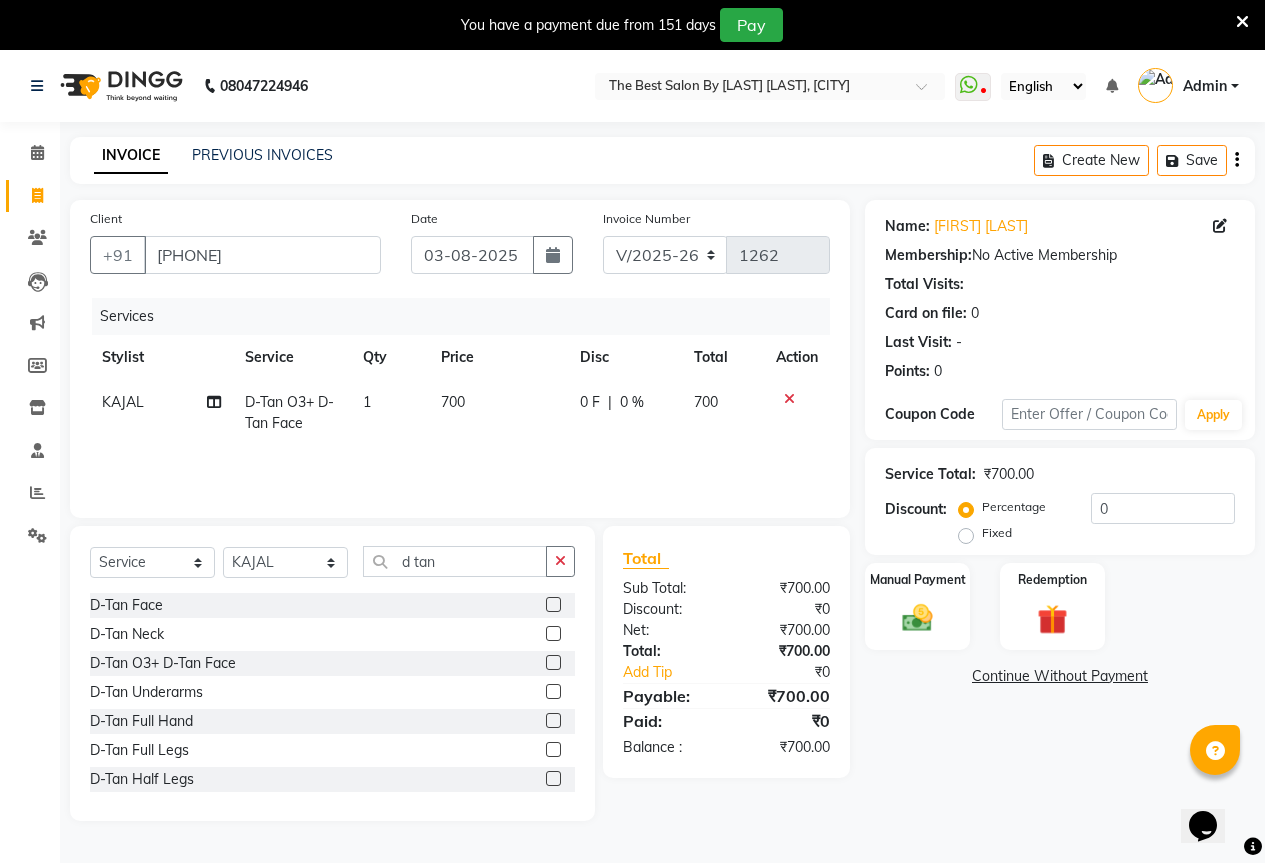 scroll, scrollTop: 90, scrollLeft: 0, axis: vertical 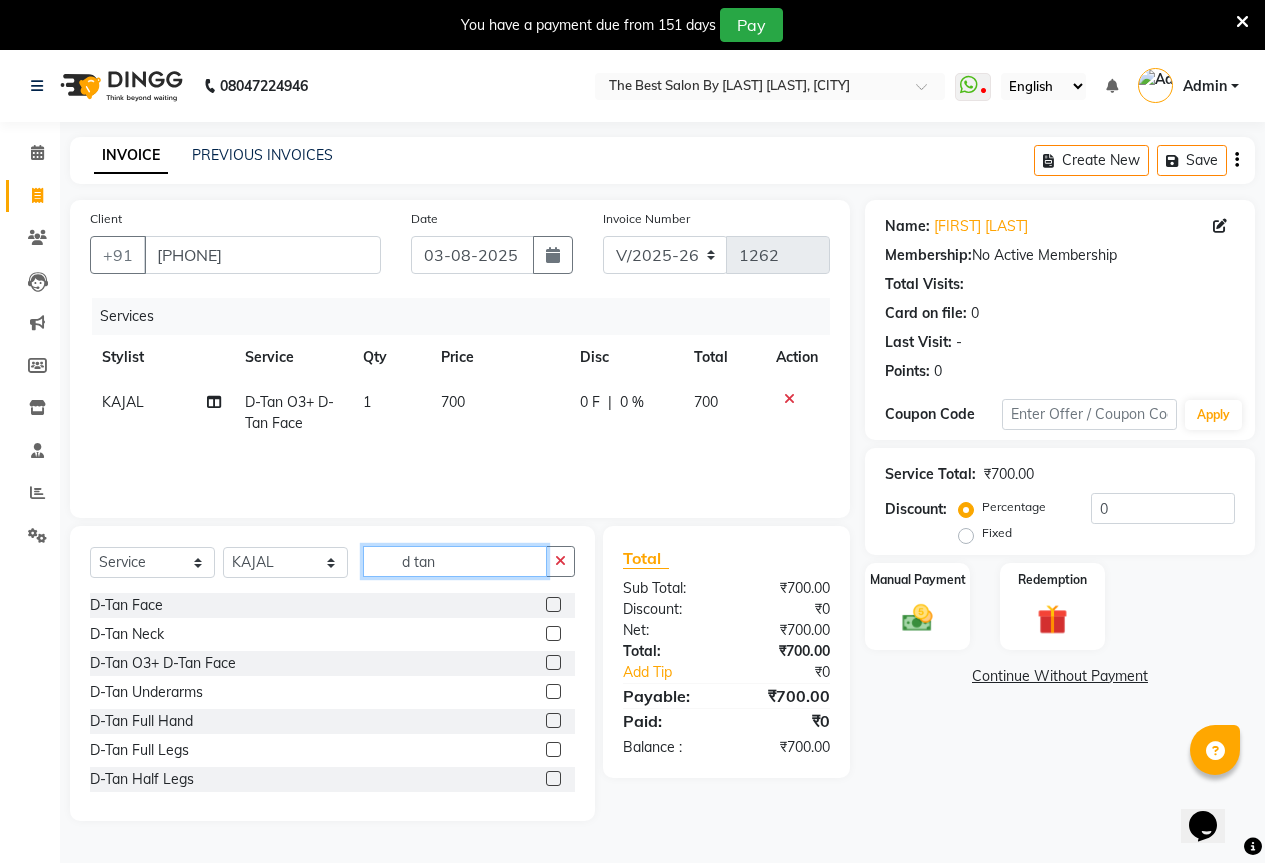 click on "d tan" 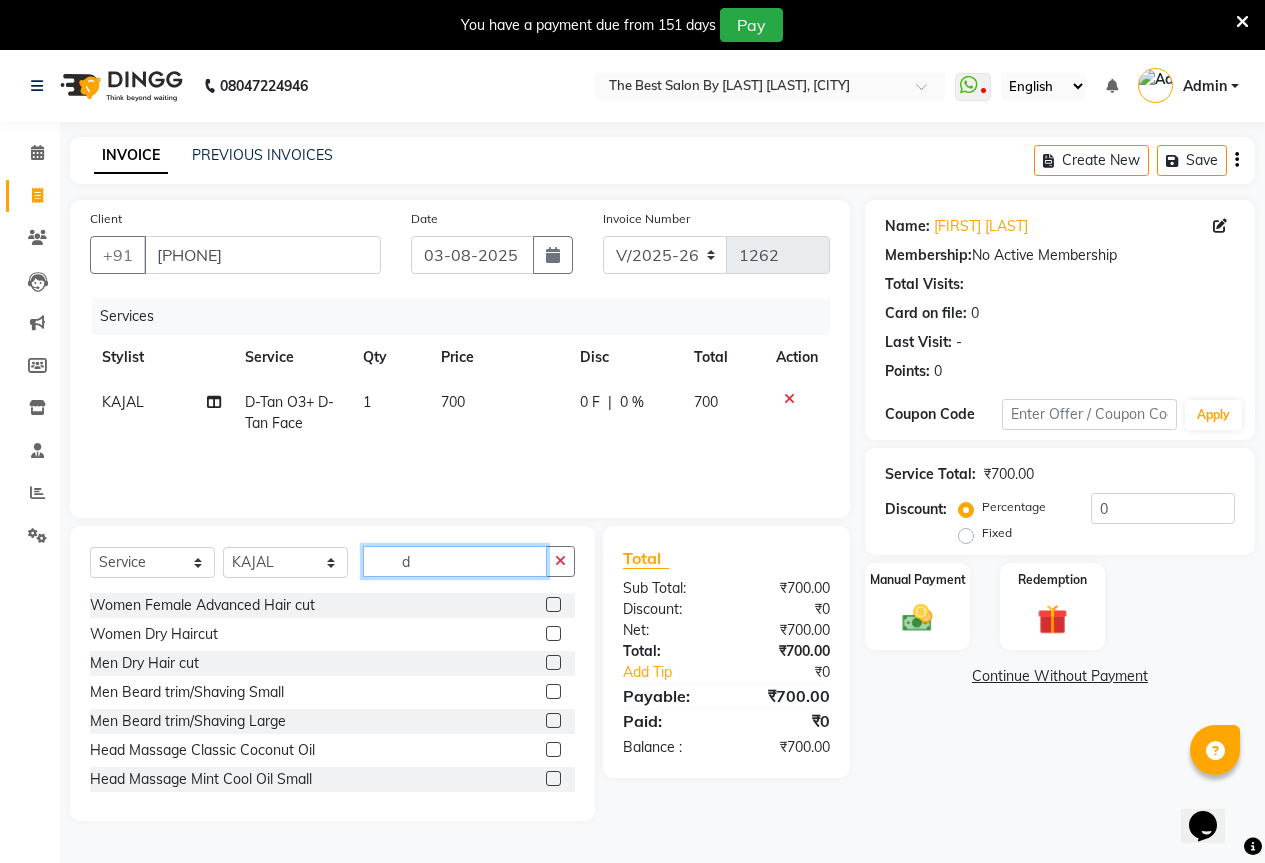 type on "d" 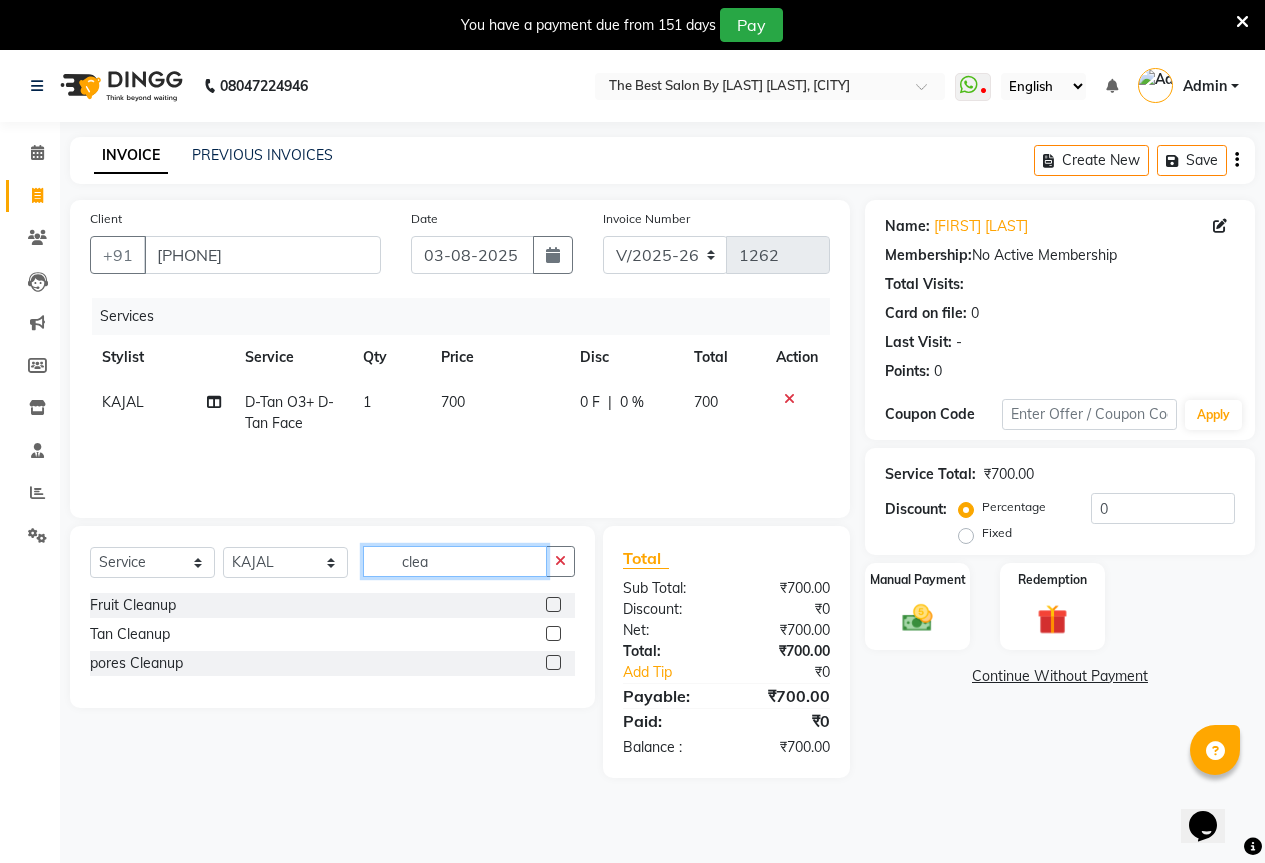 type on "clea" 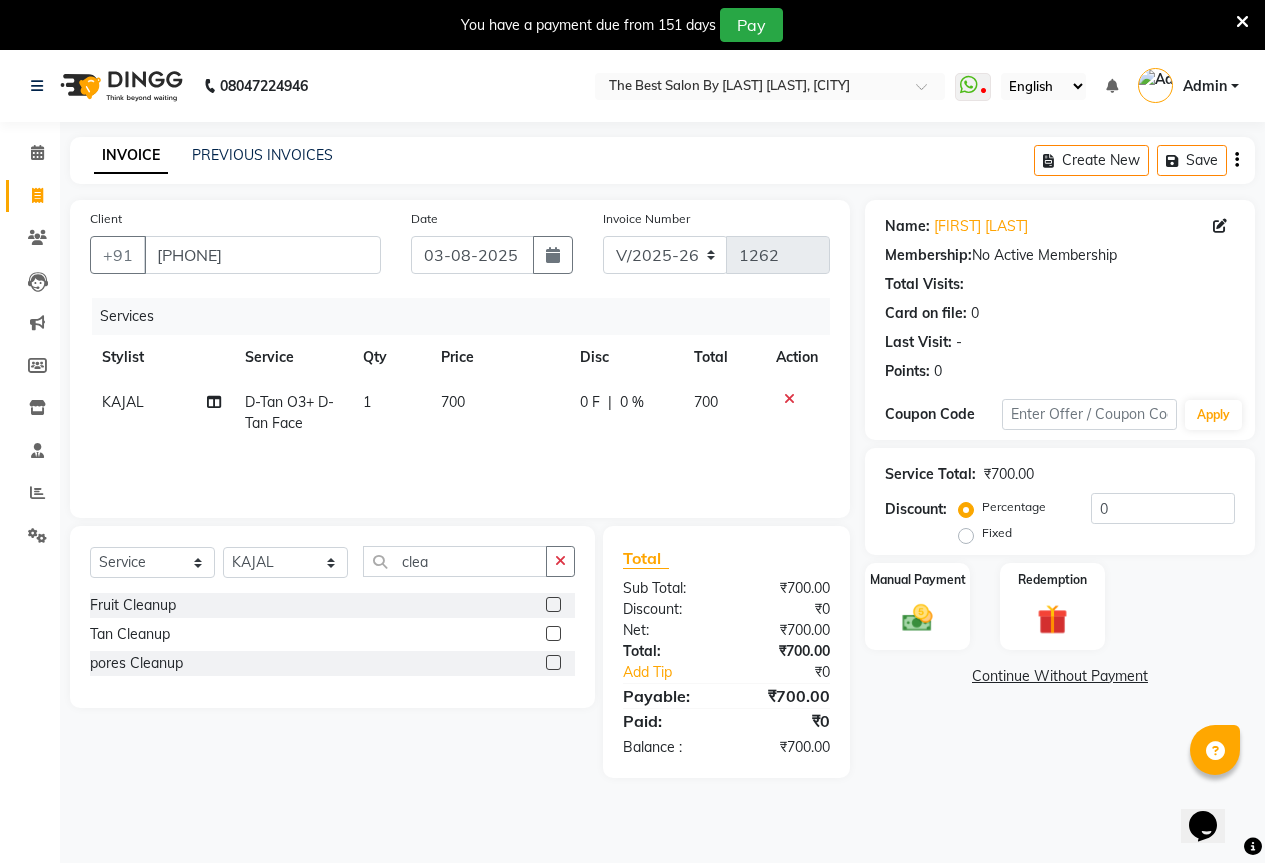 click 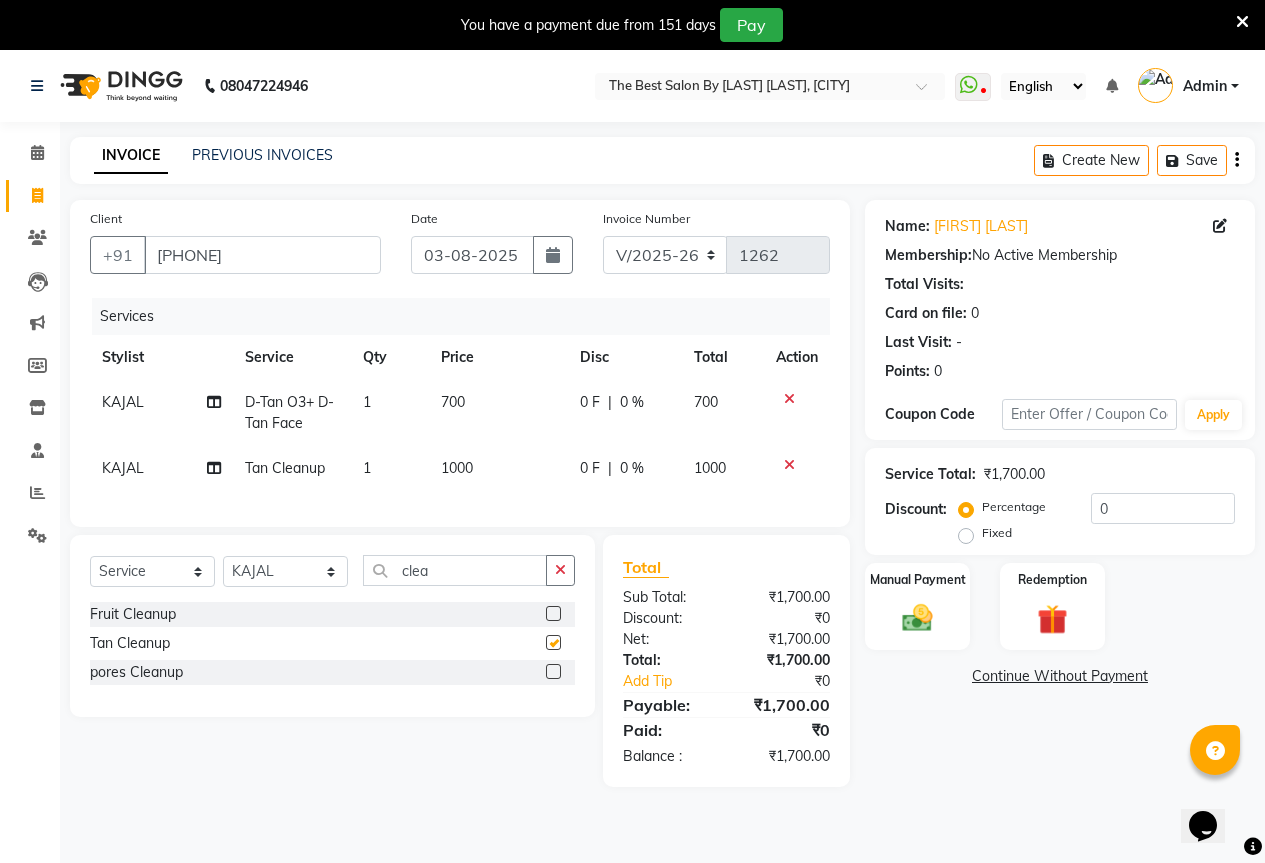 checkbox on "false" 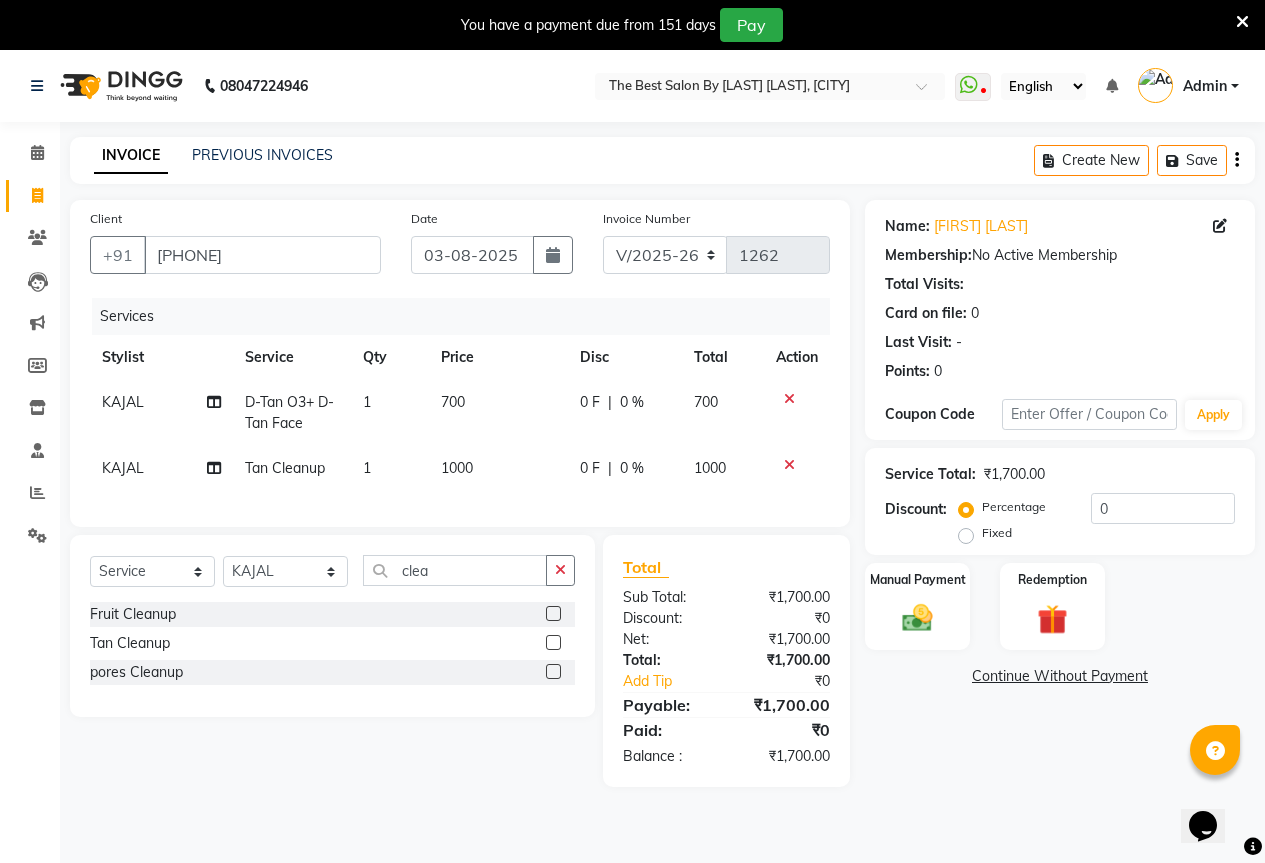 click 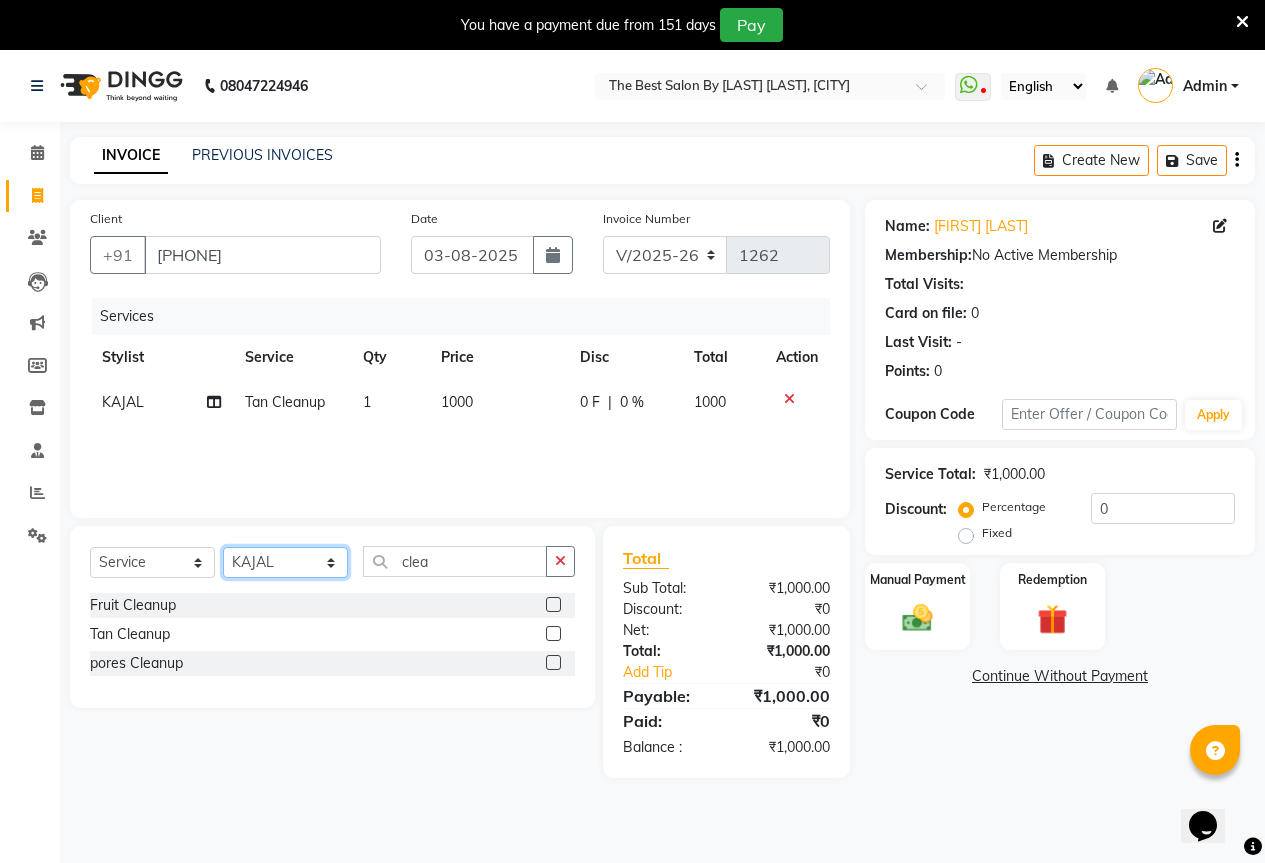 click on "Select Stylist AKASH KAJAL PAYAL RAJ RUTUJA SAHIL" 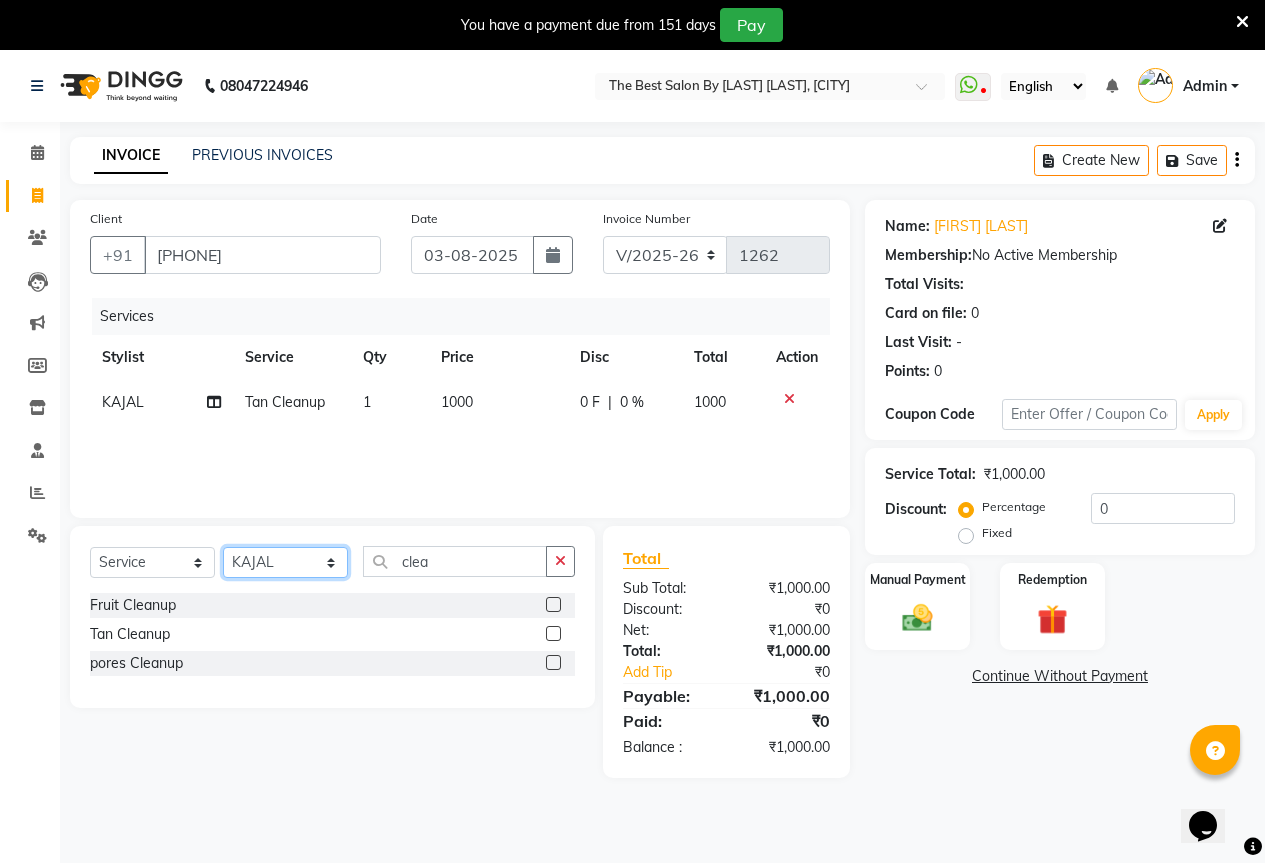 select on "61551" 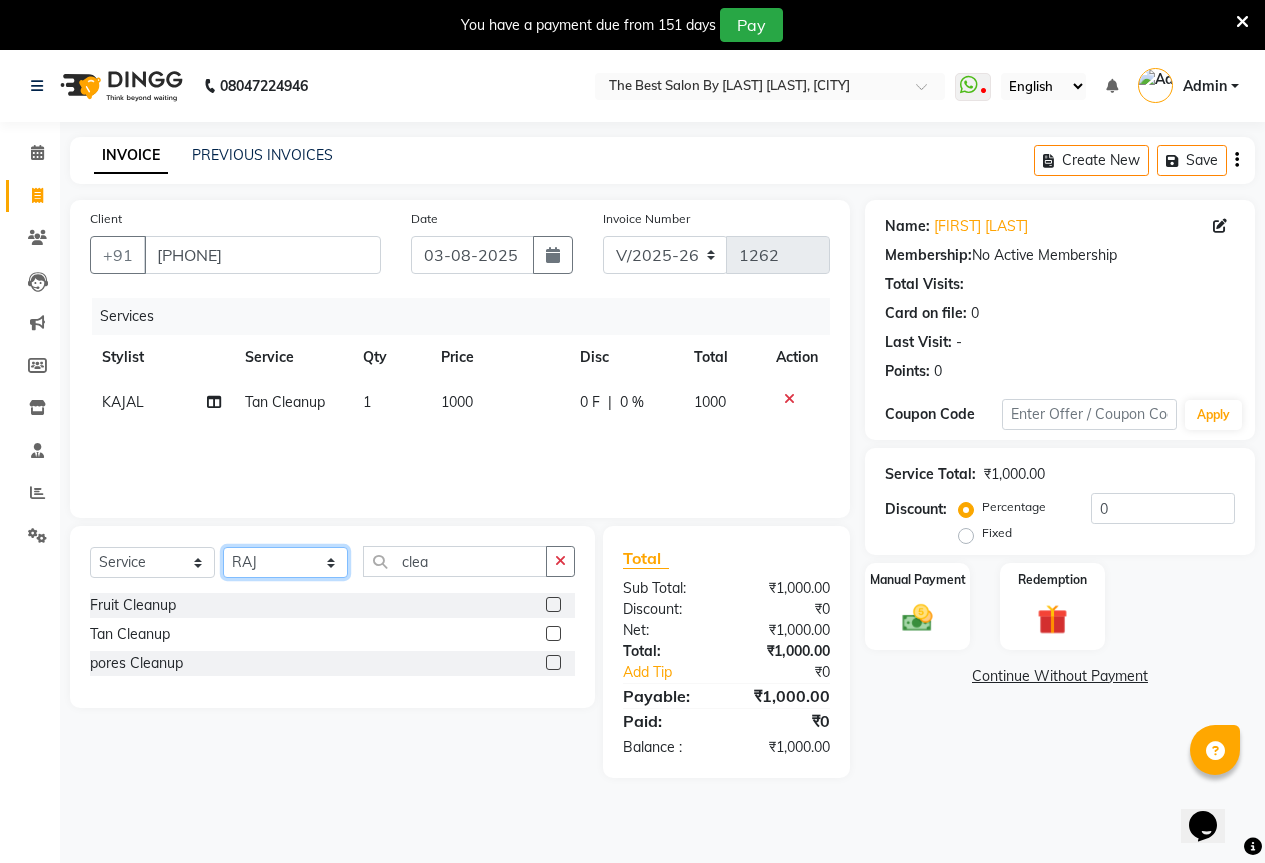 click on "Select Stylist AKASH KAJAL PAYAL RAJ RUTUJA SAHIL" 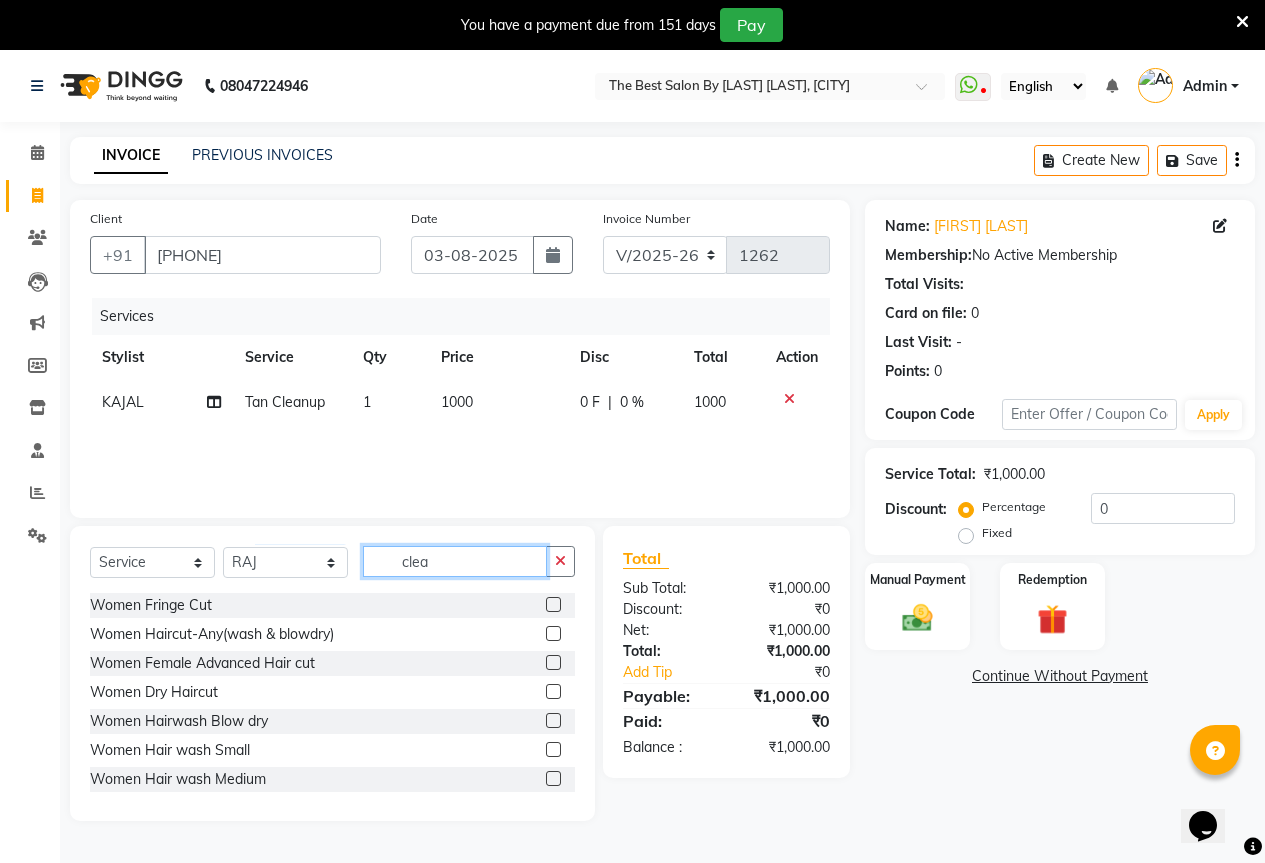 click on "clea" 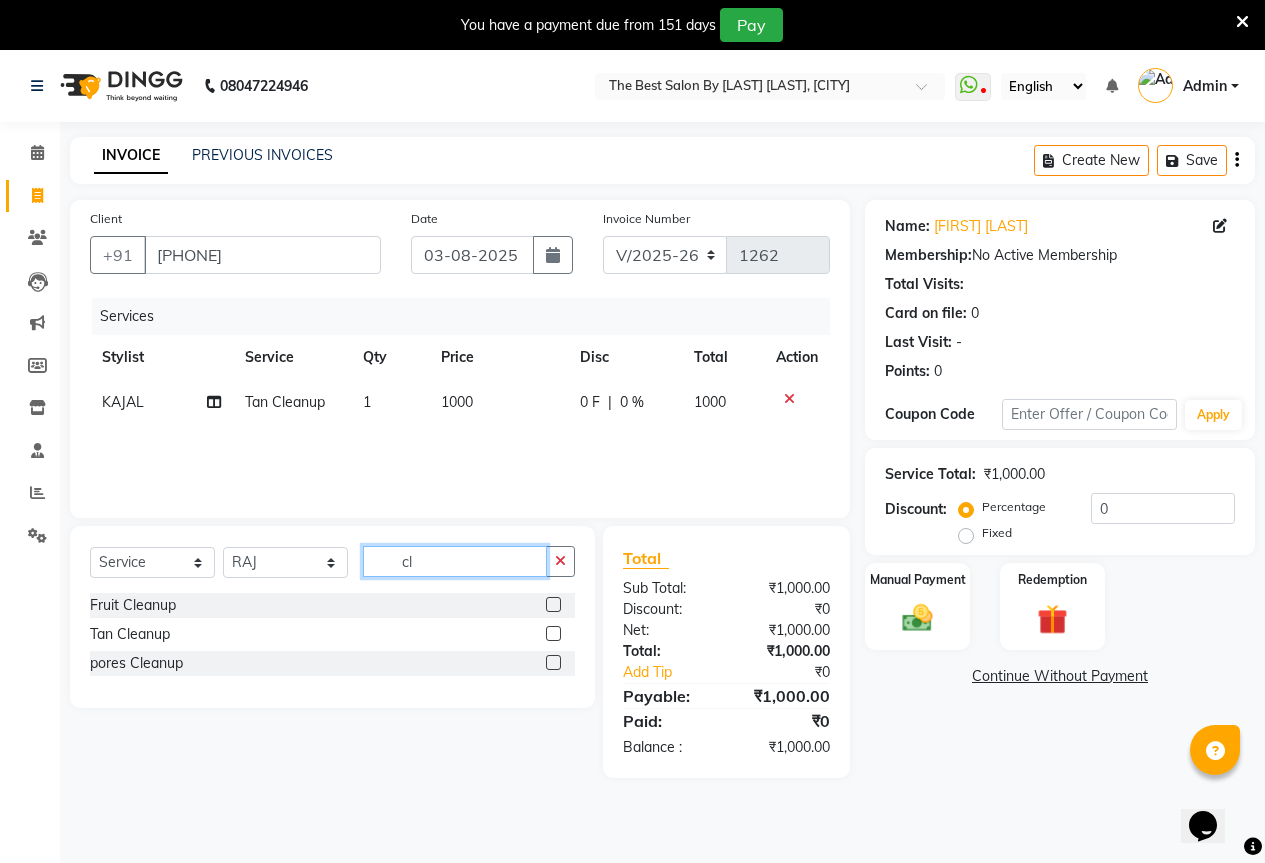 type on "c" 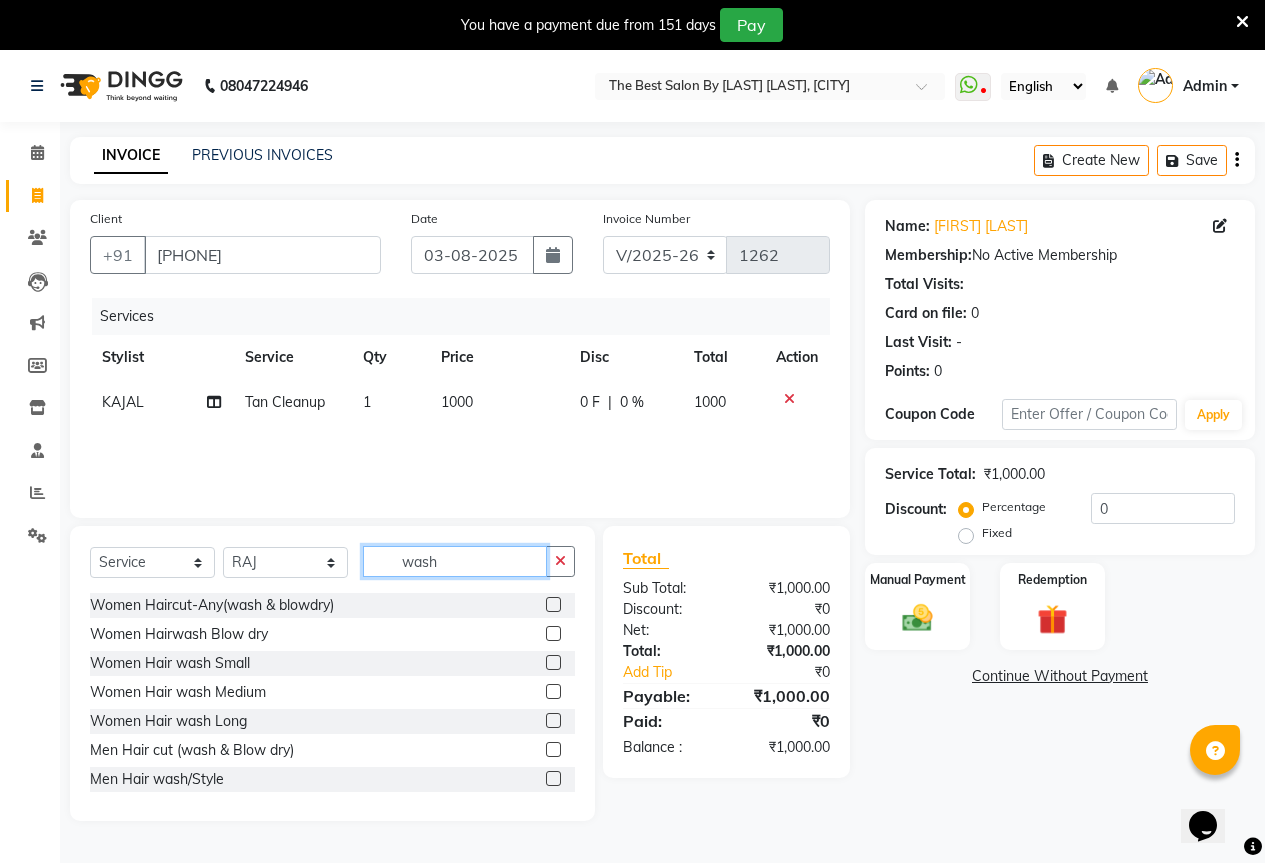 type on "wash" 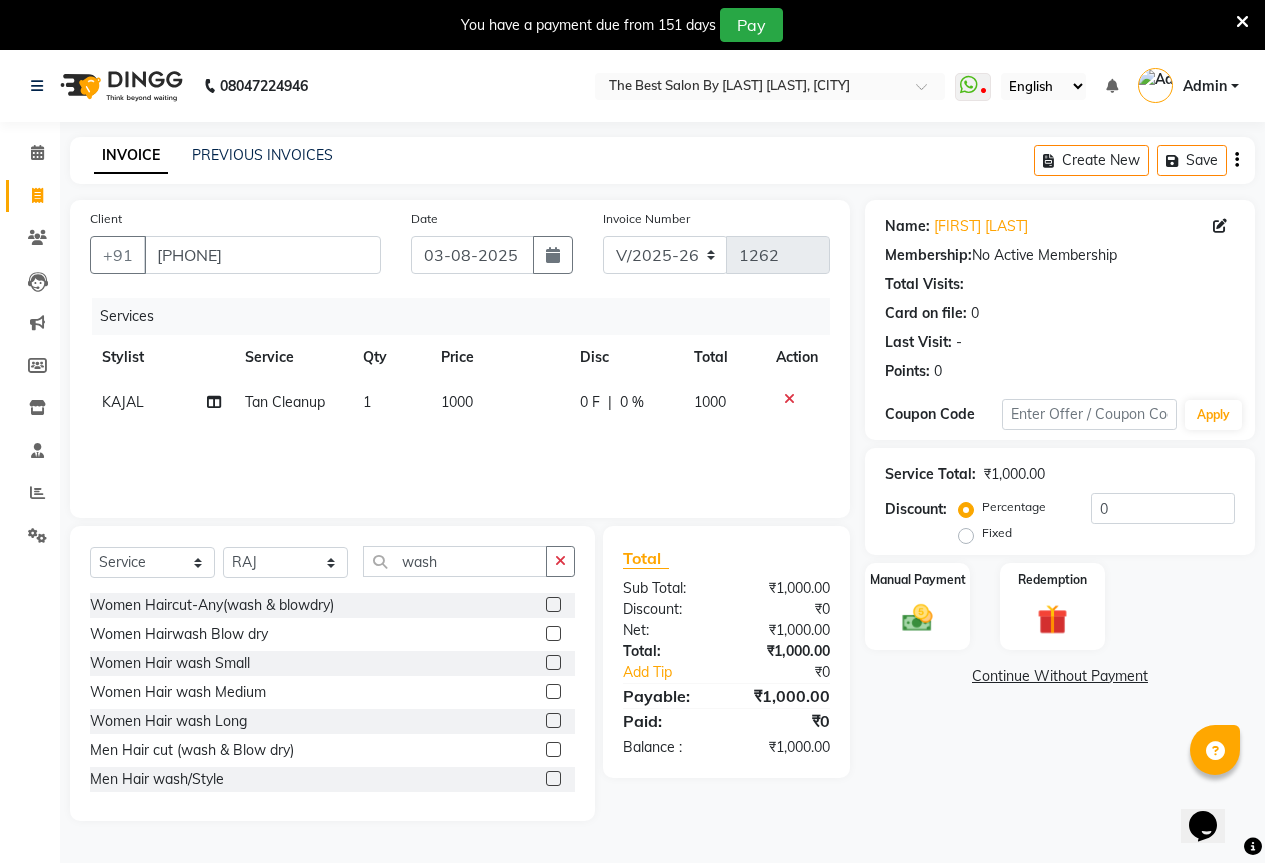click 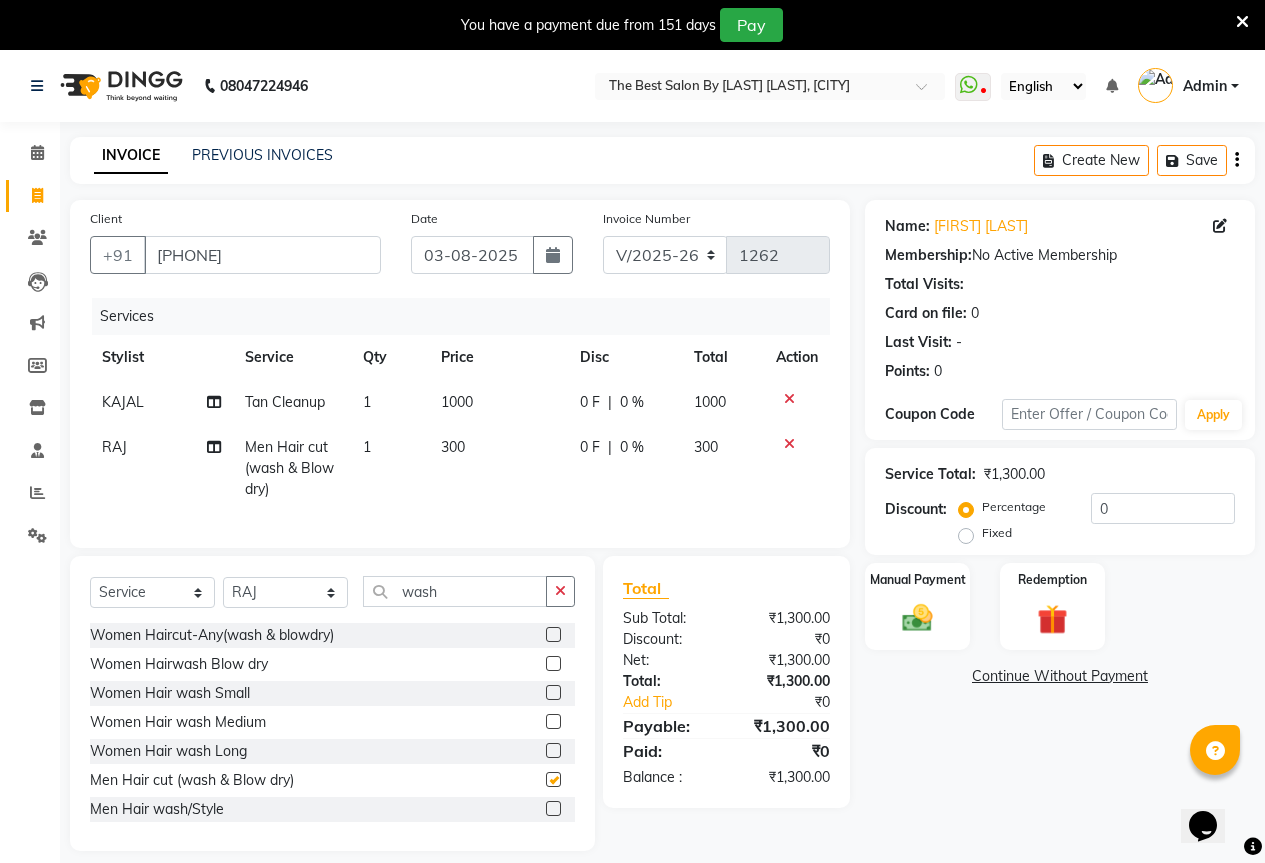 checkbox on "false" 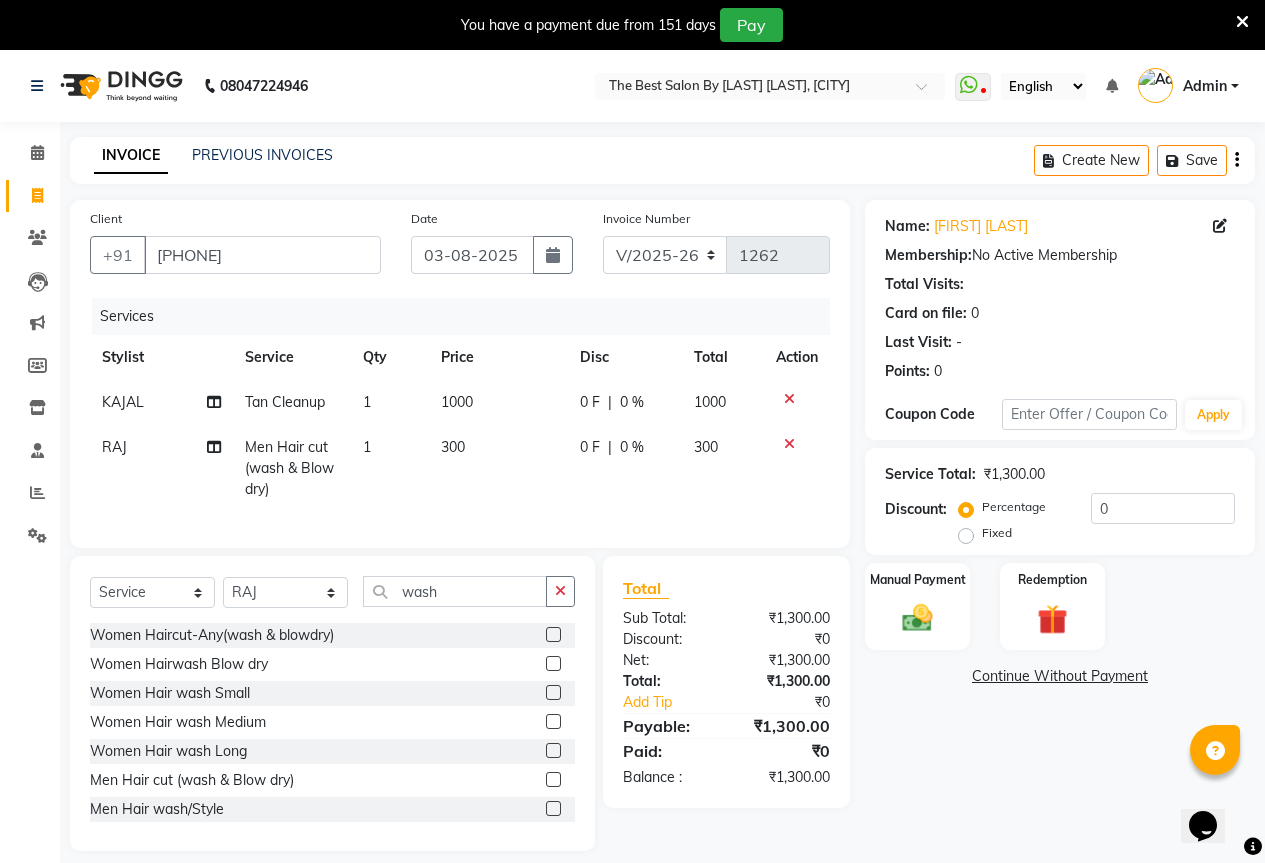 scroll, scrollTop: 3, scrollLeft: 0, axis: vertical 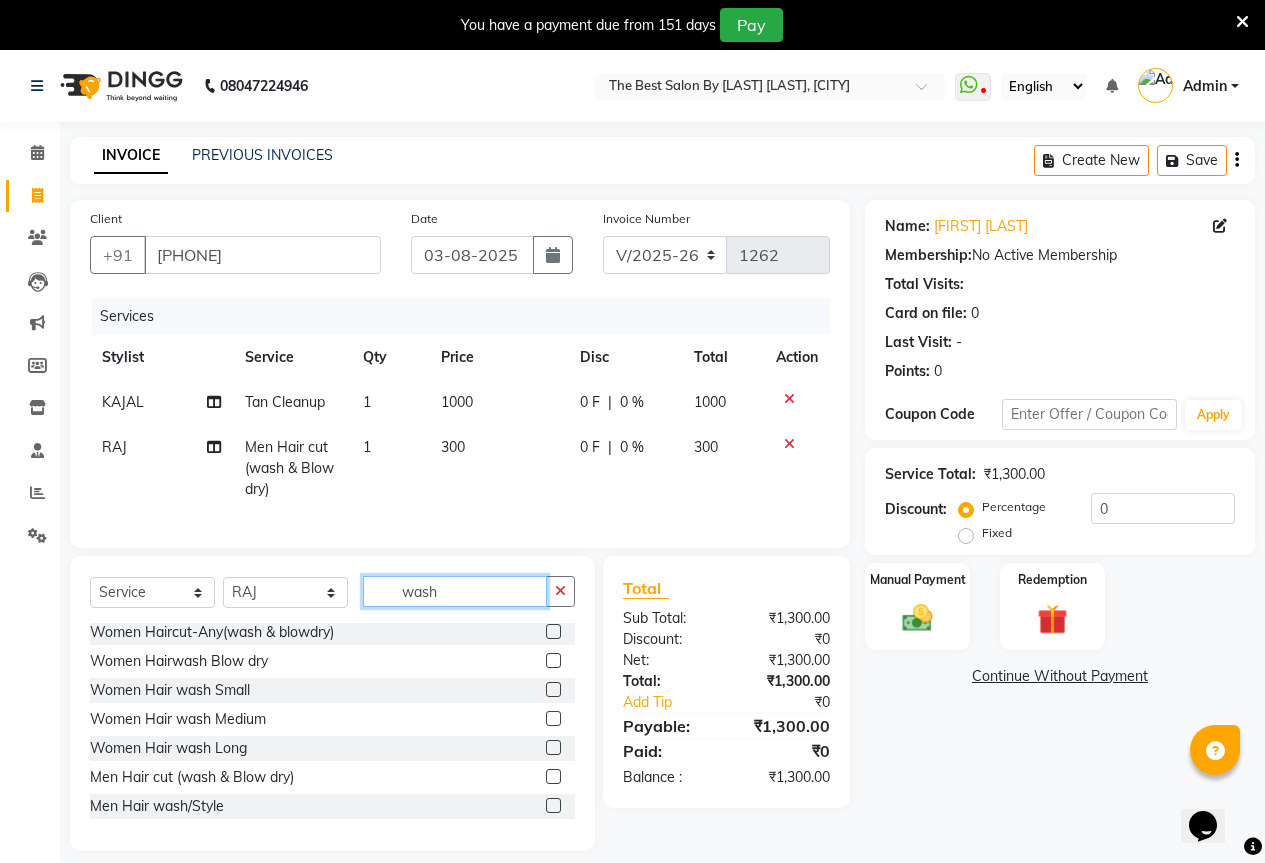 click on "wash" 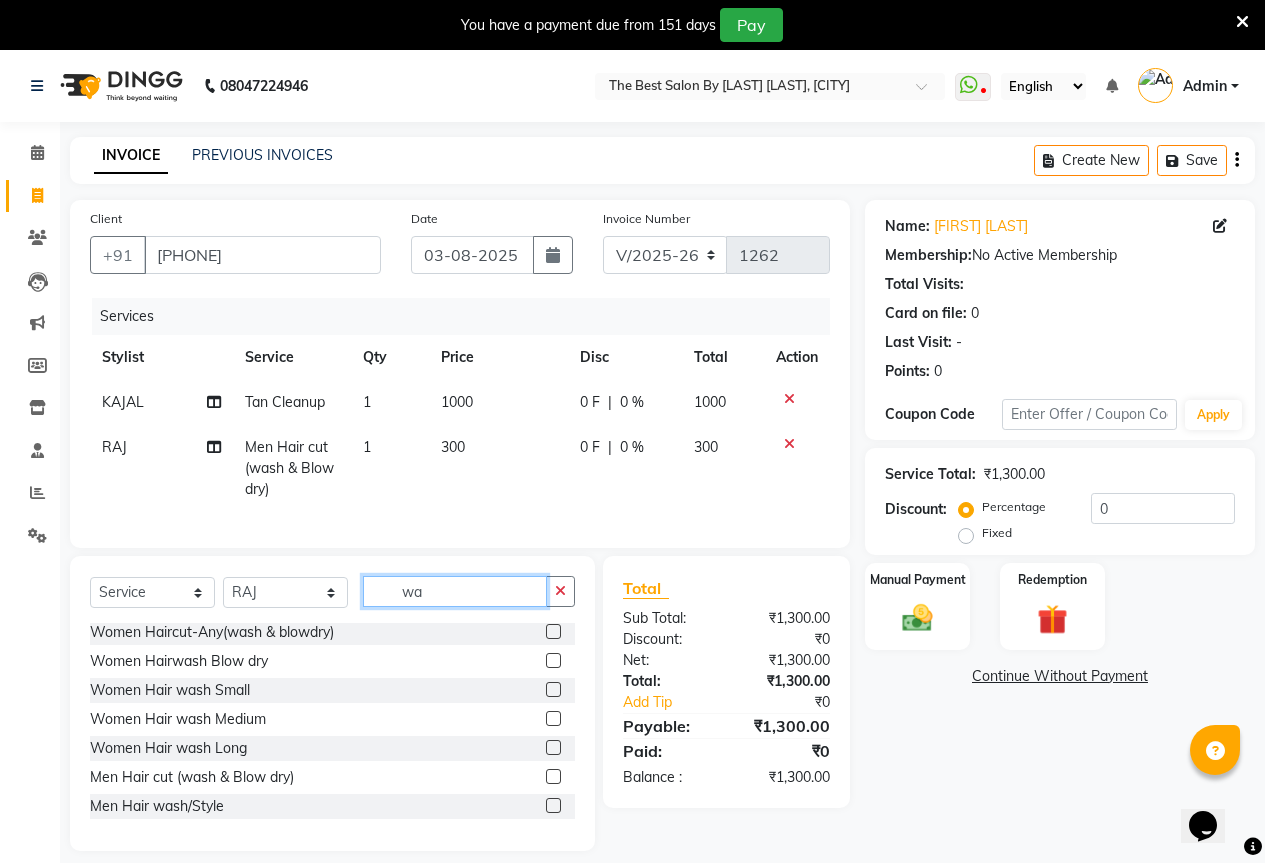 type on "w" 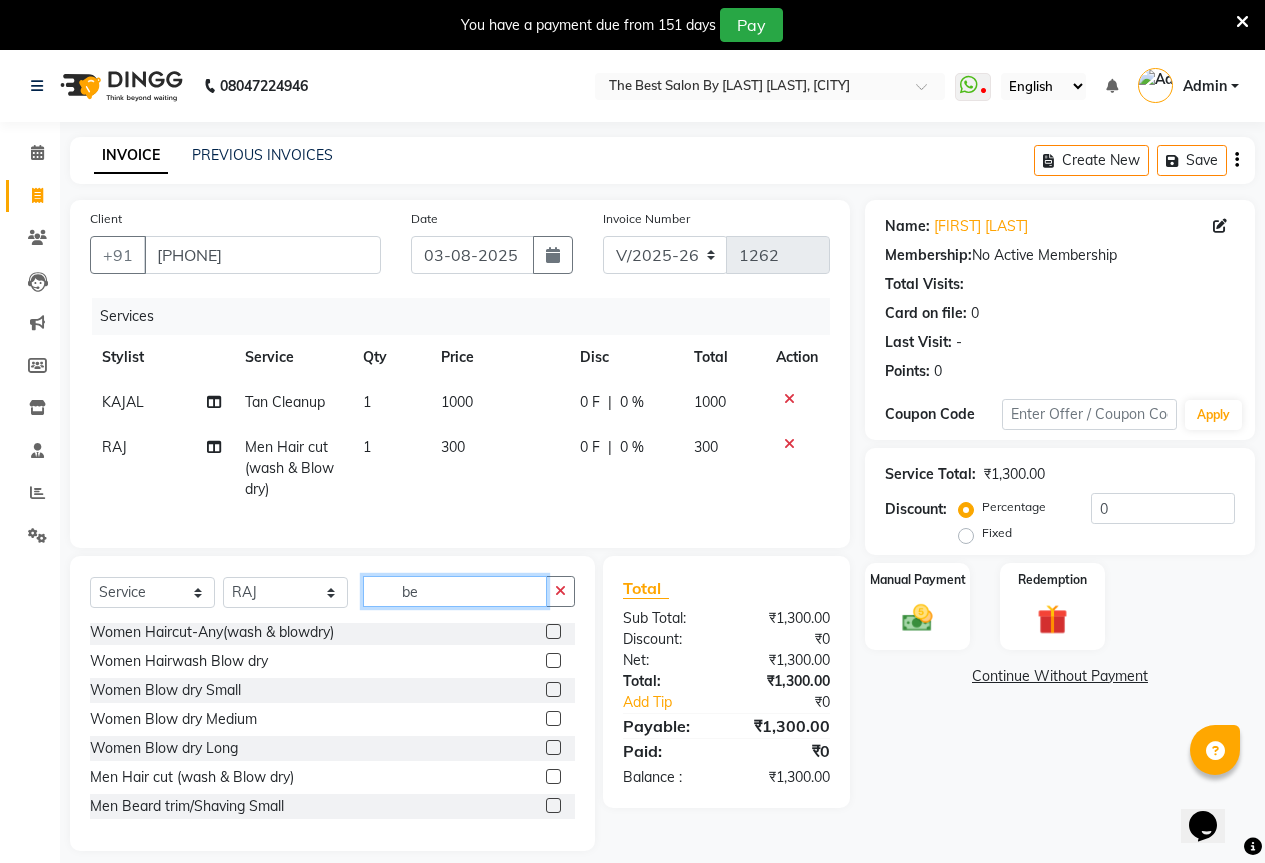 scroll, scrollTop: 0, scrollLeft: 0, axis: both 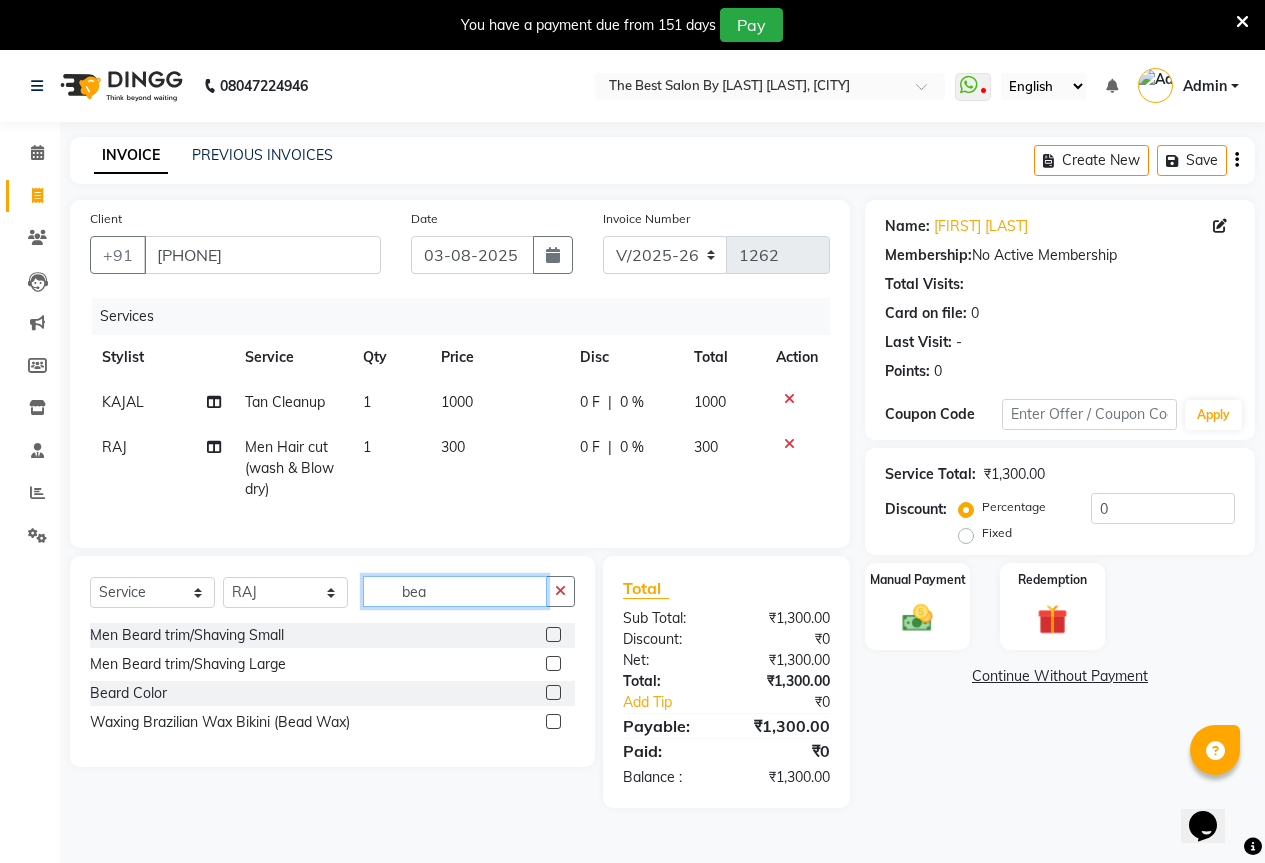 type on "bea" 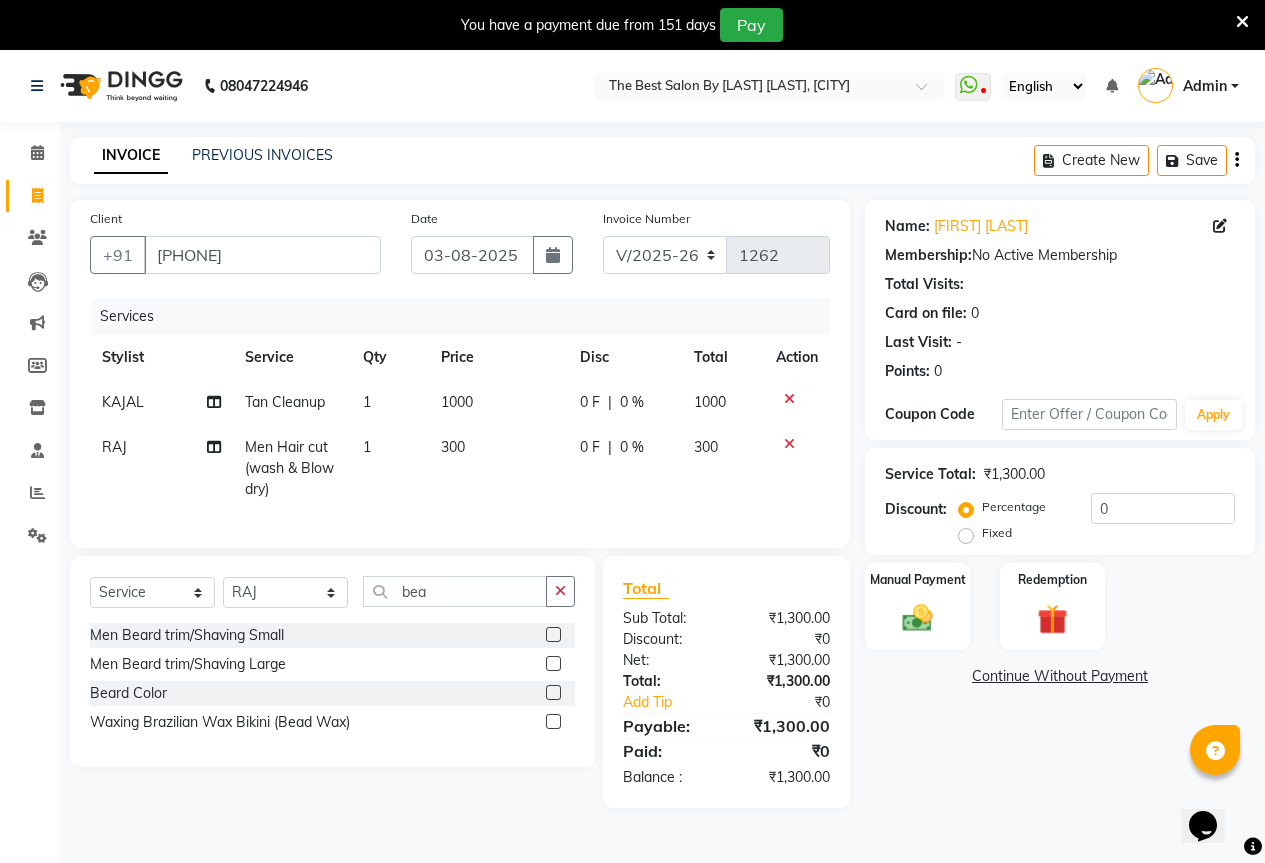 click 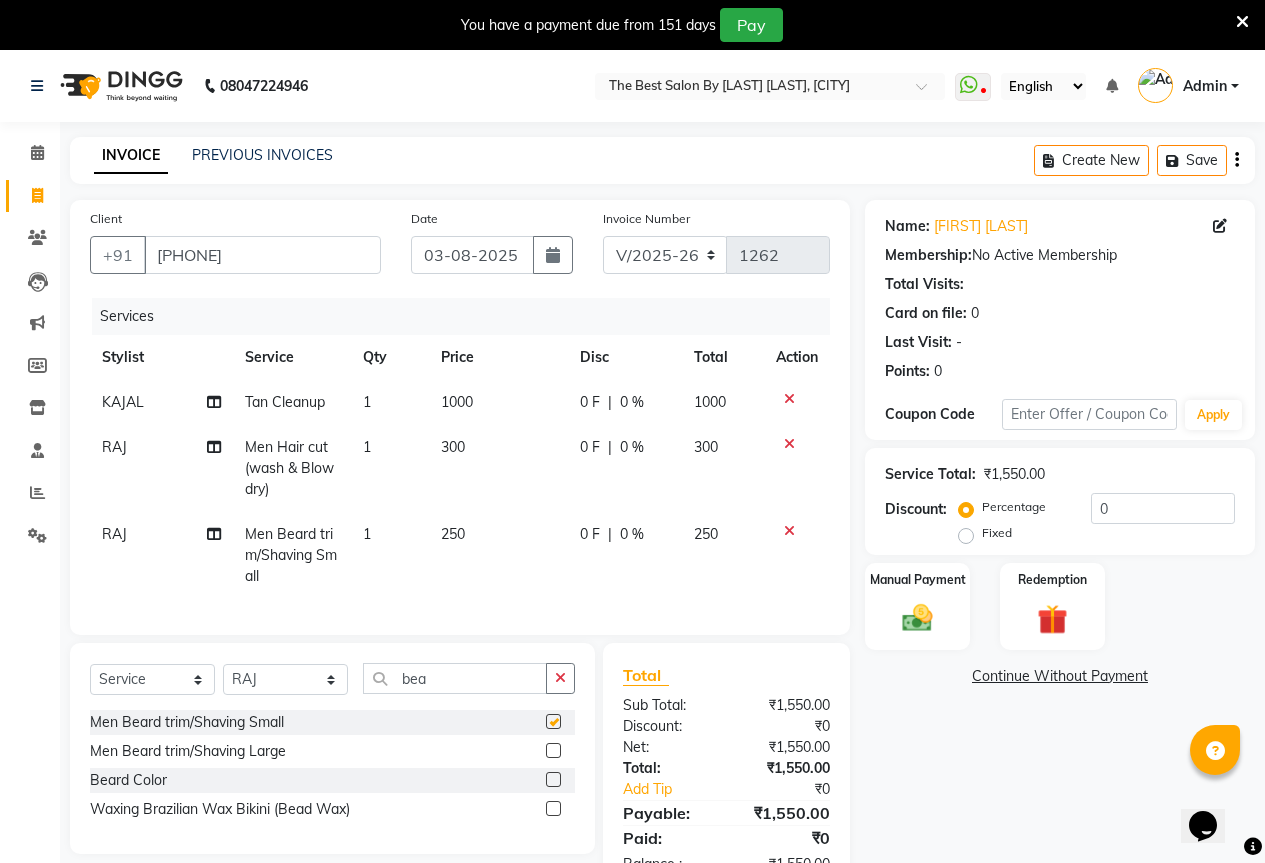 checkbox on "false" 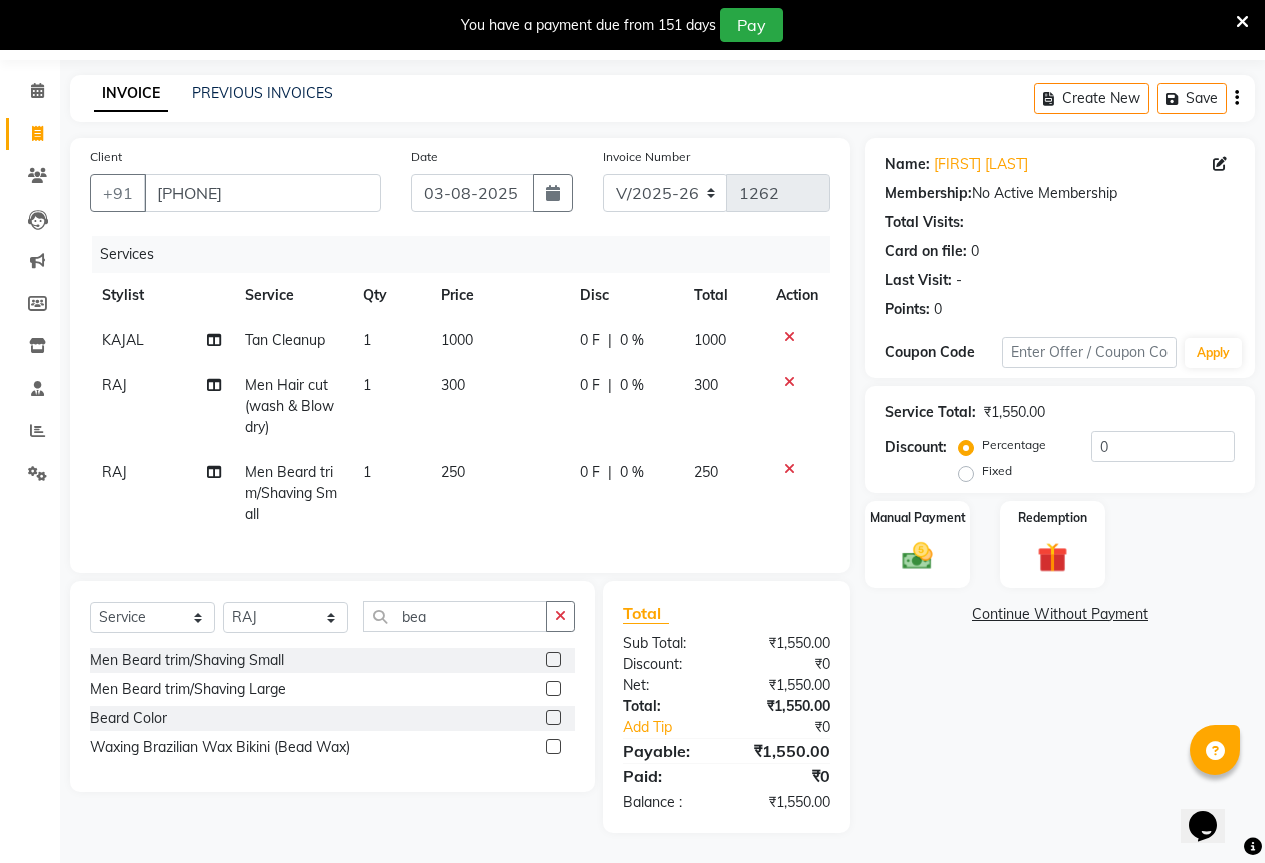 scroll, scrollTop: 0, scrollLeft: 0, axis: both 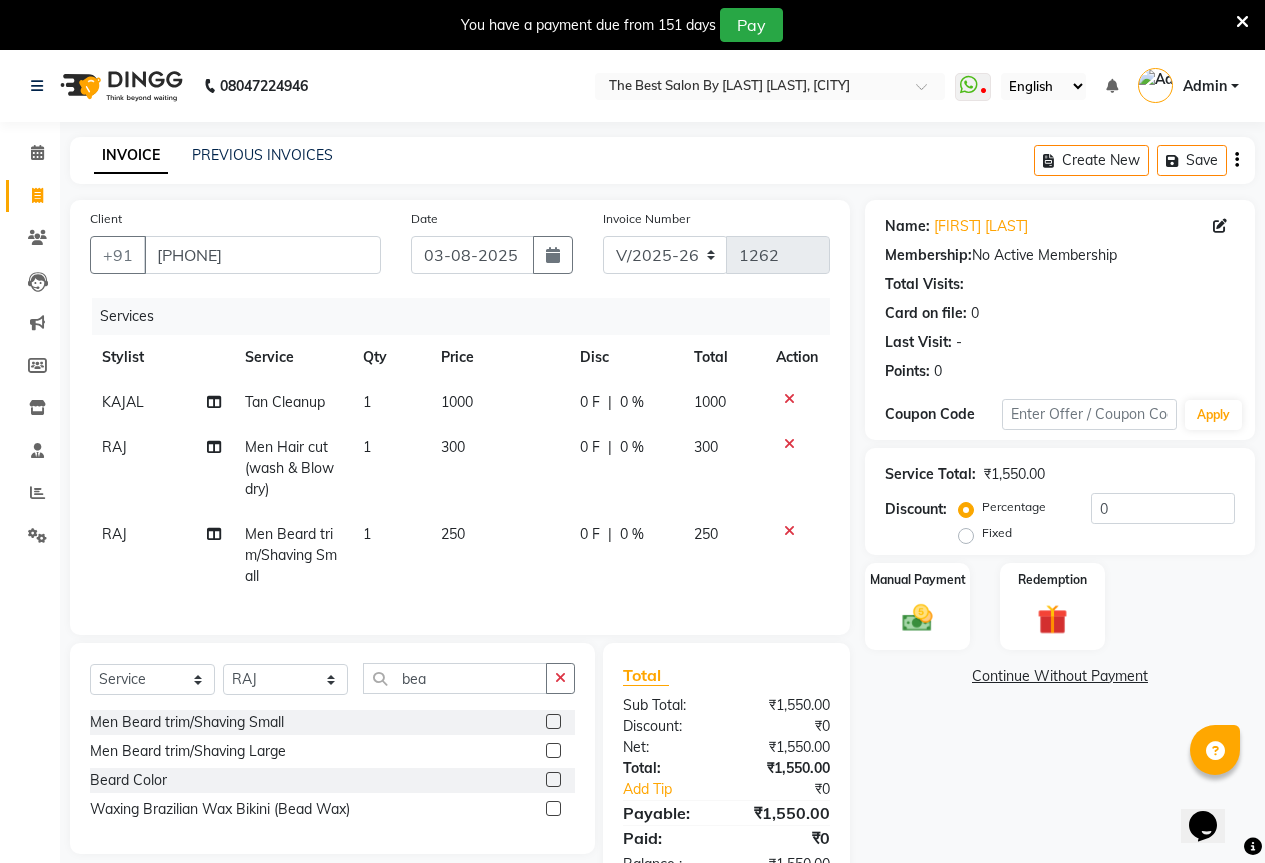 click 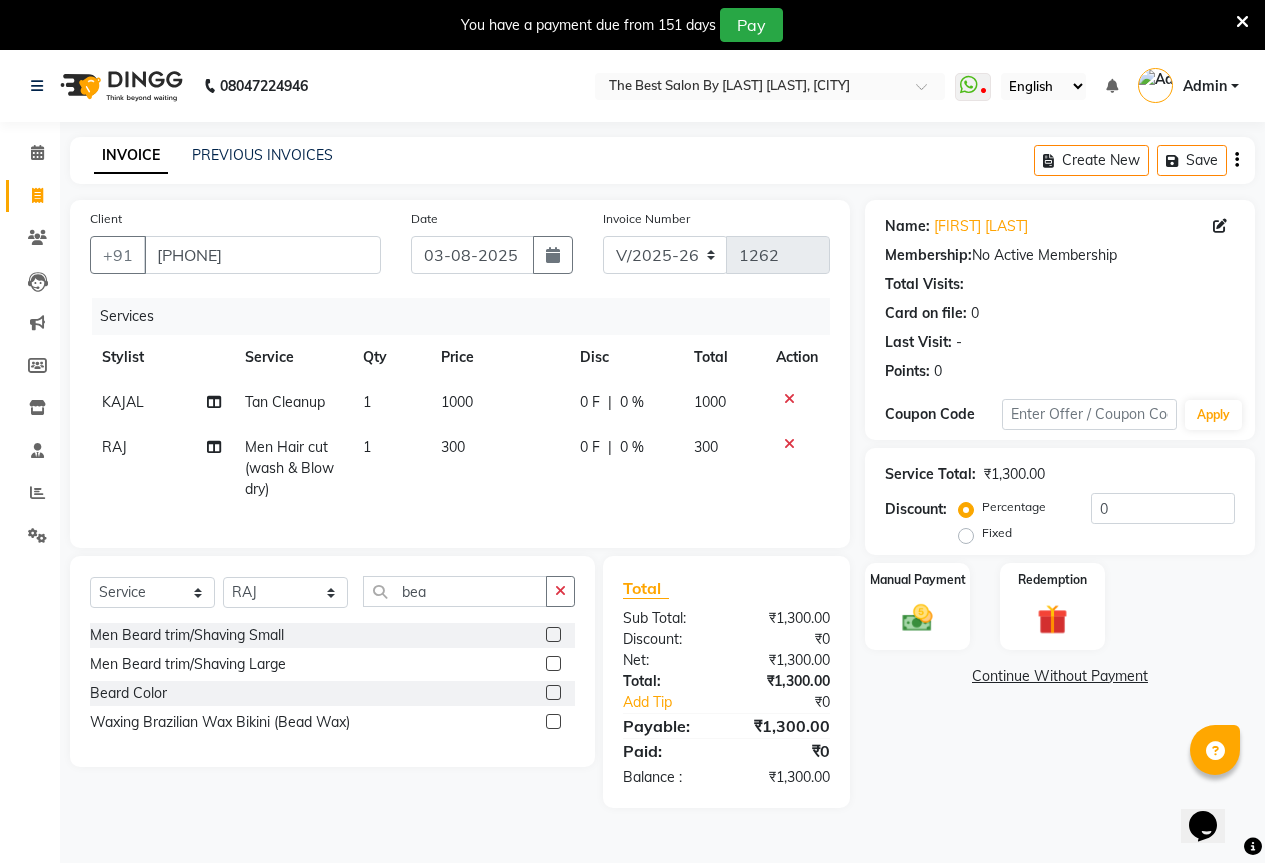 click 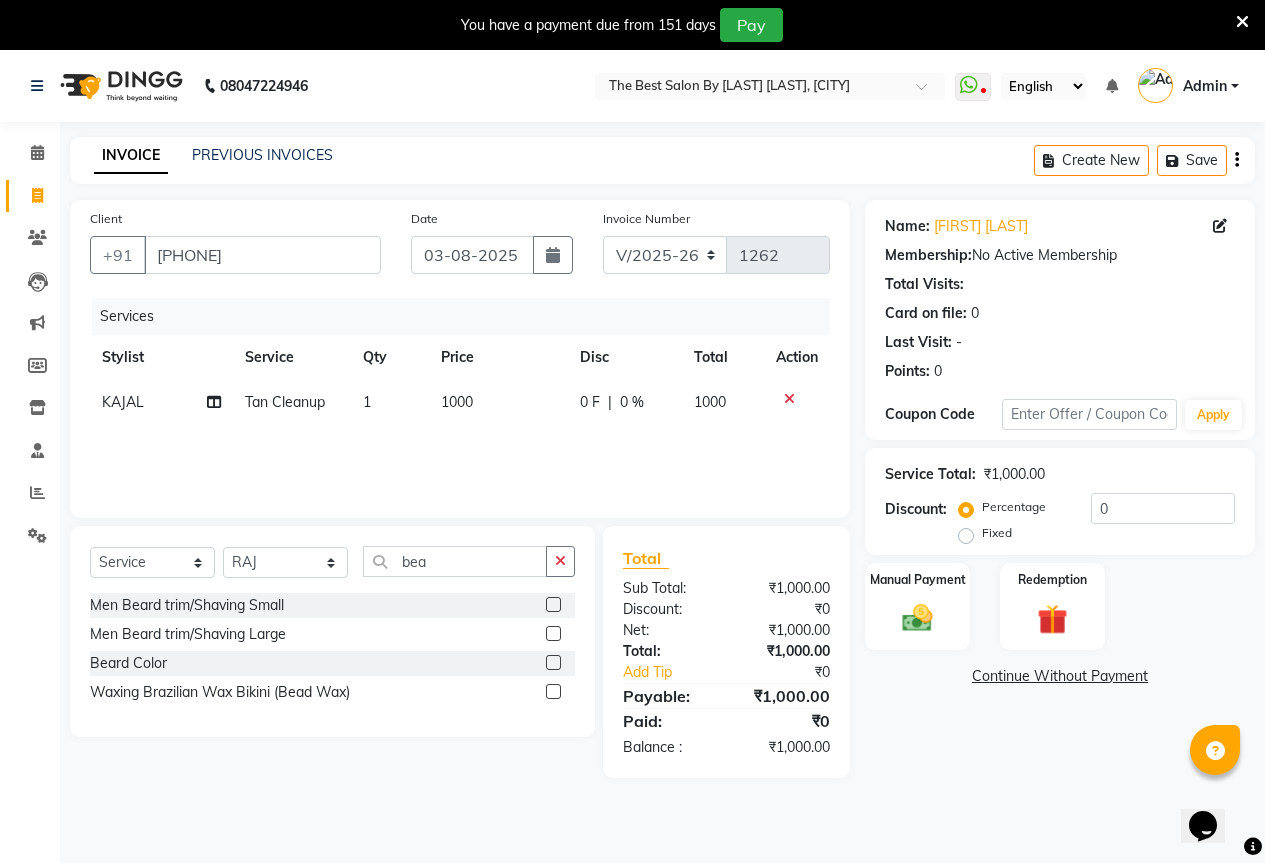 click 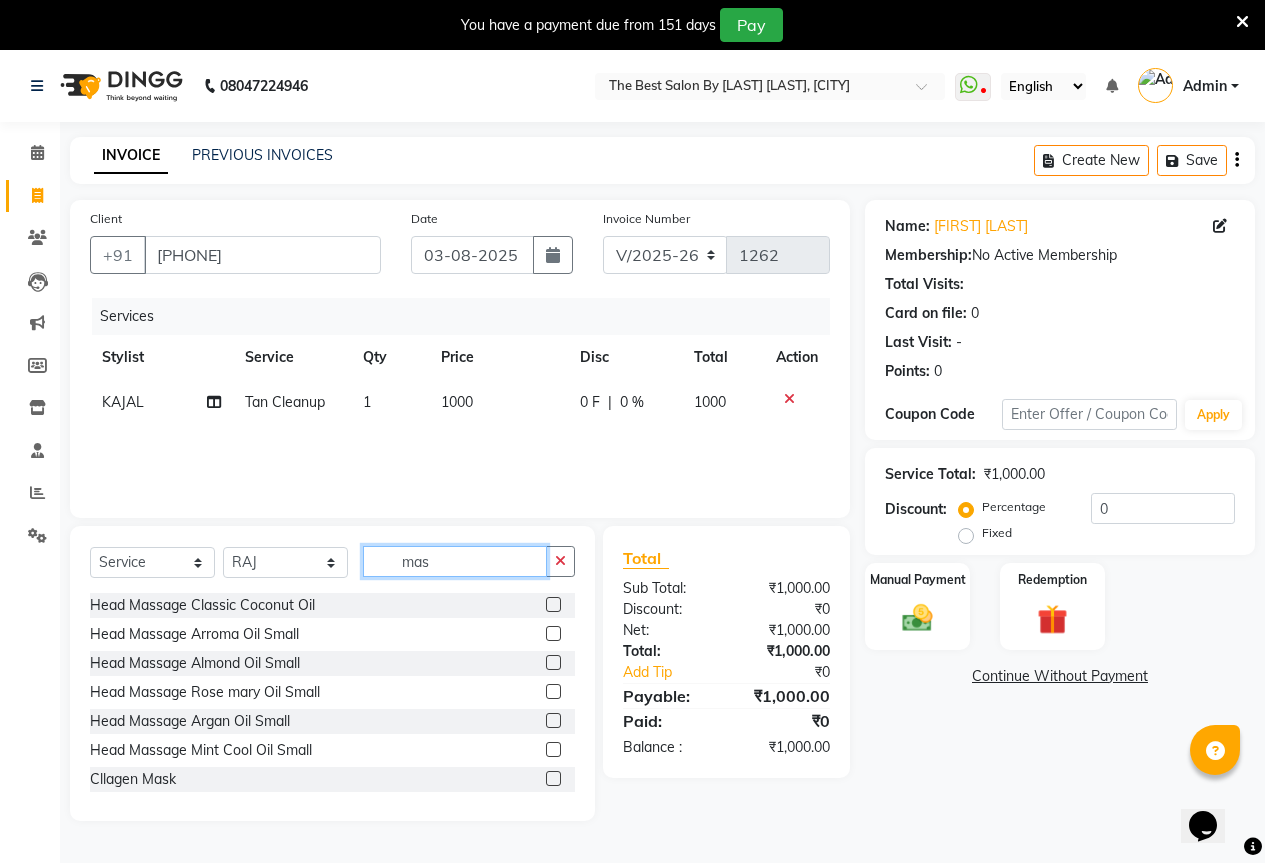 type on "mas" 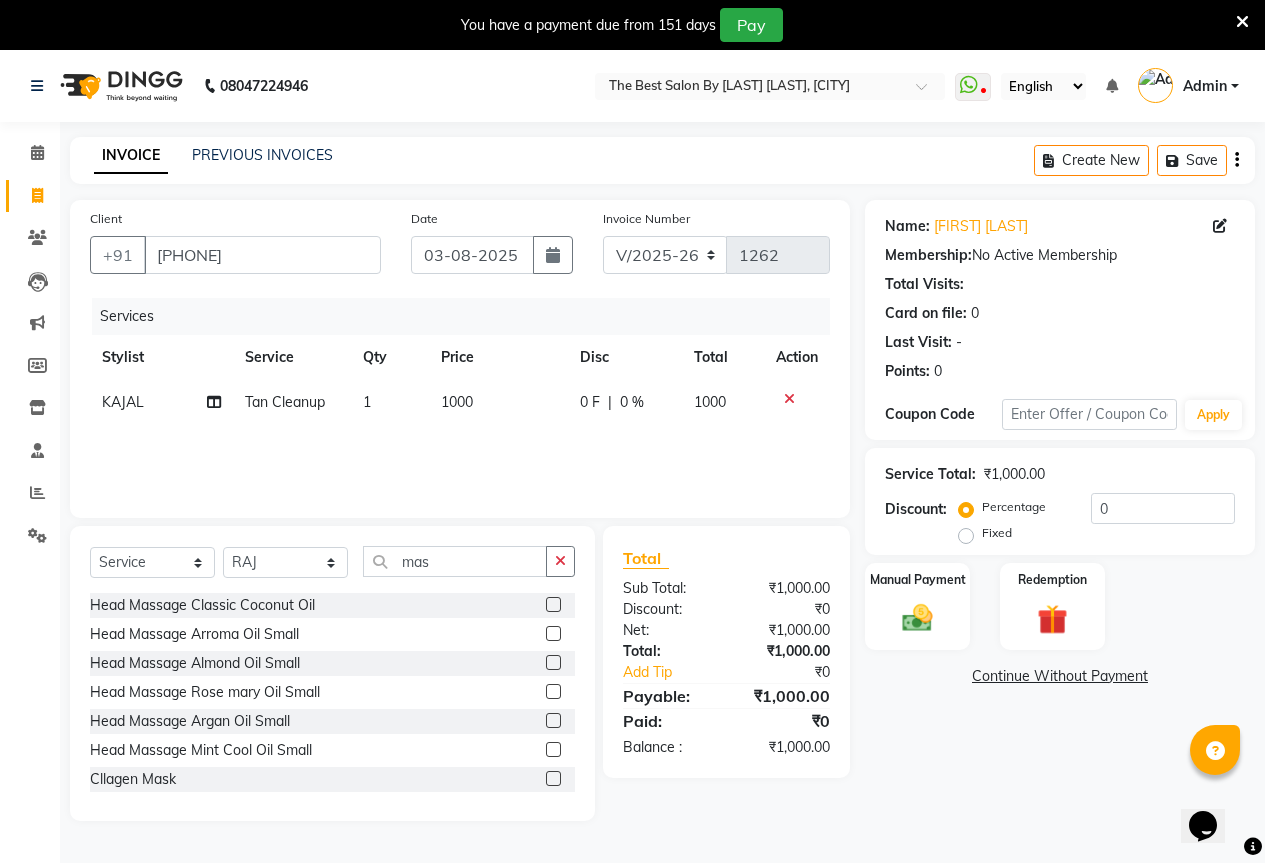 click 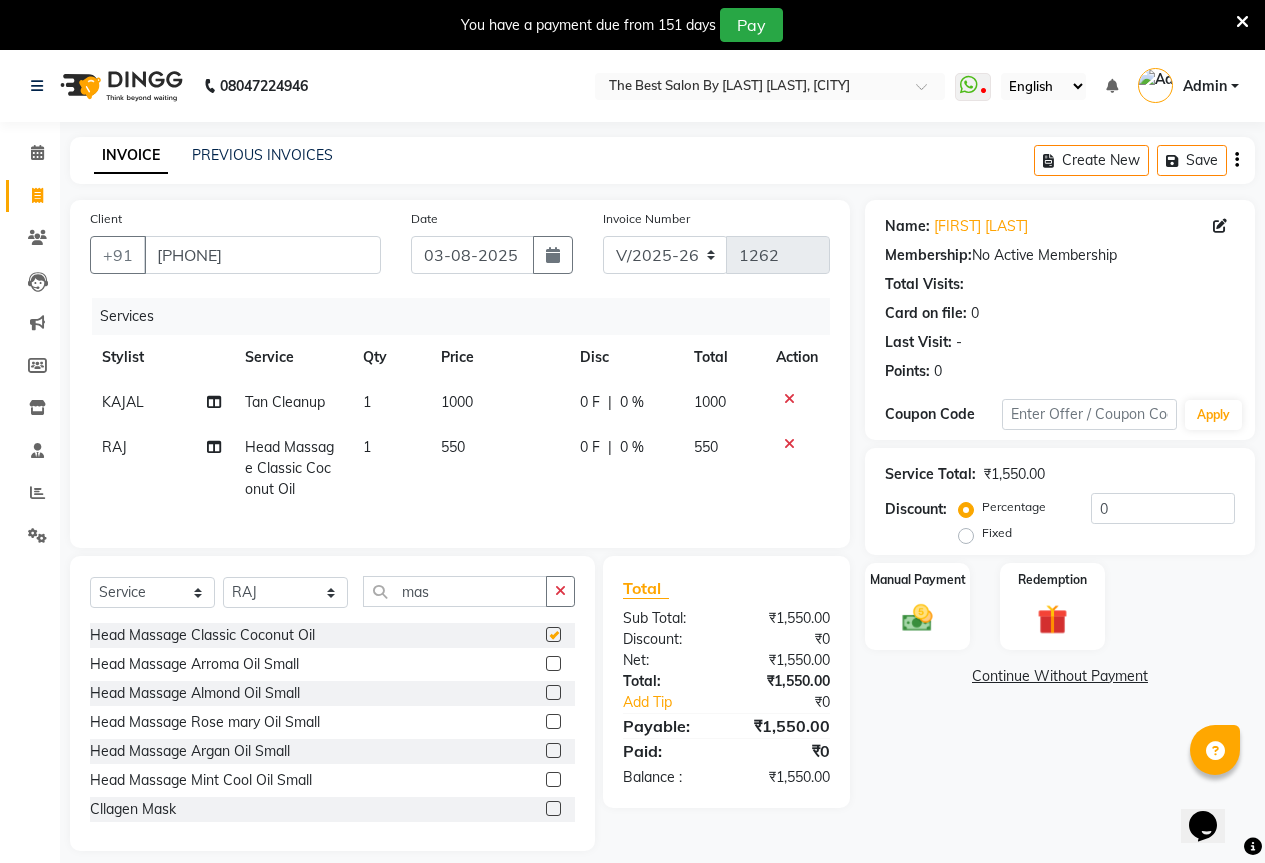 checkbox on "false" 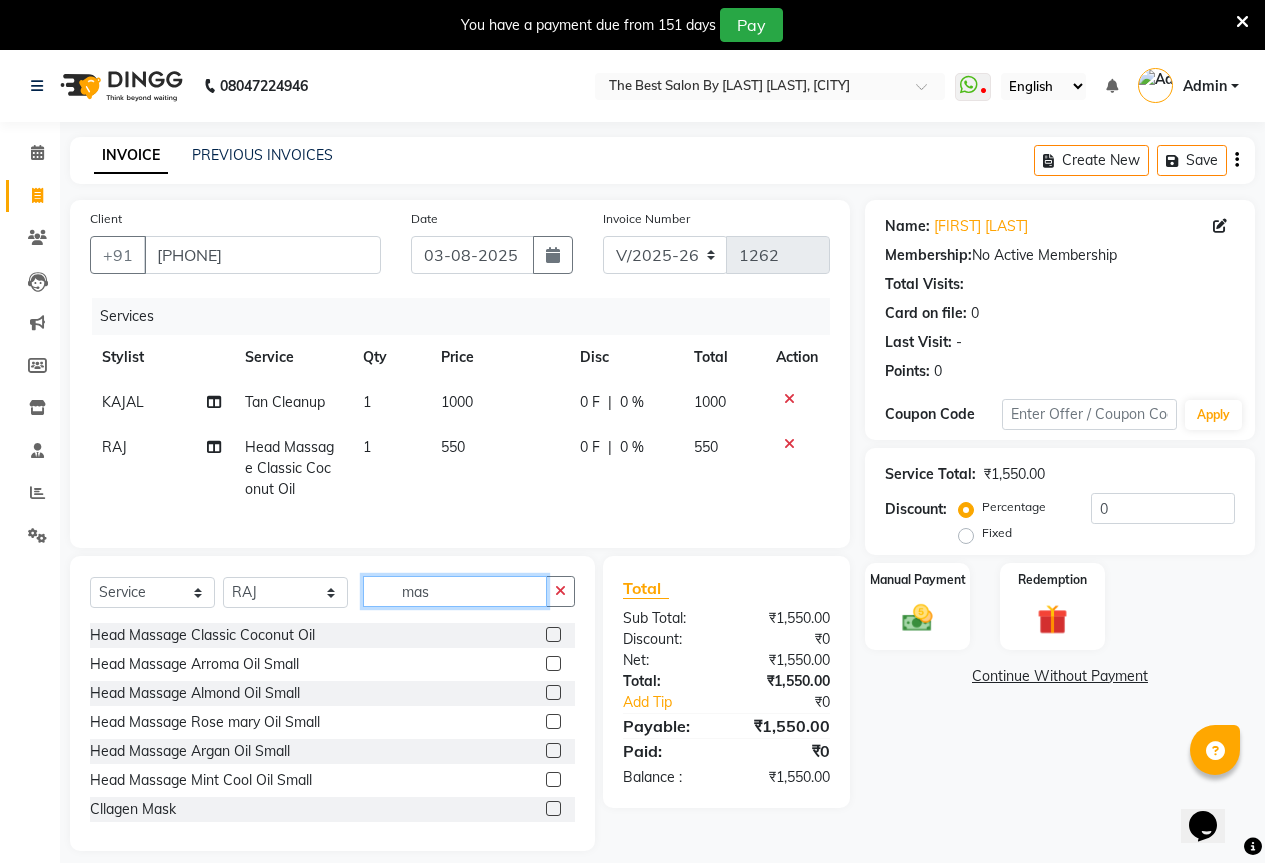 click on "mas" 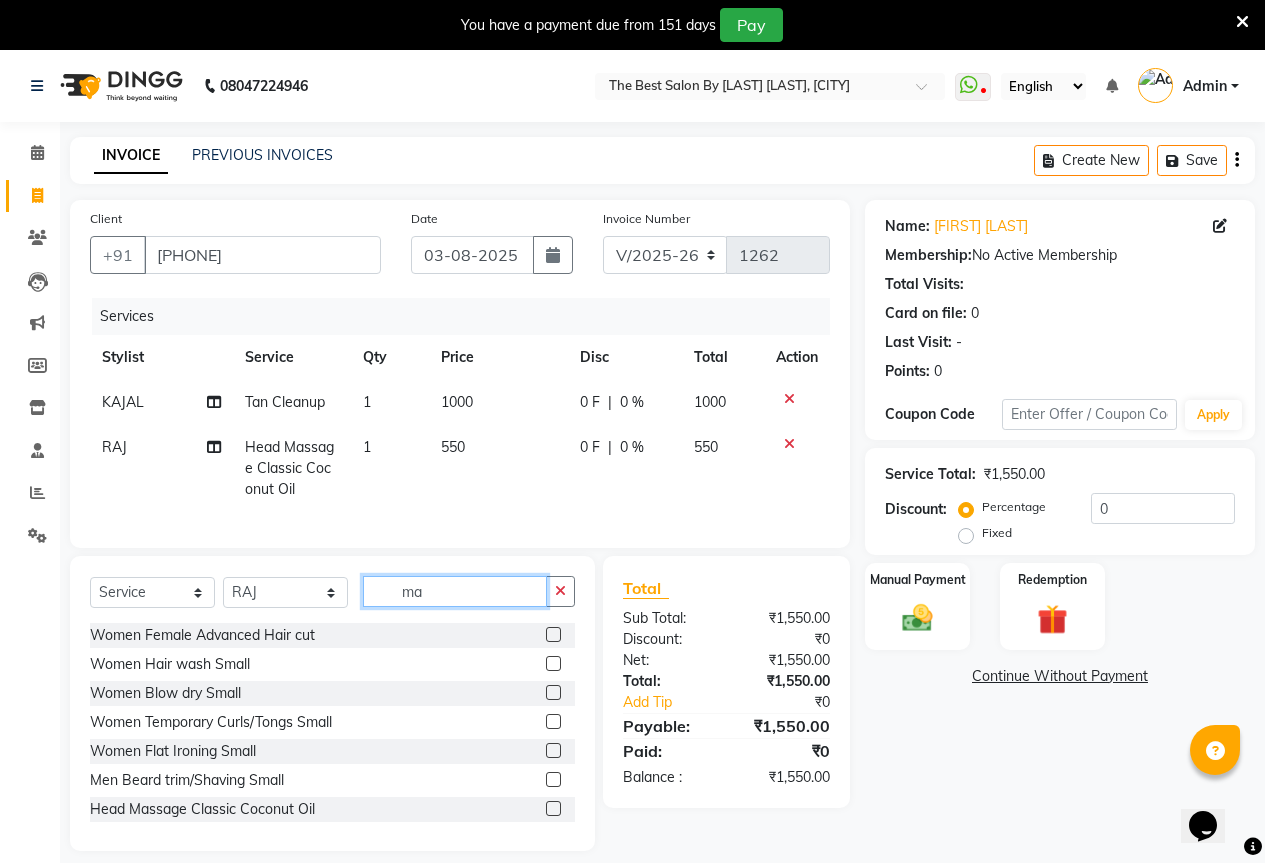 type on "m" 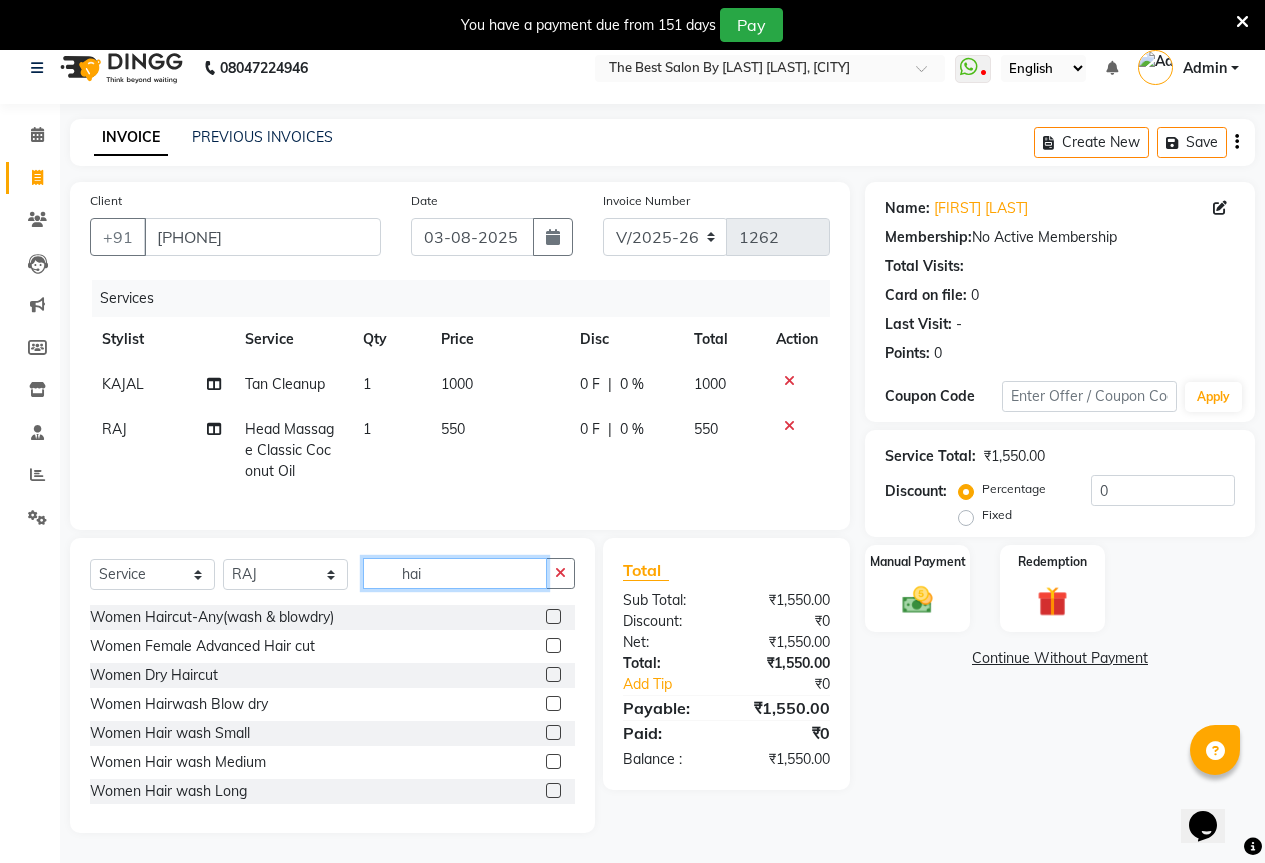 scroll, scrollTop: 50, scrollLeft: 0, axis: vertical 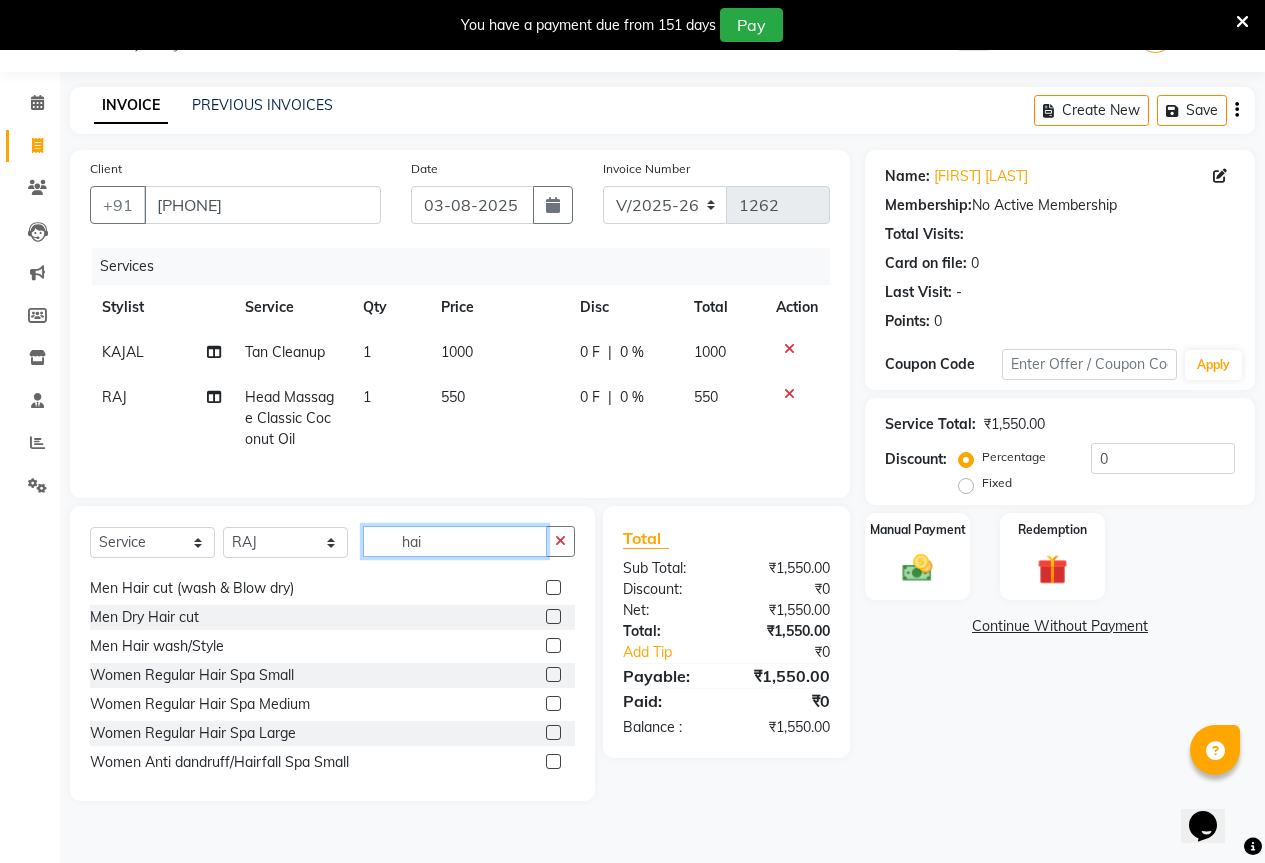 type on "hai" 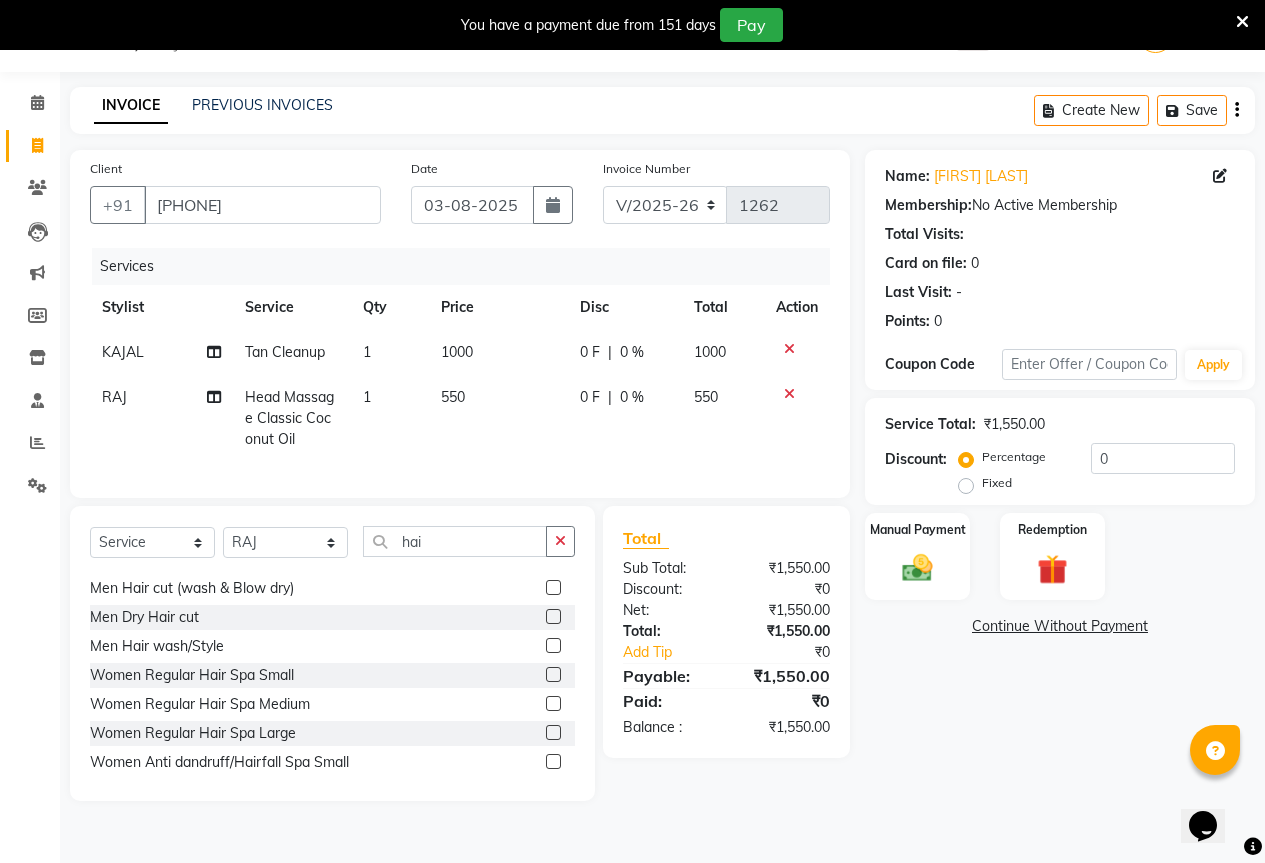 click 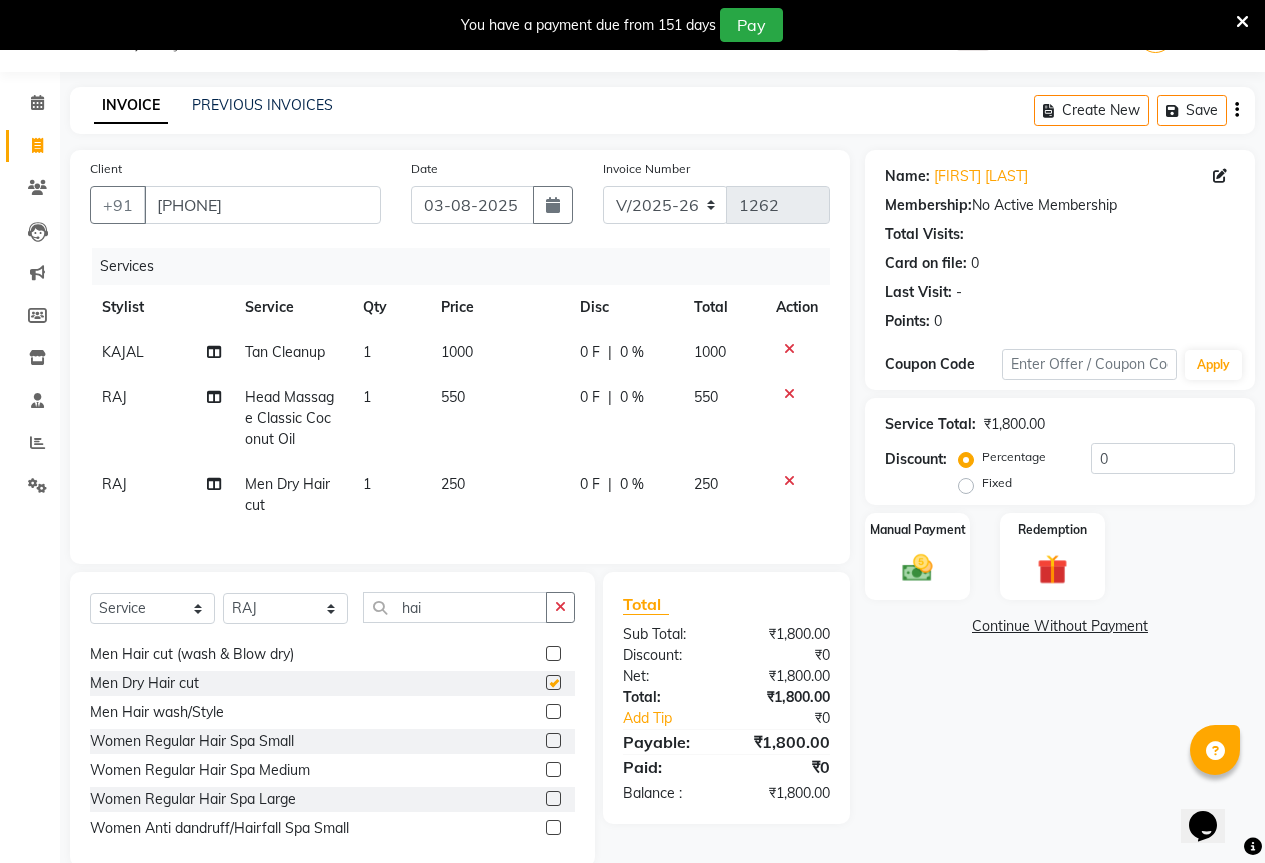 checkbox on "false" 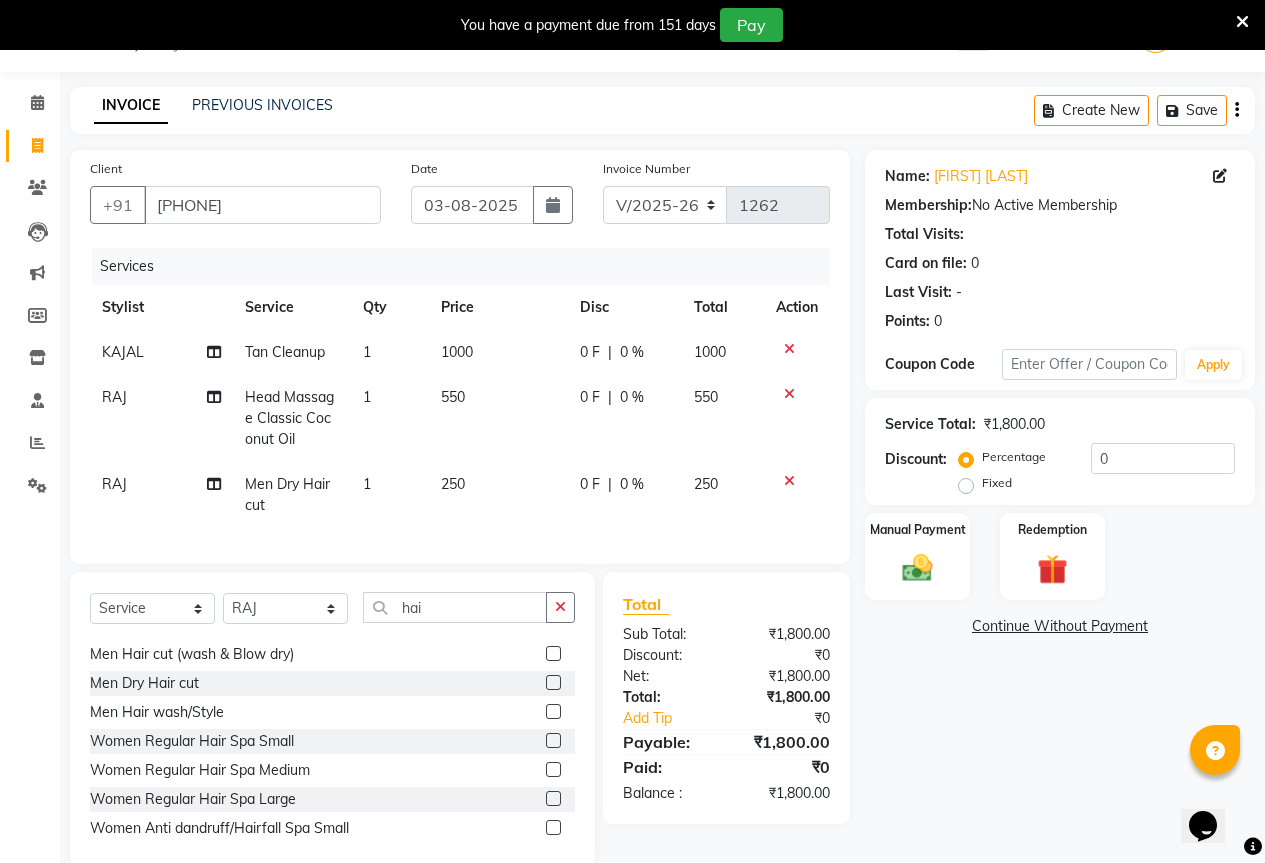 click on "Fixed" 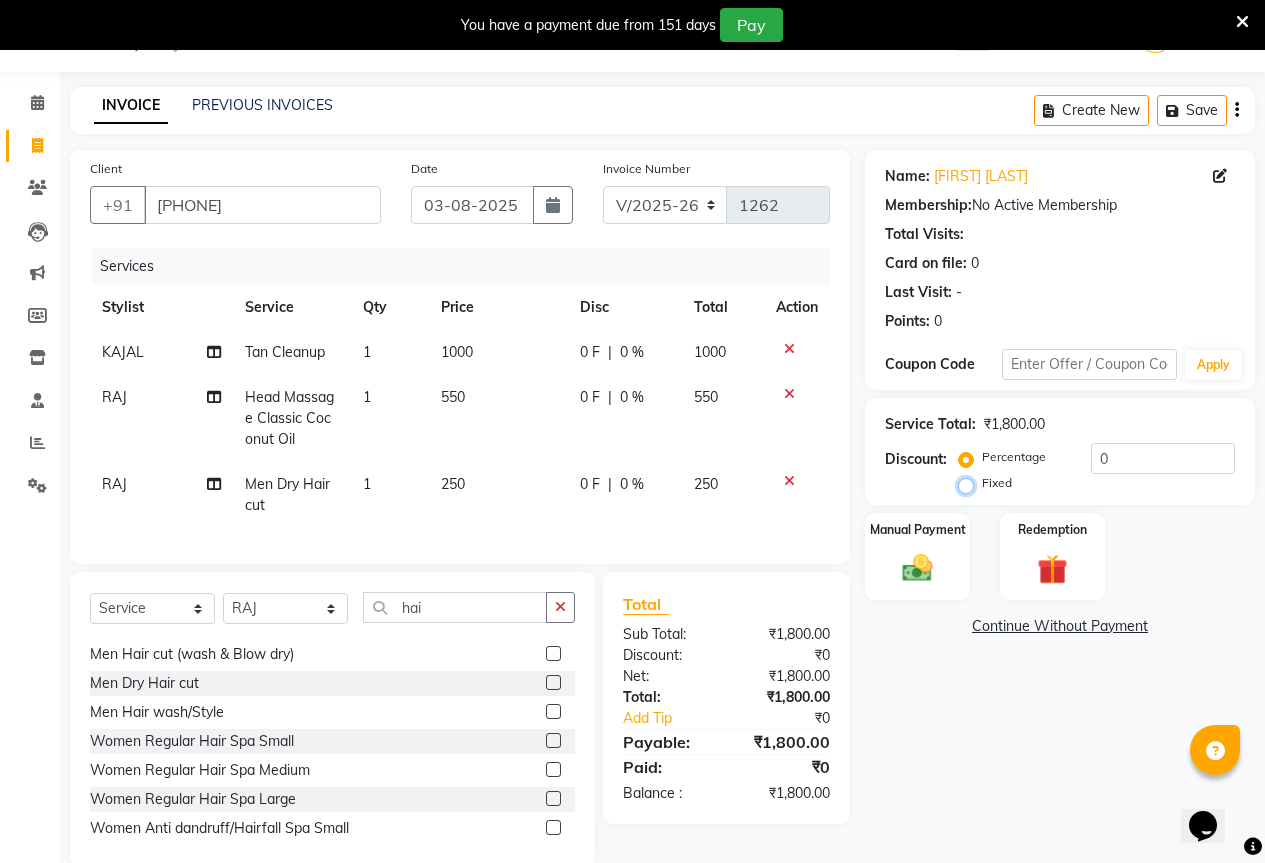 click on "Fixed" at bounding box center [970, 483] 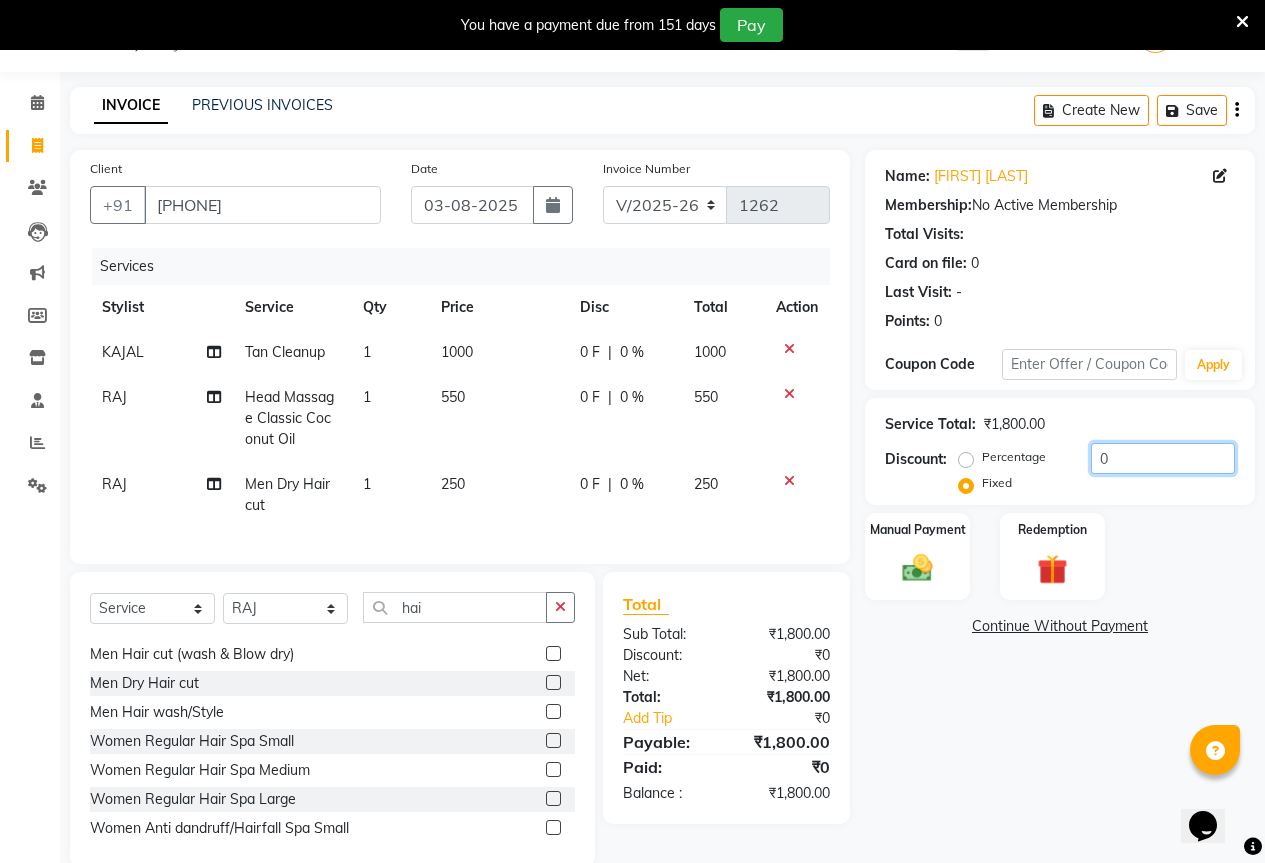 click on "0" 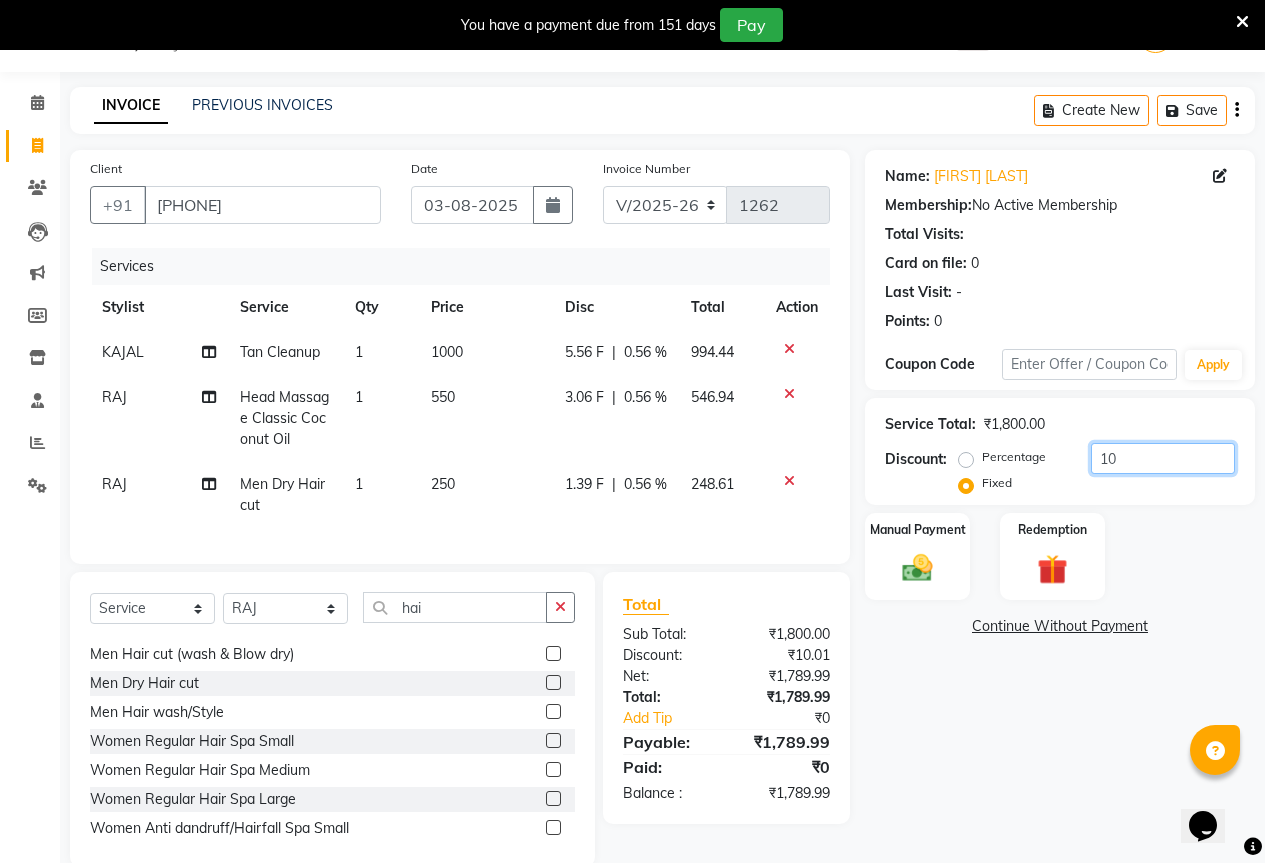 type on "1" 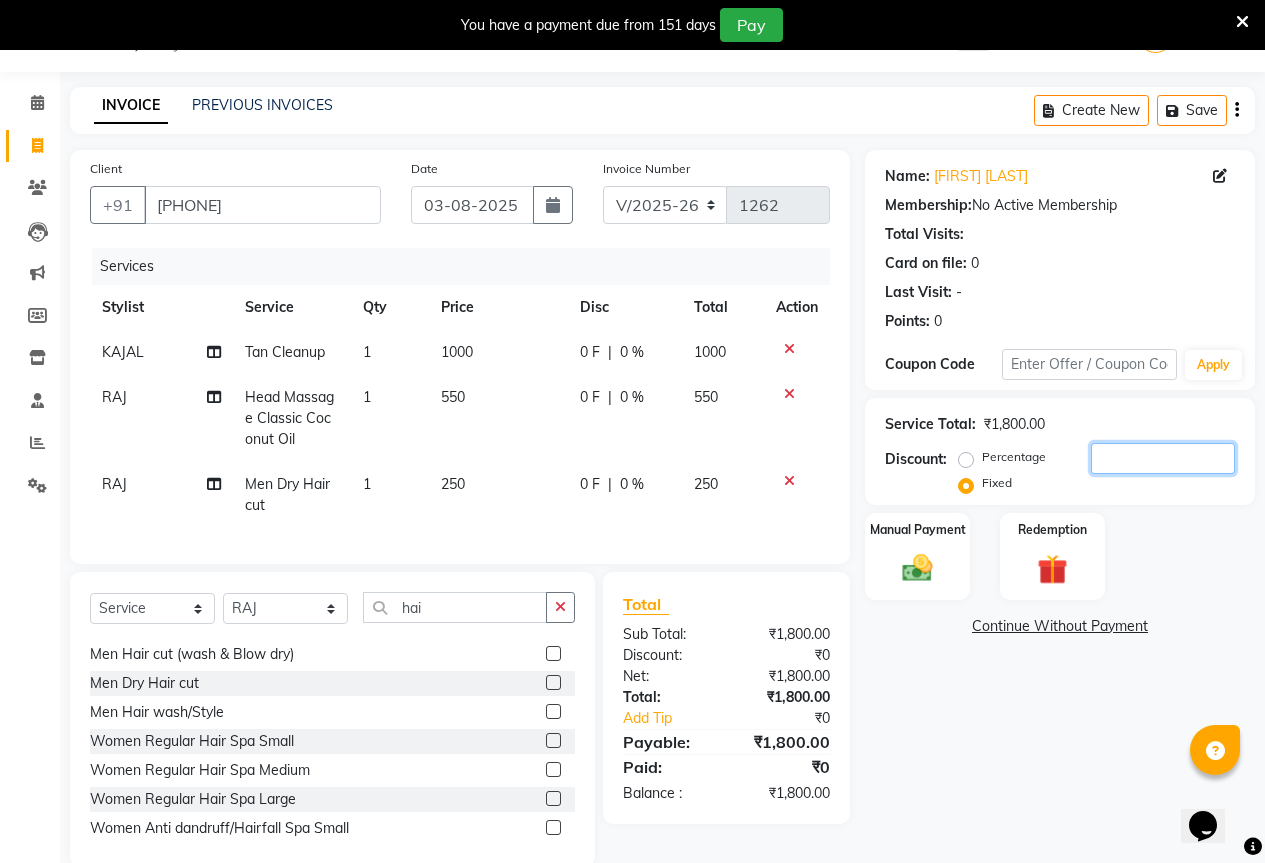 click 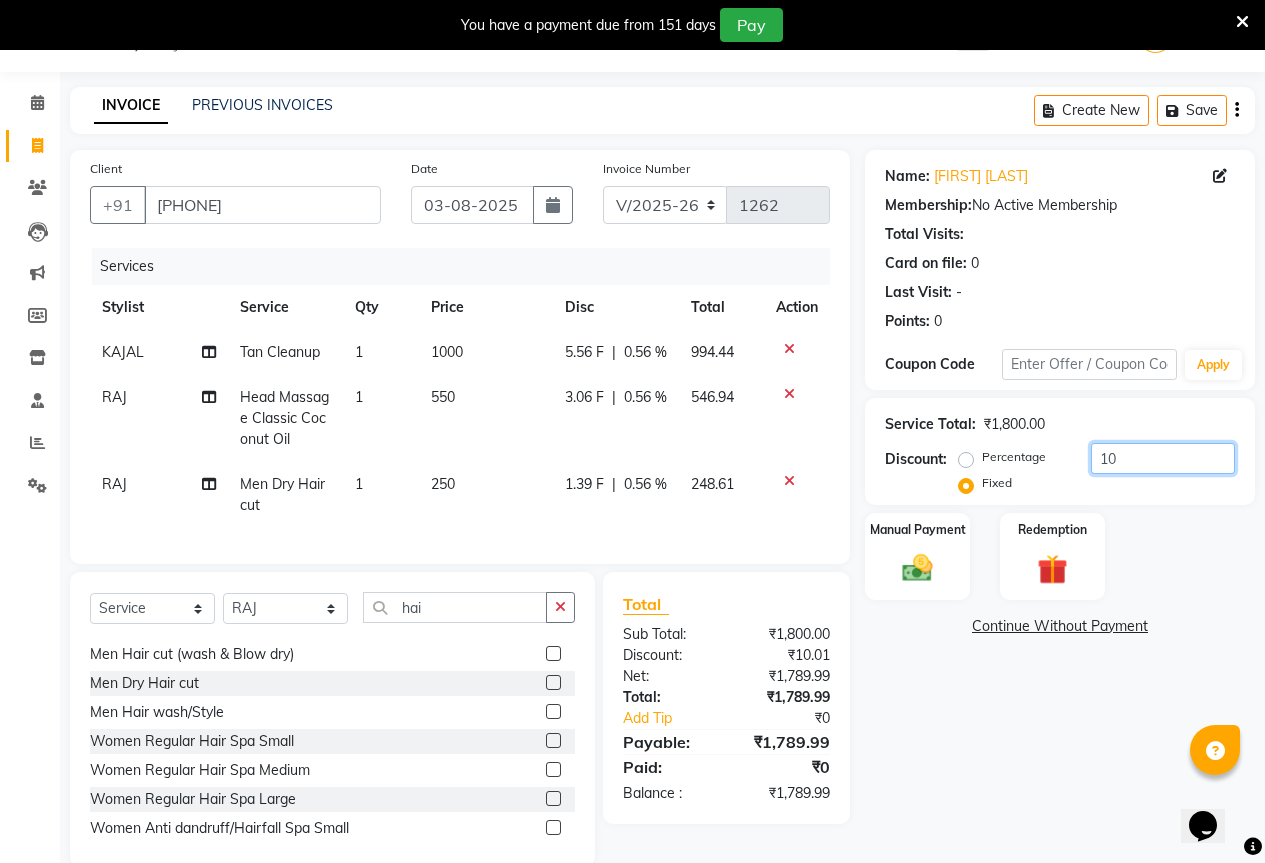 type on "1" 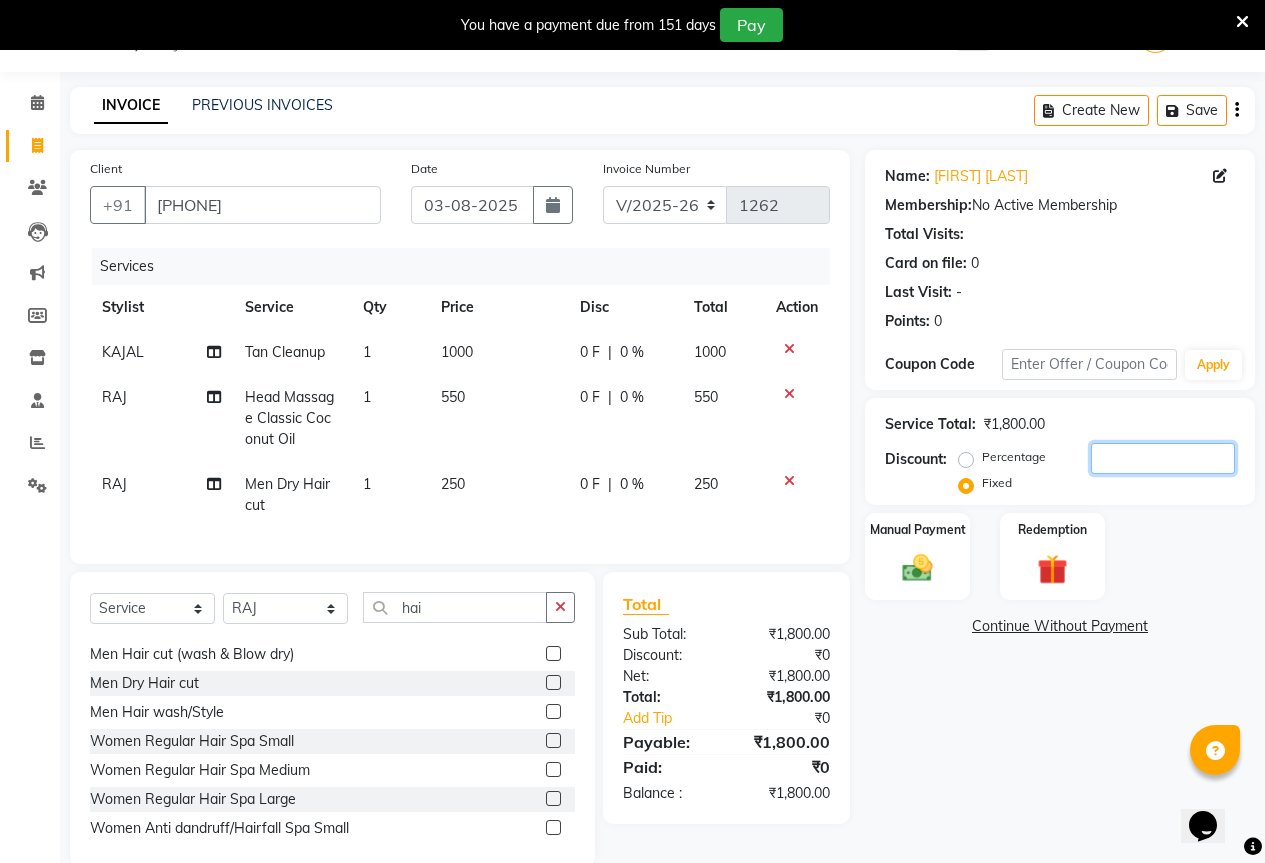 type 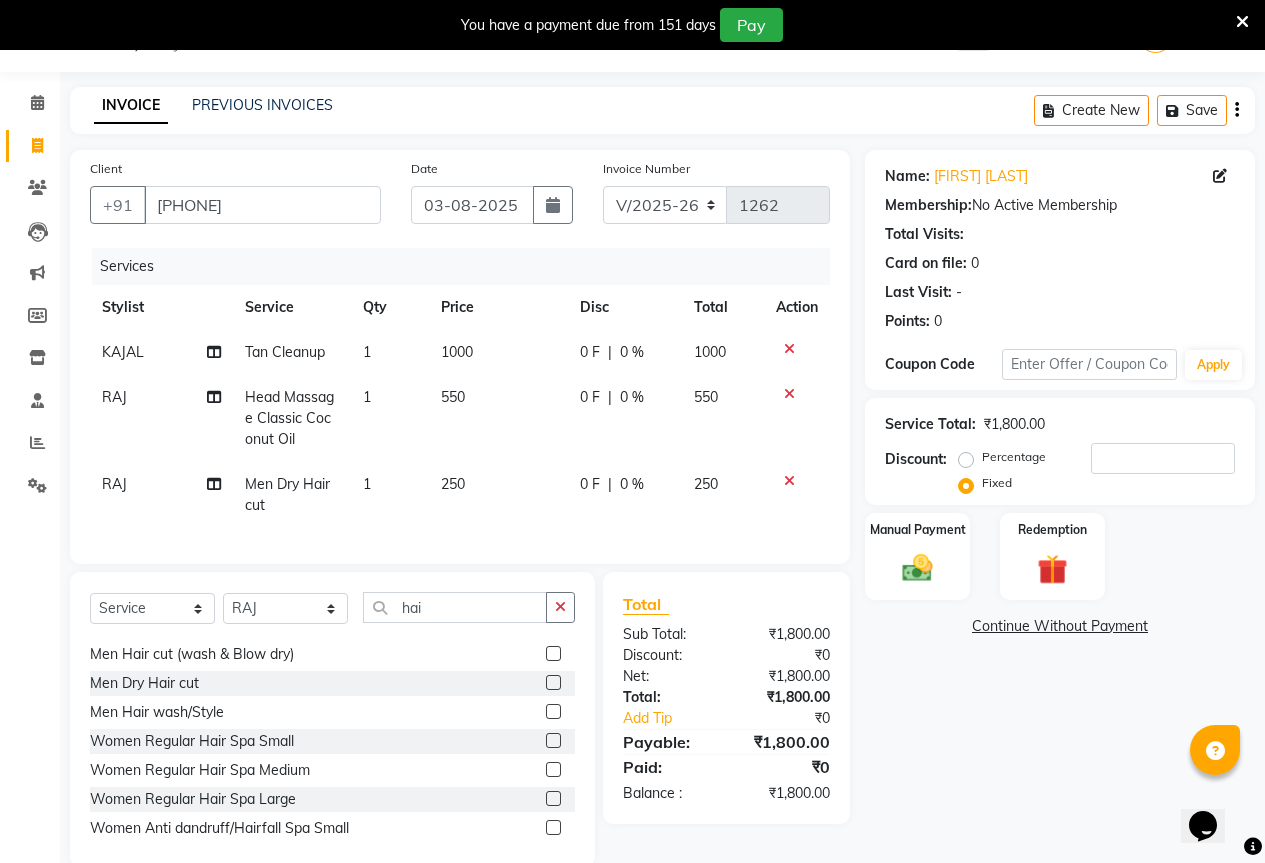 click on "0 F" 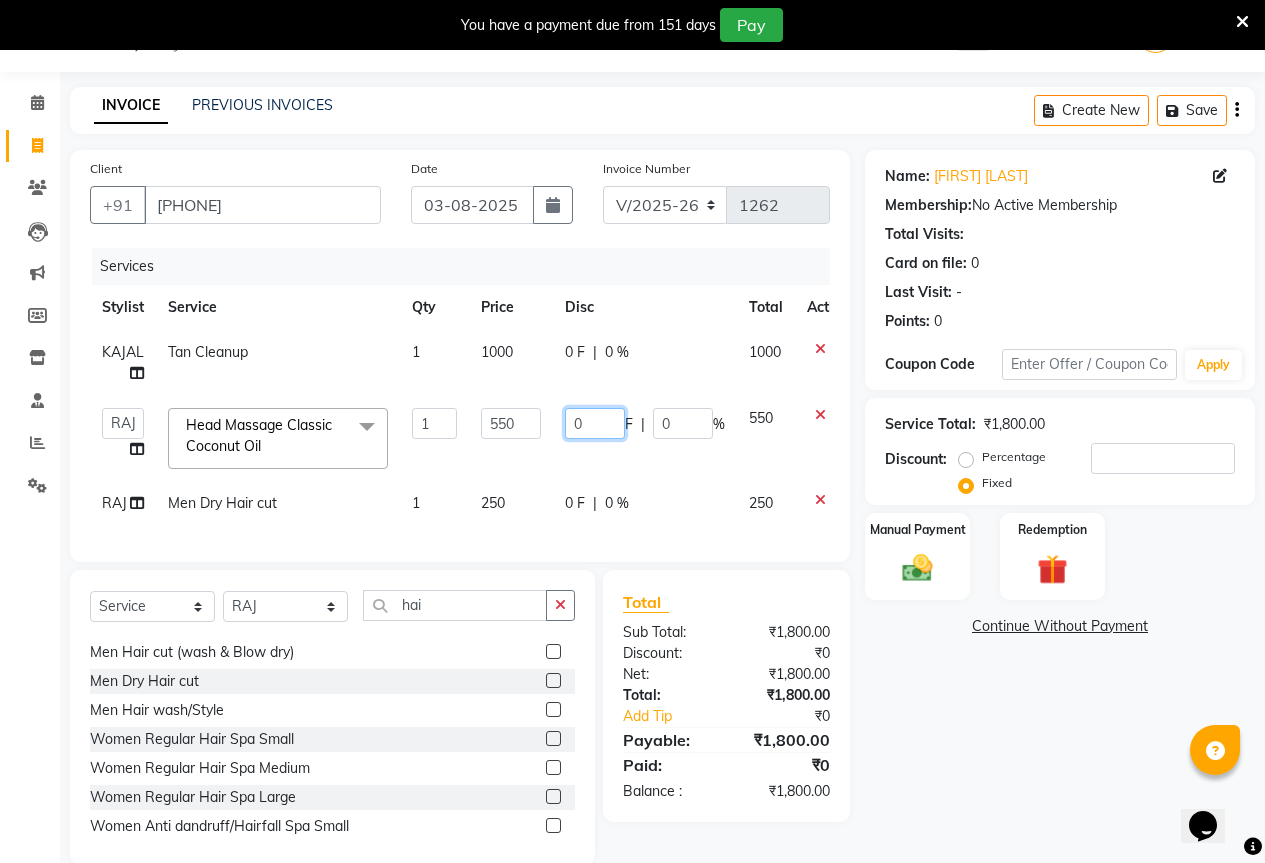 click on "0" 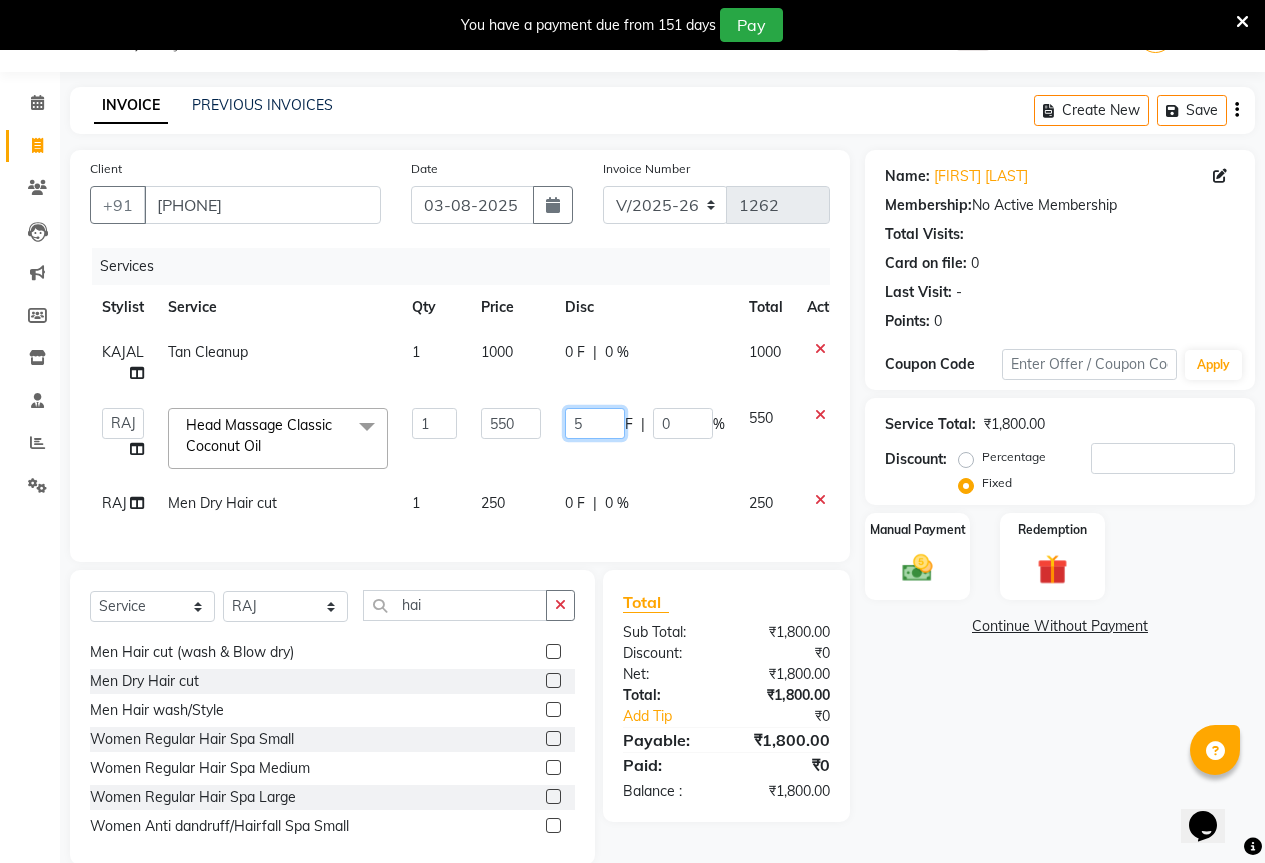 type on "50" 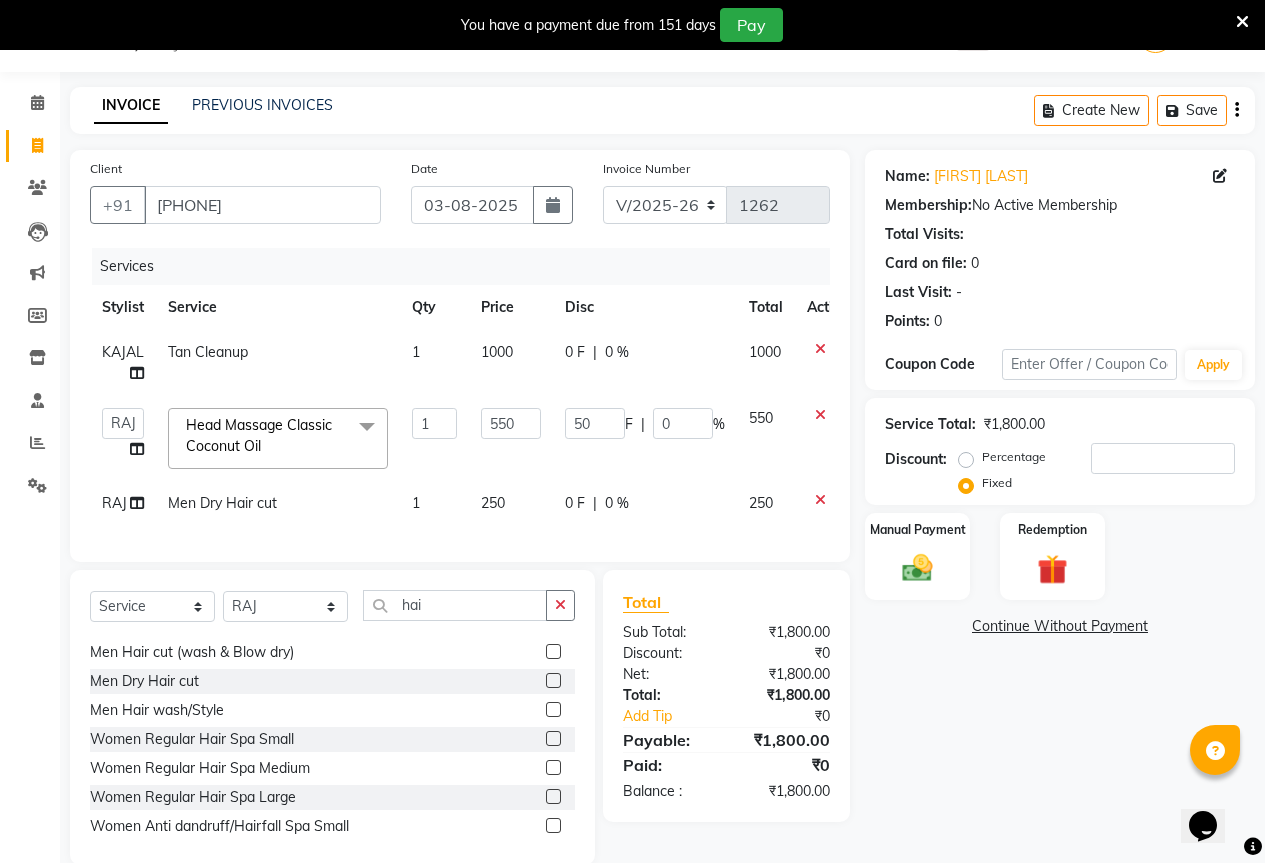 click on "0 F | 0 %" 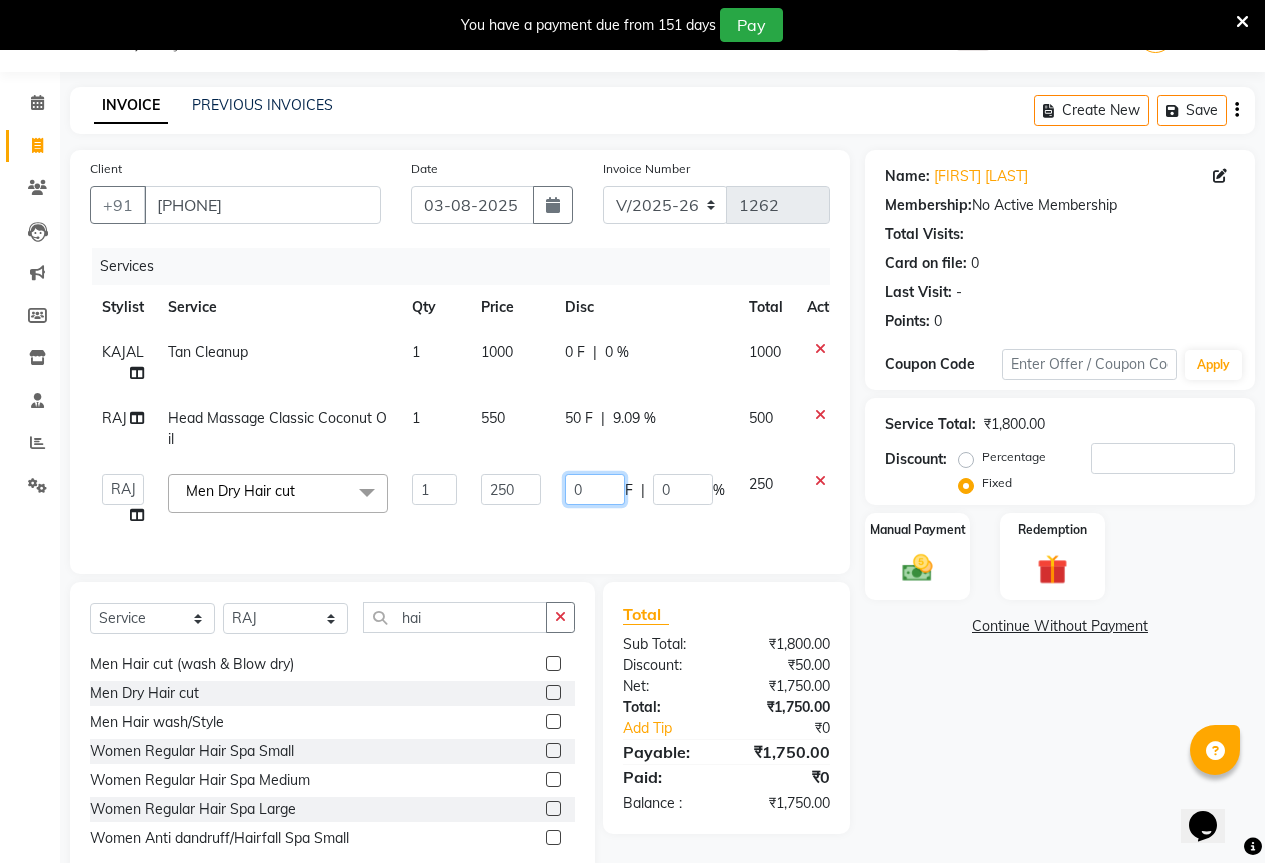 click on "0" 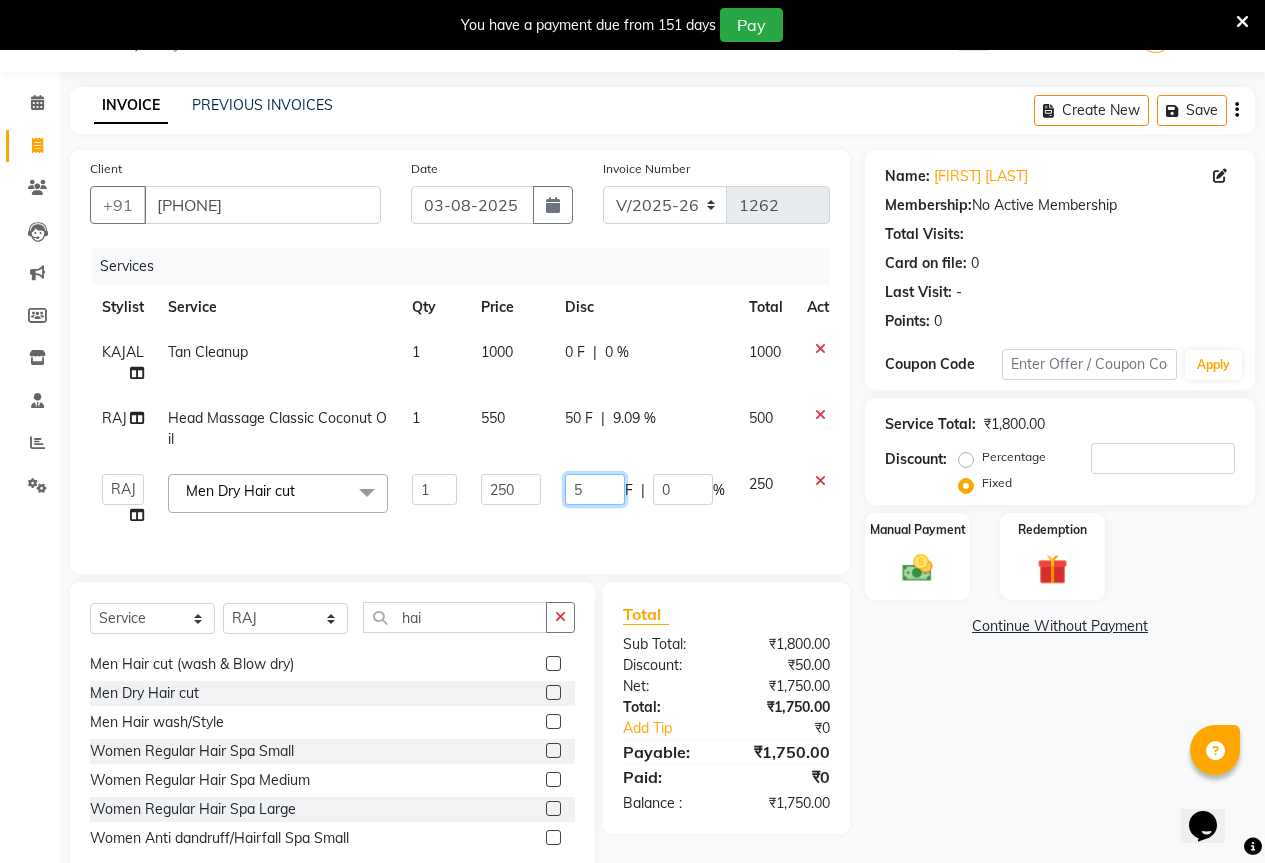 type on "50" 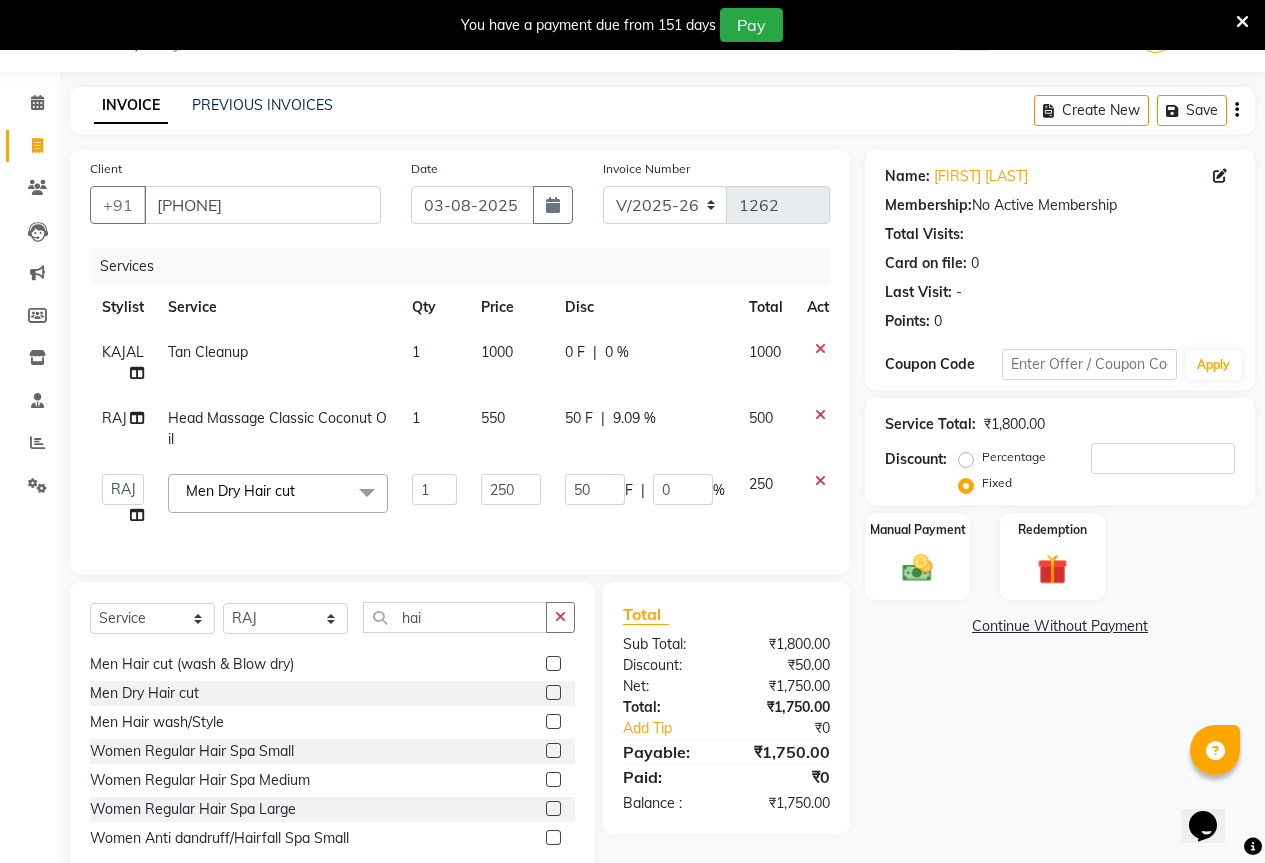 click on "Name: Piyush Pande  Membership:  No Active Membership  Total Visits:   Card on file:  0 Last Visit:   - Points:   0  Coupon Code Apply Service Total:  ₹1,800.00  Discount:  Percentage   Fixed  Manual Payment Redemption  Continue Without Payment" 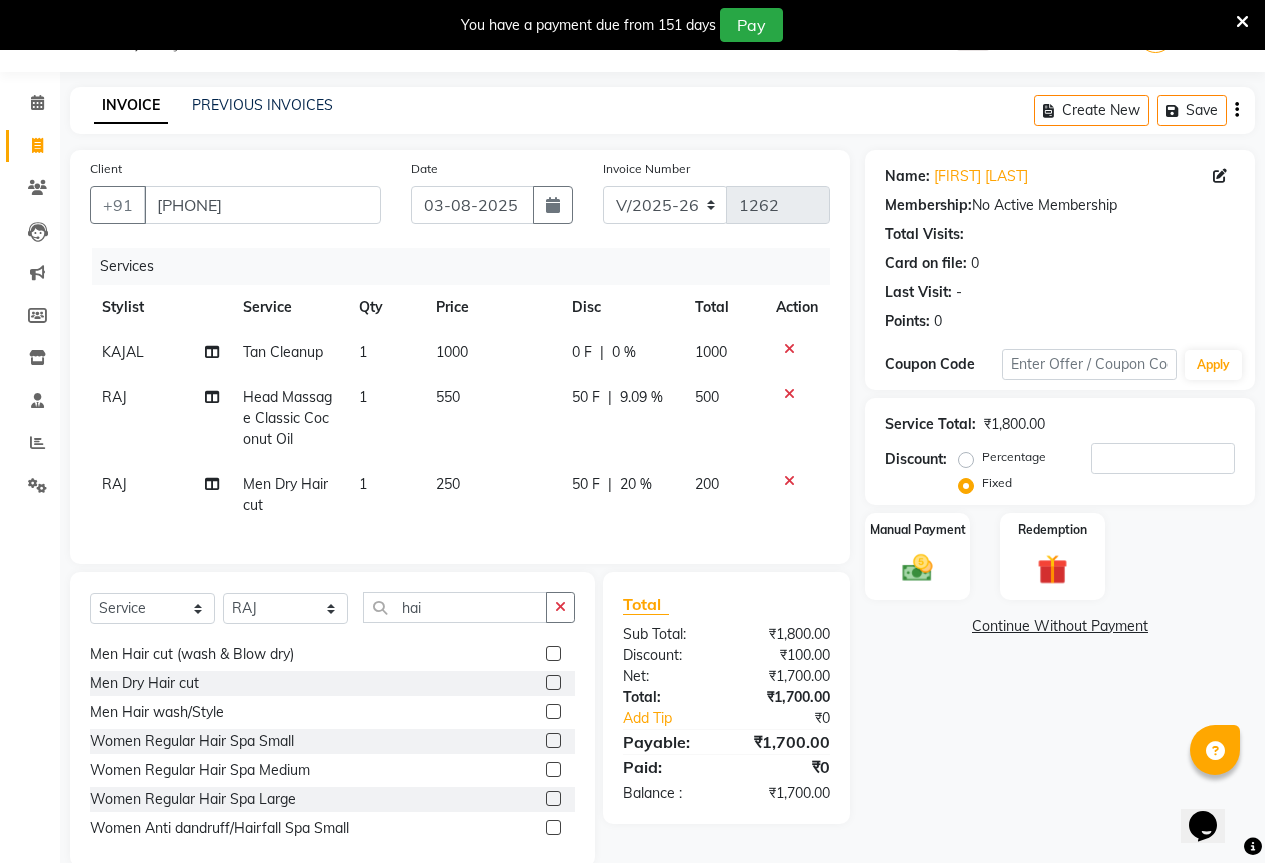 click 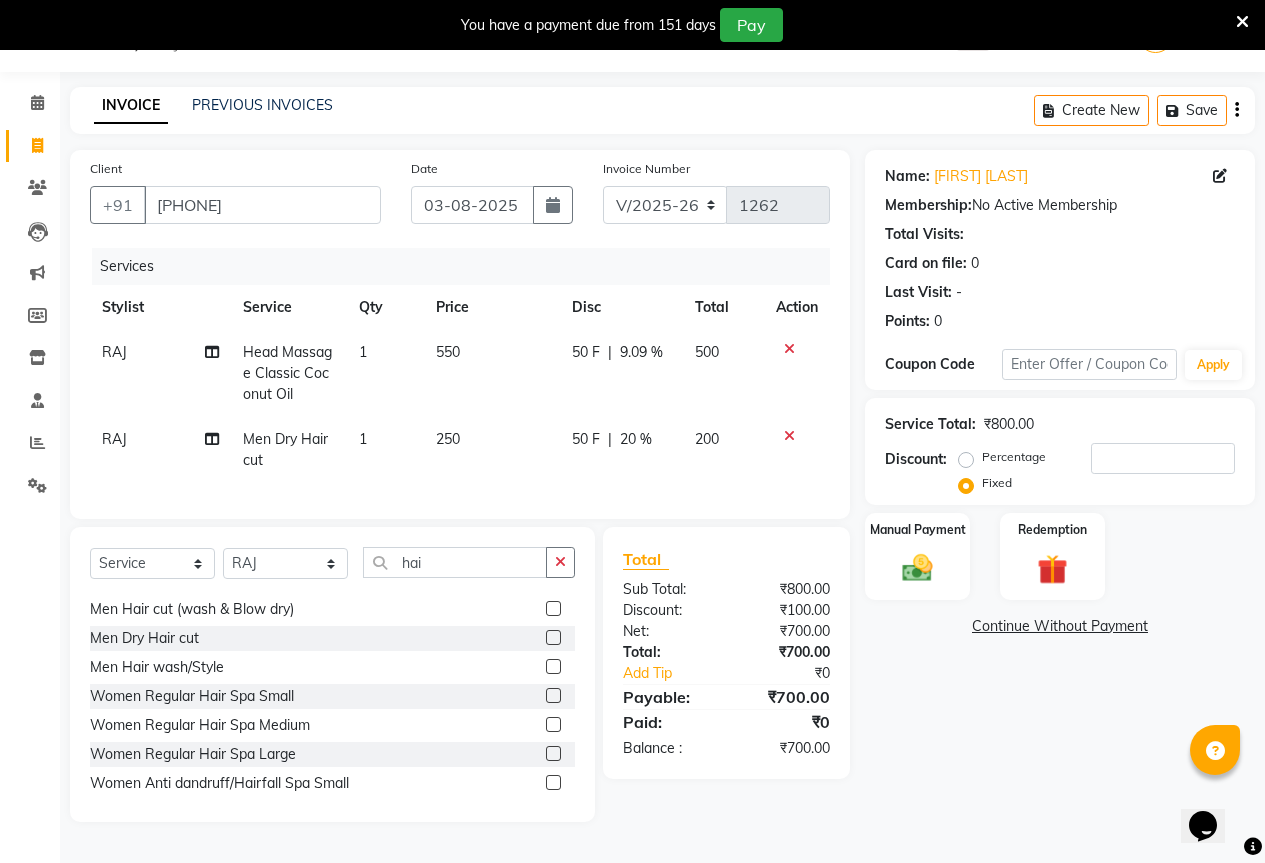 click 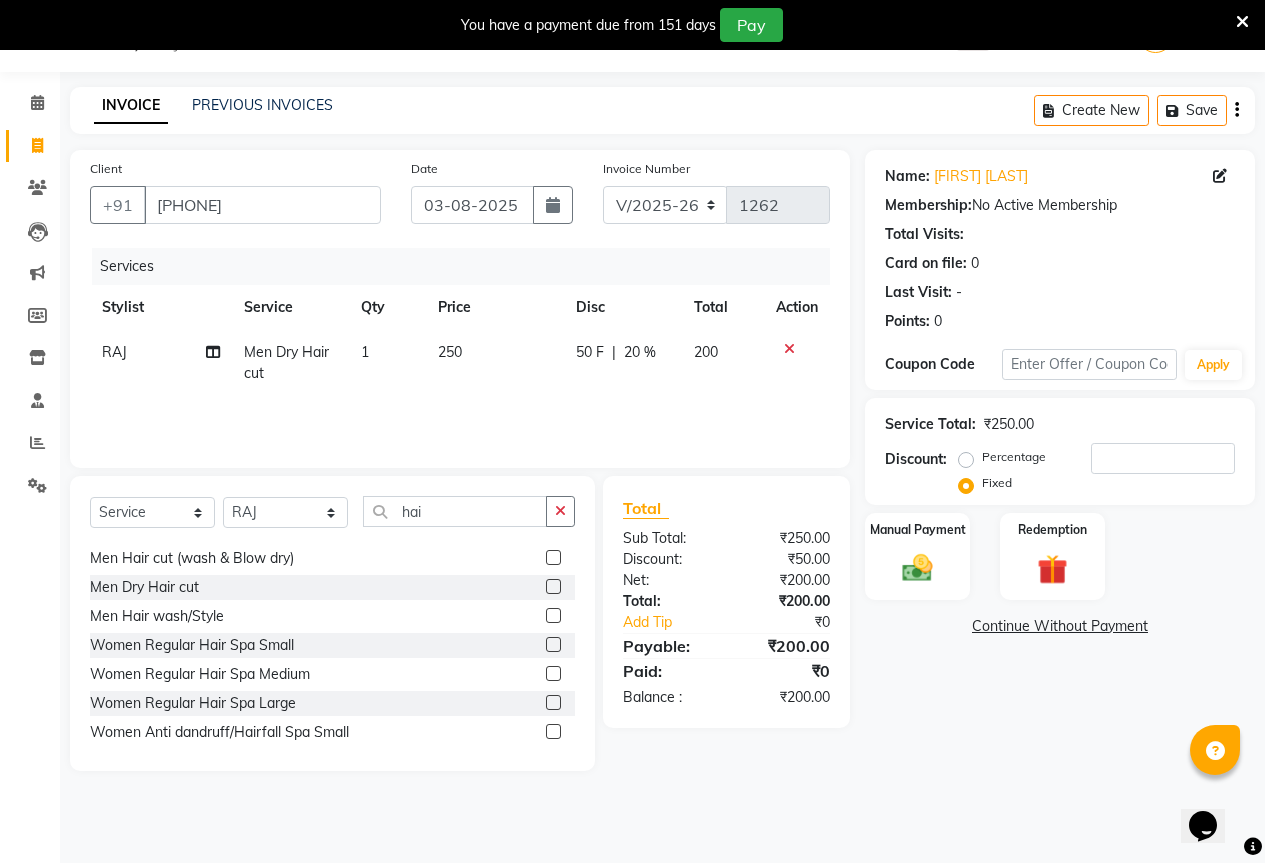 click 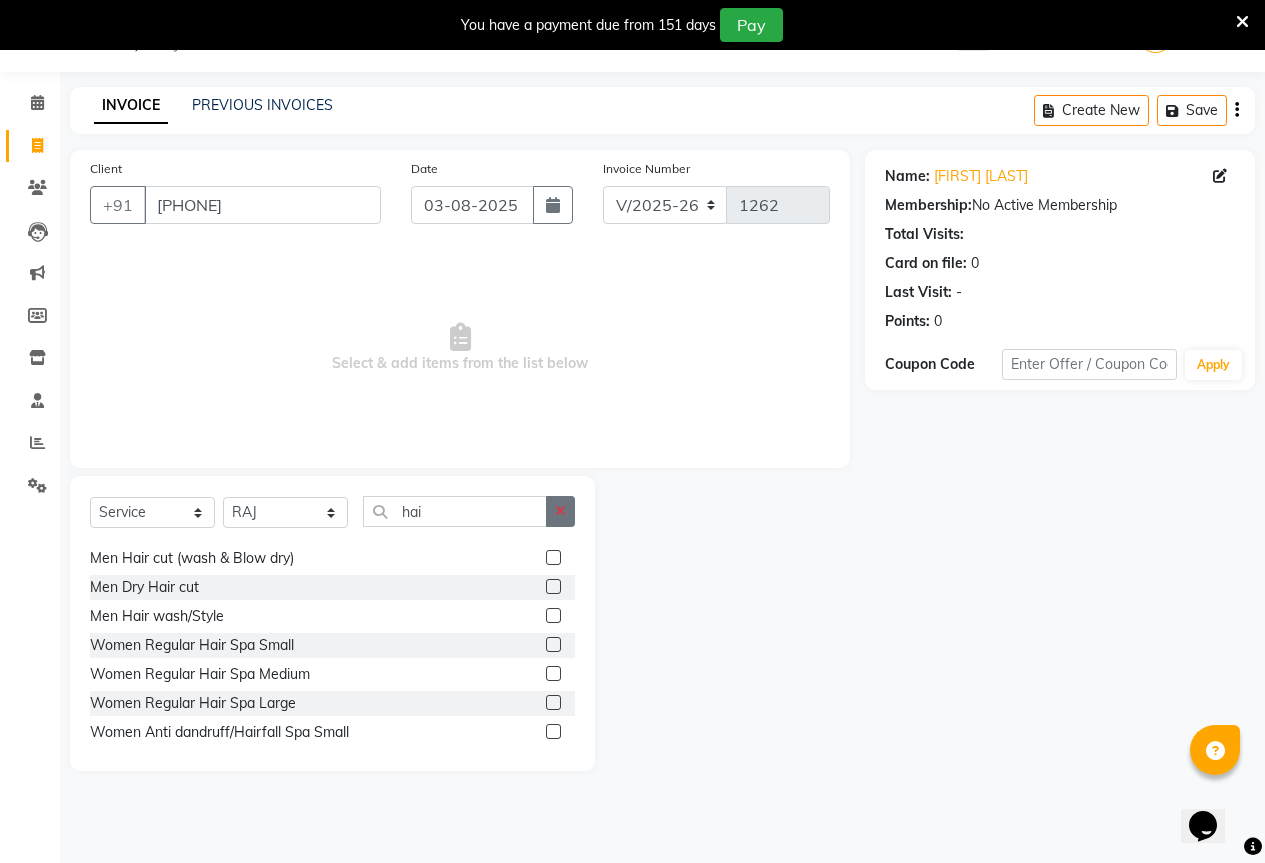 click 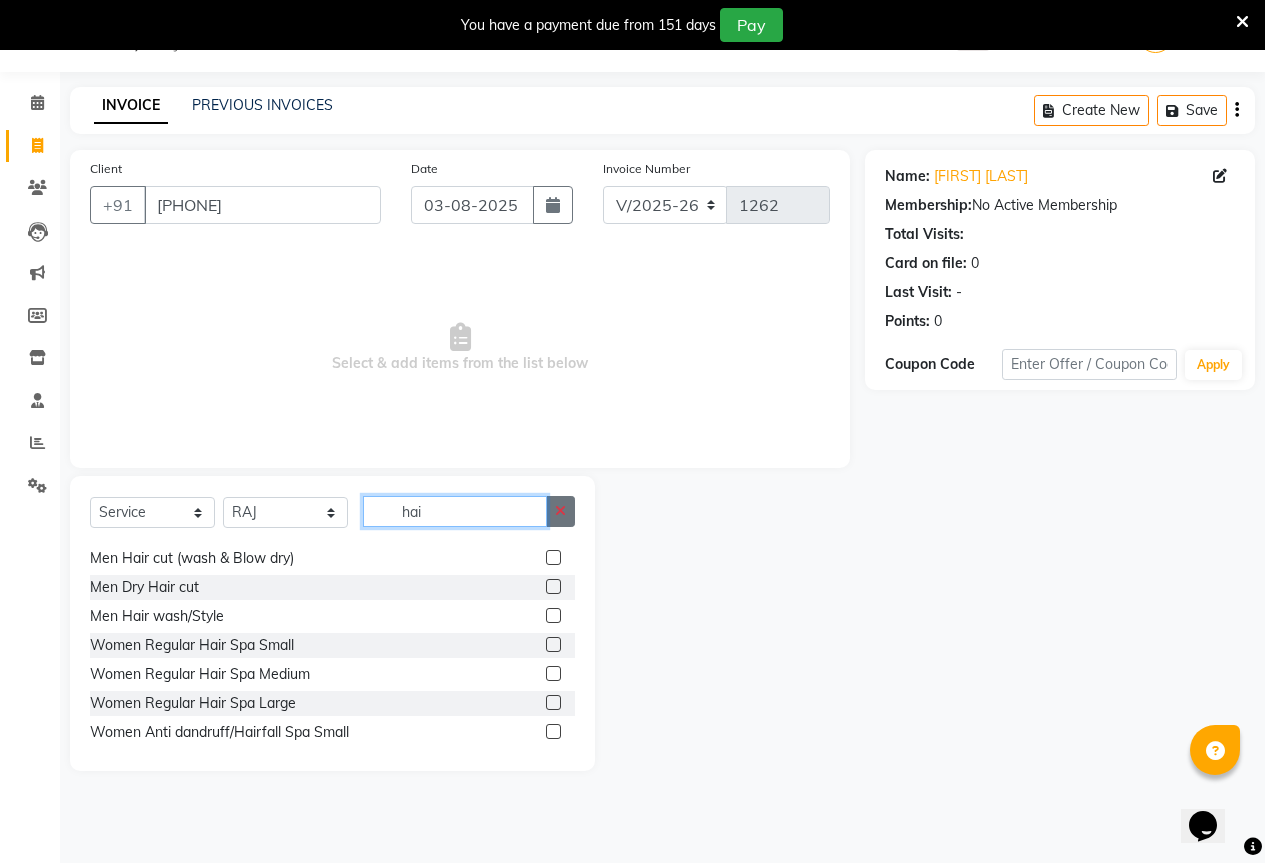 type 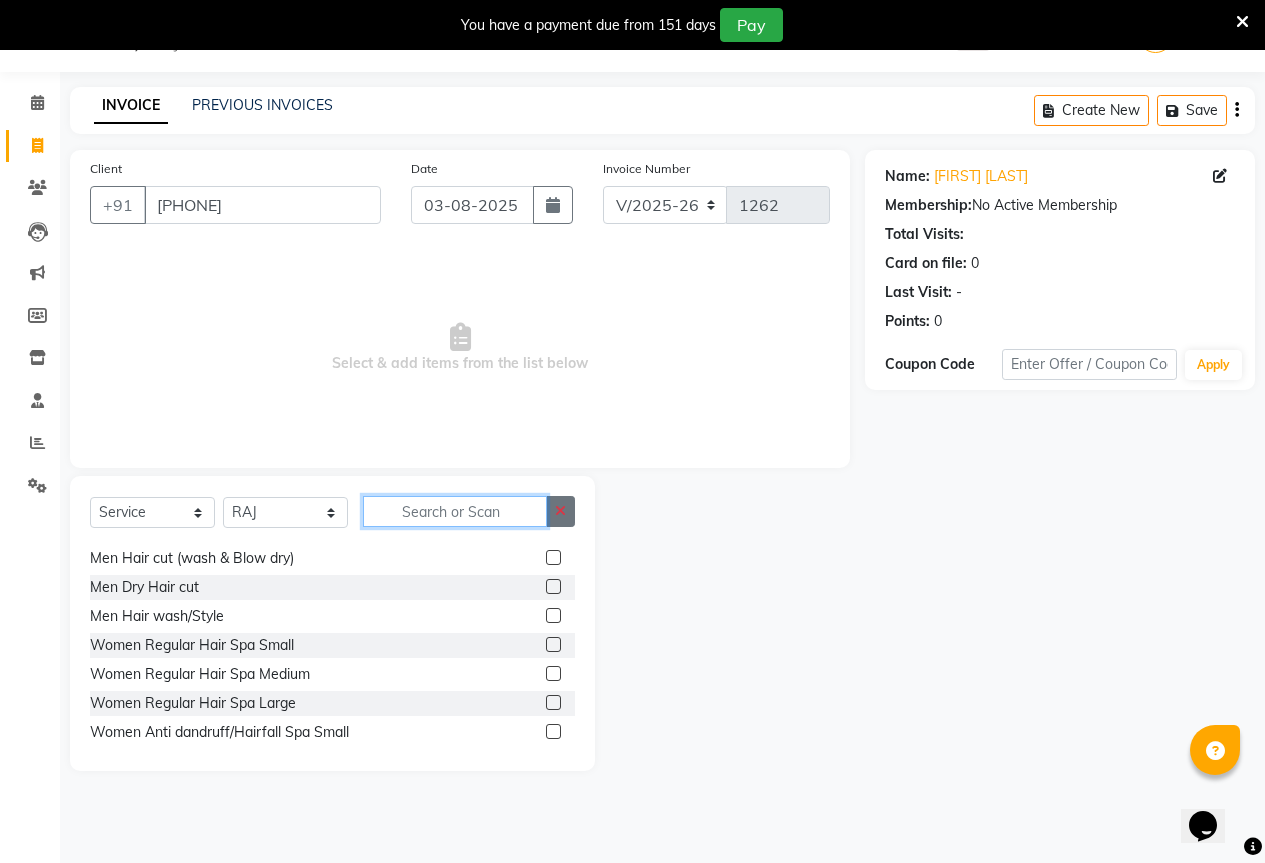 scroll, scrollTop: 490, scrollLeft: 0, axis: vertical 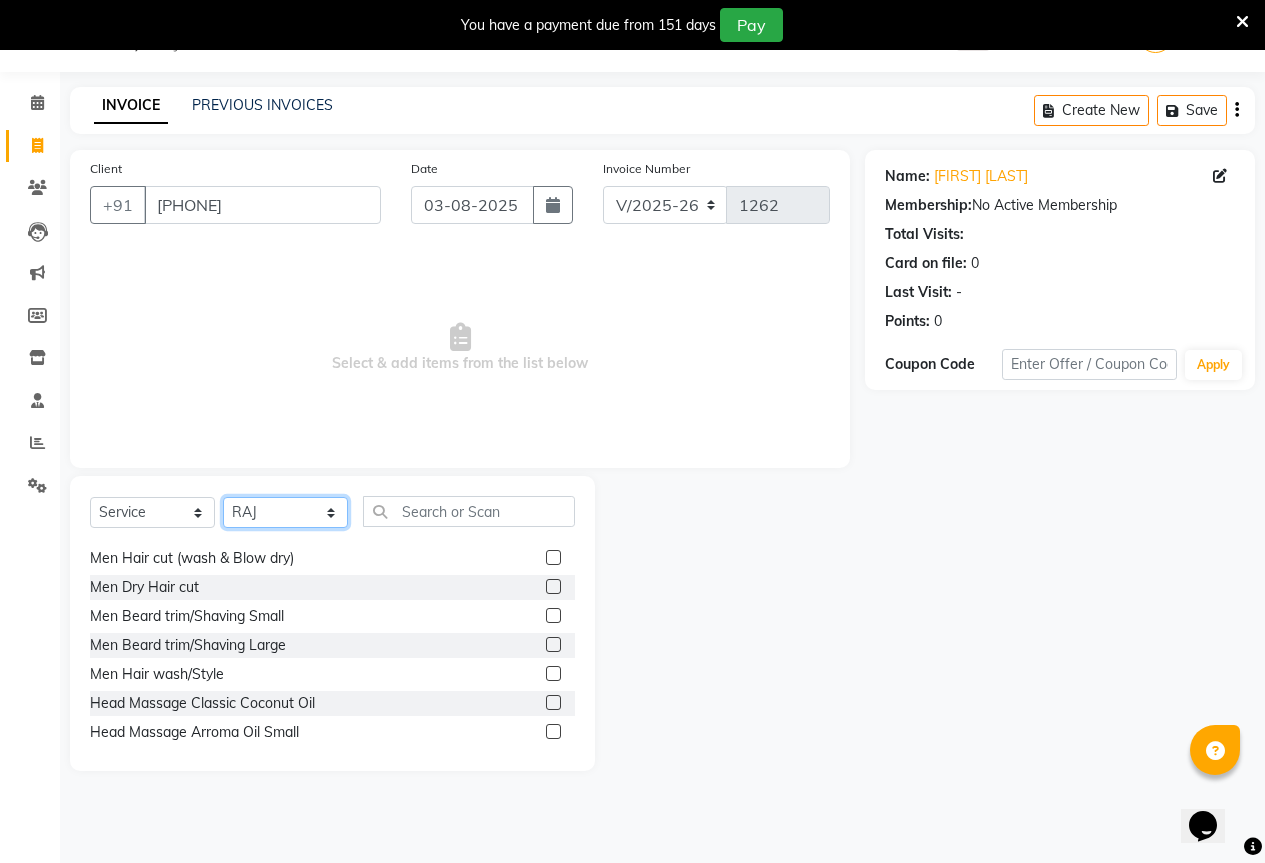 click on "Select Stylist AKASH KAJAL PAYAL RAJ RUTUJA SAHIL" 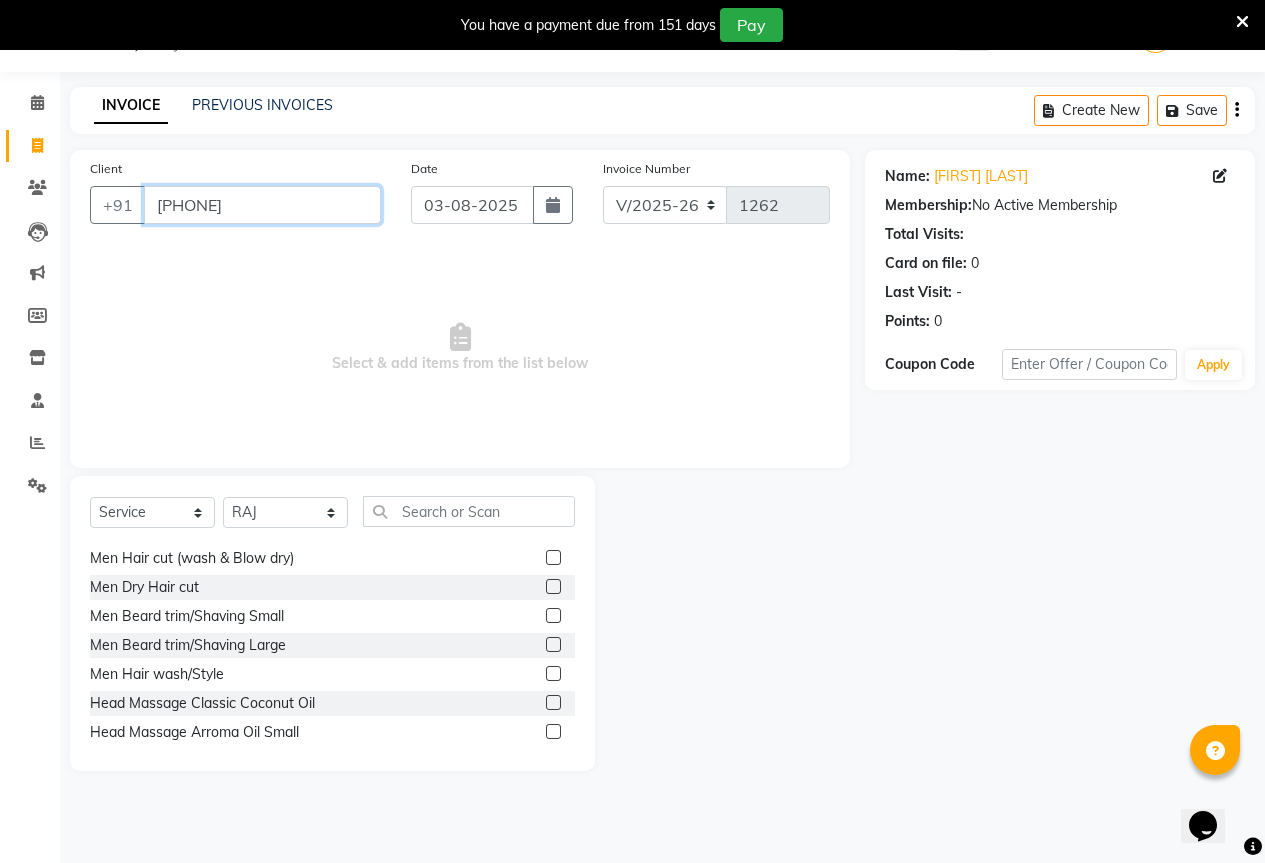click on "7875550922" at bounding box center (262, 205) 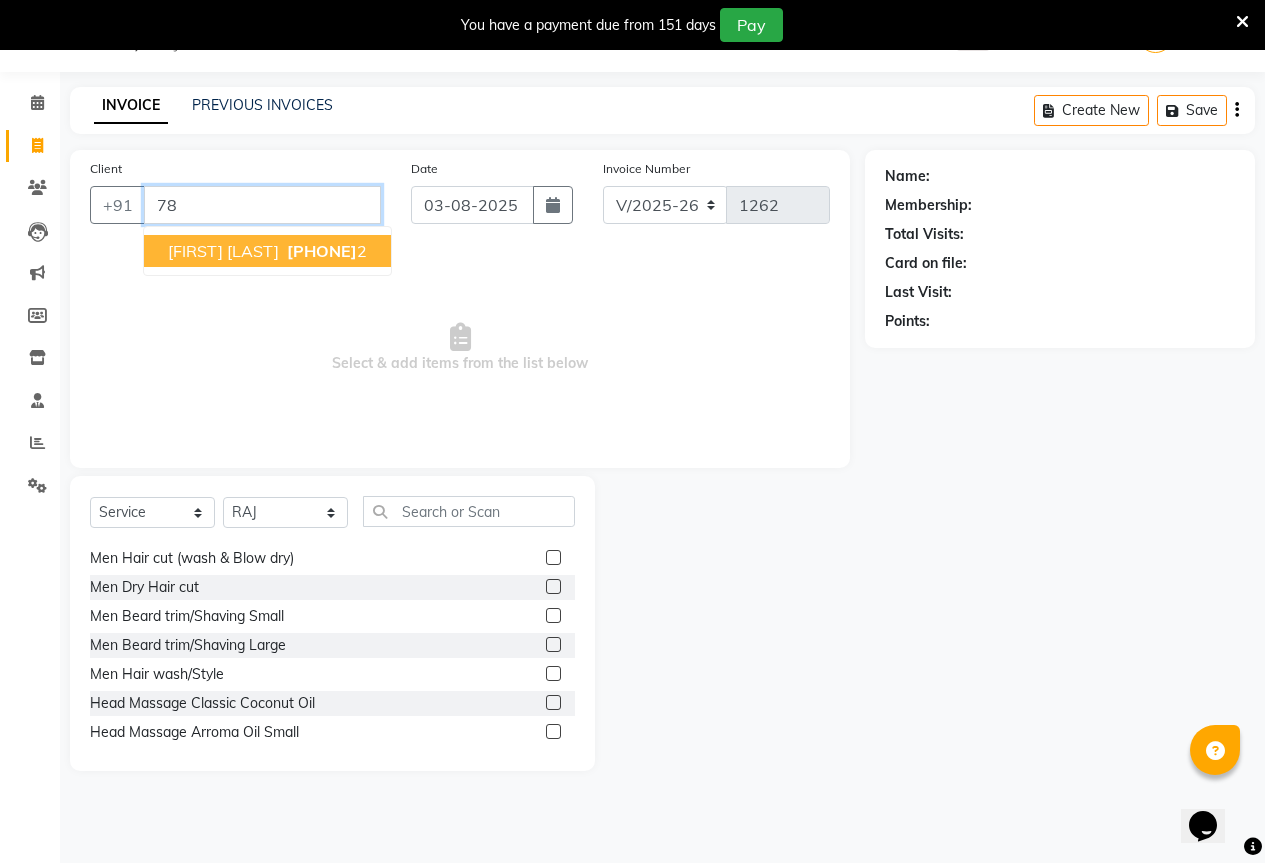 type on "7" 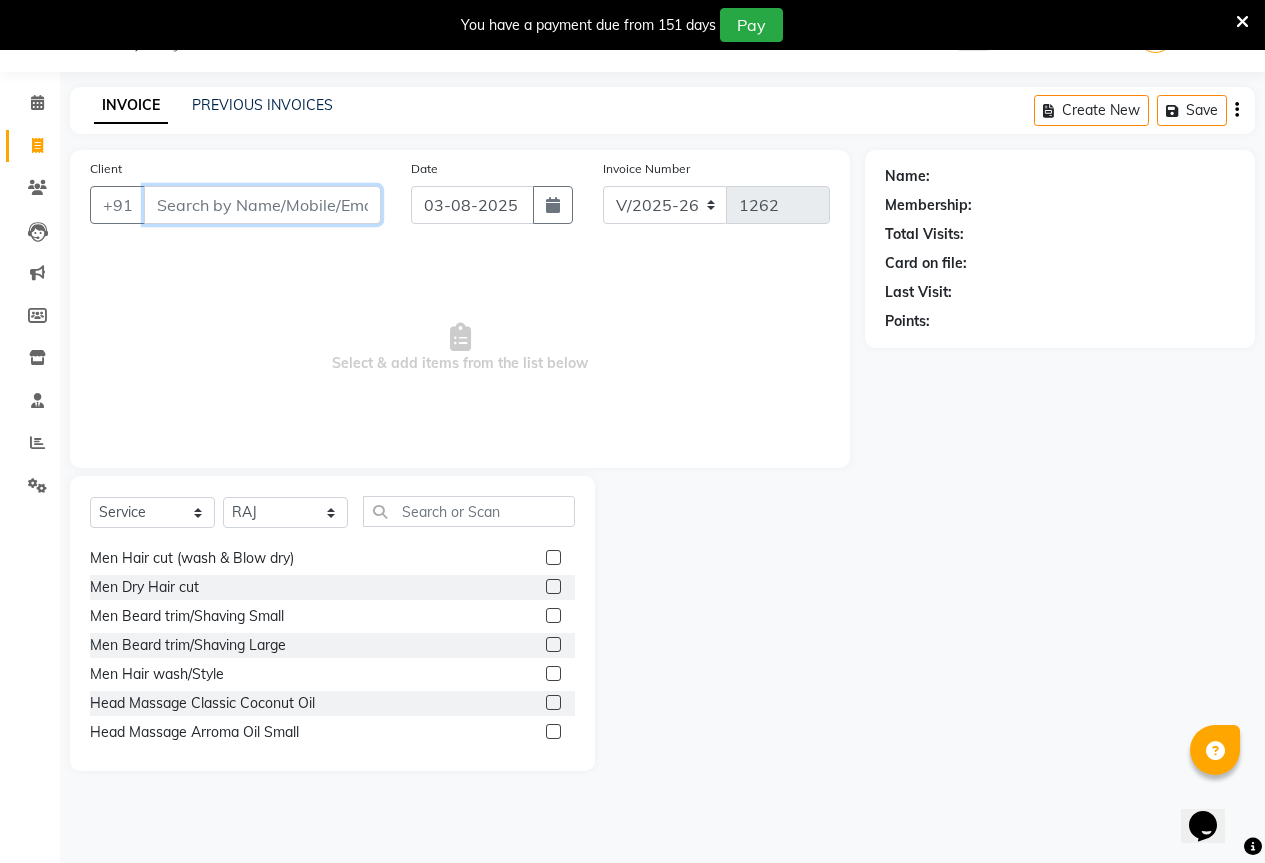 type 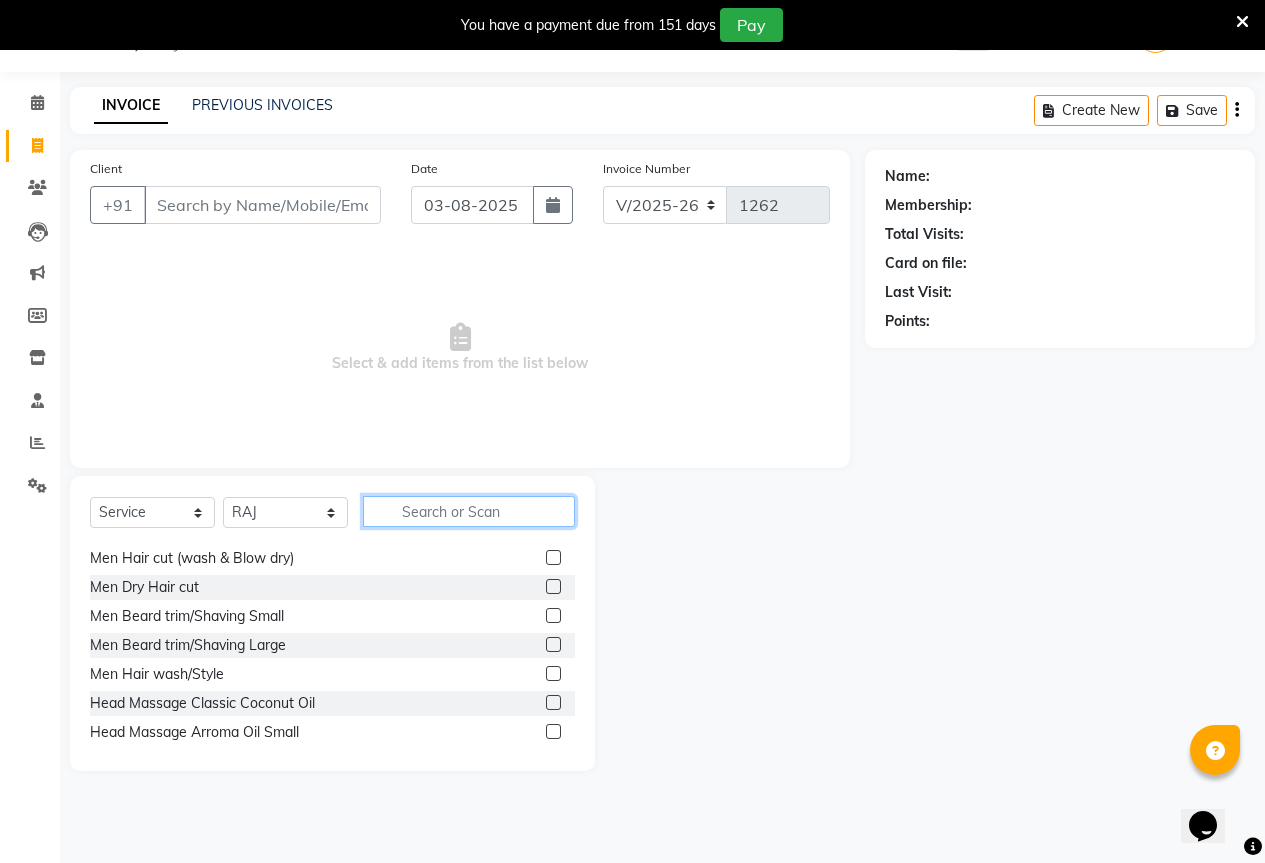 click 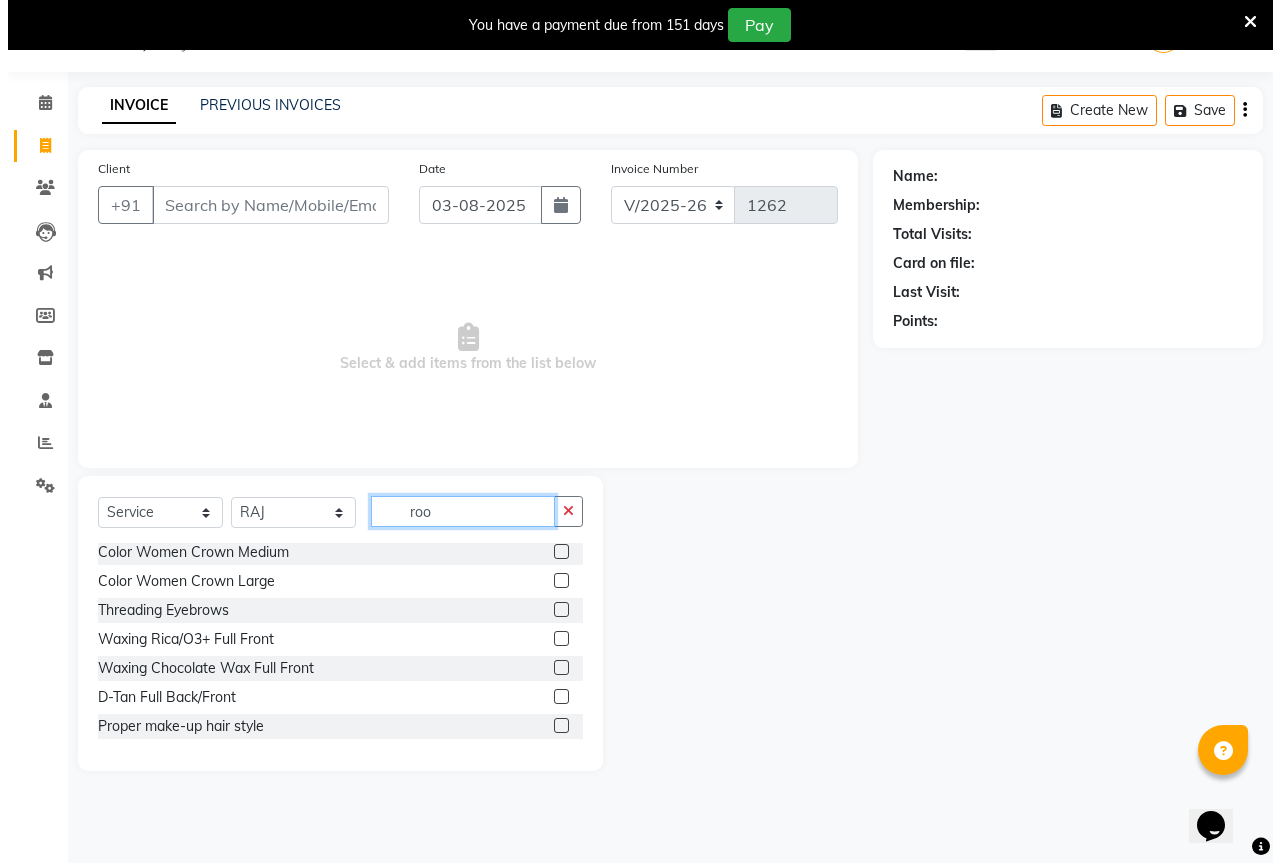 scroll, scrollTop: 0, scrollLeft: 0, axis: both 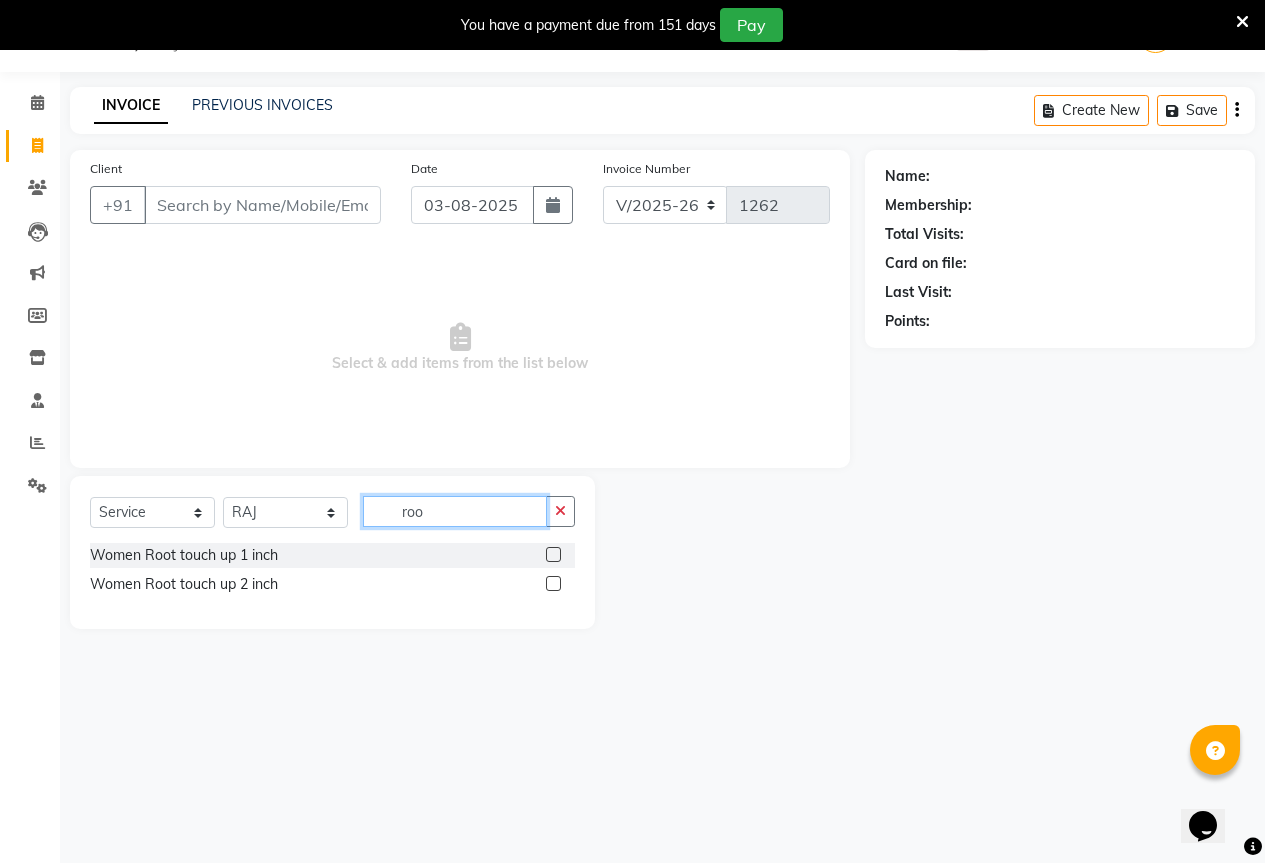type on "roo" 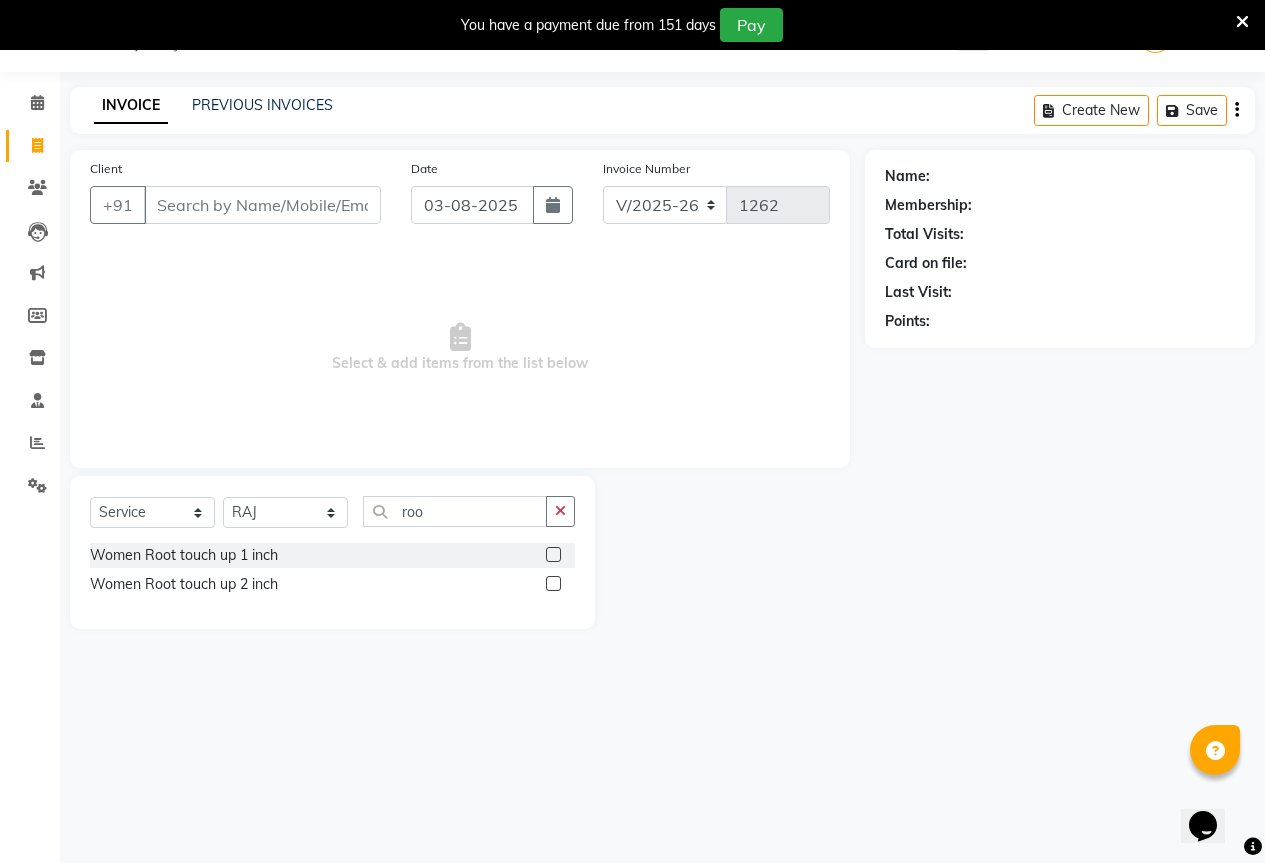 click 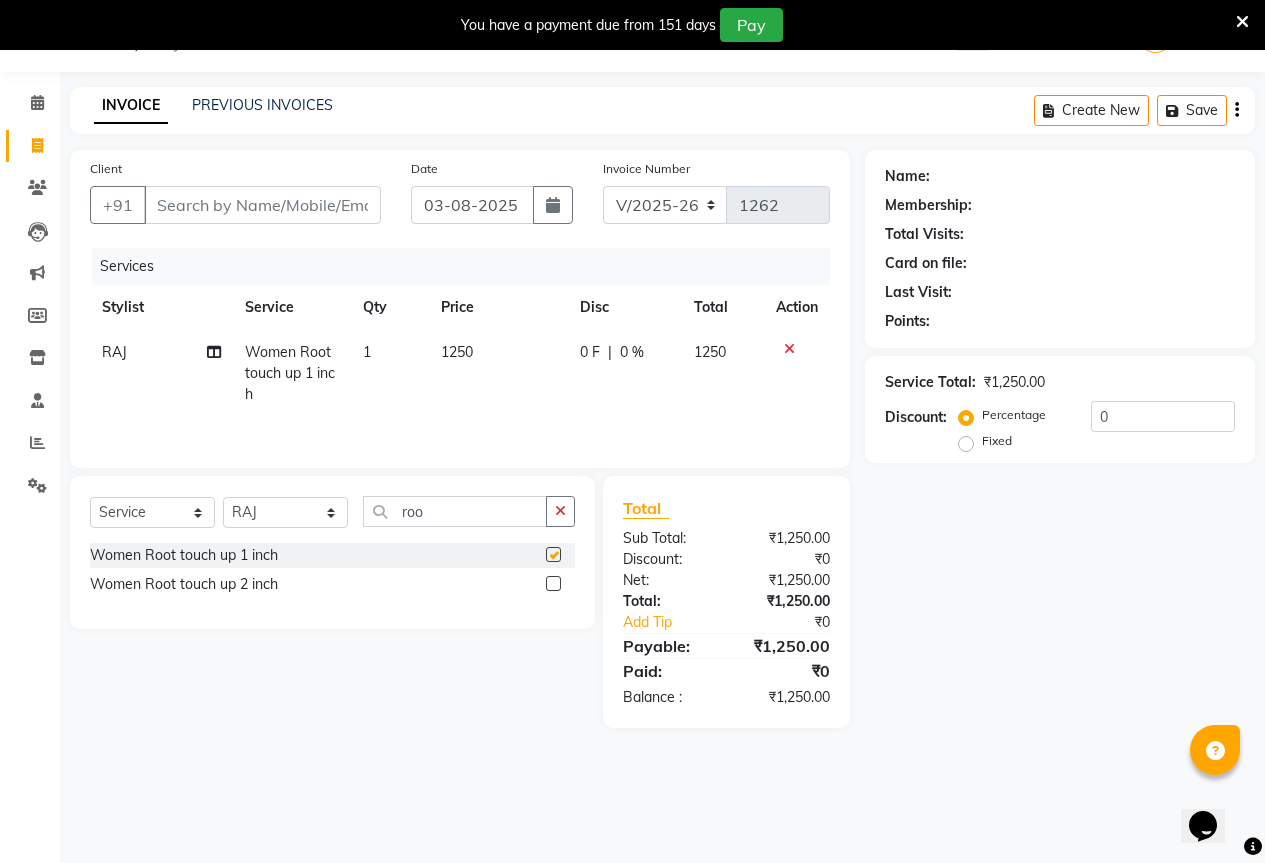 checkbox on "false" 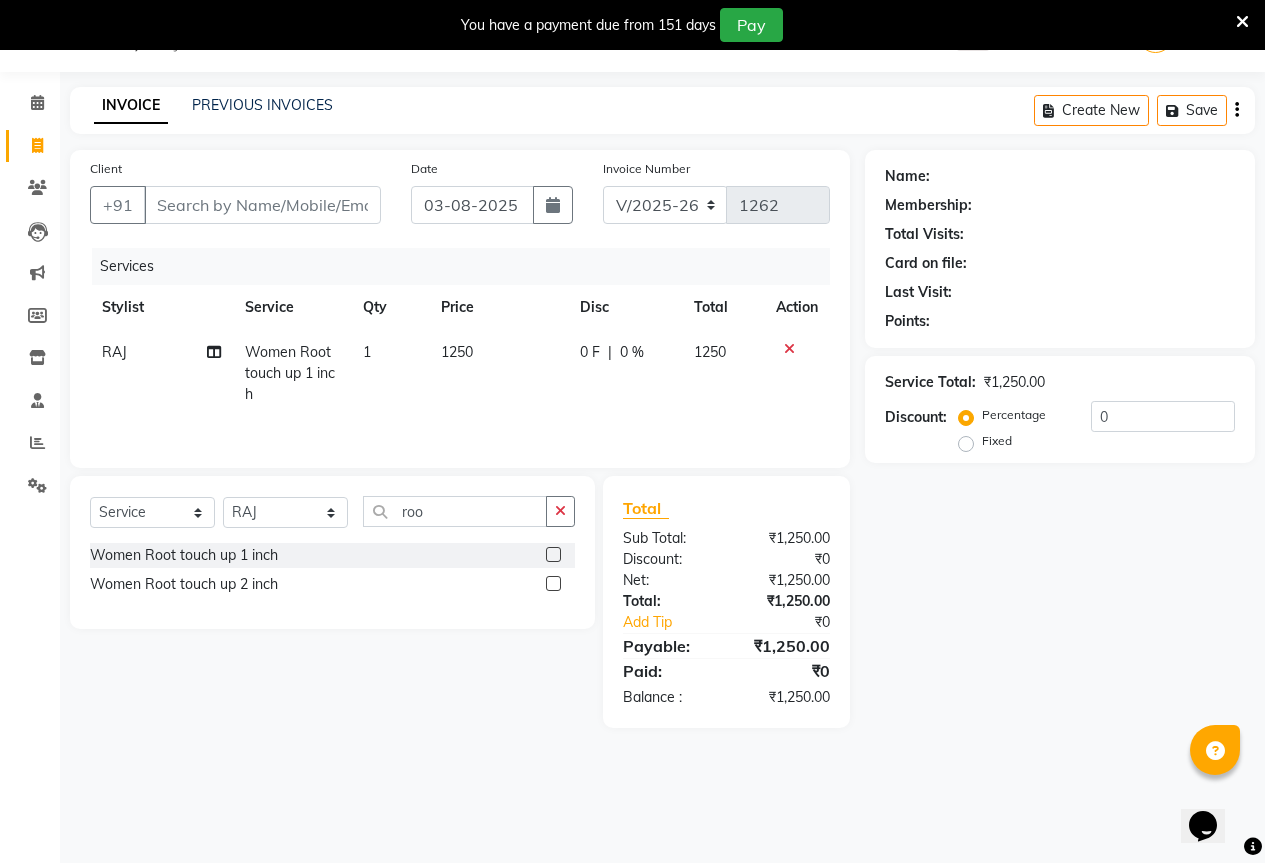 click 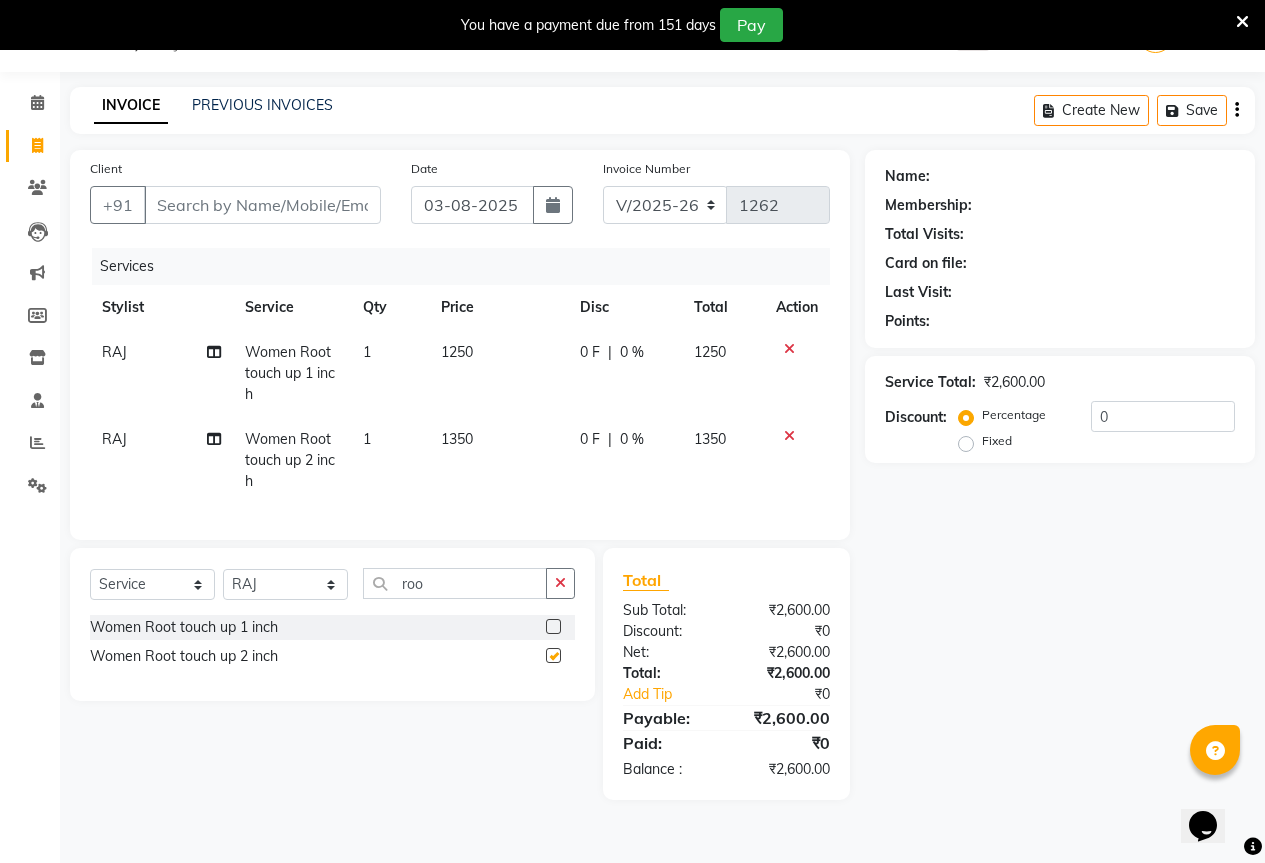 checkbox on "false" 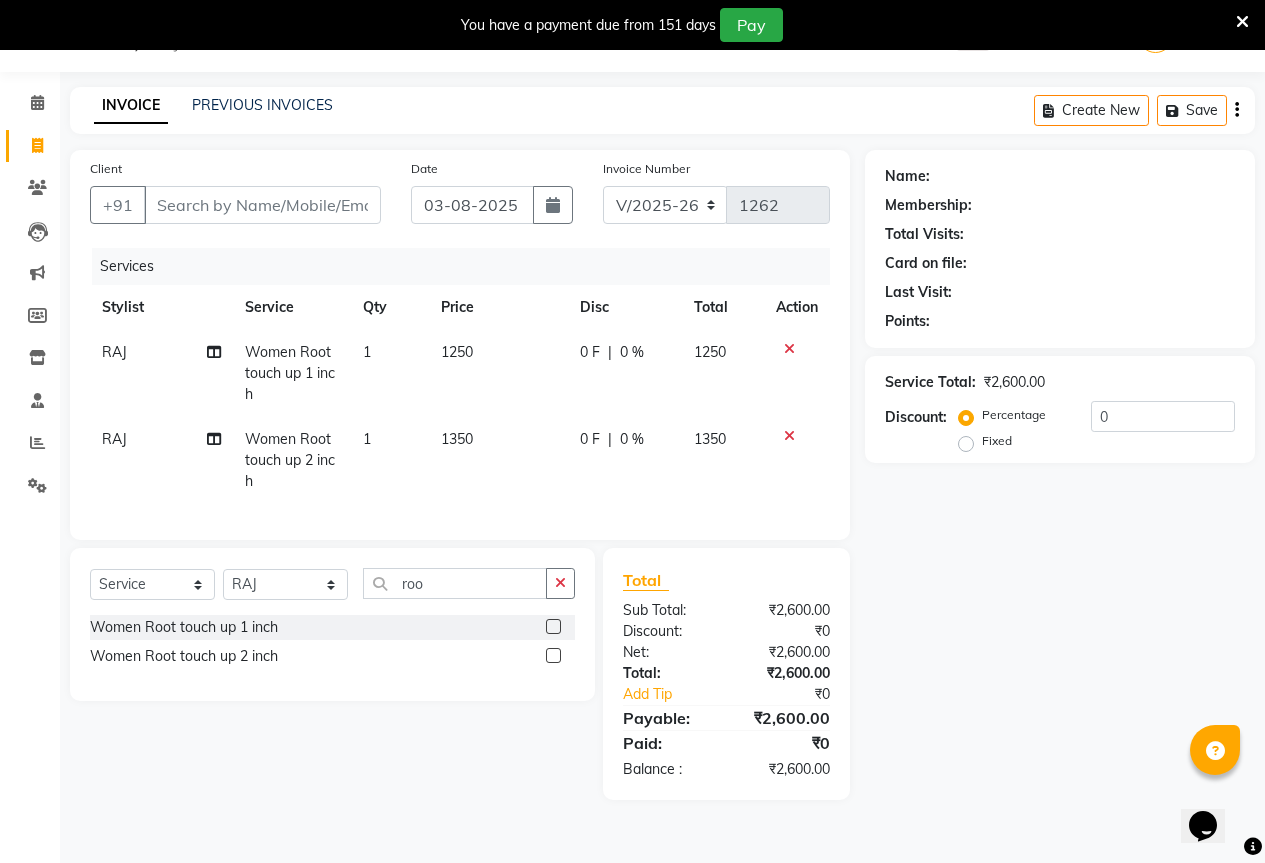 click 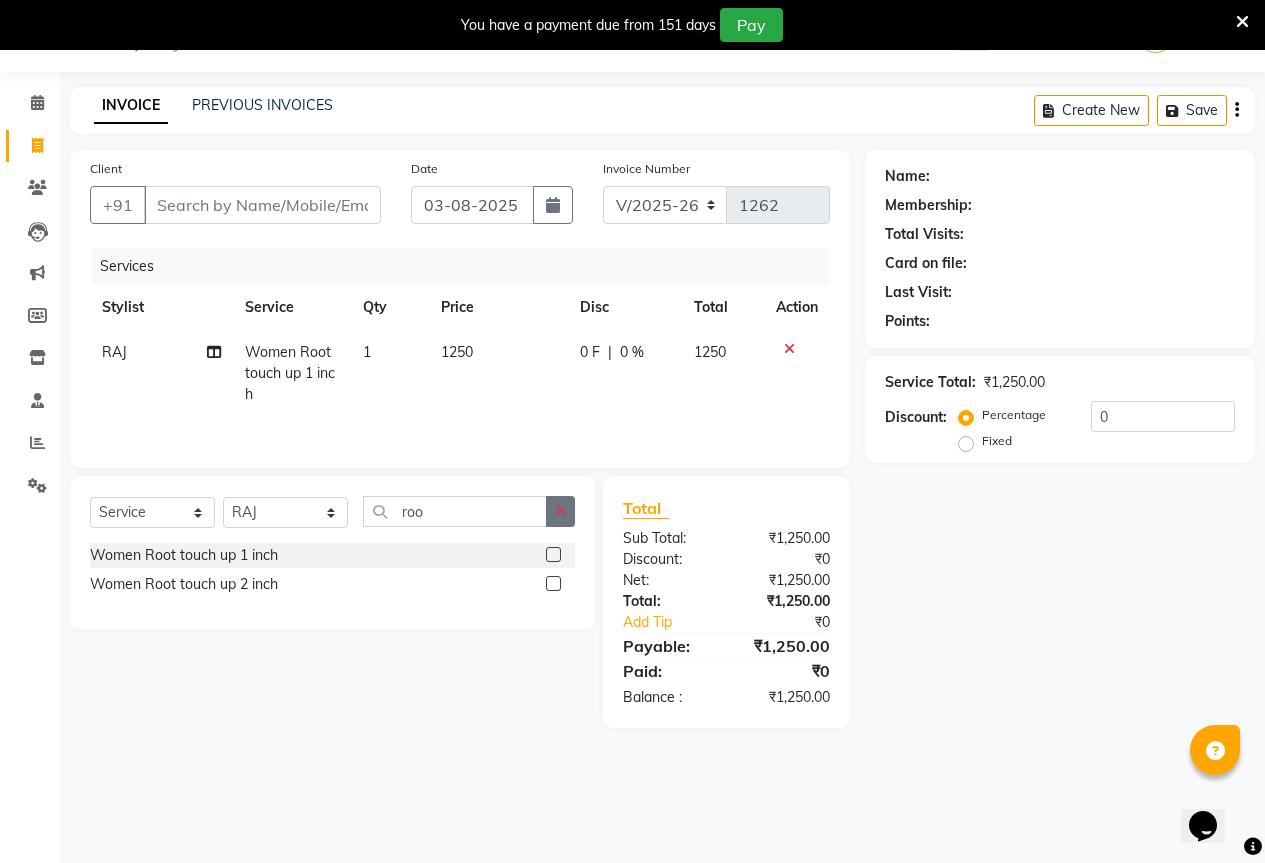 click 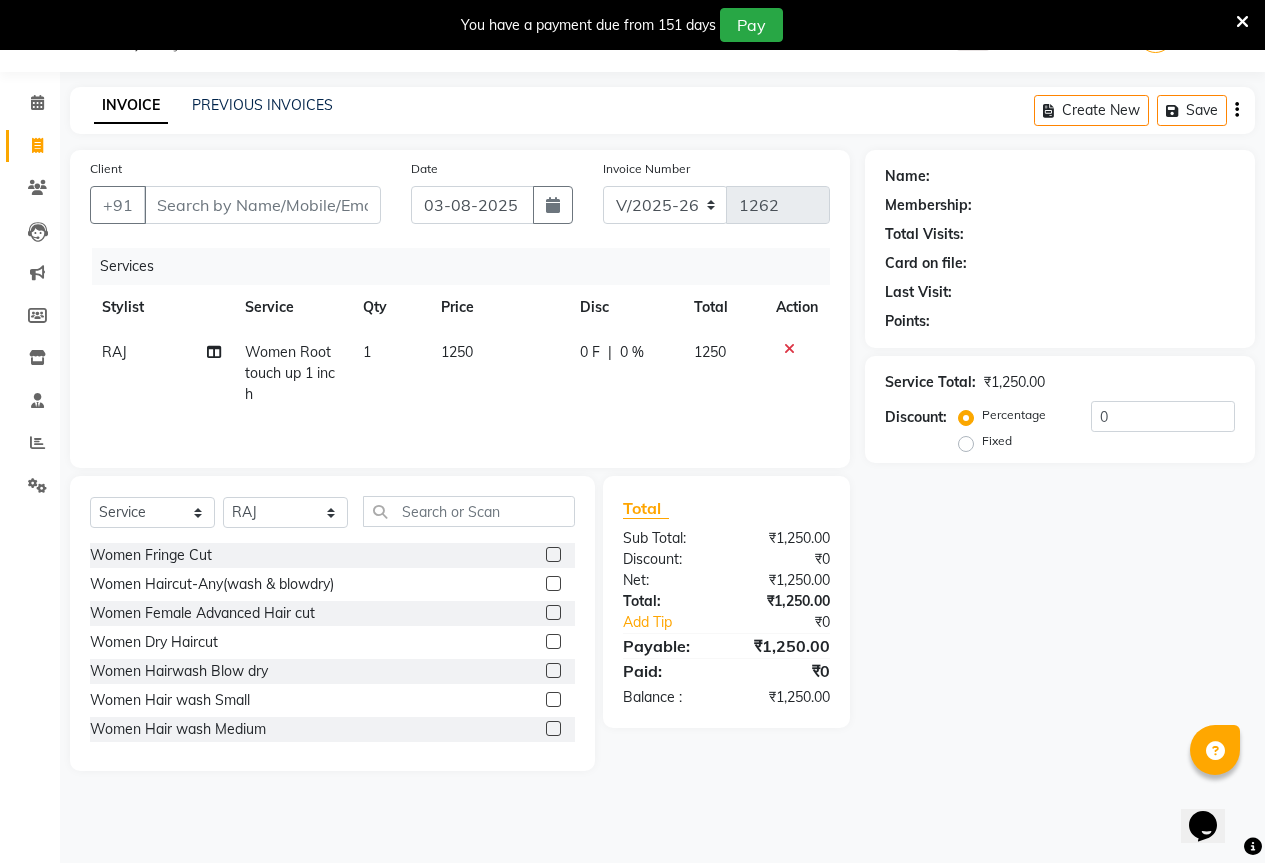 click 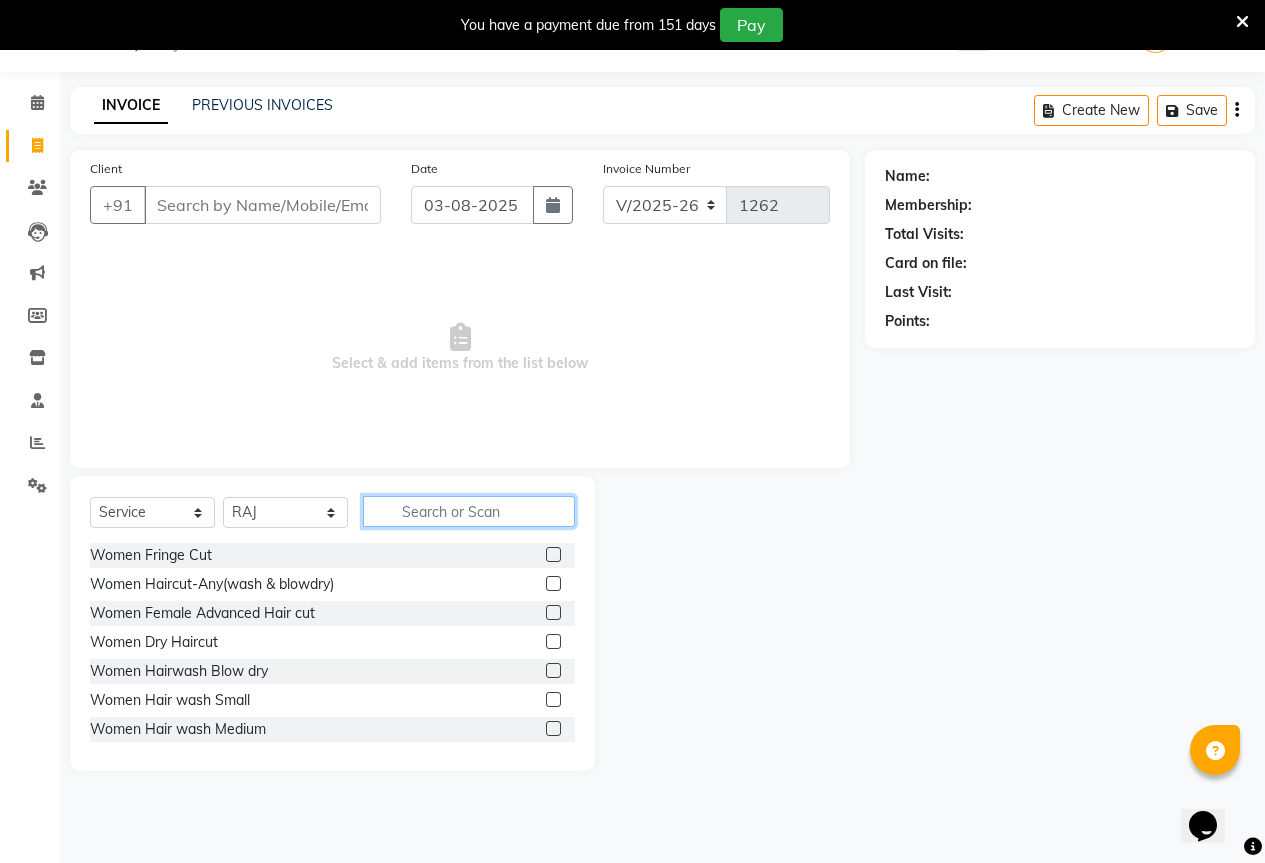 click 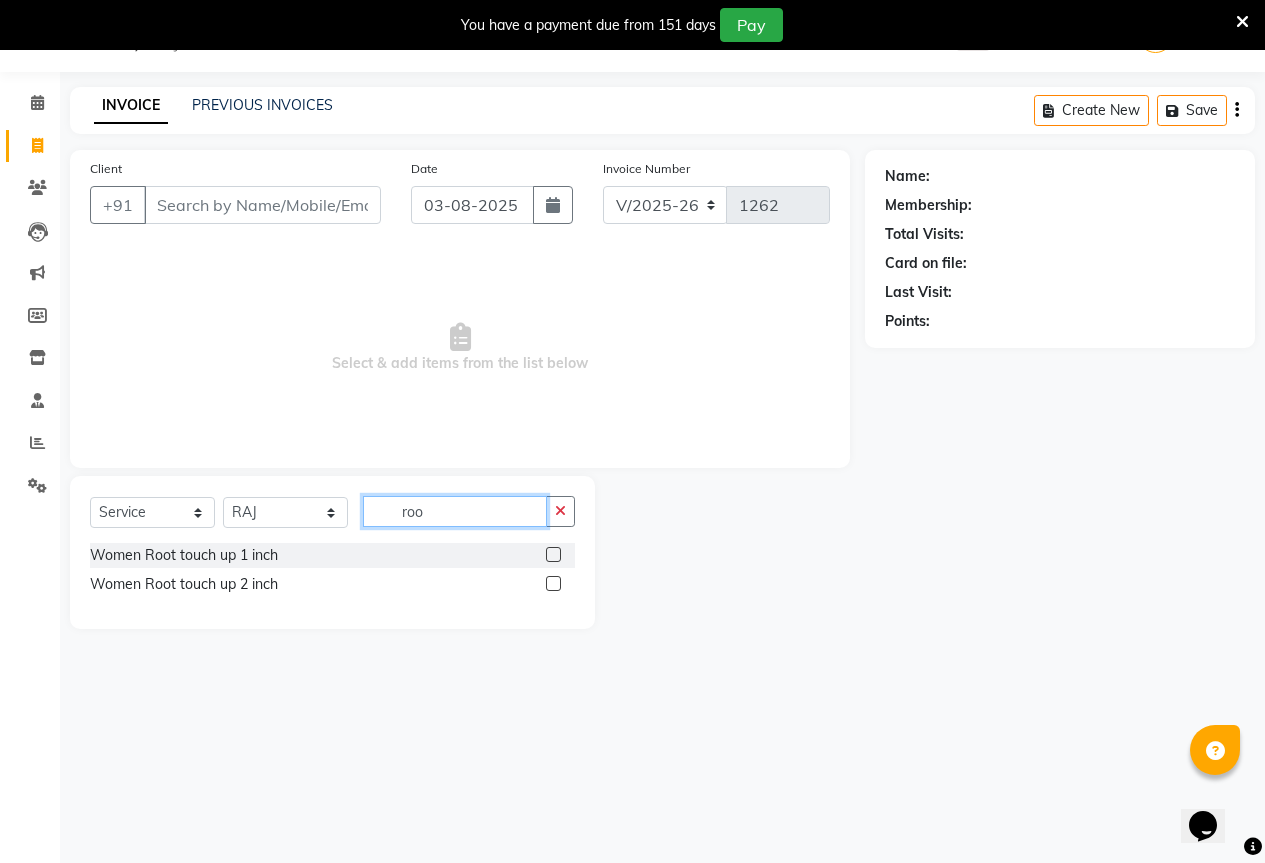 type on "roo" 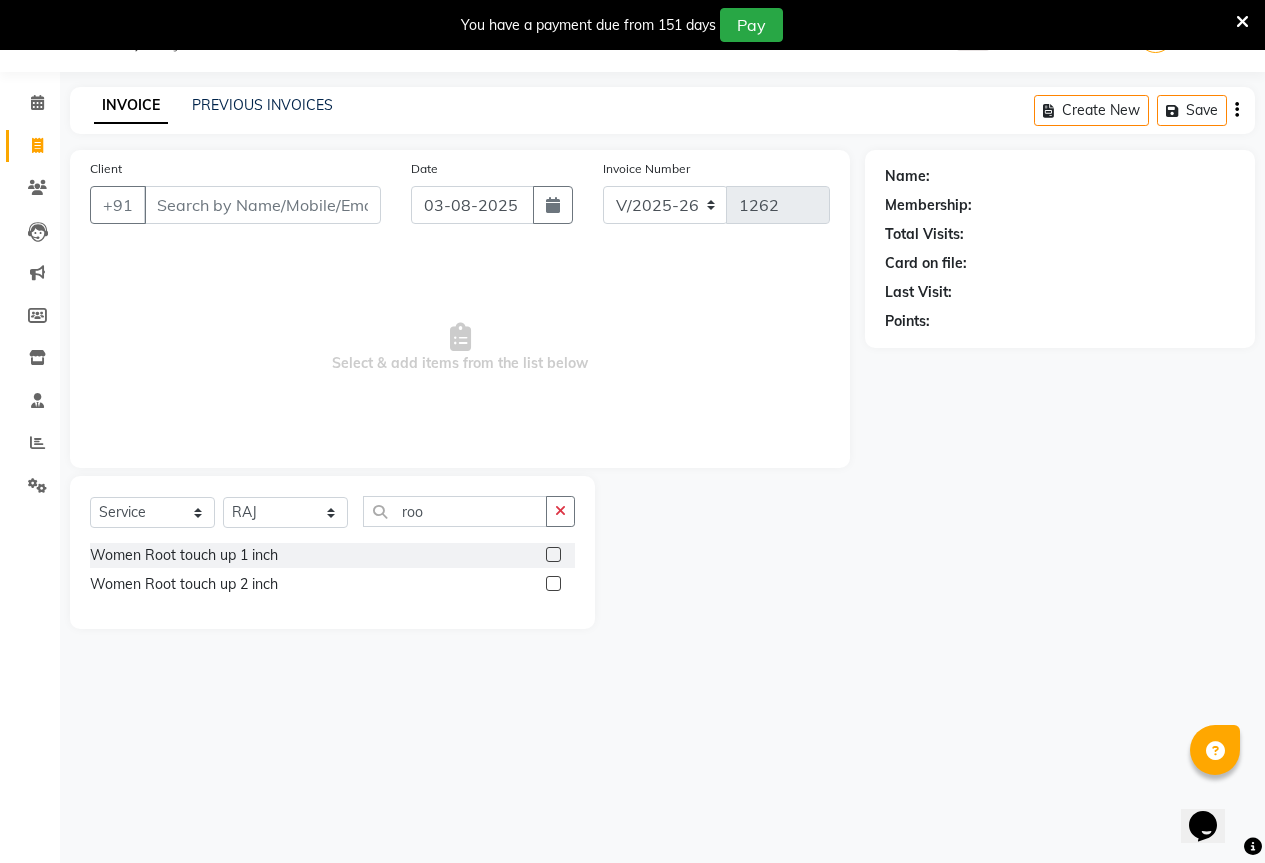 click 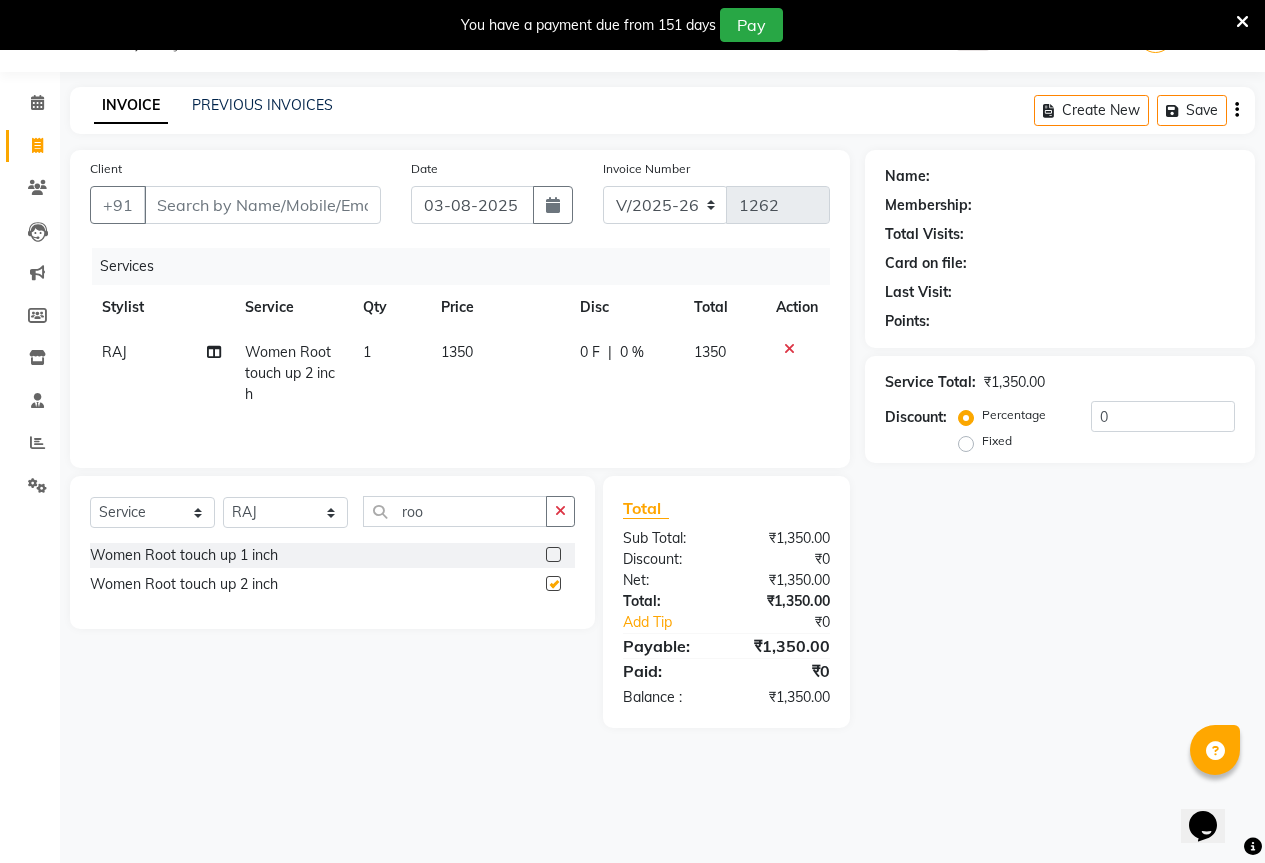 checkbox on "false" 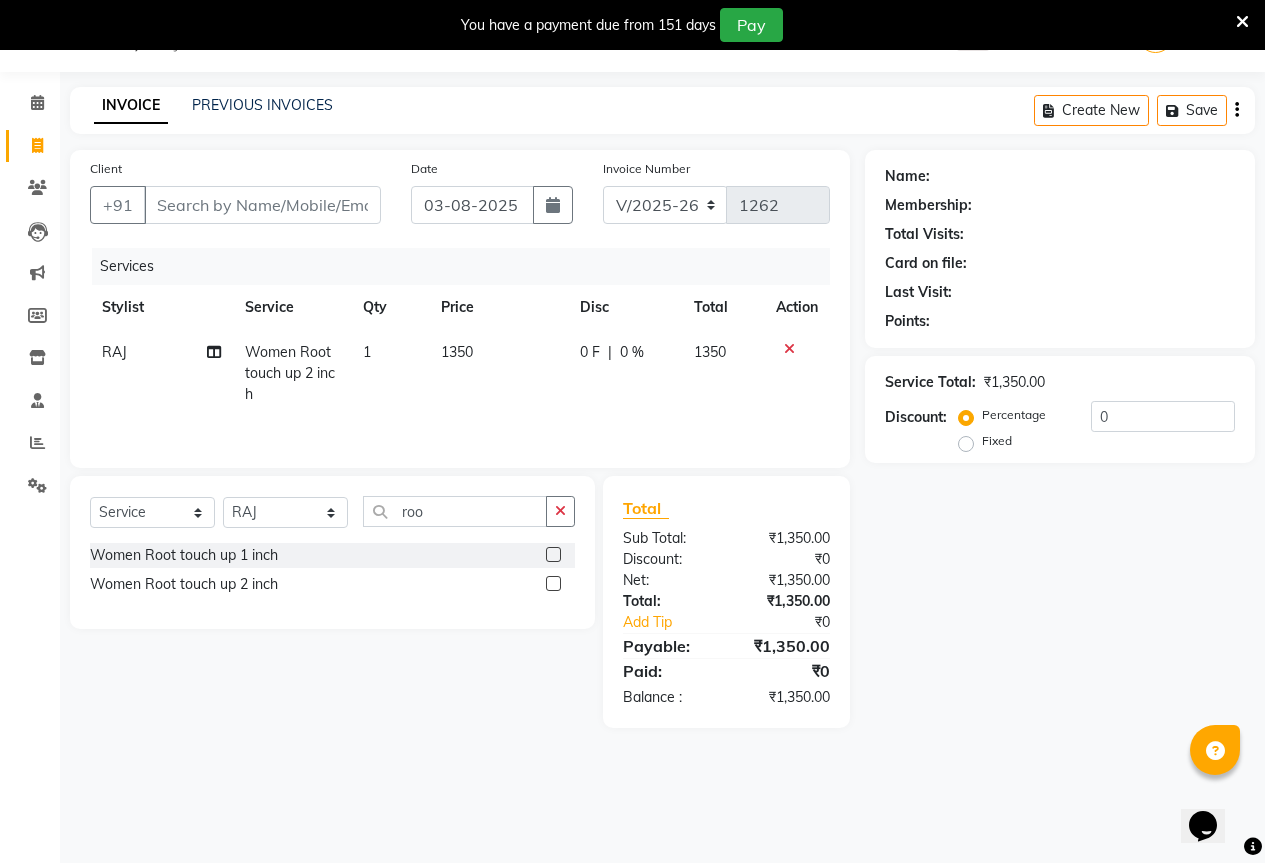 click 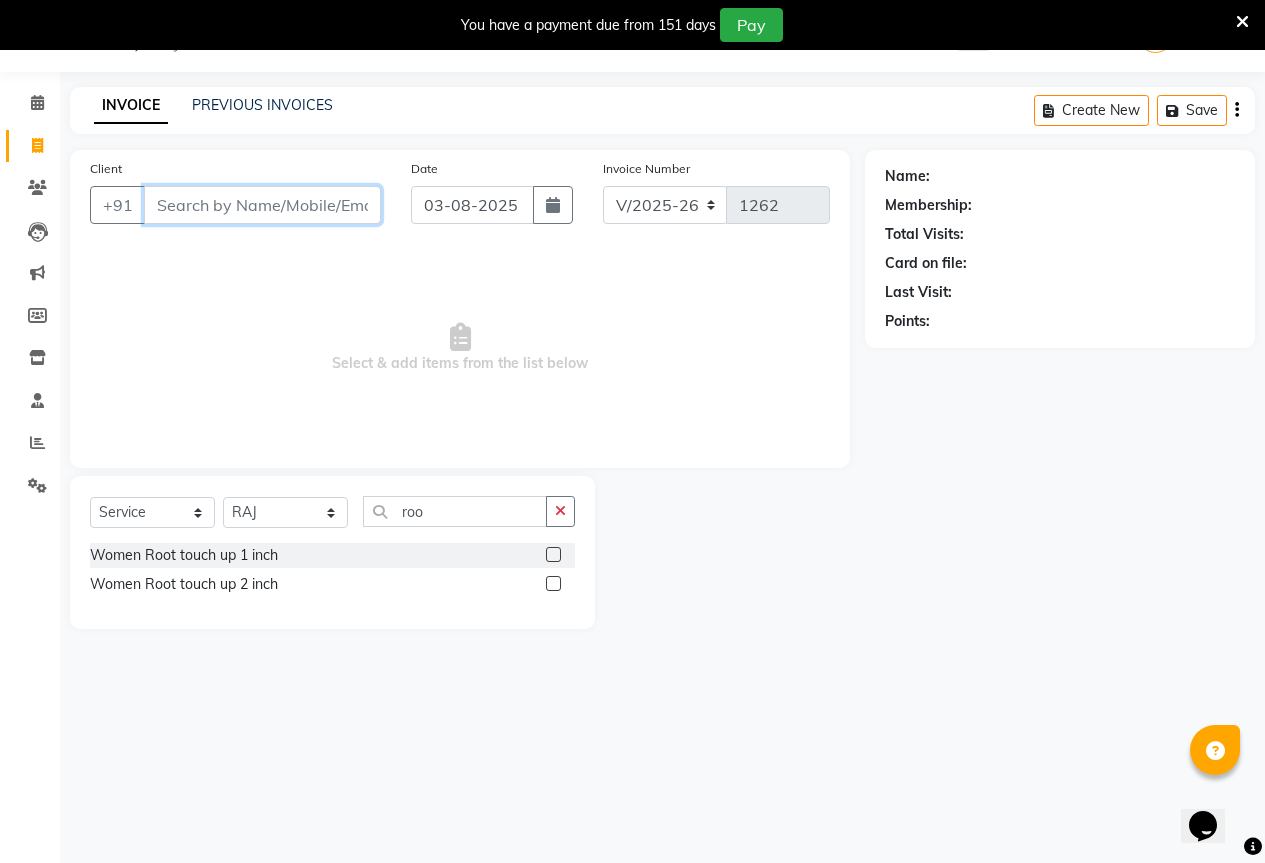 drag, startPoint x: 257, startPoint y: 219, endPoint x: 258, endPoint y: 199, distance: 20.024984 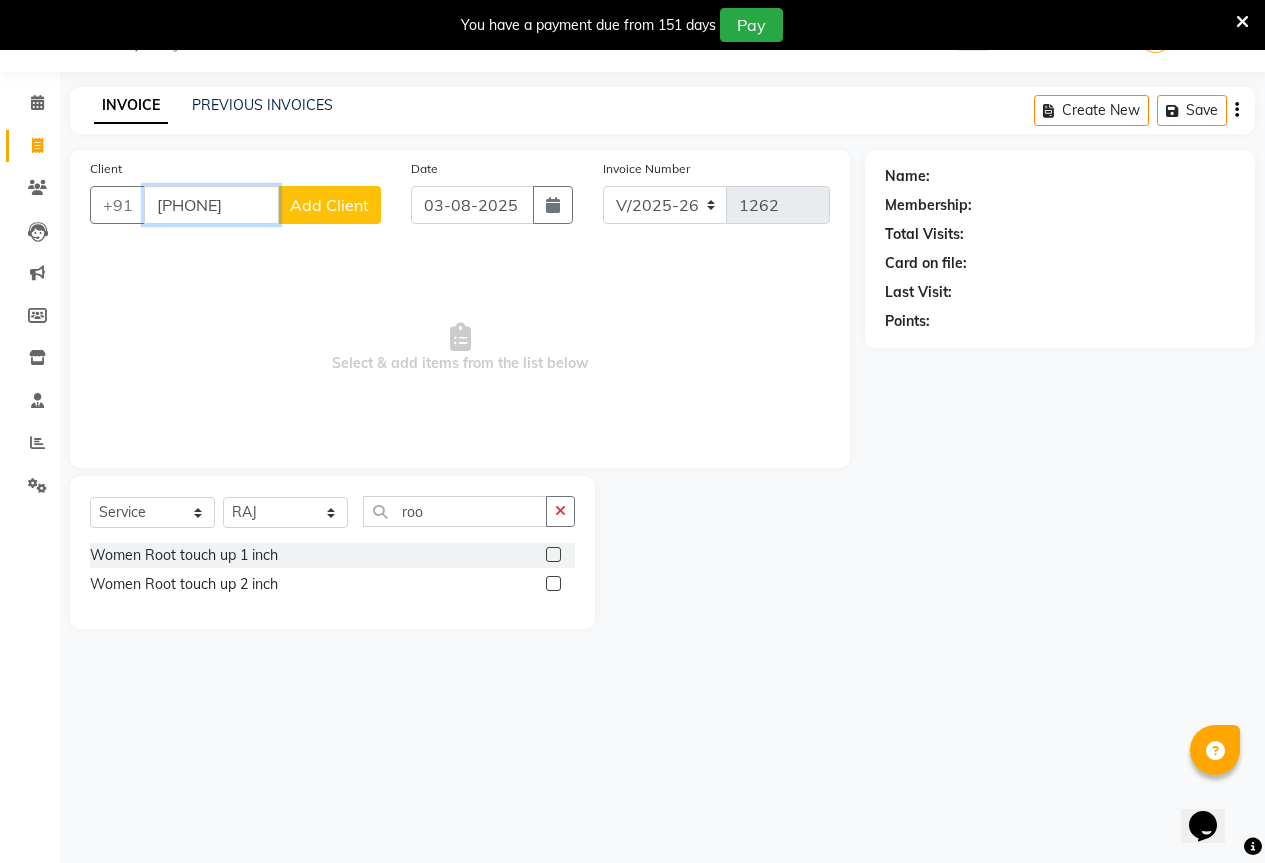 type on "8770779275" 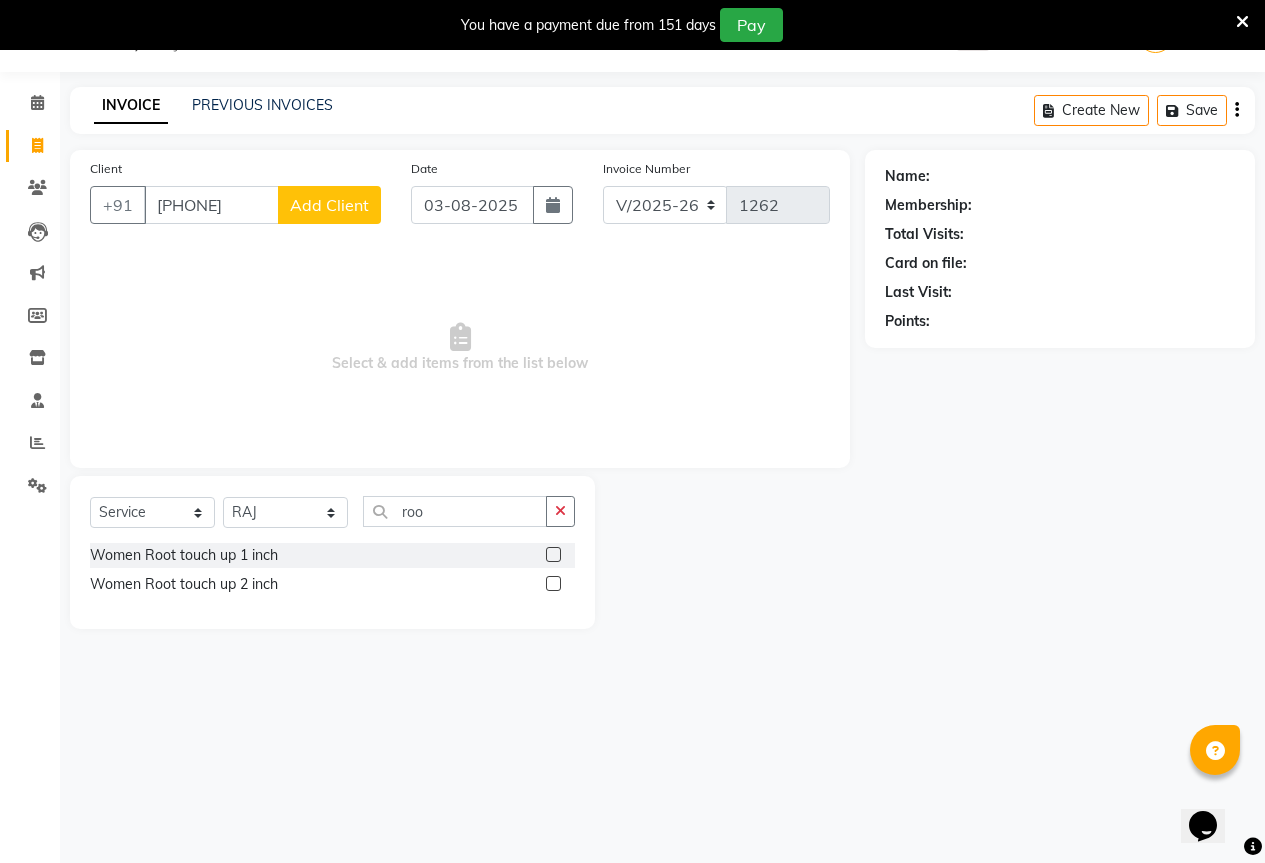 click on "Add Client" 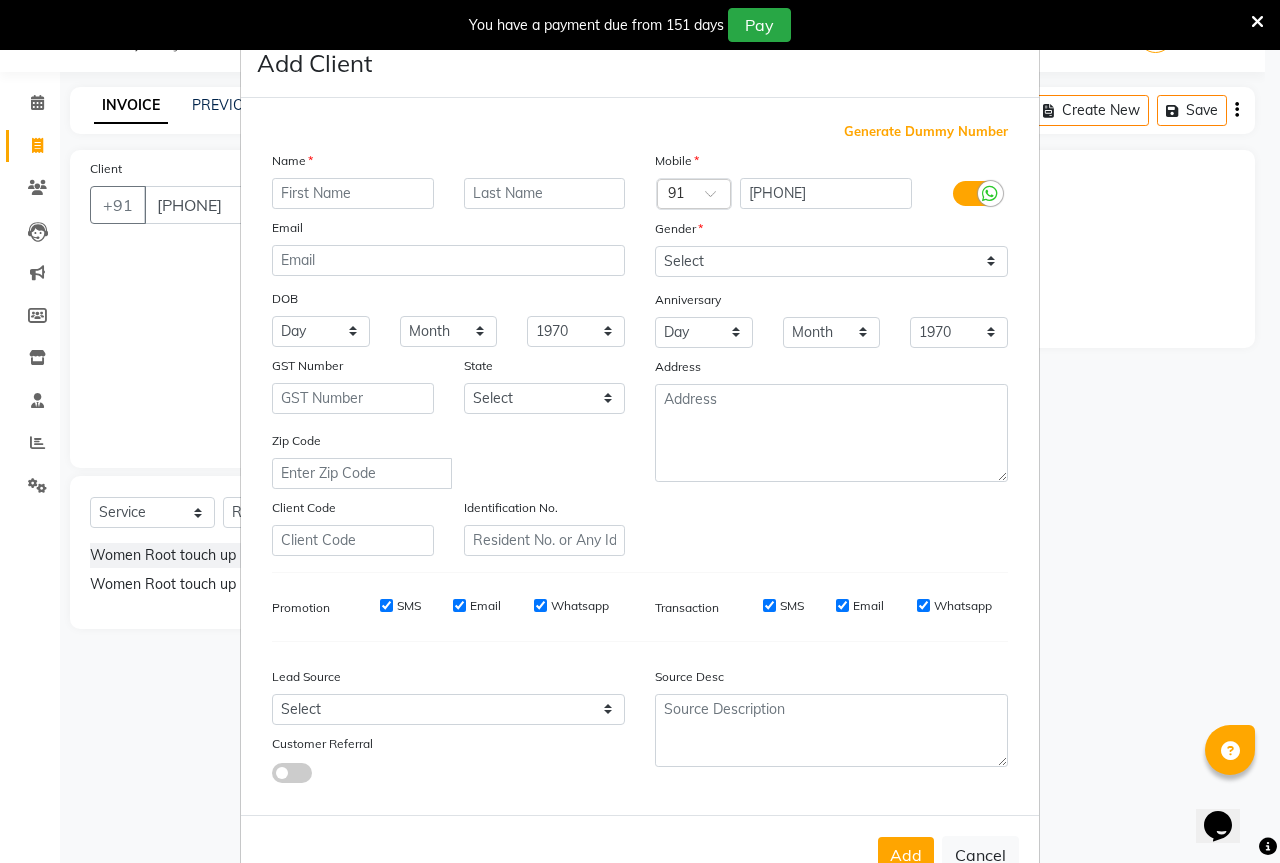 click at bounding box center (353, 193) 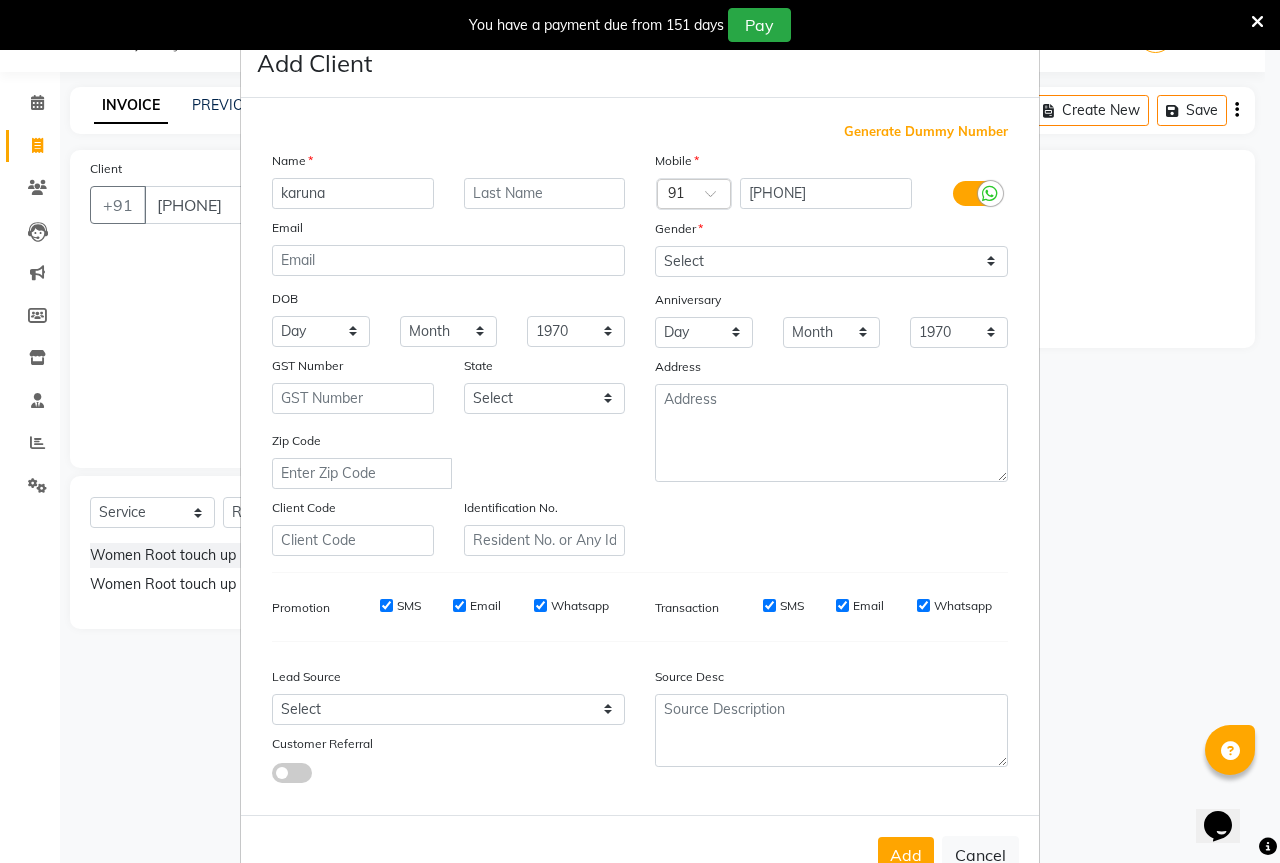 type on "karuna" 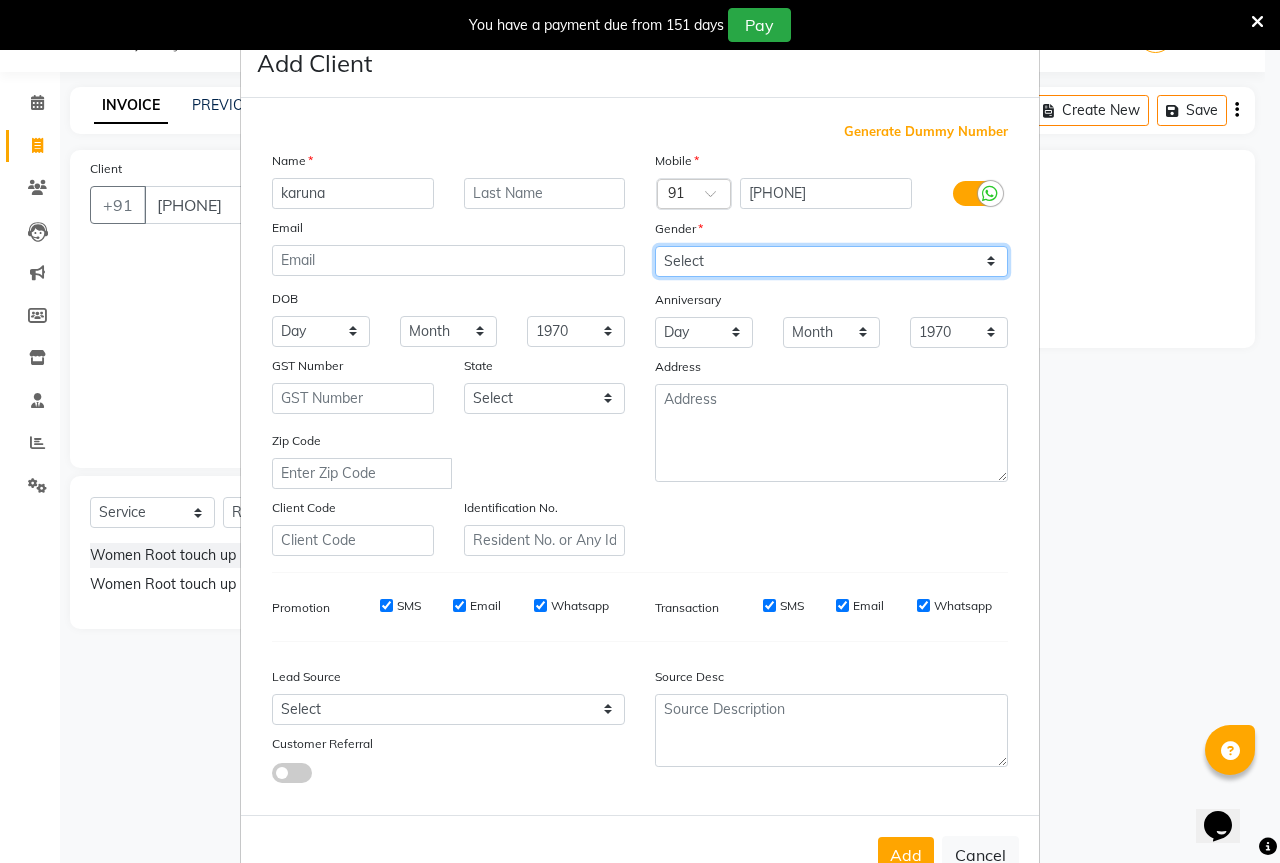 click on "Select Male Female Other Prefer Not To Say" at bounding box center (831, 261) 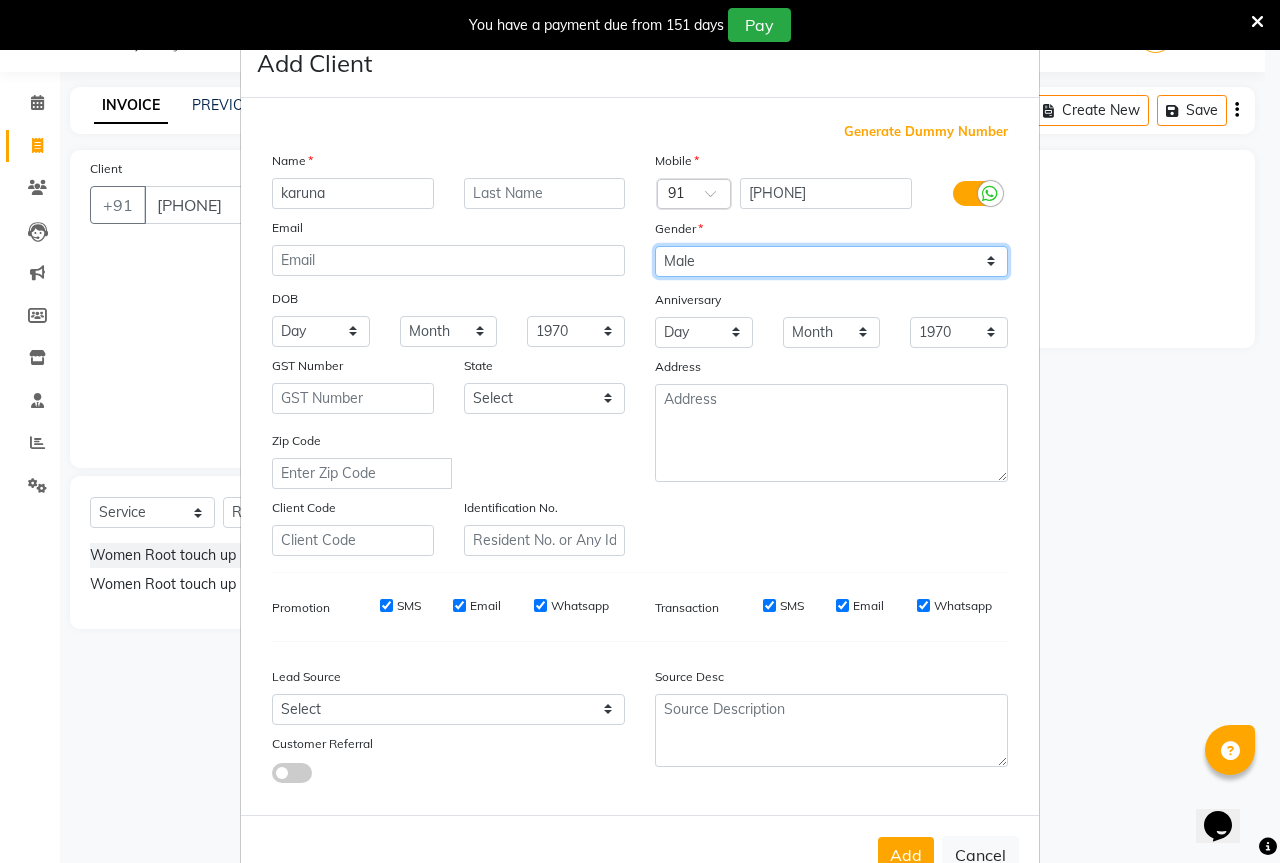 click on "Select Male Female Other Prefer Not To Say" at bounding box center [831, 261] 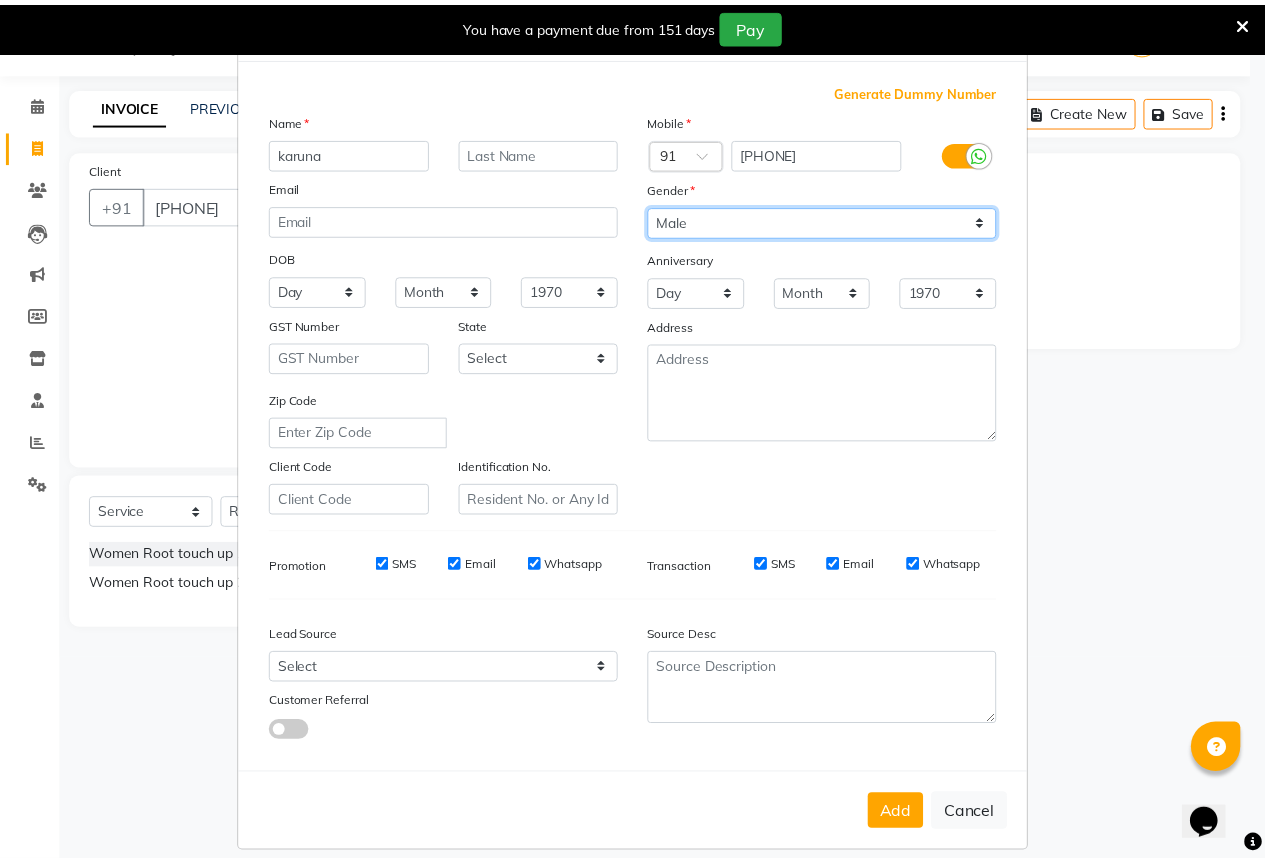 scroll, scrollTop: 60, scrollLeft: 0, axis: vertical 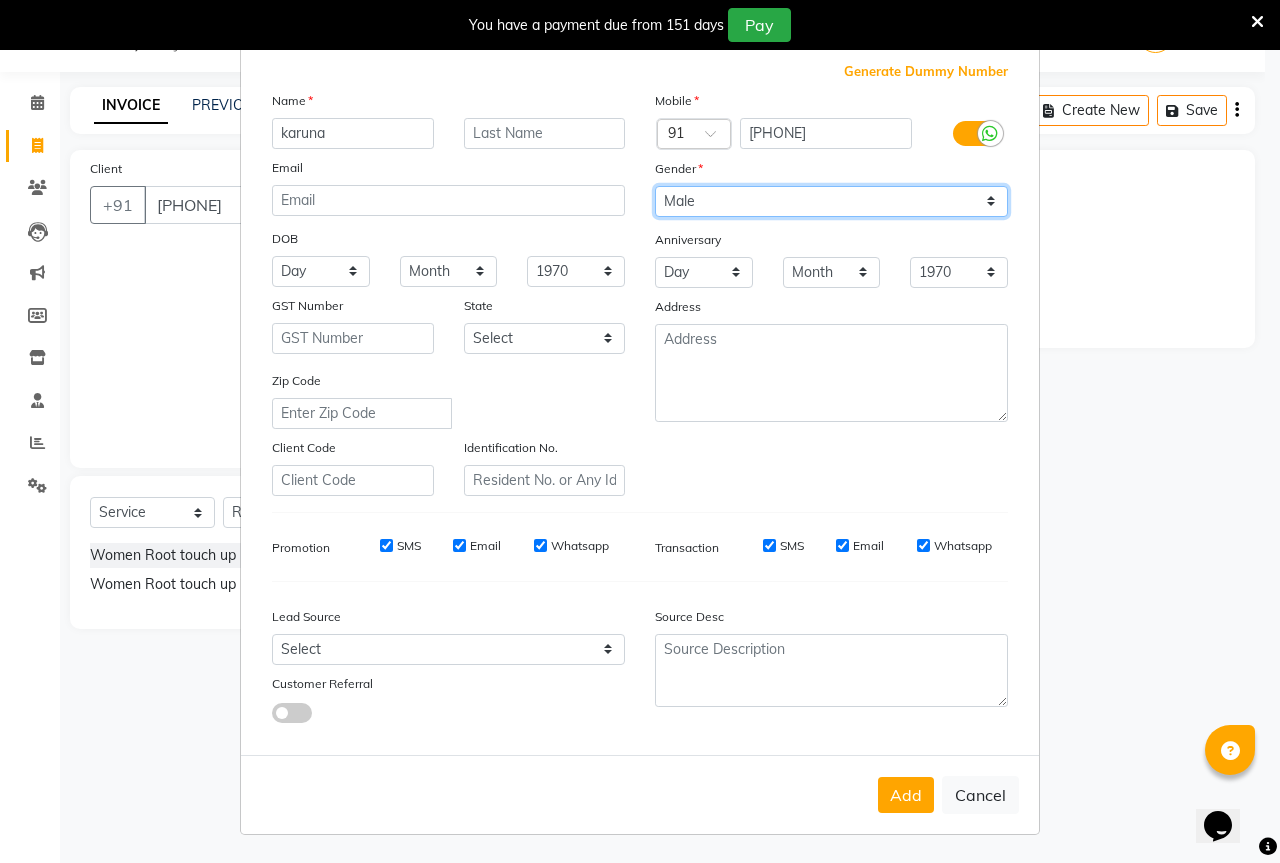 click on "Select Male Female Other Prefer Not To Say" at bounding box center (831, 201) 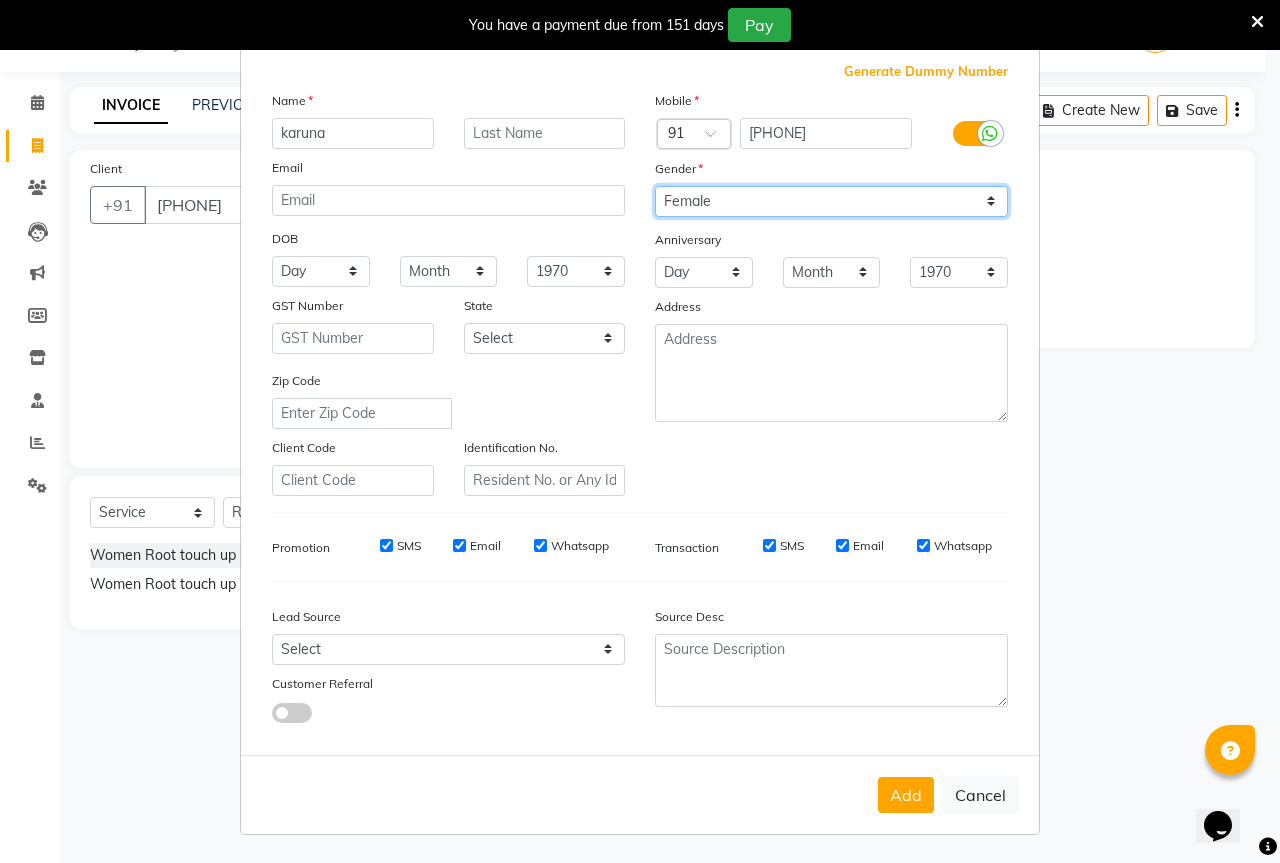 click on "Select Male Female Other Prefer Not To Say" at bounding box center (831, 201) 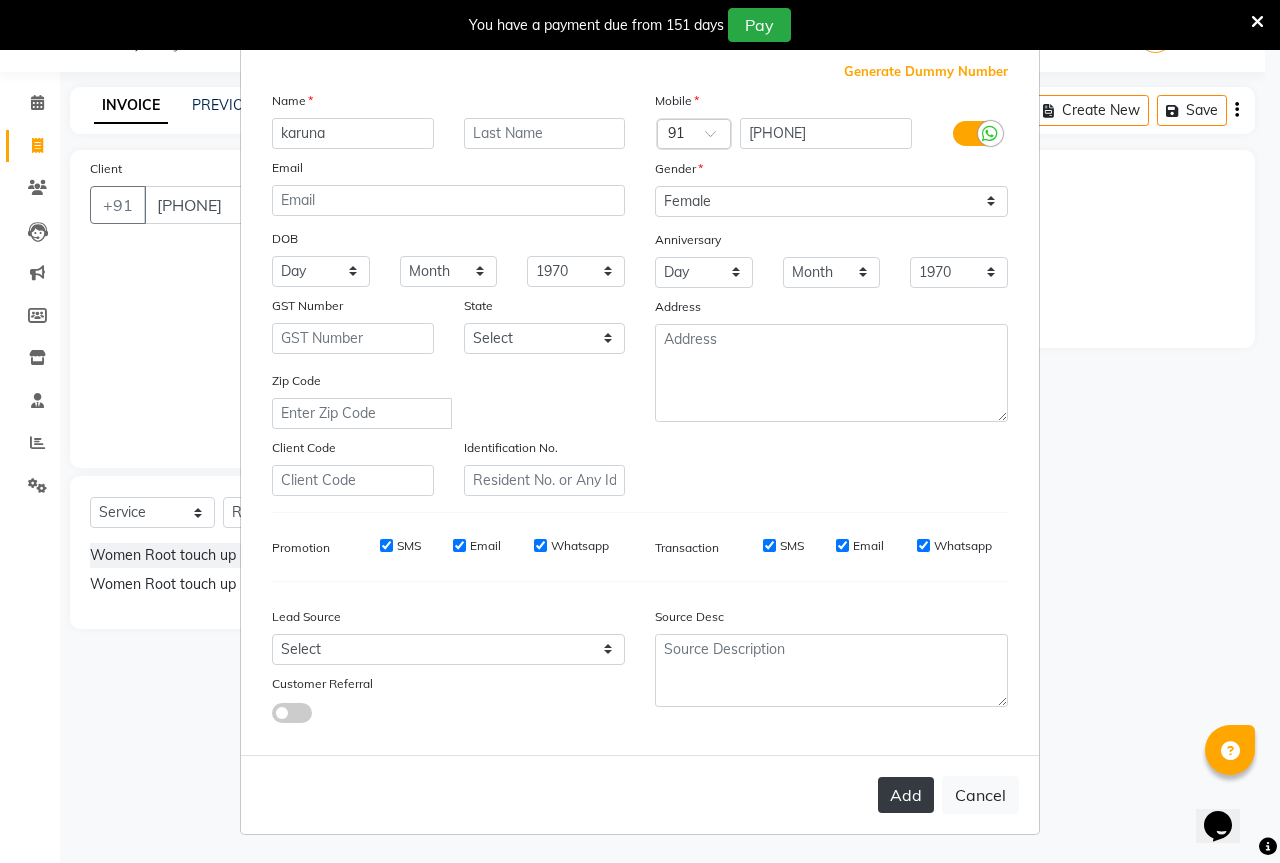 click on "Add" at bounding box center [906, 795] 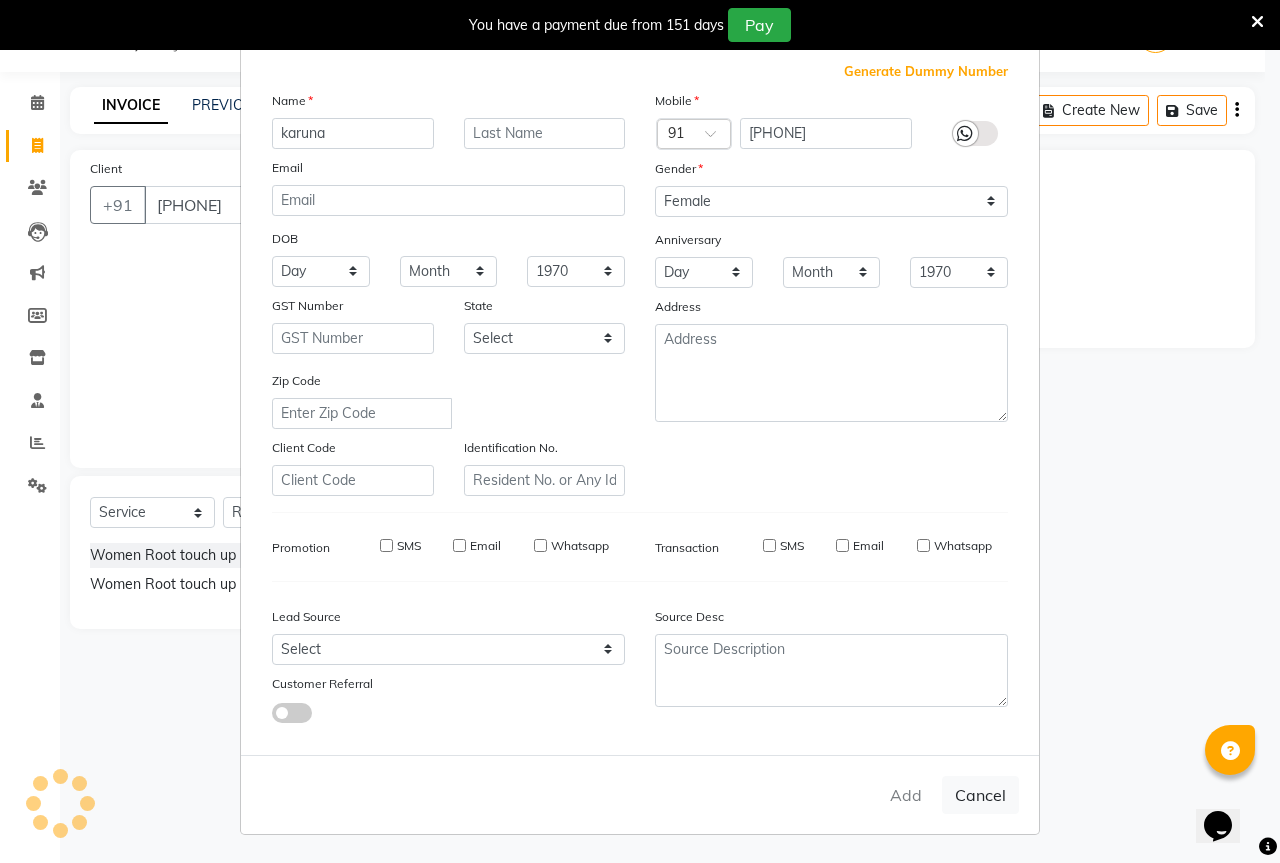 type 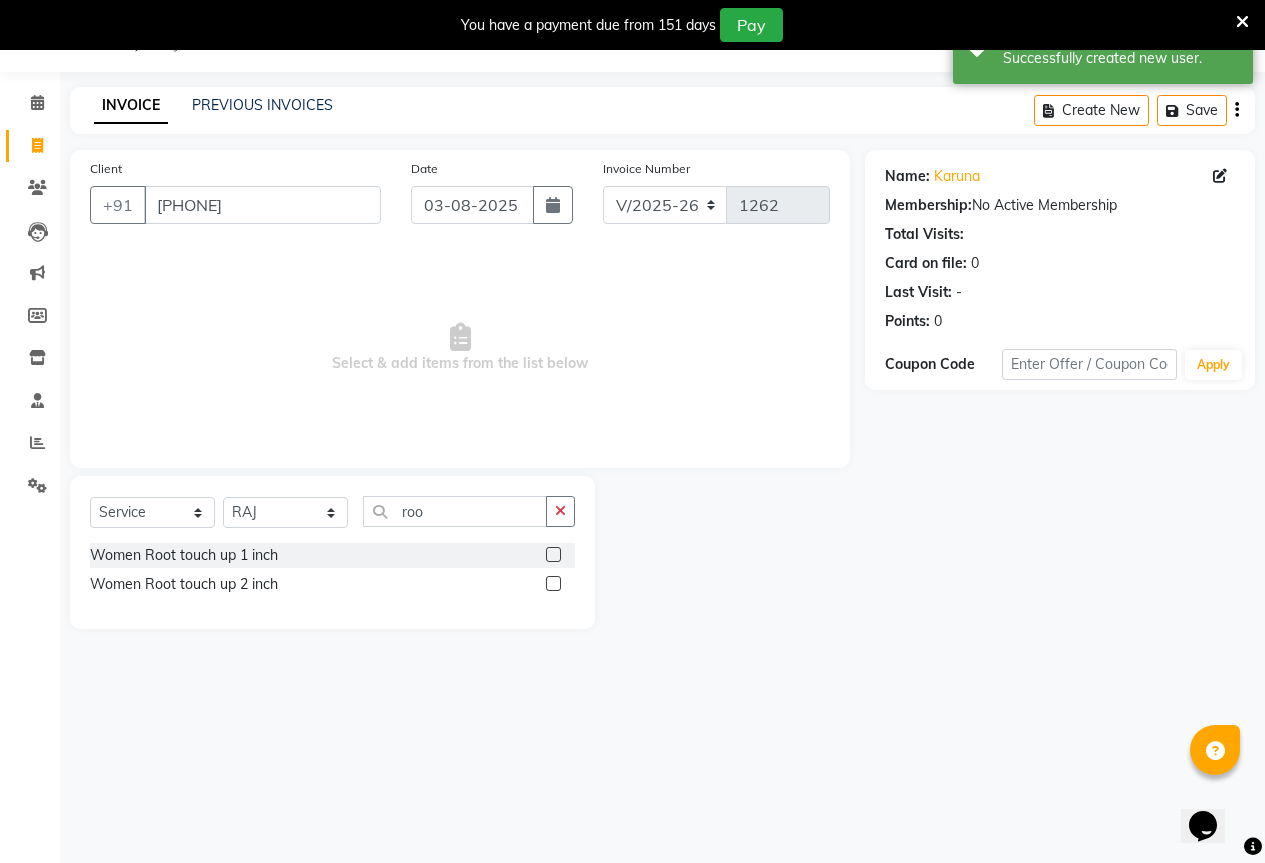 click 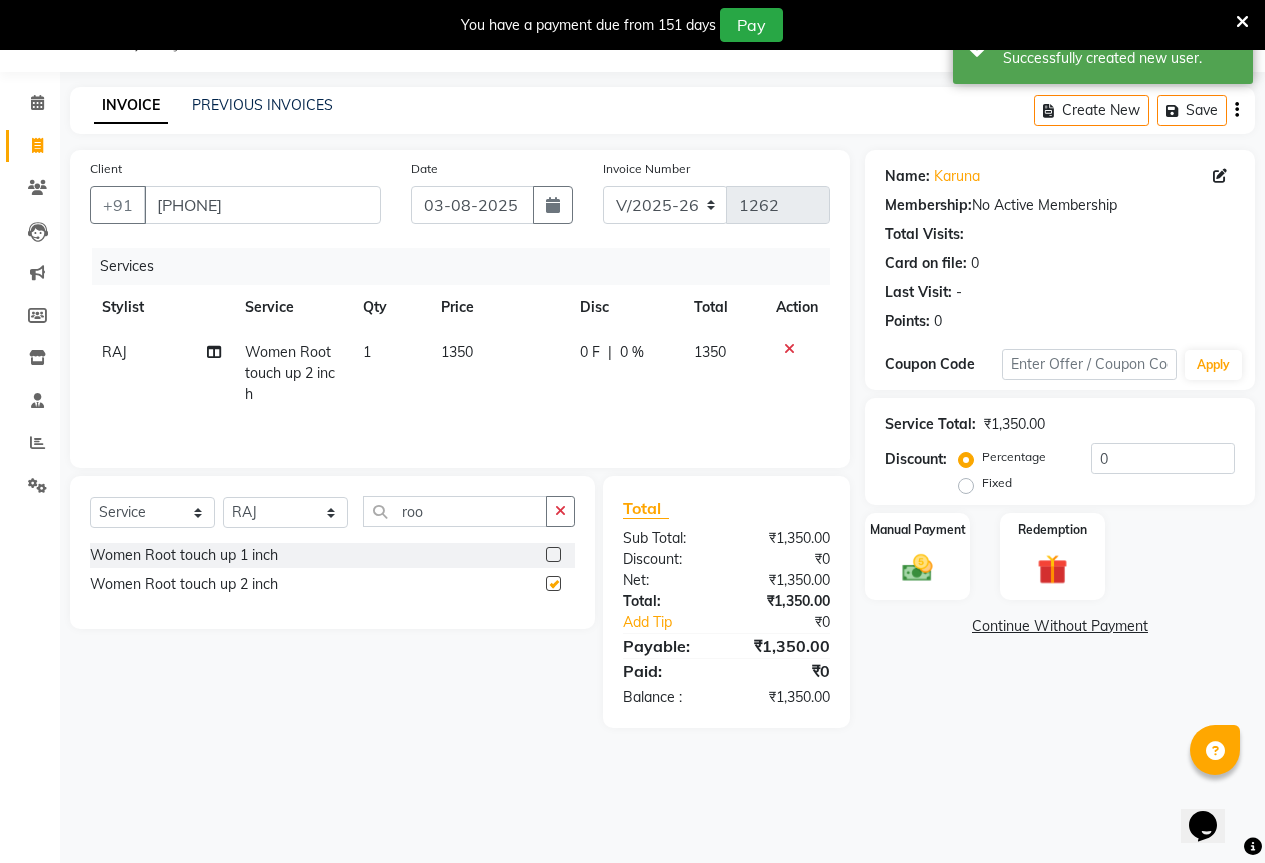 checkbox on "false" 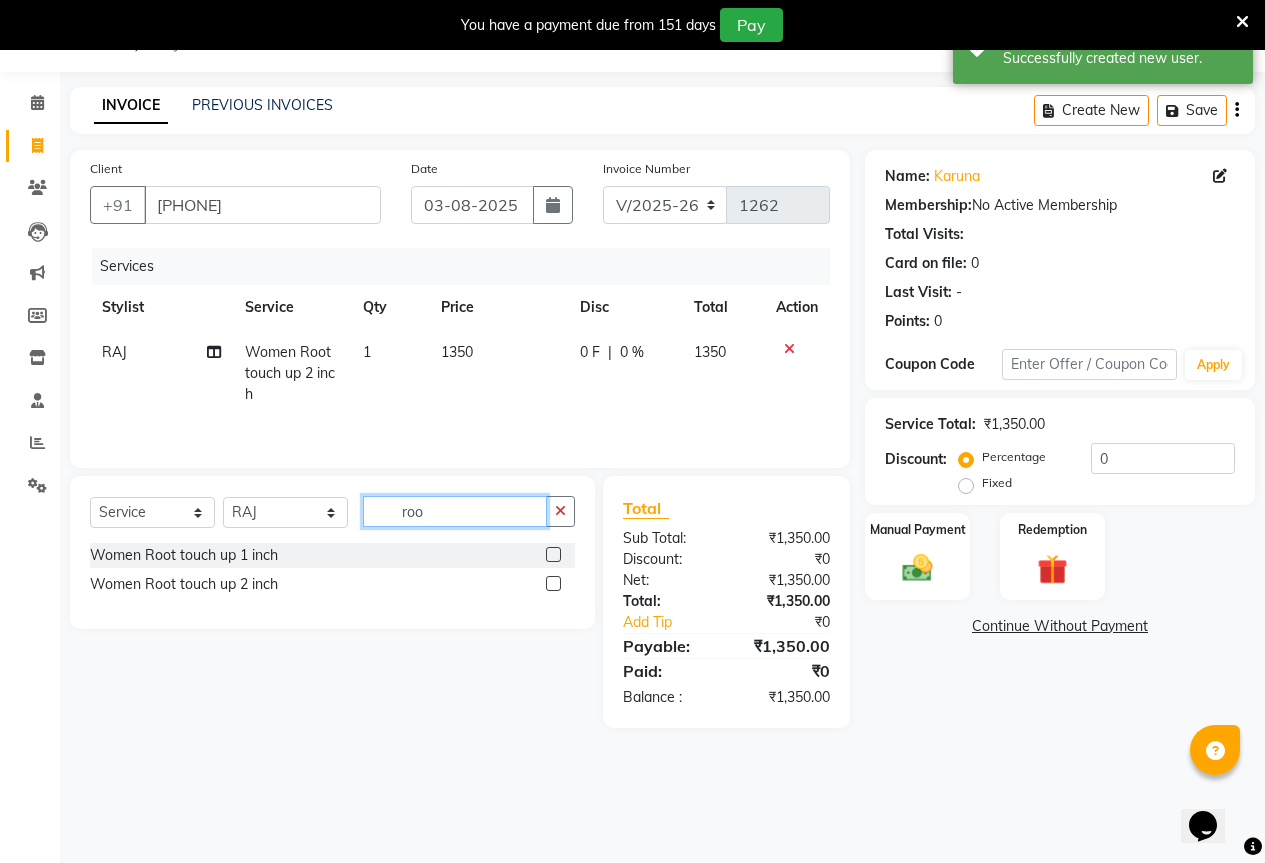 click on "roo" 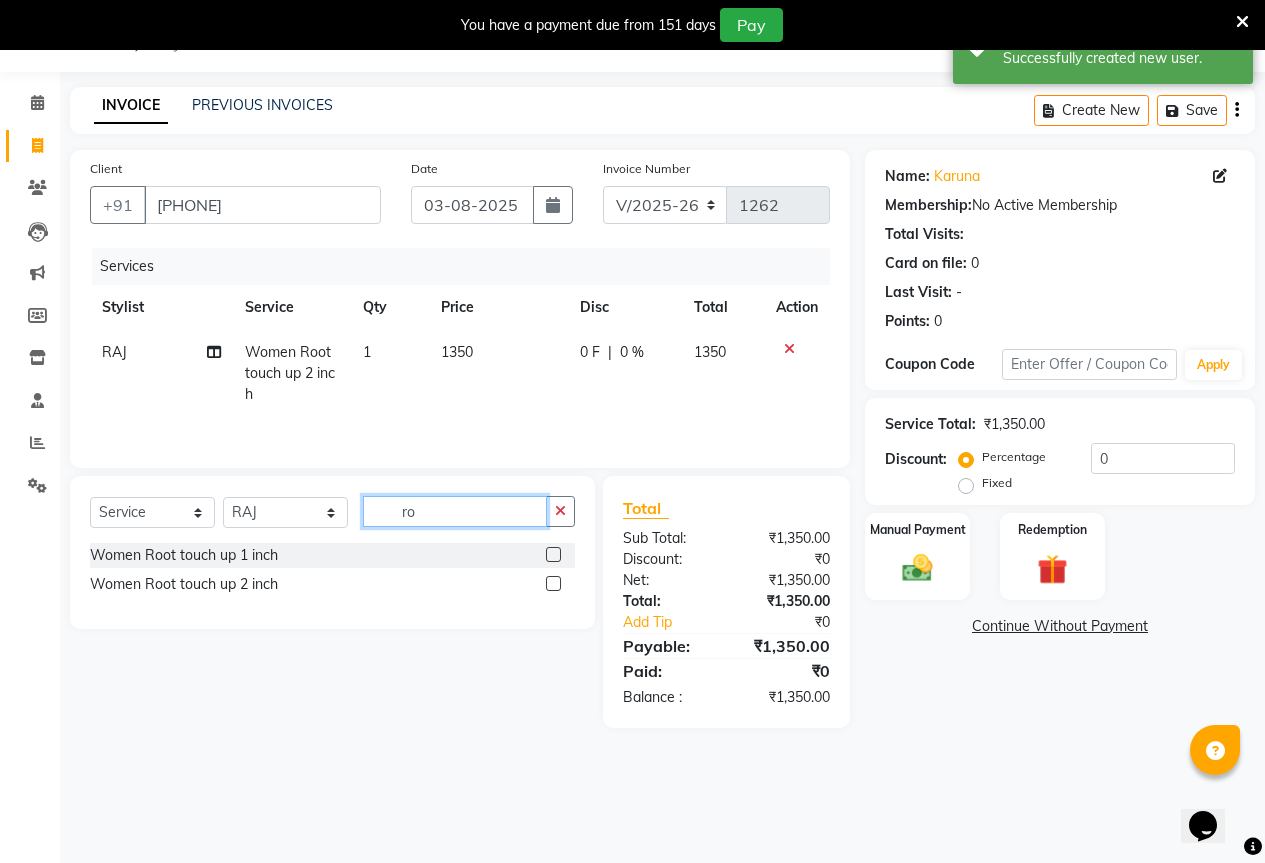 type on "r" 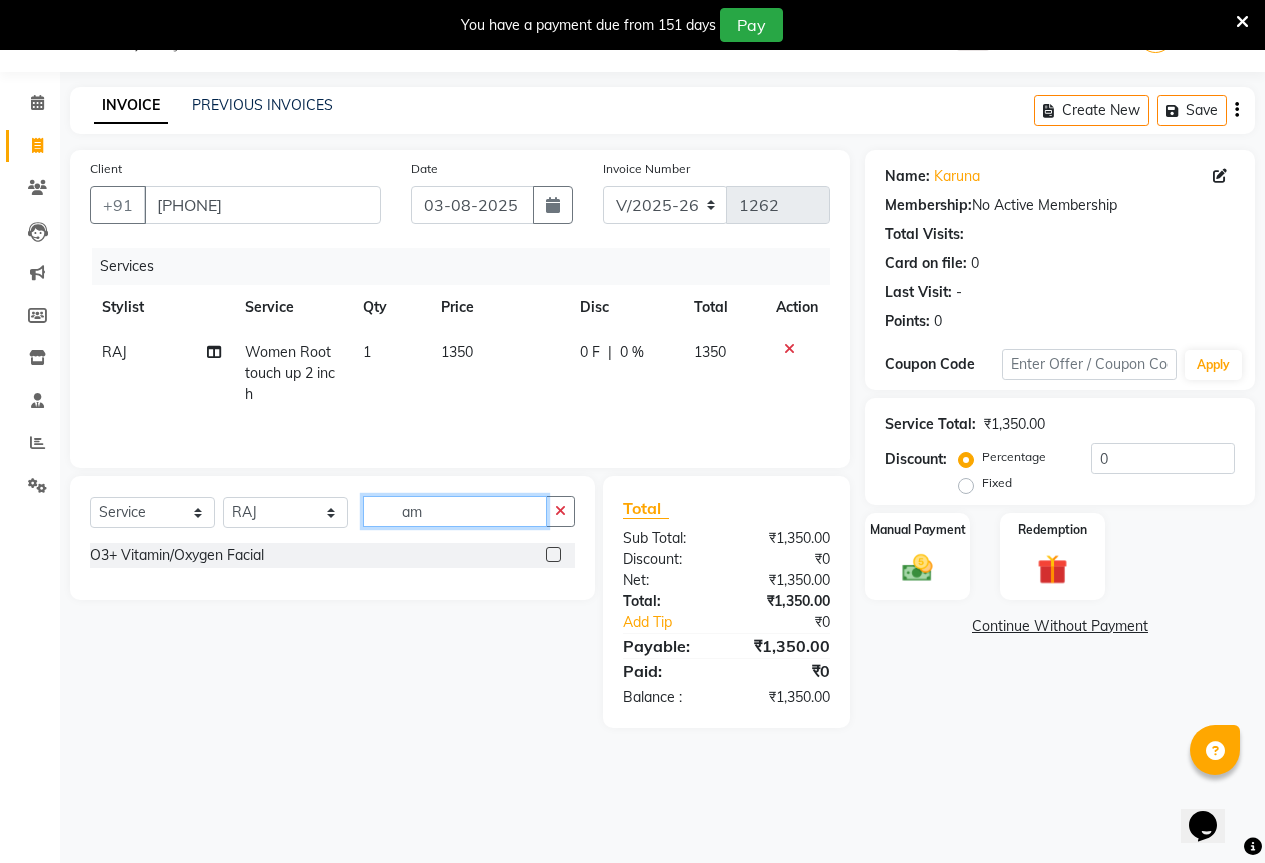 type on "a" 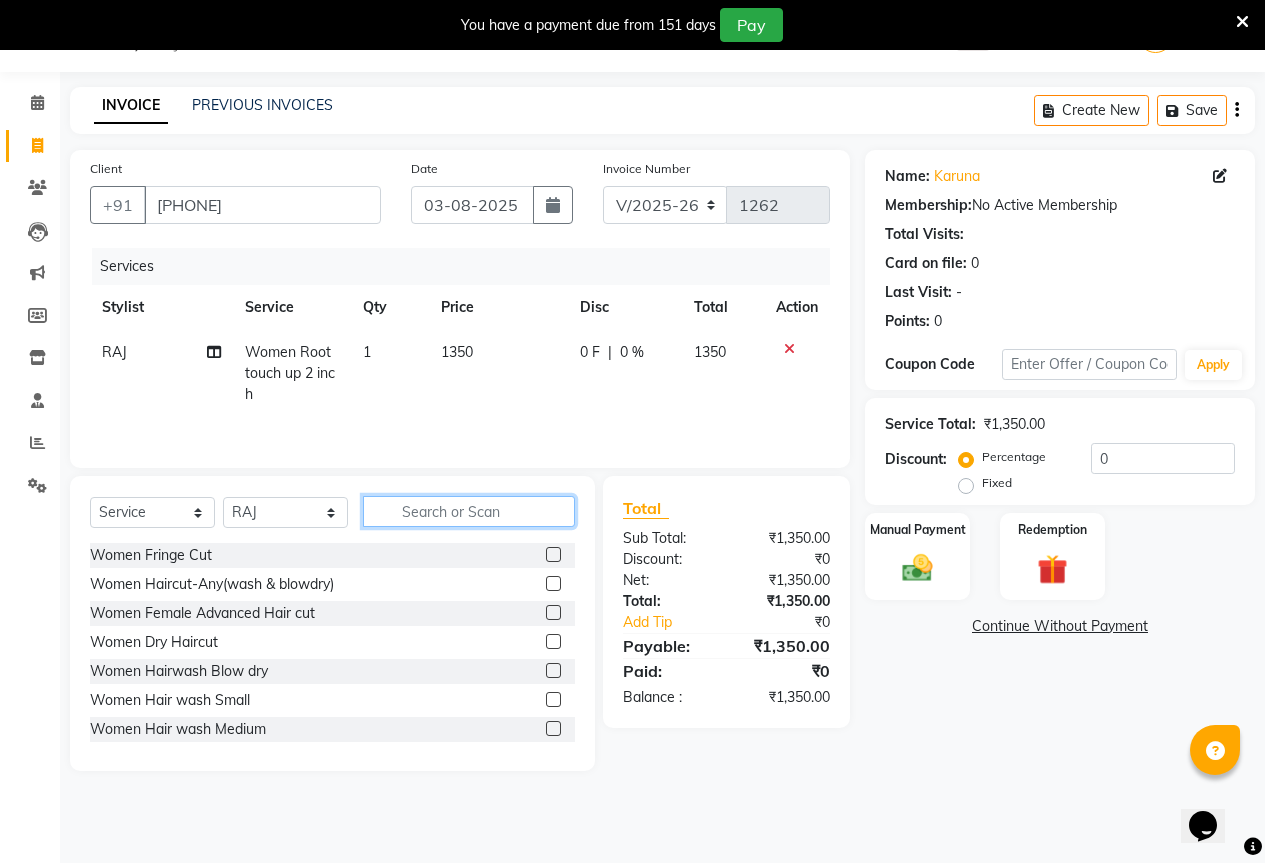 type 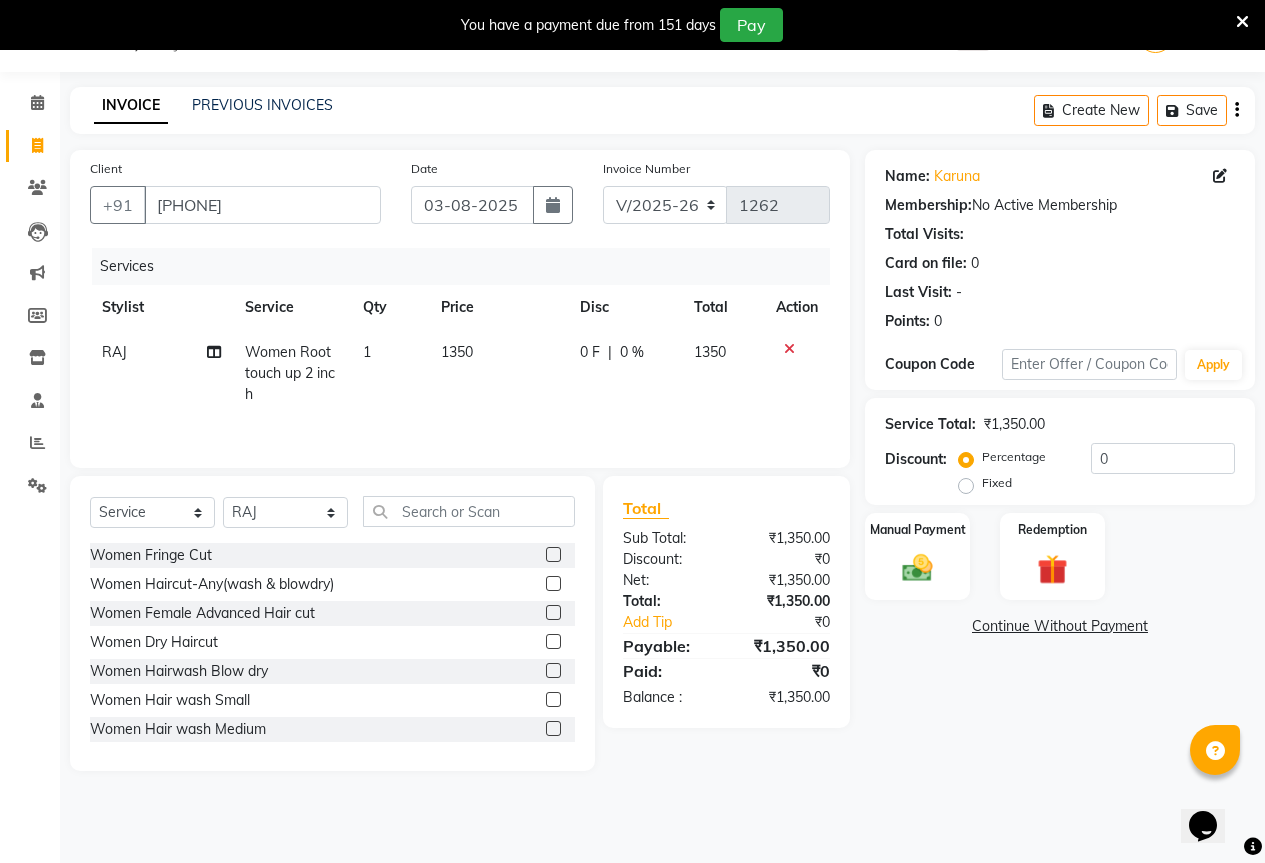 click on "1350" 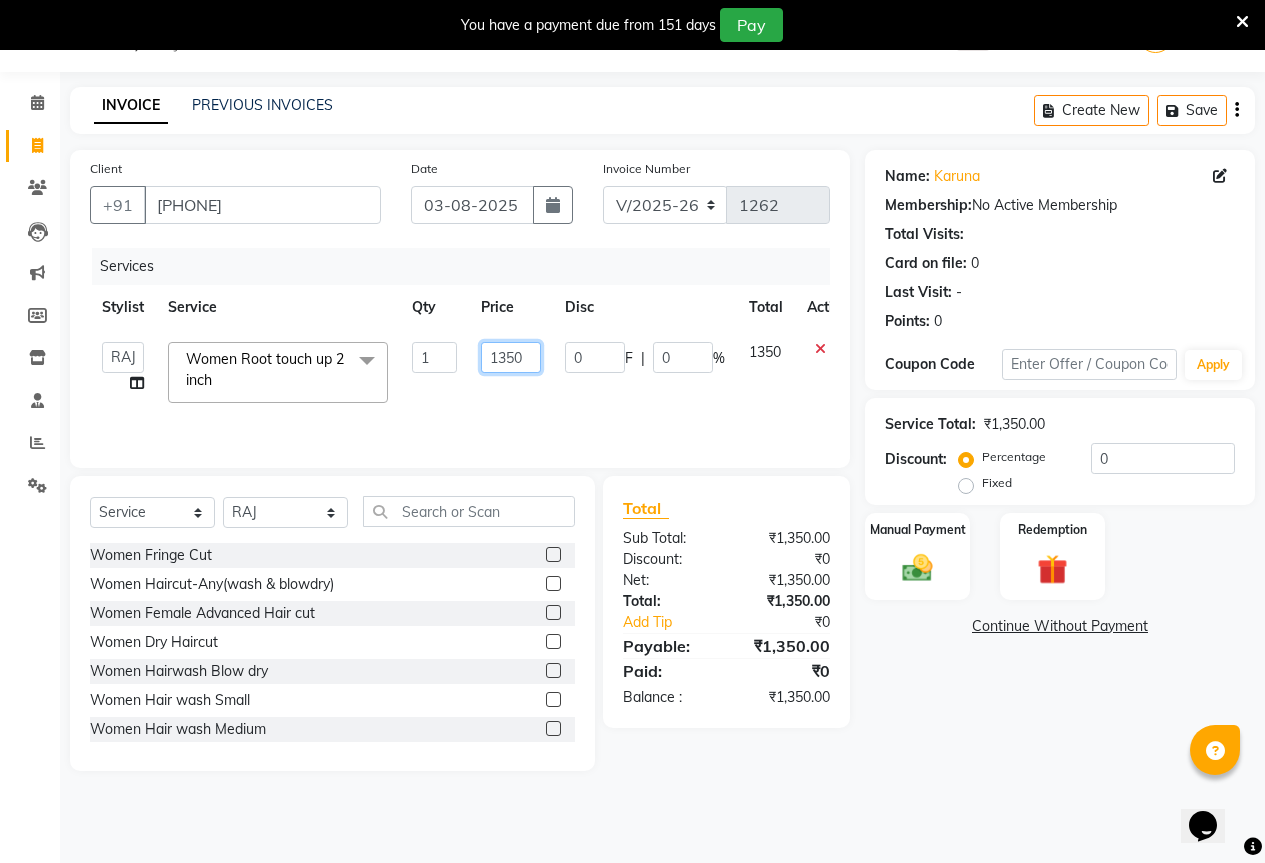 click on "1350" 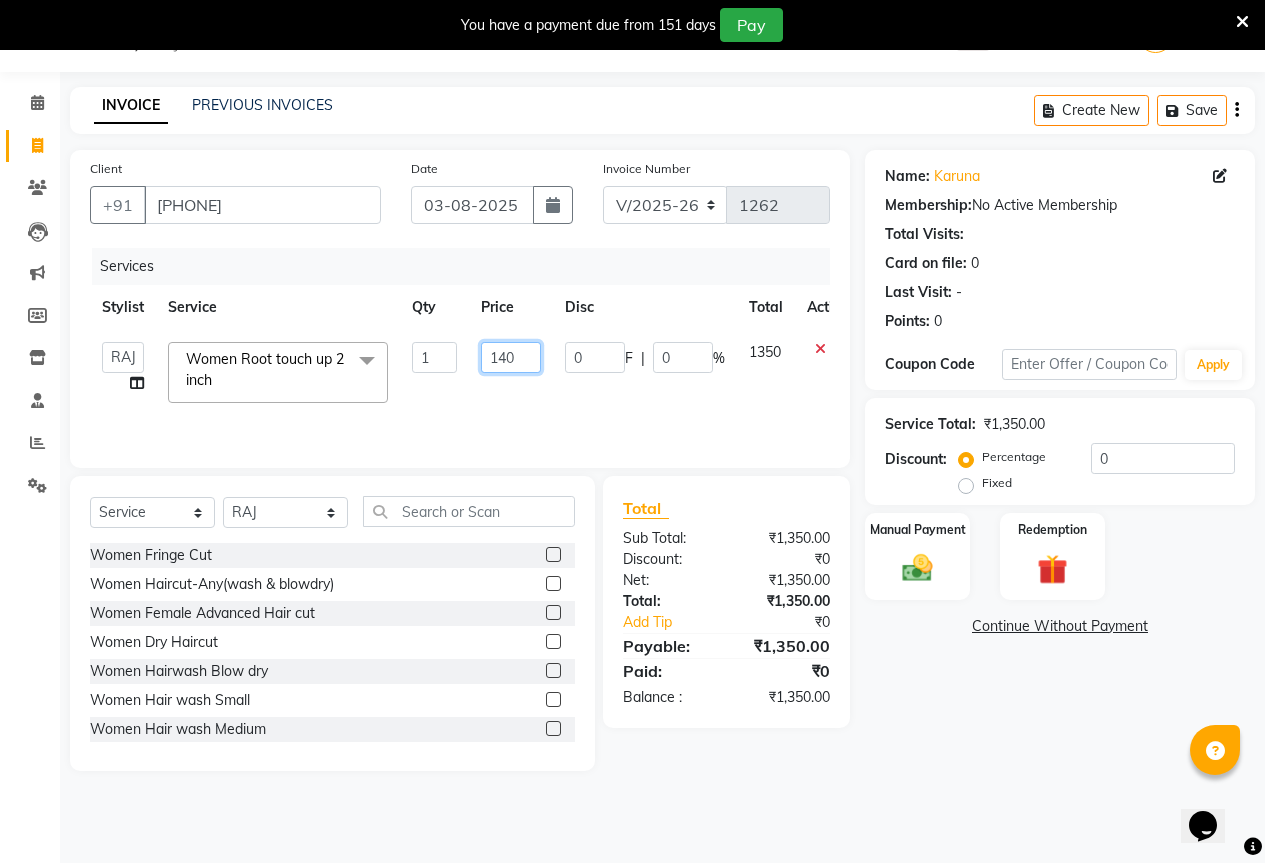 type on "1400" 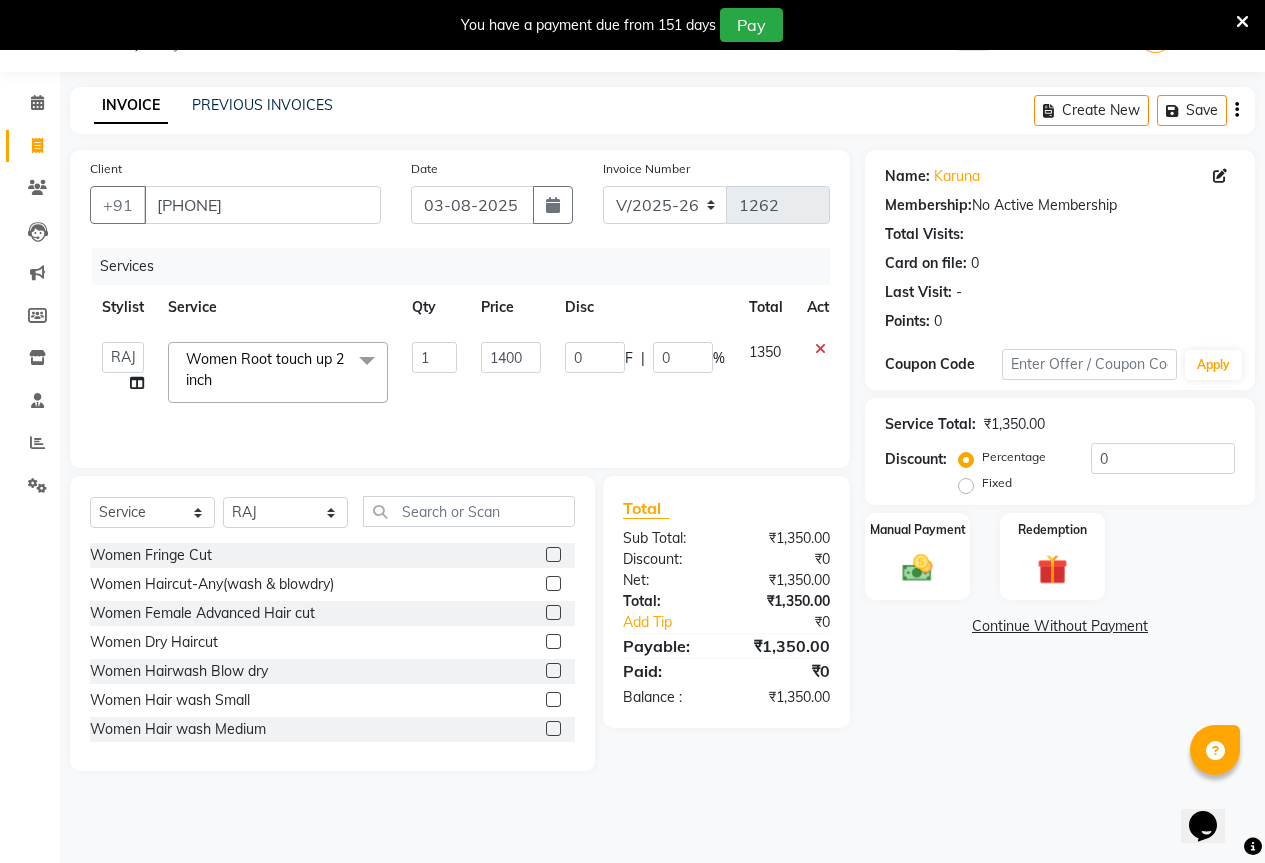 click on "AKASH   KAJAL   PAYAL   RAJ   RUTUJA   SAHIL  Women Root touch up 2 inch  x Women Fringe Cut Women Haircut-Any(wash & blowdry) Women Female Advanced Hair cut Women Dry Haircut Women Hairwash Blow dry Women Hair wash Small Women Hair wash Medium Women Hair wash Long Women Blow dry Small Women Blow dry Medium Women Blow dry Long Women Temporary Curls/Tongs Small Women Temporary Curls/Tongs Medium Women Temporary Curls/Tongs Long Women Flat Ironing Small Women Flat Ironing Medium Women Flat Ironing Long Men Hair cut (wash & Blow dry) Men Dry Hair cut Men Beard trim/Shaving Small Men Beard trim/Shaving Large Men Hair wash/Style Head Massage Classic Coconut Oil Head Massage Arroma Oil Small Head Massage Almond Oil Small Head Massage Rose mary Oil Small Head Massage Argan Oil Small Head Massage Mint Cool Oil Small Women Regular Hair Spa Small Women Regular Hair Spa Medium Women Regular Hair Spa Large Women Anti dandruff/Hairfall Spa Small Women Anti dandruff/Hairfall Spa Medium Women Purifying Spa Small 1 1400 0" 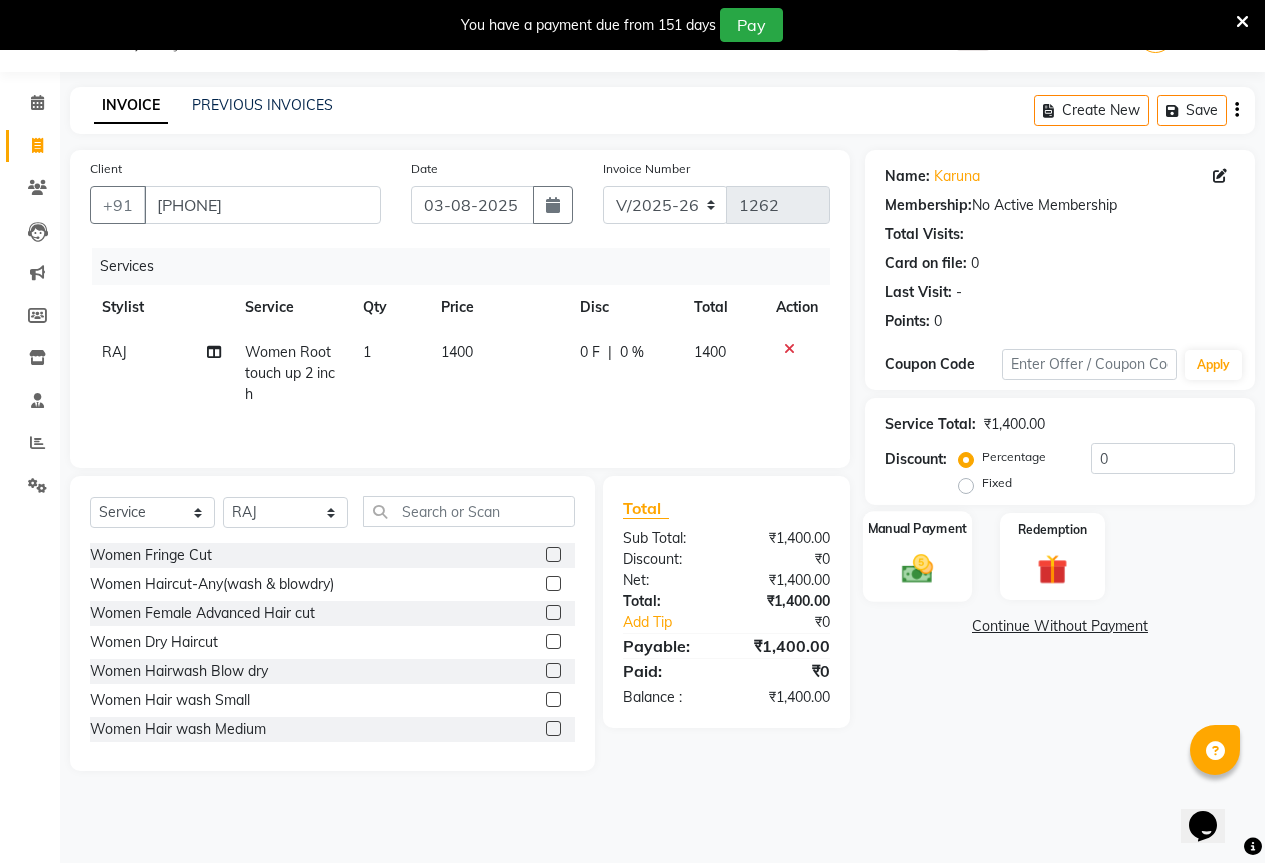 click on "Manual Payment" 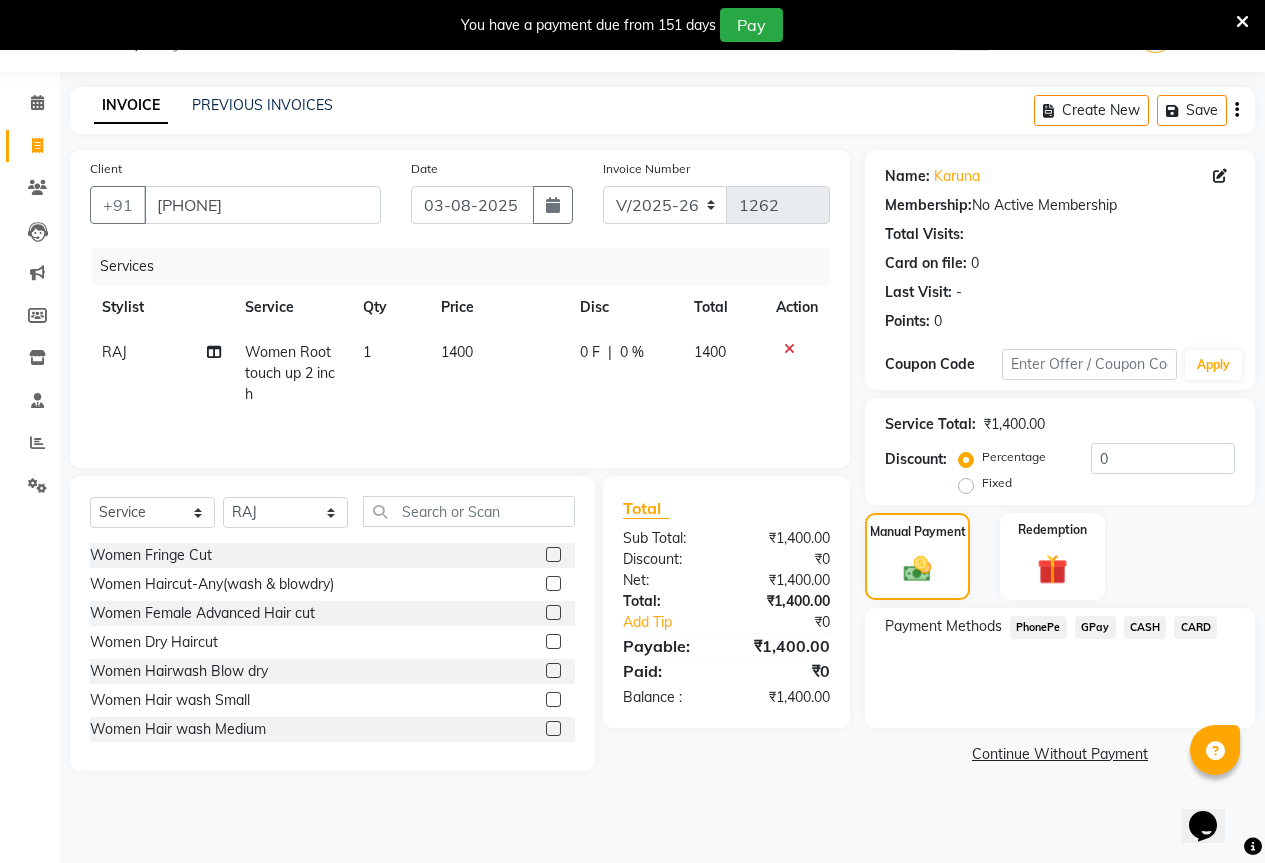 click on "CASH" 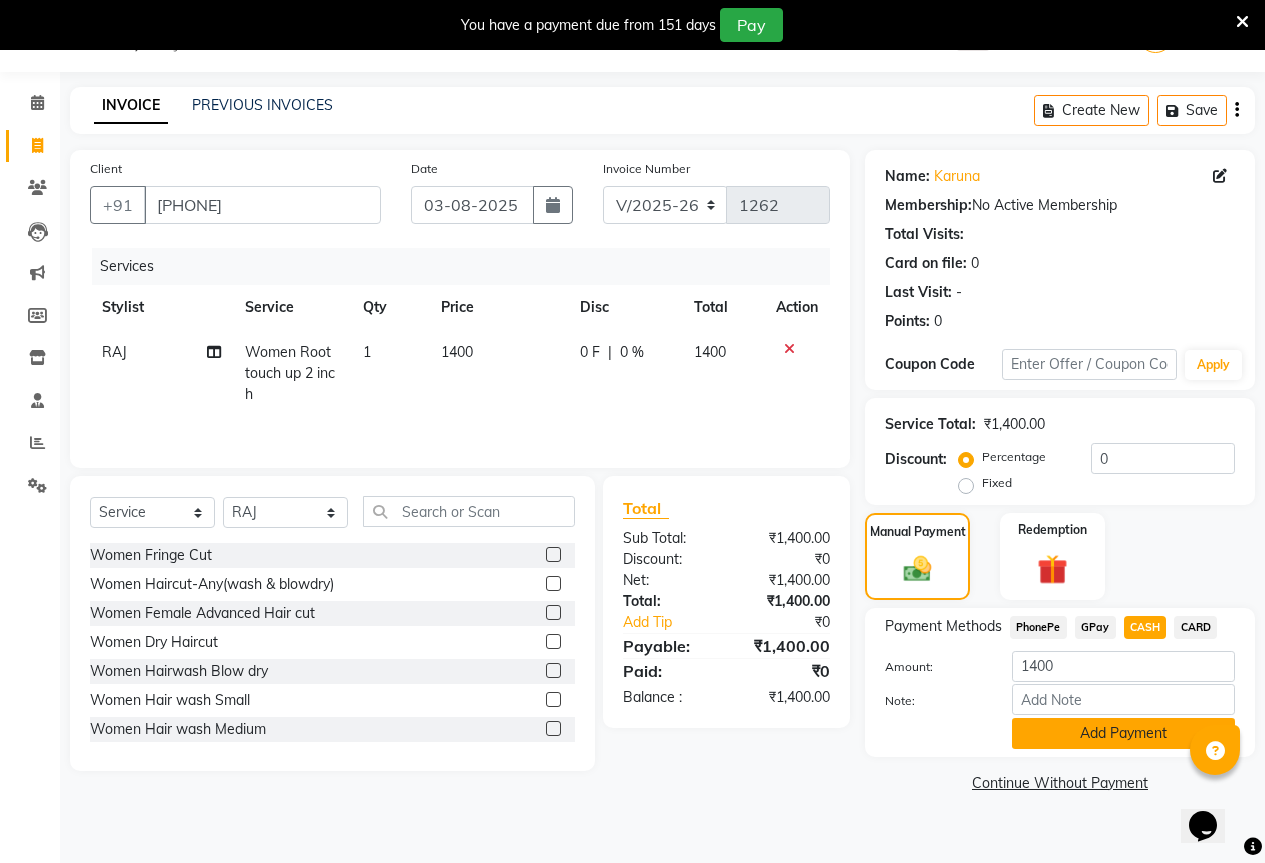 click on "Add Payment" 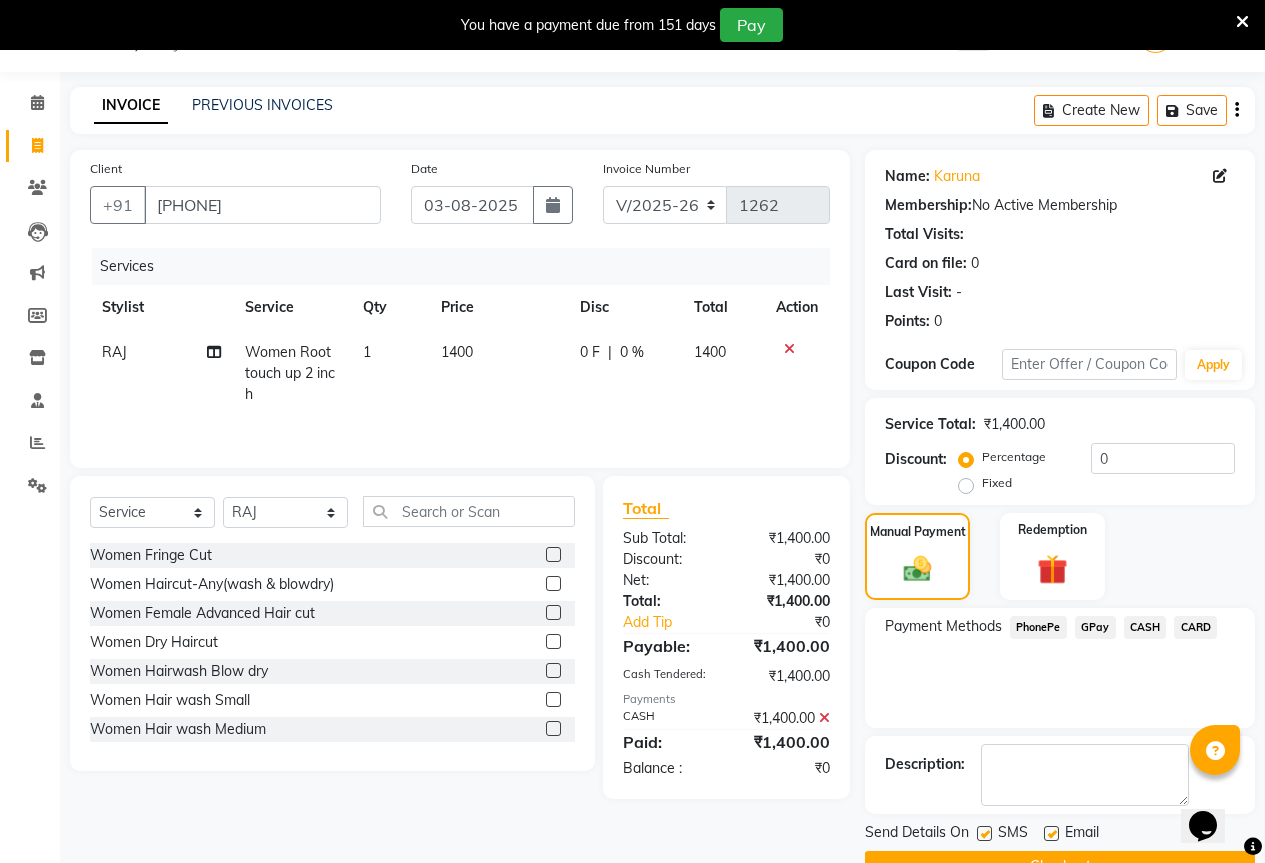 scroll, scrollTop: 99, scrollLeft: 0, axis: vertical 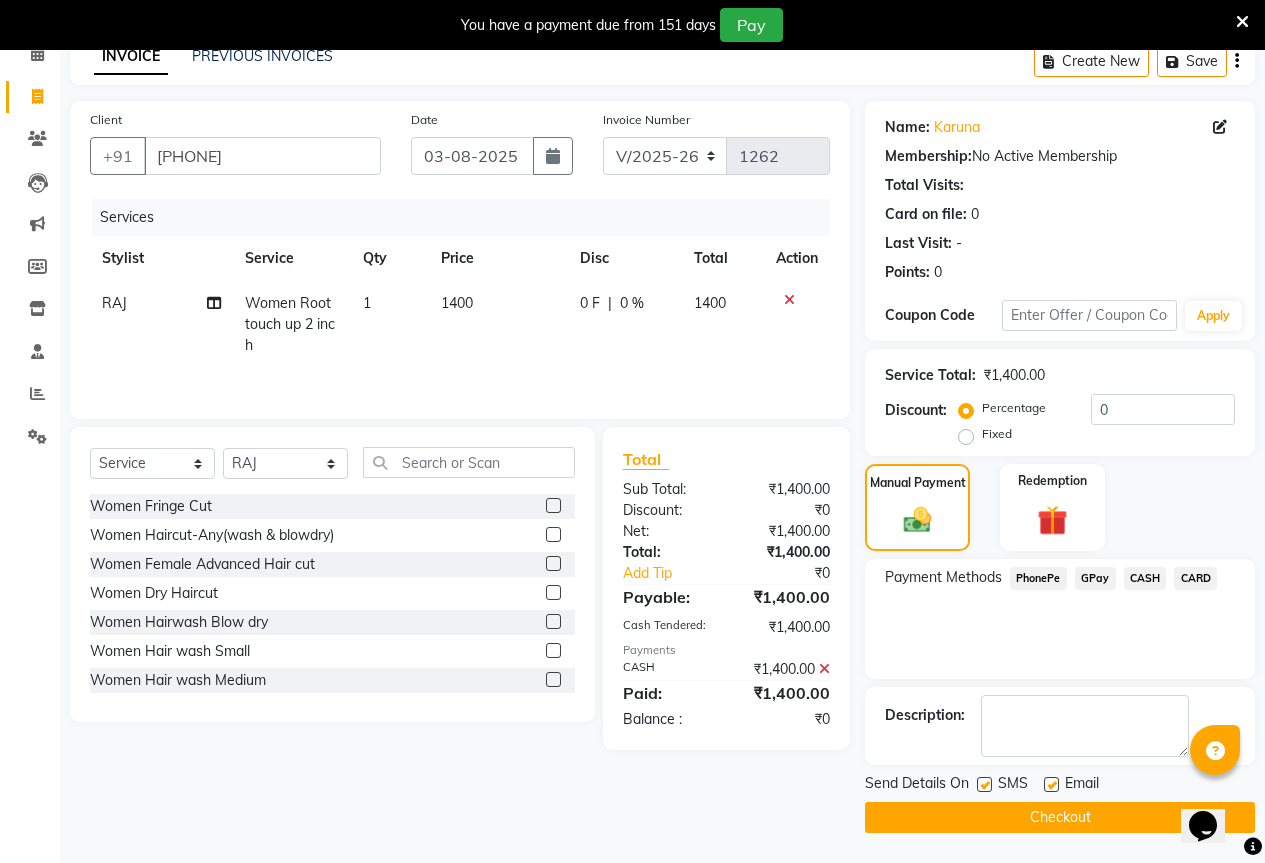 click on "Checkout" 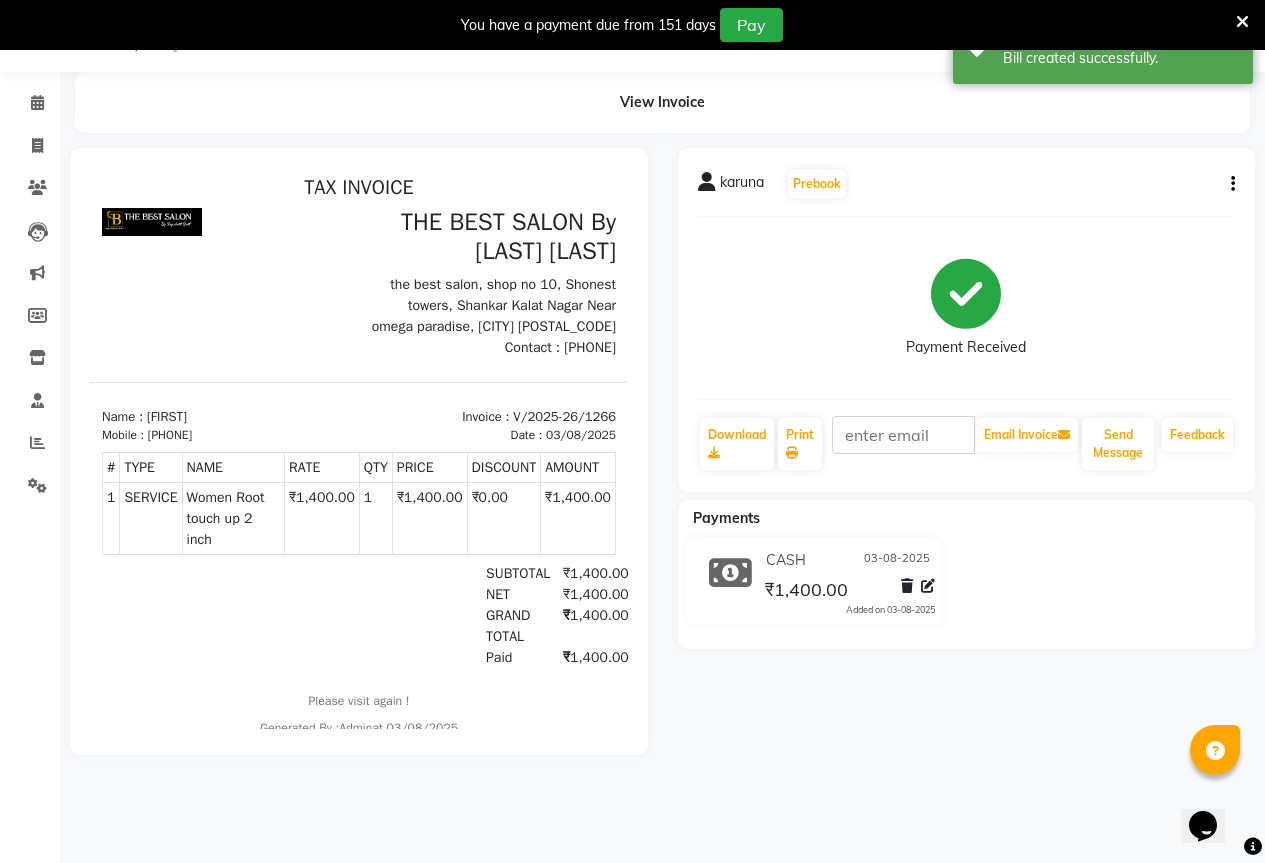 scroll, scrollTop: 0, scrollLeft: 0, axis: both 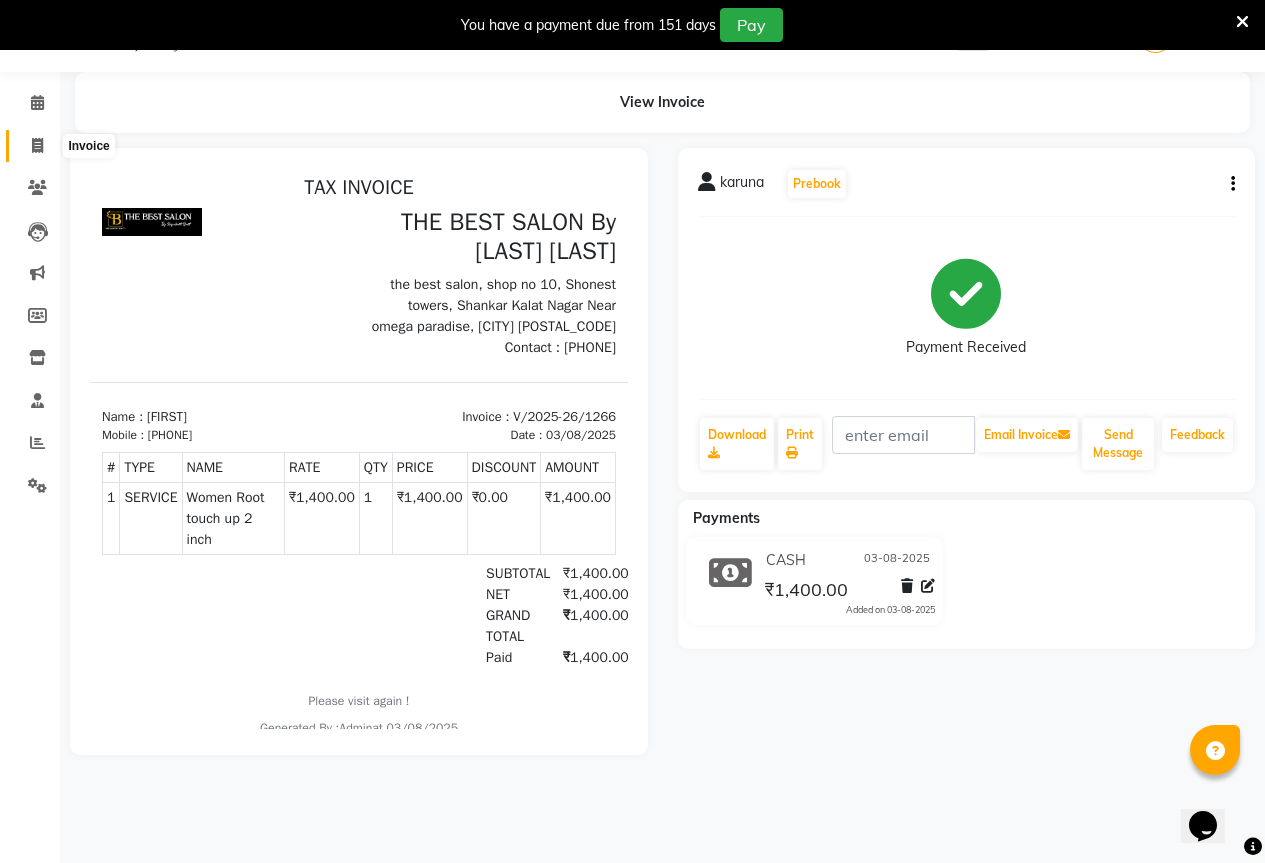 click 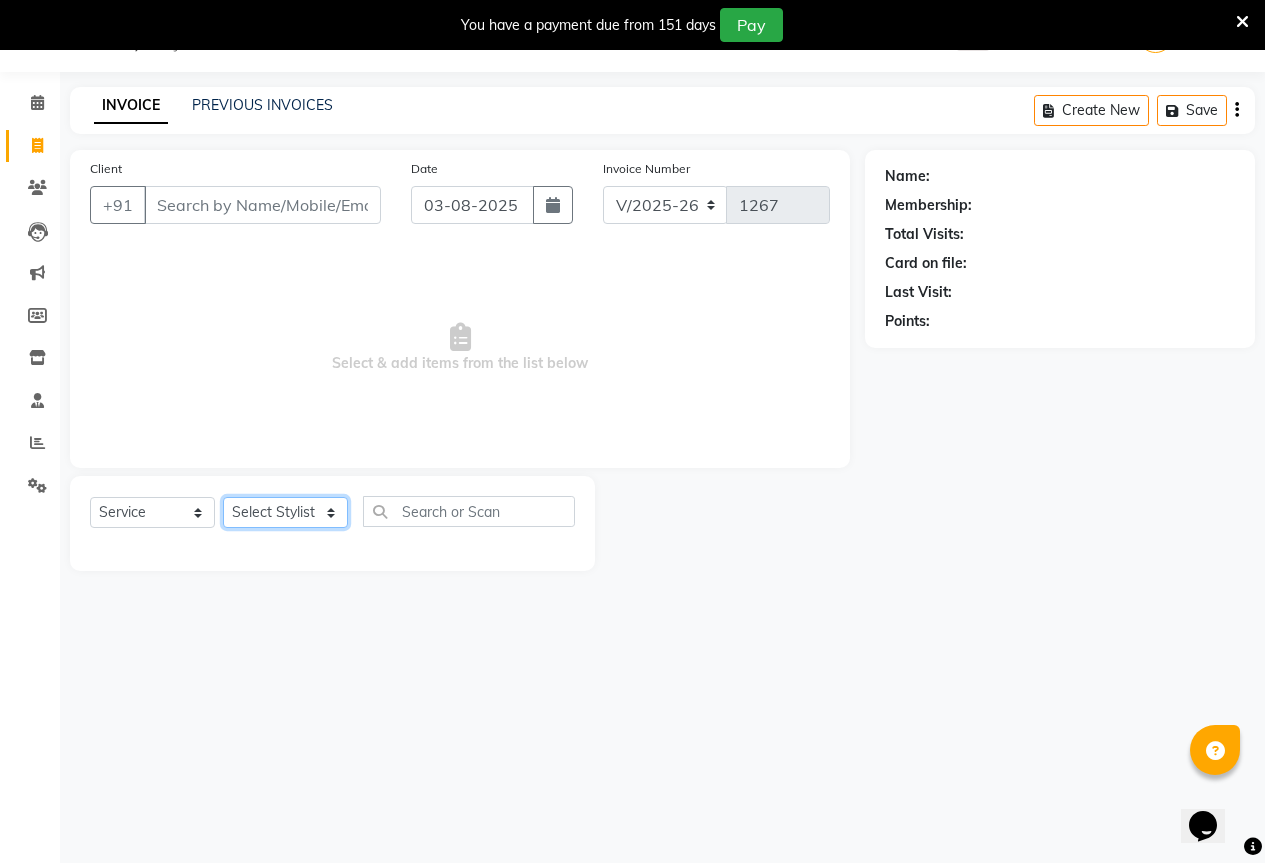 click on "Select Stylist AKASH KAJAL PAYAL RAJ RUTUJA SAHIL" 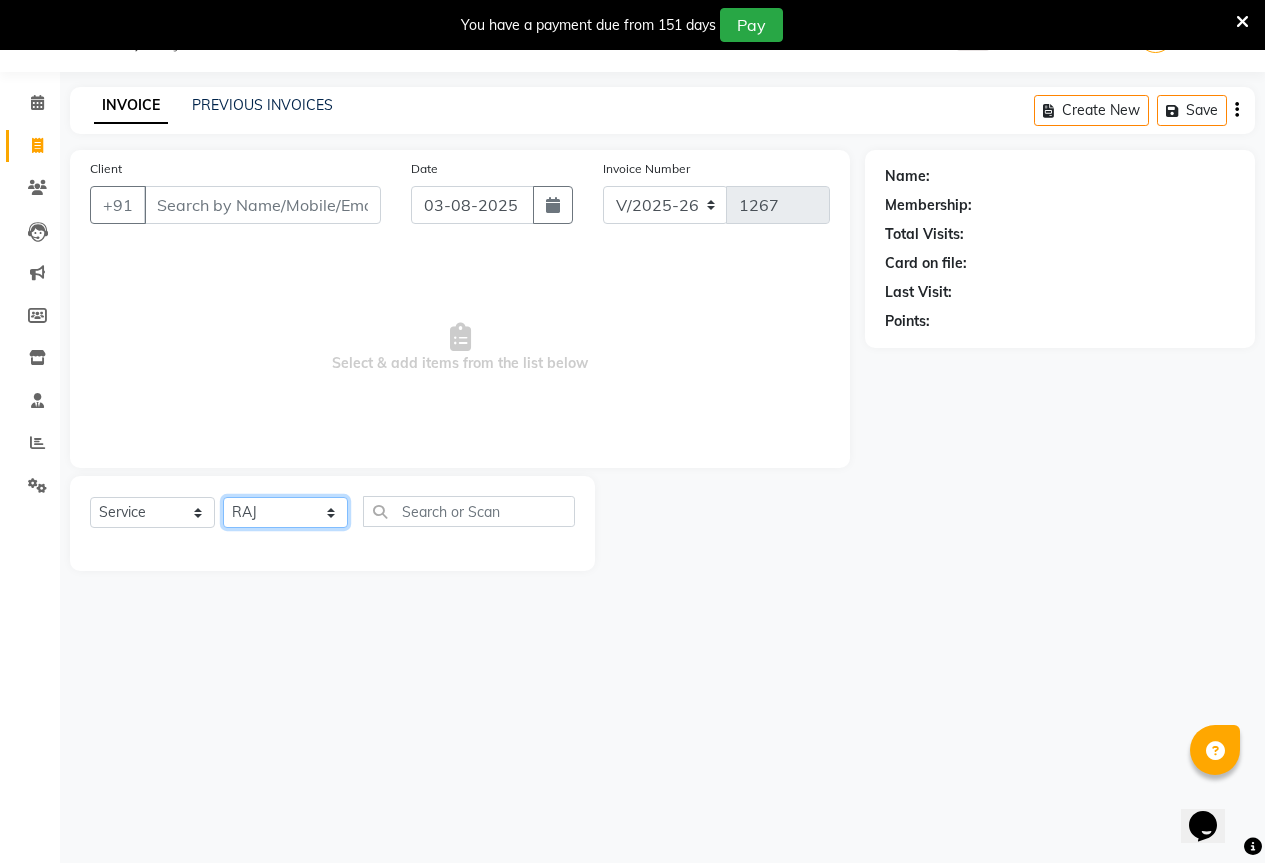 click on "Select Stylist AKASH KAJAL PAYAL RAJ RUTUJA SAHIL" 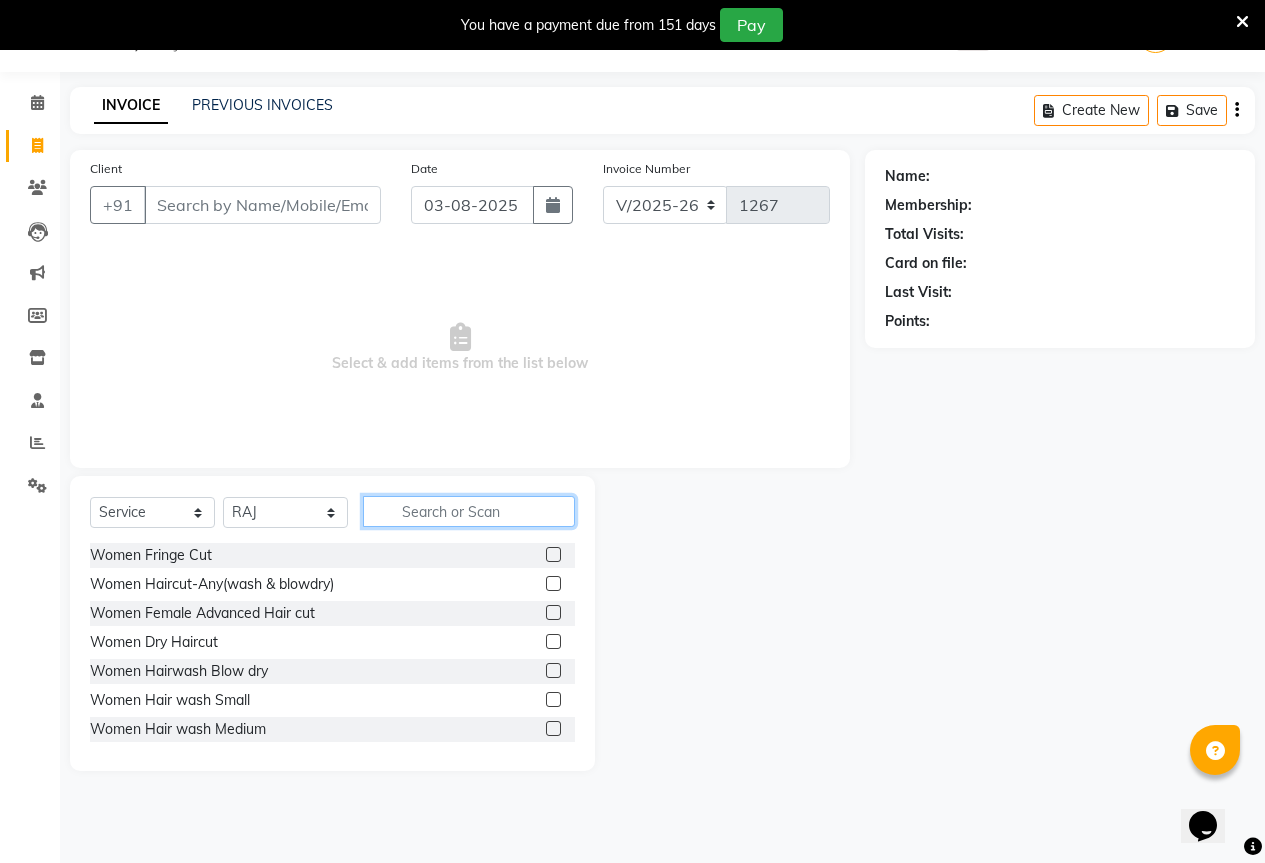 click 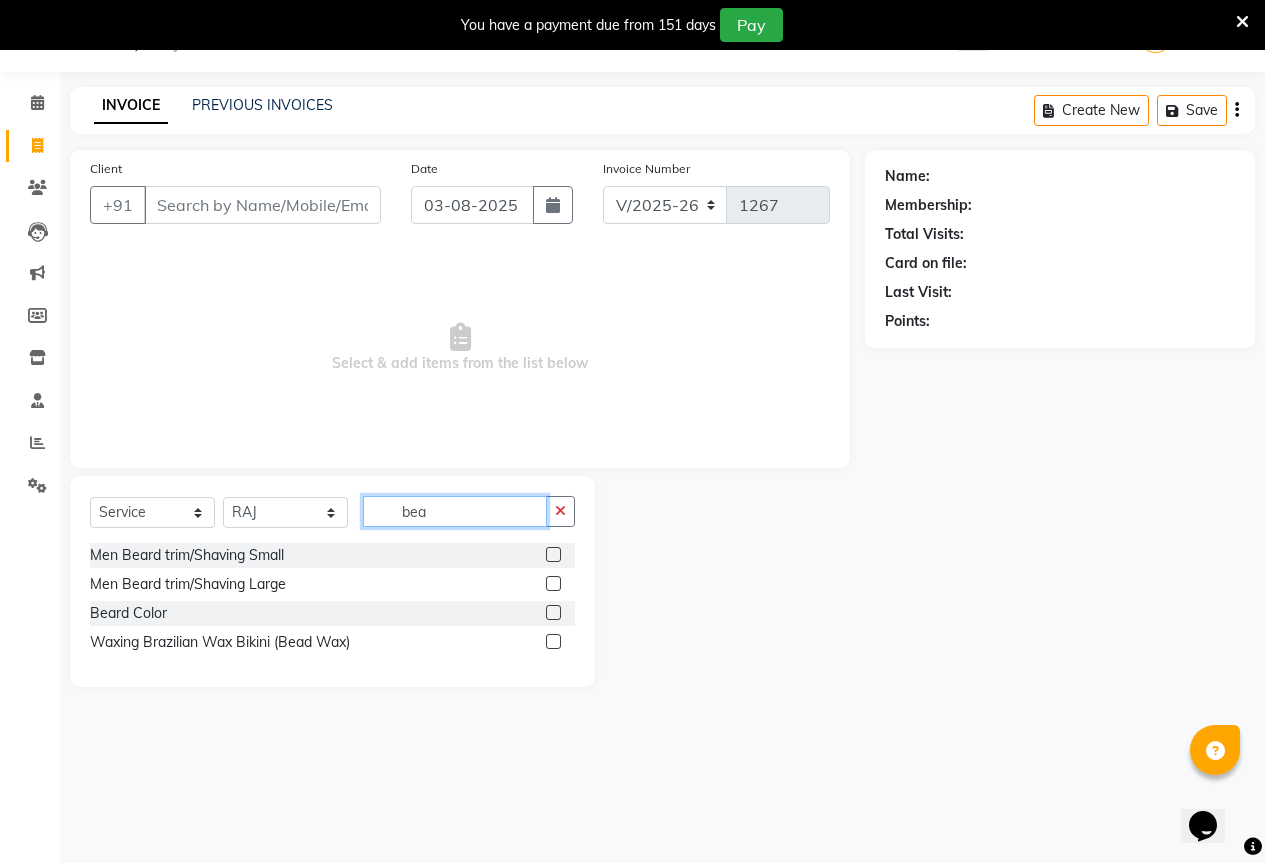 type on "bea" 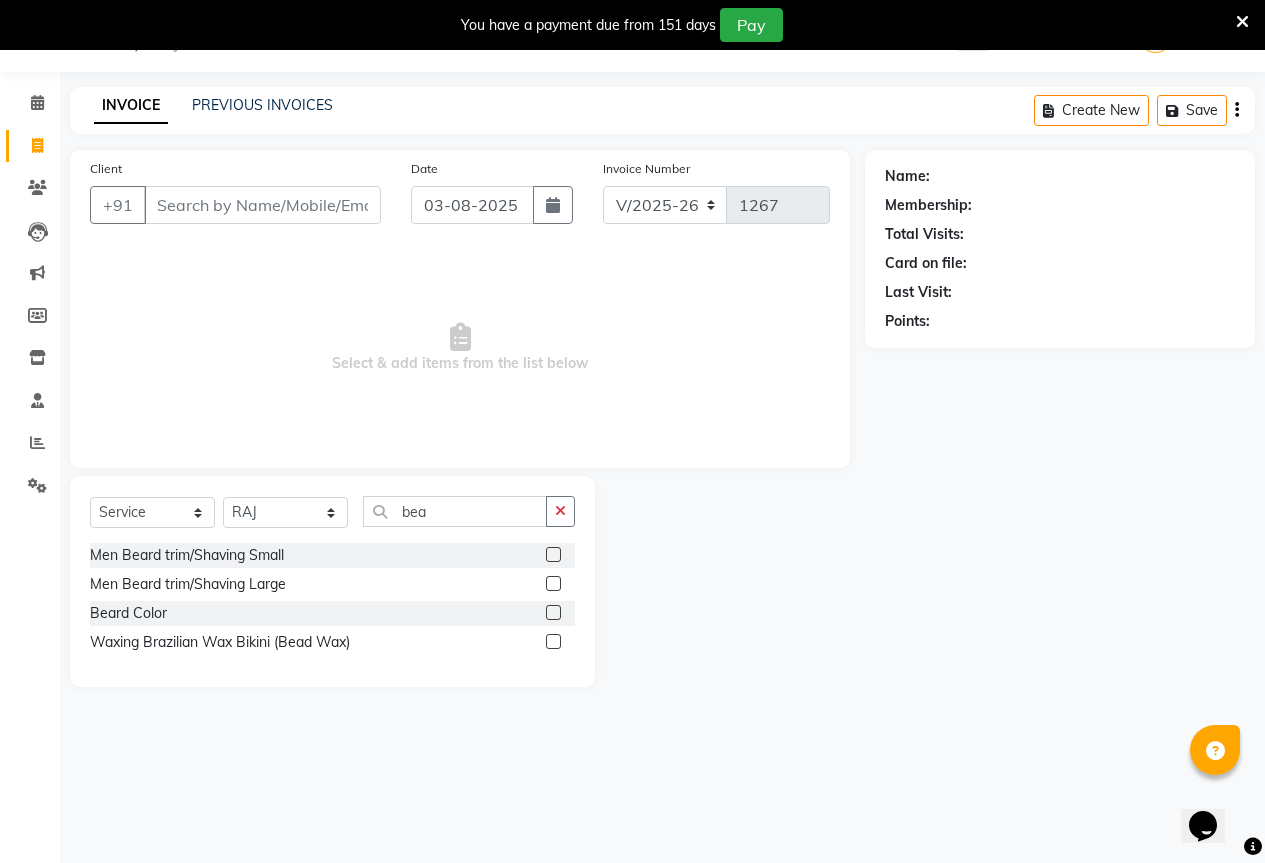 click 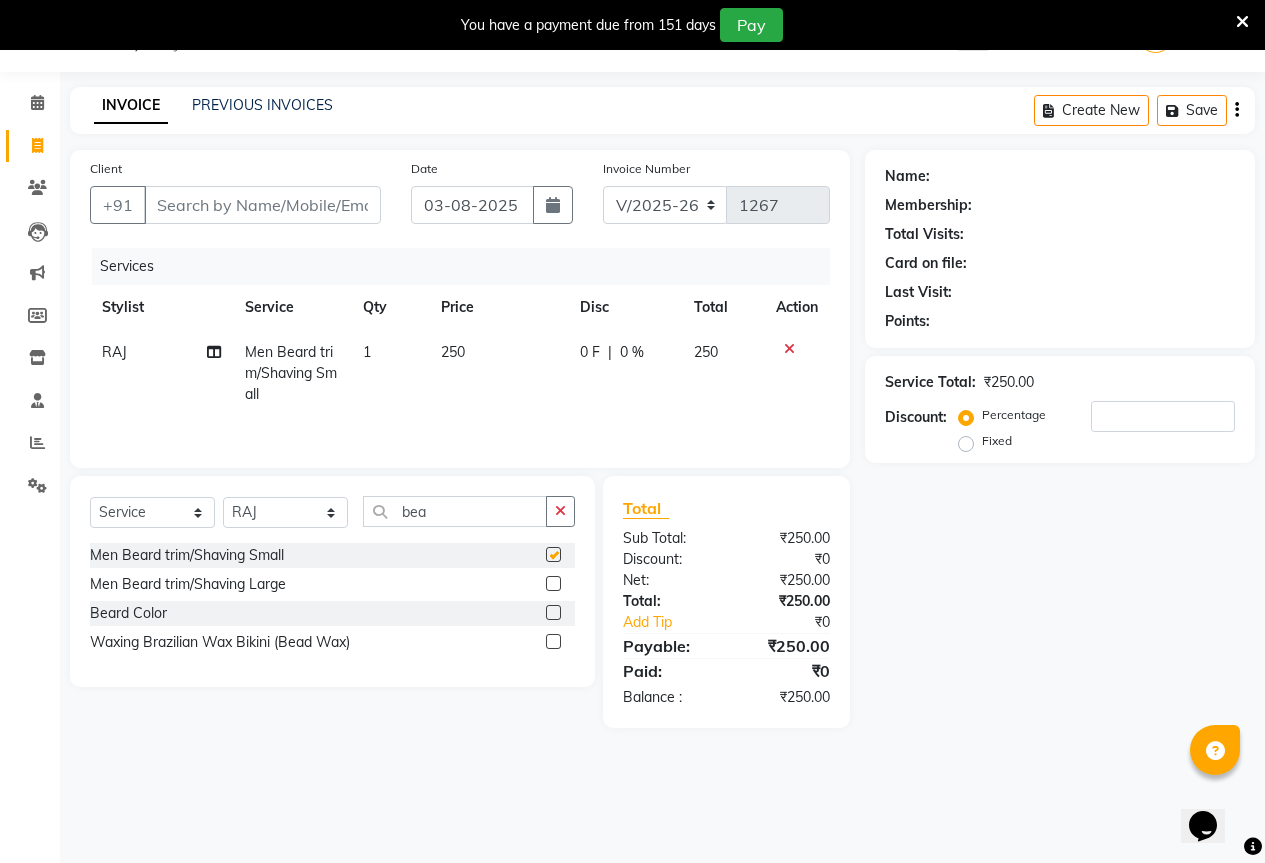 checkbox on "false" 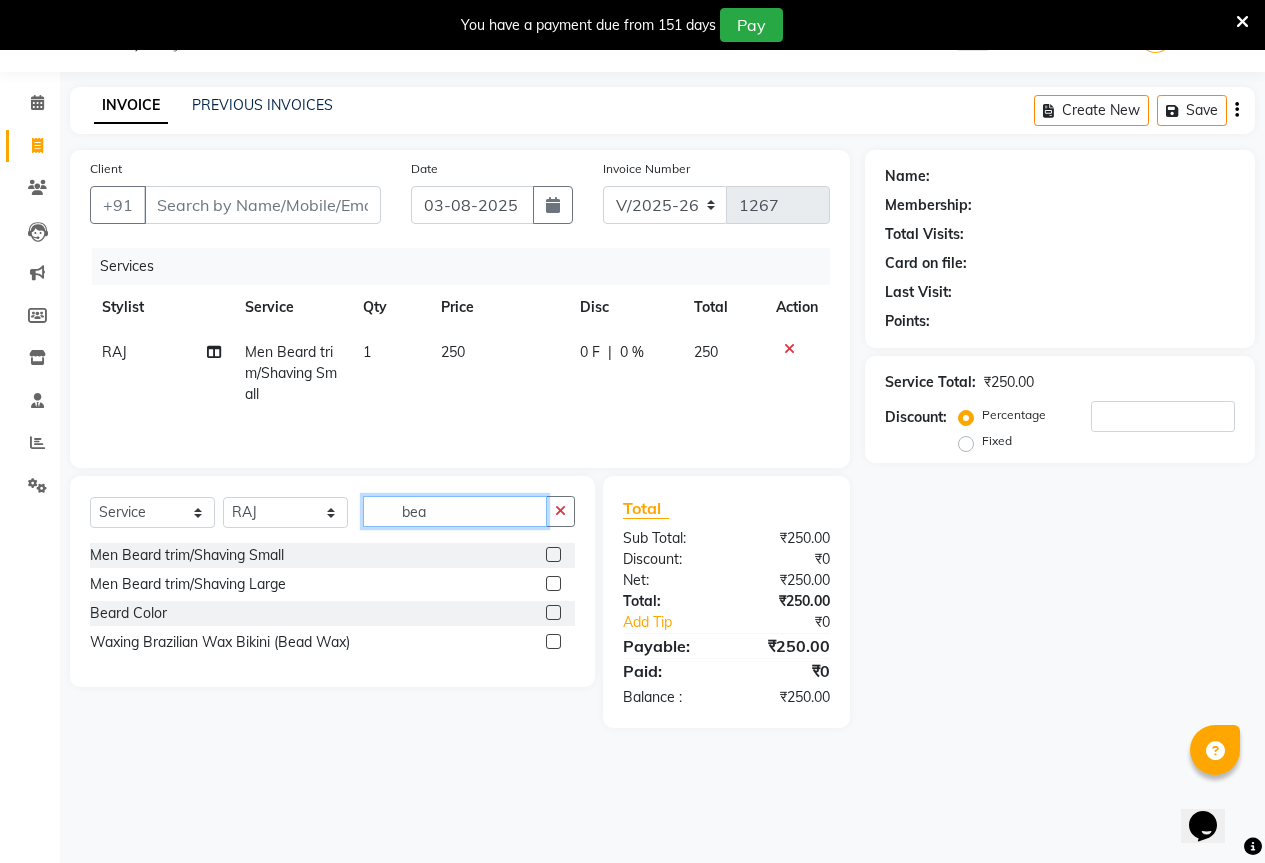click on "bea" 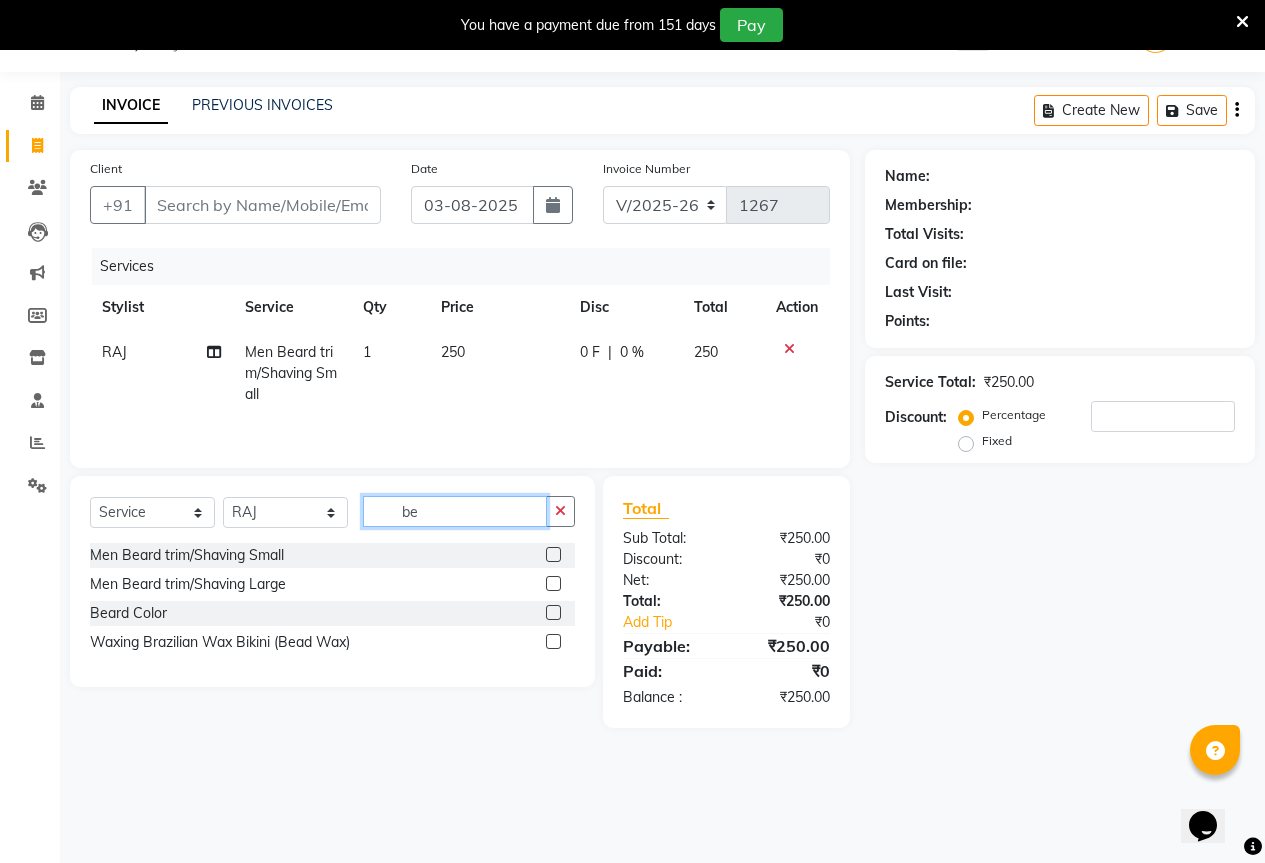 type on "b" 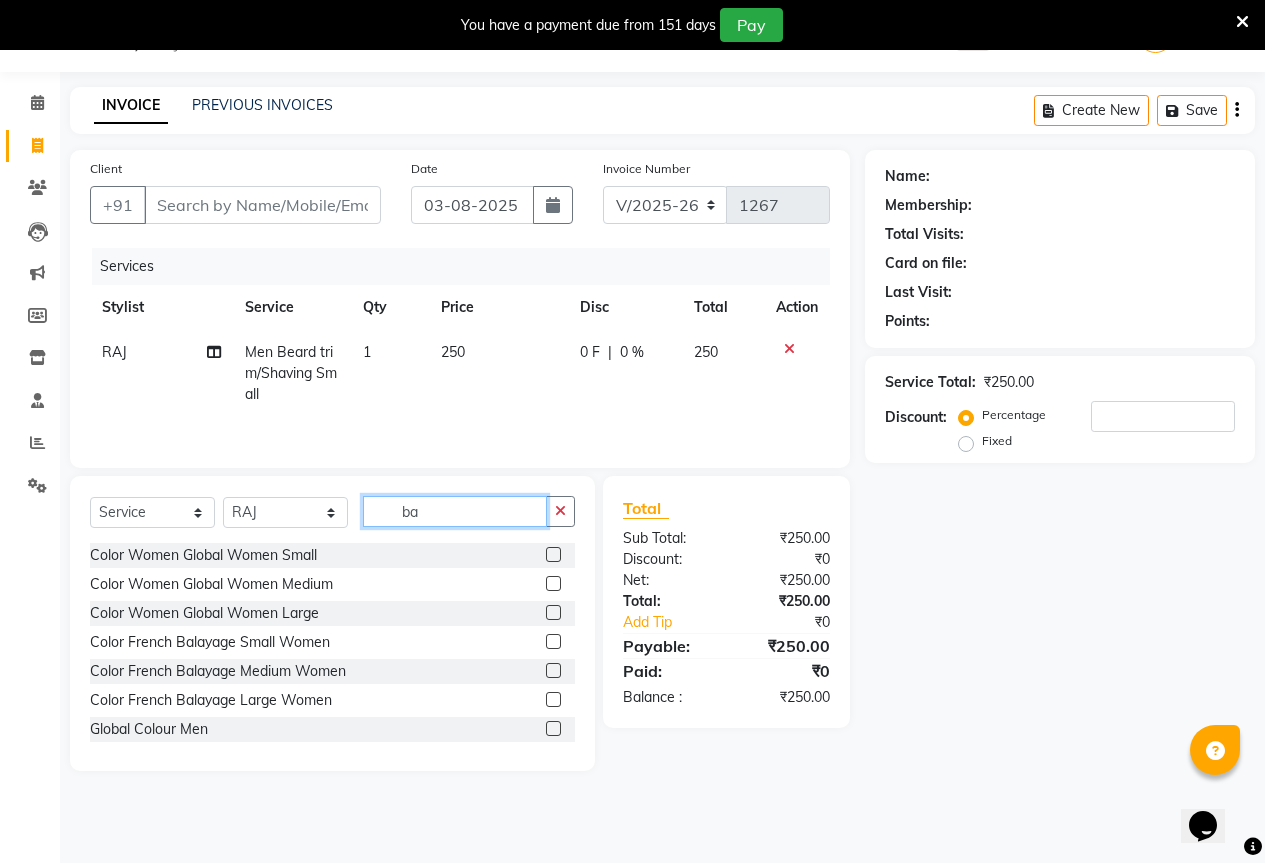 type on "b" 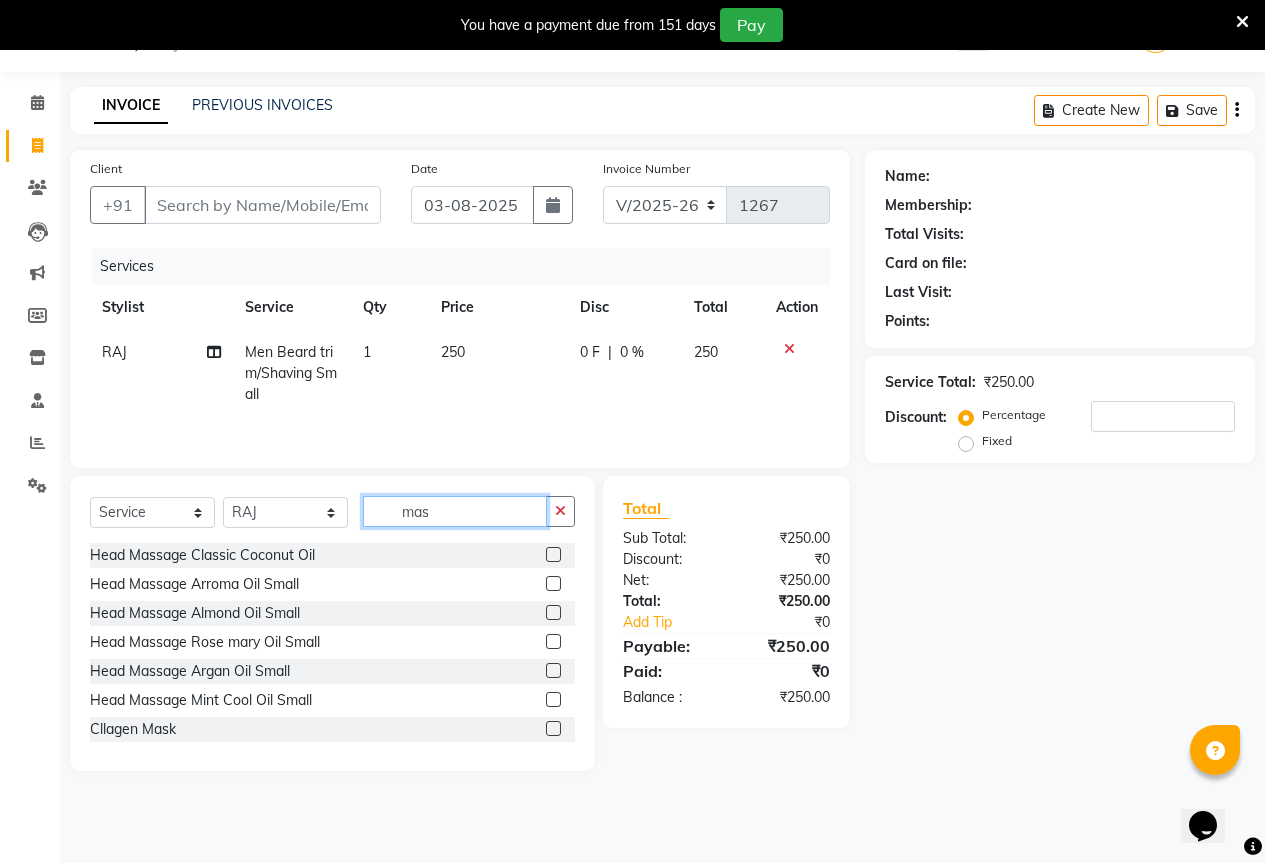 type on "mas" 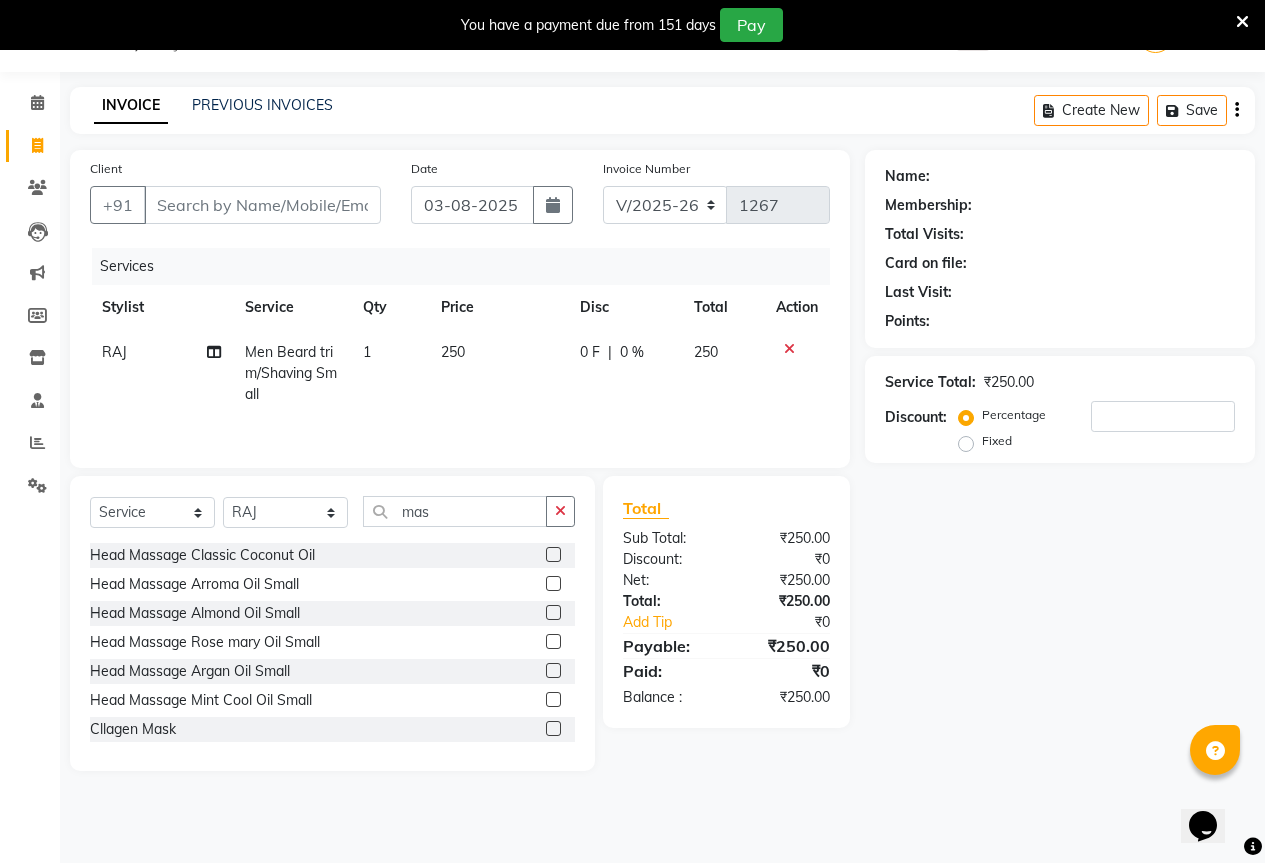 click 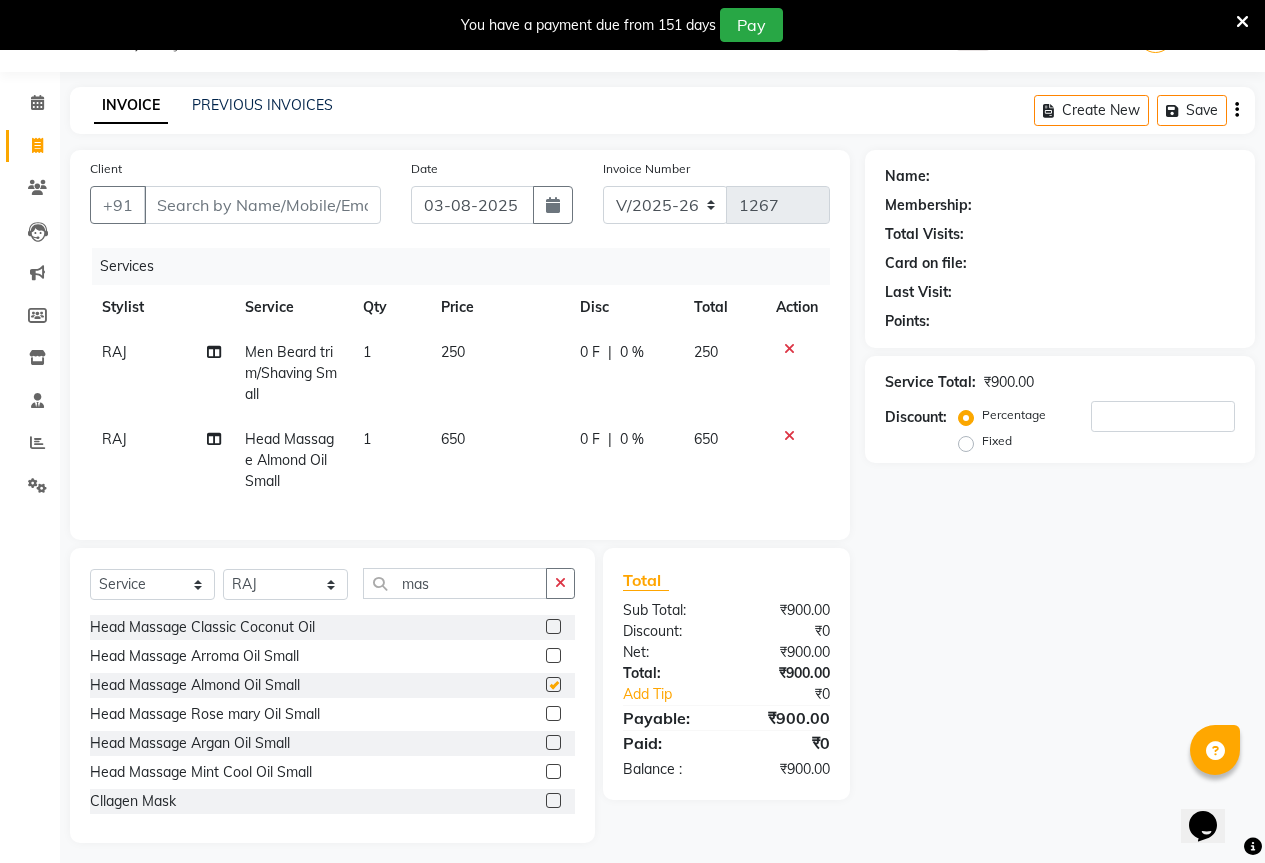 checkbox on "false" 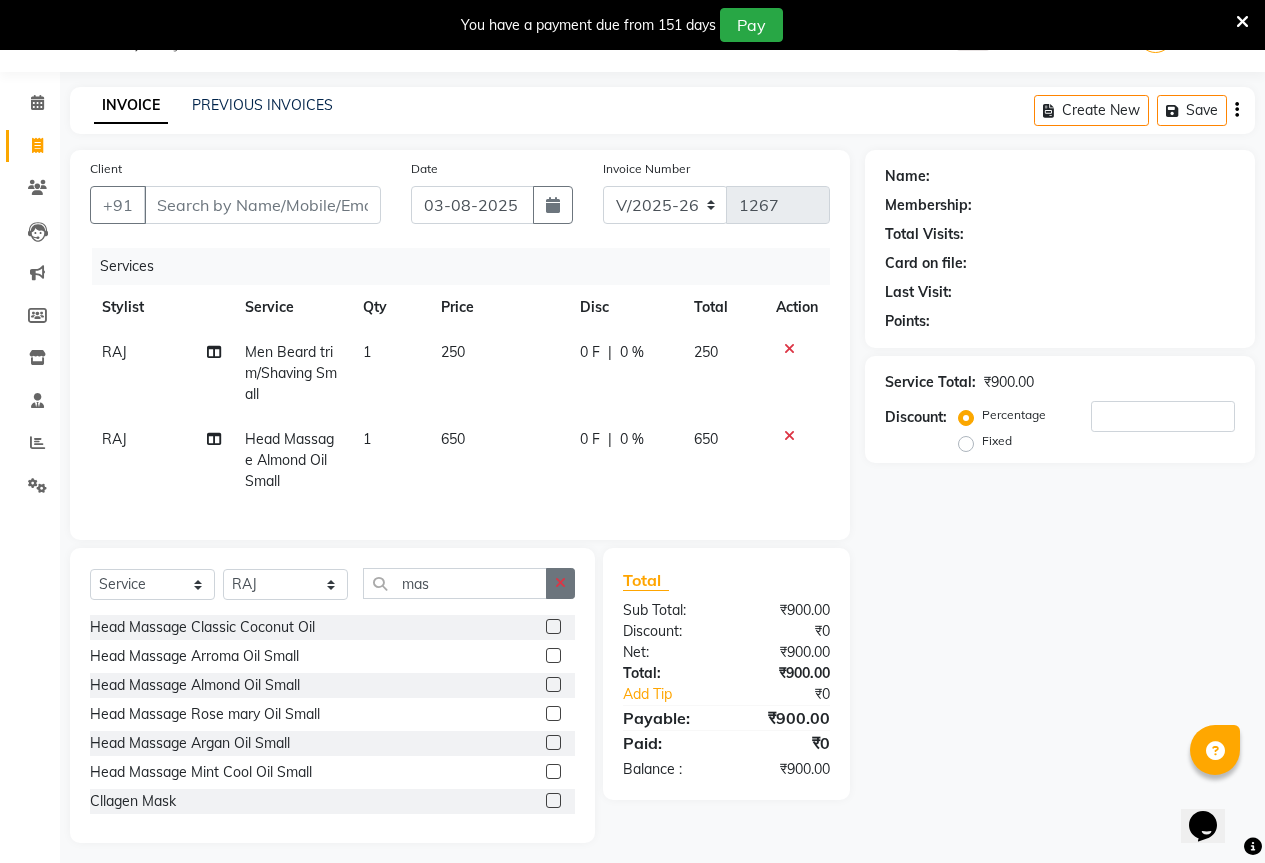 click 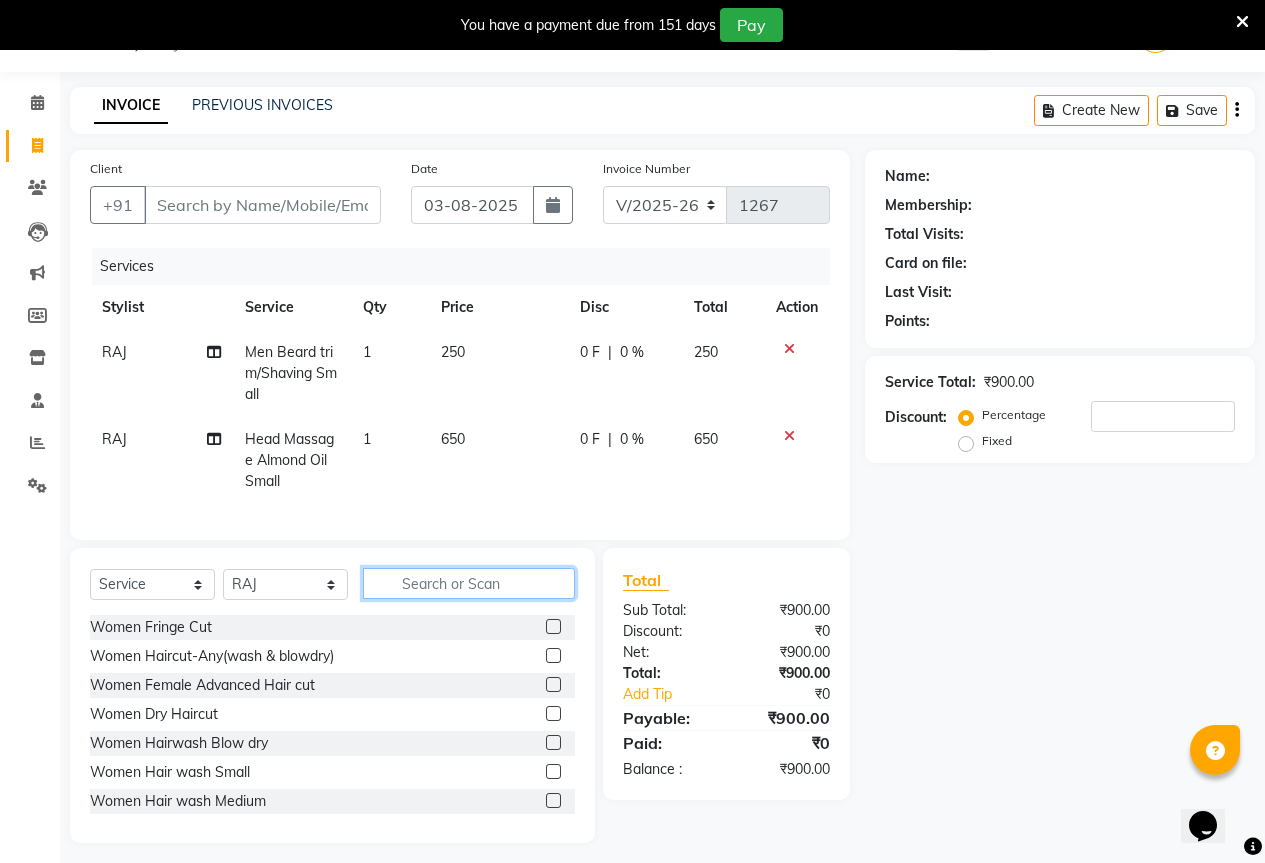 click 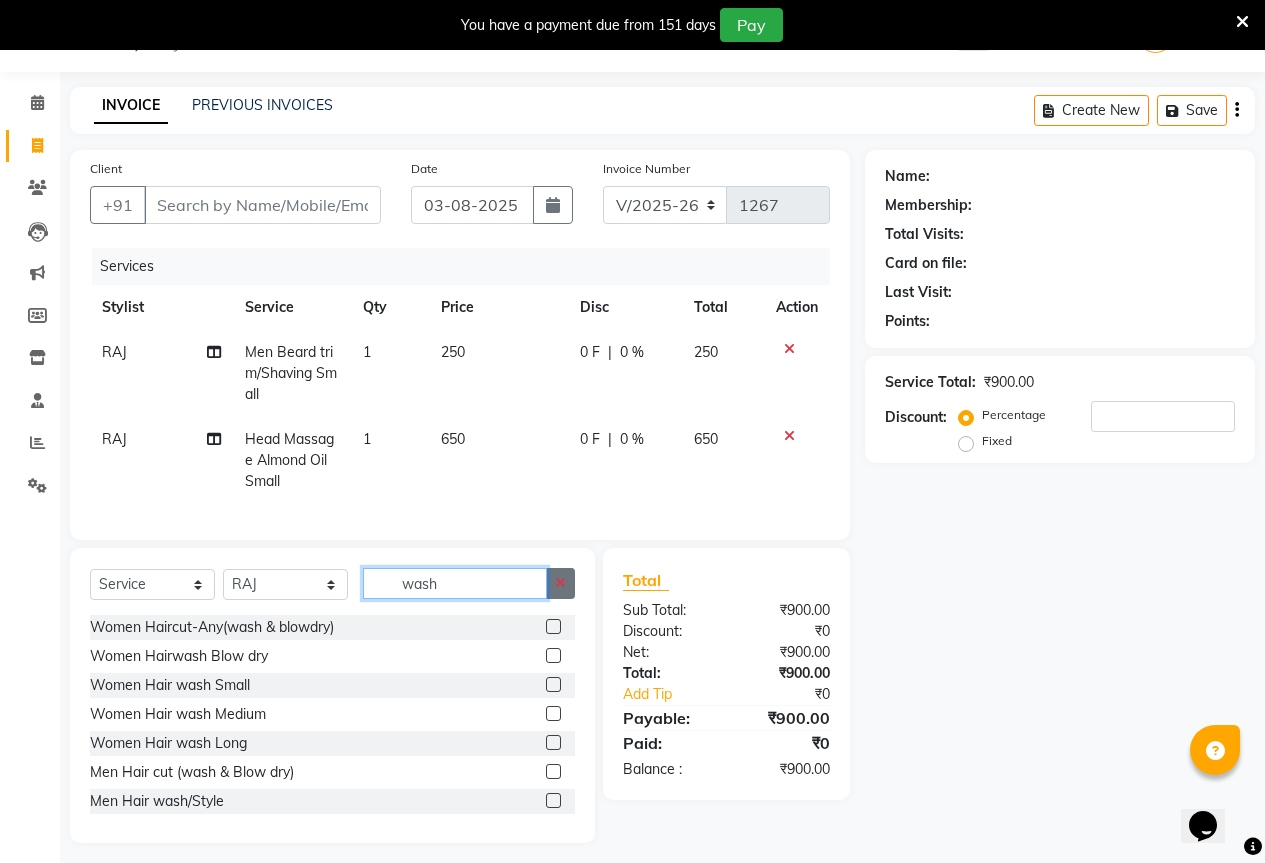 type on "wash" 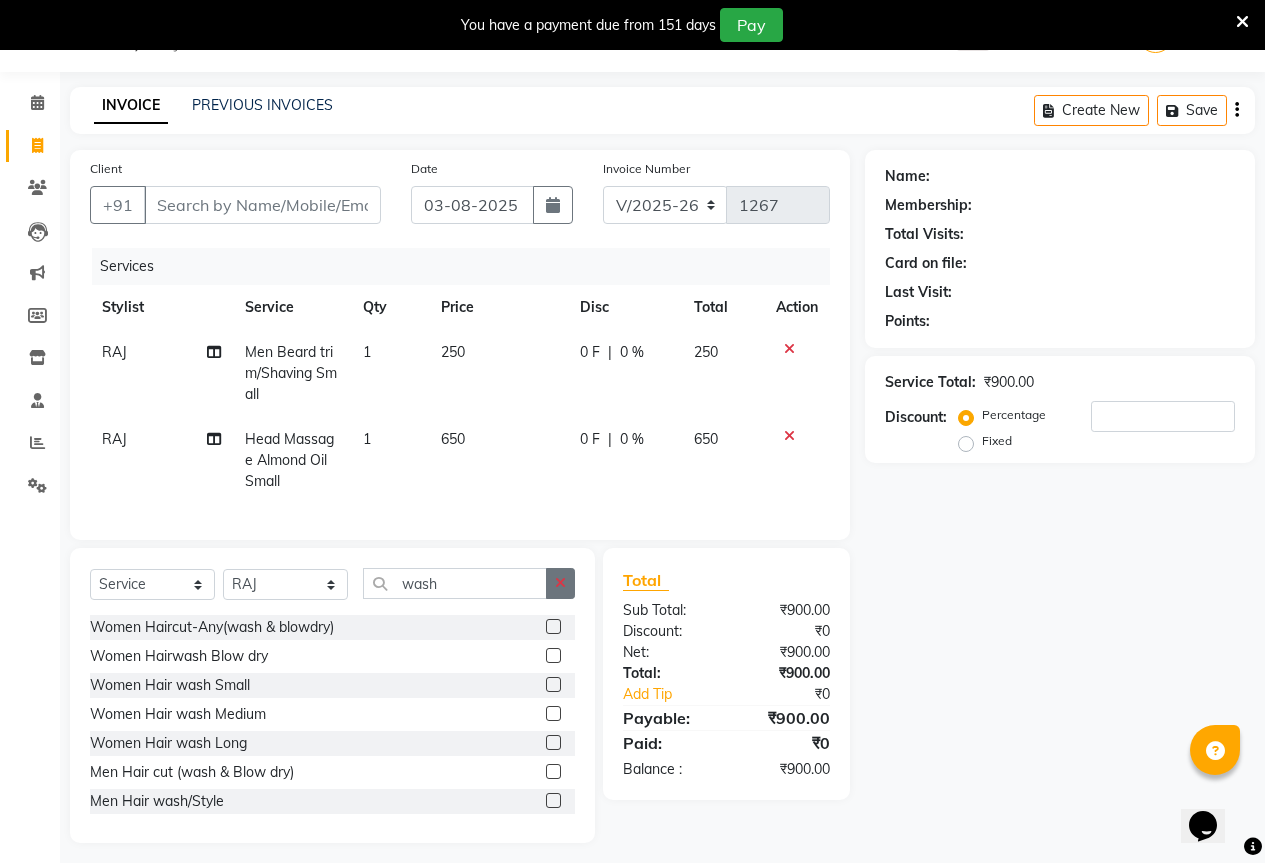 click 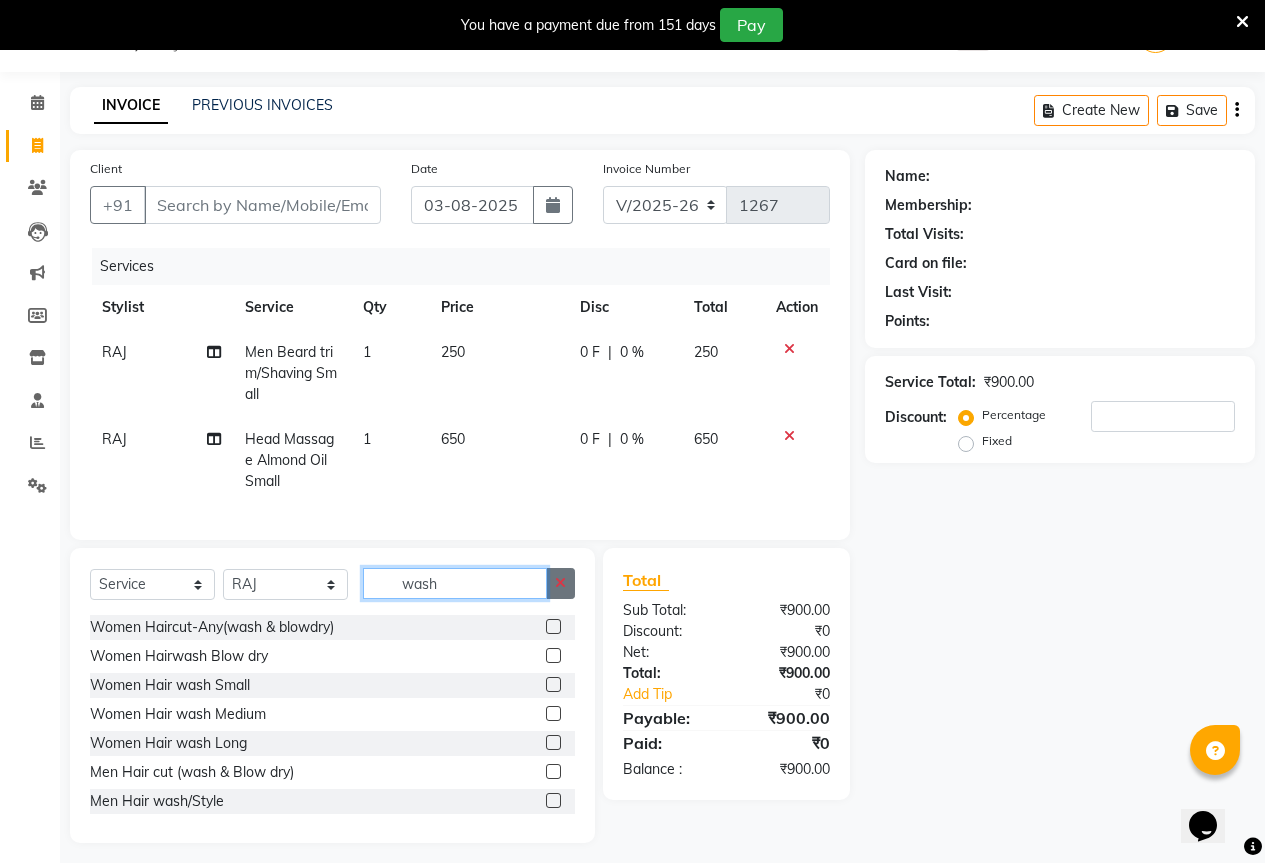 type 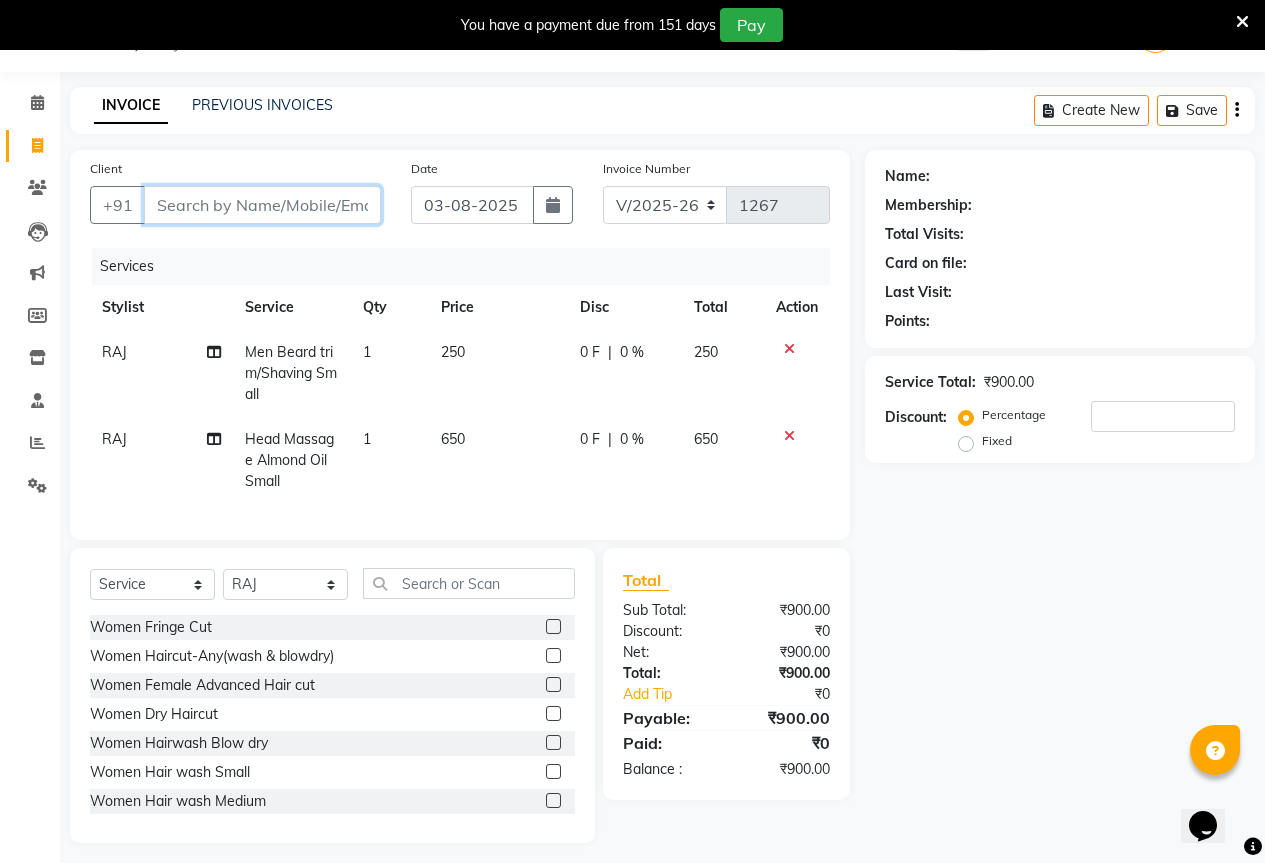 click on "Client" at bounding box center [262, 205] 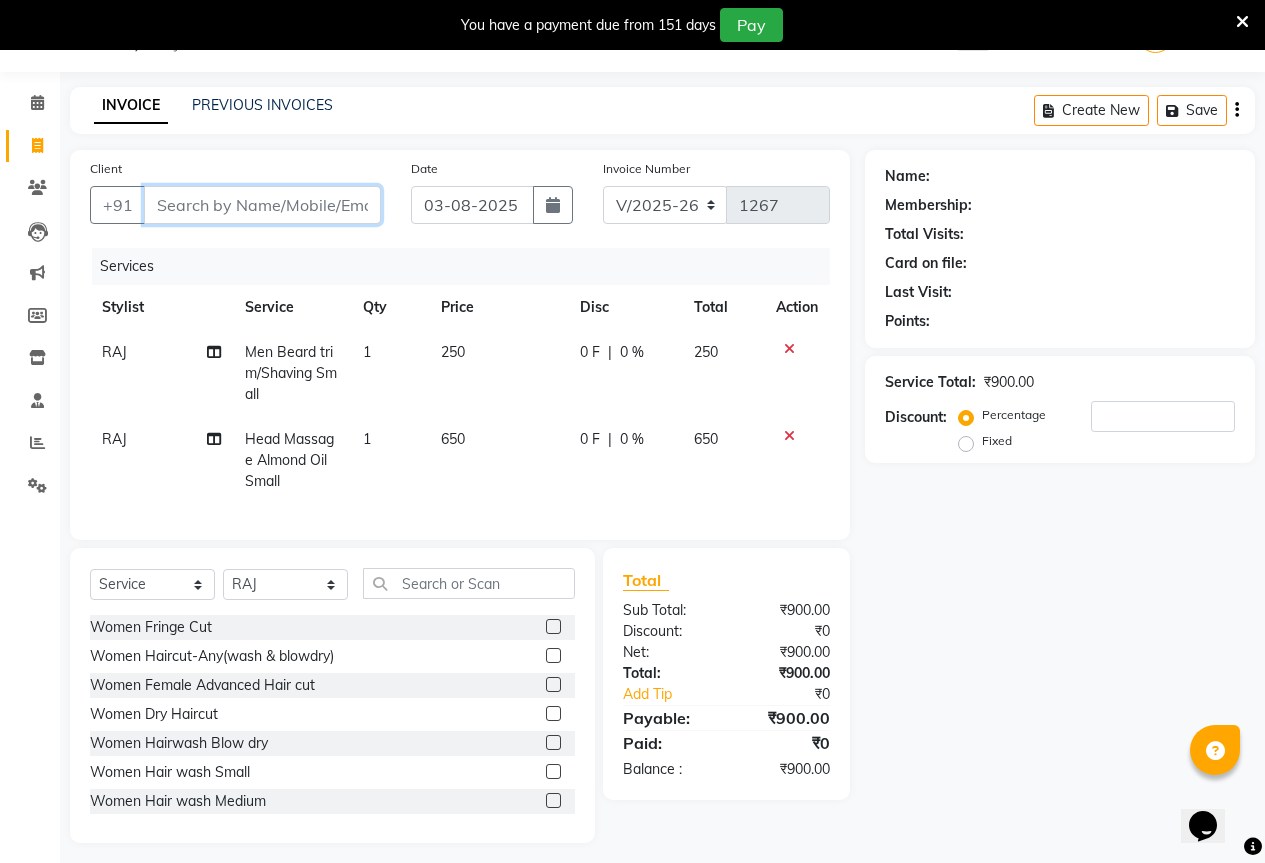 drag, startPoint x: 253, startPoint y: 209, endPoint x: 254, endPoint y: 198, distance: 11.045361 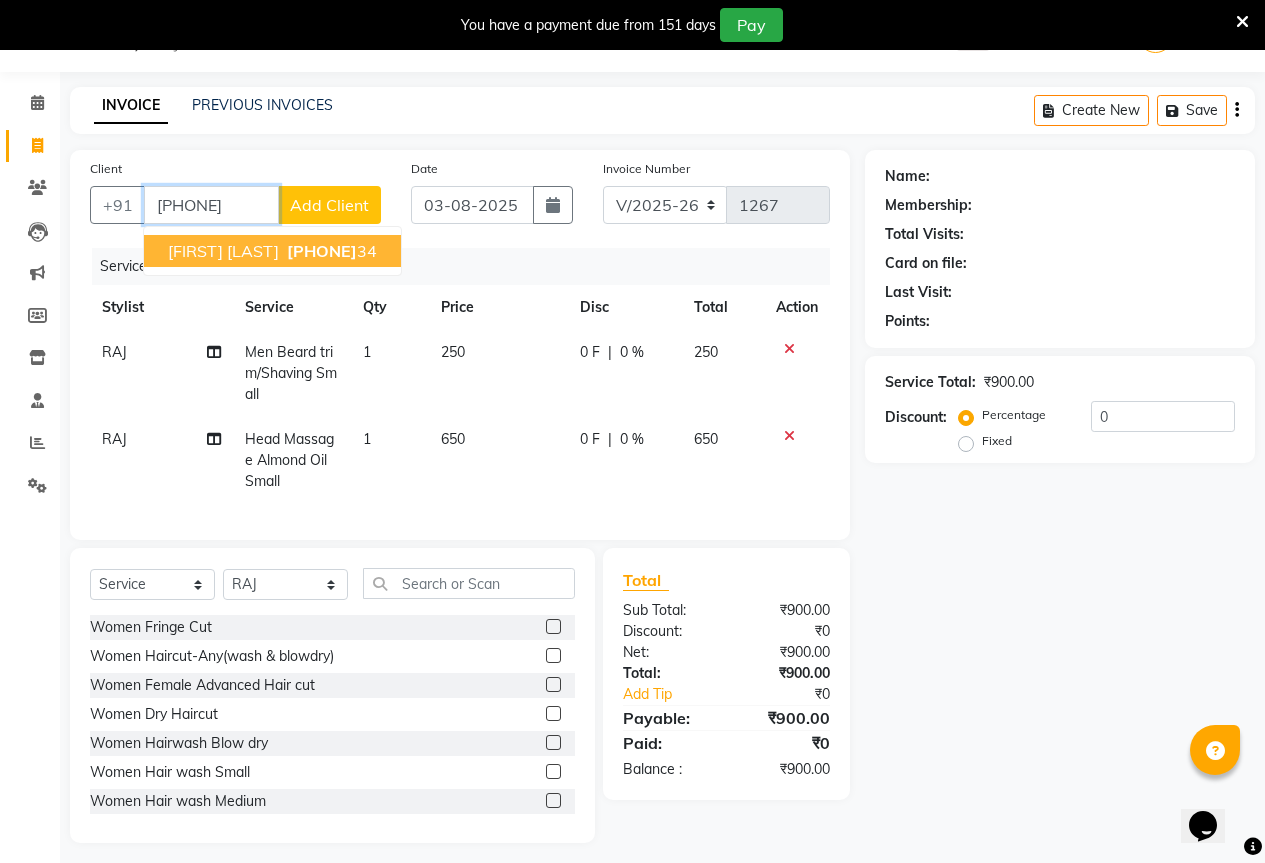click on "99608147" at bounding box center (322, 251) 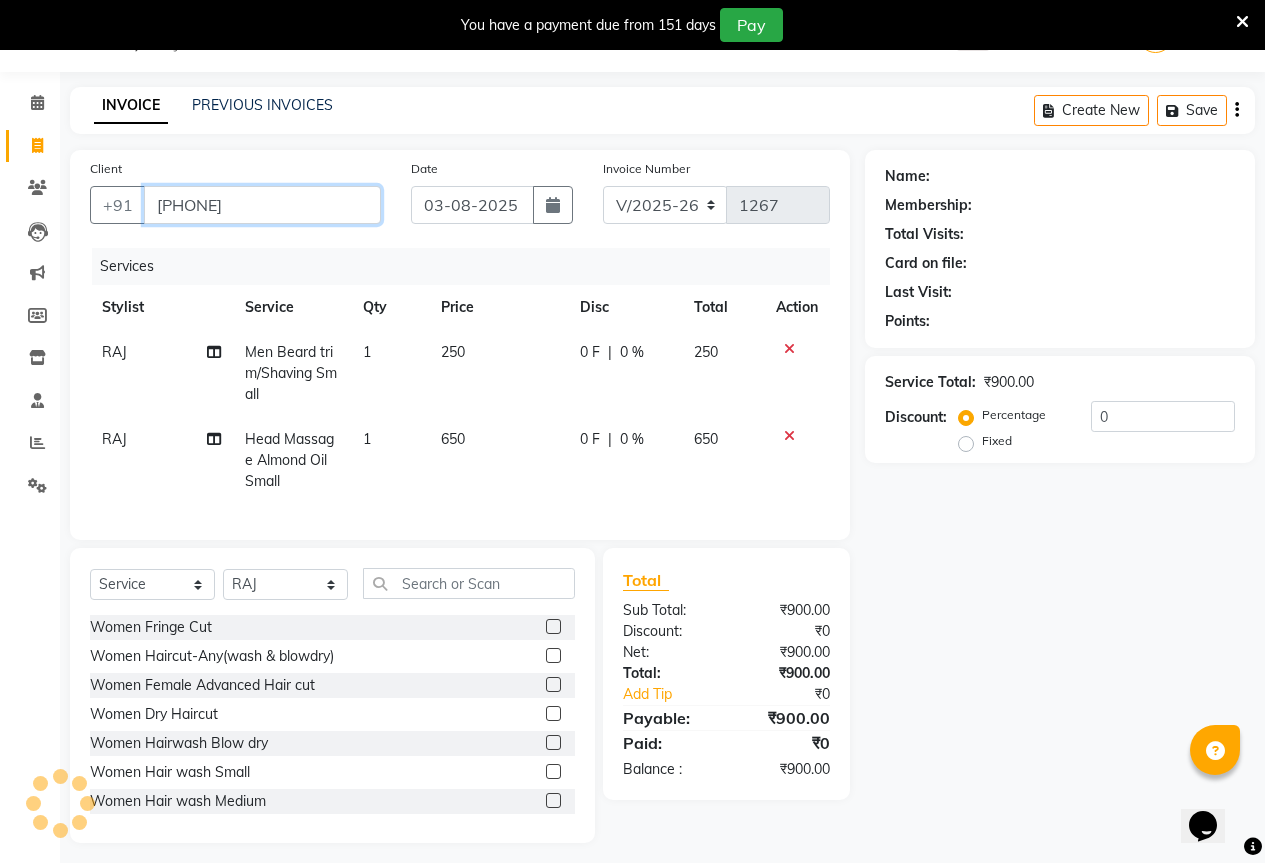 type on "[PHONE]" 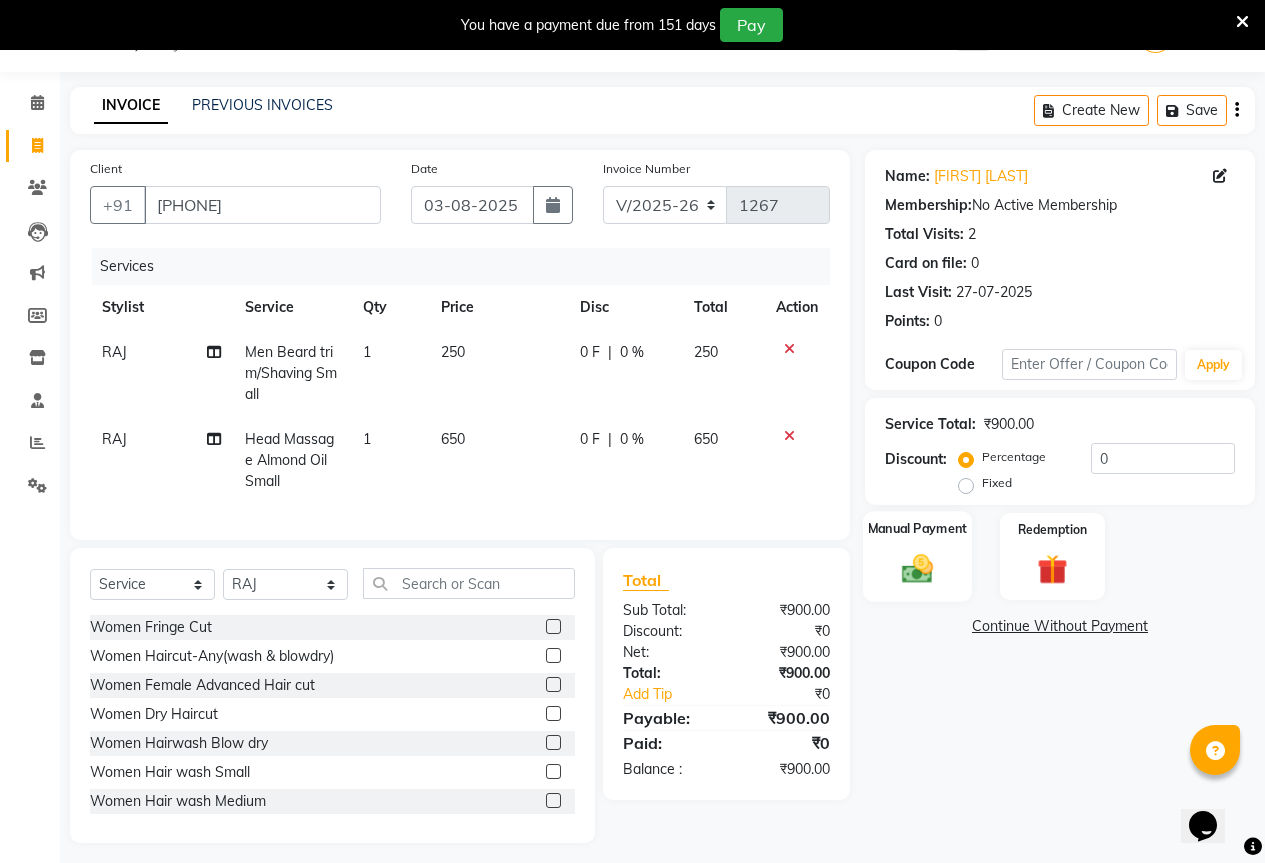 click on "Manual Payment" 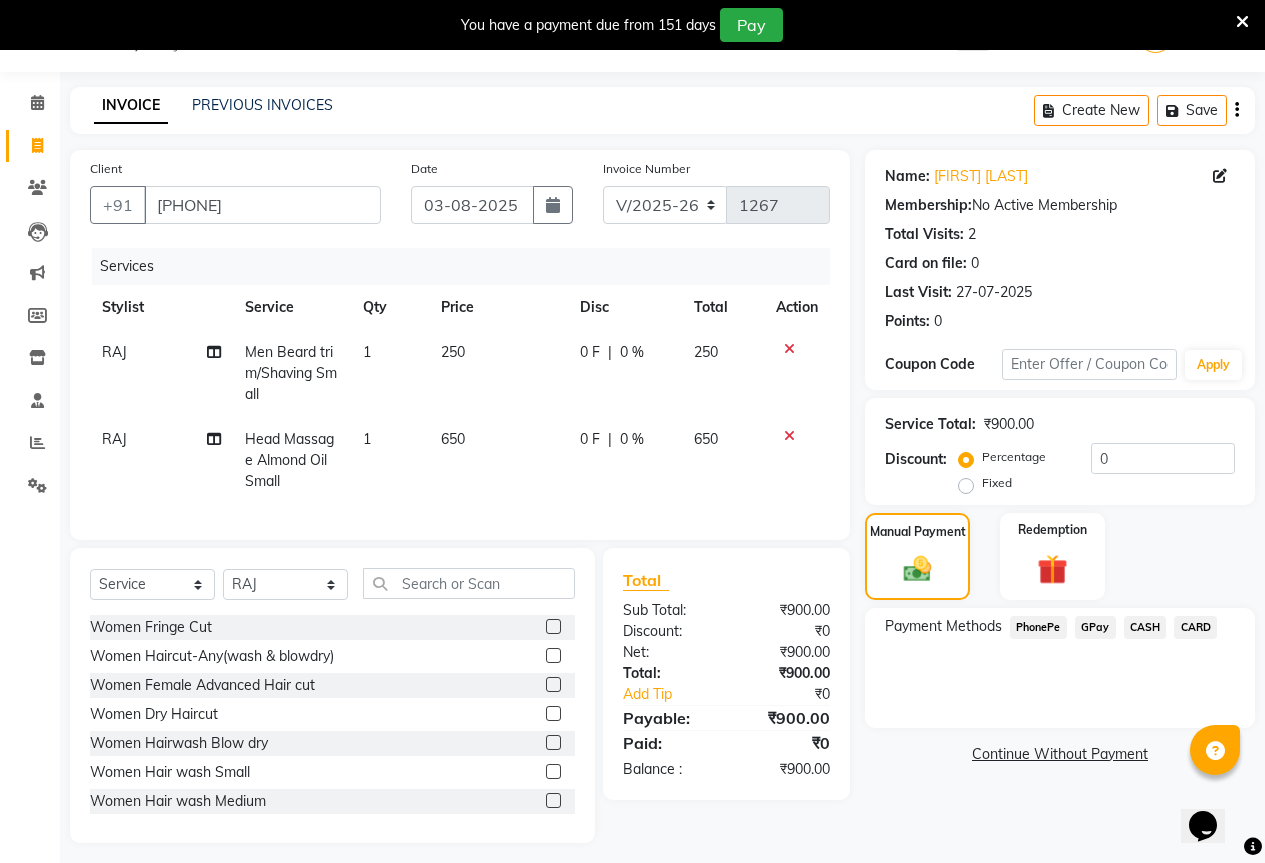 click on "GPay" 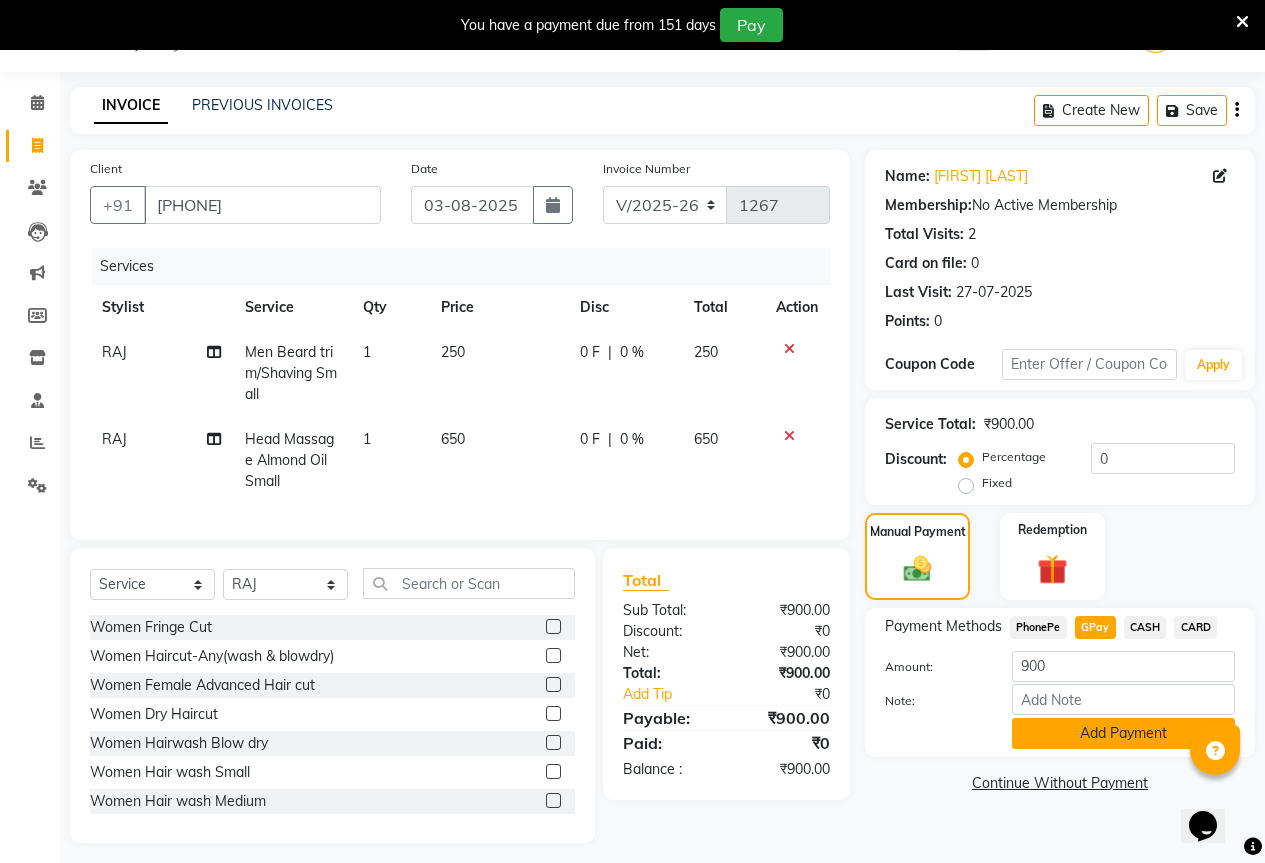 click on "Add Payment" 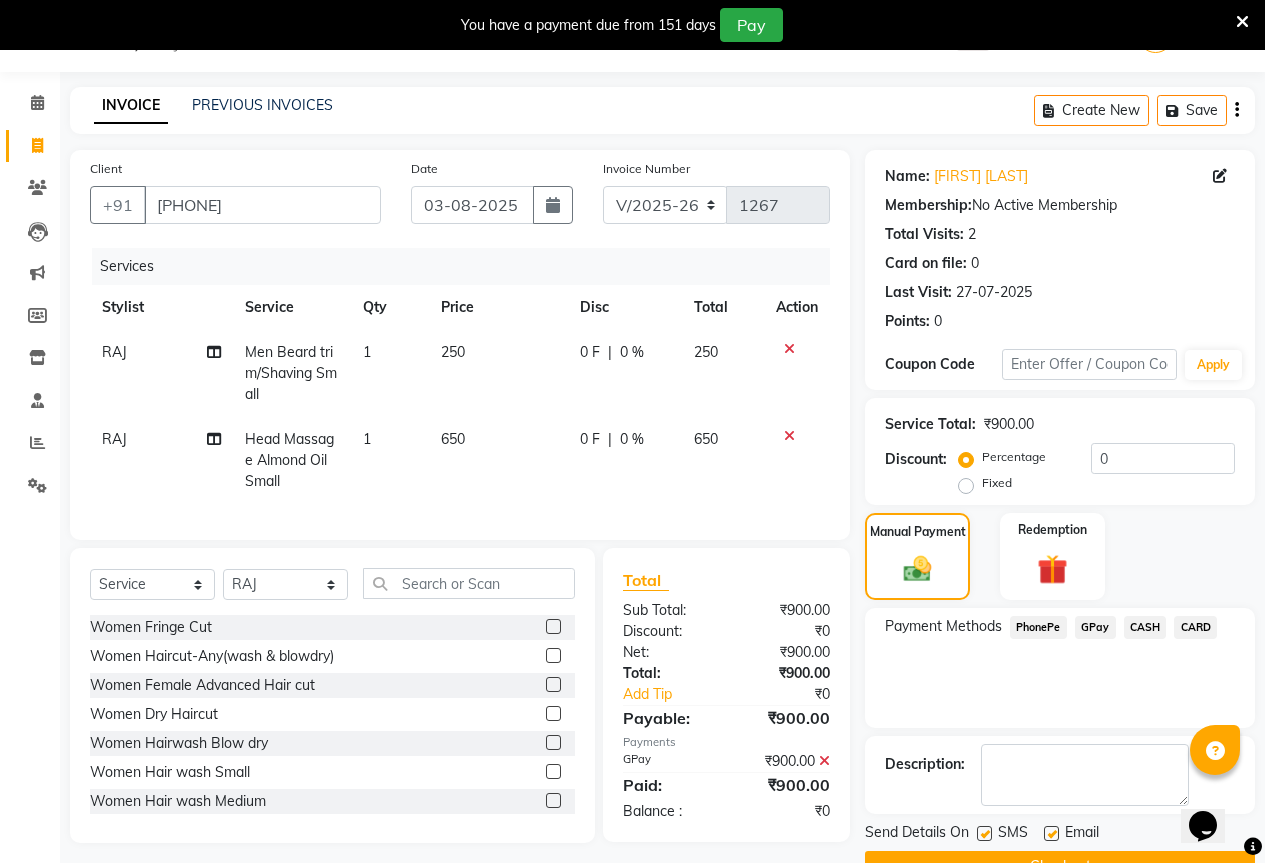 click on "GPay" 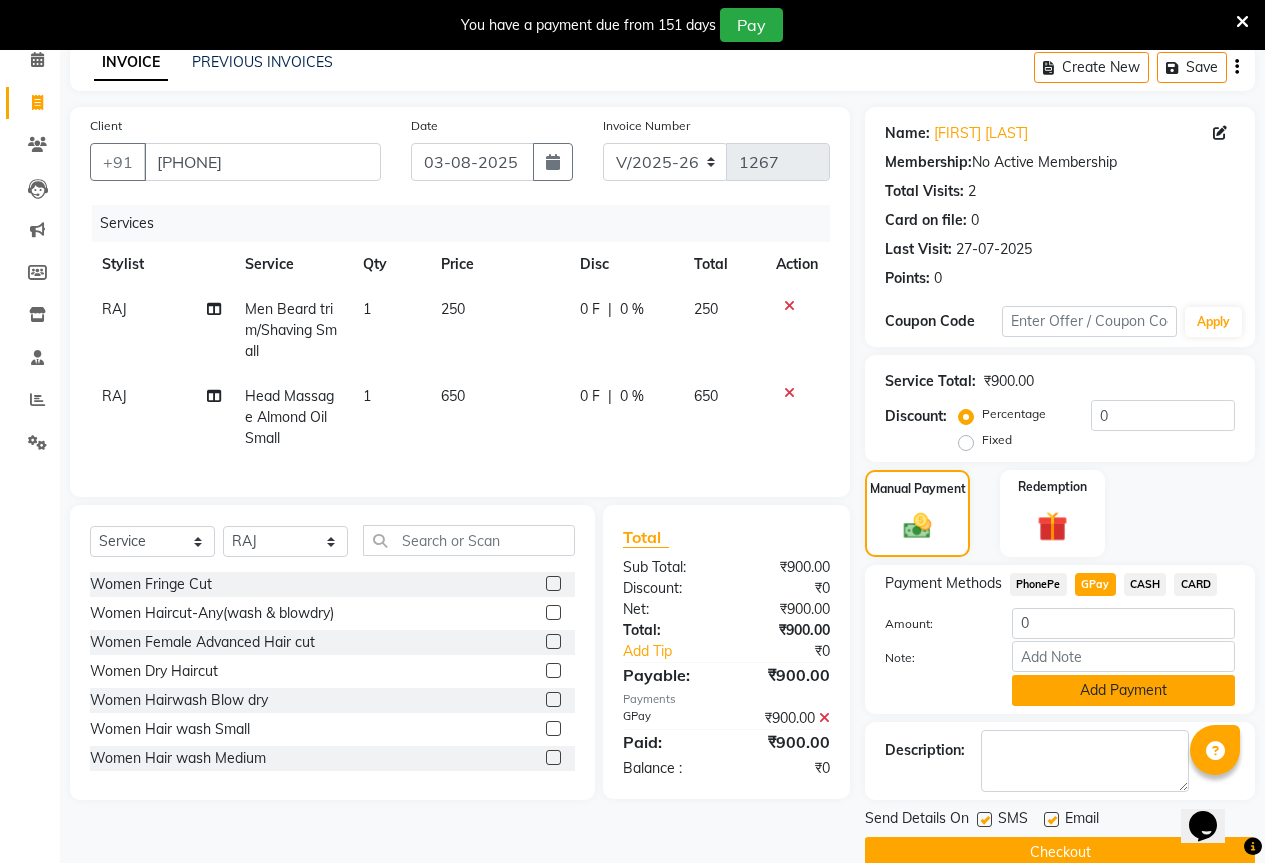 scroll, scrollTop: 128, scrollLeft: 0, axis: vertical 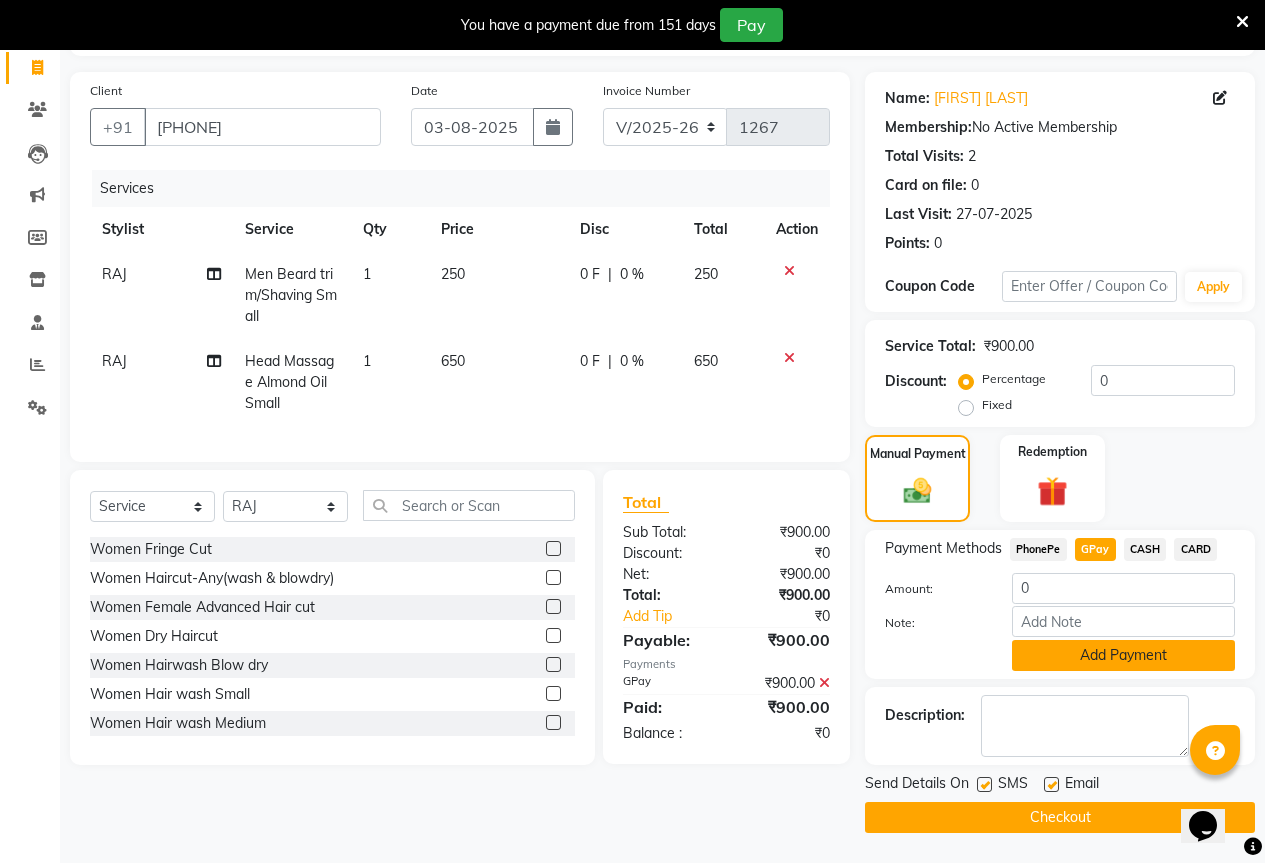 click on "Add Payment" 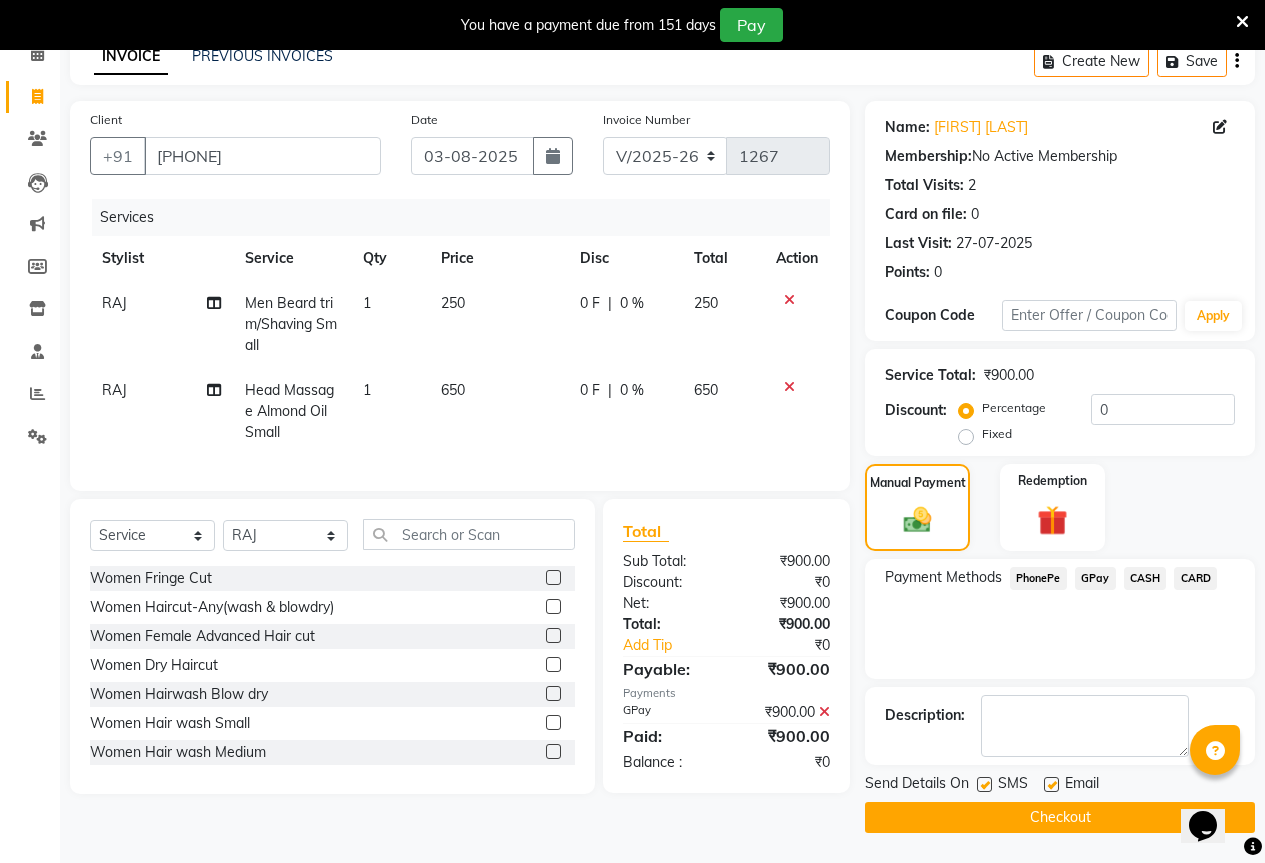 scroll, scrollTop: 99, scrollLeft: 0, axis: vertical 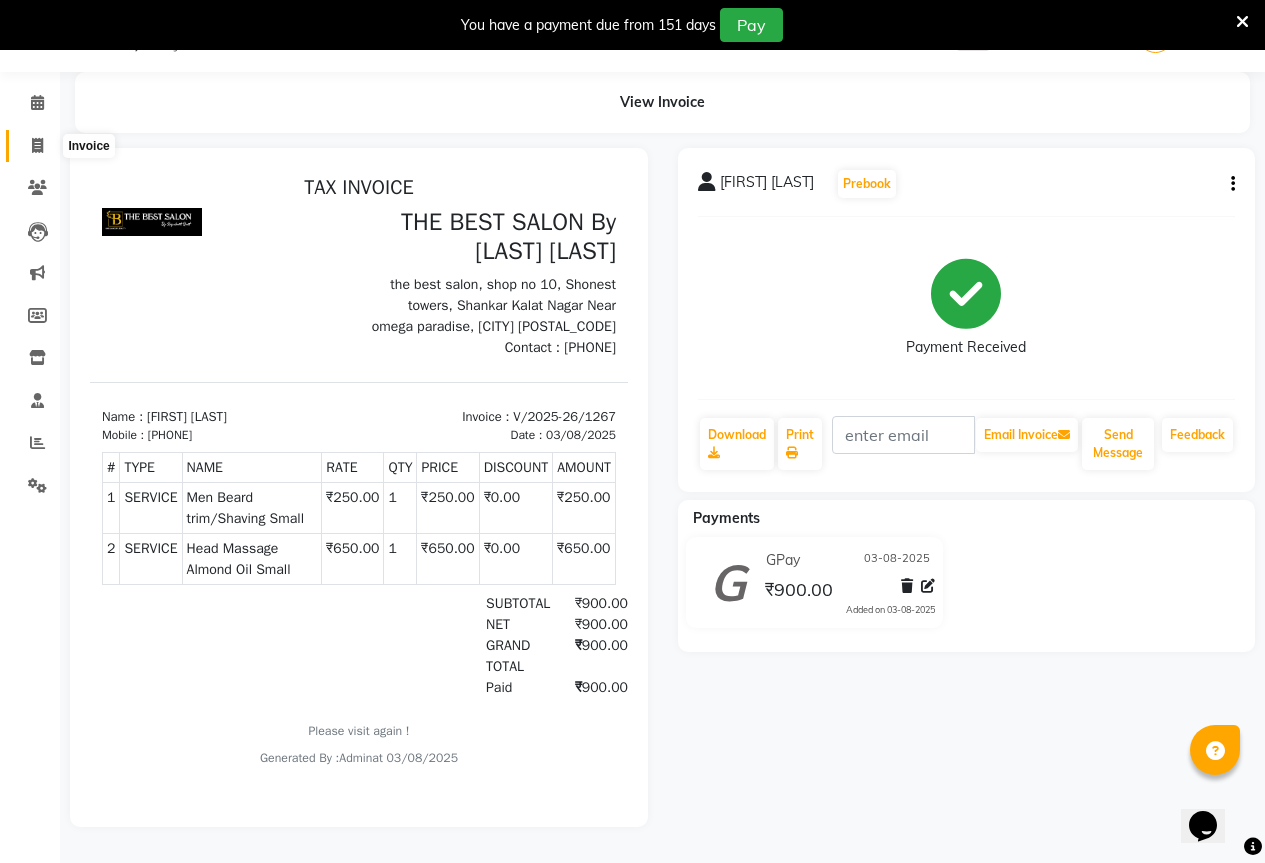click 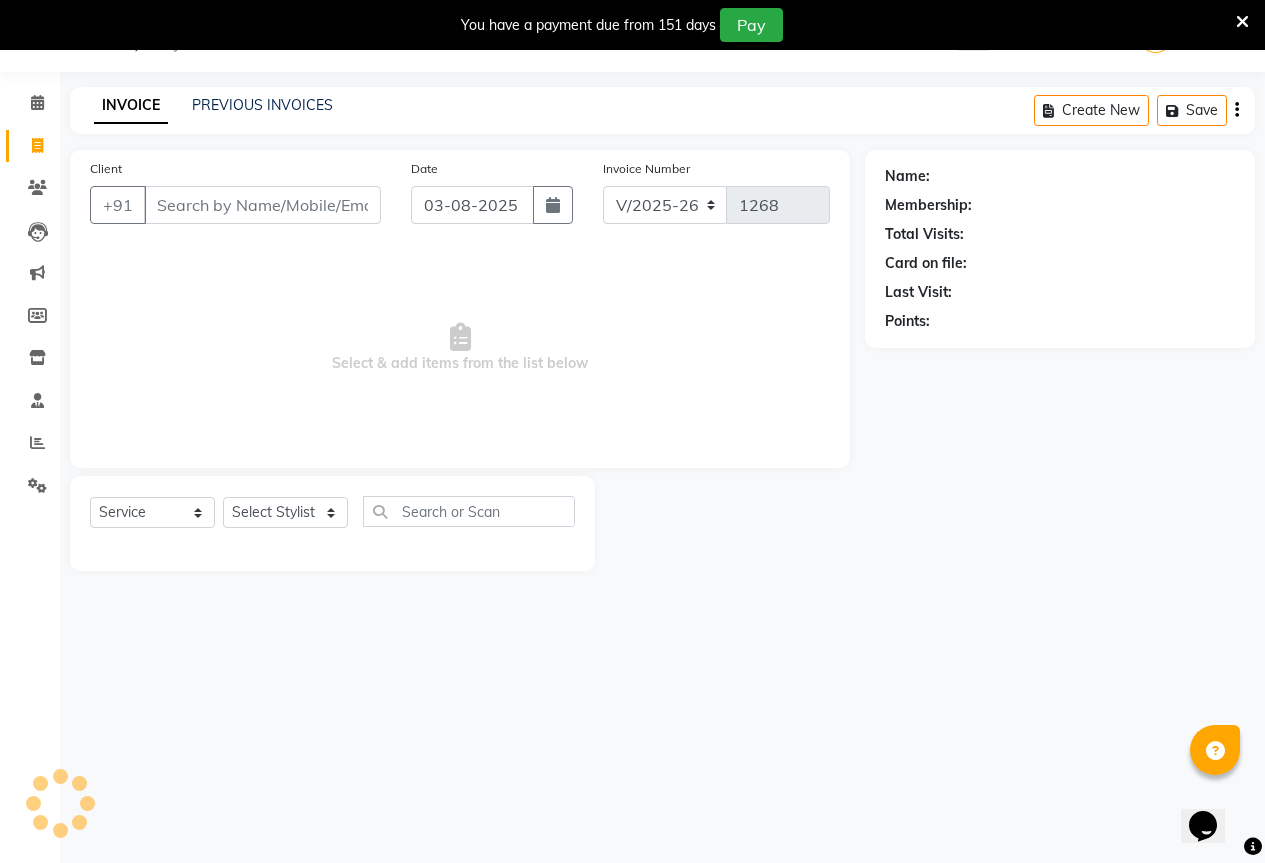 scroll, scrollTop: 50, scrollLeft: 0, axis: vertical 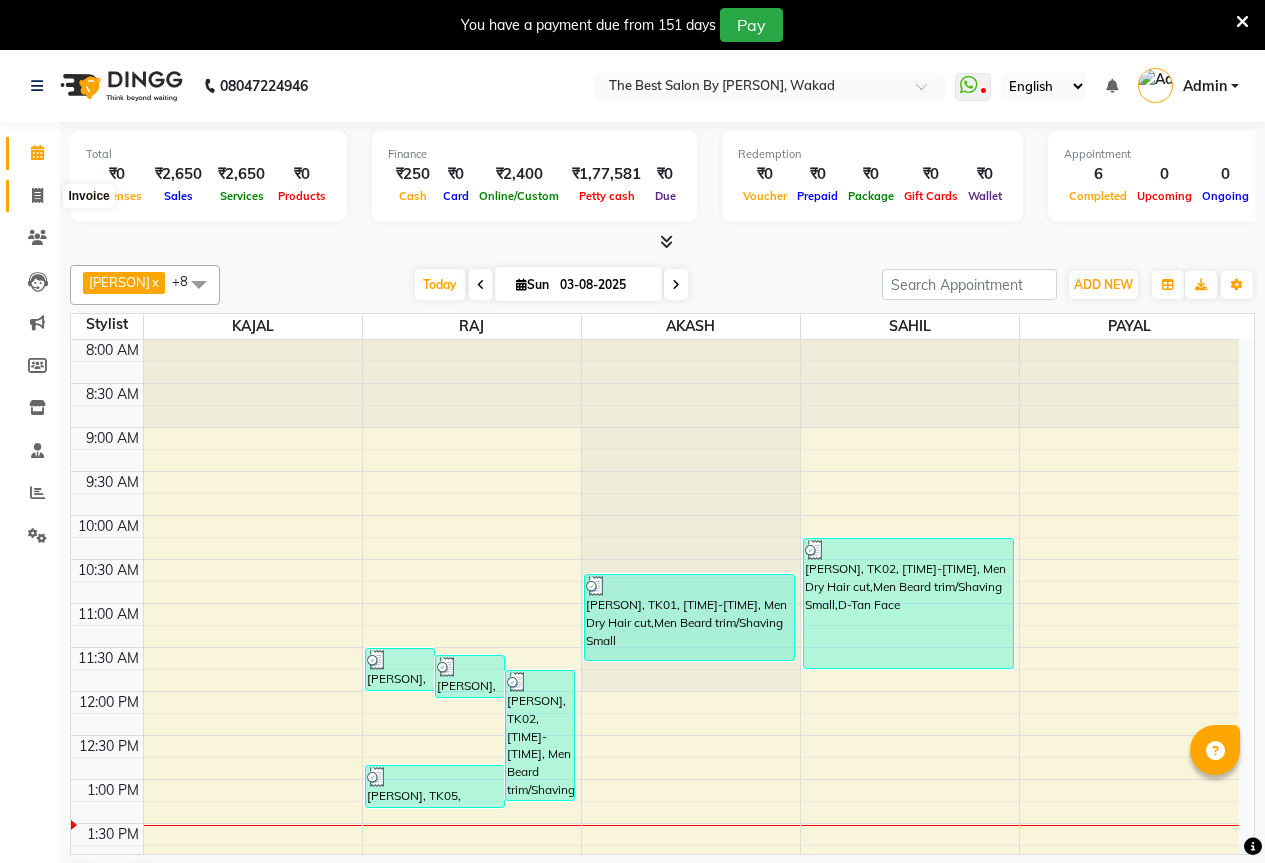 click 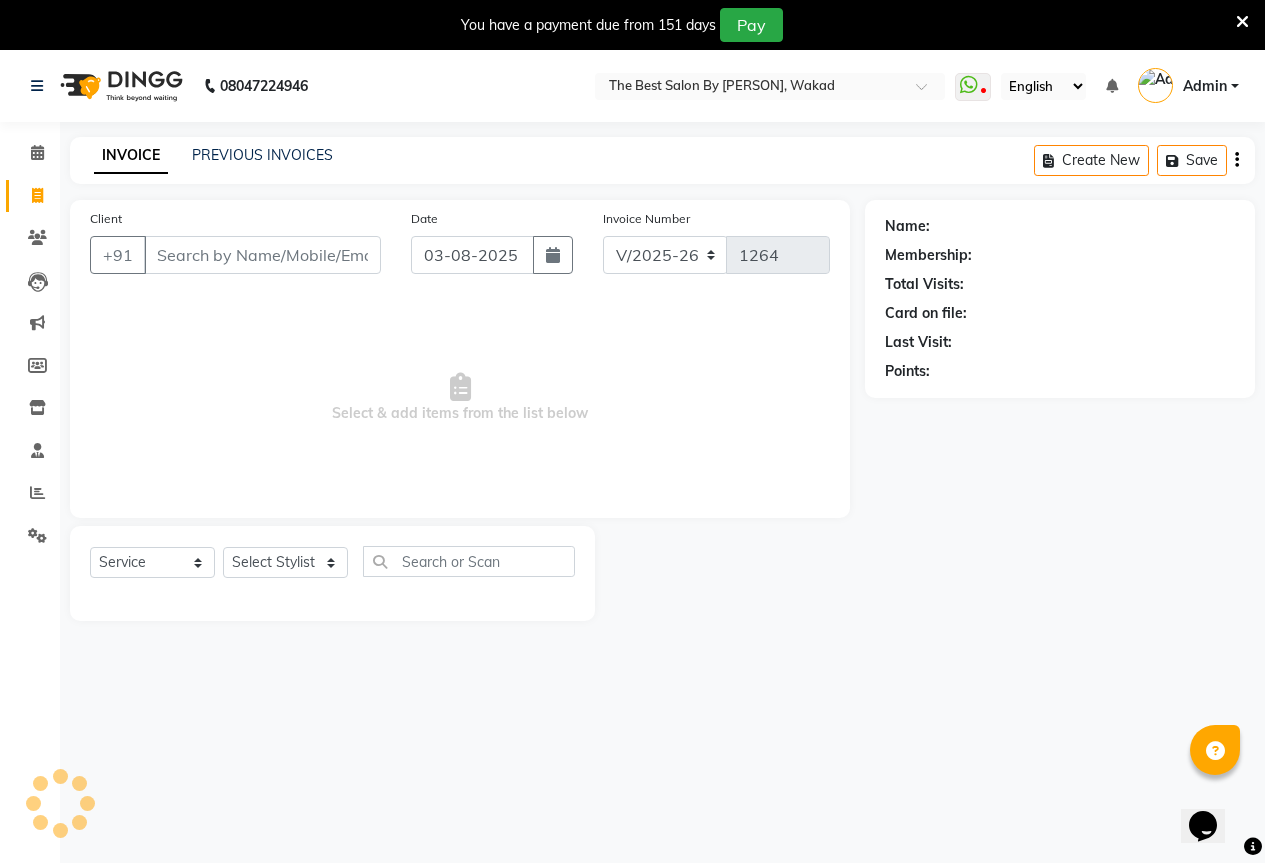 scroll, scrollTop: 0, scrollLeft: 0, axis: both 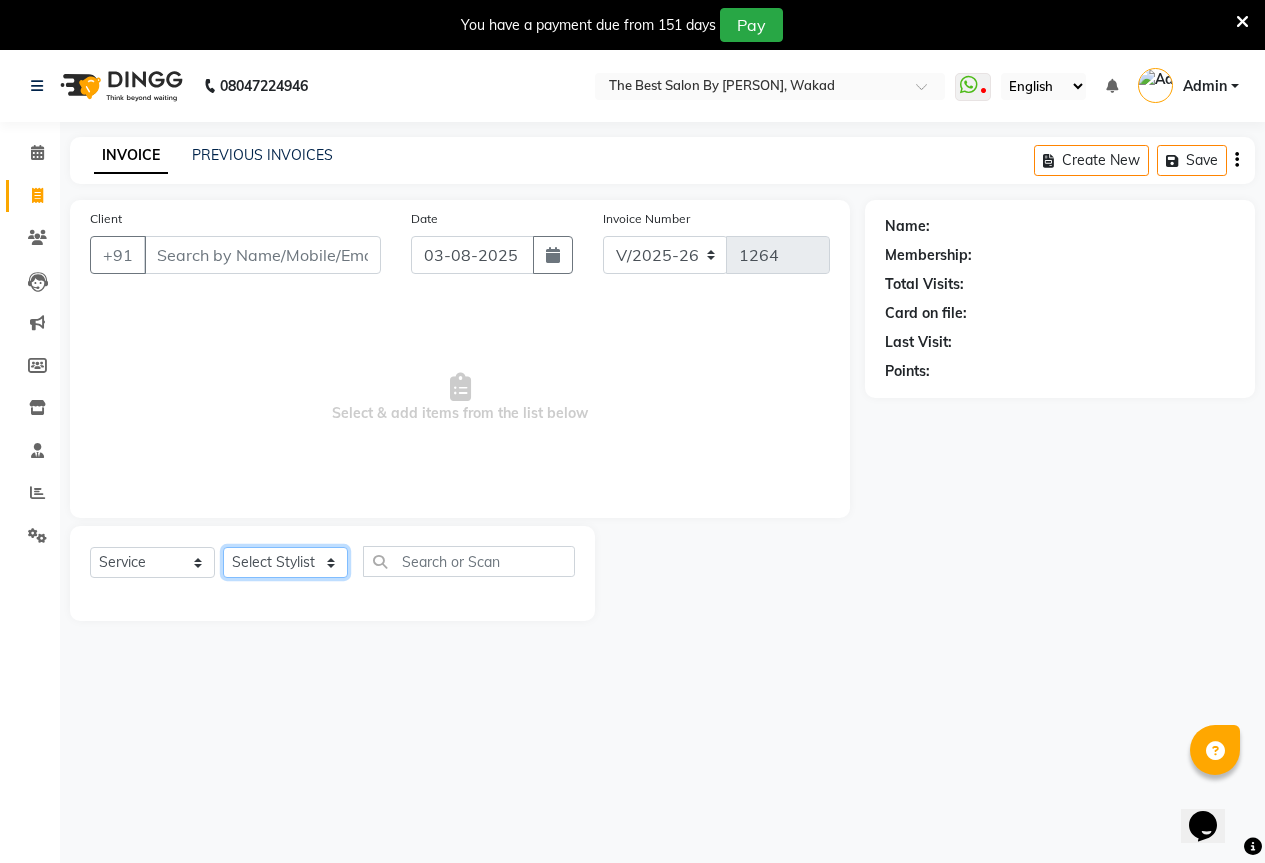 click on "Select Stylist [NAME] [NAME] [NAME] [NAME] [NAME] [NAME]" 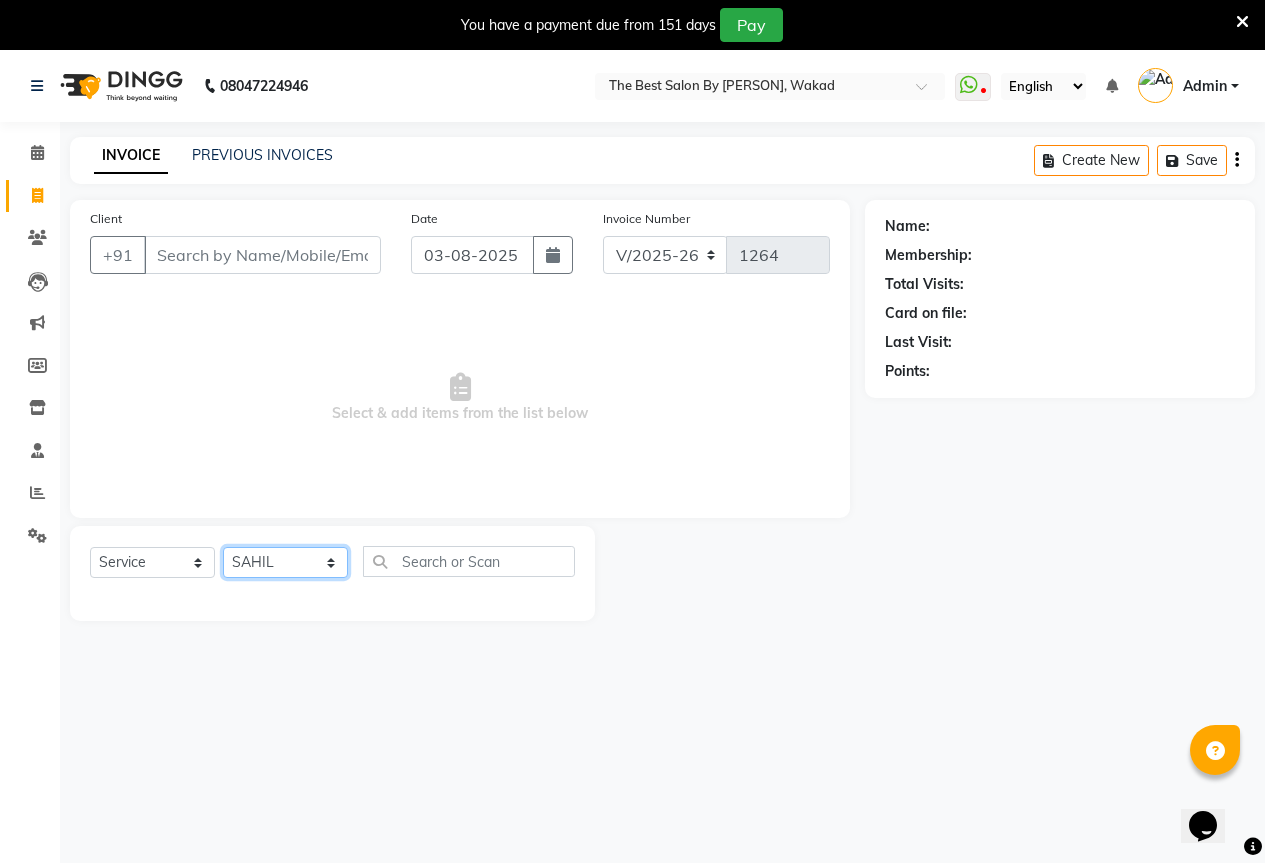 click on "Select Stylist [NAME] [NAME] [NAME] [NAME] [NAME] [NAME]" 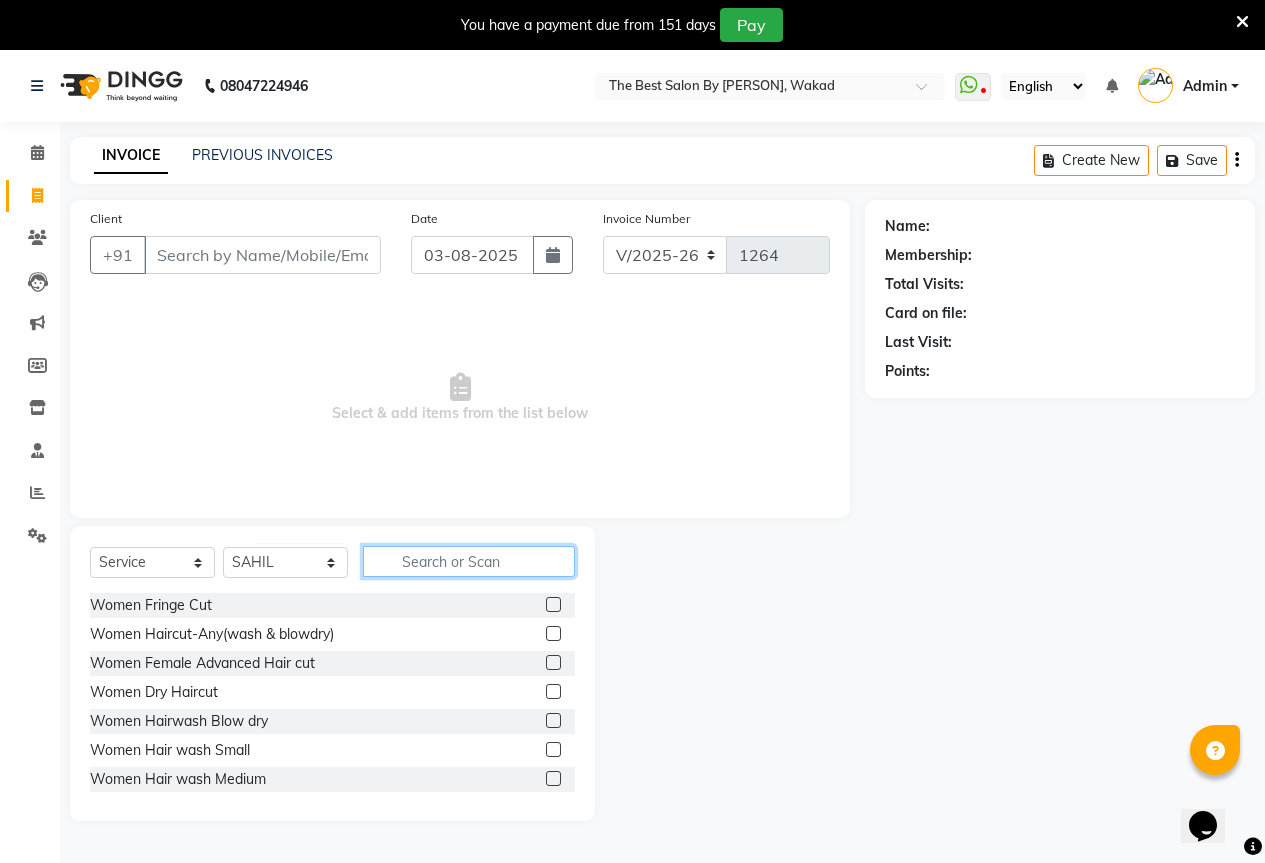 click 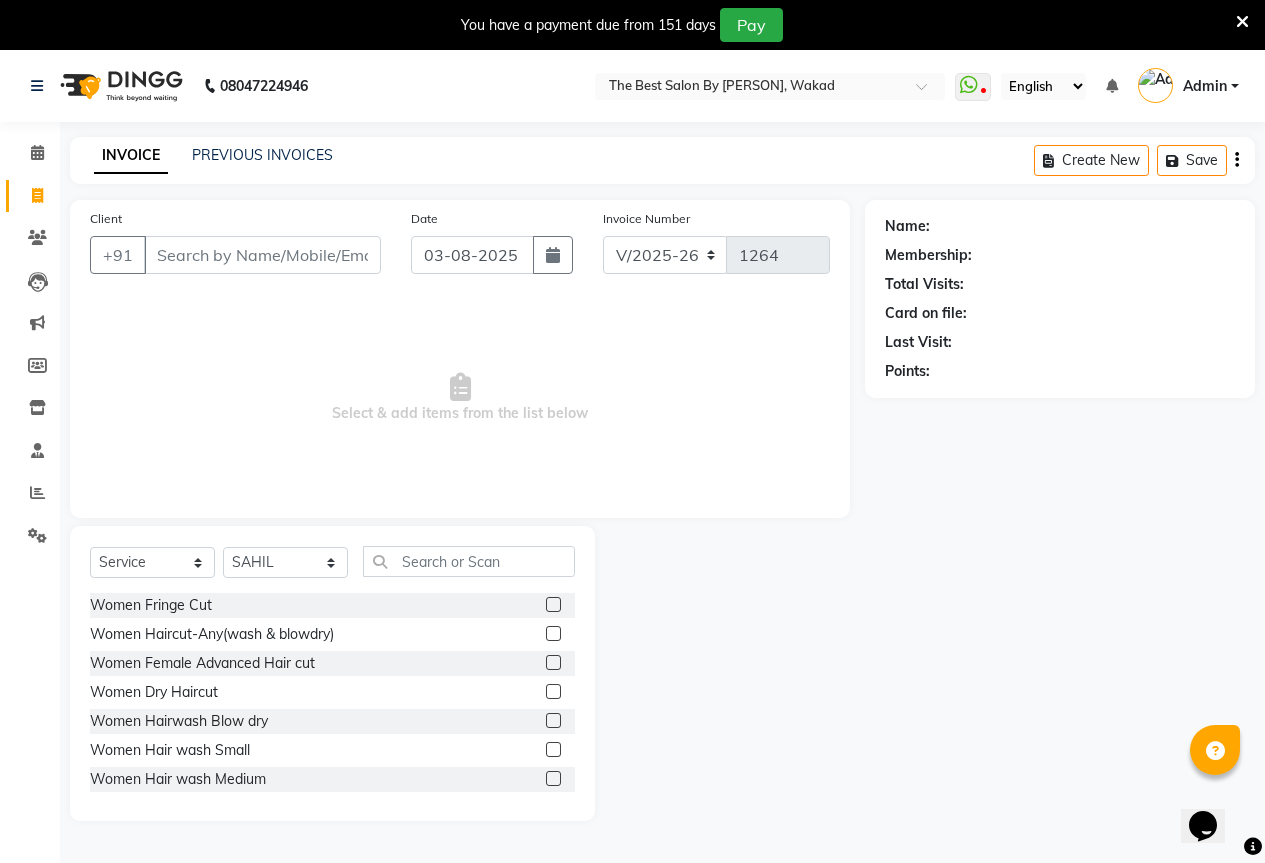 click 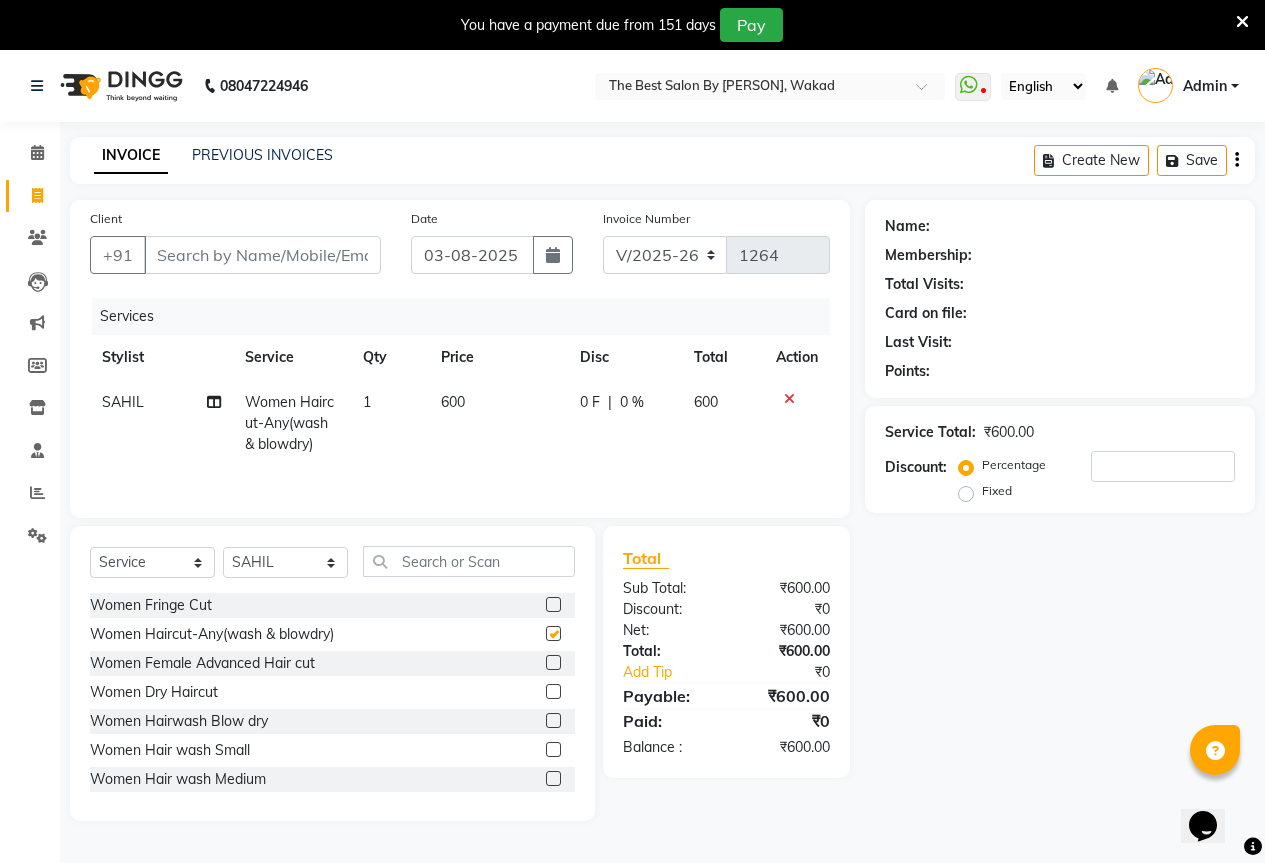 checkbox on "false" 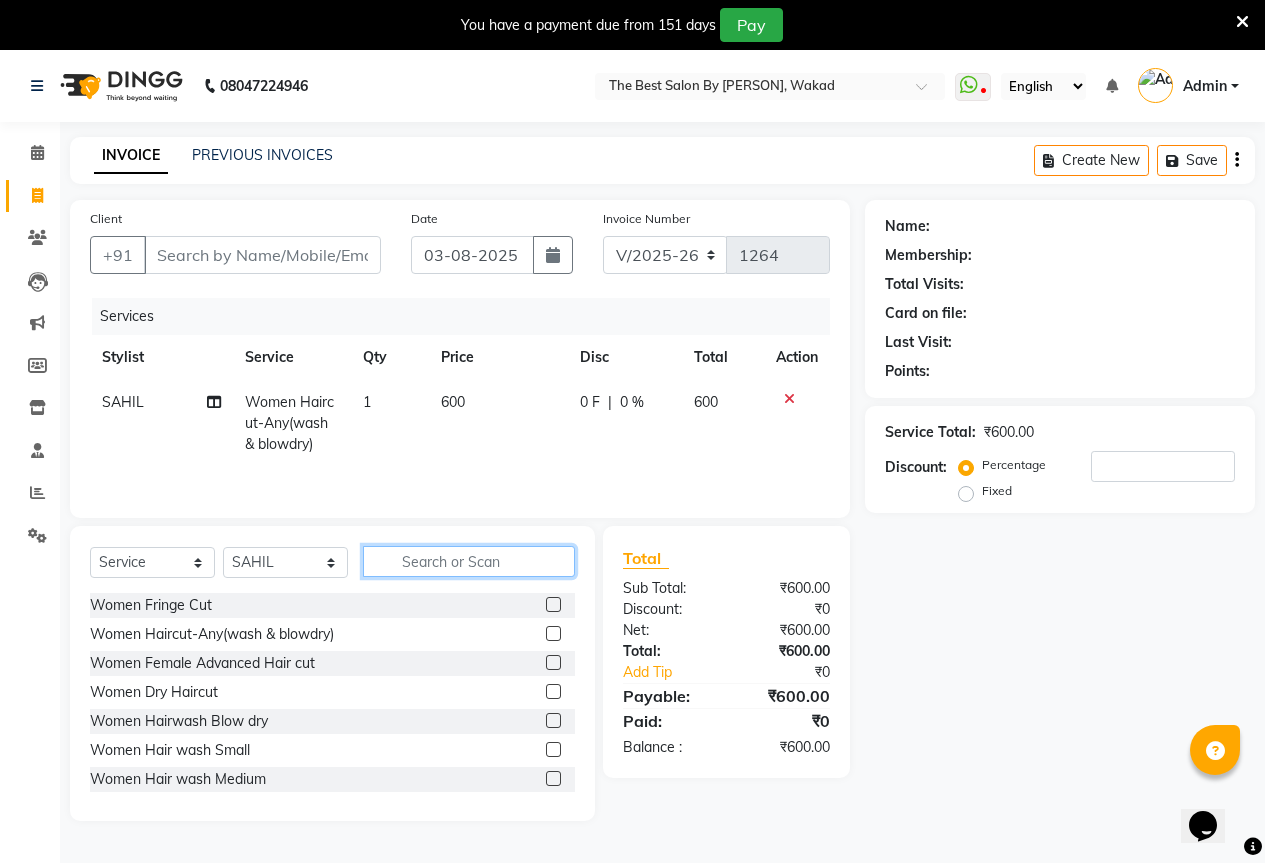 click 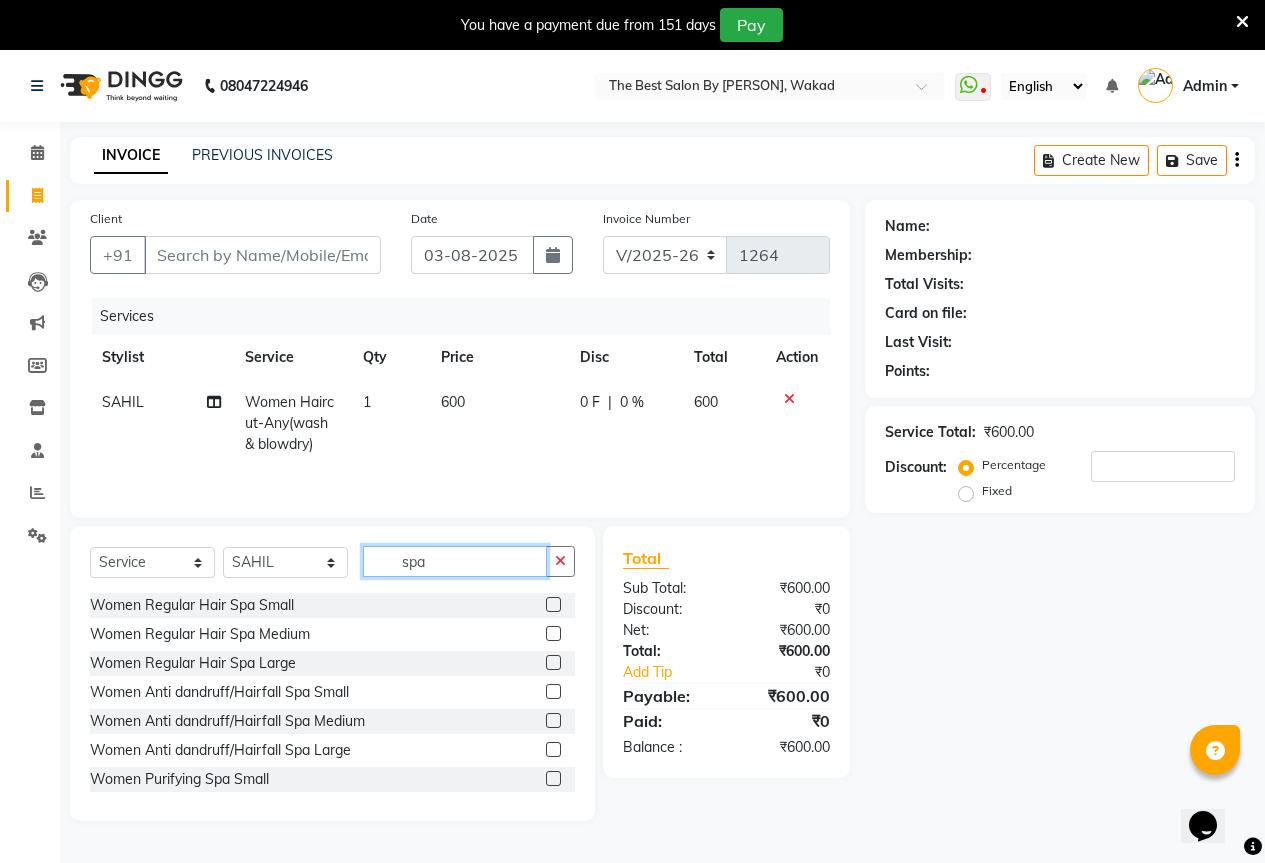type on "spa" 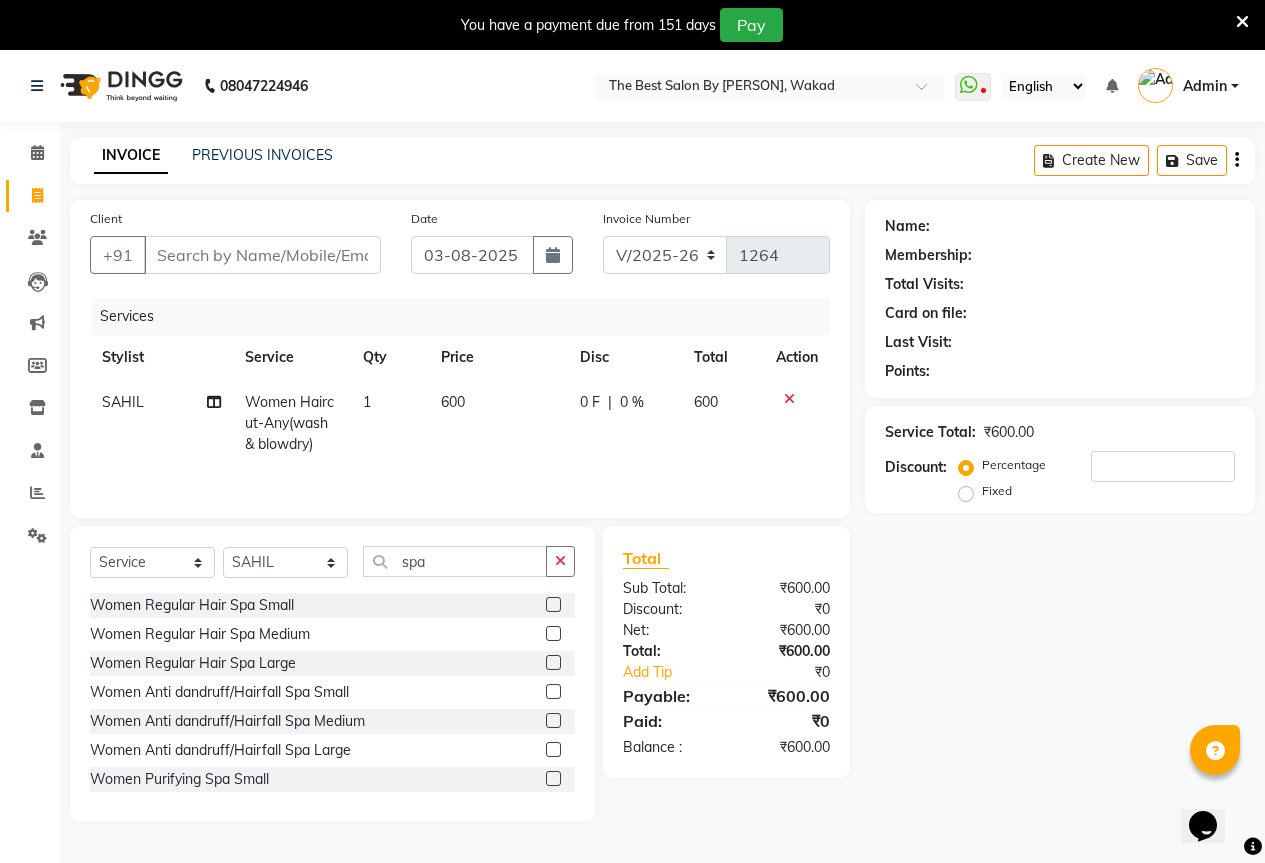 click 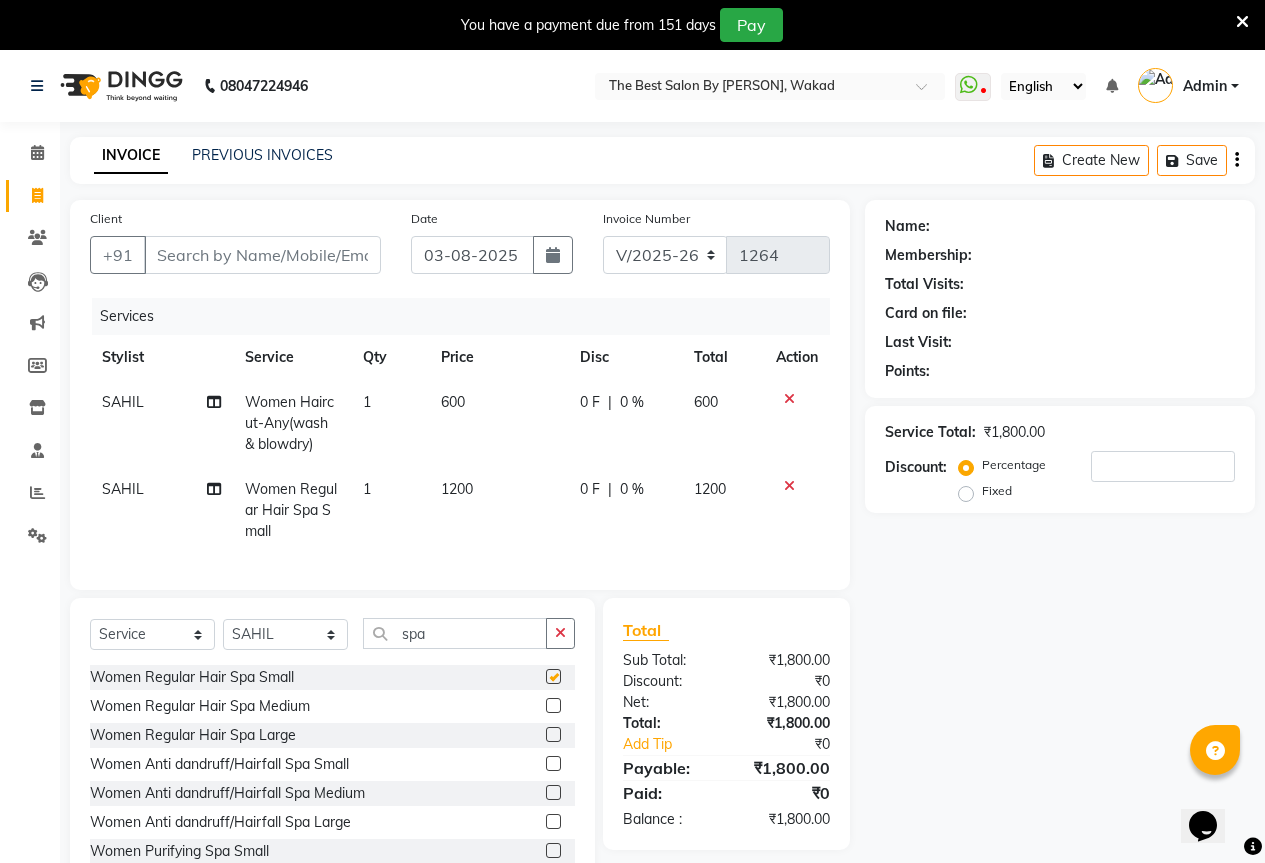 checkbox on "false" 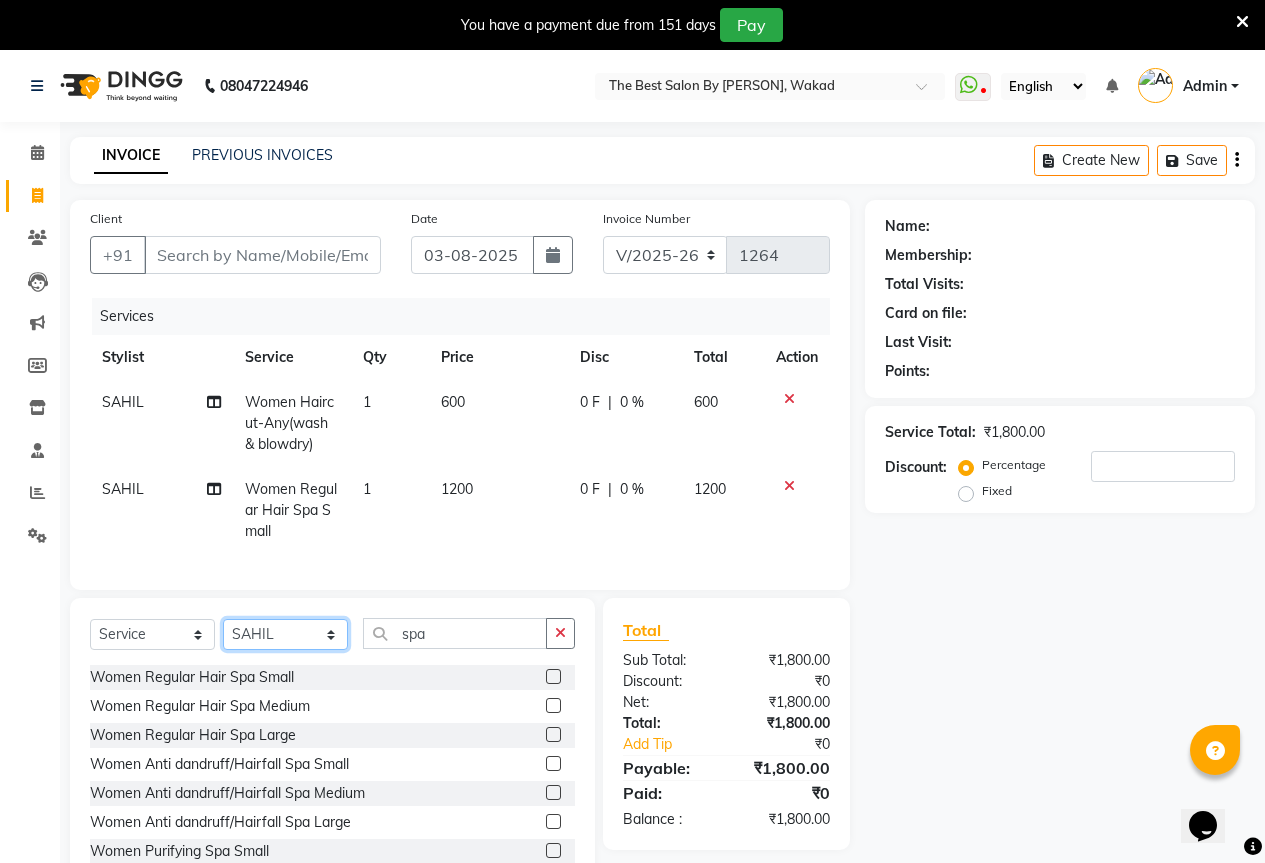 click on "Select Stylist [NAME] [NAME] [NAME] [NAME] [NAME] [NAME]" 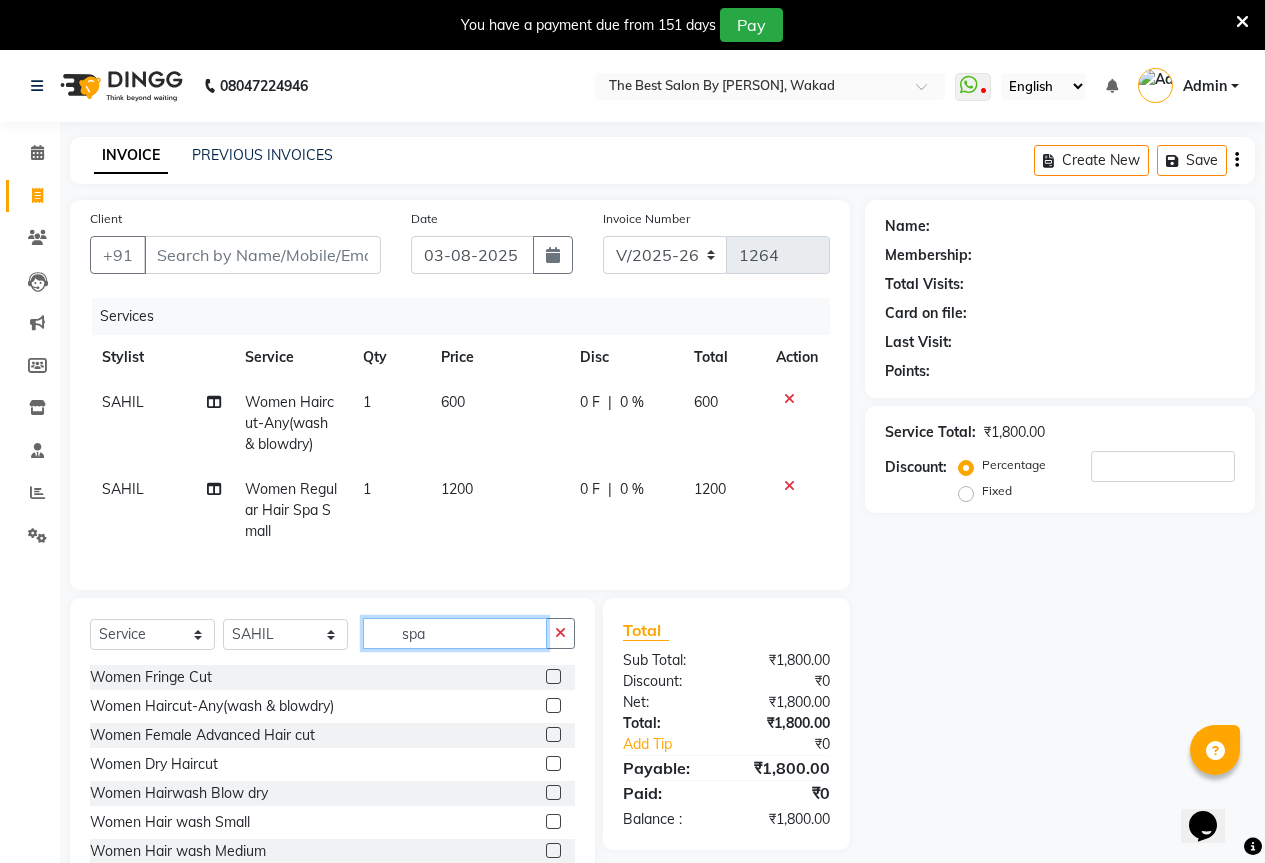 click on "spa" 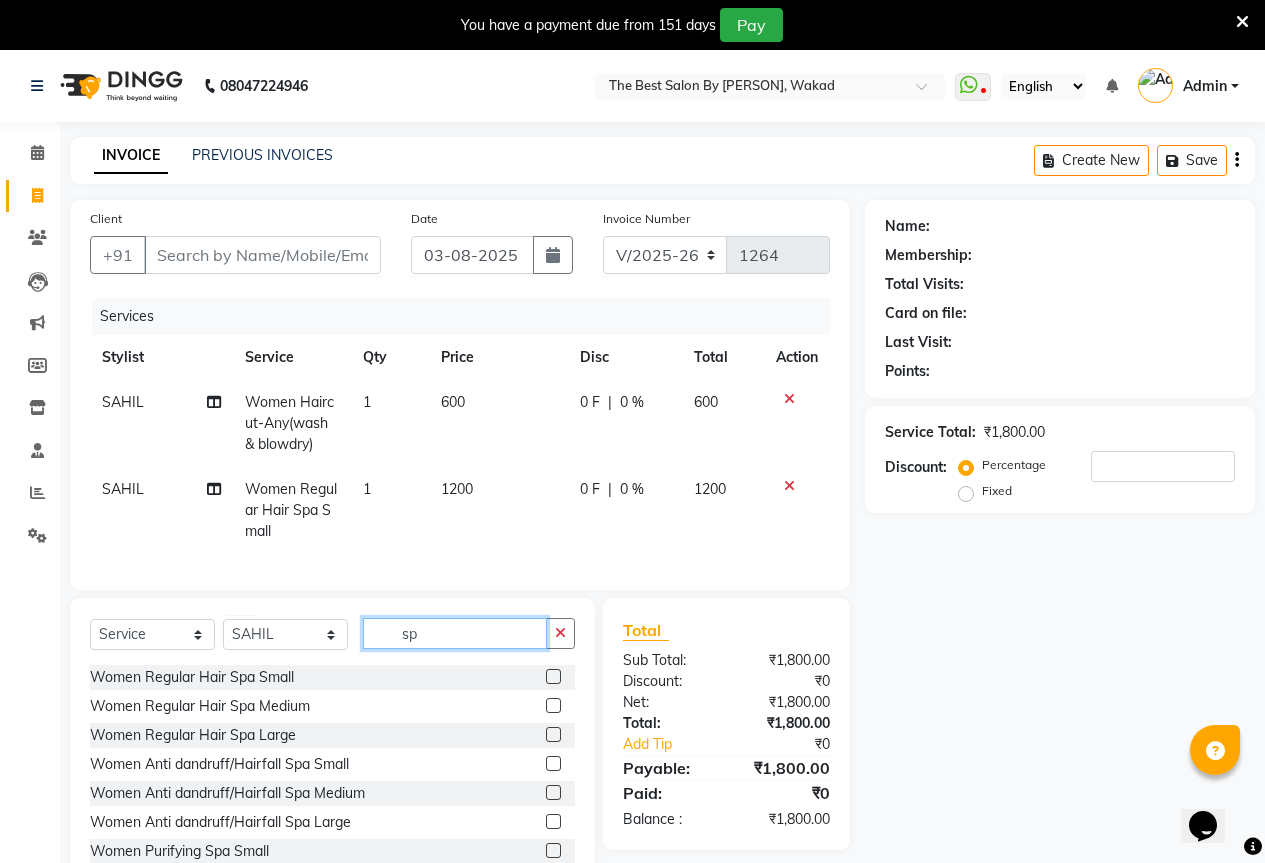 type on "s" 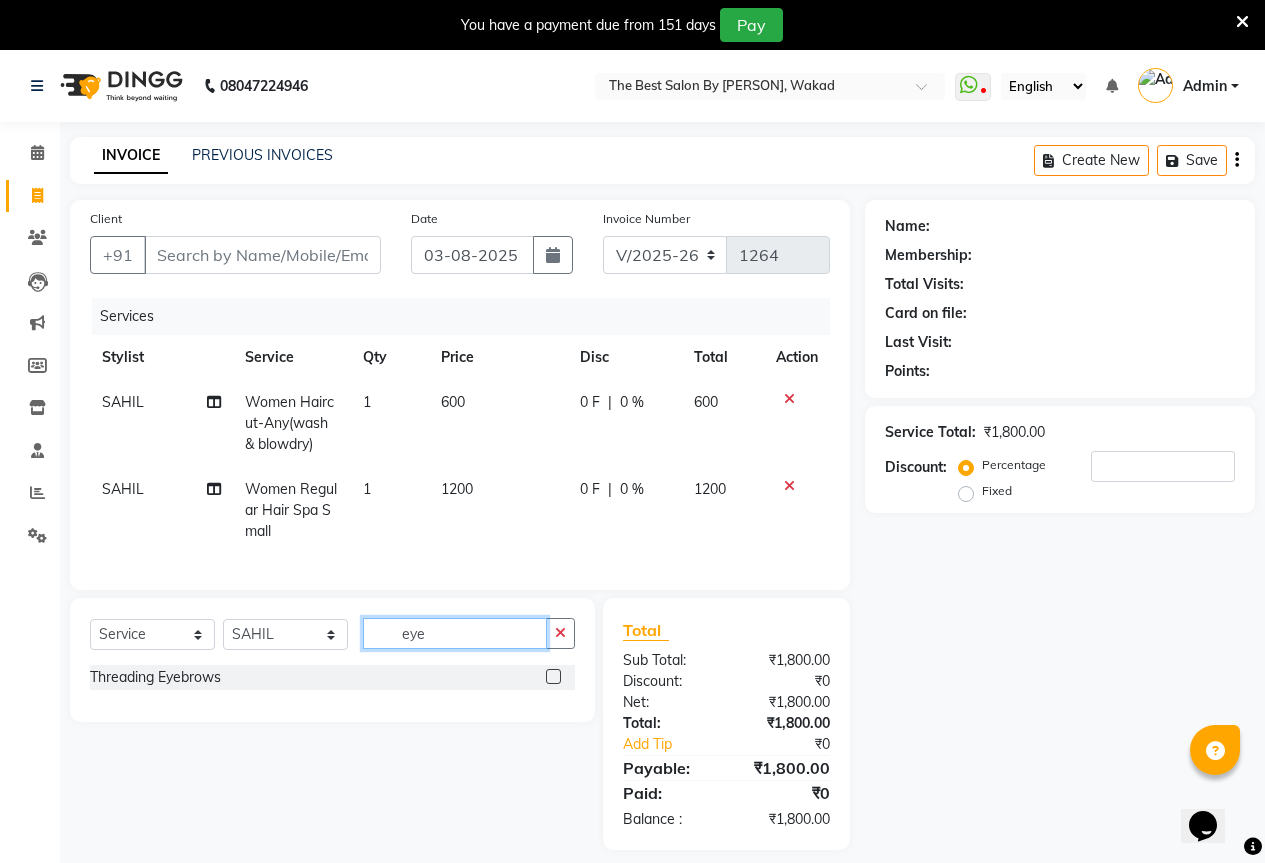 type on "eye" 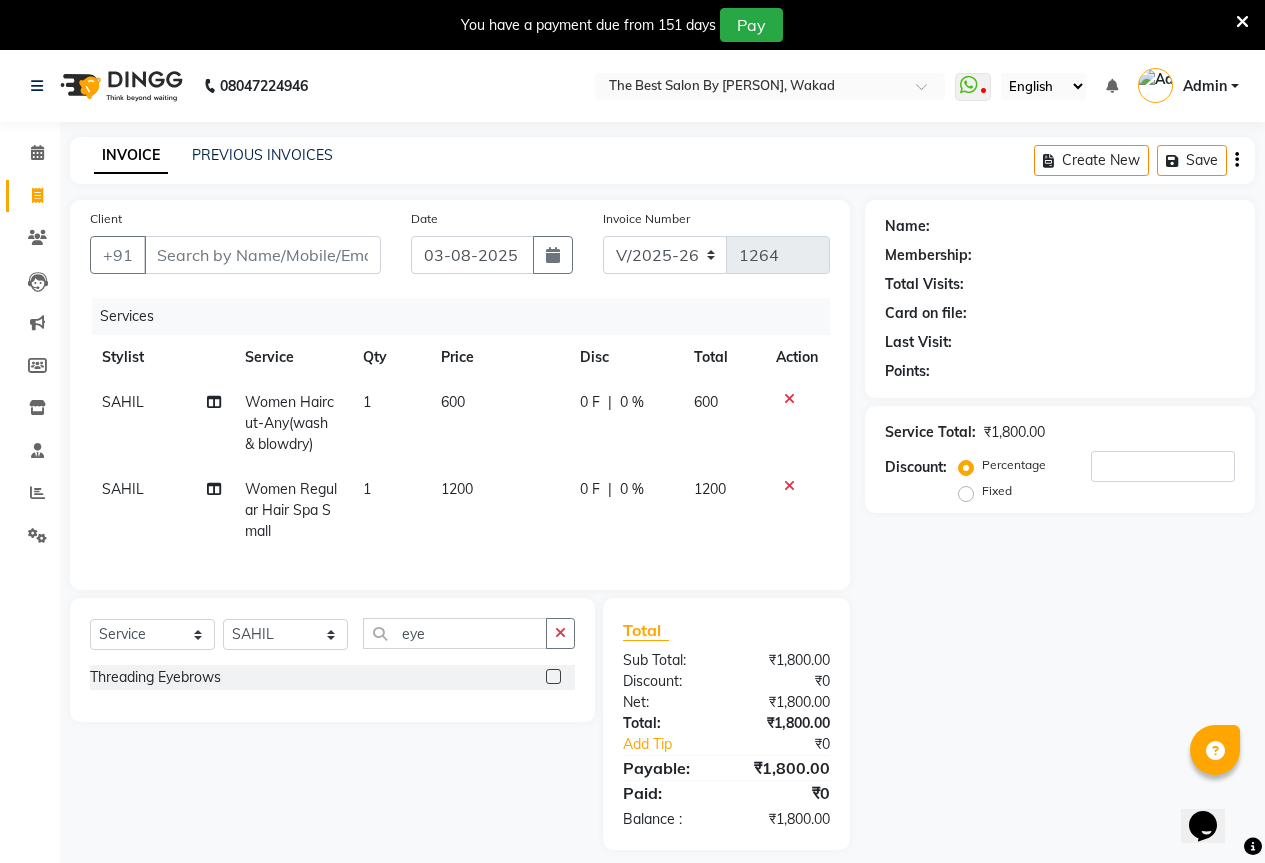 click 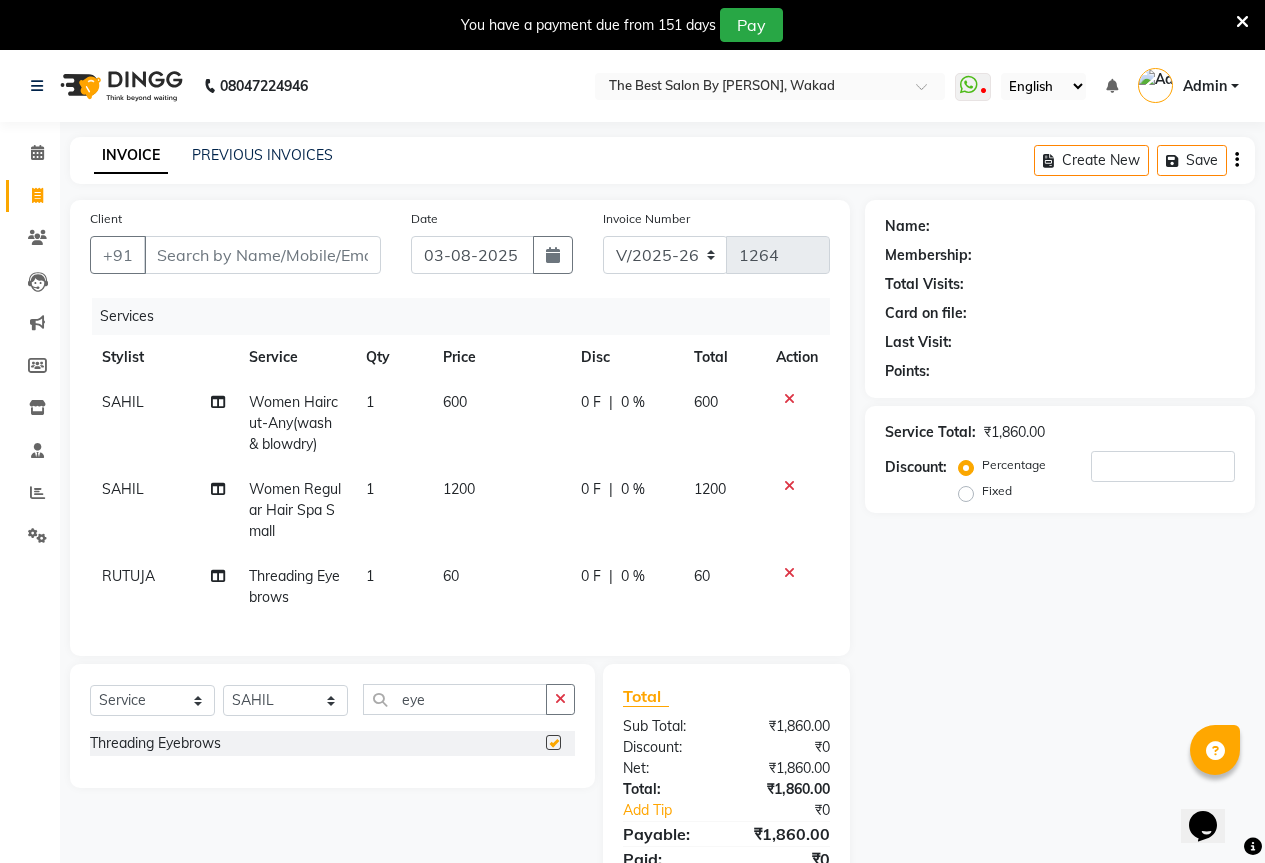 checkbox on "false" 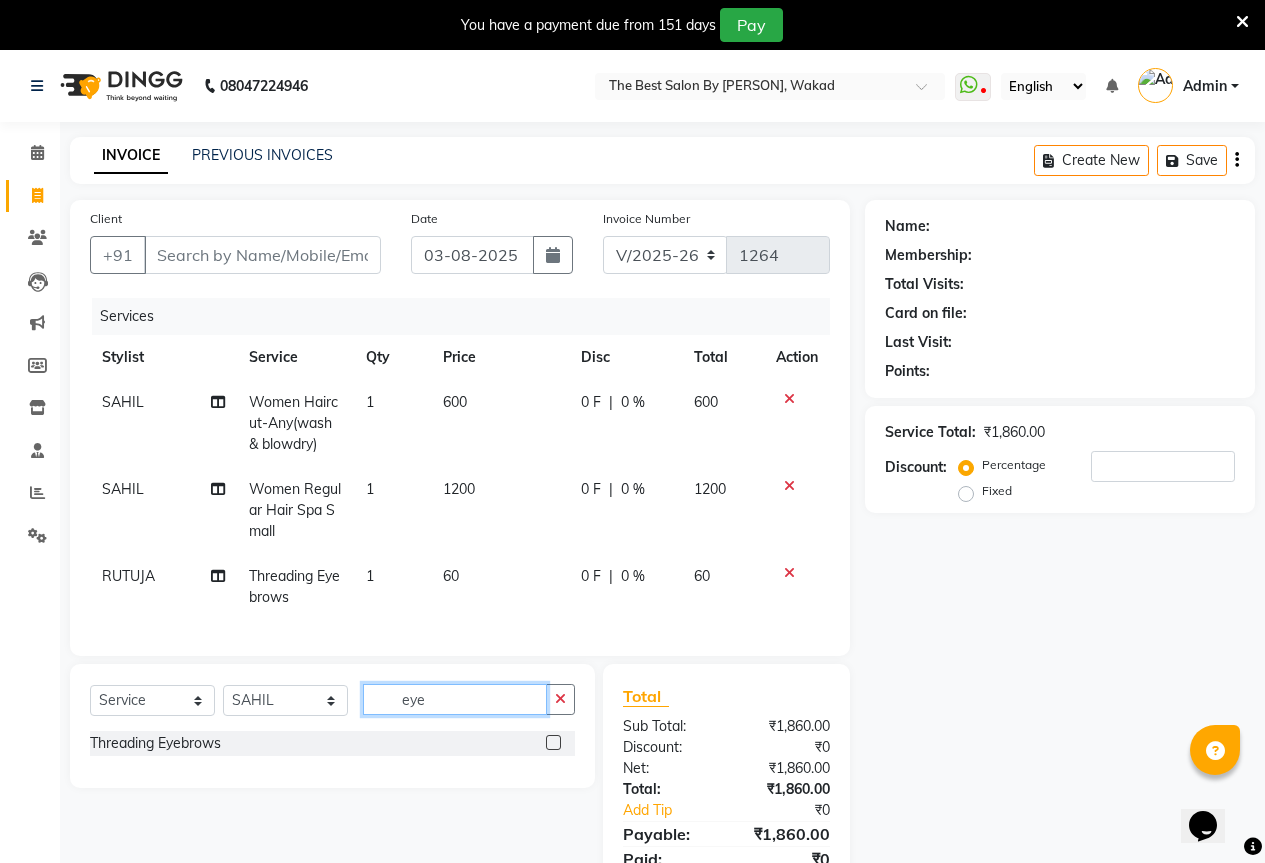 click on "eye" 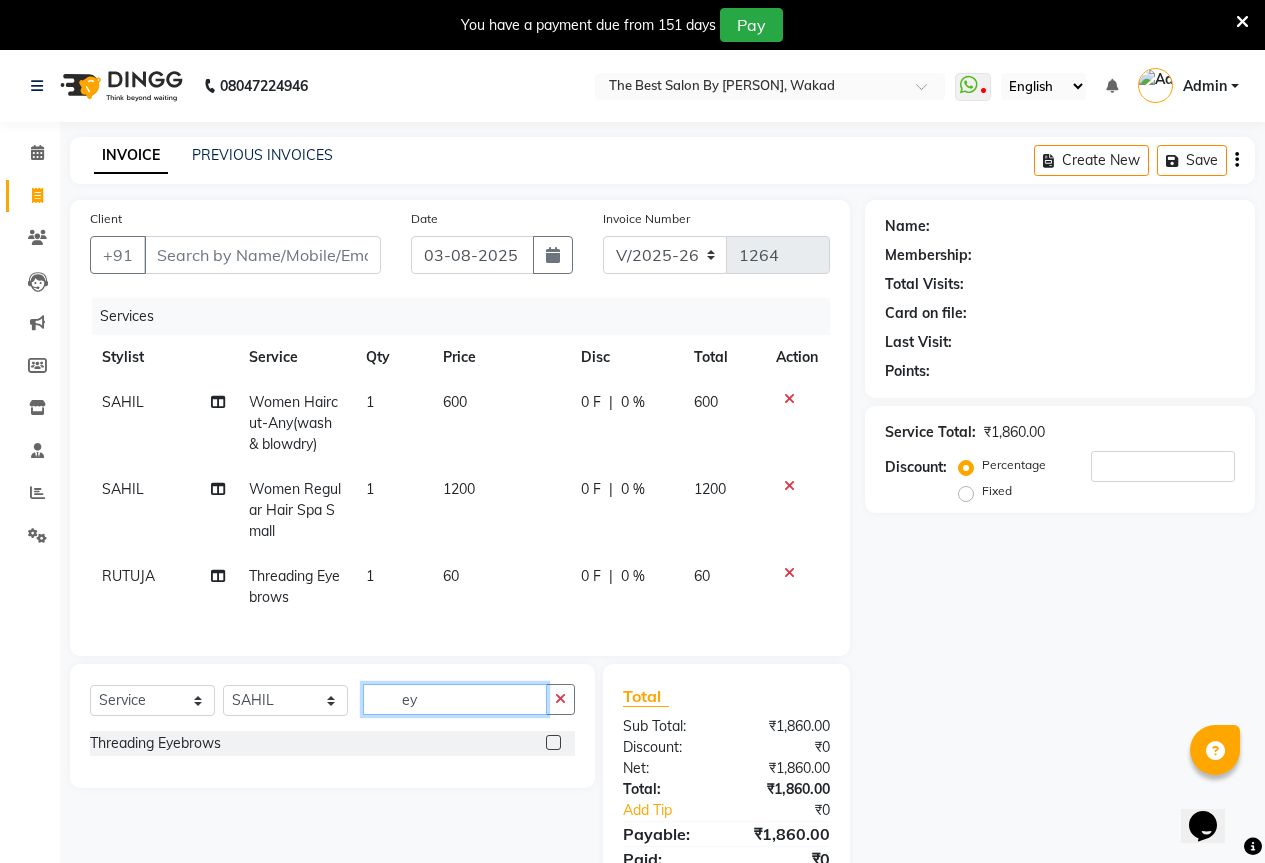 type on "e" 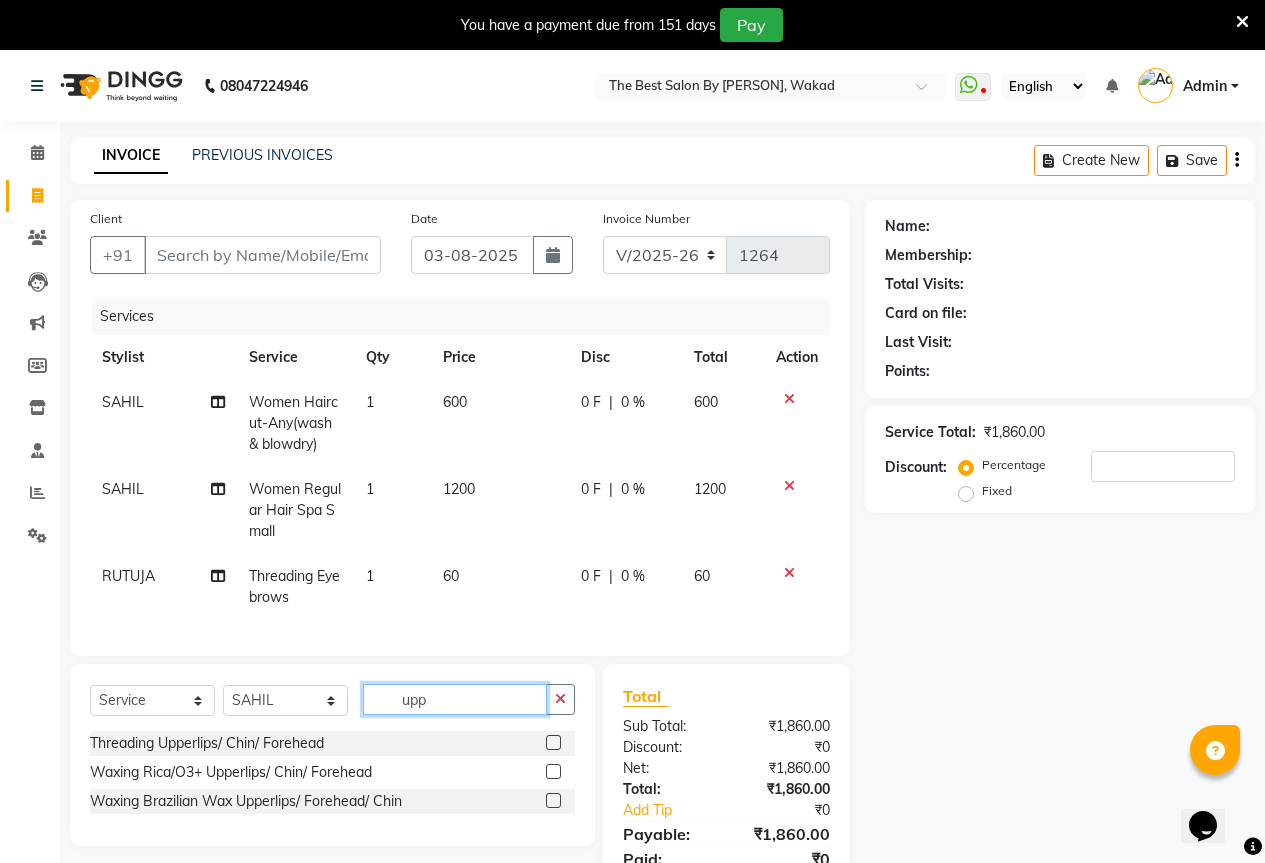 type on "upp" 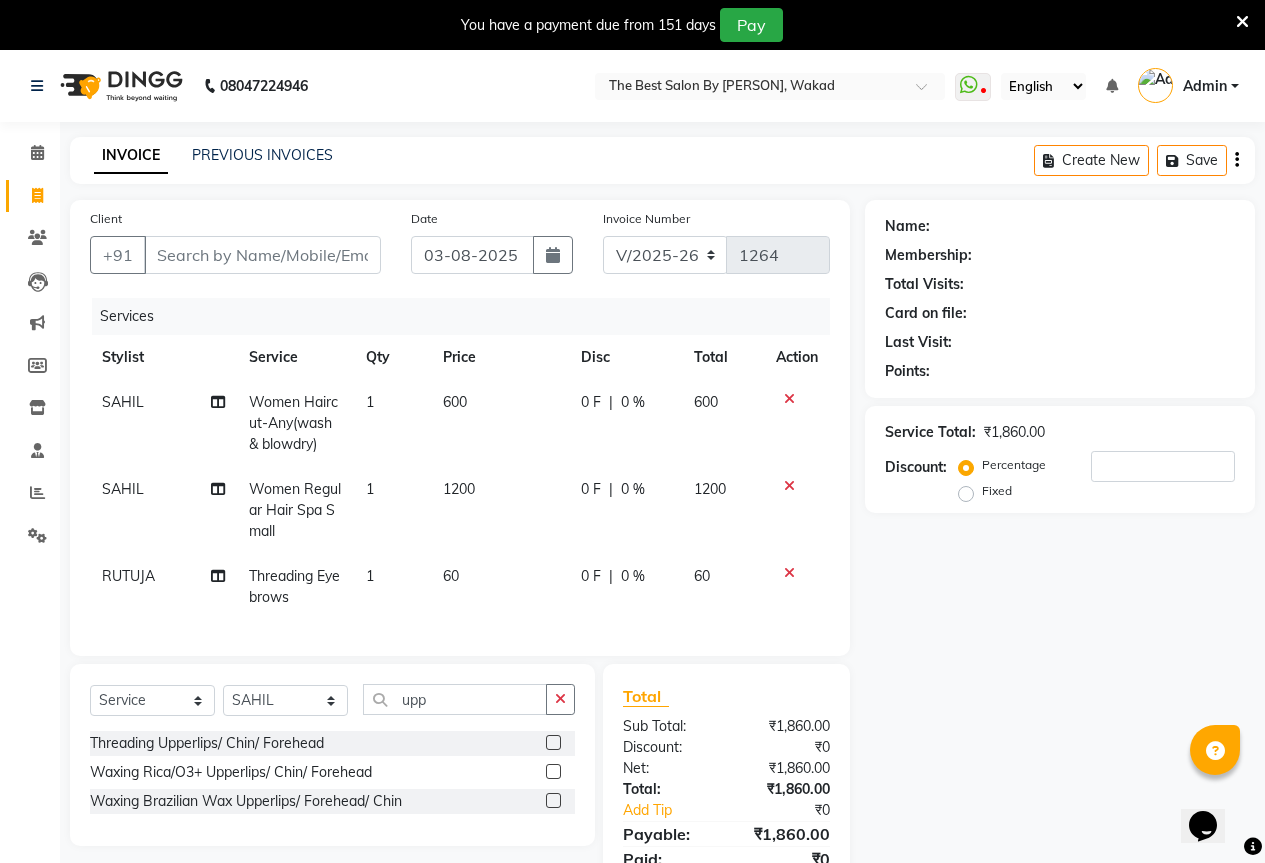 click 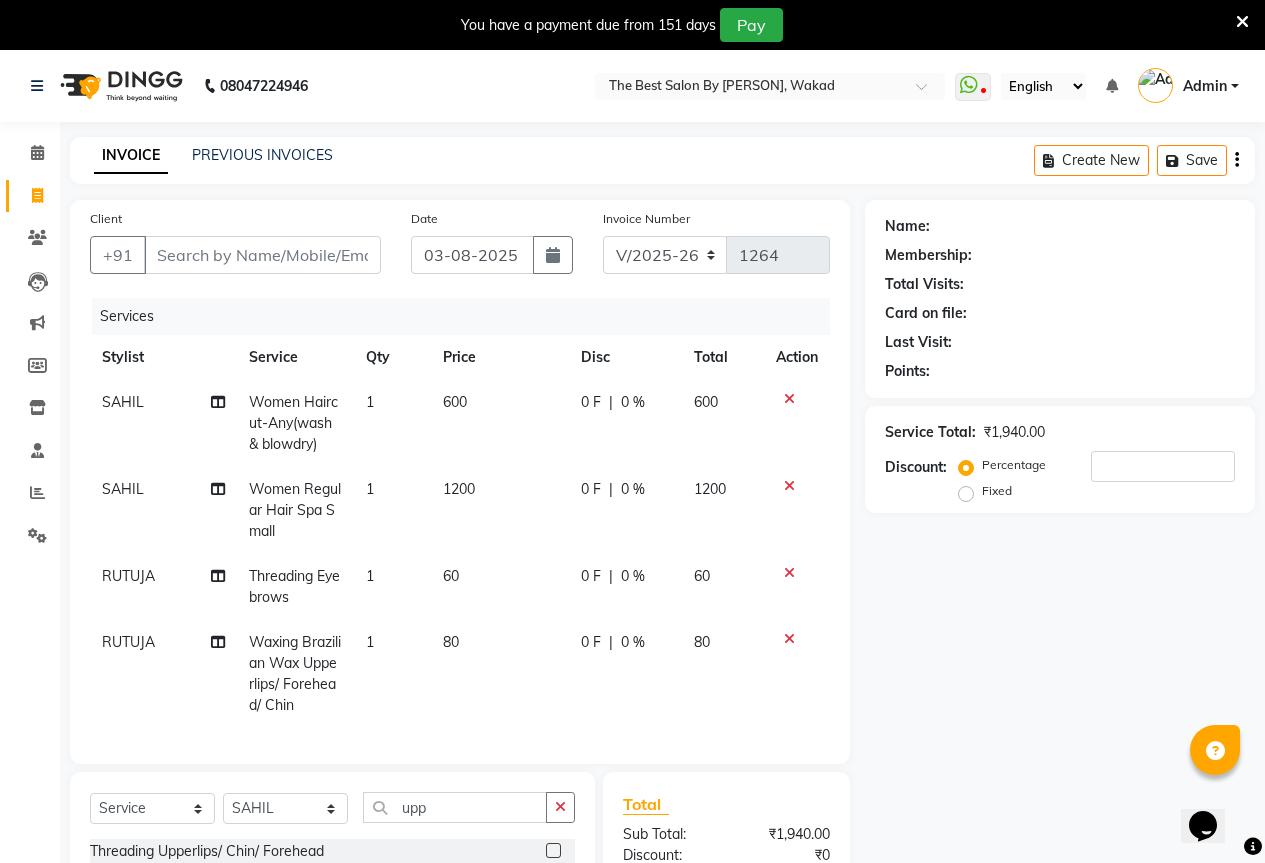 checkbox on "false" 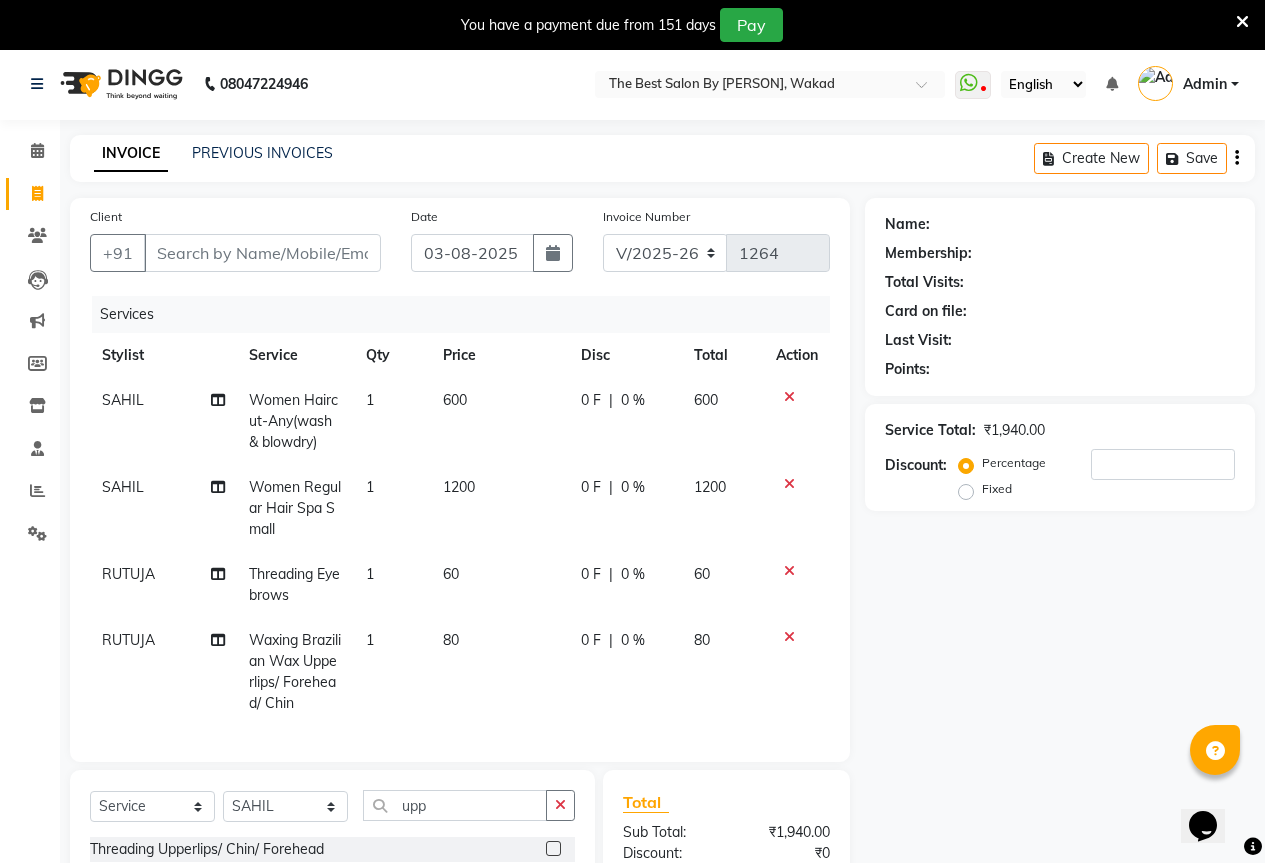 scroll, scrollTop: 0, scrollLeft: 0, axis: both 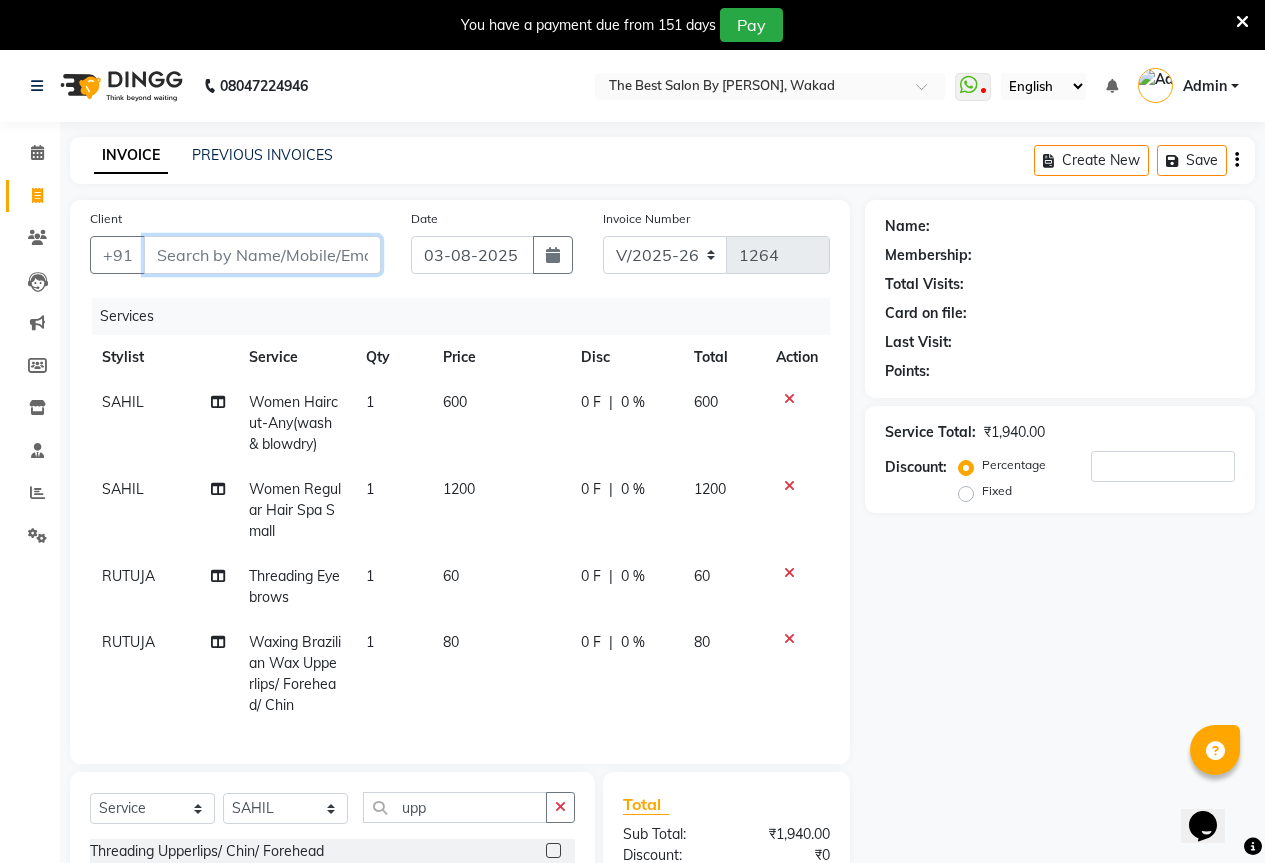 click on "Client" at bounding box center [262, 255] 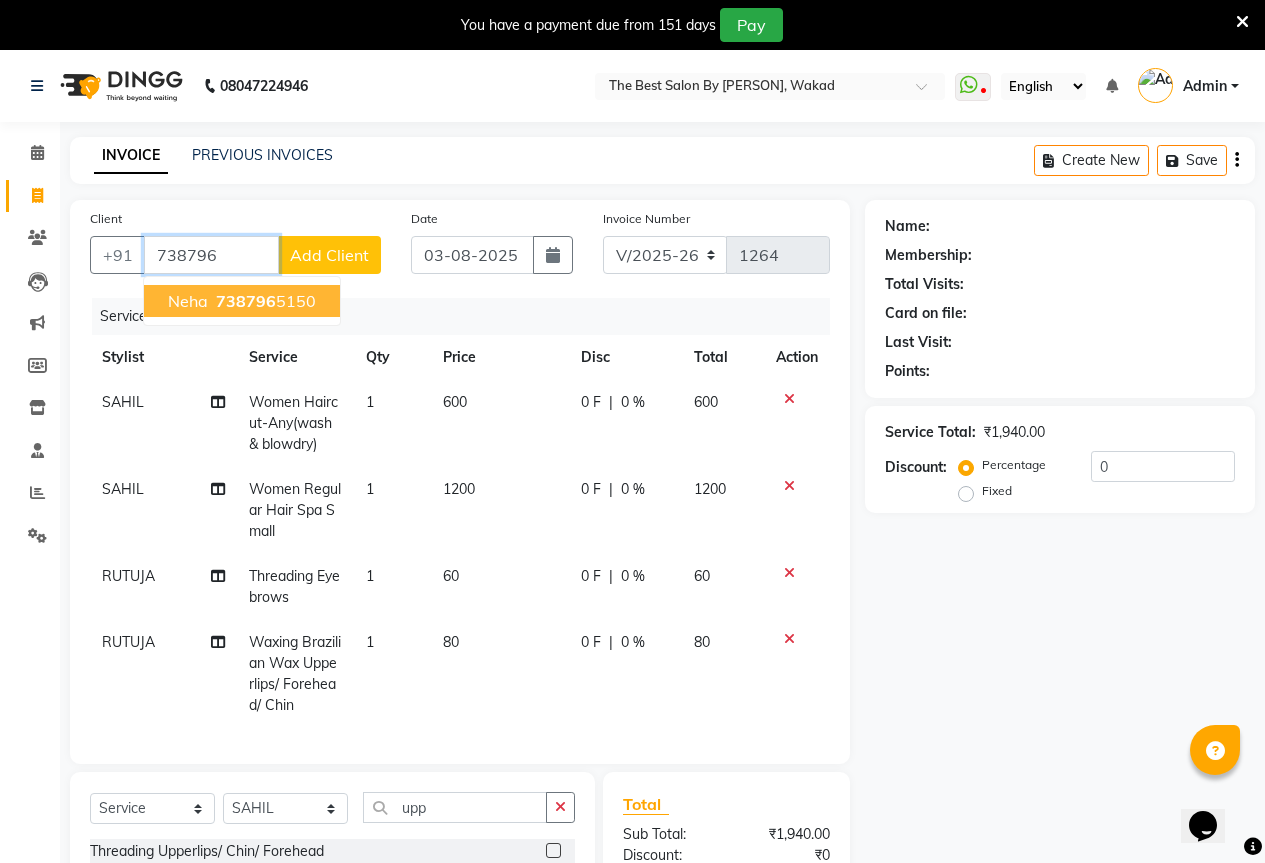 click on "738796 5150" at bounding box center (264, 301) 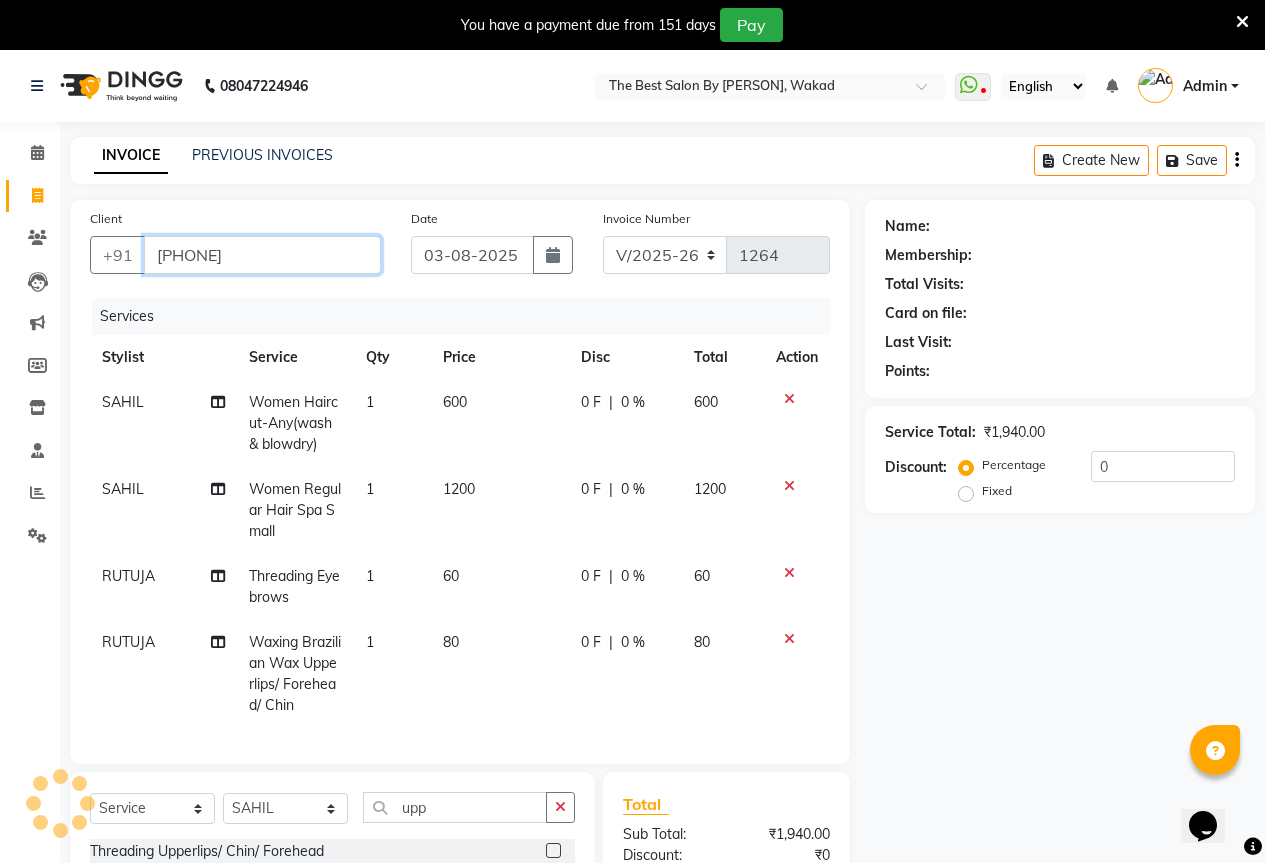 type on "7387965150" 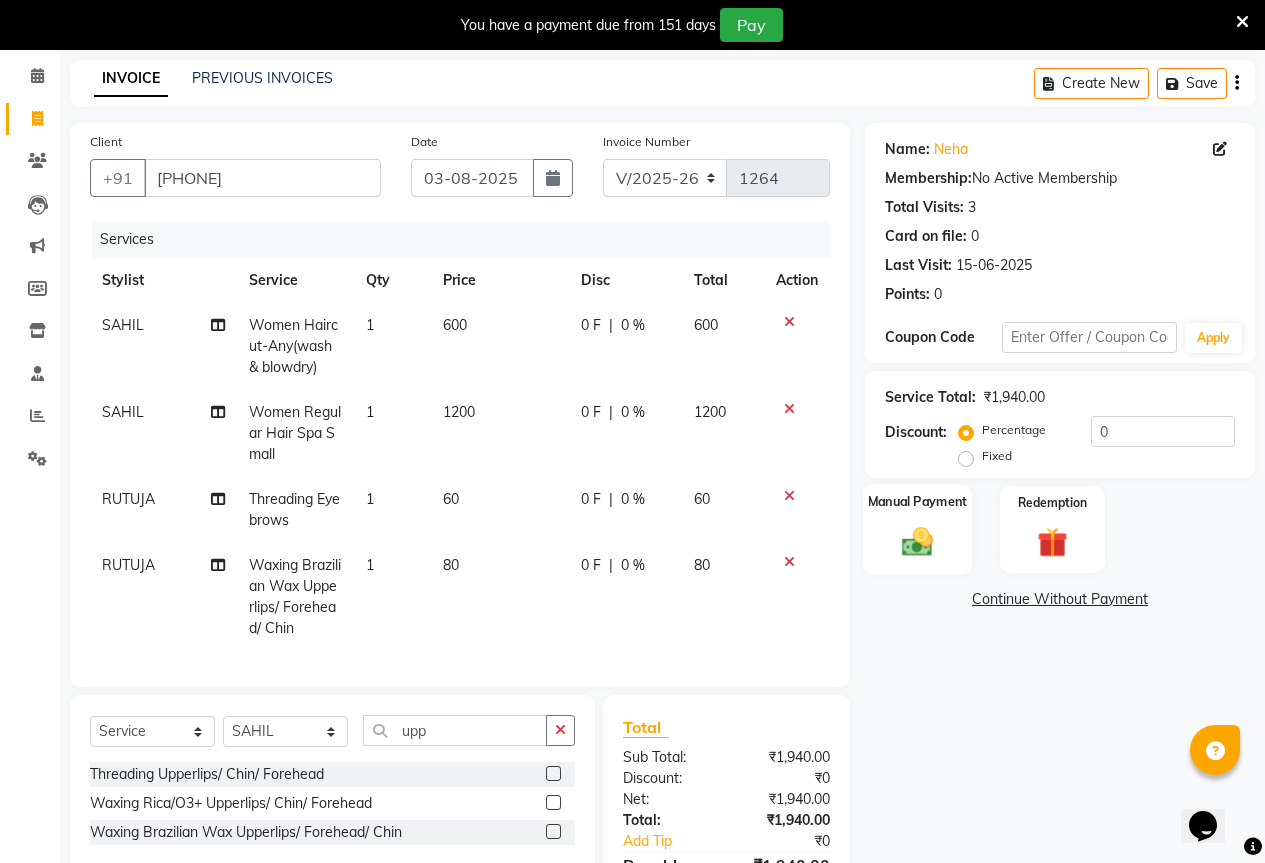 scroll, scrollTop: 206, scrollLeft: 0, axis: vertical 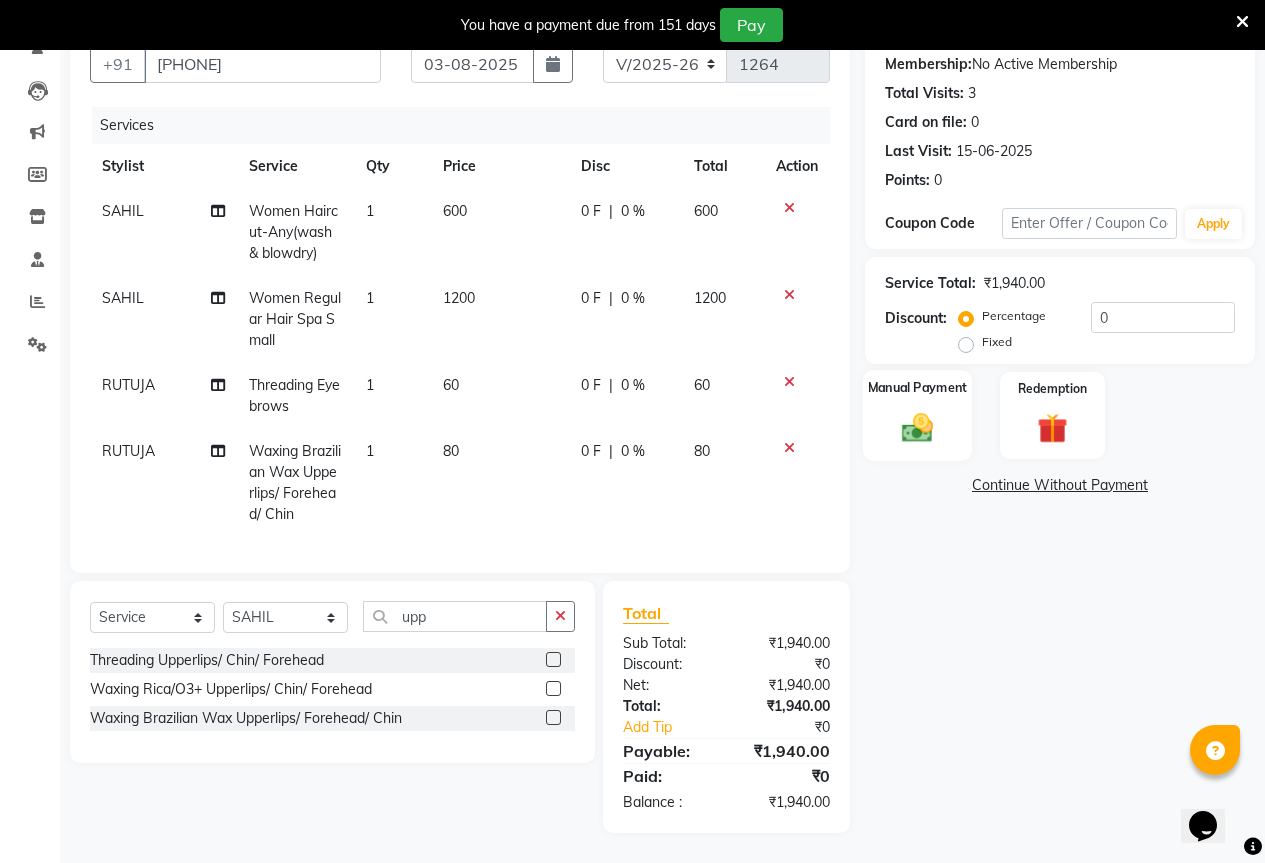 click 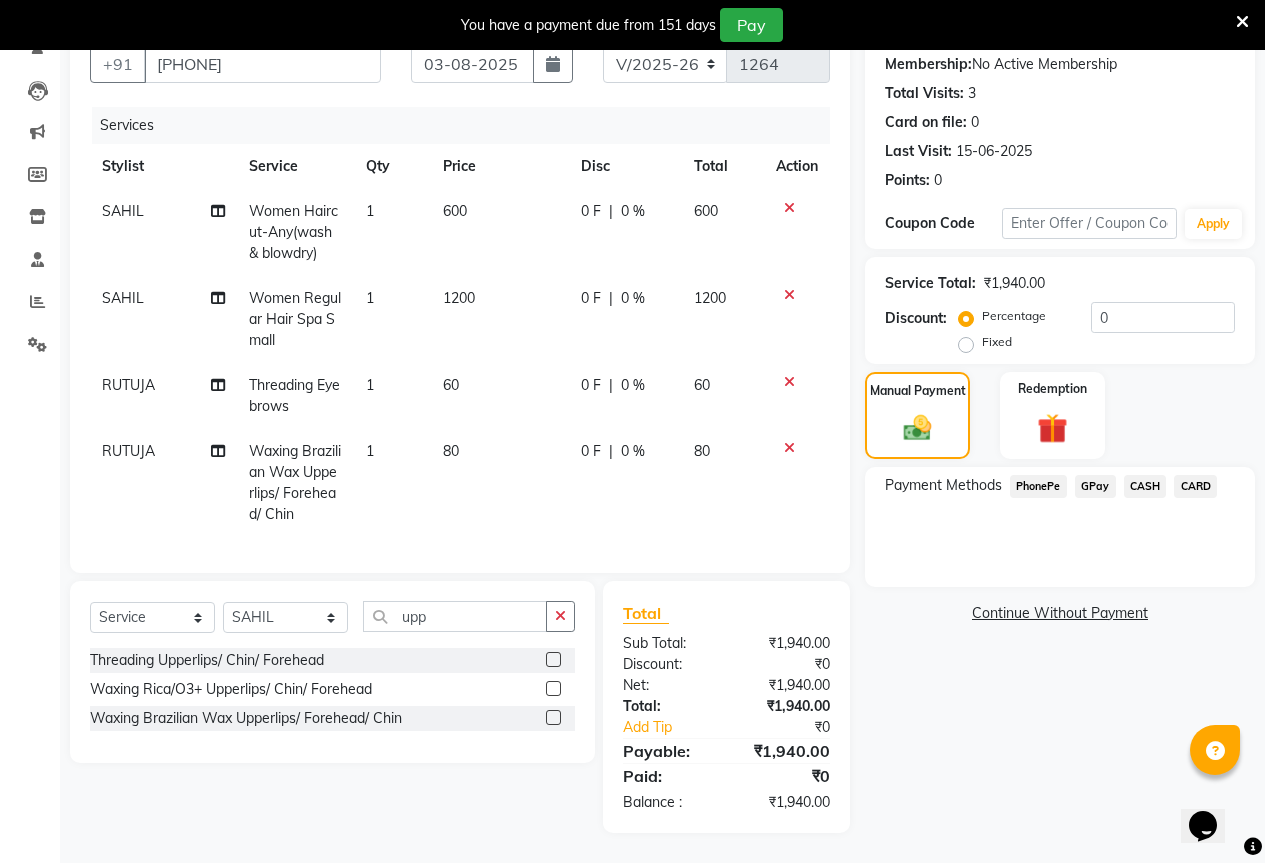 click on "GPay" 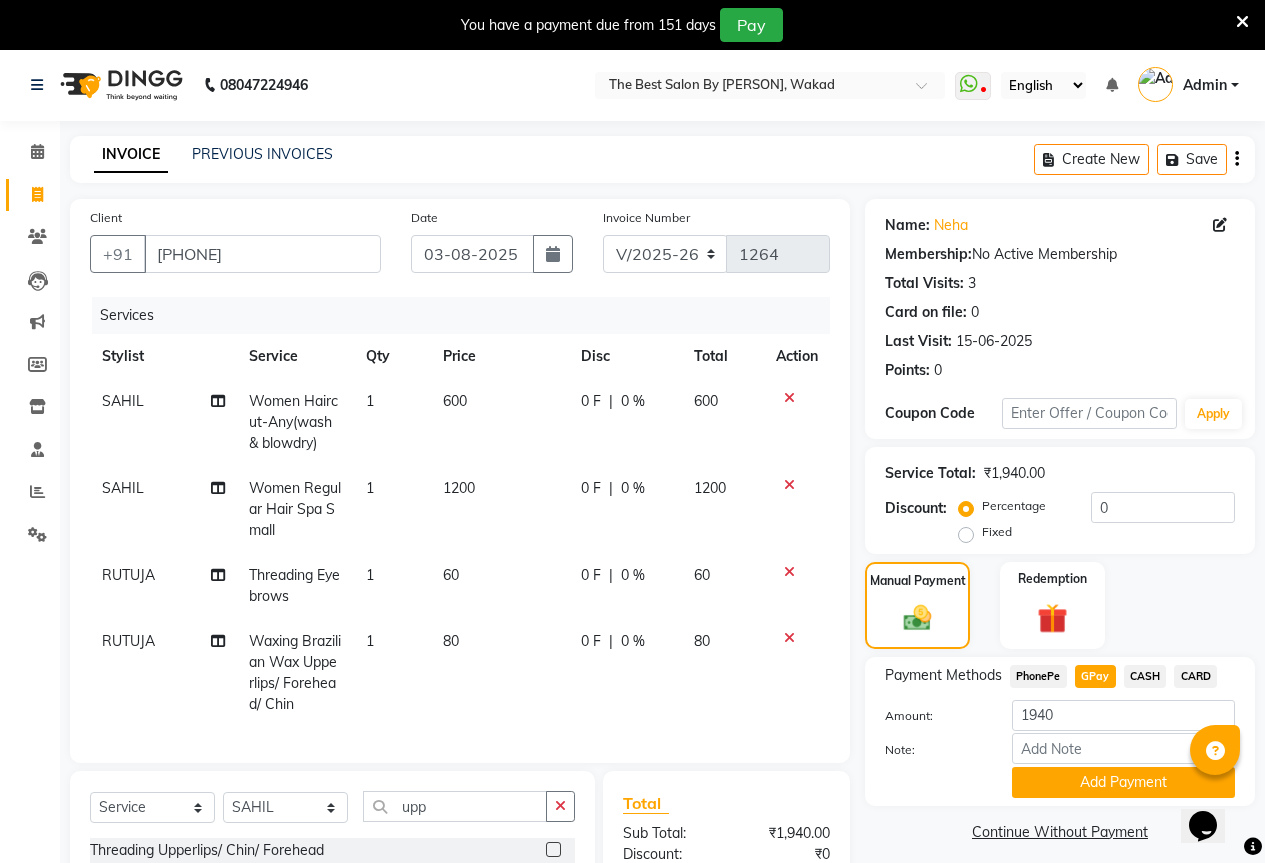 scroll, scrollTop: 0, scrollLeft: 0, axis: both 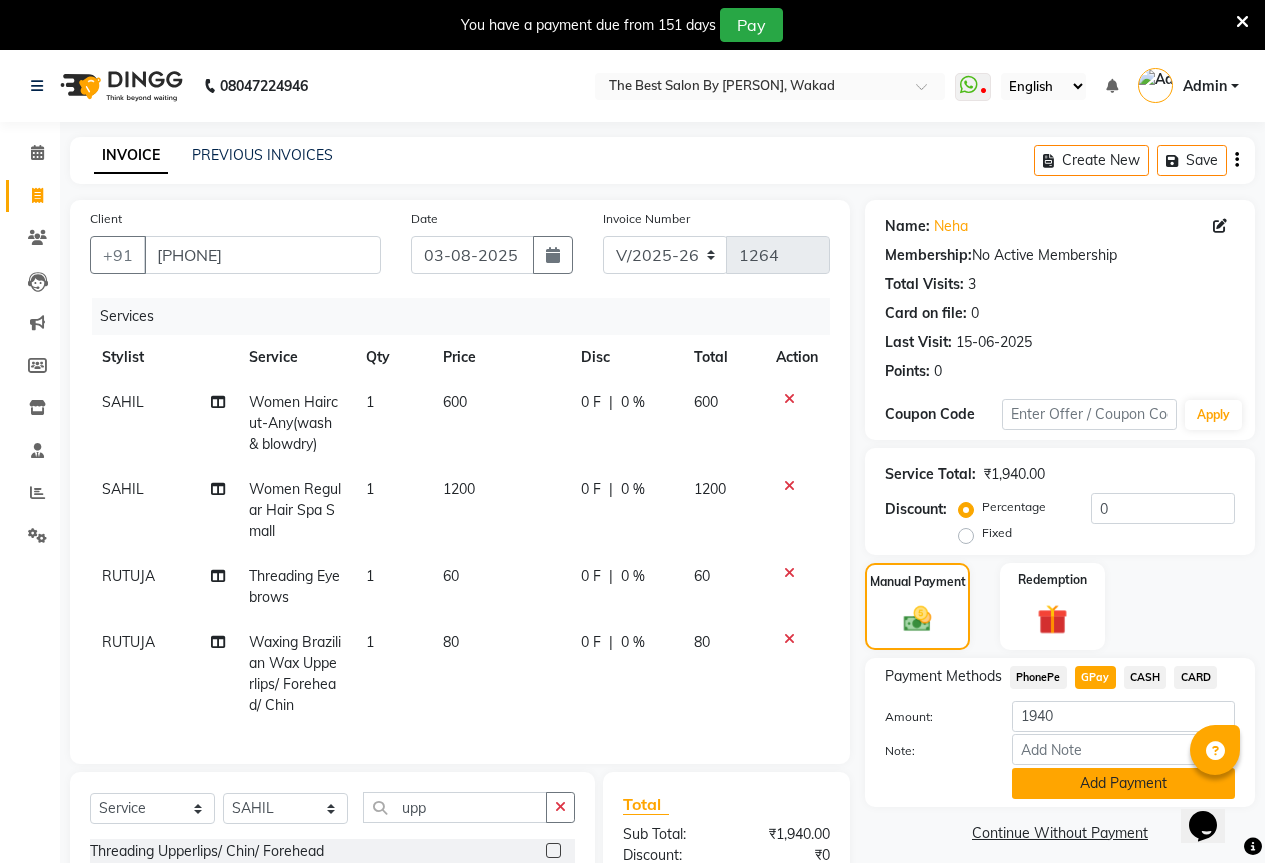 click on "Add Payment" 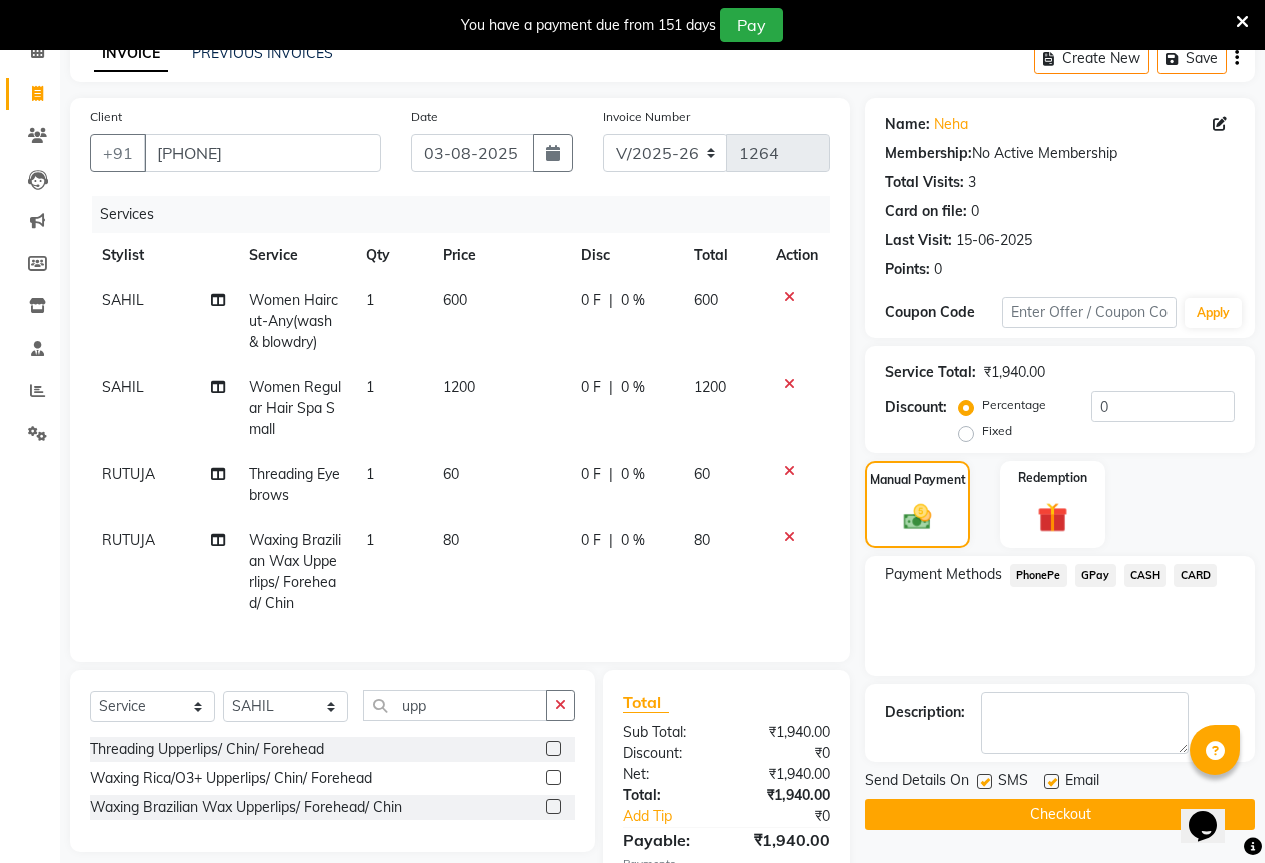scroll, scrollTop: 248, scrollLeft: 0, axis: vertical 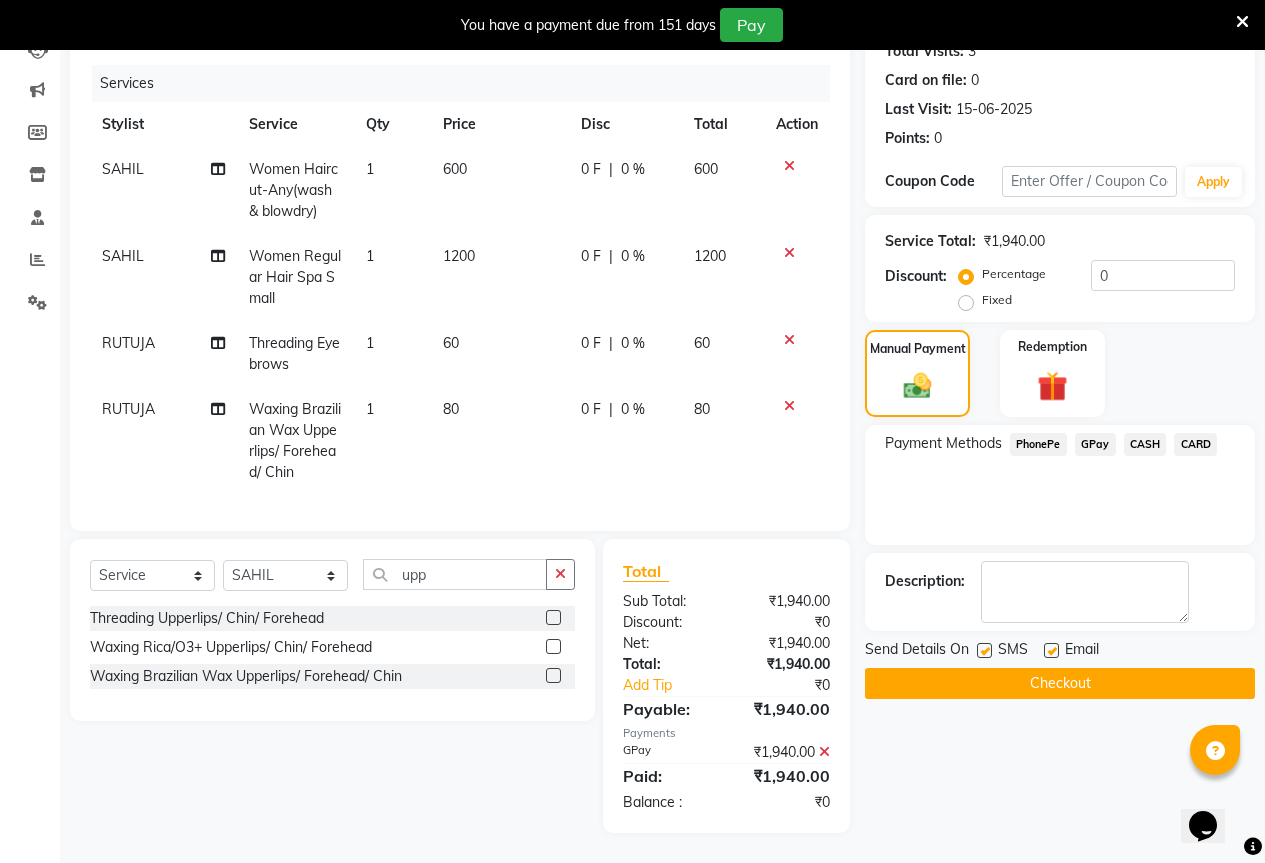 click on "Checkout" 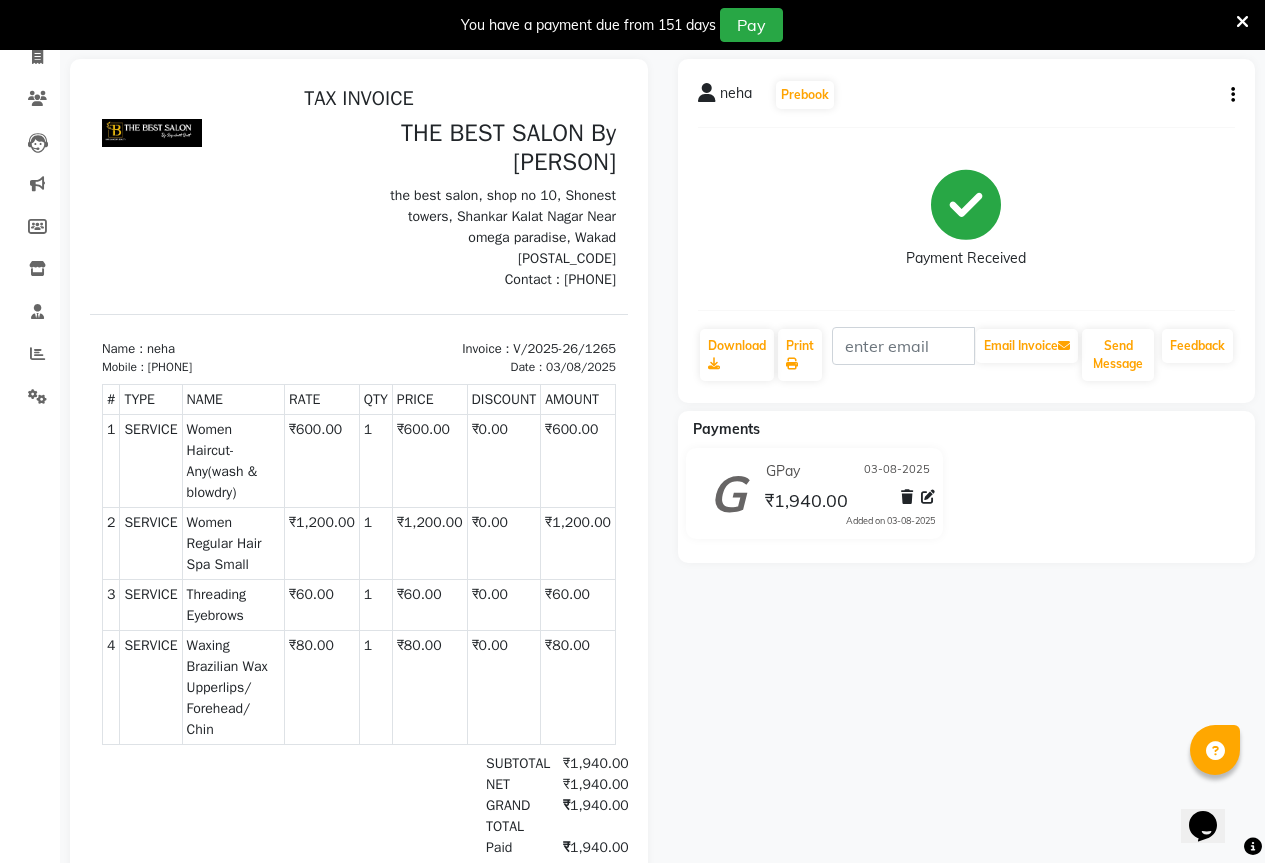scroll, scrollTop: 0, scrollLeft: 0, axis: both 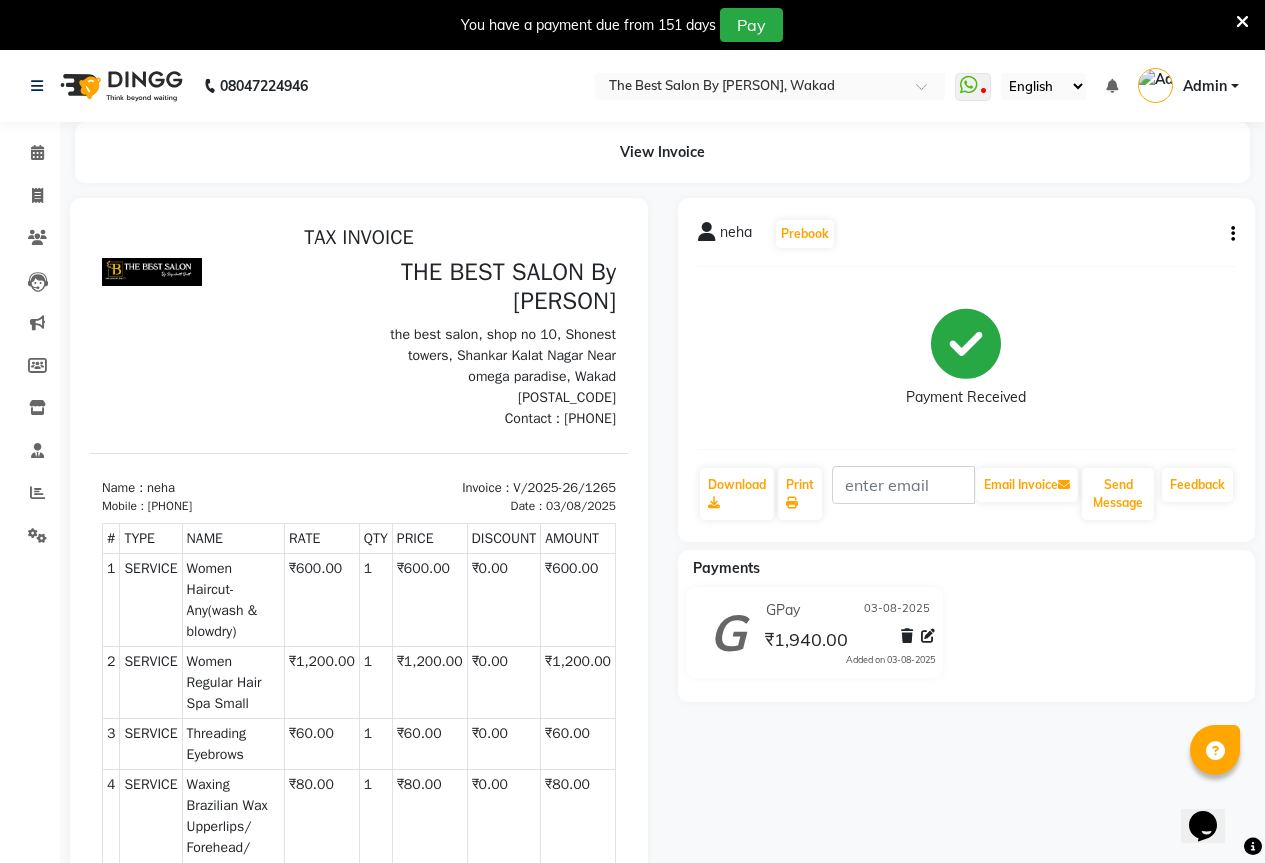 click 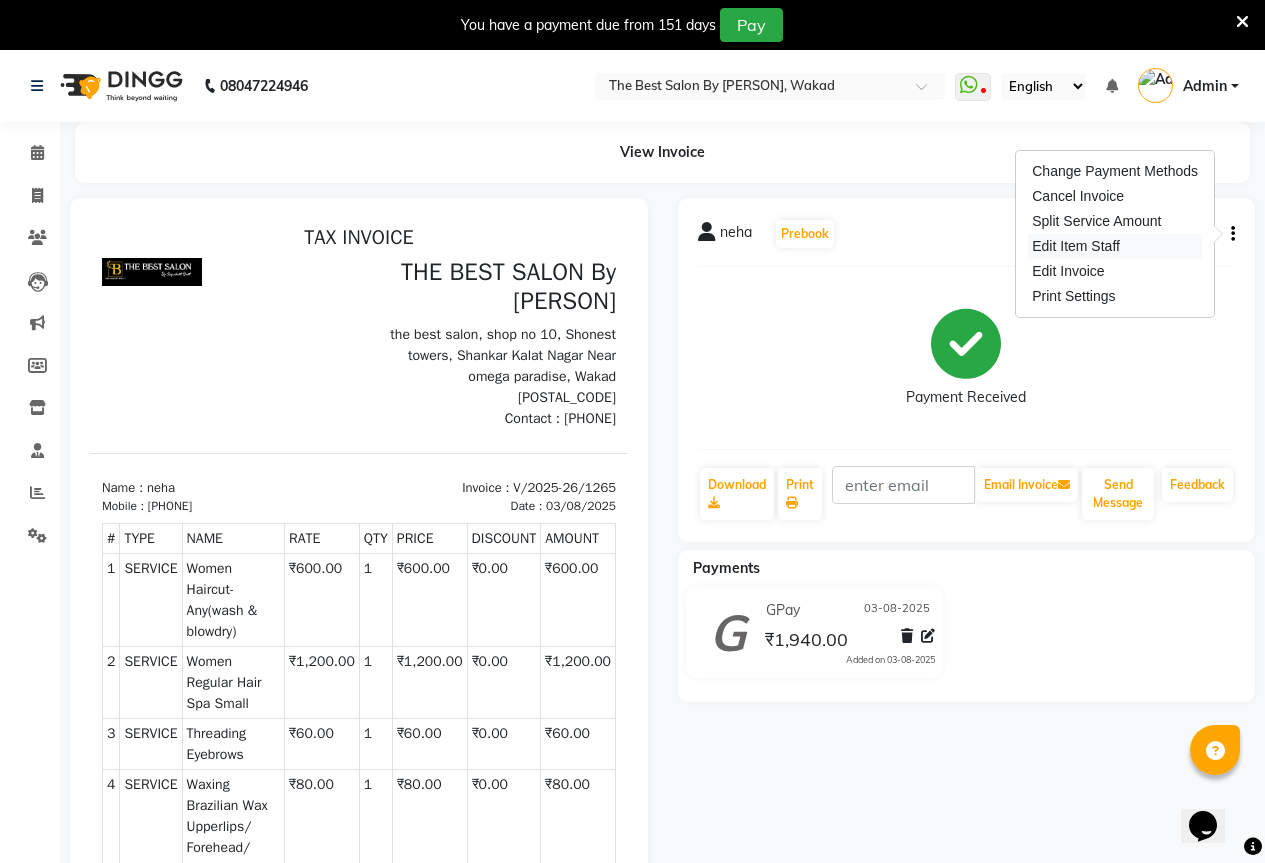 click on "Edit Item Staff" at bounding box center [1115, 246] 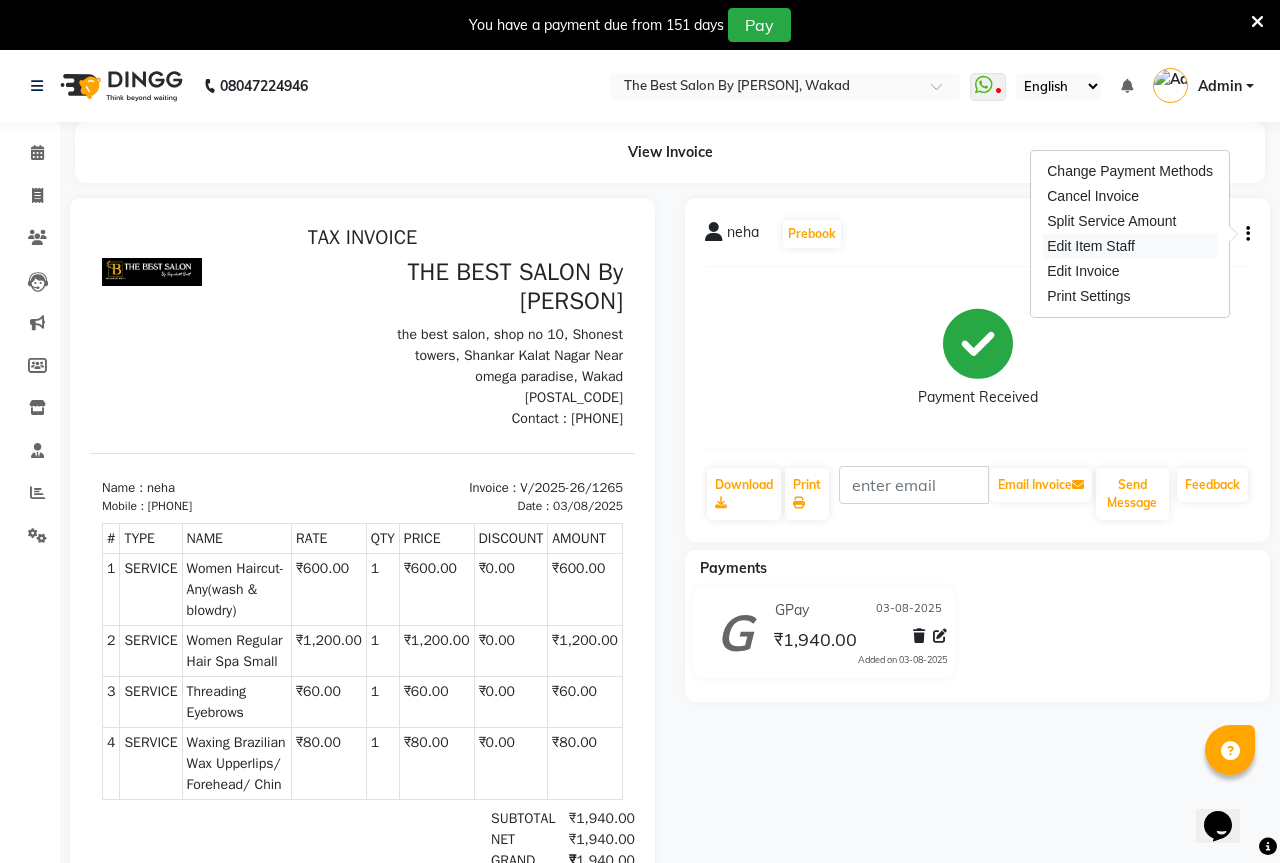 select on "70744" 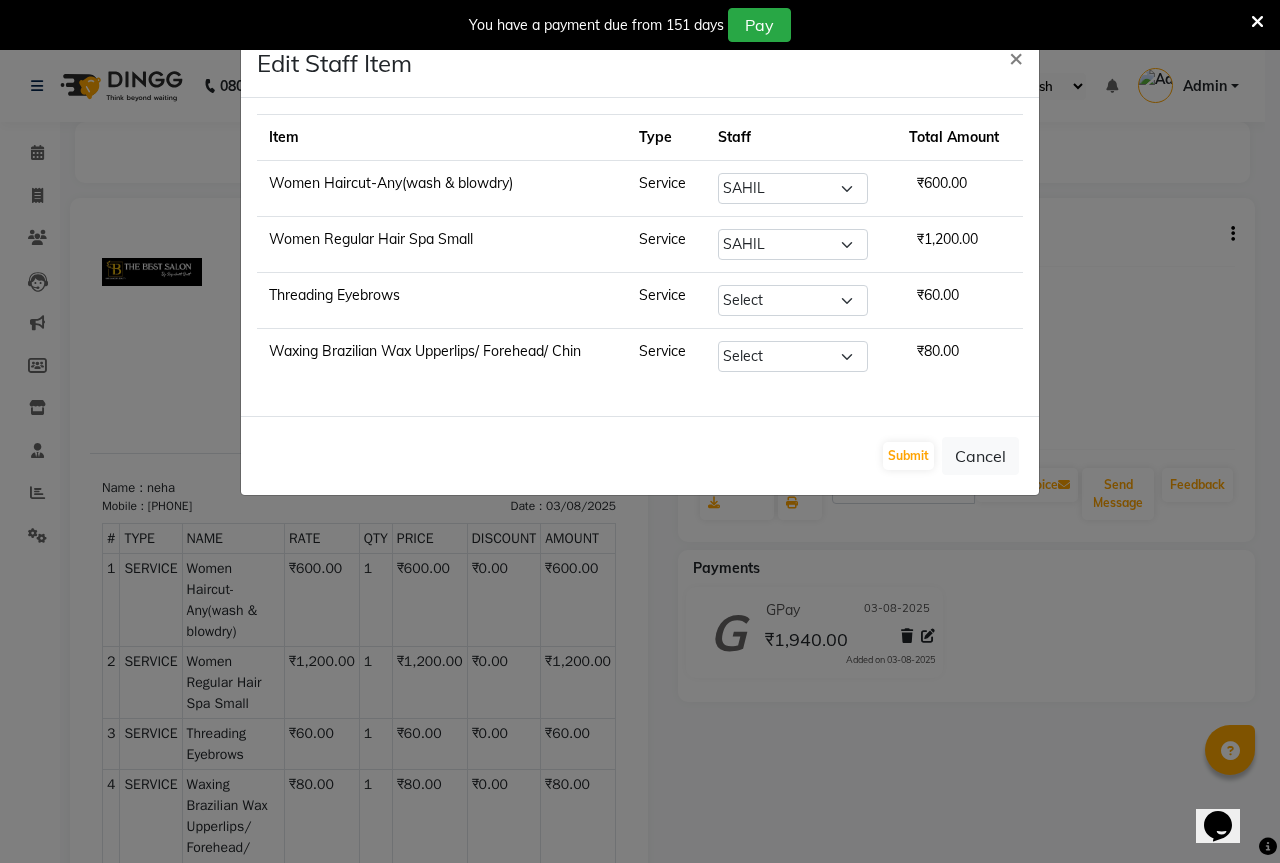 click on "Edit Staff Item  × Item Type Staff Total Amount Women Haircut-Any(wash & blowdry) Service Select  AKASH   KAJAL   PAYAL   RAJ   RUTUJA   SAHIL  ₹600.00 Women Regular Hair Spa Small Service Select  AKASH   KAJAL   PAYAL   RAJ   RUTUJA   SAHIL  ₹1,200.00 Threading Eyebrows Service Select  AKASH   KAJAL   PAYAL   RAJ   RUTUJA   SAHIL  ₹60.00 Waxing Brazilian Wax Upperlips/ Forehead/ Chin Service Select  AKASH   KAJAL   PAYAL   RAJ   RUTUJA   SAHIL  ₹80.00  Submit   Cancel" 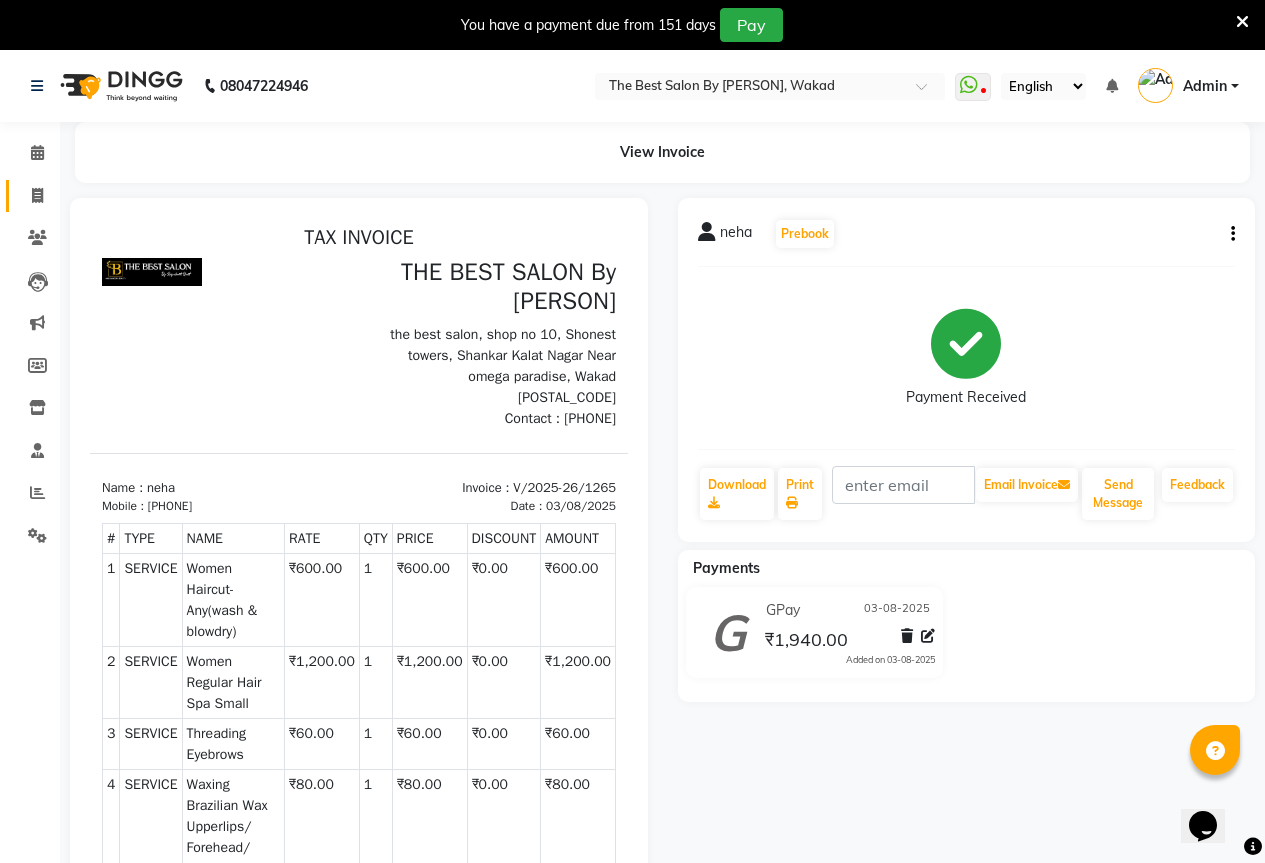 click on "Invoice" 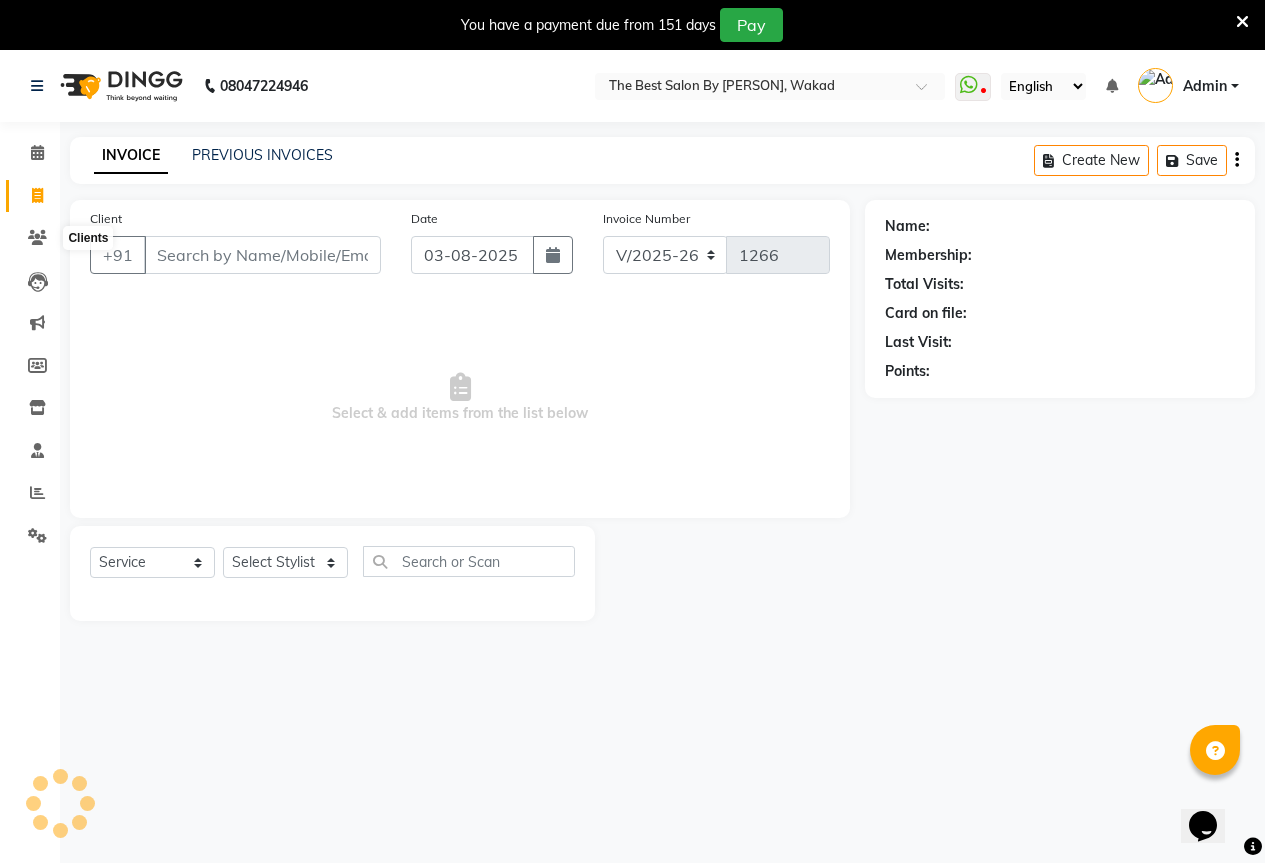 scroll, scrollTop: 50, scrollLeft: 0, axis: vertical 